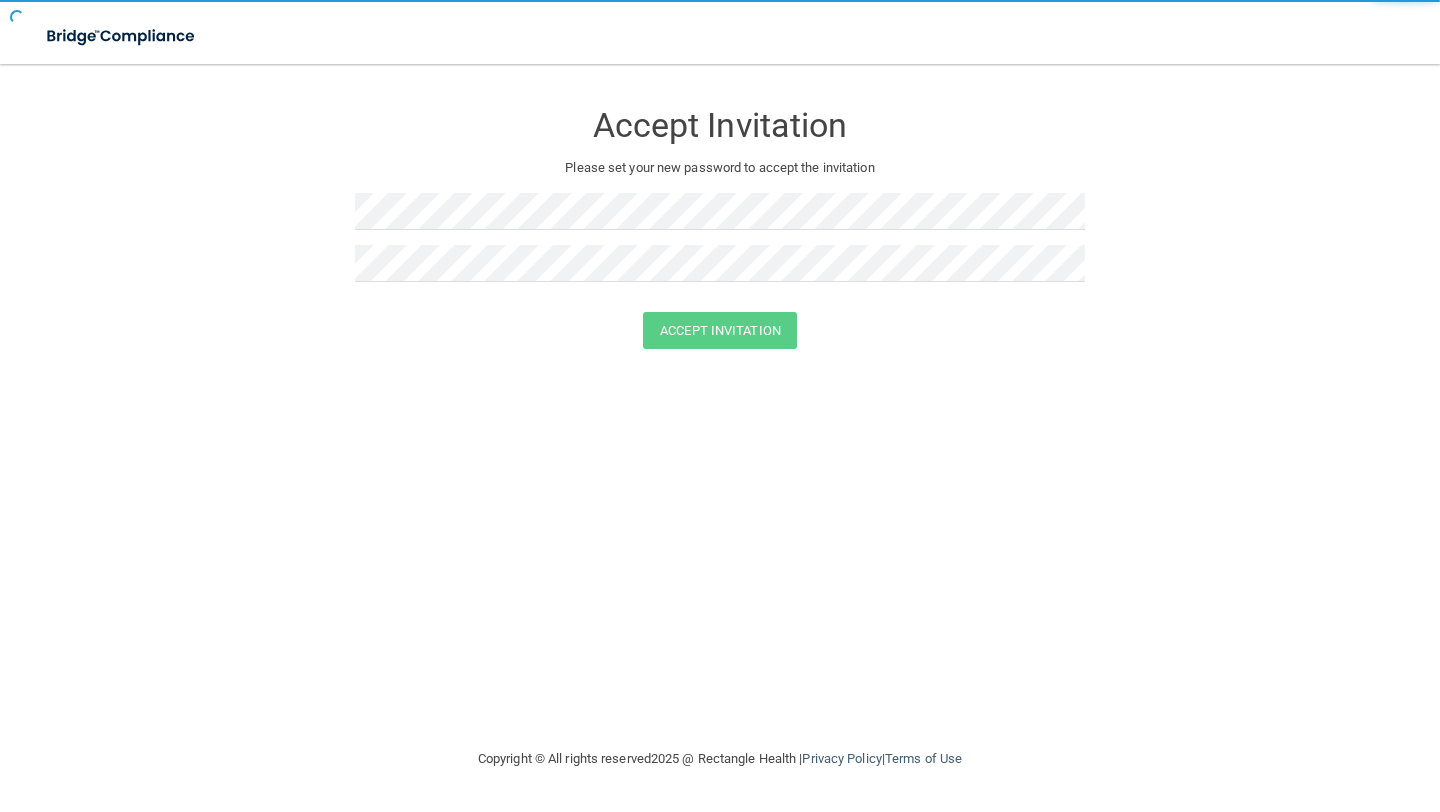 scroll, scrollTop: 0, scrollLeft: 0, axis: both 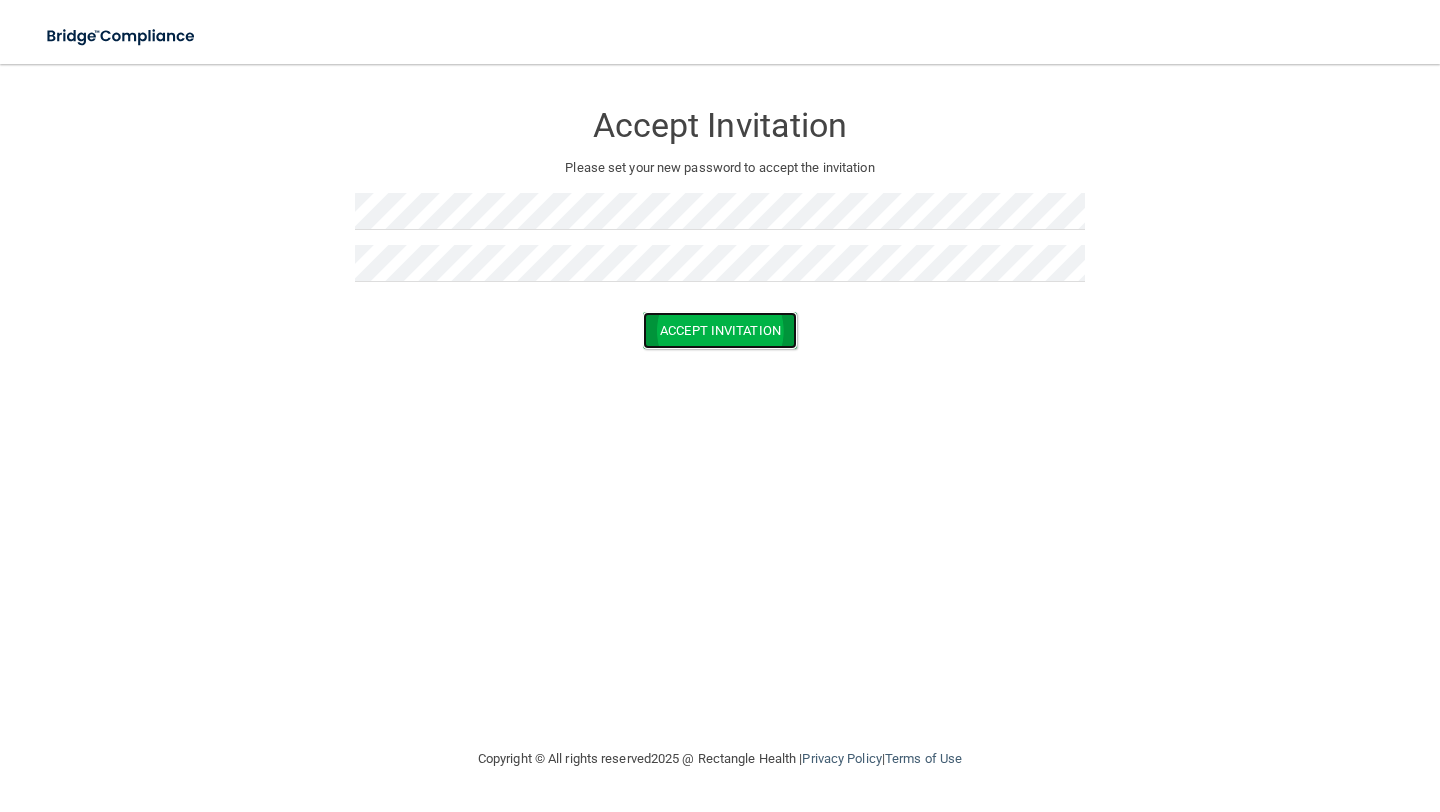 click on "Accept Invitation" at bounding box center [720, 330] 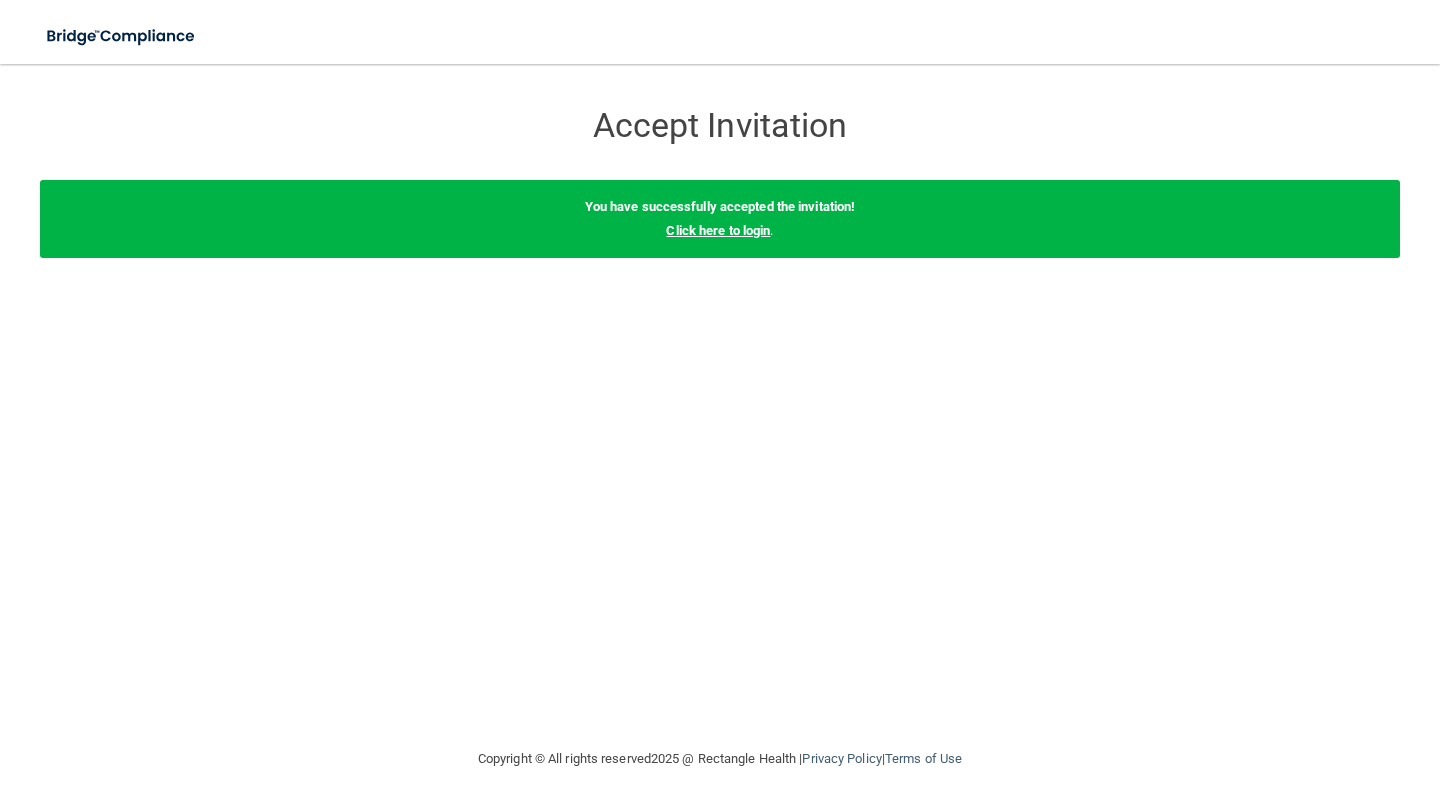 click on "Click here to login" at bounding box center (718, 230) 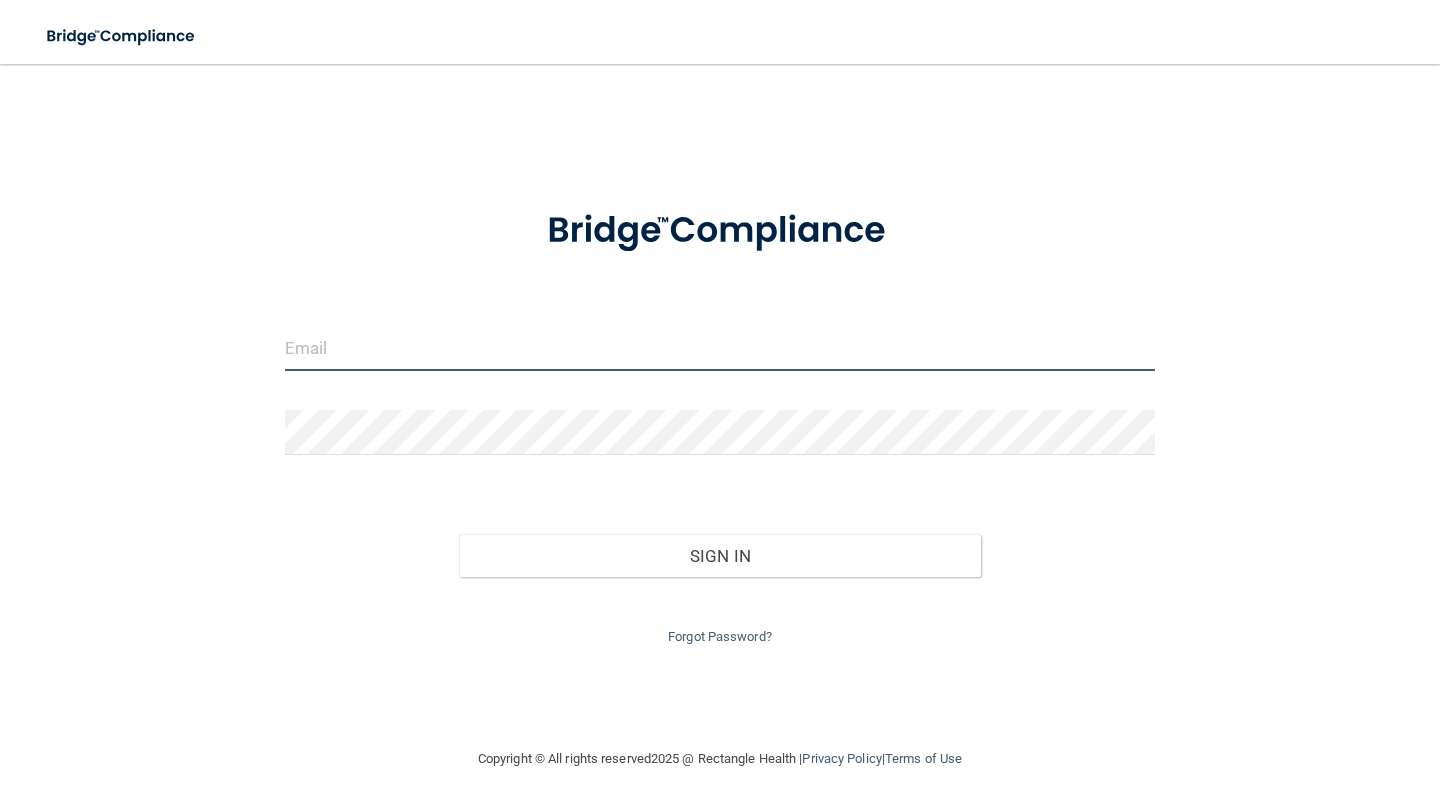 click at bounding box center (720, 348) 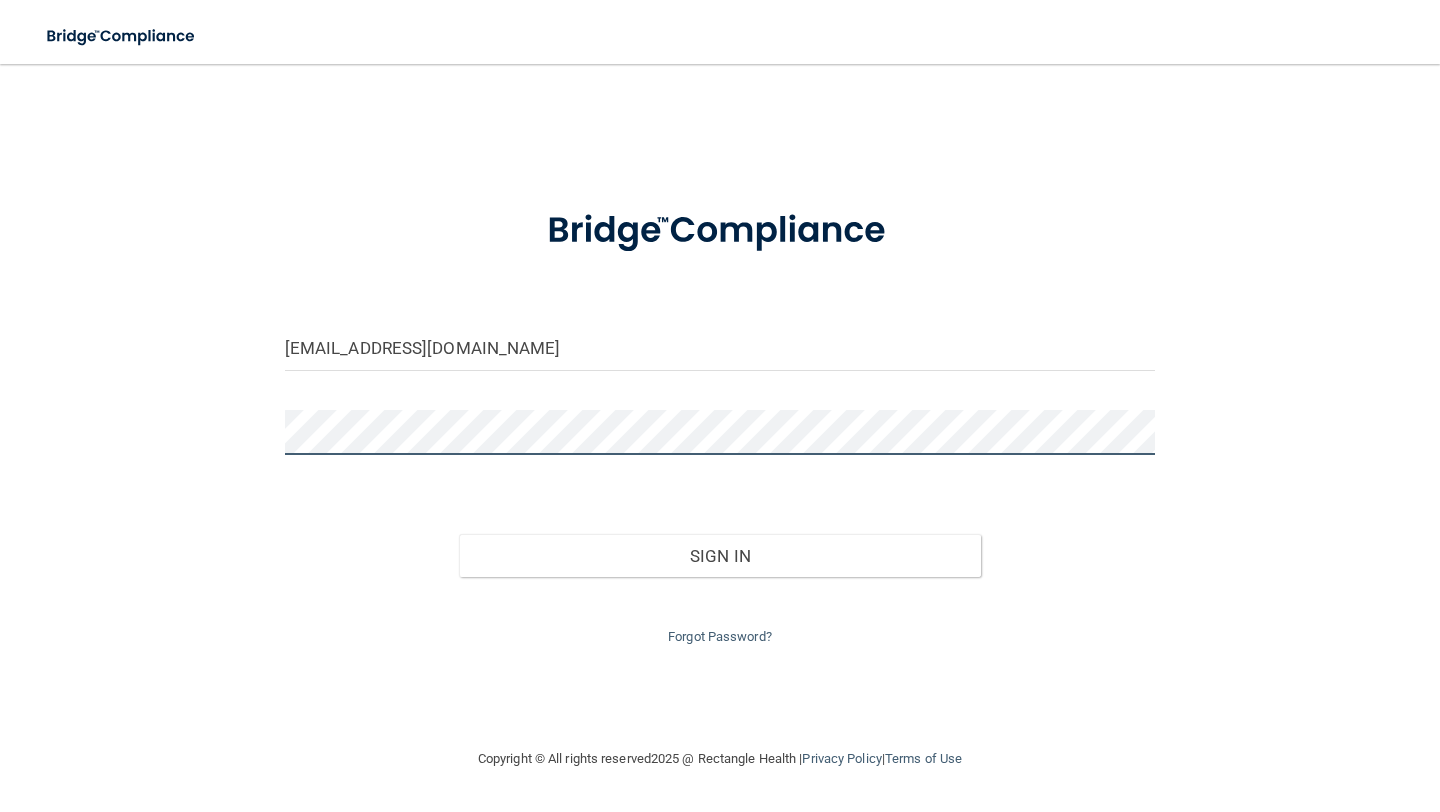 click on "Sign In" at bounding box center [720, 556] 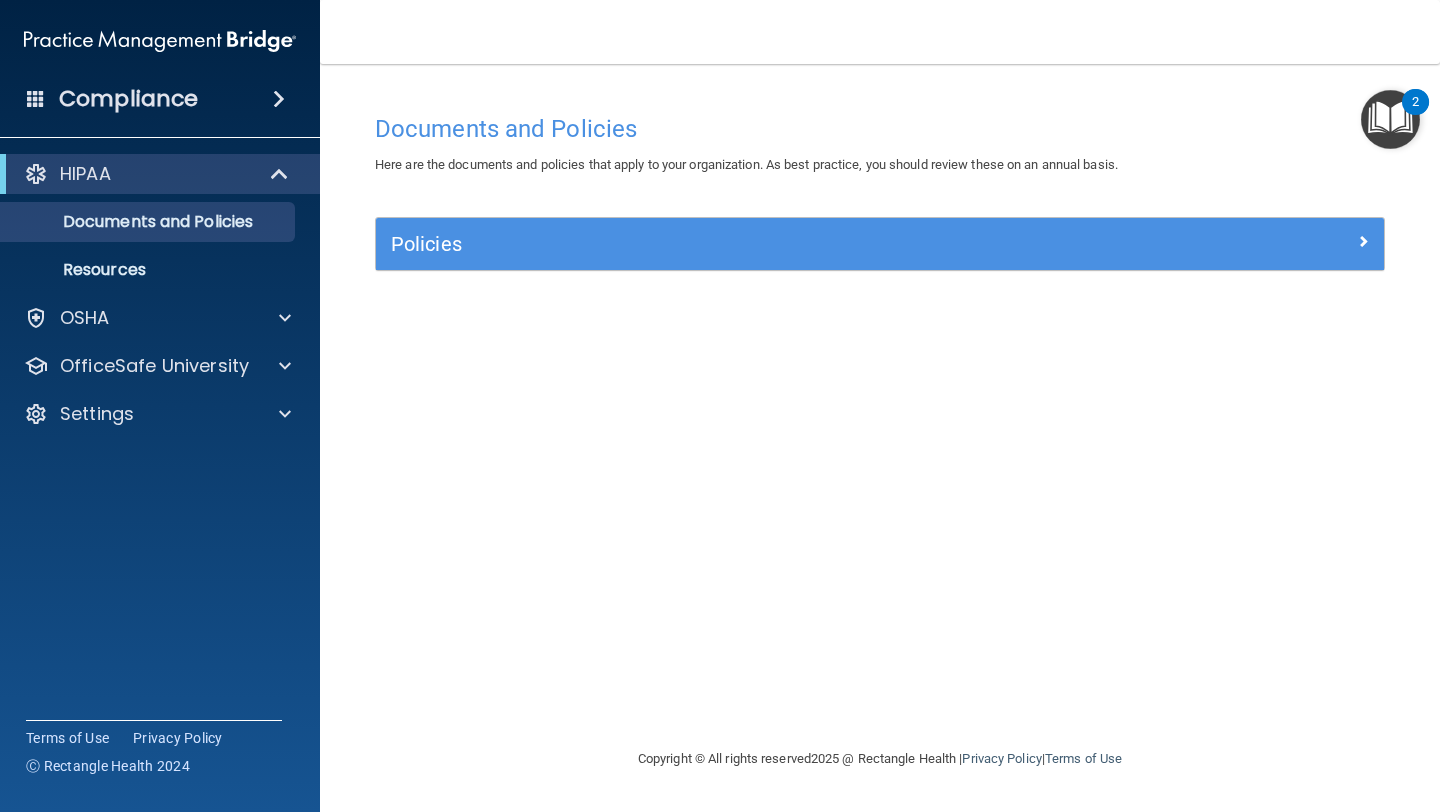 click on "Documents and Policies       Here are the documents and policies that apply to your organization. As best practice, you should review these on an annual basis.             There are no documents selected                Search Documents:                      Search Results            Name  Description        Acceptable Use Policy   Acceptable Use Policy     Policy that defines acceptable and unacceptable use of electronic devices and network resources in conjunction with its established culture of ethical and lawful behavior, openness, trust, and integrity.        Business Associates Policy   Business Associates Policy     Policy that describes the obligations of business associates and the requirements for contracting with business associates.        Complaint Process Policy   Complaint Process Policy     Policy to provide a process for patients and responsible parties to make complaints concerning privacy and security practices.        Document Destruction Policy   Document Destruction Policy" at bounding box center (880, 425) 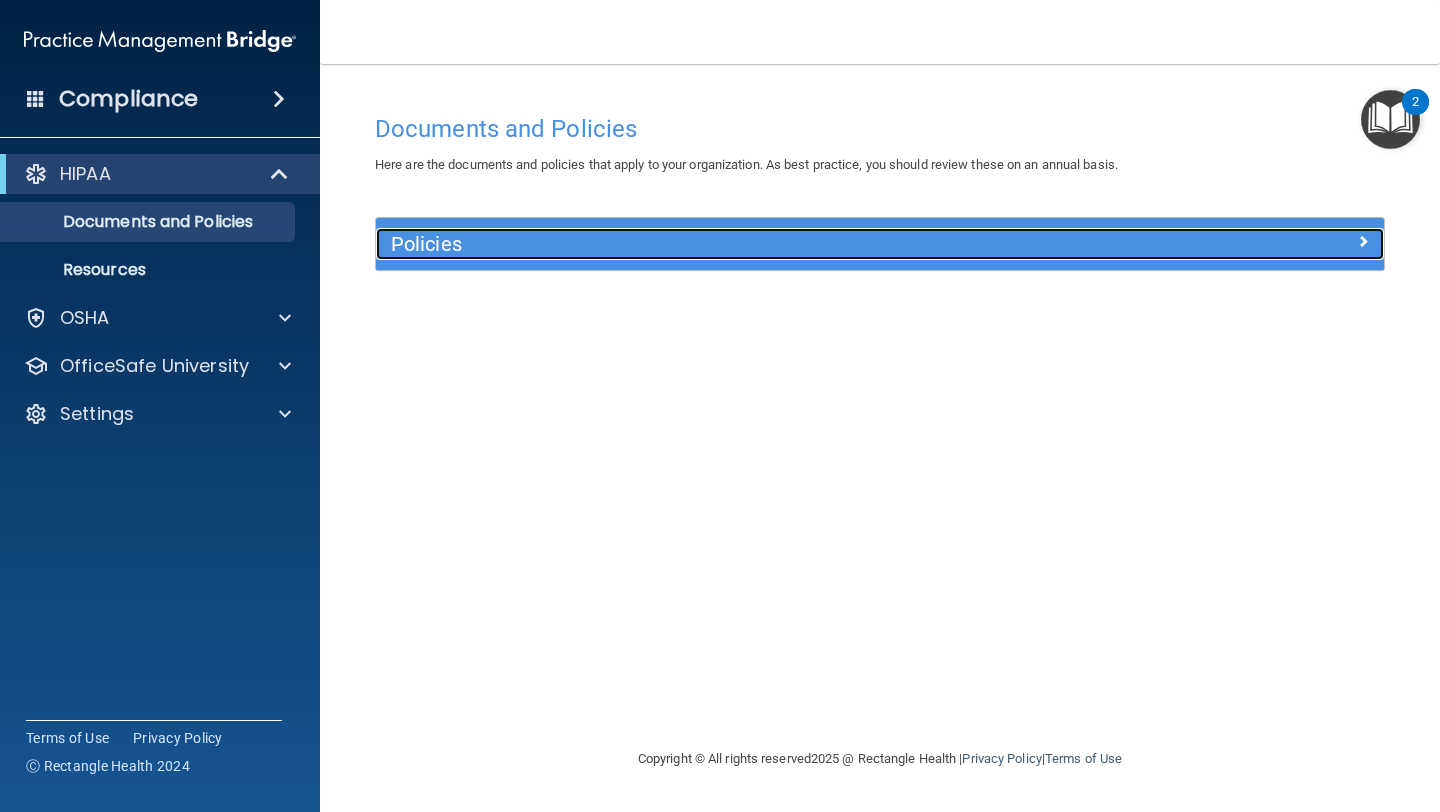 click on "Policies" at bounding box center [754, 244] 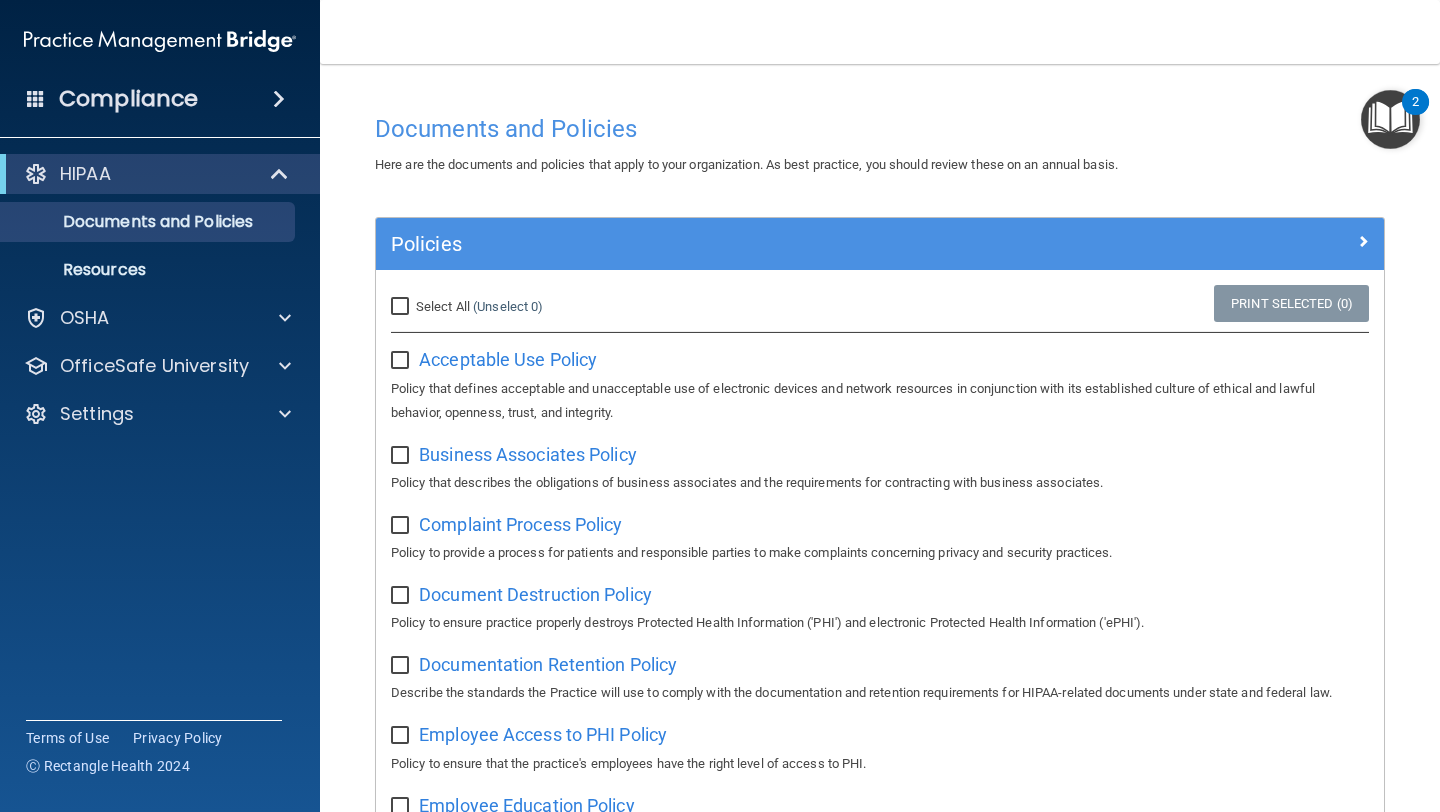 click at bounding box center [402, 361] 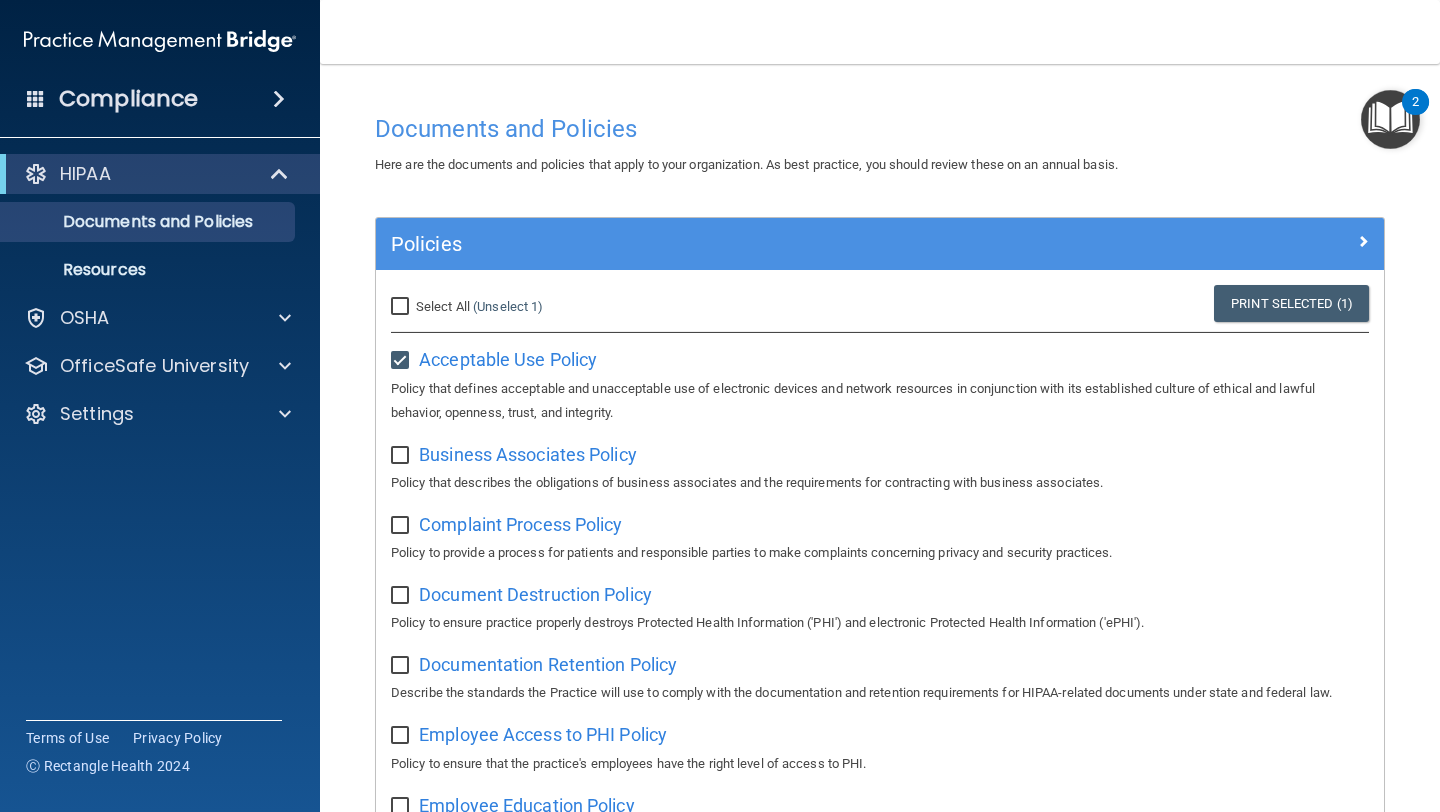 click at bounding box center (402, 456) 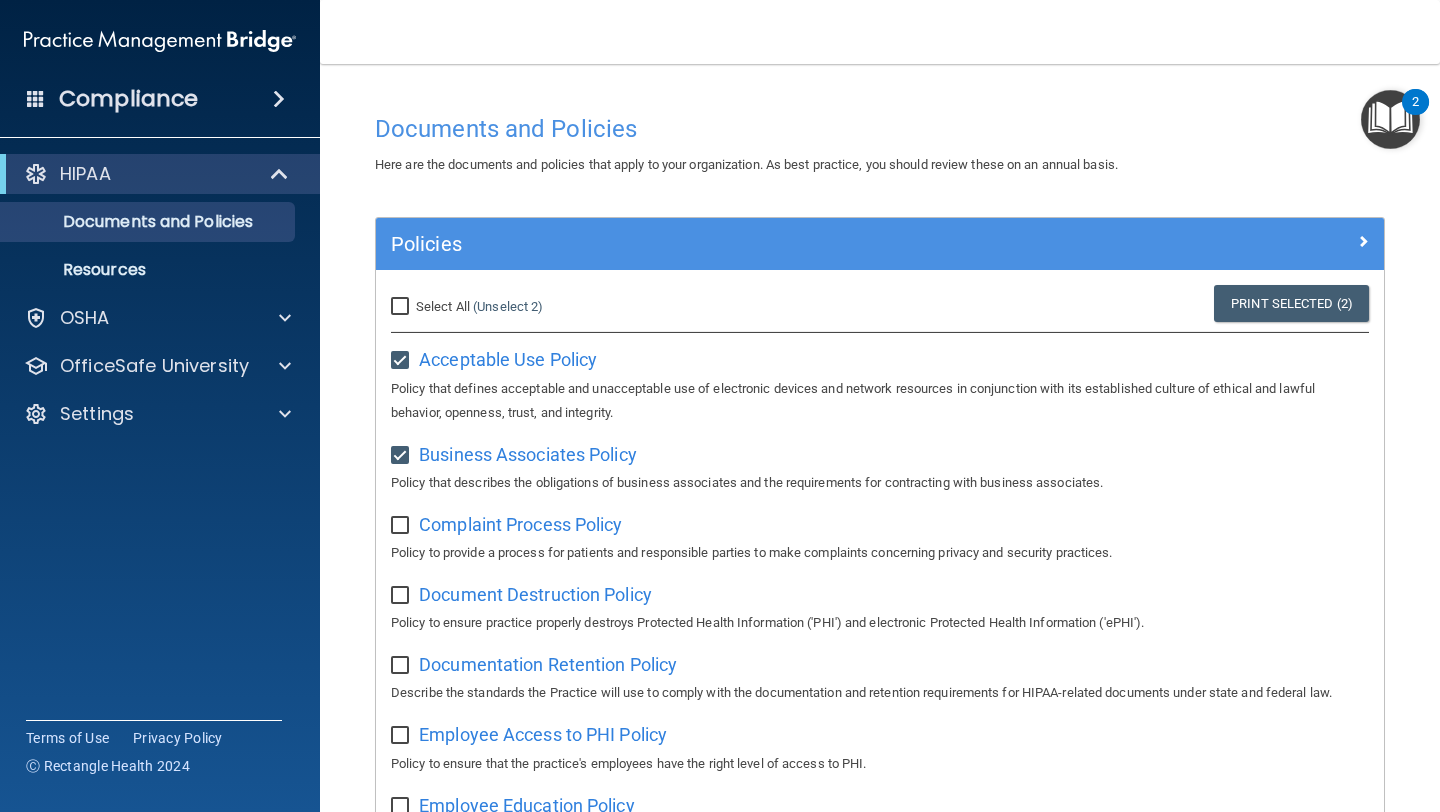 click at bounding box center [403, 519] 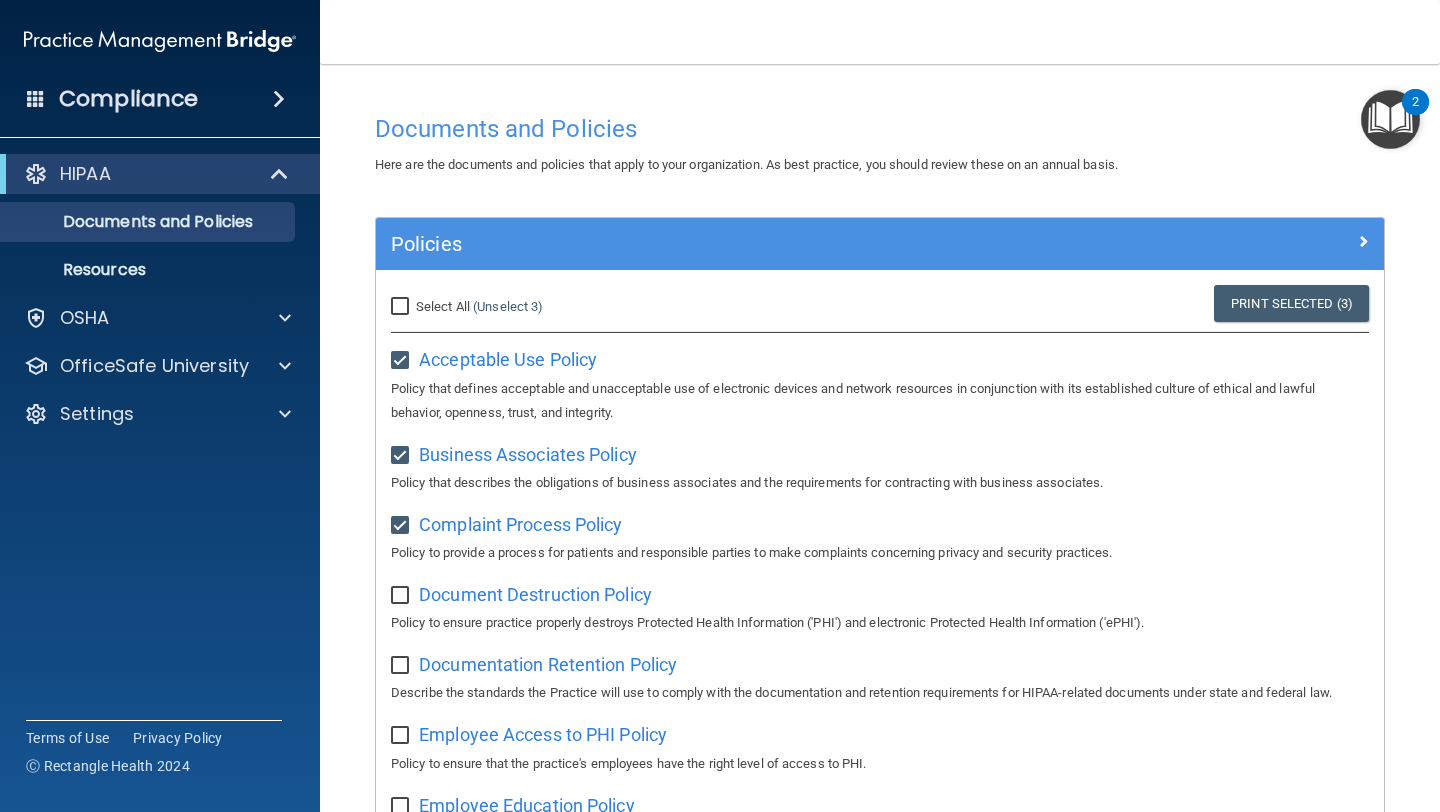 click at bounding box center (402, 596) 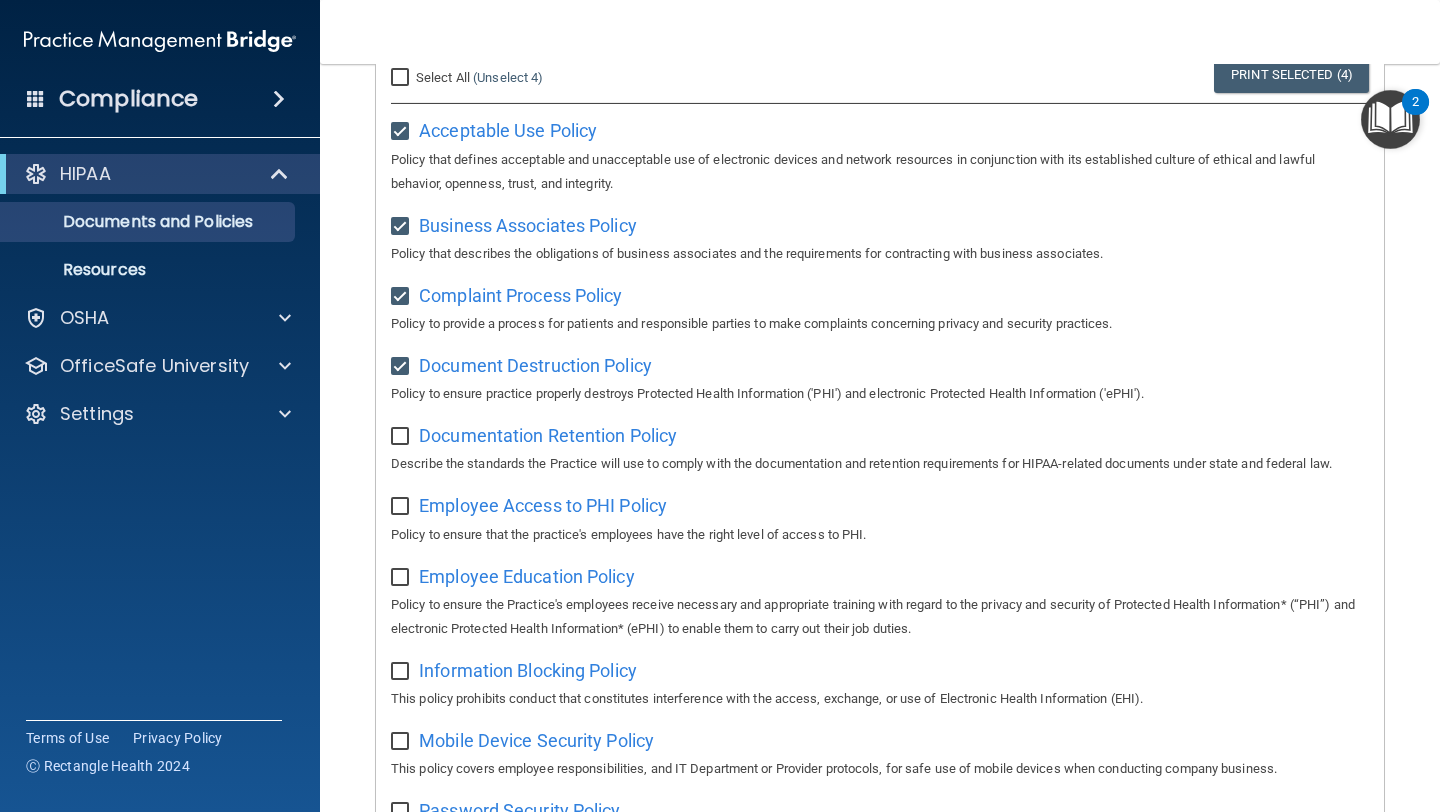 scroll, scrollTop: 228, scrollLeft: 0, axis: vertical 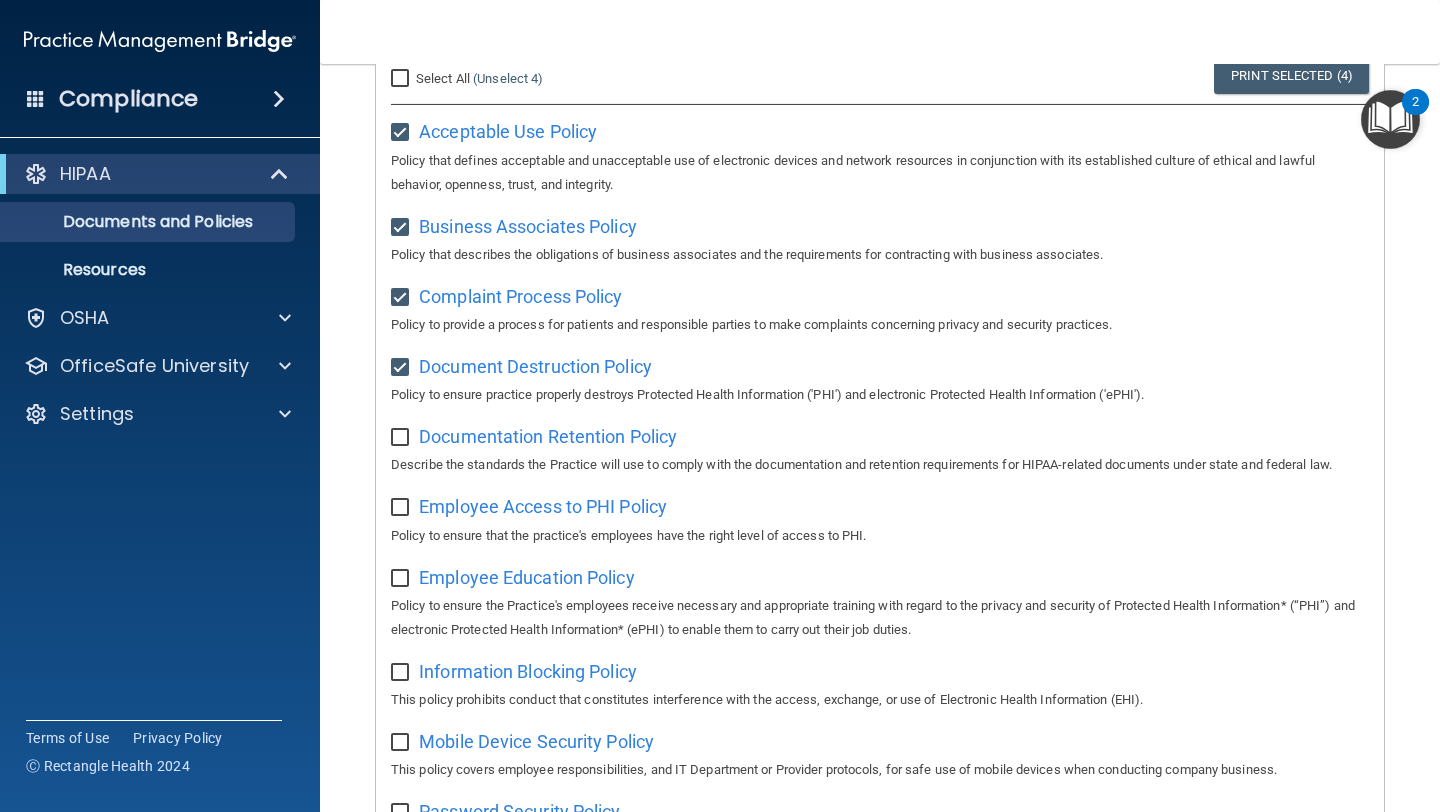 click at bounding box center [402, 579] 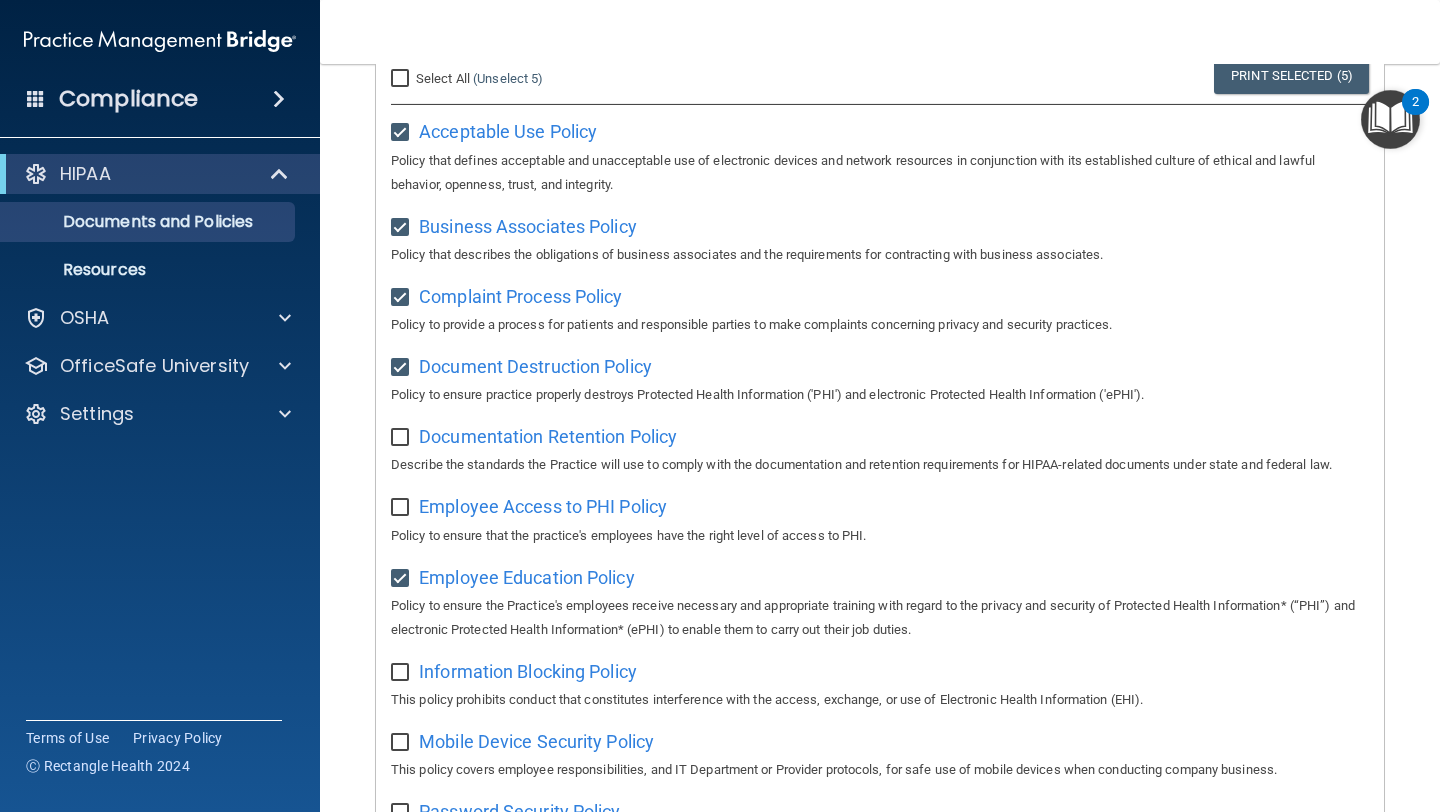 click on "Select All   (Unselect 5)    Unselect All            Print Selected (5)                       Acceptable Use Policy                       Policy that defines acceptable and unacceptable use of electronic devices and network resources in conjunction with its established culture of ethical and lawful behavior, openness, trust, and integrity.                     Business Associates Policy                       Policy that describes the obligations of business associates and the requirements for contracting with business associates.                     Complaint Process Policy                       Policy to provide a process for patients and responsible parties to make complaints concerning privacy and security practices.                     Document Destruction Policy                       Policy to ensure practice properly destroys Protected Health Information ('PHI') and electronic Protected Health Information ('ePHI').                     Documentation Retention Policy" at bounding box center (880, 871) 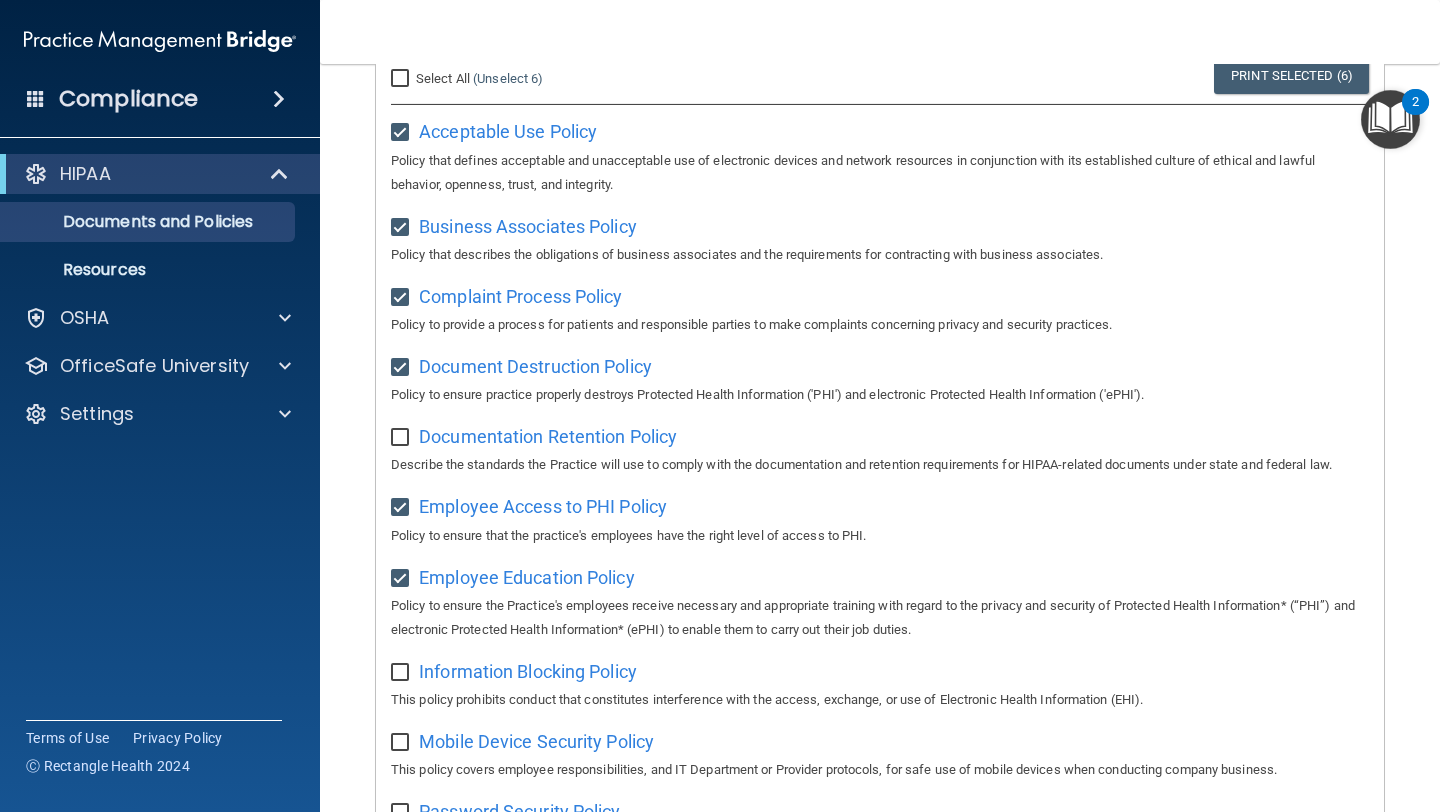click at bounding box center (402, 438) 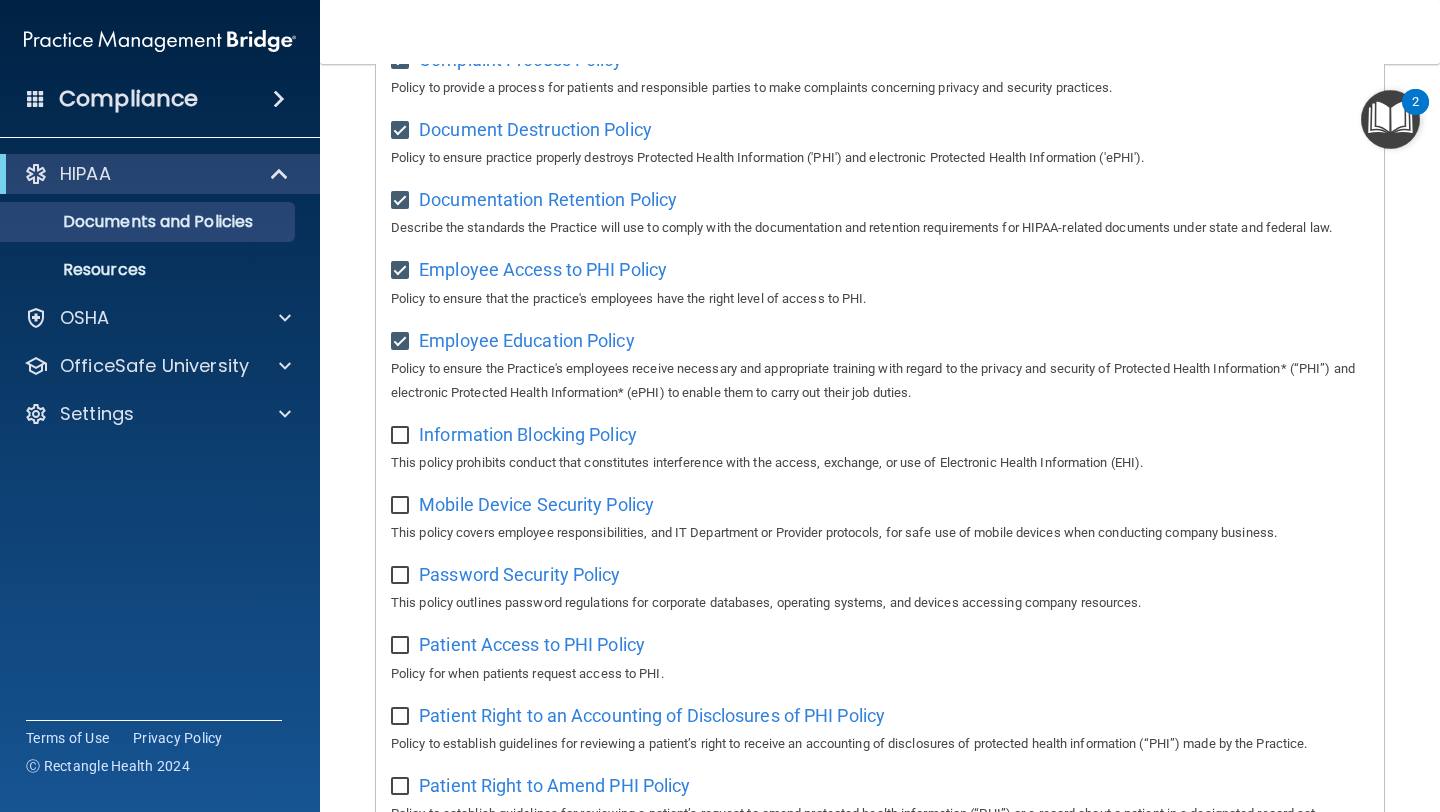 scroll, scrollTop: 464, scrollLeft: 0, axis: vertical 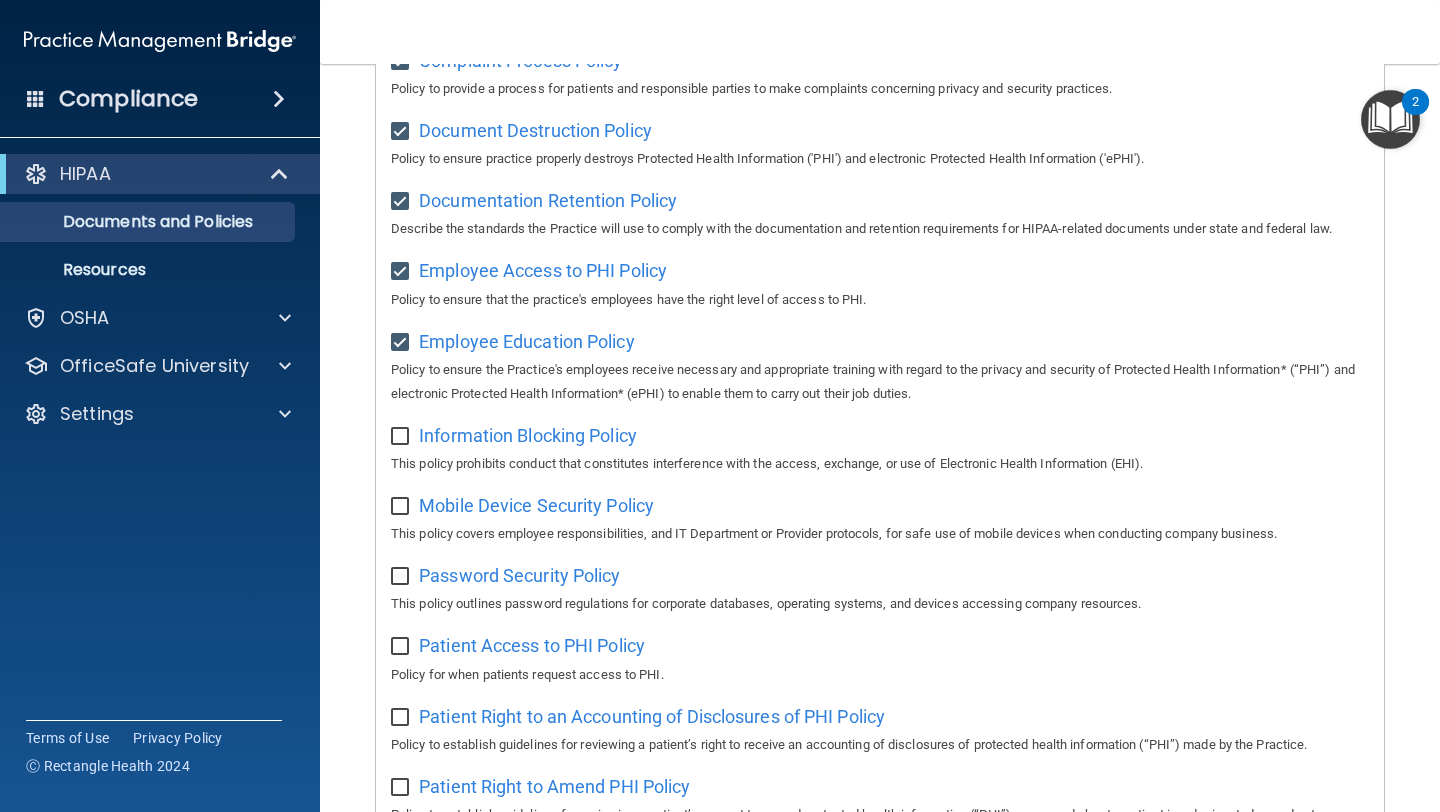 click at bounding box center [402, 437] 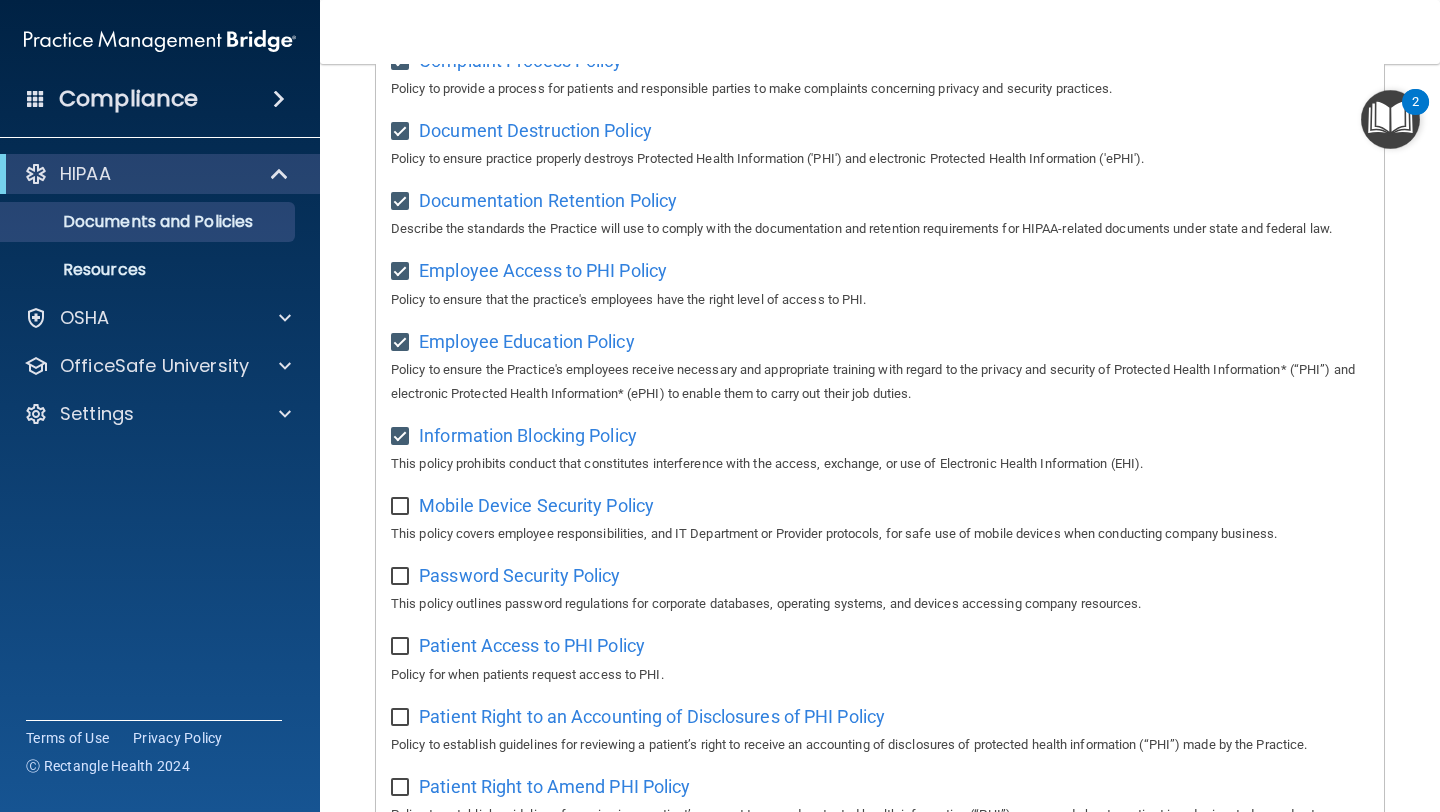 click at bounding box center [402, 507] 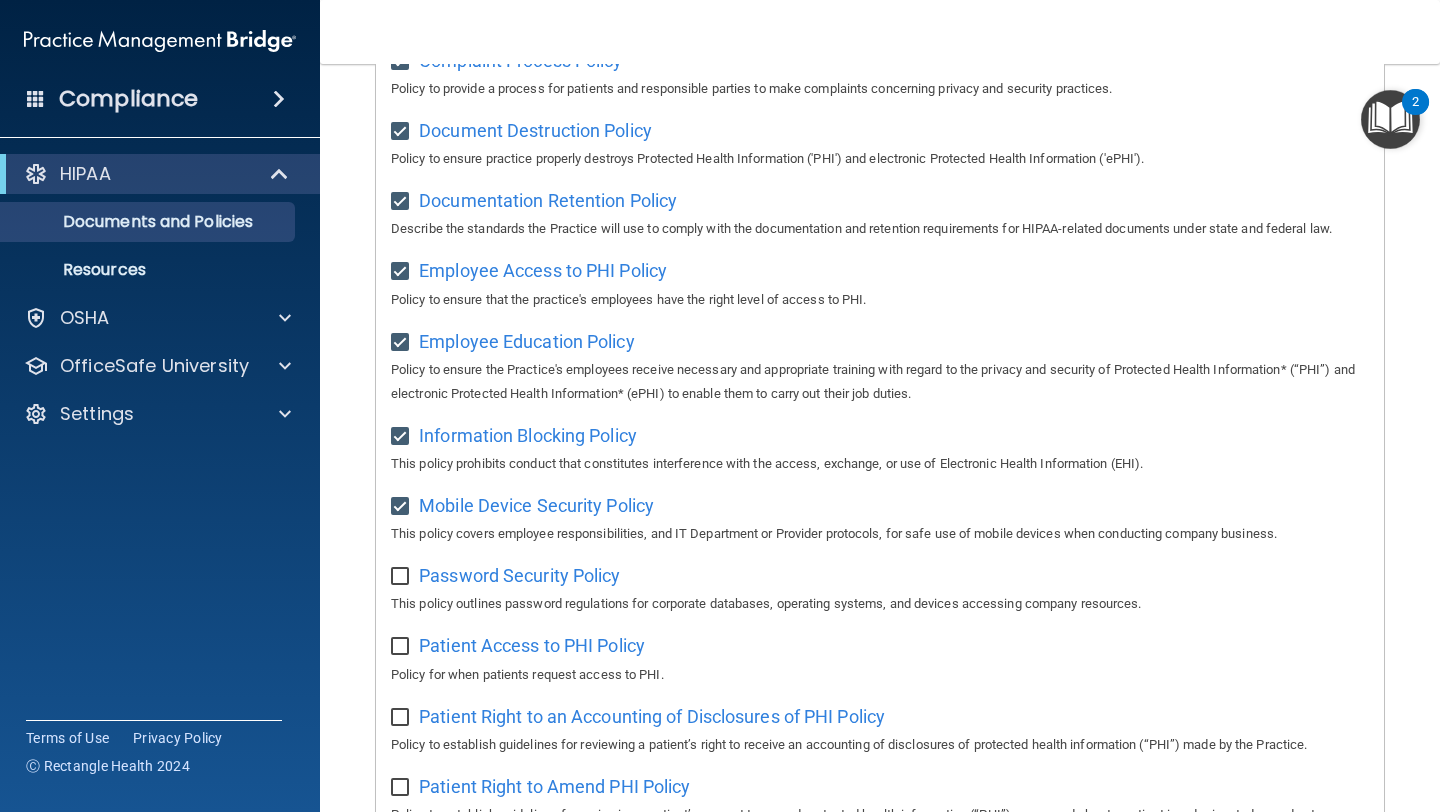 click at bounding box center [402, 577] 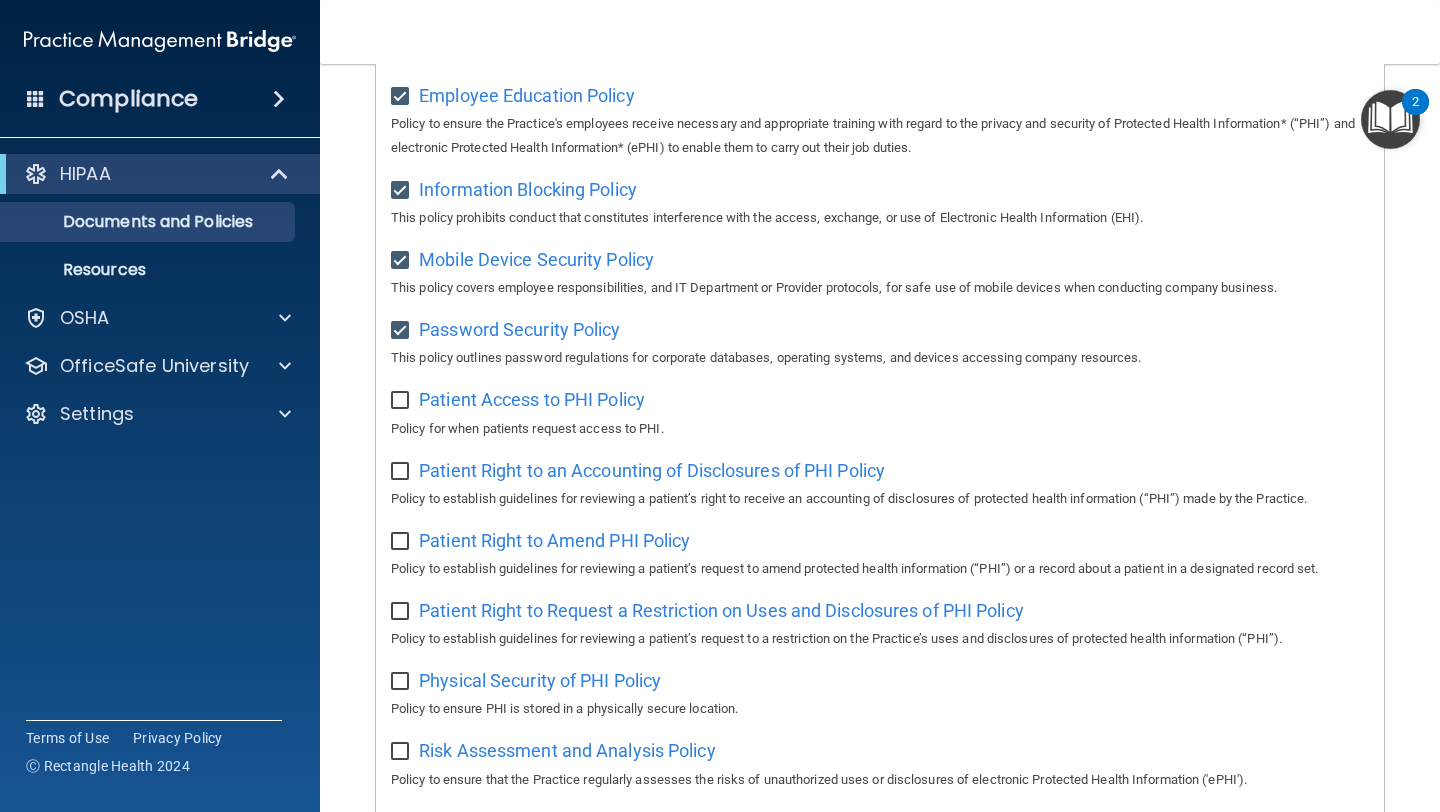 scroll, scrollTop: 711, scrollLeft: 0, axis: vertical 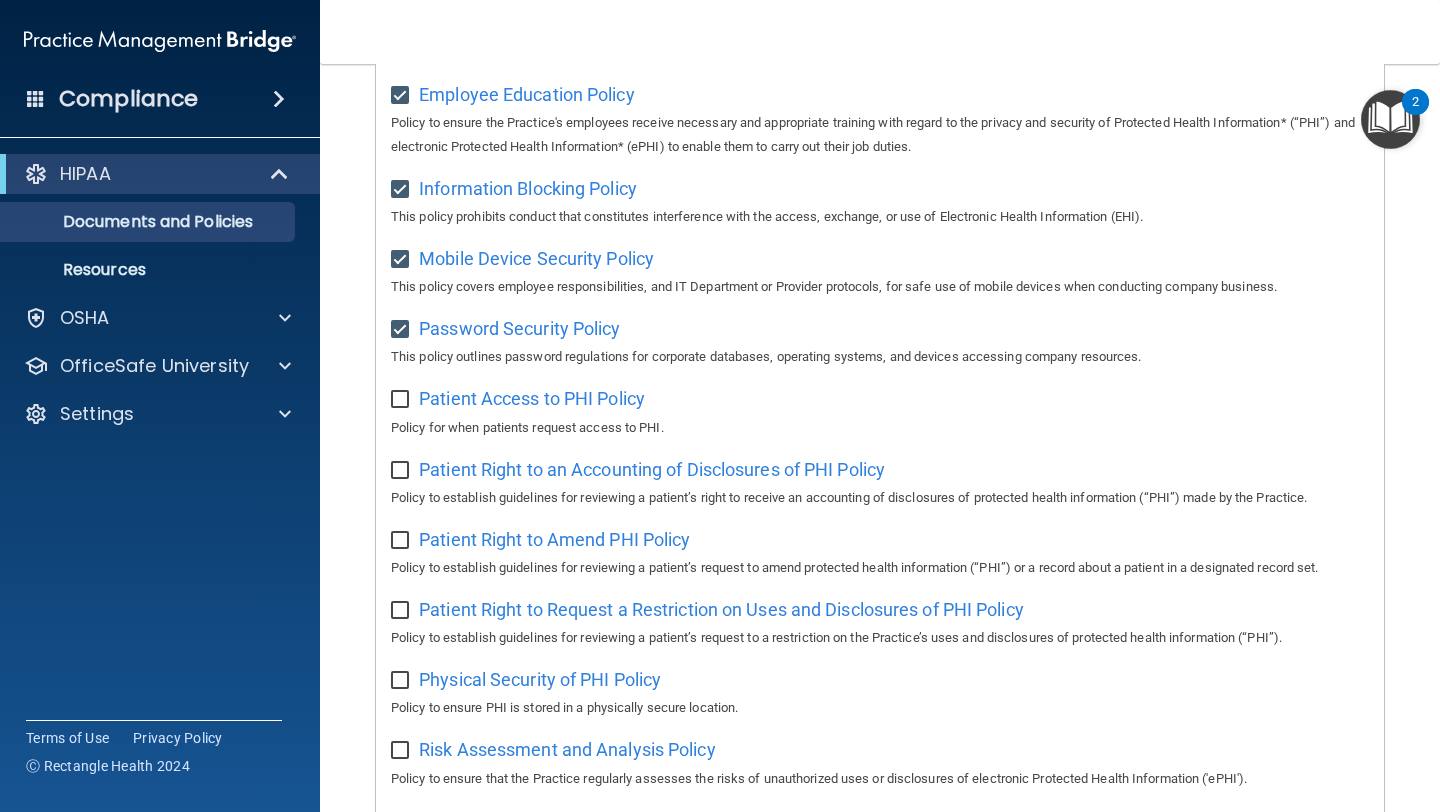 click on "Patient Access to PHI Policy                       Policy for when patients request access to PHI." at bounding box center (880, 410) 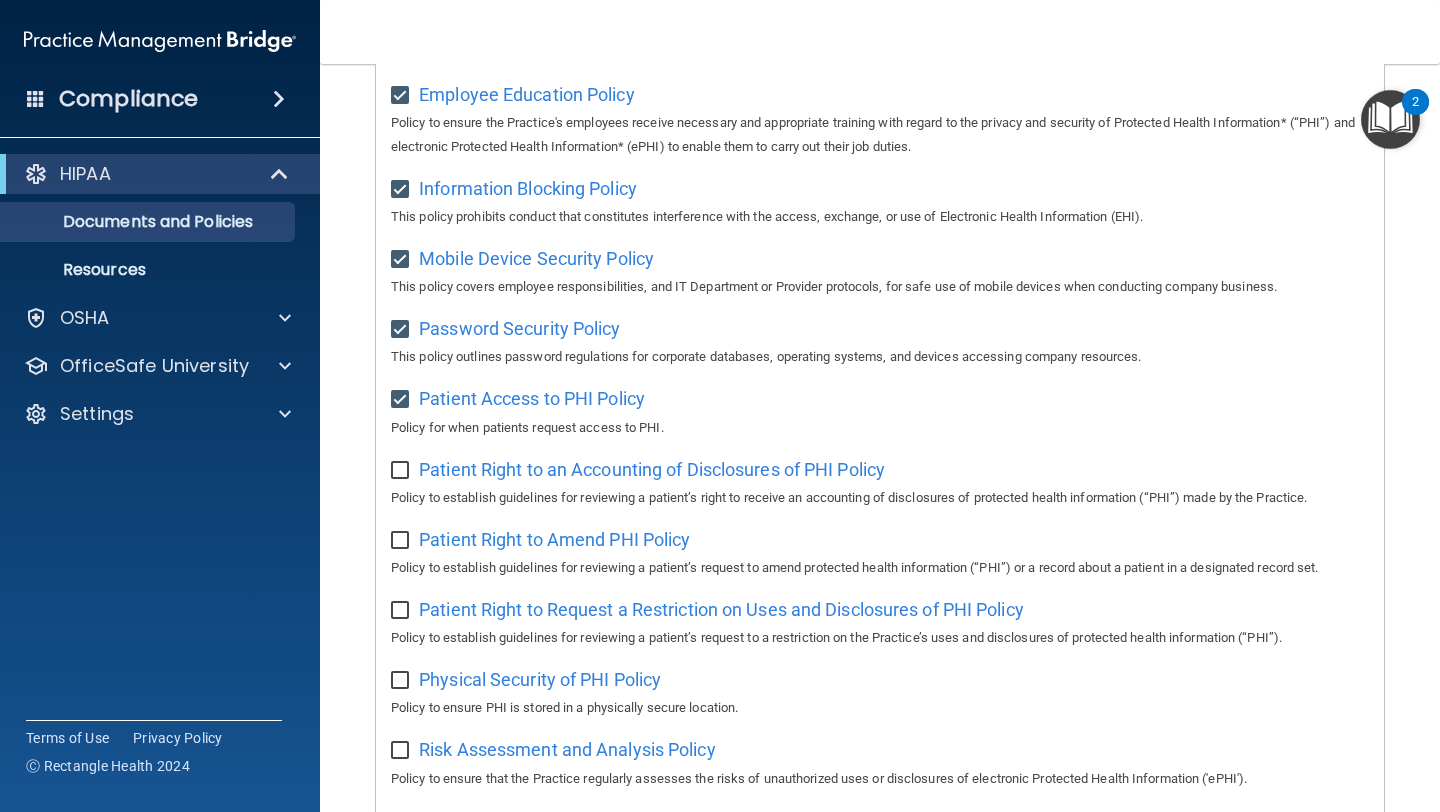 click at bounding box center (402, 471) 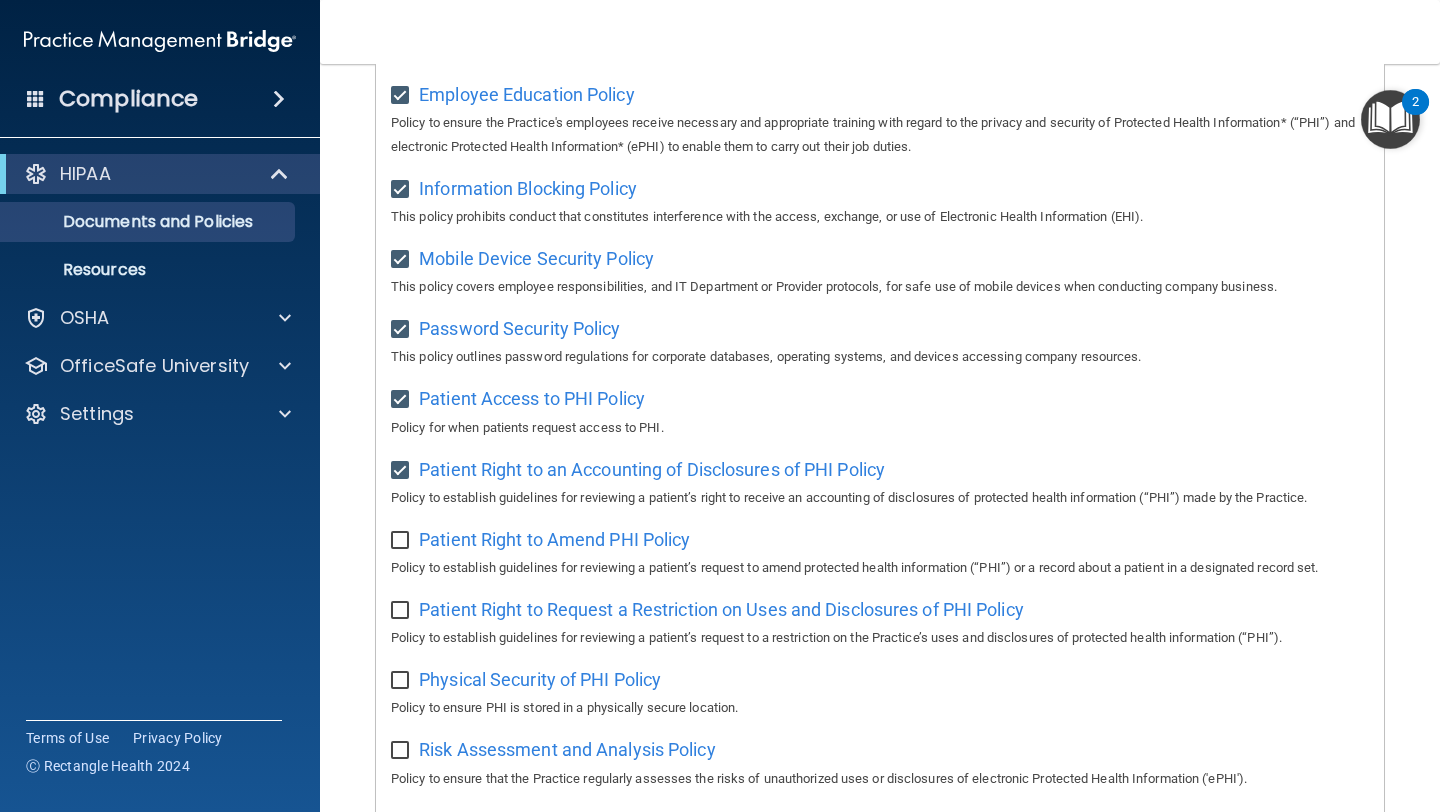 click on "Patient Right to Amend PHI Policy                       Policy to establish guidelines for reviewing a patient’s request to amend protected health information (“PHI”) or a record about a patient in a designated record set." at bounding box center [880, 551] 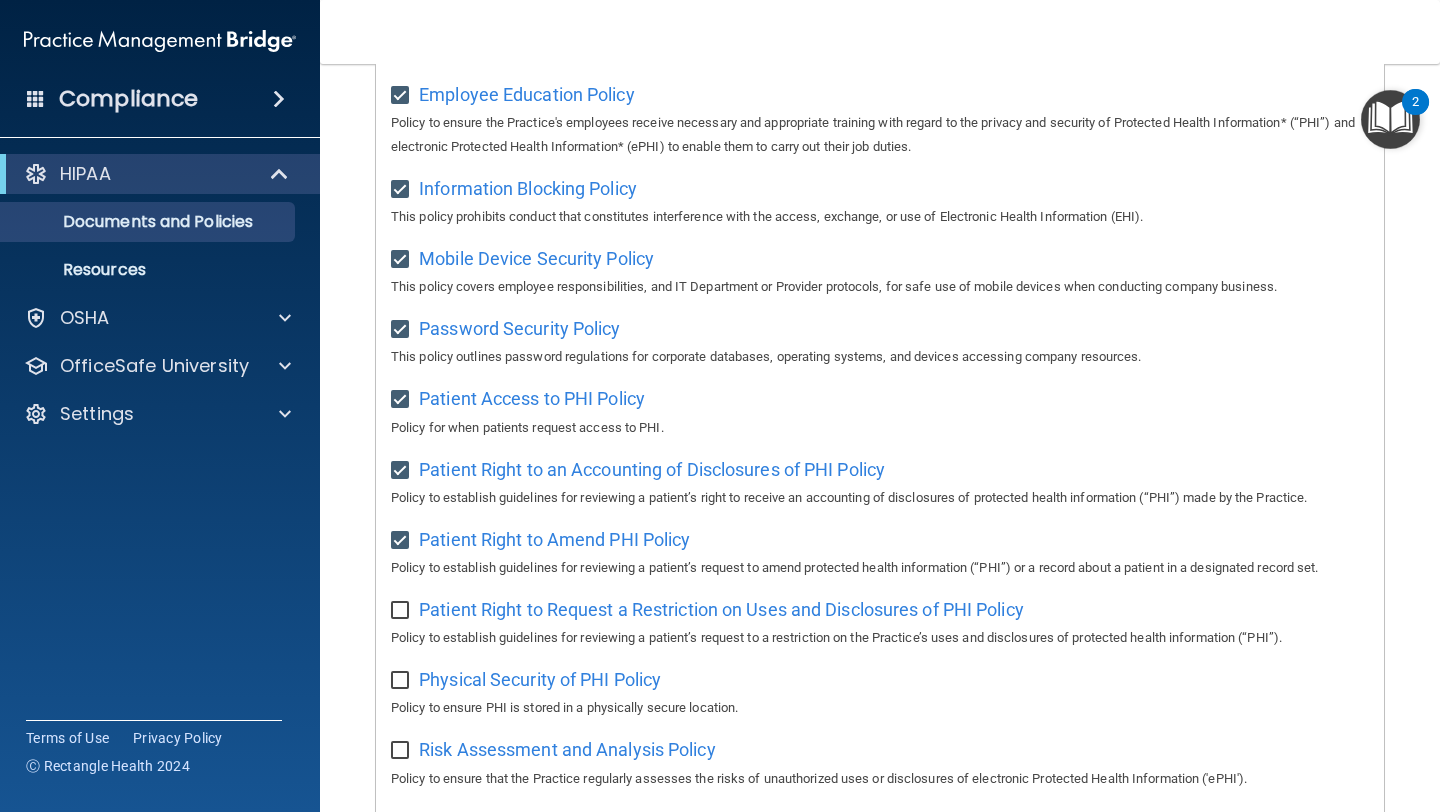 click at bounding box center (402, 611) 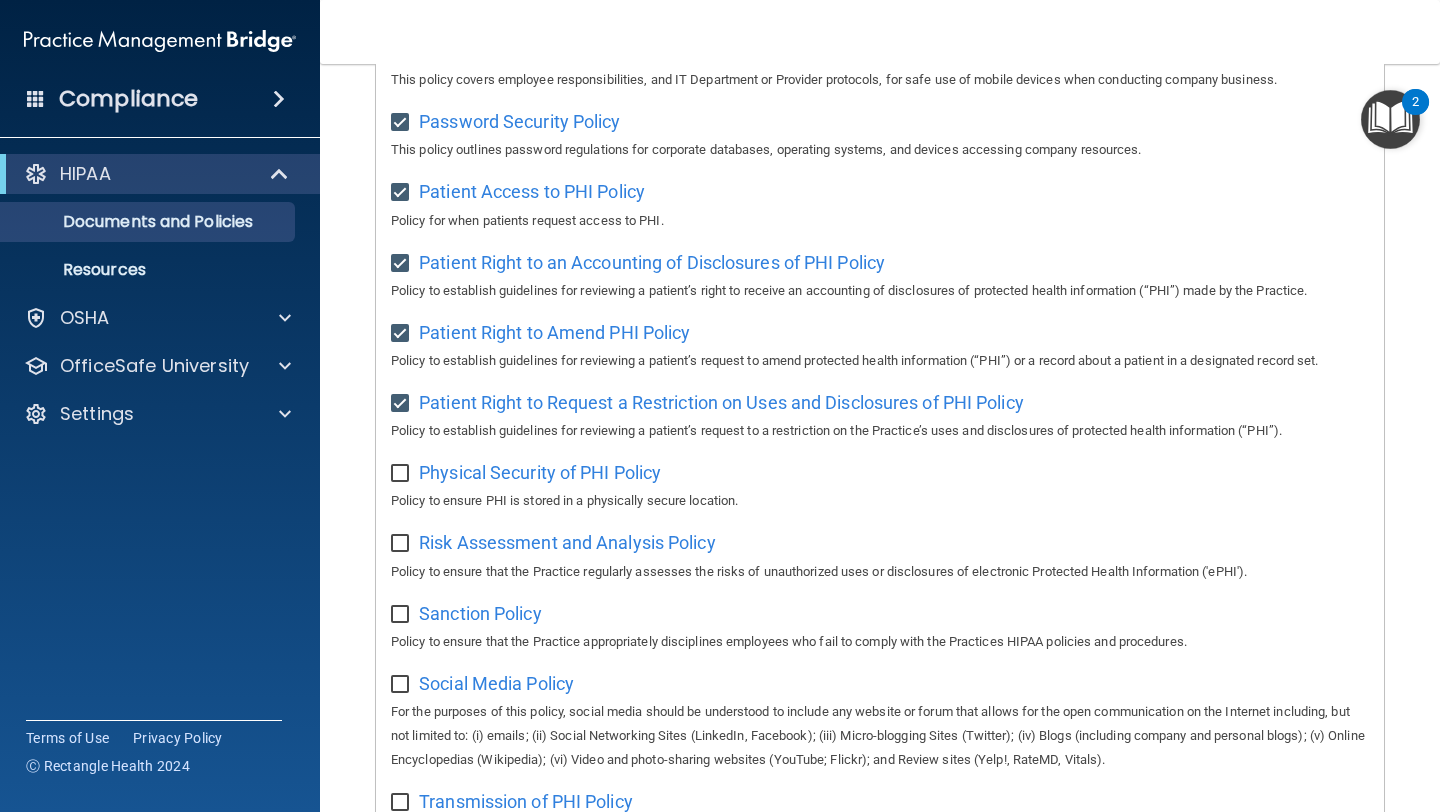 scroll, scrollTop: 930, scrollLeft: 0, axis: vertical 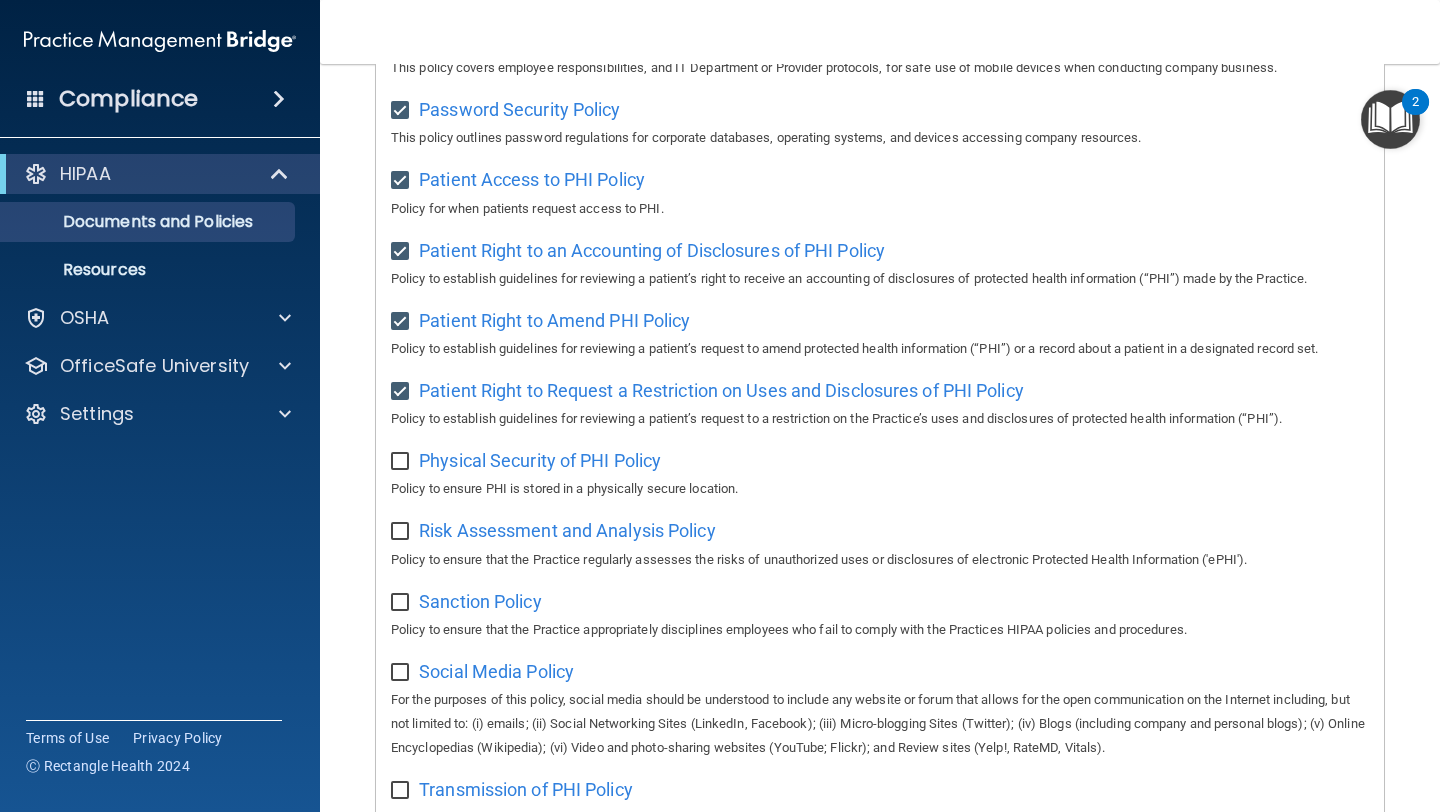 click at bounding box center [402, 462] 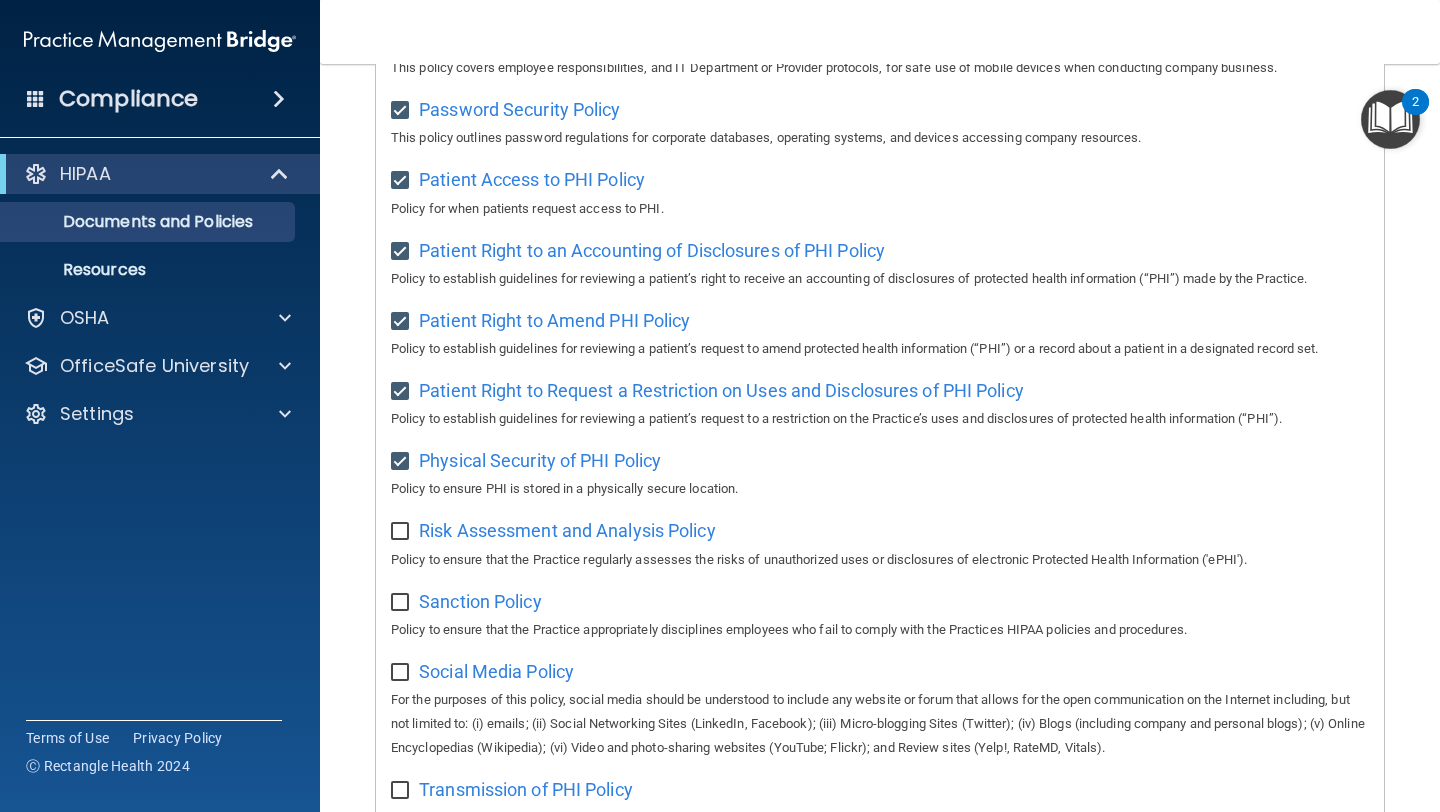 click at bounding box center (402, 532) 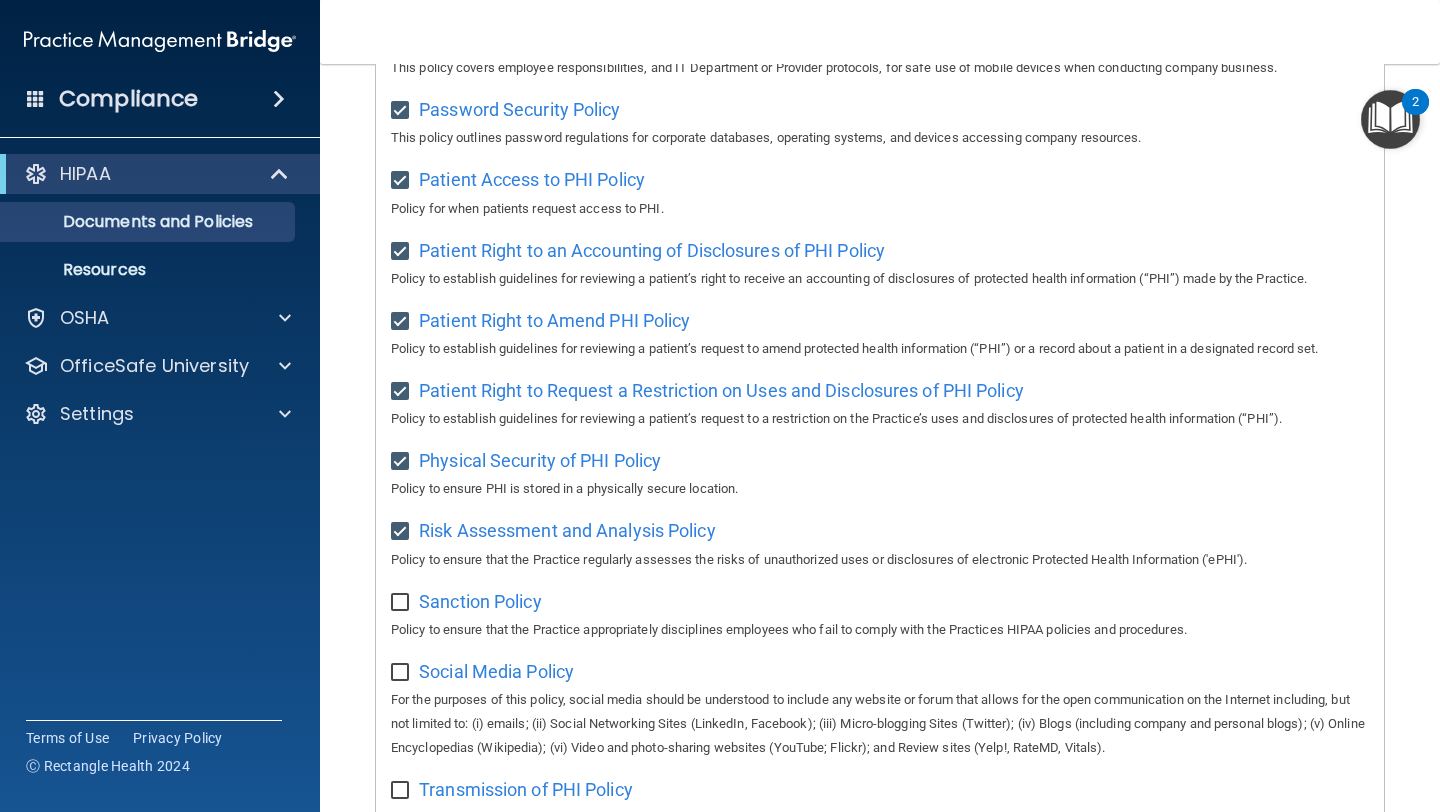 click at bounding box center [402, 603] 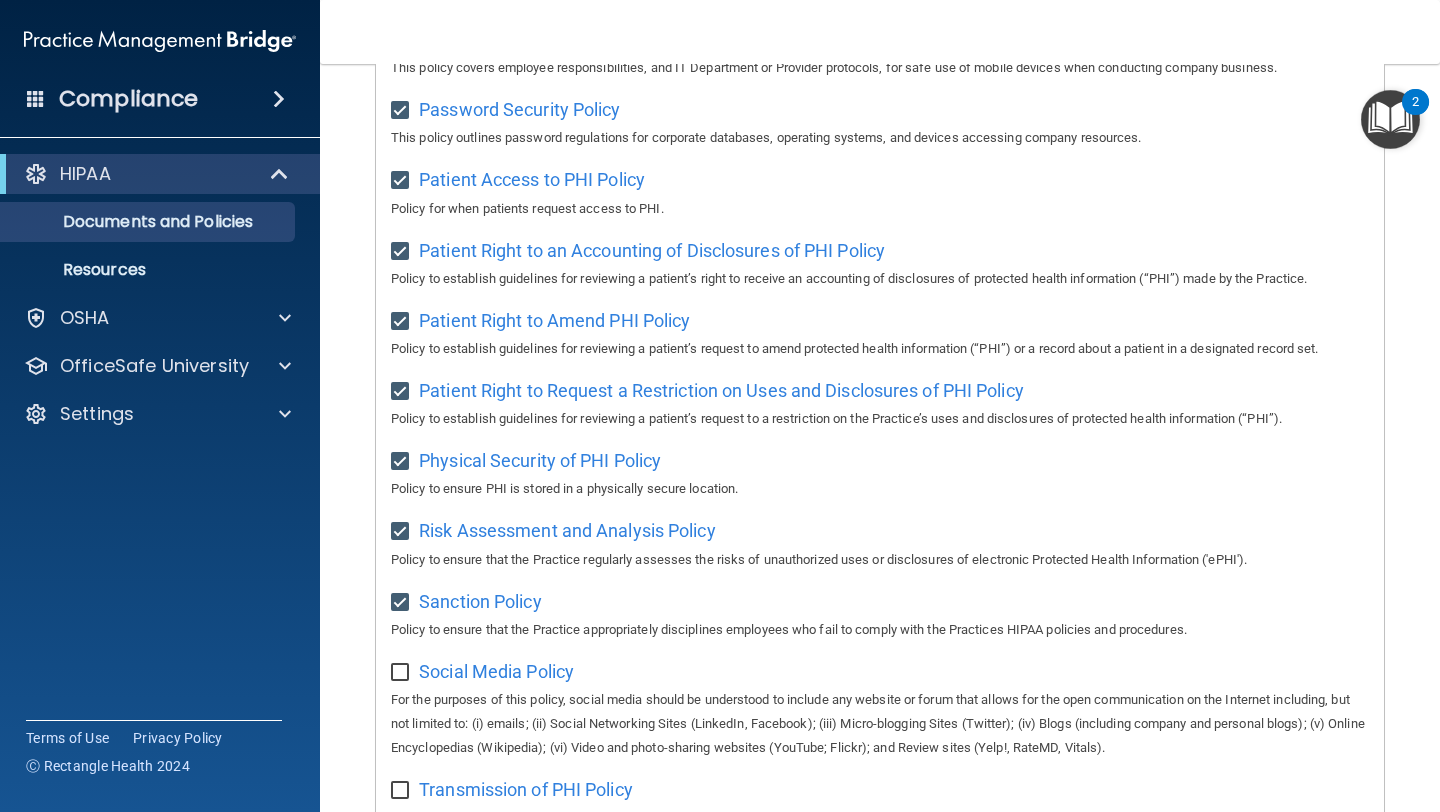 click at bounding box center (402, 673) 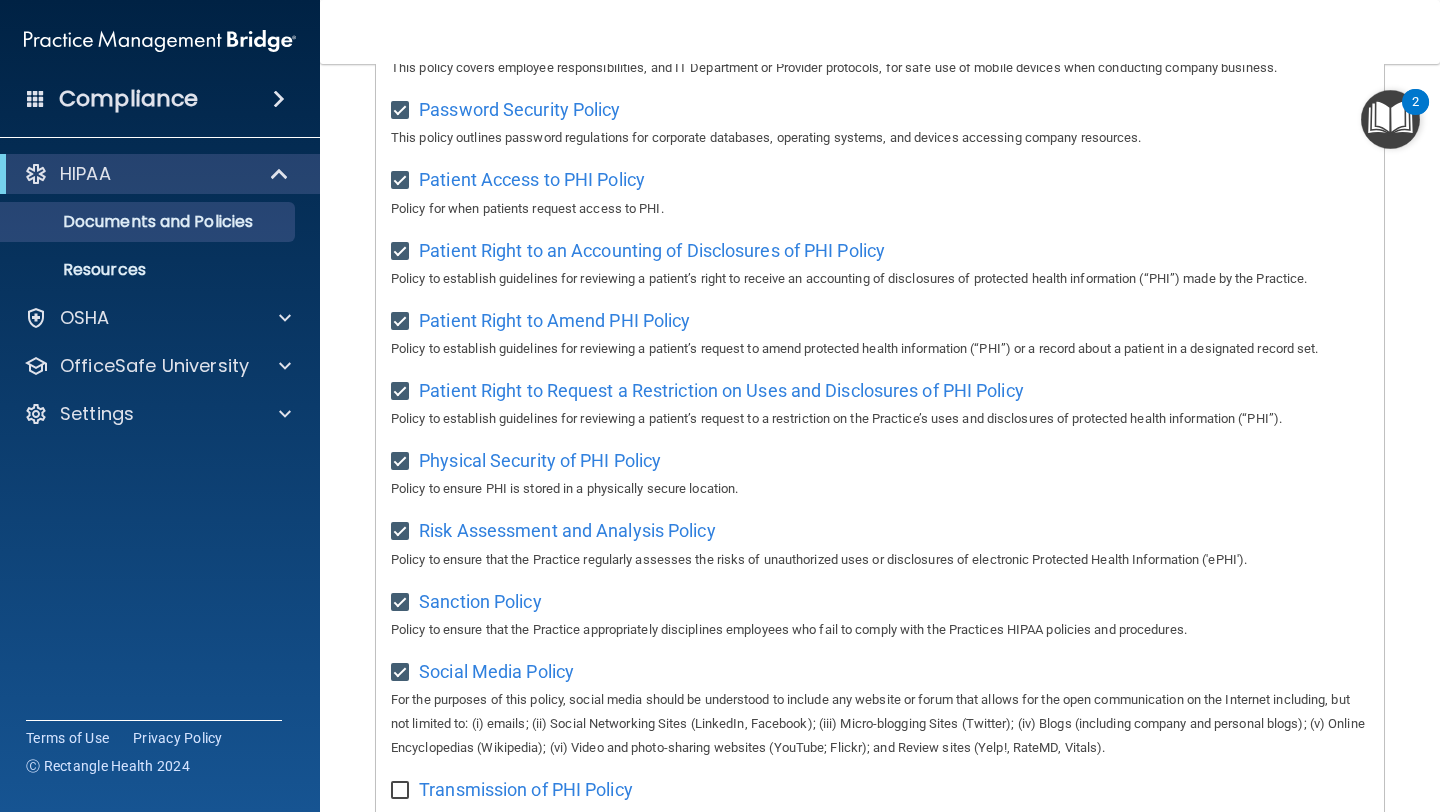 scroll, scrollTop: 1228, scrollLeft: 0, axis: vertical 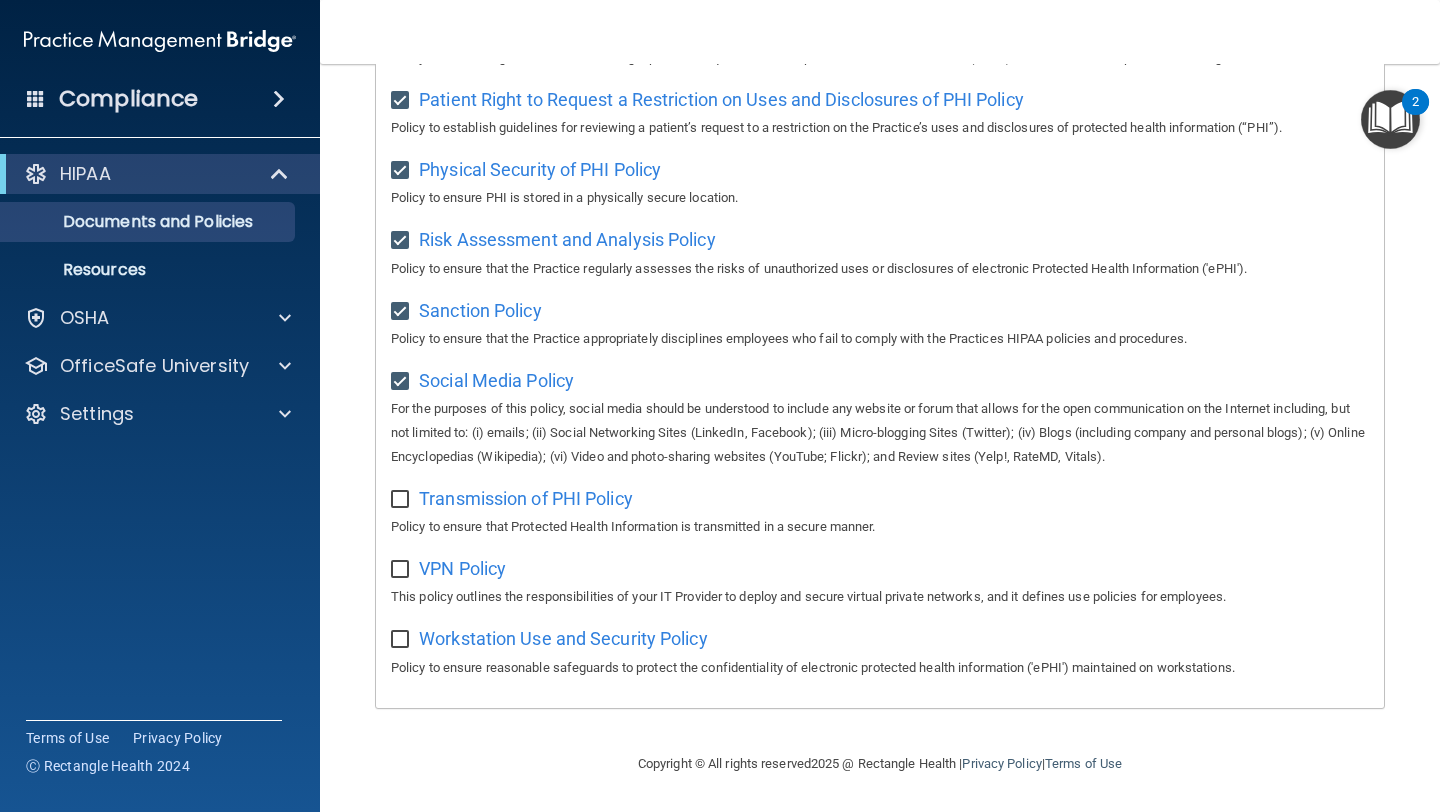 click at bounding box center (402, 500) 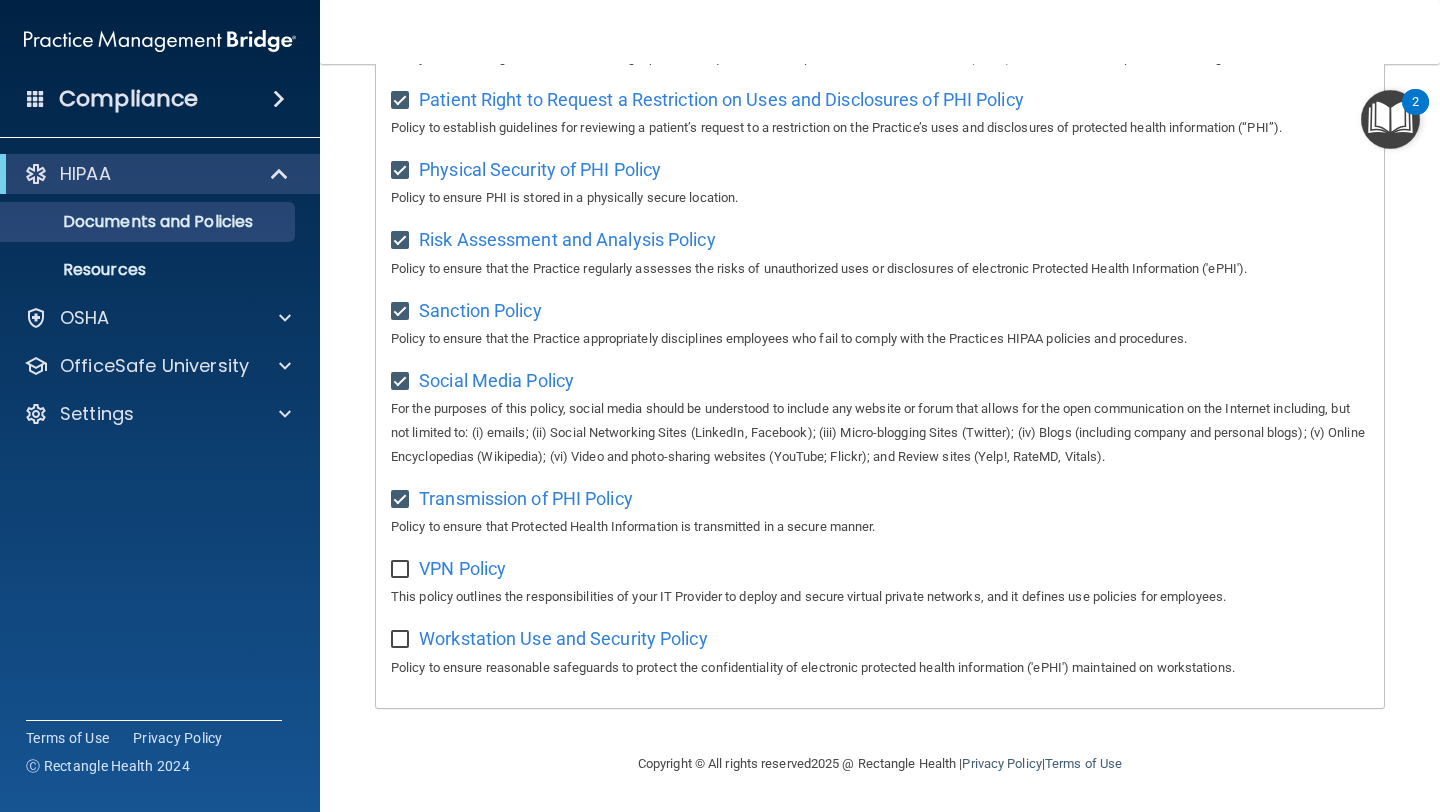 click at bounding box center (403, 563) 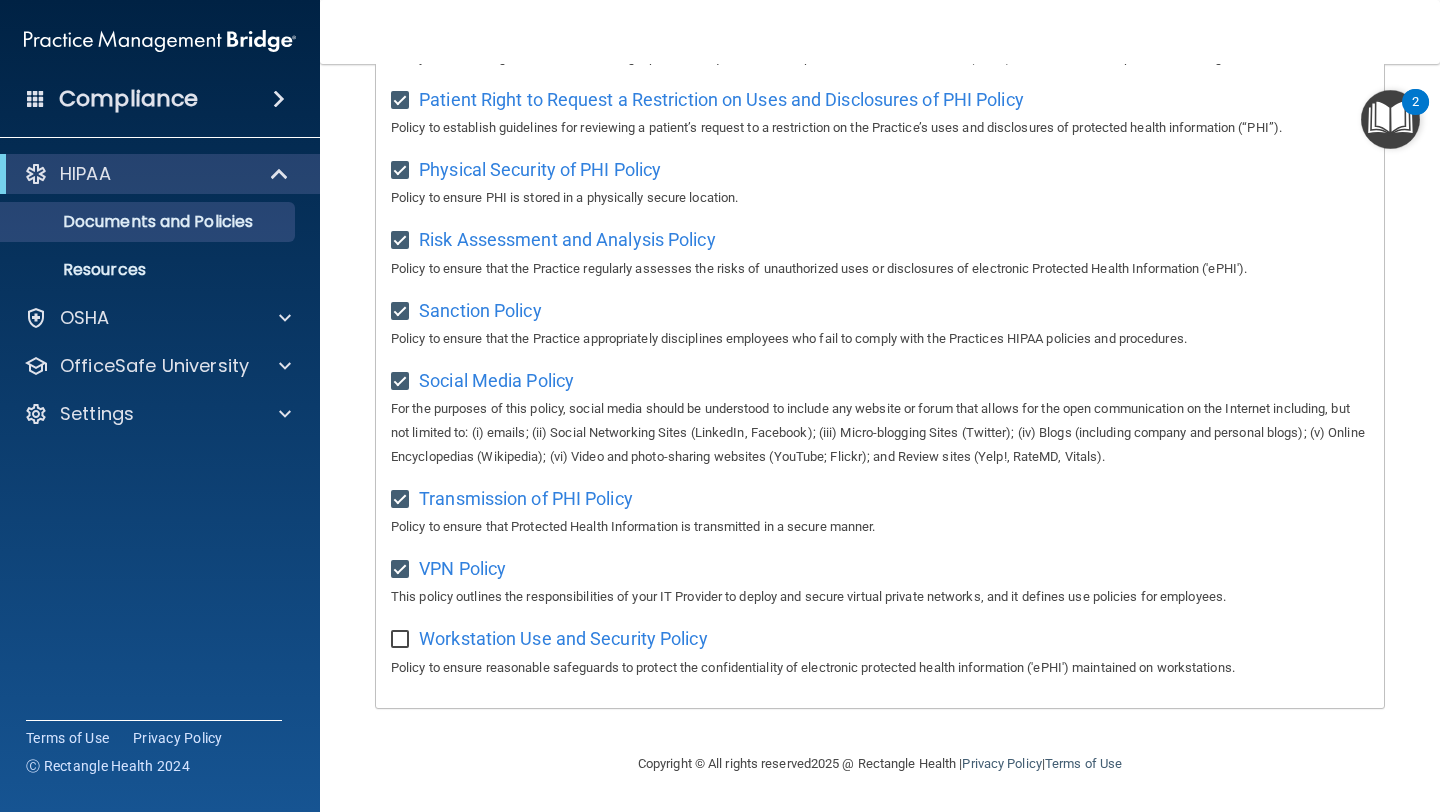 click at bounding box center [402, 640] 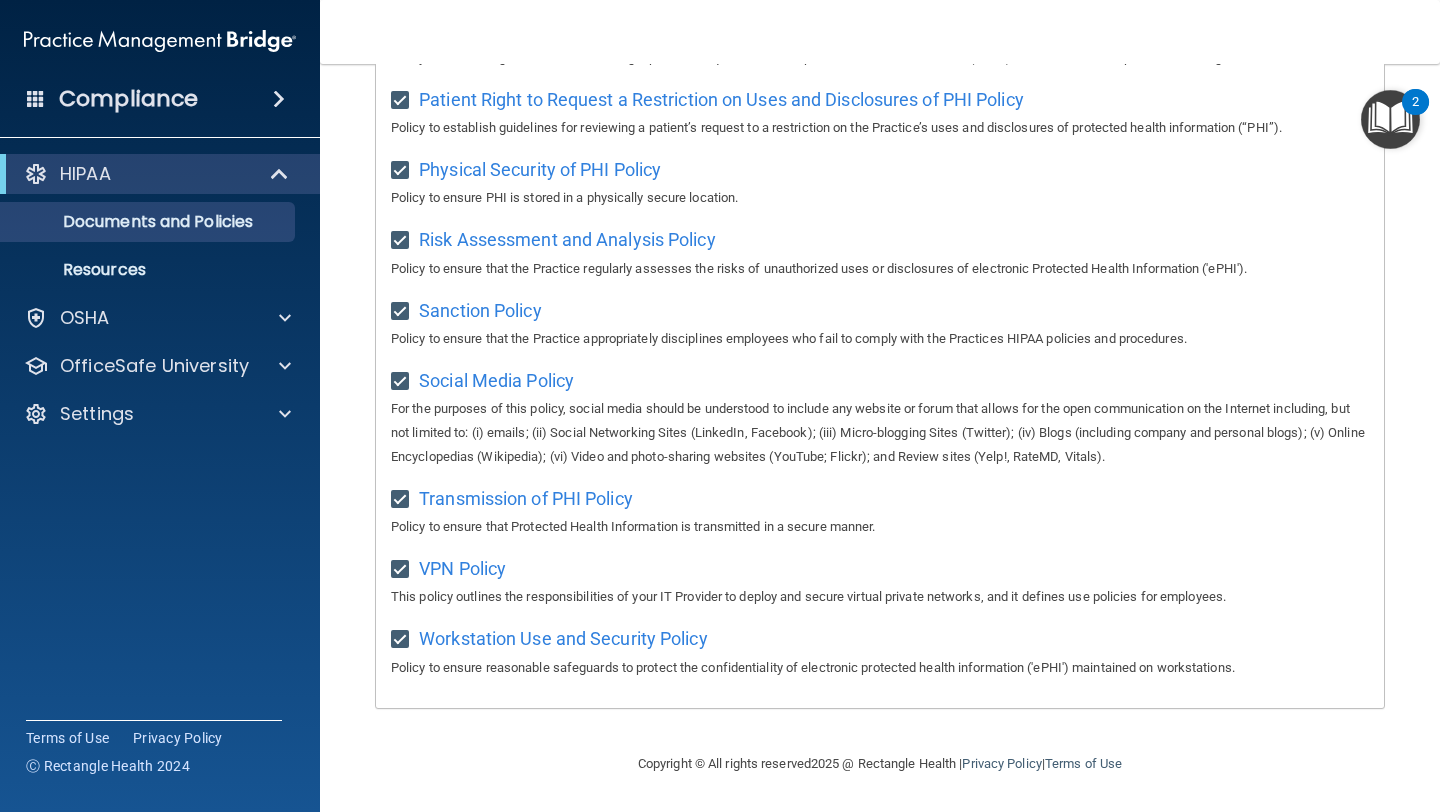 scroll, scrollTop: 0, scrollLeft: 0, axis: both 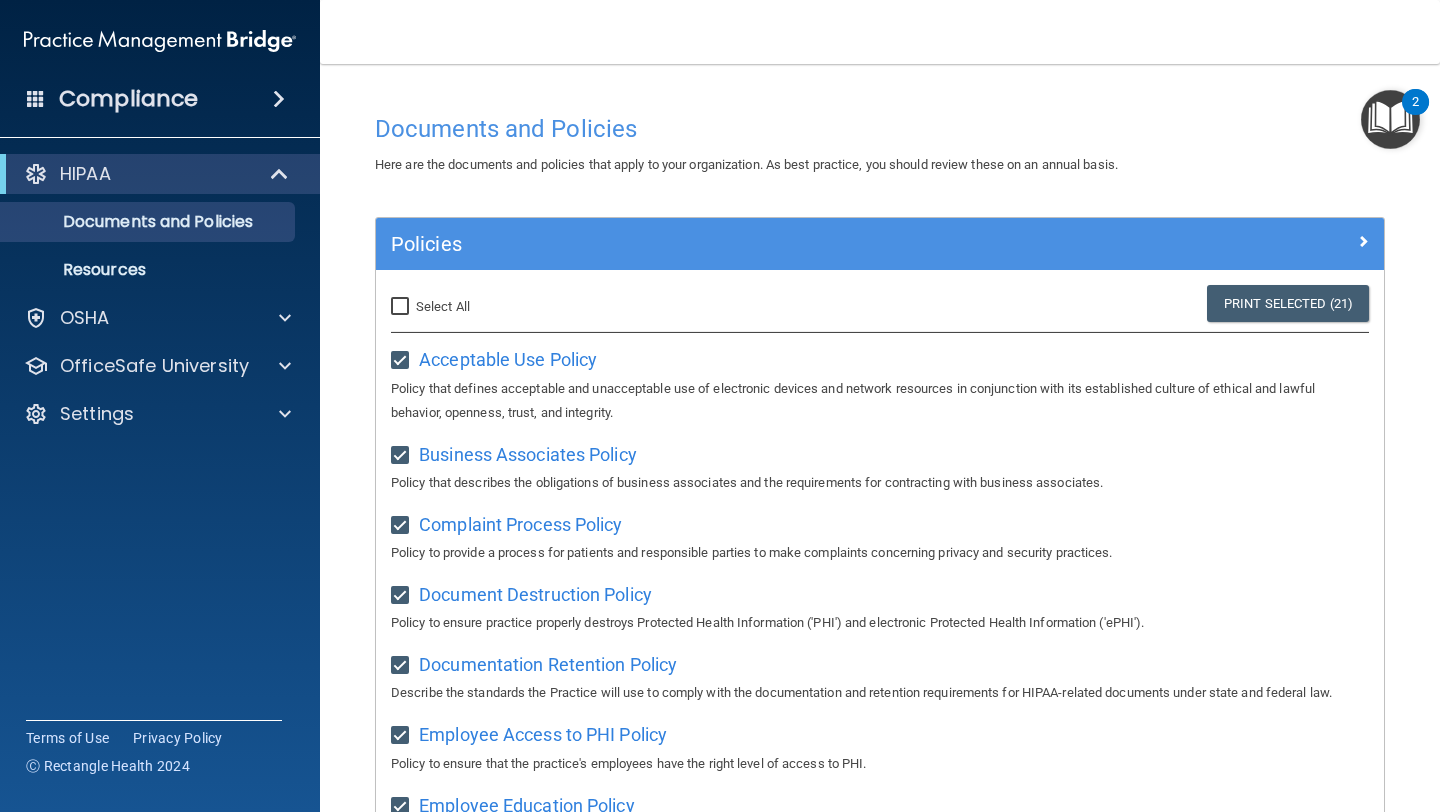 click on "Select All   (Unselect 21)    Unselect All" at bounding box center (402, 307) 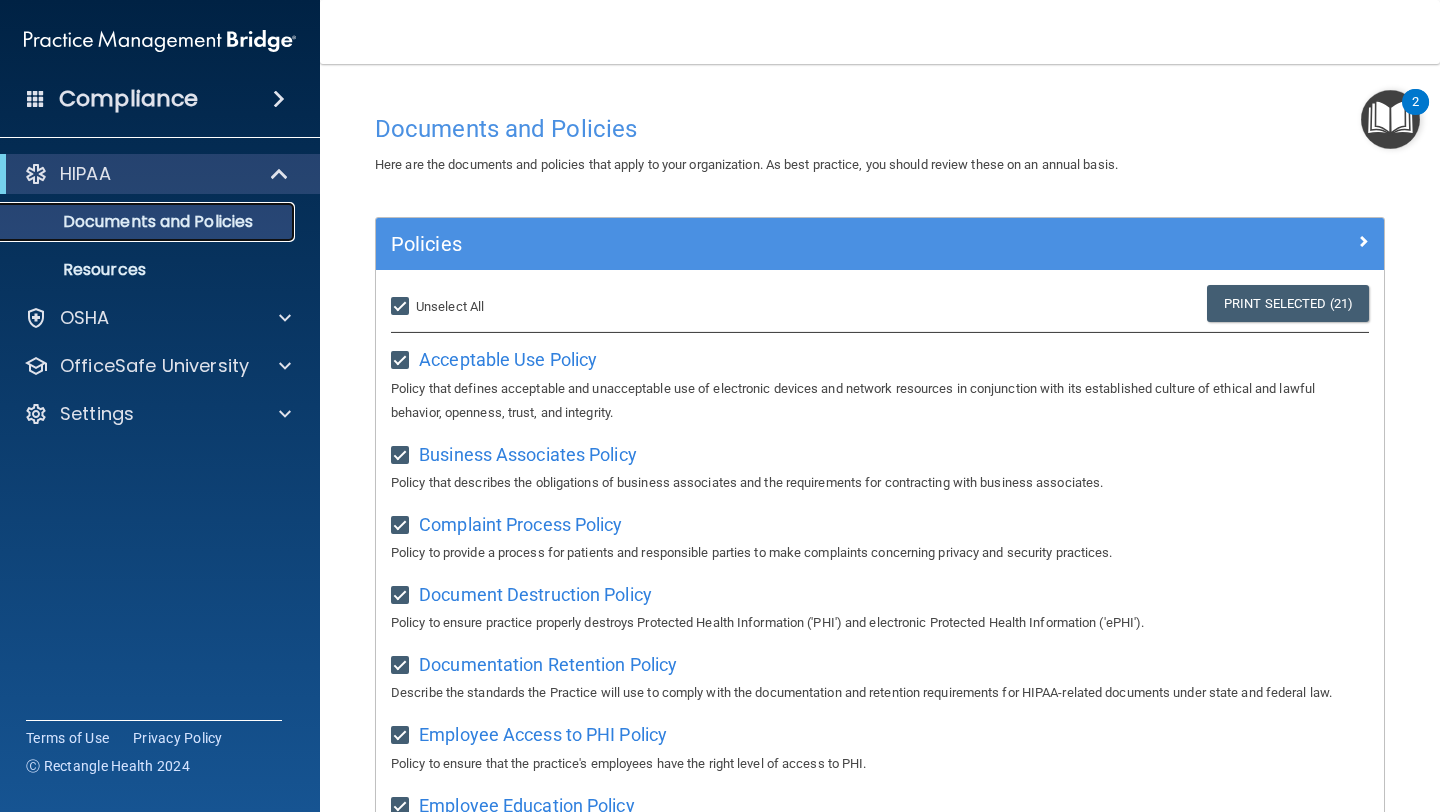 click on "Documents and Policies" at bounding box center [149, 222] 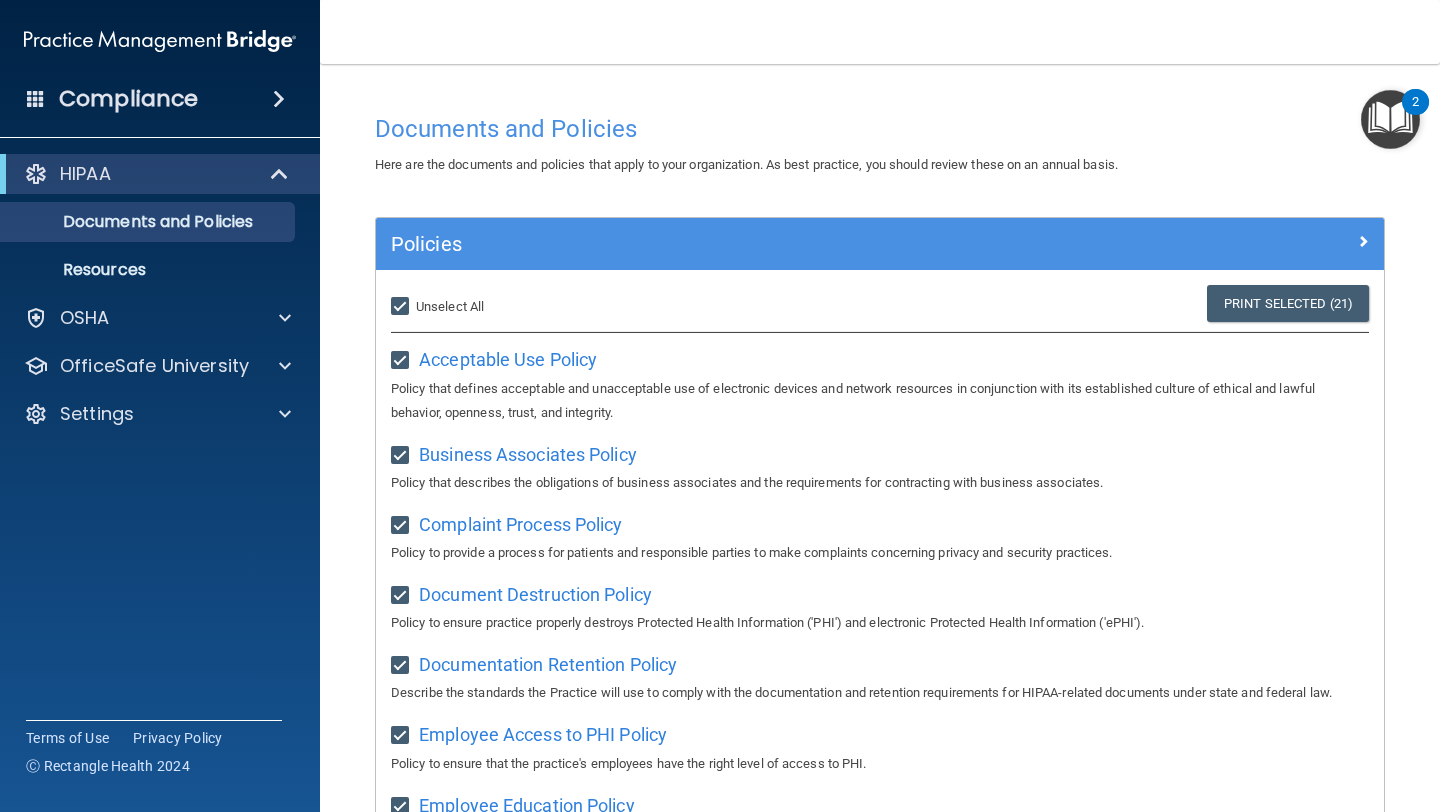 click at bounding box center [1390, 119] 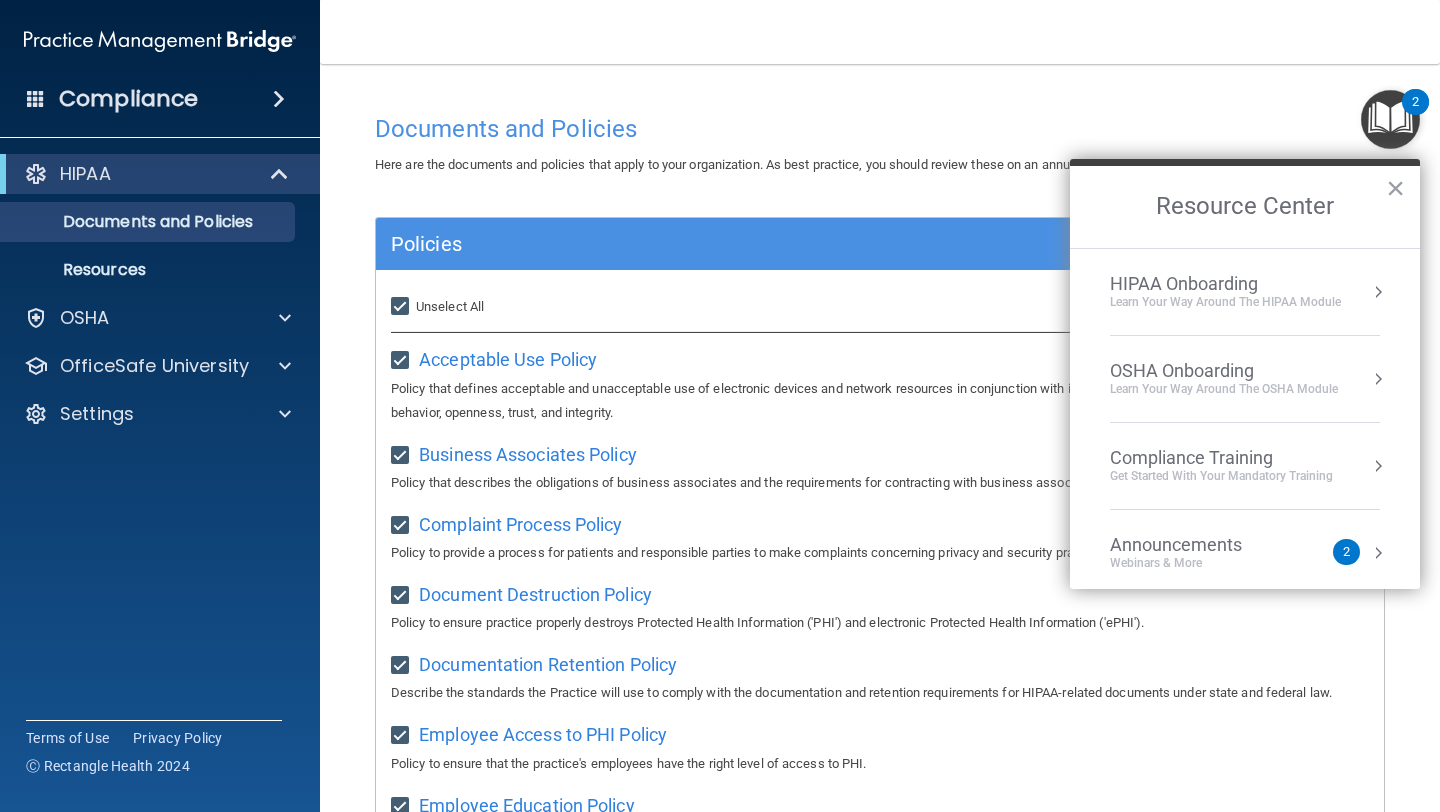 click on "Learn Your Way around the HIPAA module" at bounding box center (1225, 302) 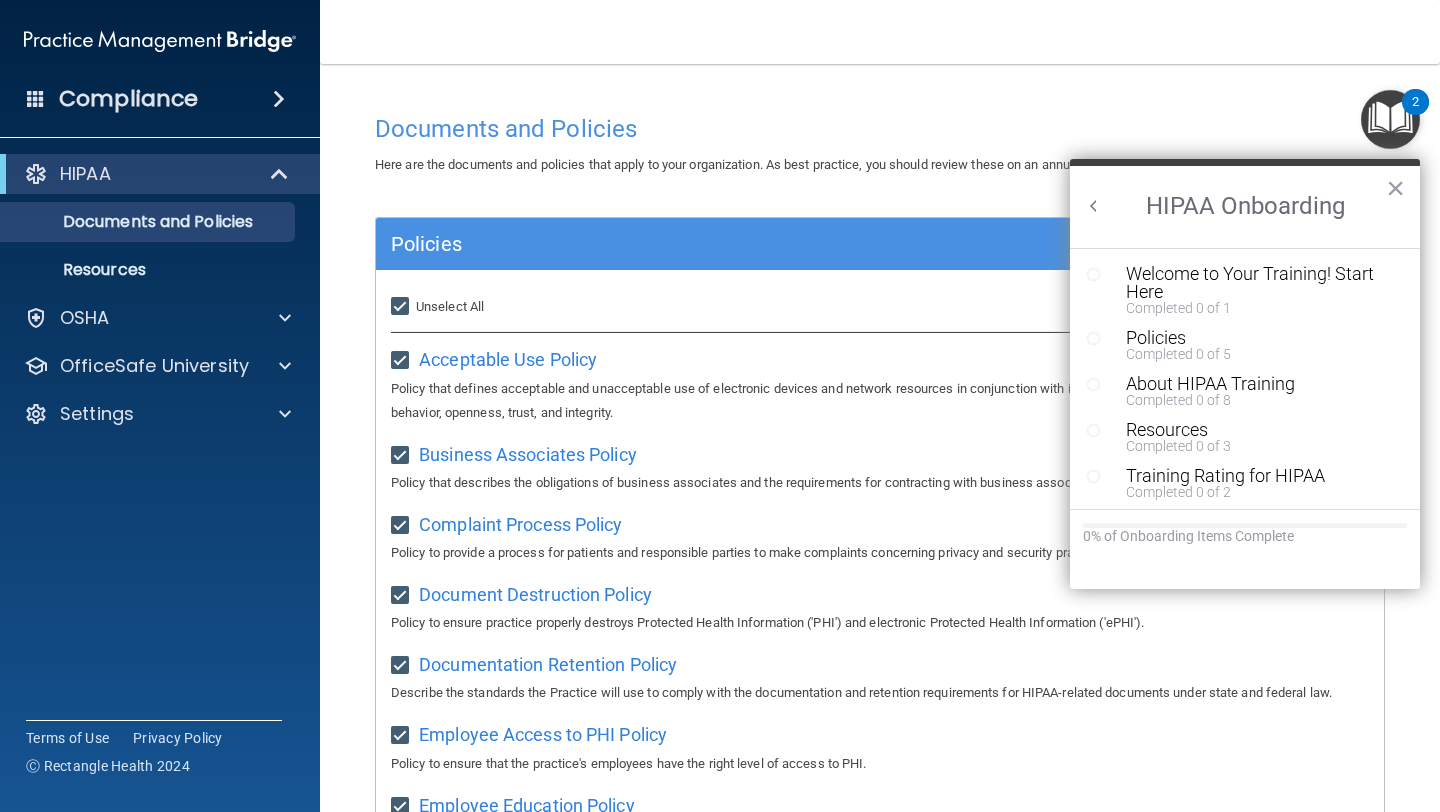 scroll, scrollTop: 0, scrollLeft: 0, axis: both 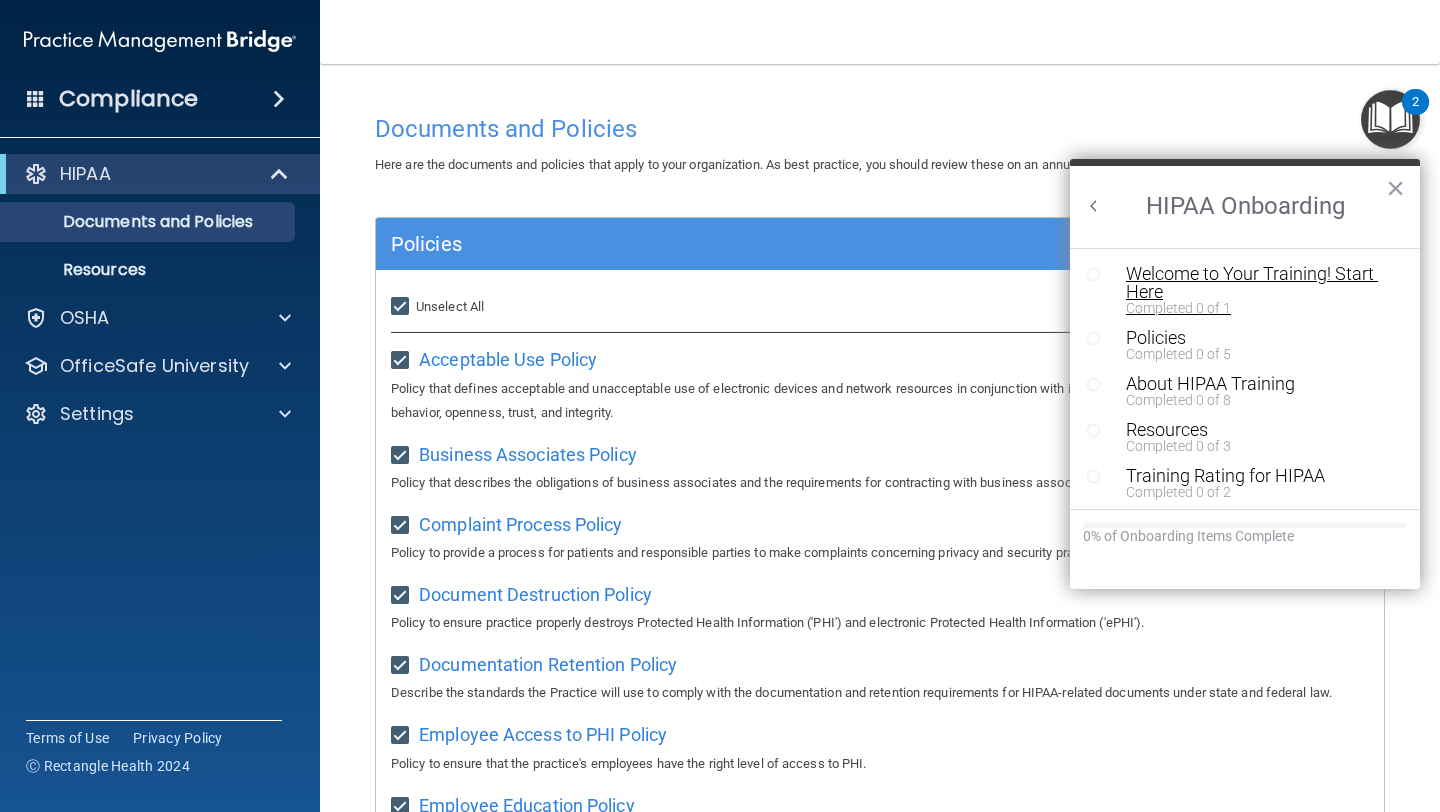 click on "Welcome to Your Training! Start Here" at bounding box center (1260, 283) 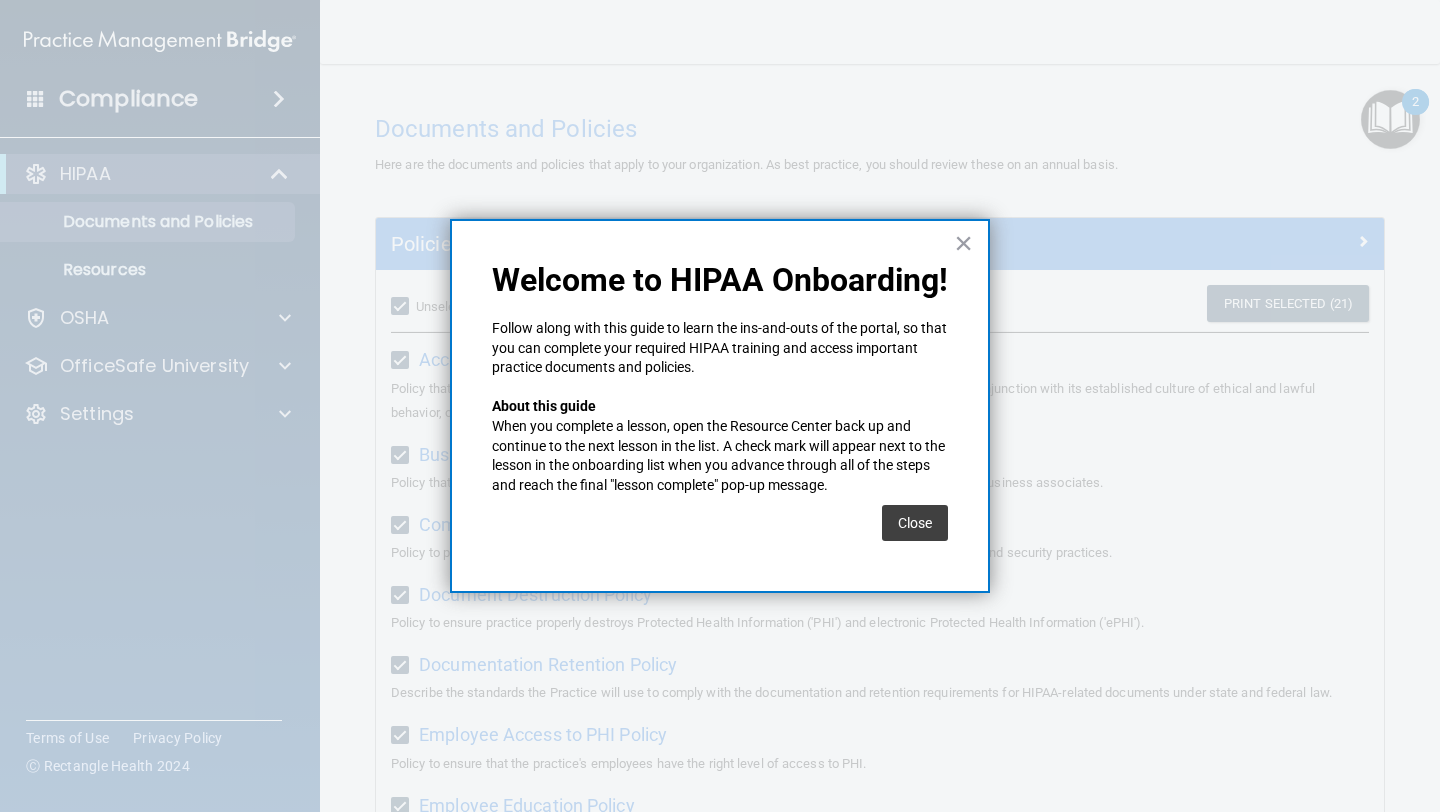 click on "Close" at bounding box center (915, 523) 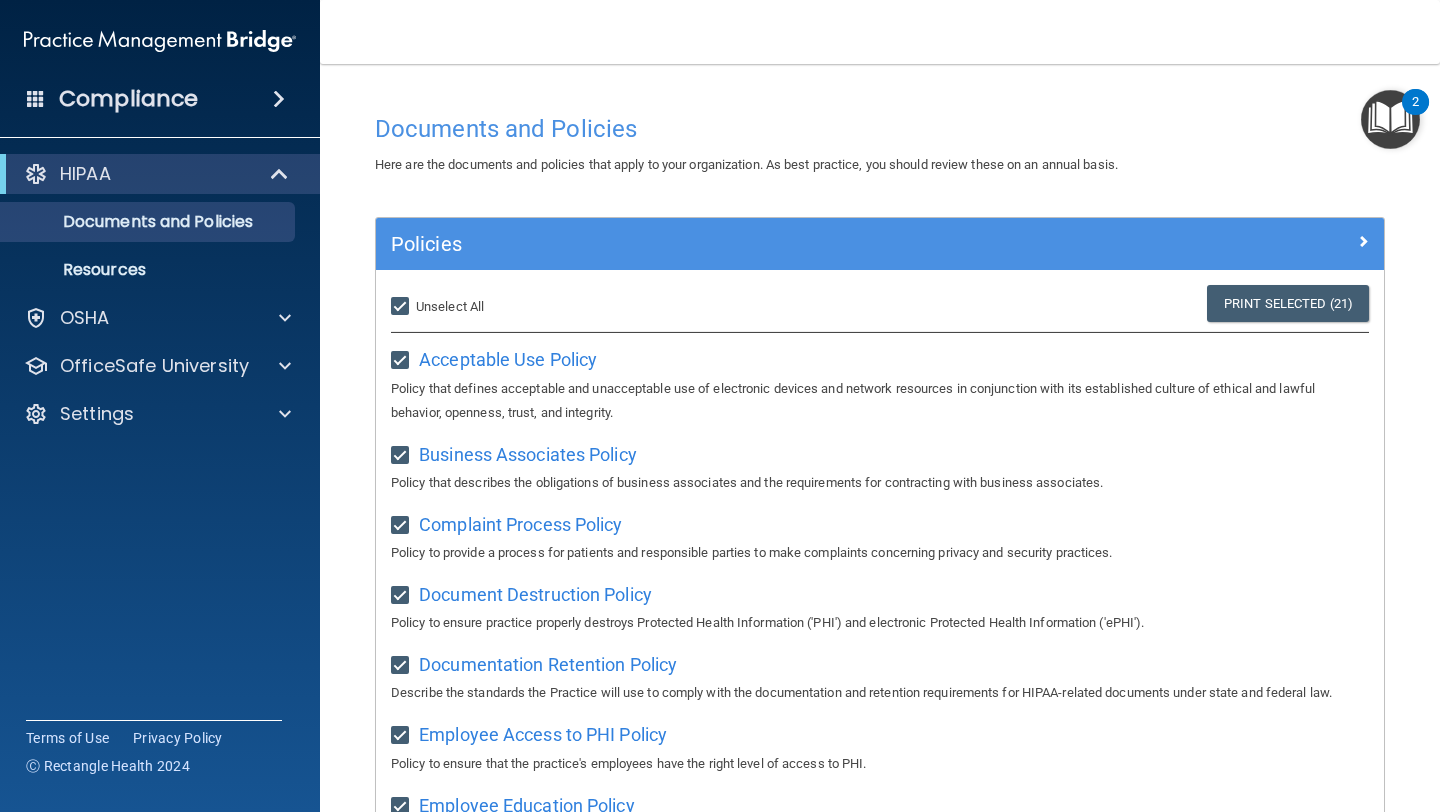 click at bounding box center (1390, 119) 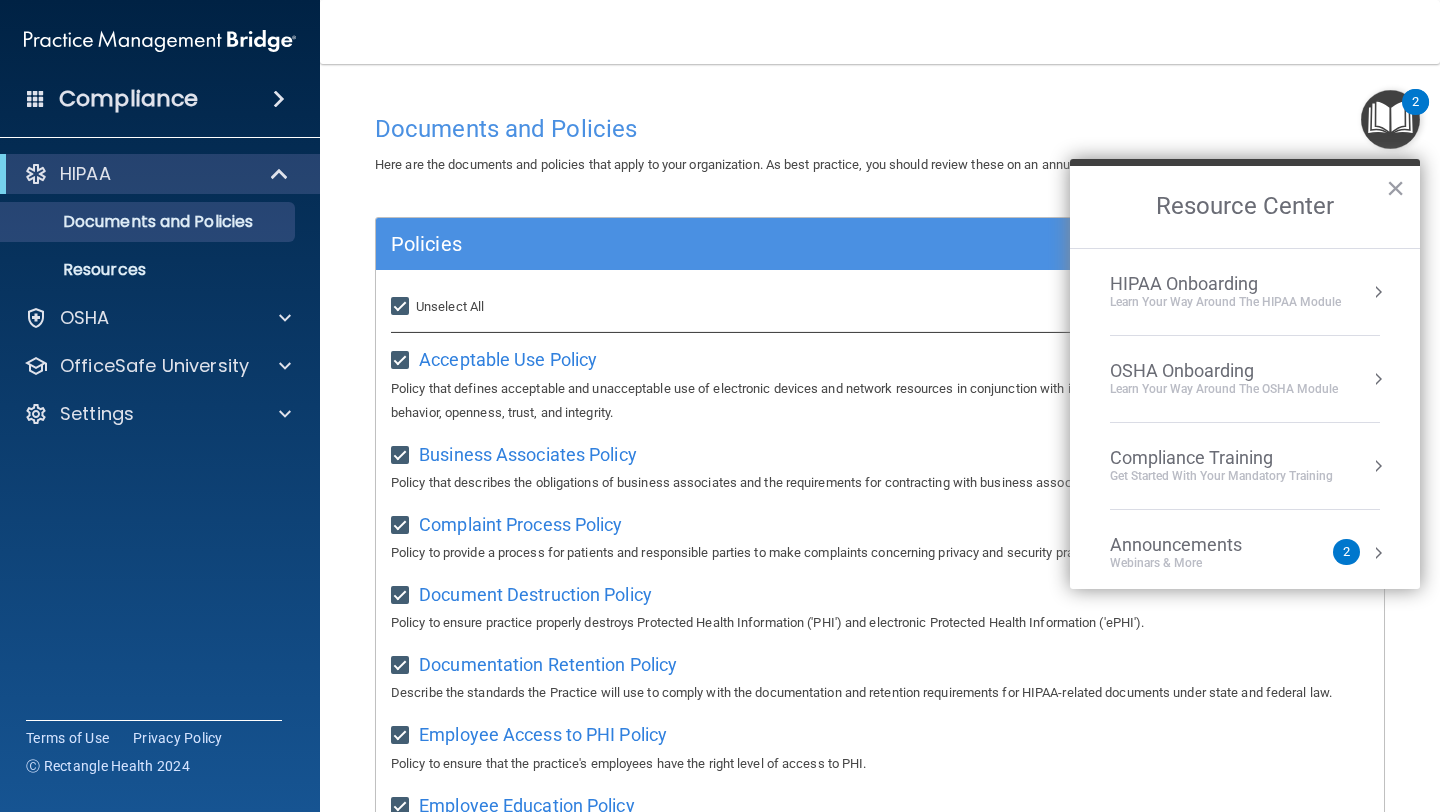 click on "HIPAA Onboarding Learn Your Way around the HIPAA module" at bounding box center (1245, 292) 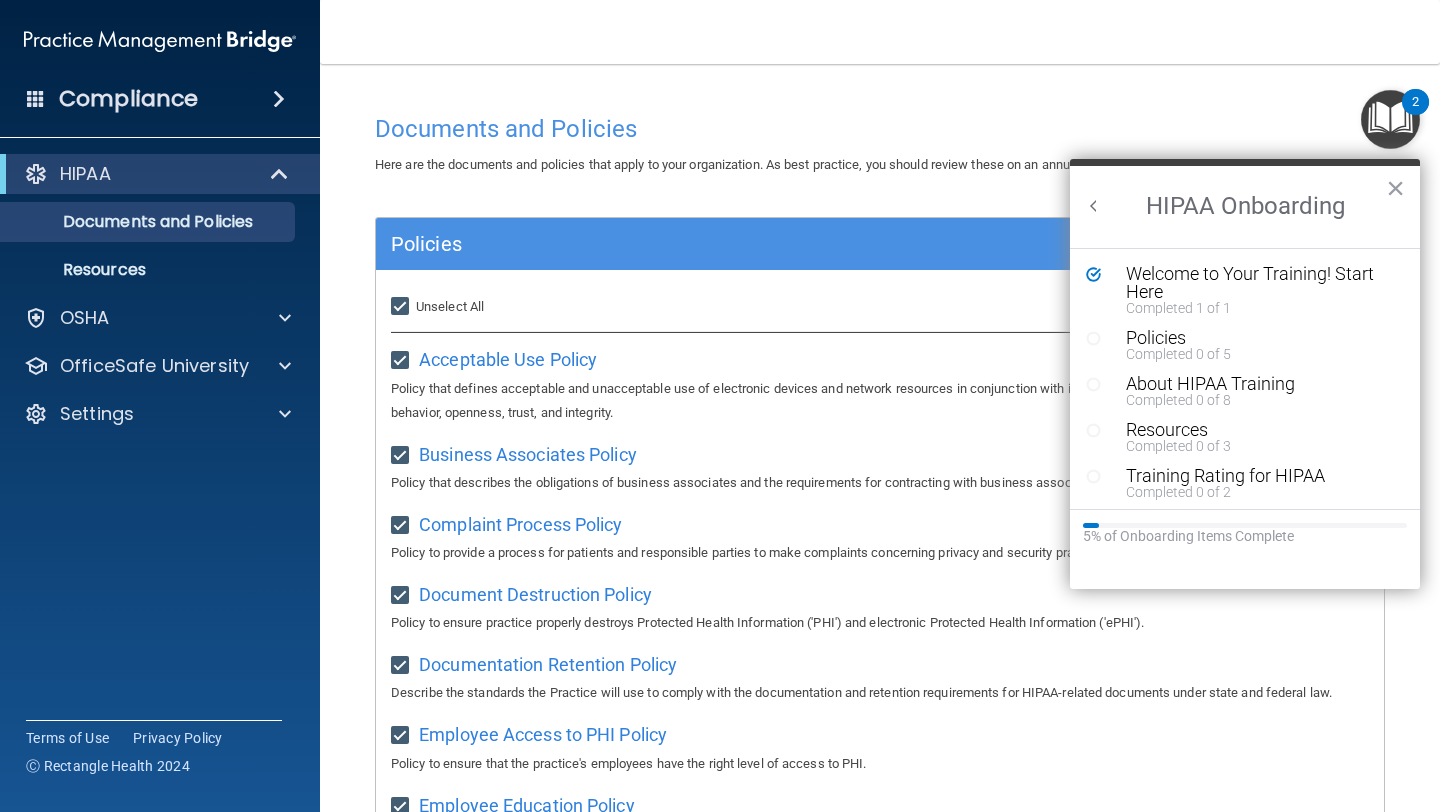 scroll, scrollTop: 0, scrollLeft: 0, axis: both 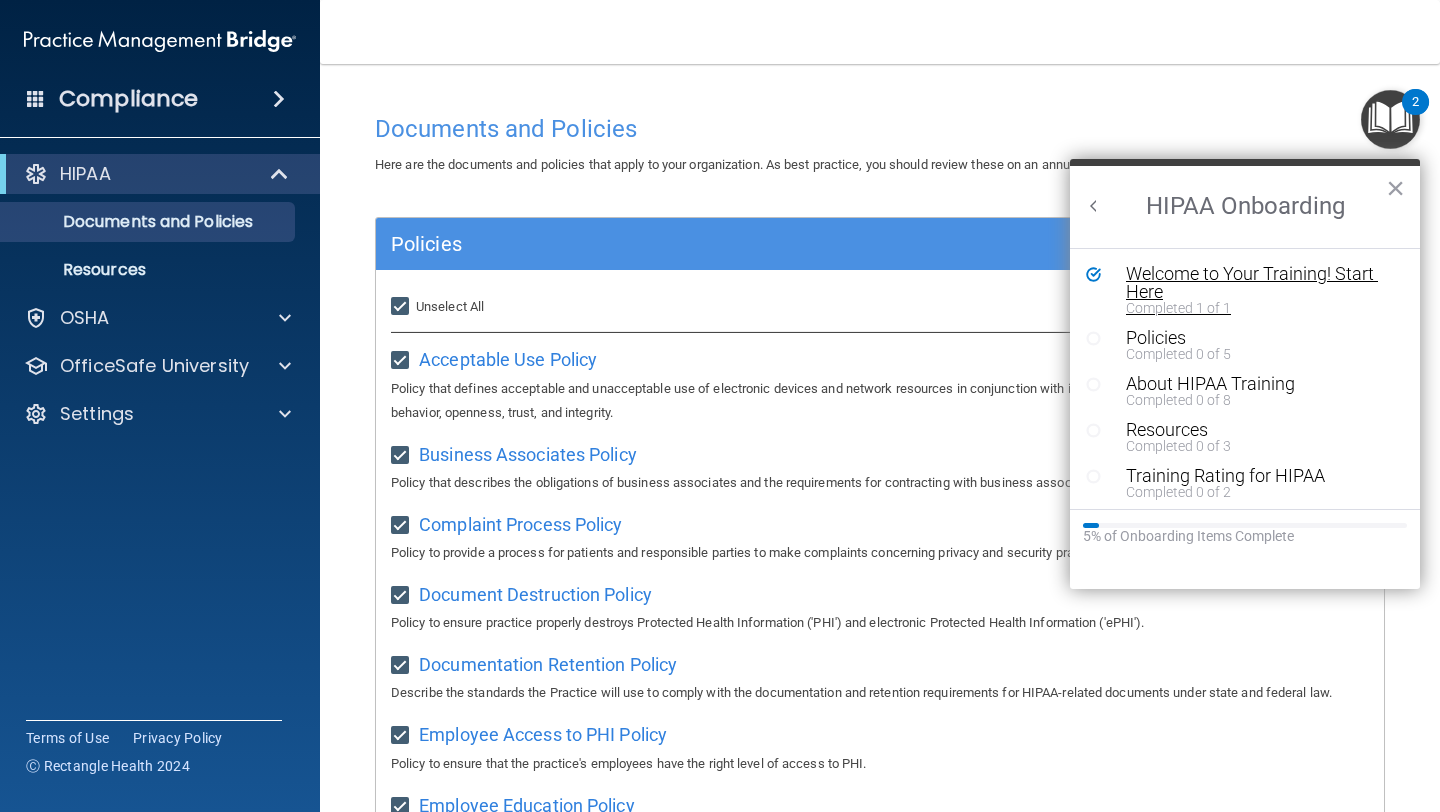 click on "Welcome to Your Training! Start Here" at bounding box center [1260, 283] 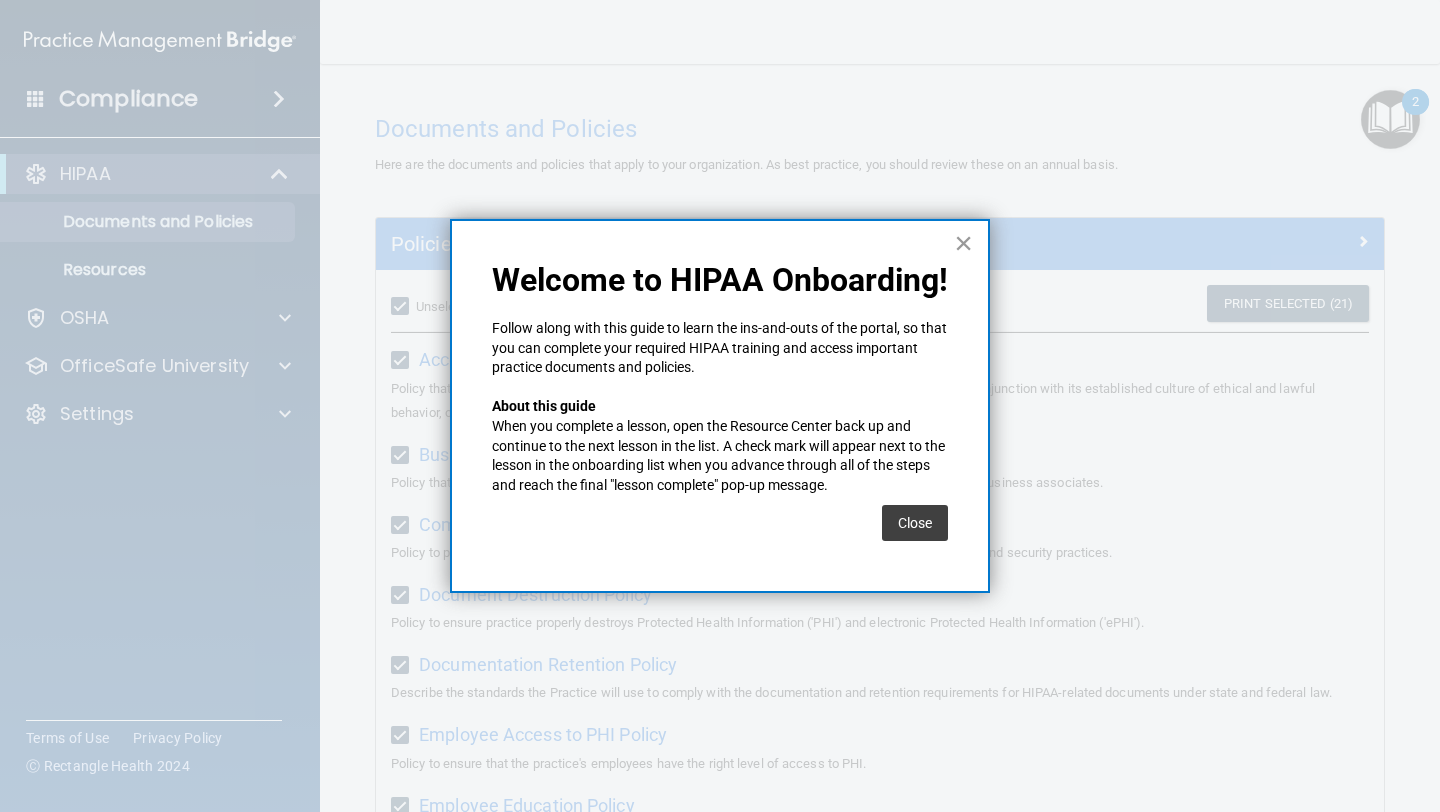click on "×" at bounding box center [963, 243] 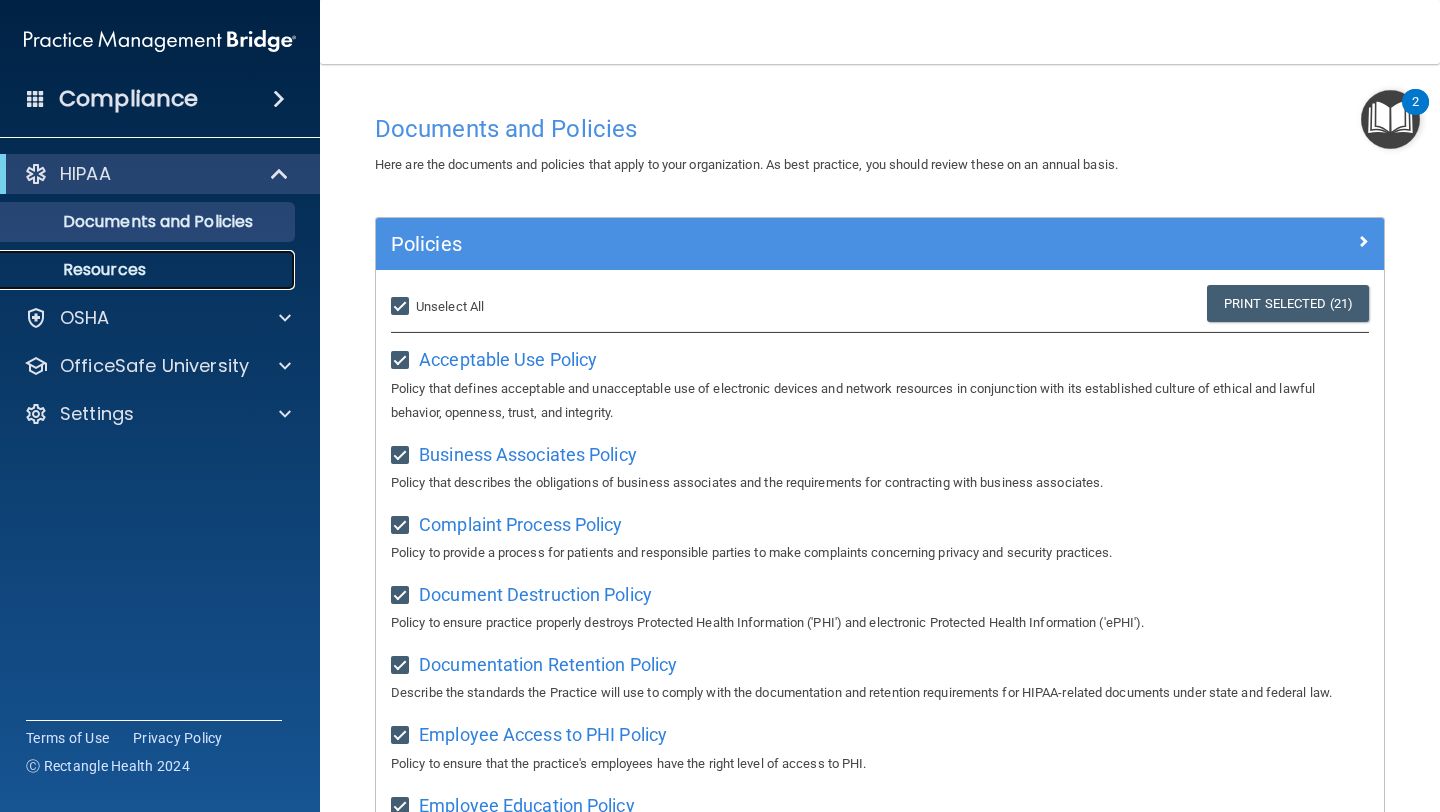 click on "Resources" at bounding box center [149, 270] 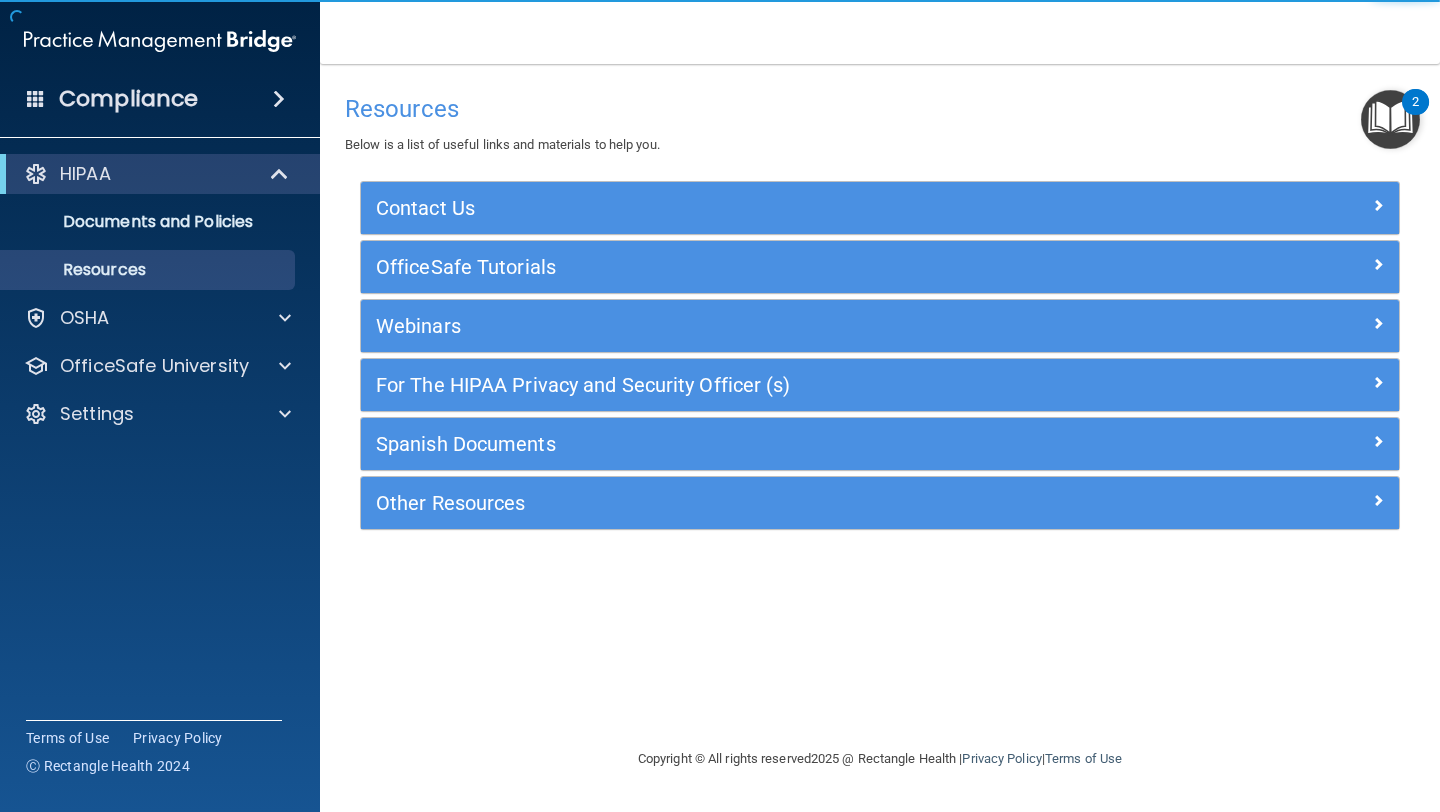 click on "Documents and Policies                 Report an Incident               Business Associates               Emergency Planning               Resources                 HIPAA Risk Assessment" at bounding box center (161, 242) 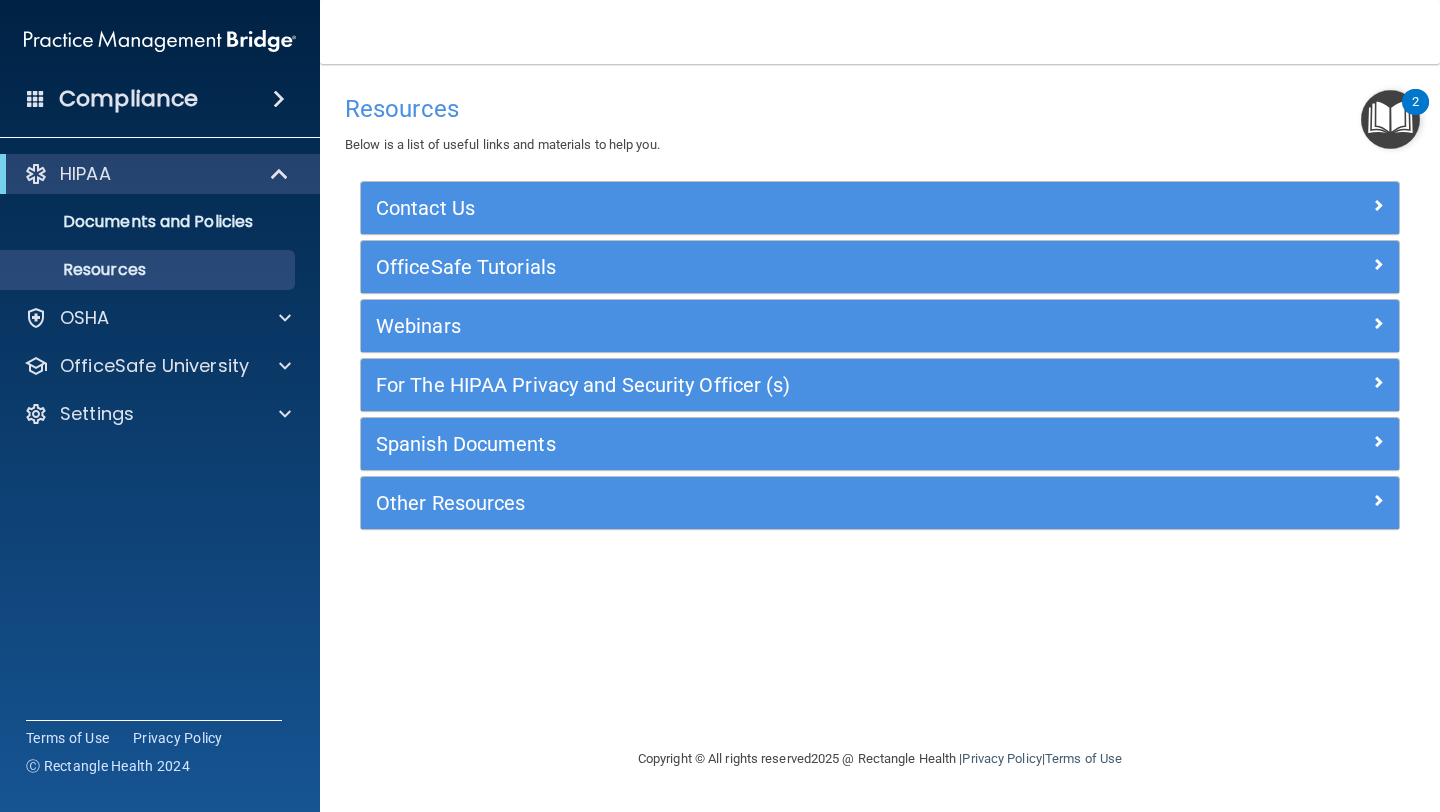 click on "Compliance" at bounding box center [128, 99] 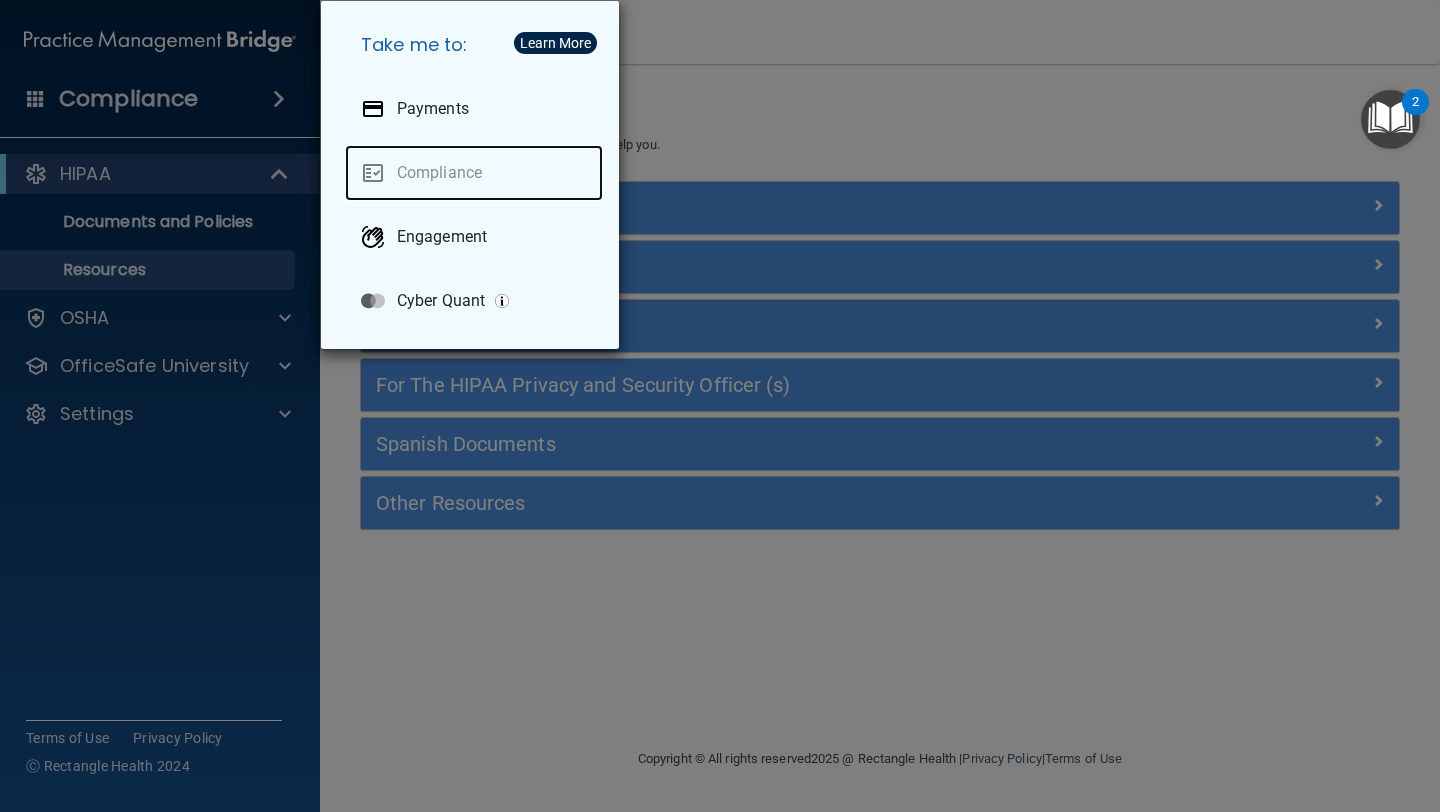 click on "Compliance" at bounding box center (474, 173) 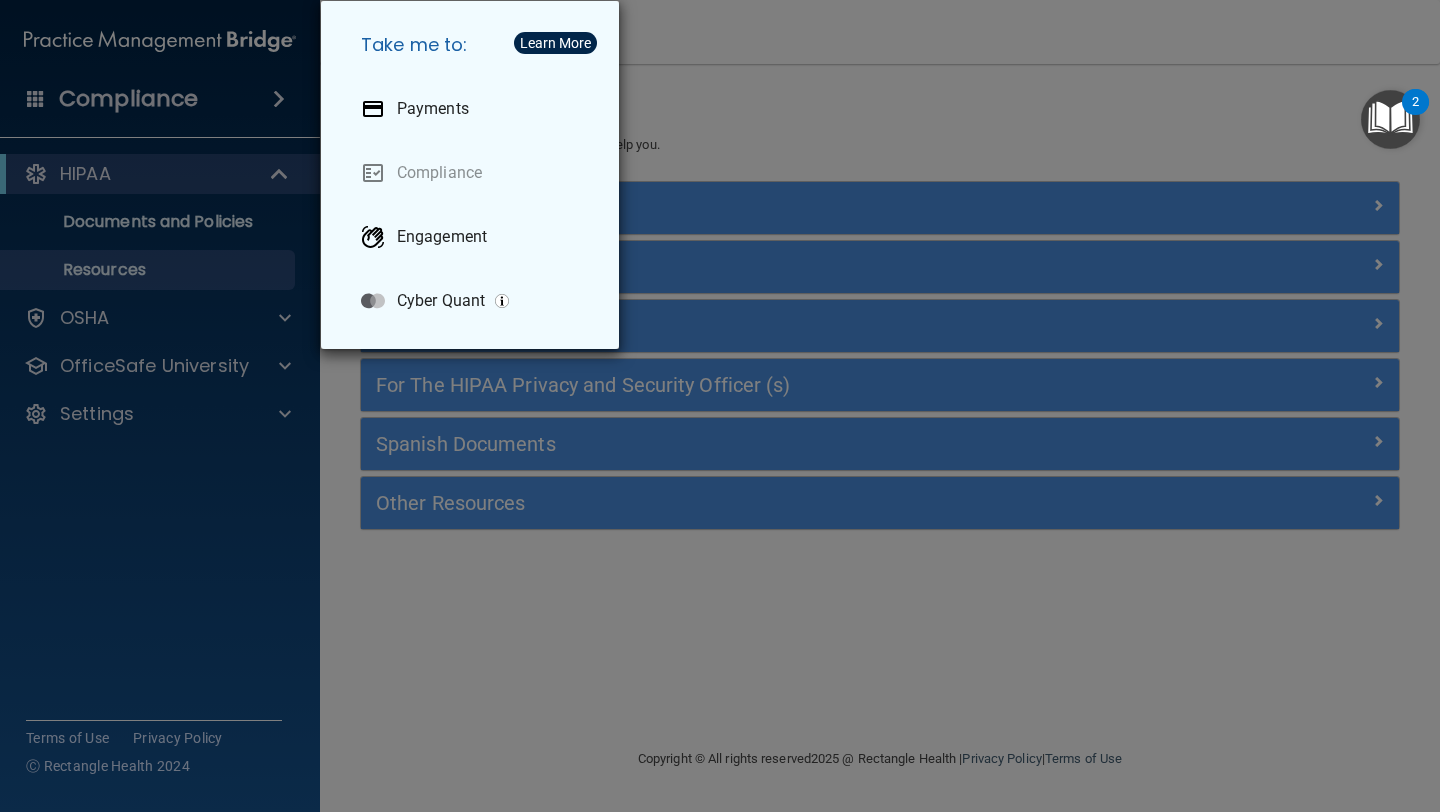 click on "Take me to:             Payments                   Compliance                     Engagement                     Cyber Quant" at bounding box center [720, 406] 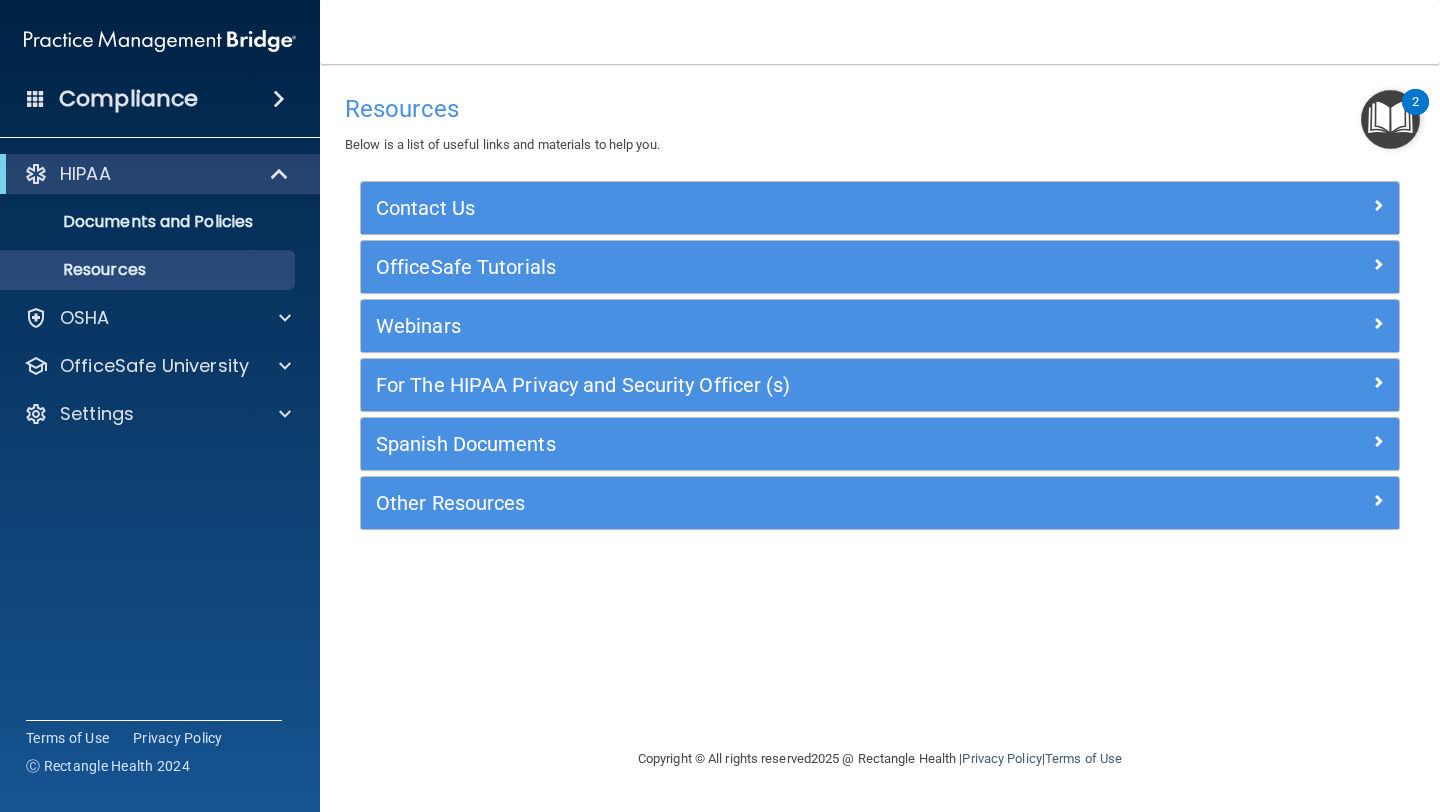 click at bounding box center (1390, 119) 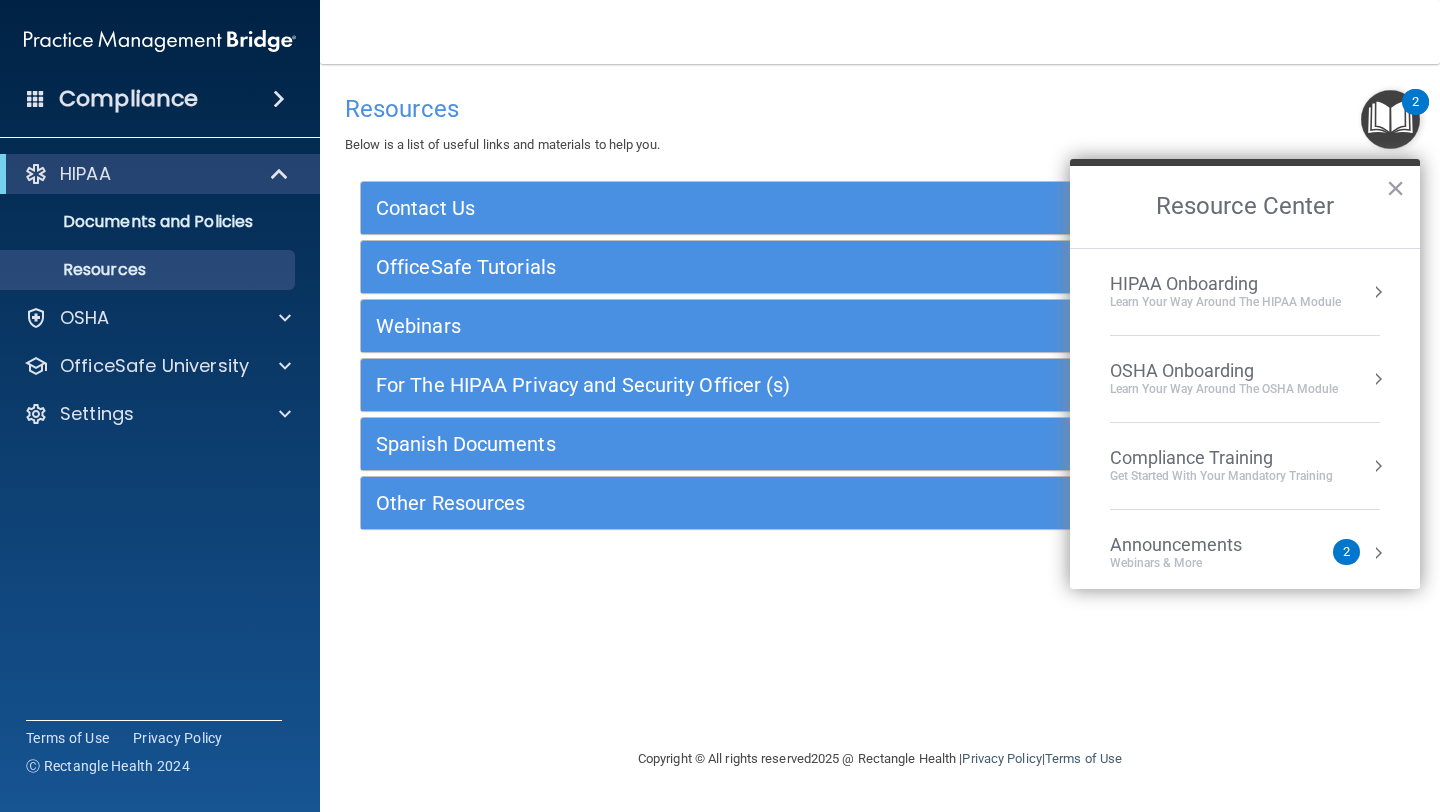 click on "Get Started with your mandatory training" at bounding box center (1221, 476) 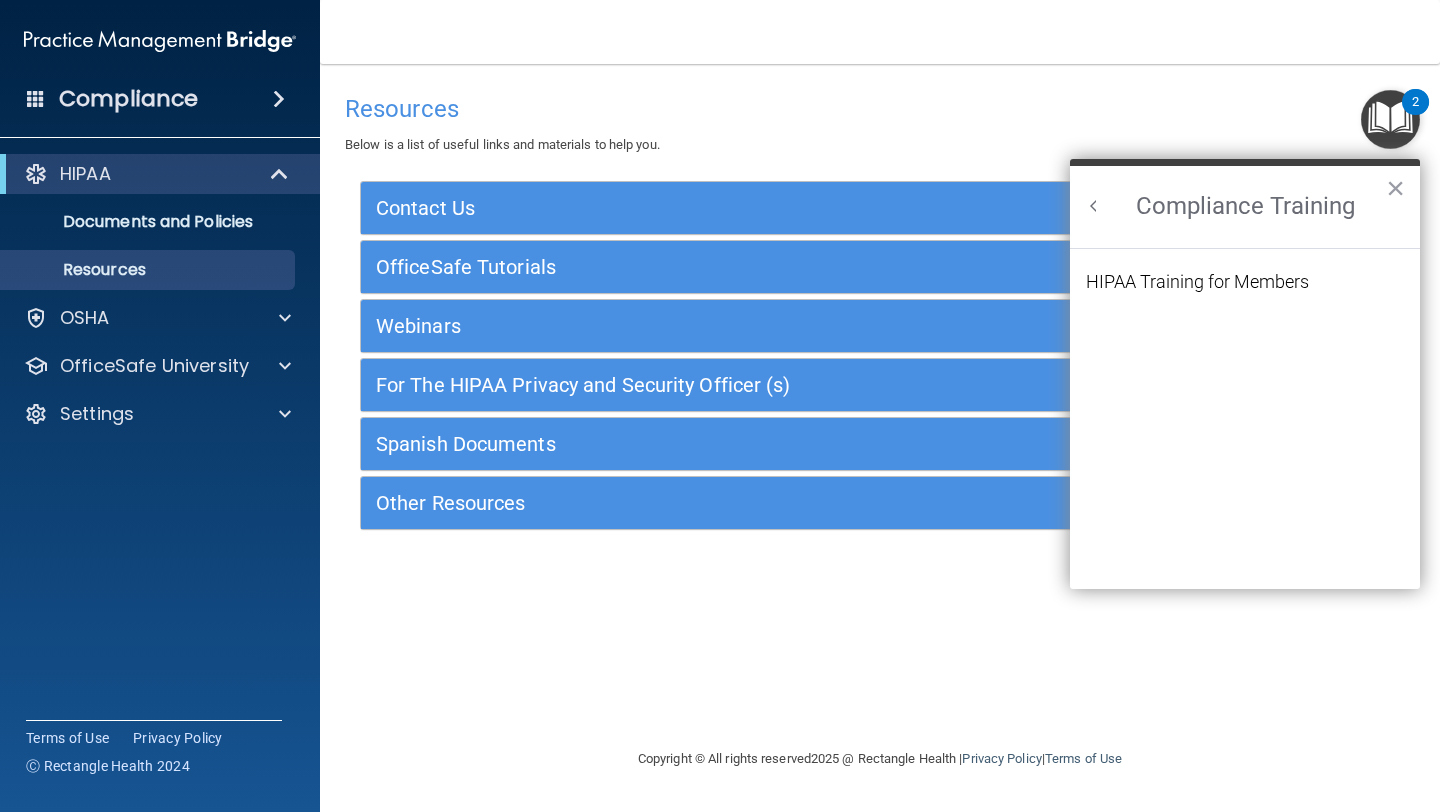 scroll, scrollTop: 0, scrollLeft: 0, axis: both 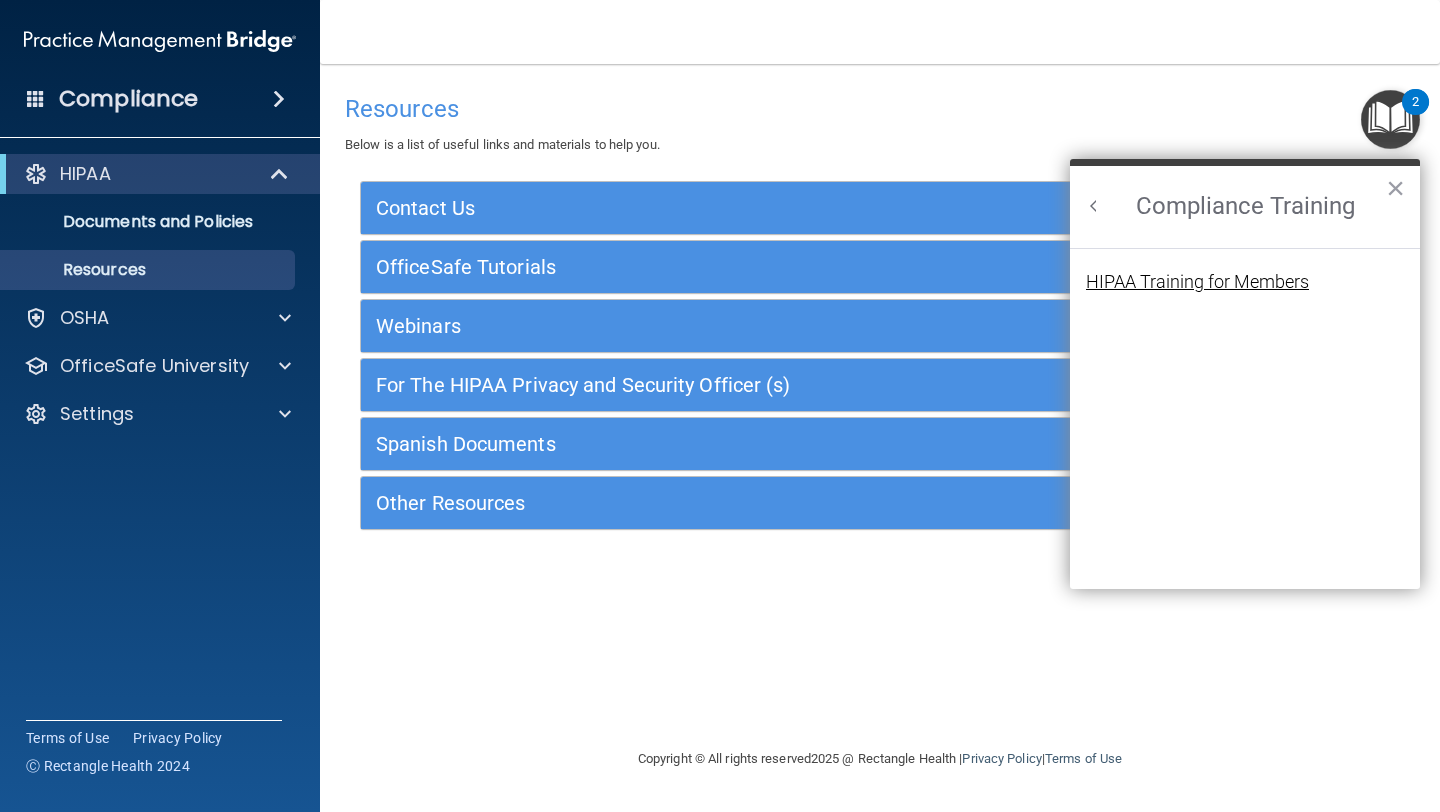 click on "HIPAA Training for Members" at bounding box center (1197, 282) 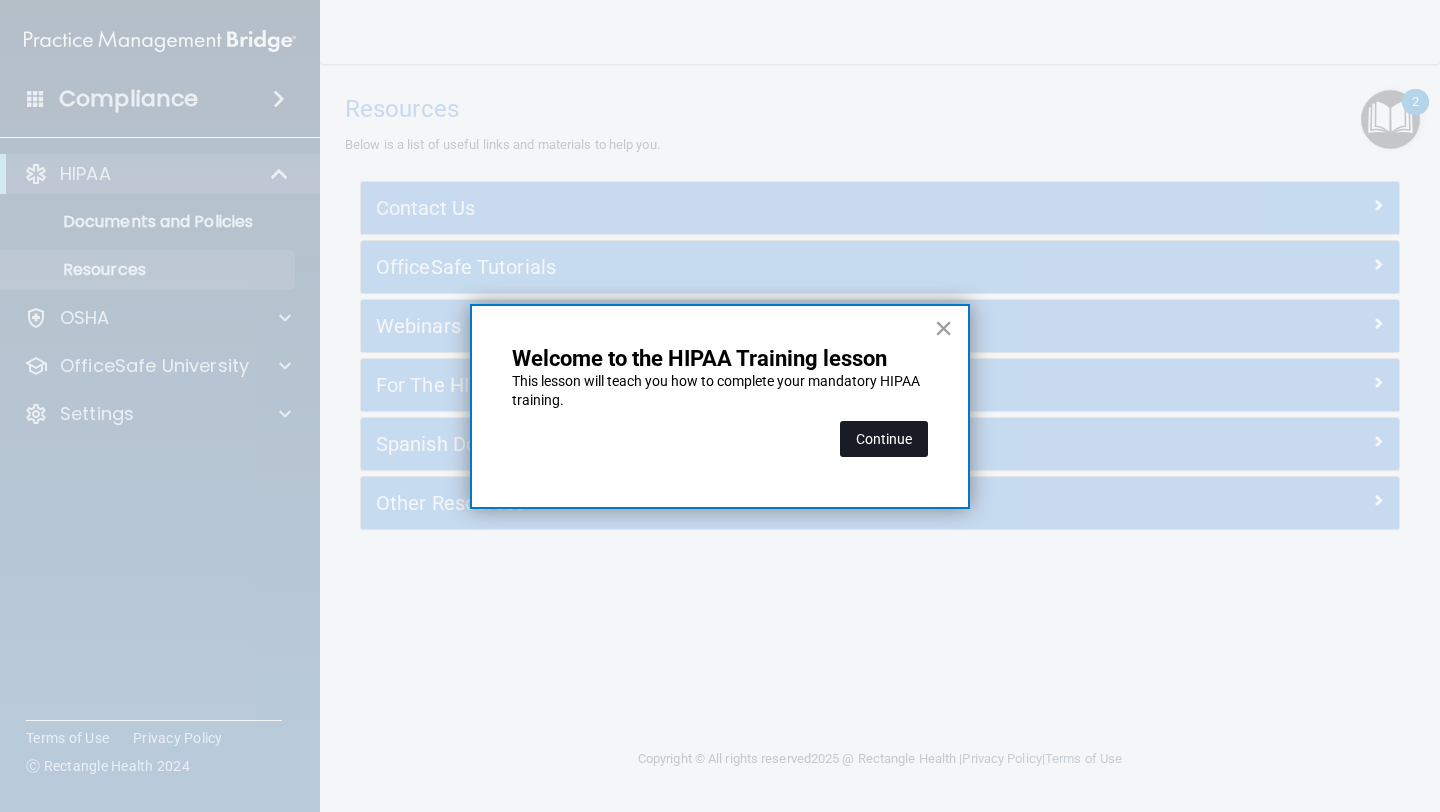 click on "Continue" at bounding box center [884, 439] 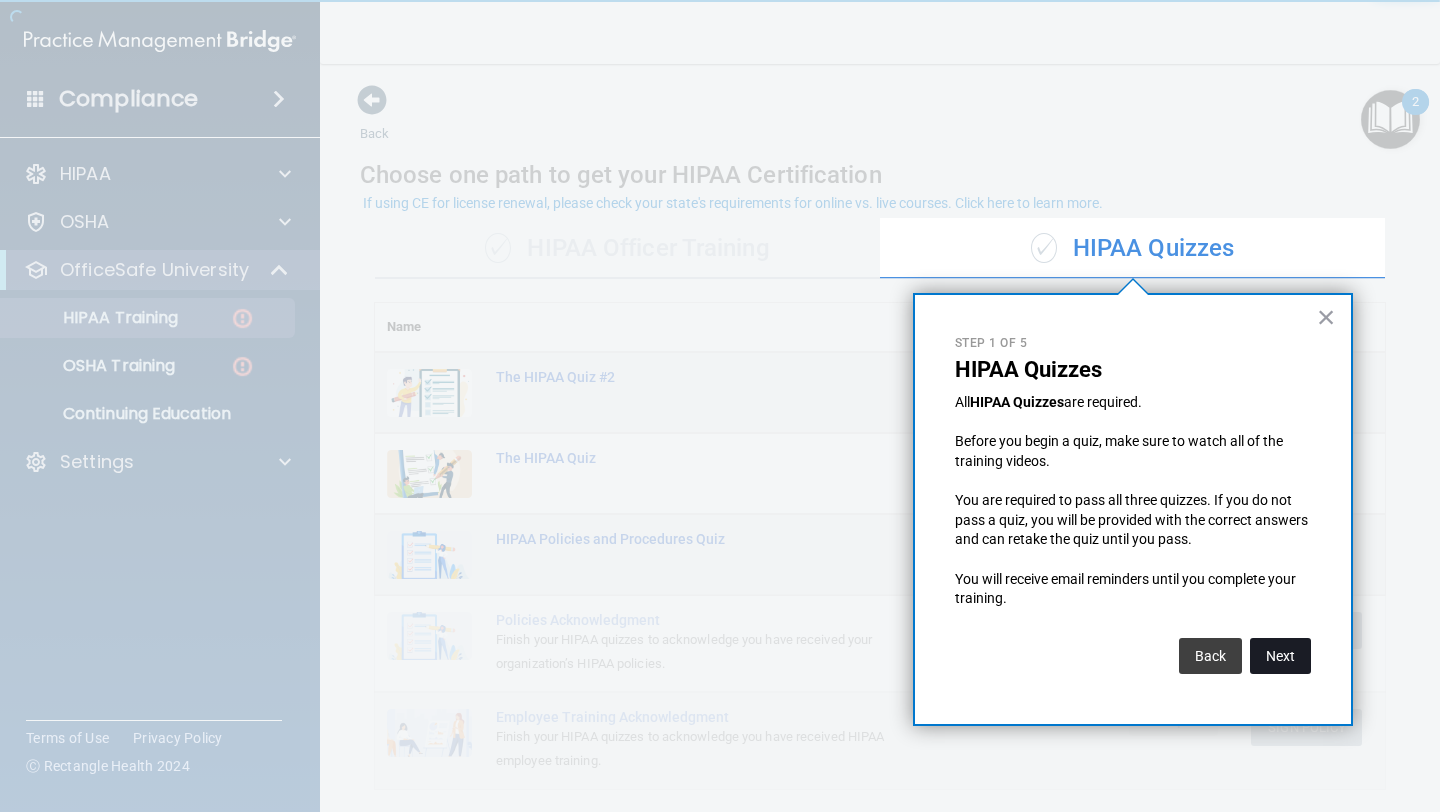 click on "Next" at bounding box center (1280, 656) 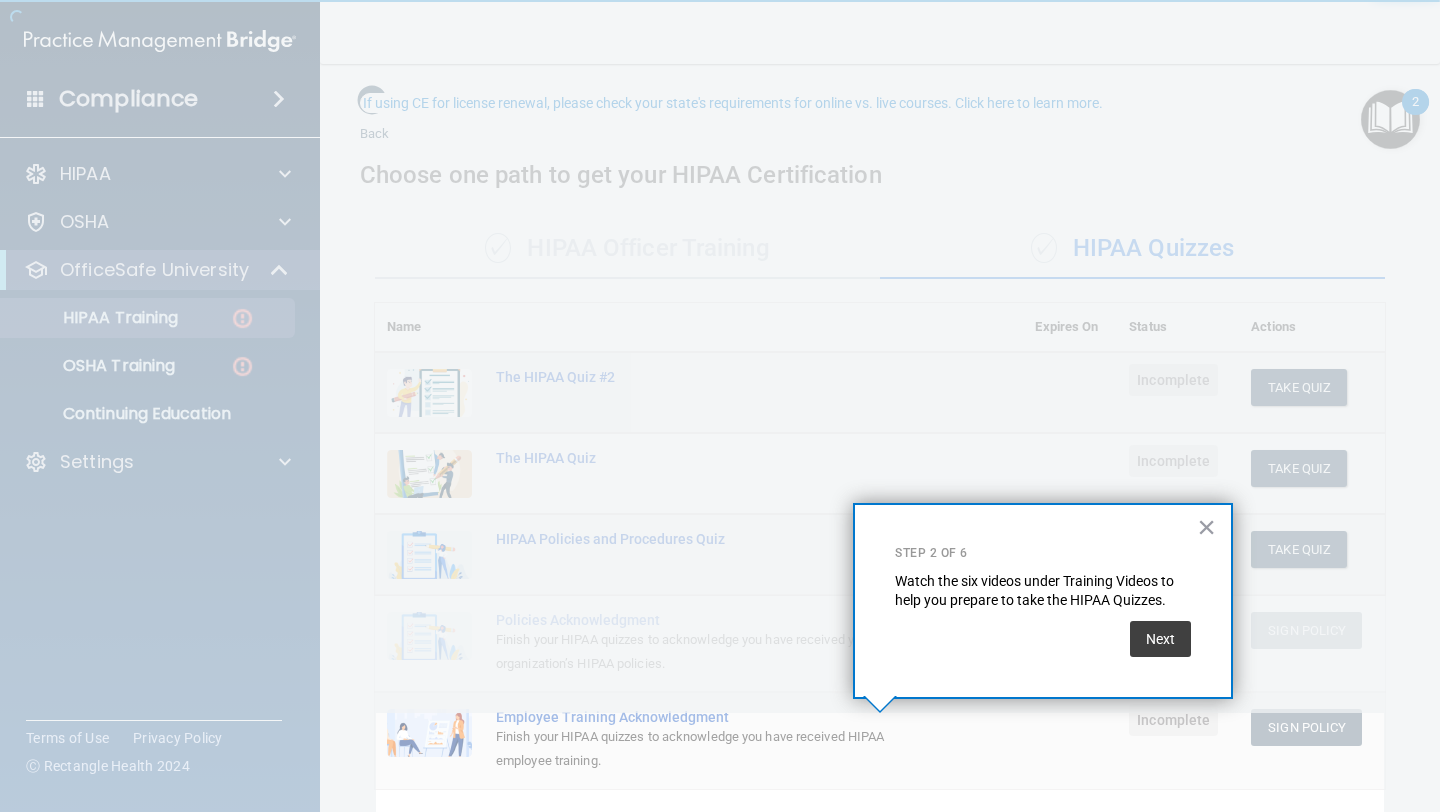 scroll, scrollTop: 100, scrollLeft: 0, axis: vertical 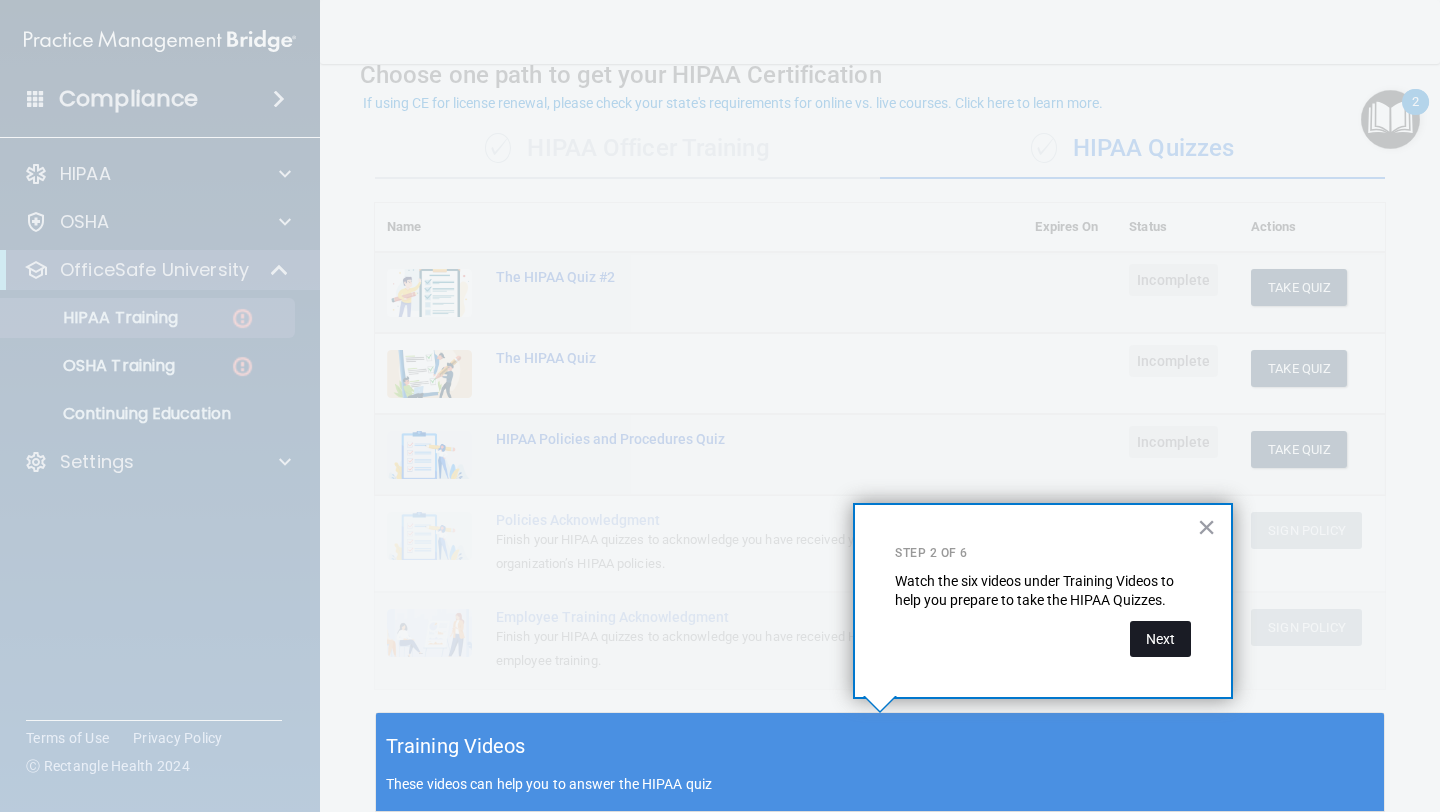 click on "Next" at bounding box center [1160, 639] 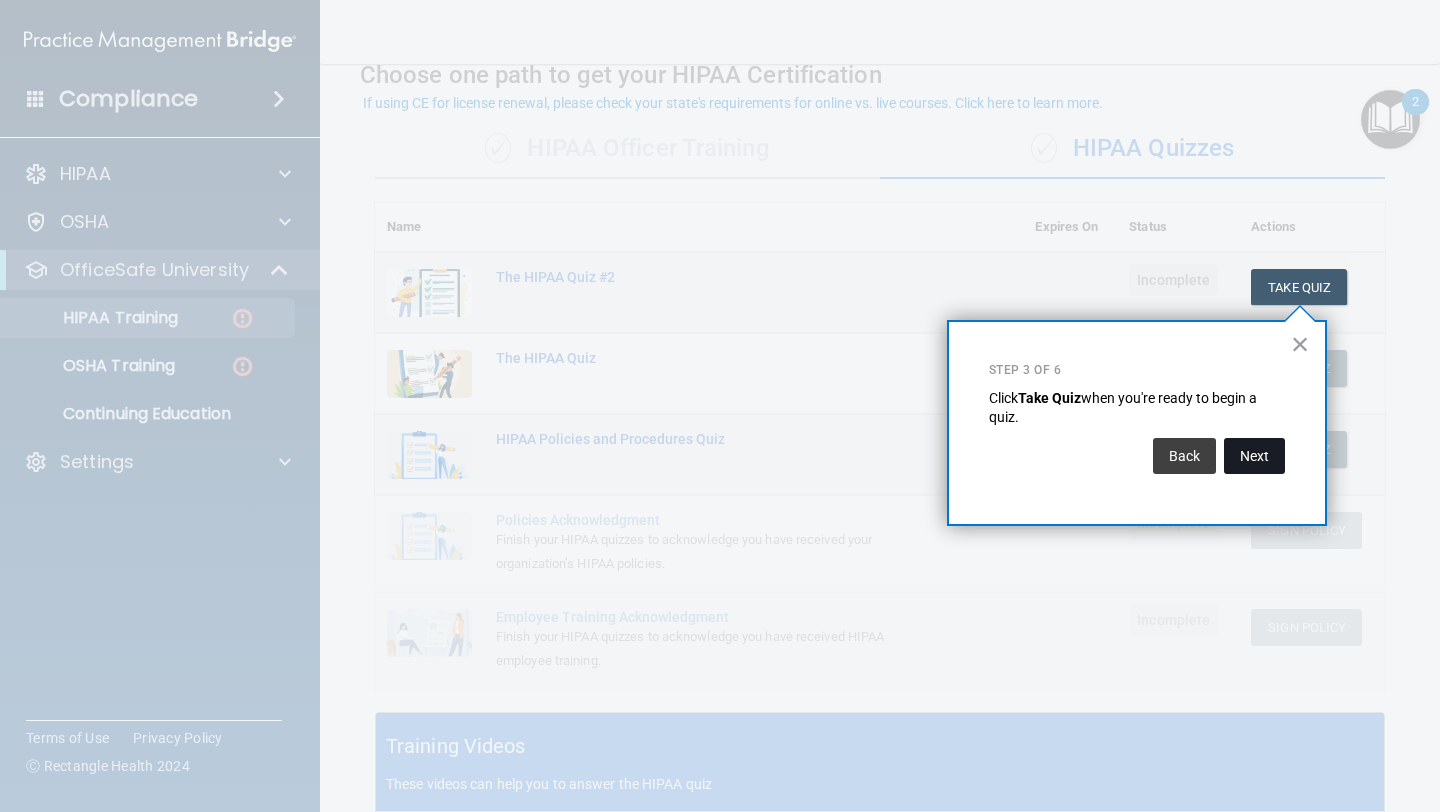 click on "Next" at bounding box center (1254, 456) 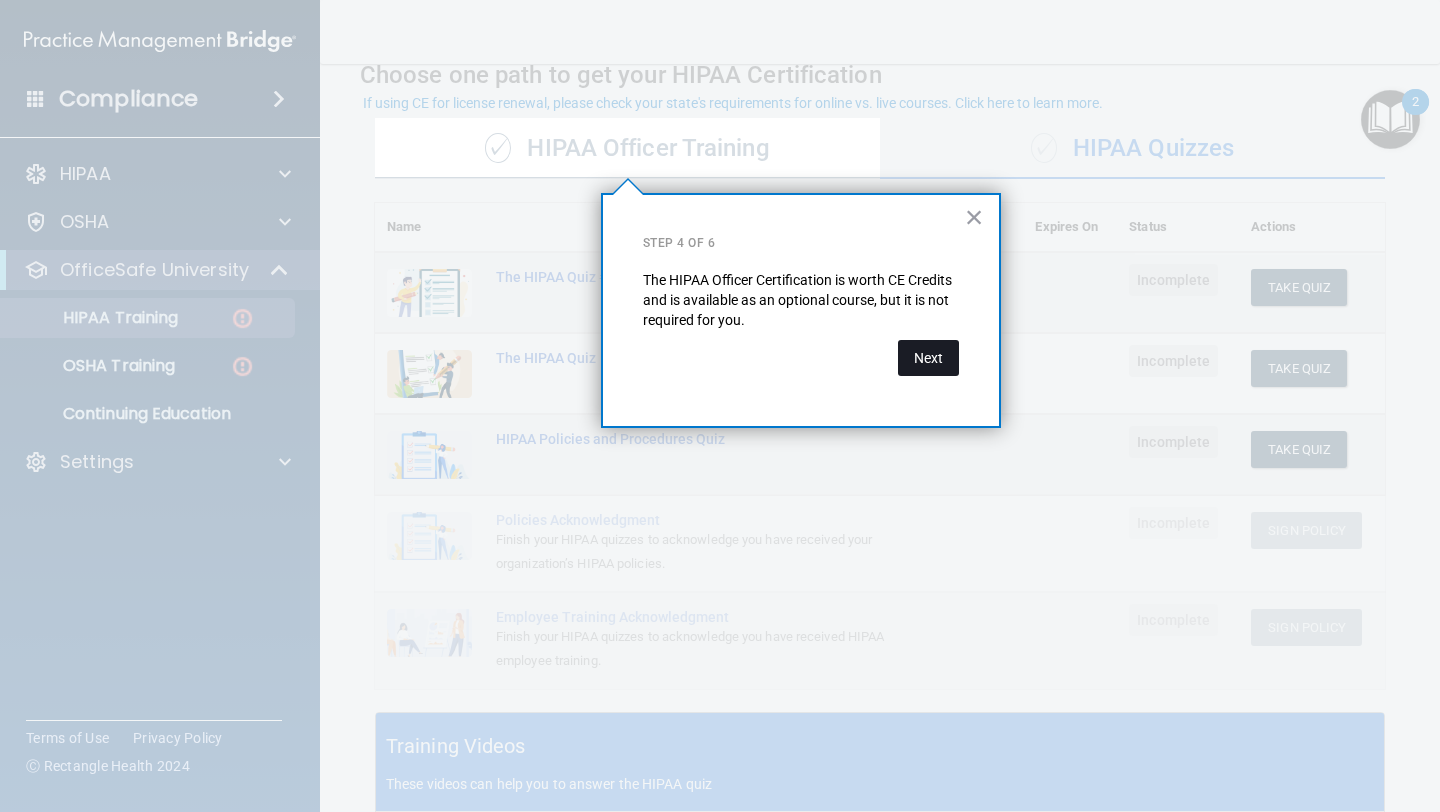 click on "Next" at bounding box center (928, 358) 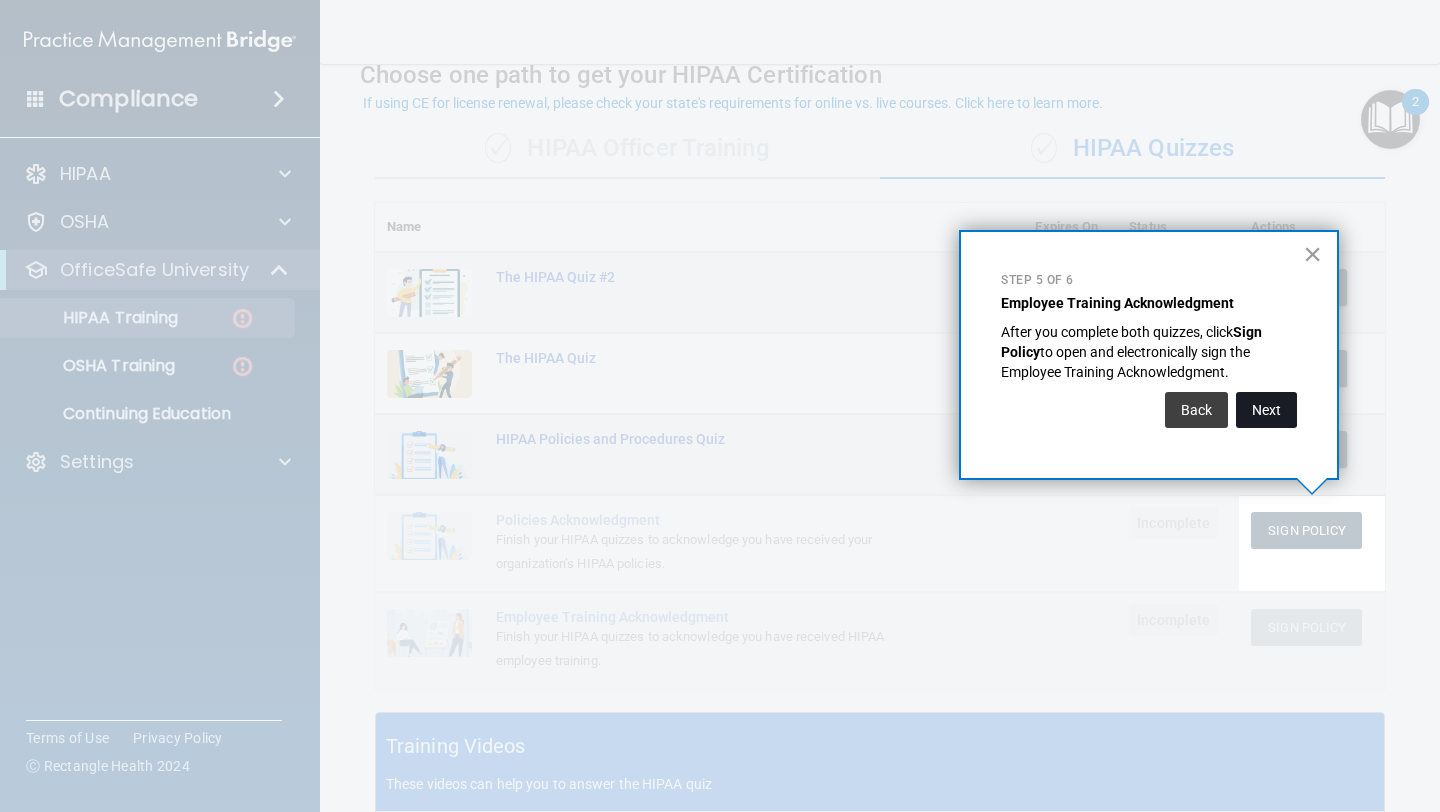 click on "Next" at bounding box center (1266, 410) 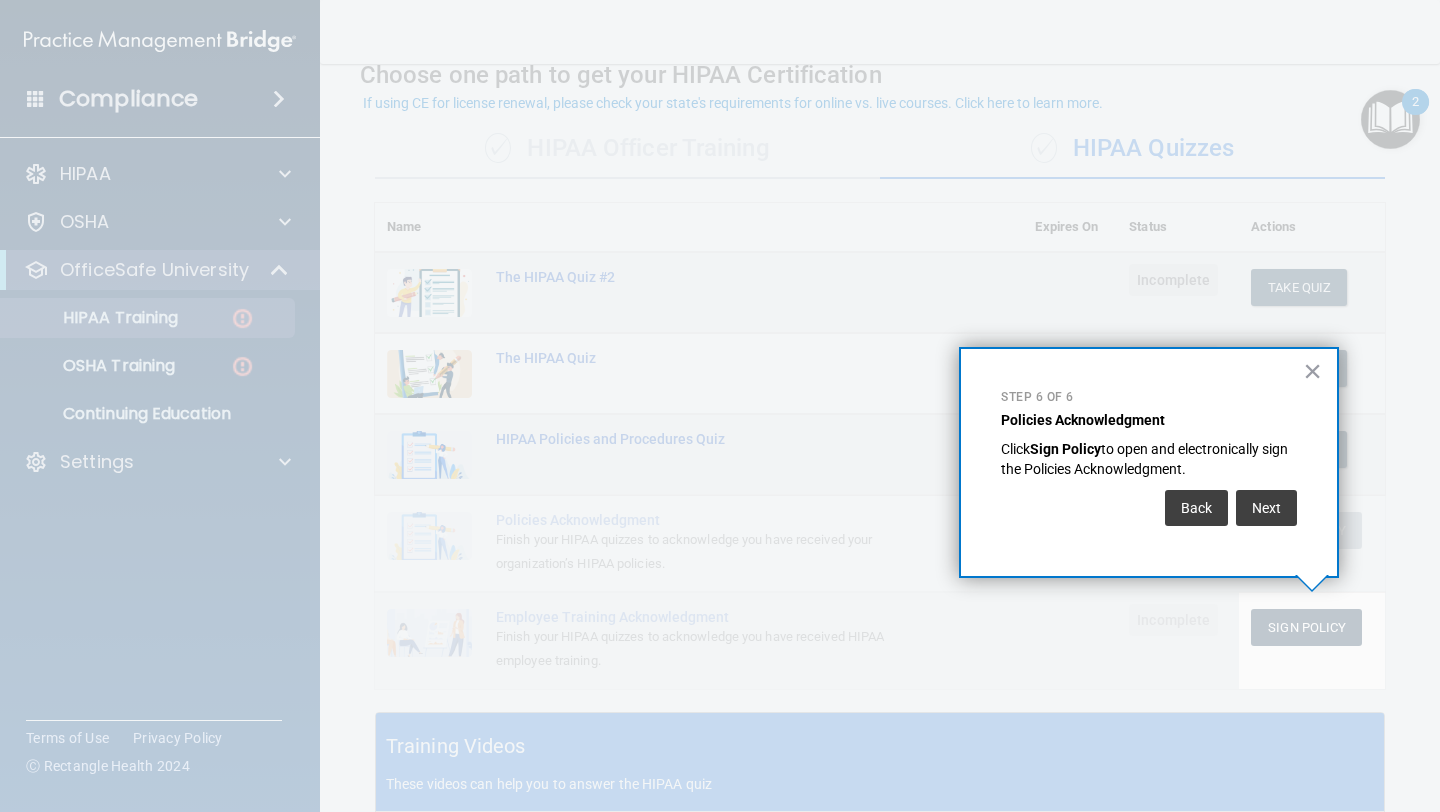 click on "Back Next" at bounding box center [1149, 508] 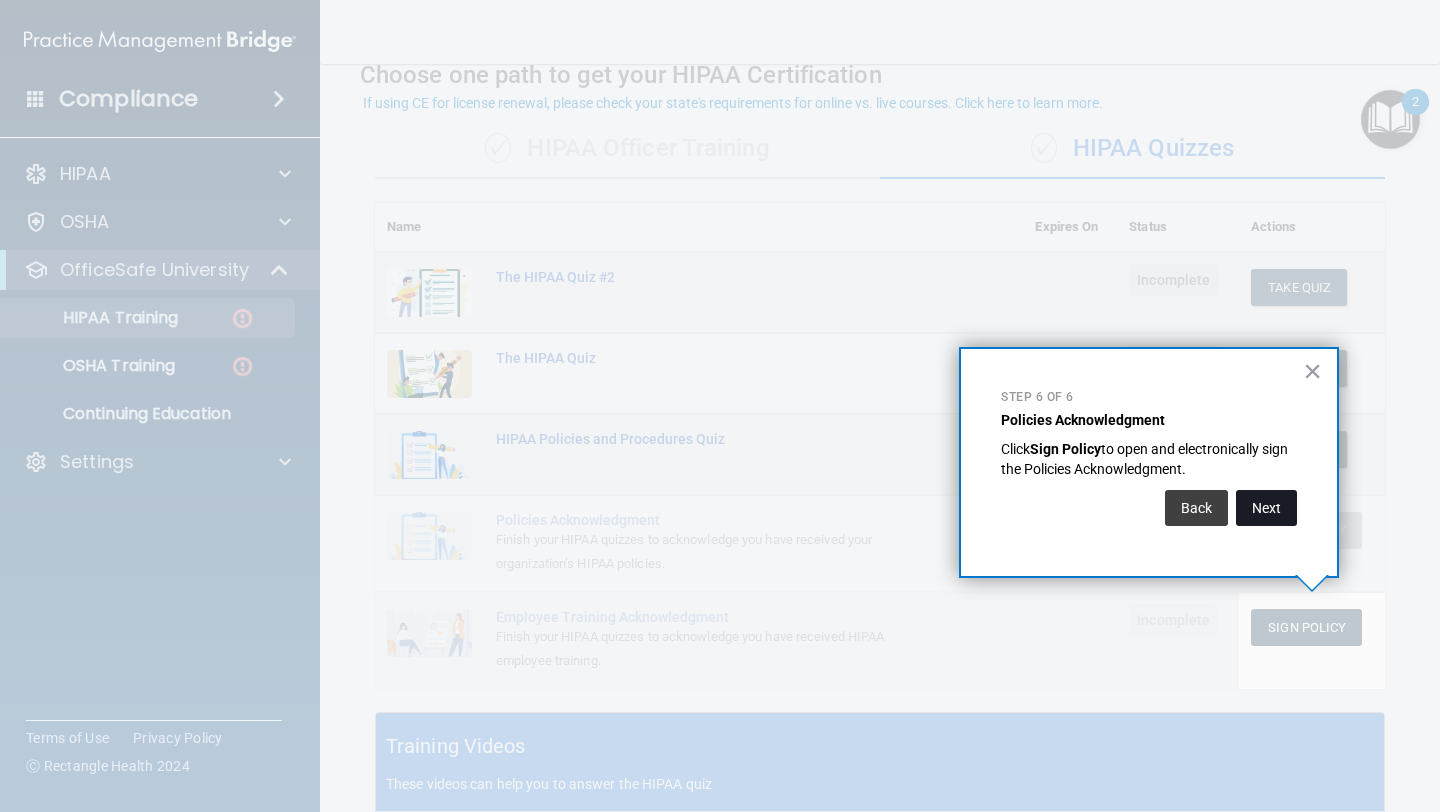 click on "Next" at bounding box center (1266, 508) 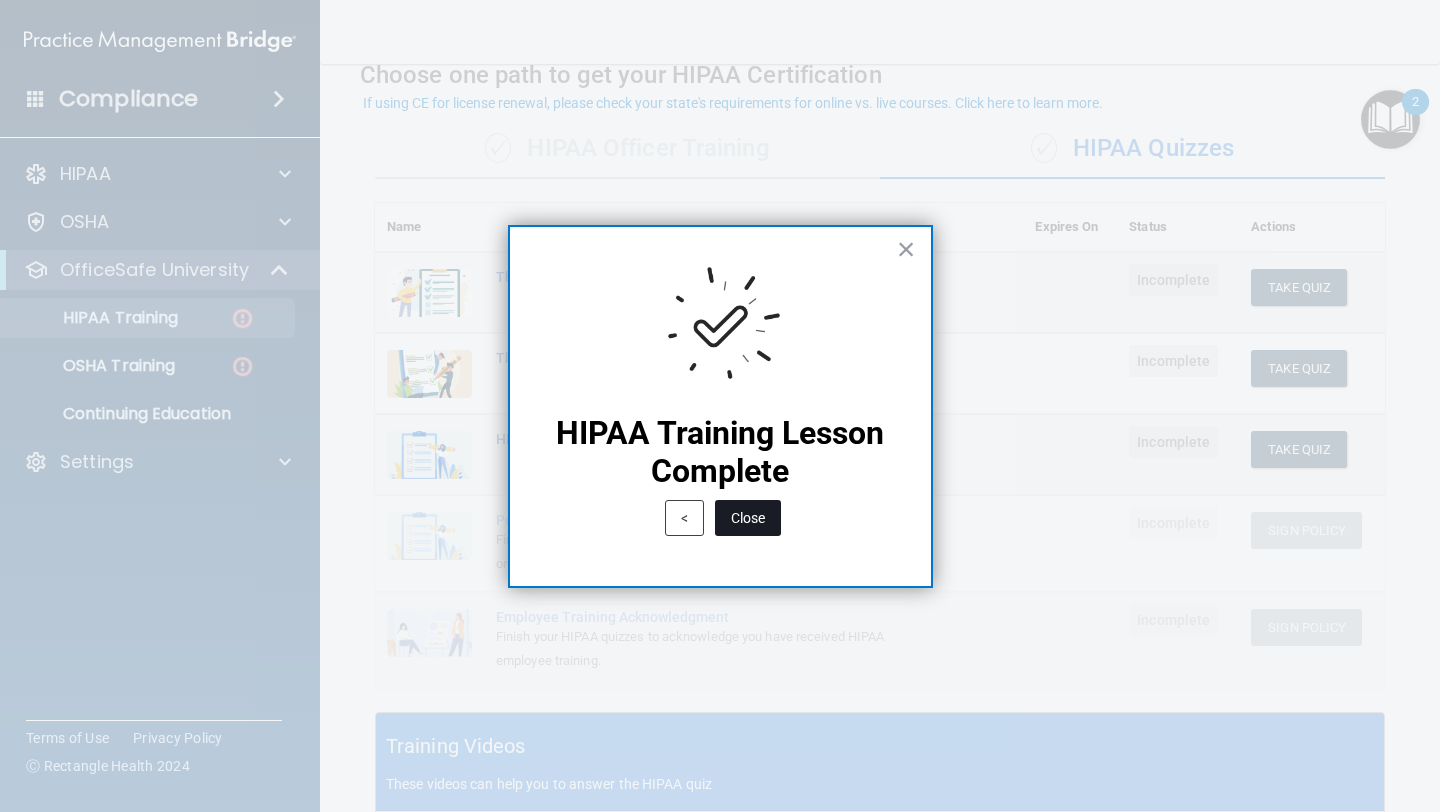 click on "Close" at bounding box center (748, 518) 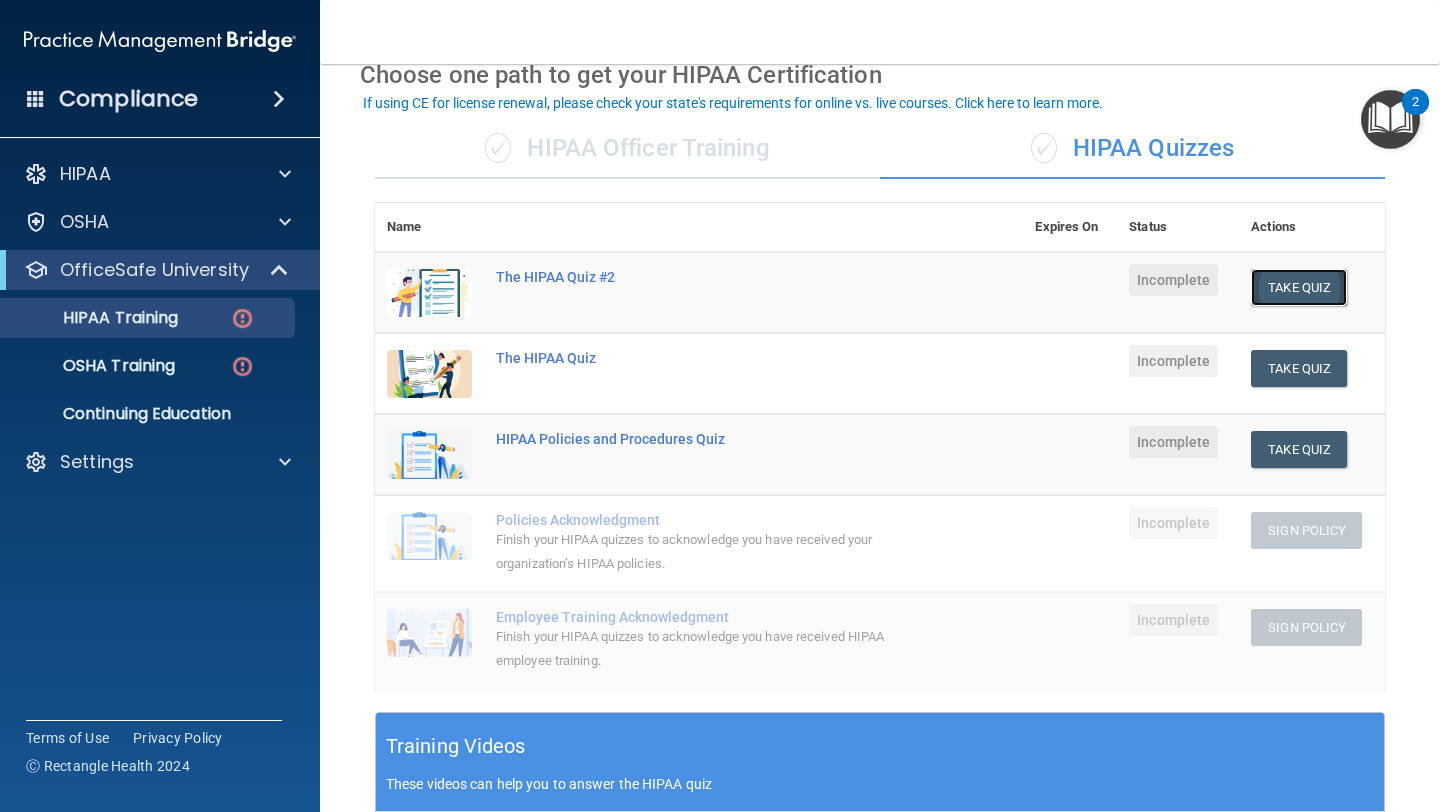 click on "Take Quiz" at bounding box center [1299, 287] 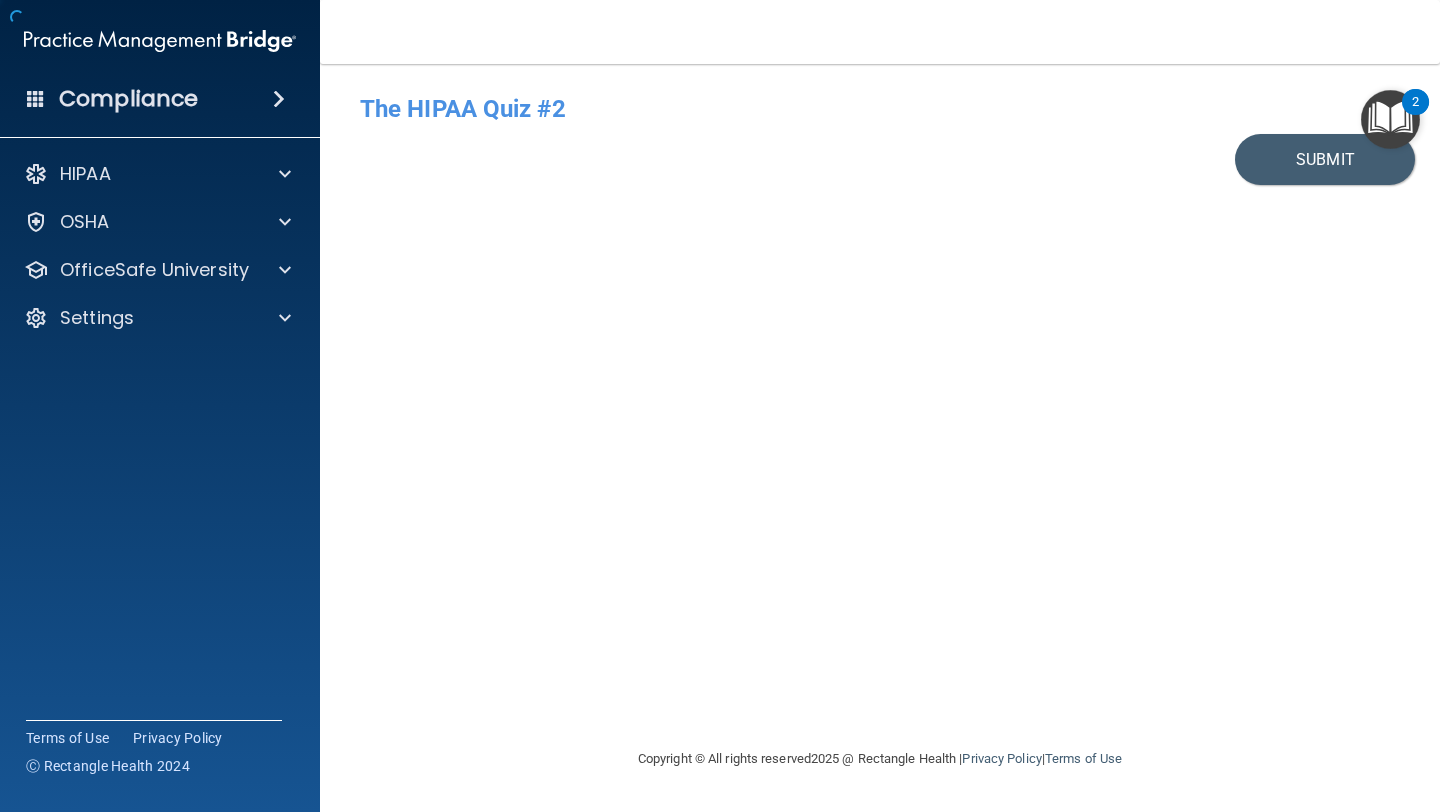 scroll, scrollTop: 0, scrollLeft: 0, axis: both 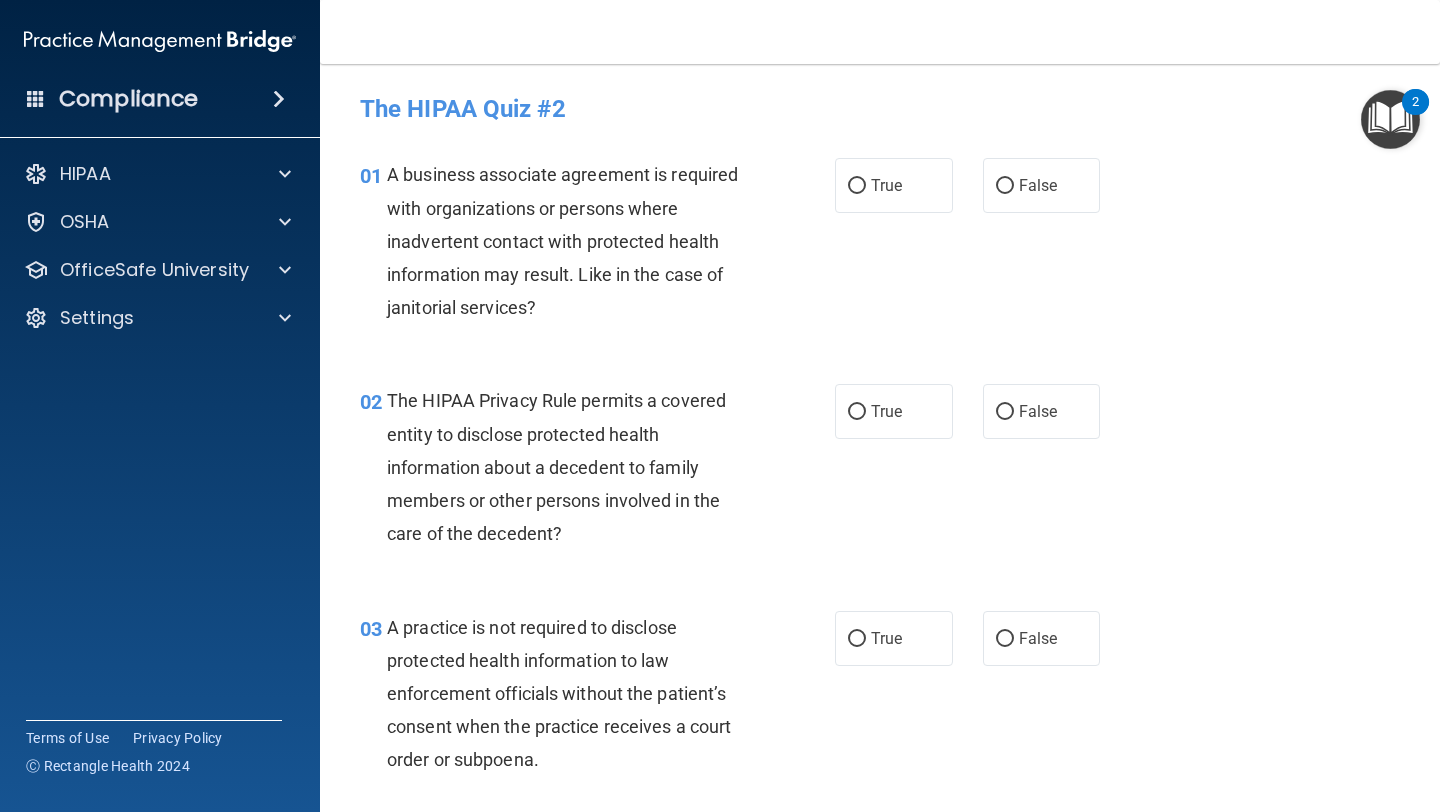 click at bounding box center (1390, 119) 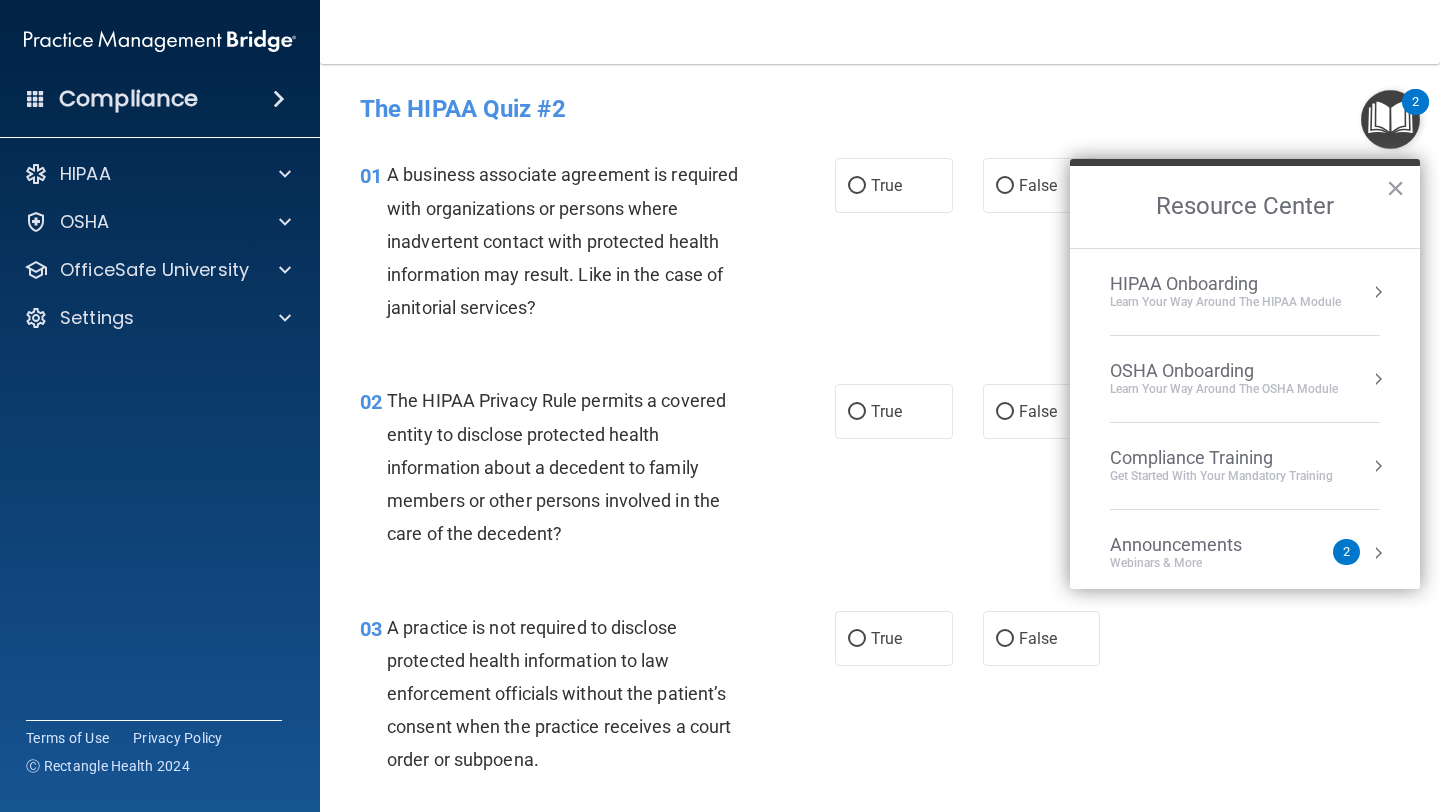 click on "HIPAA Onboarding" at bounding box center [1225, 284] 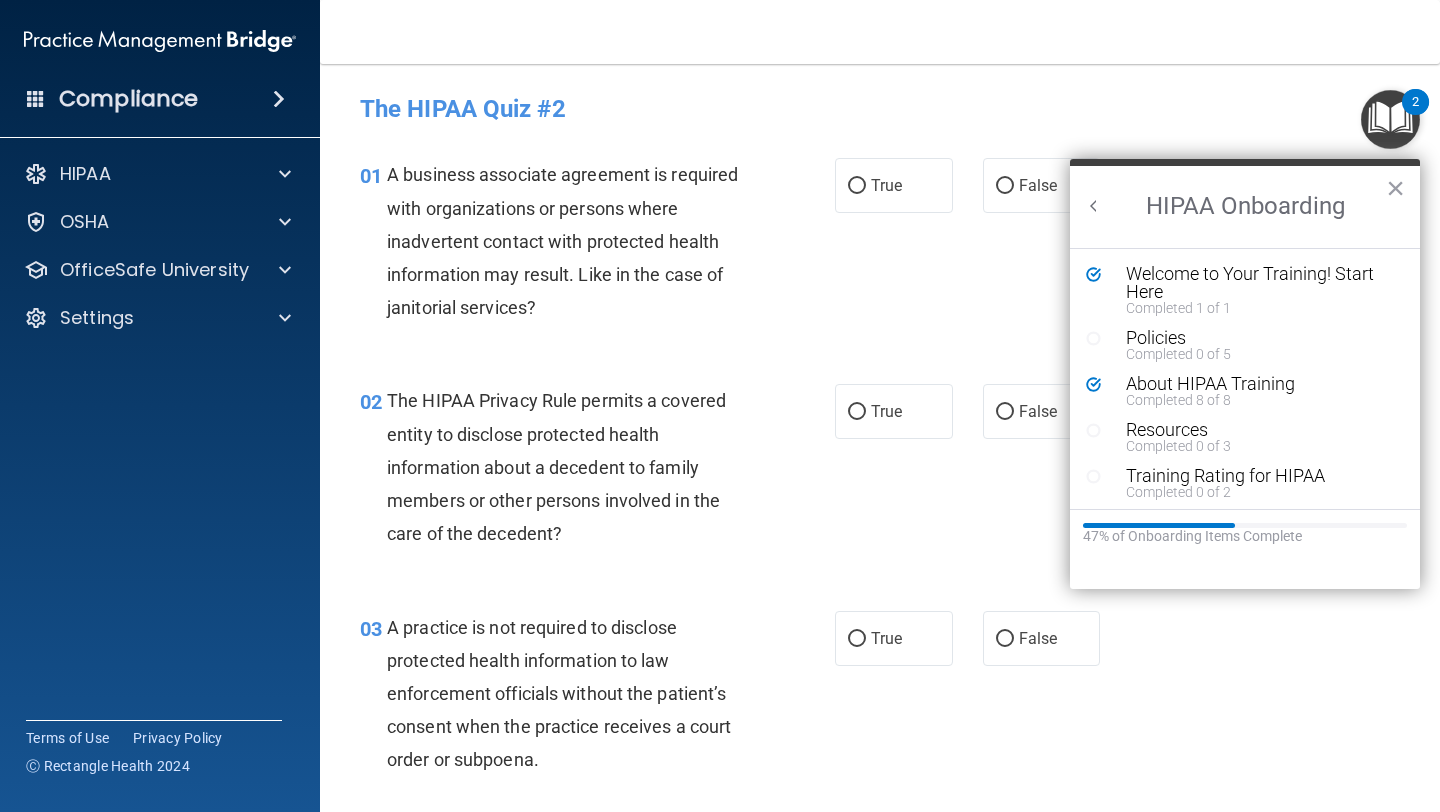 scroll, scrollTop: 0, scrollLeft: 0, axis: both 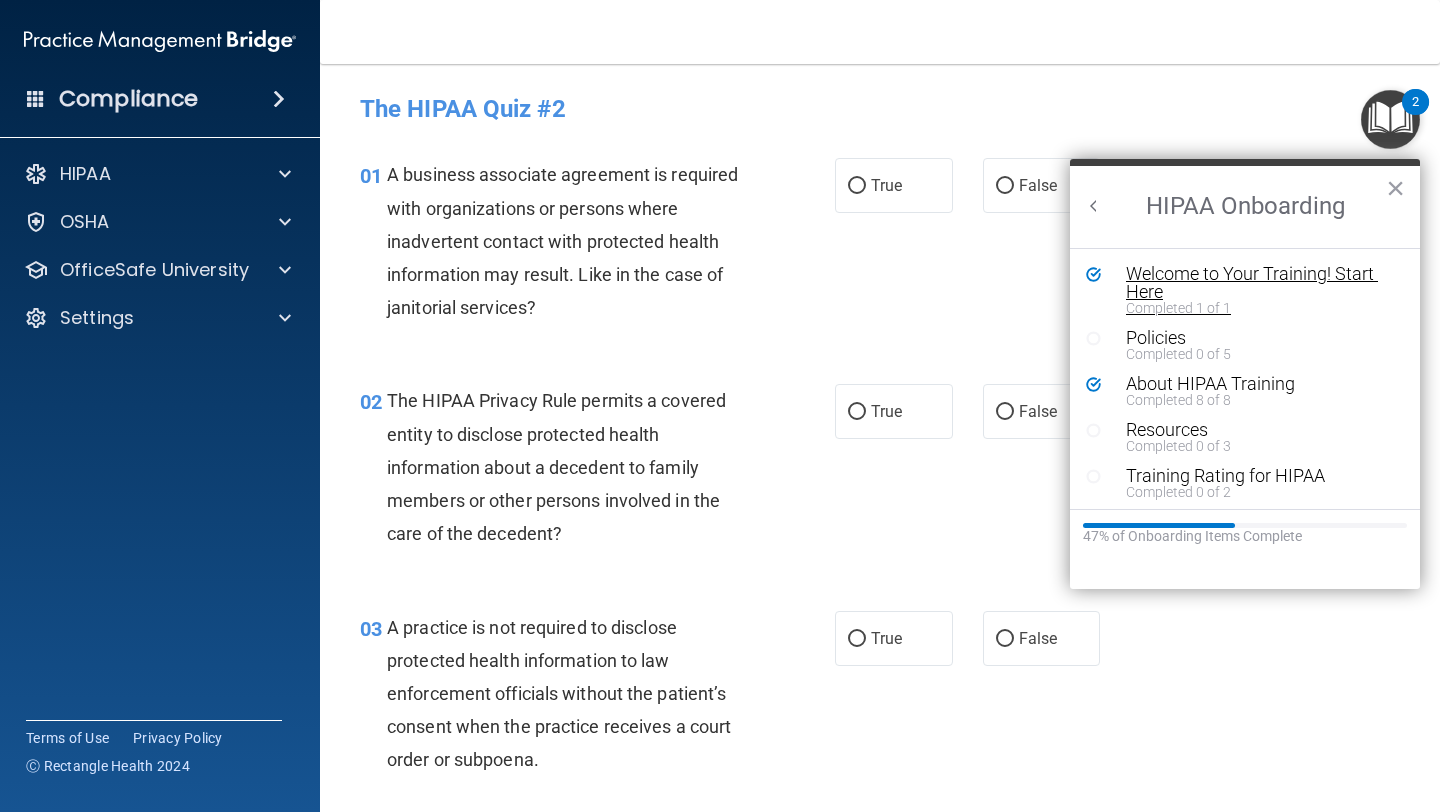 click on "Welcome to Your Training! Start Here" at bounding box center [1260, 283] 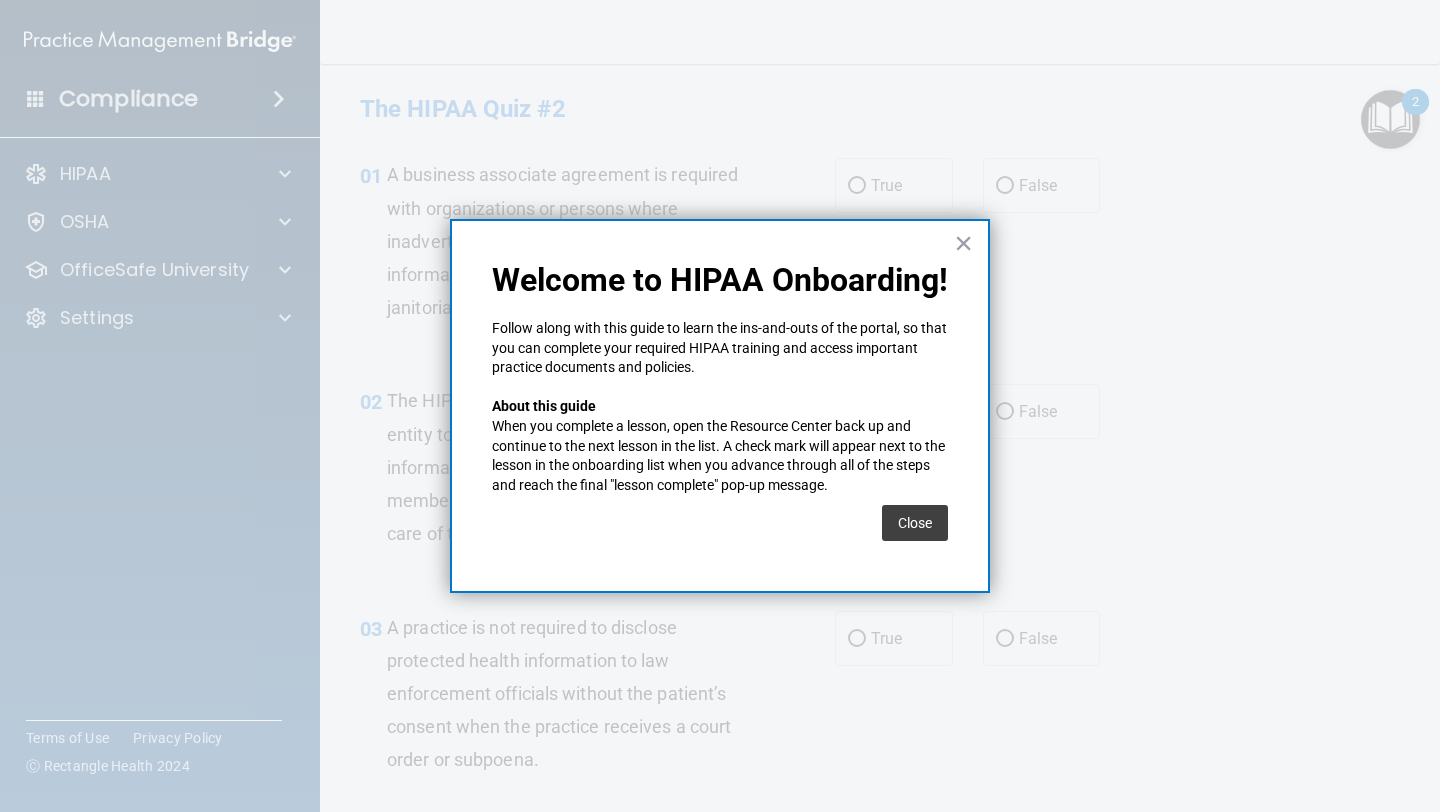 click on "Close" at bounding box center (915, 523) 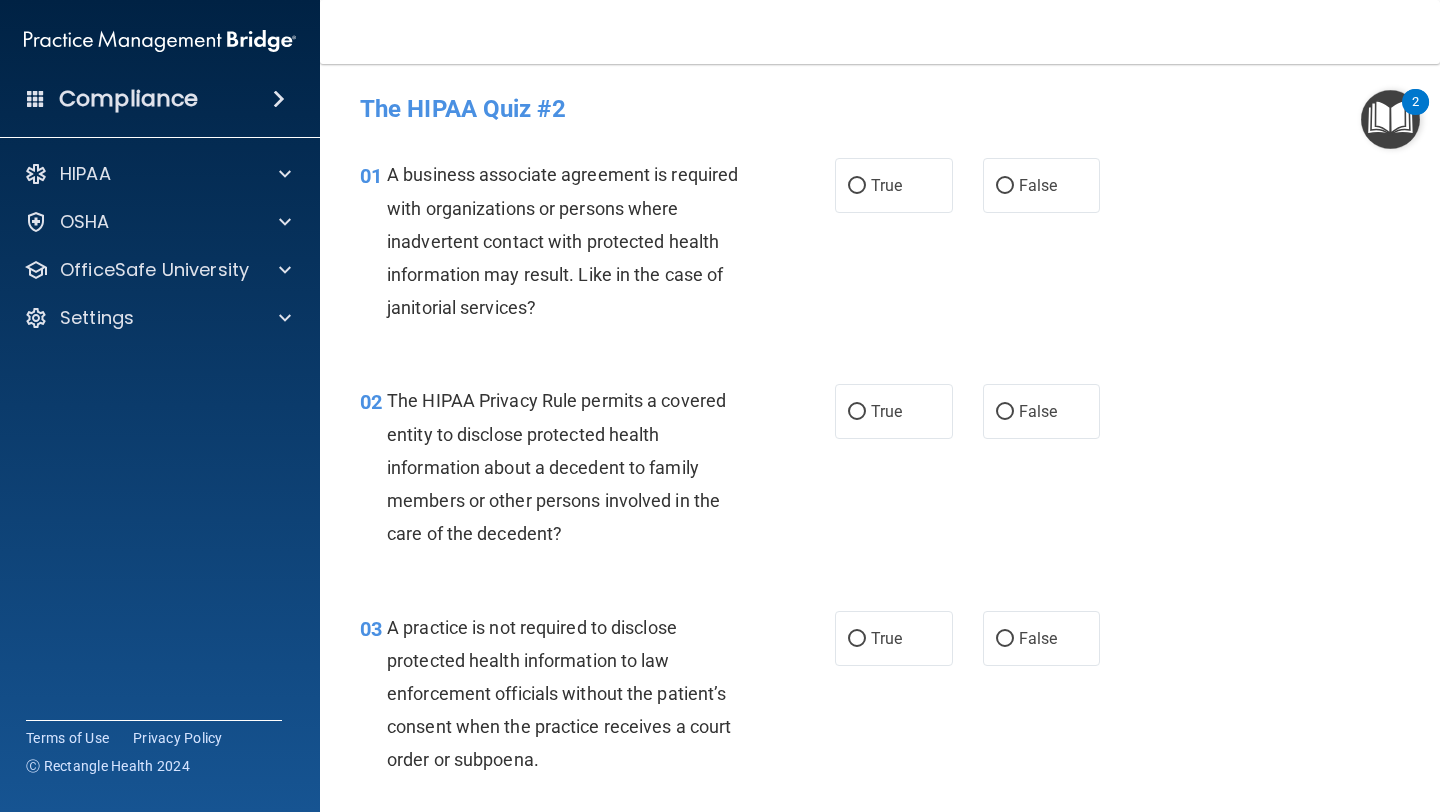 click on "2" at bounding box center [1415, 102] 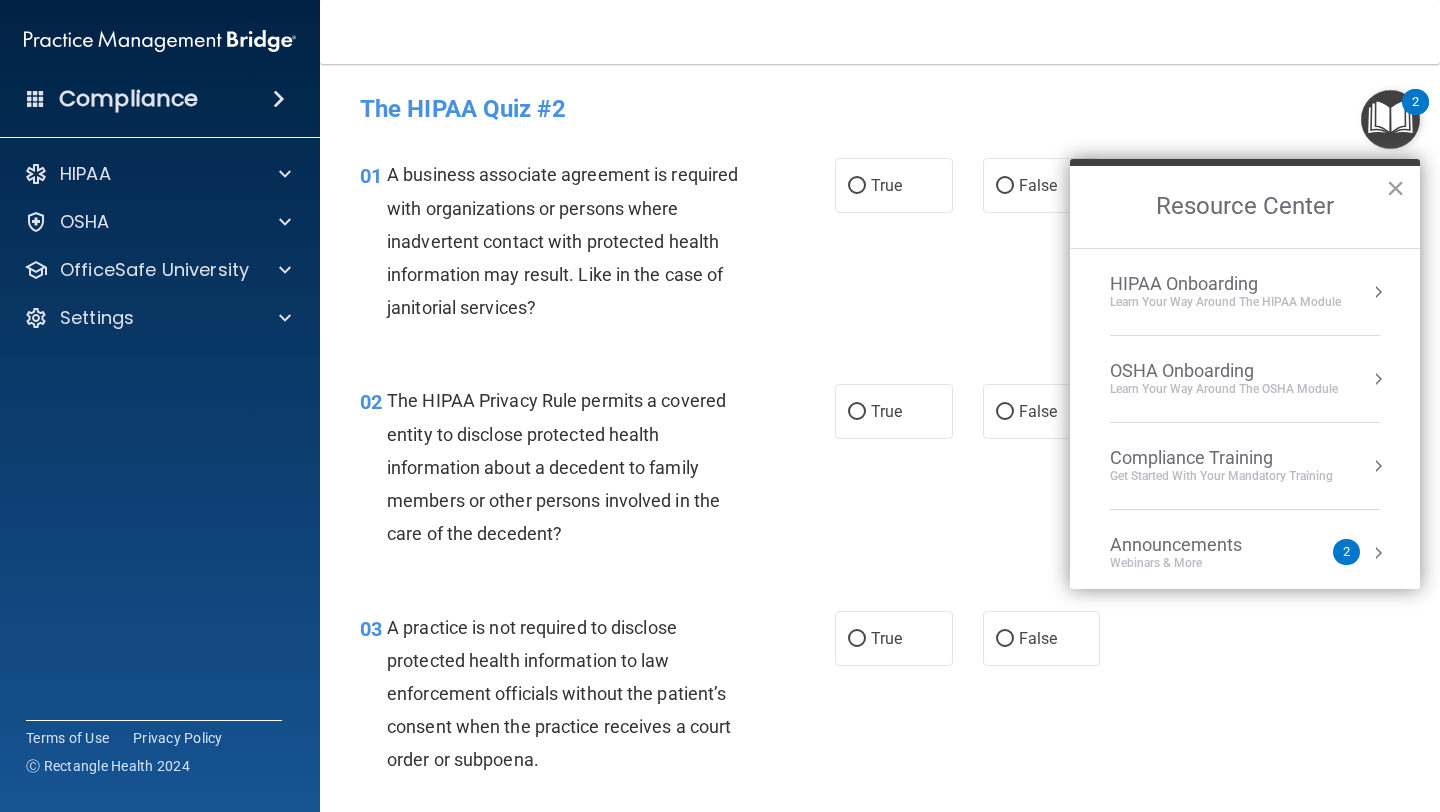 click on "OSHA Onboarding" at bounding box center [1224, 371] 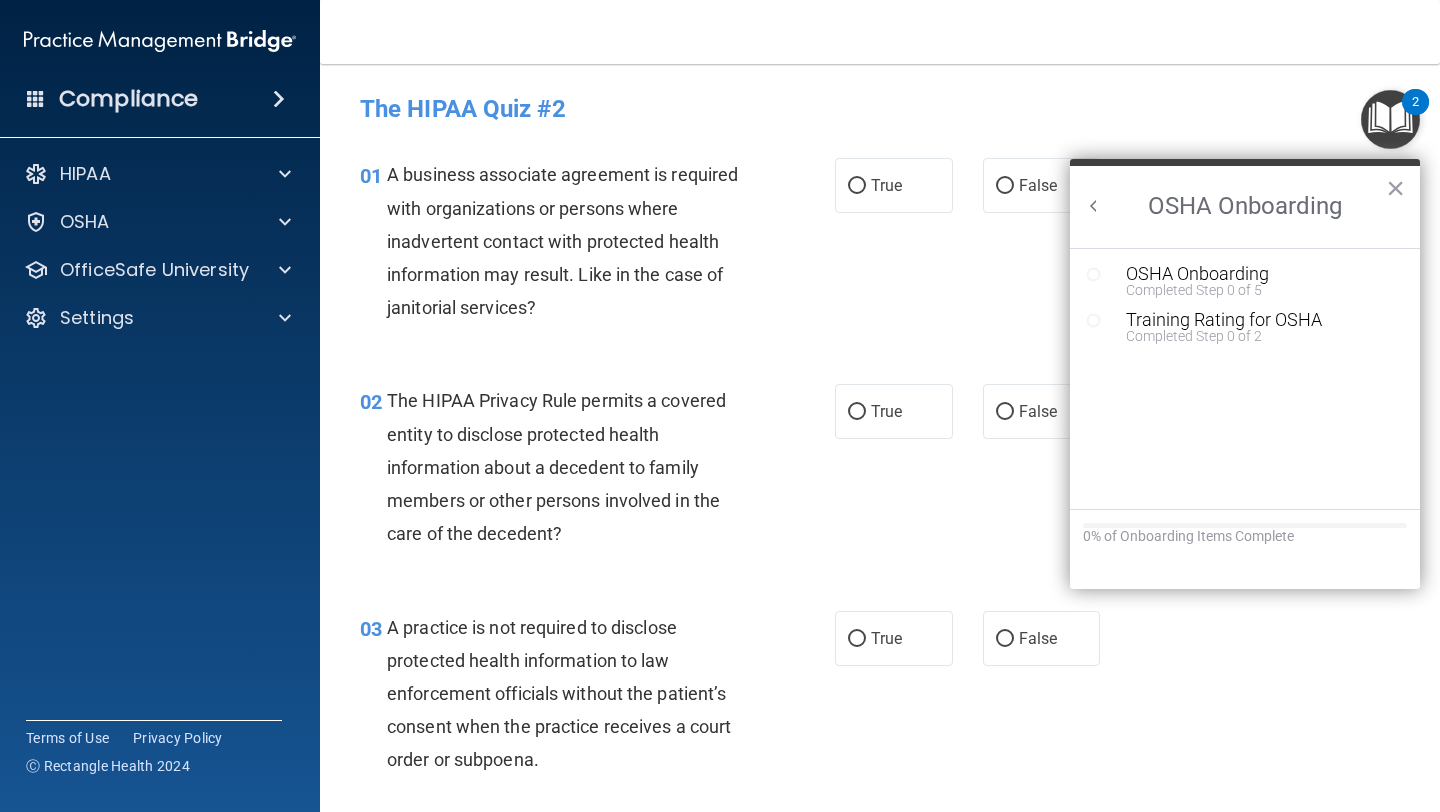 click 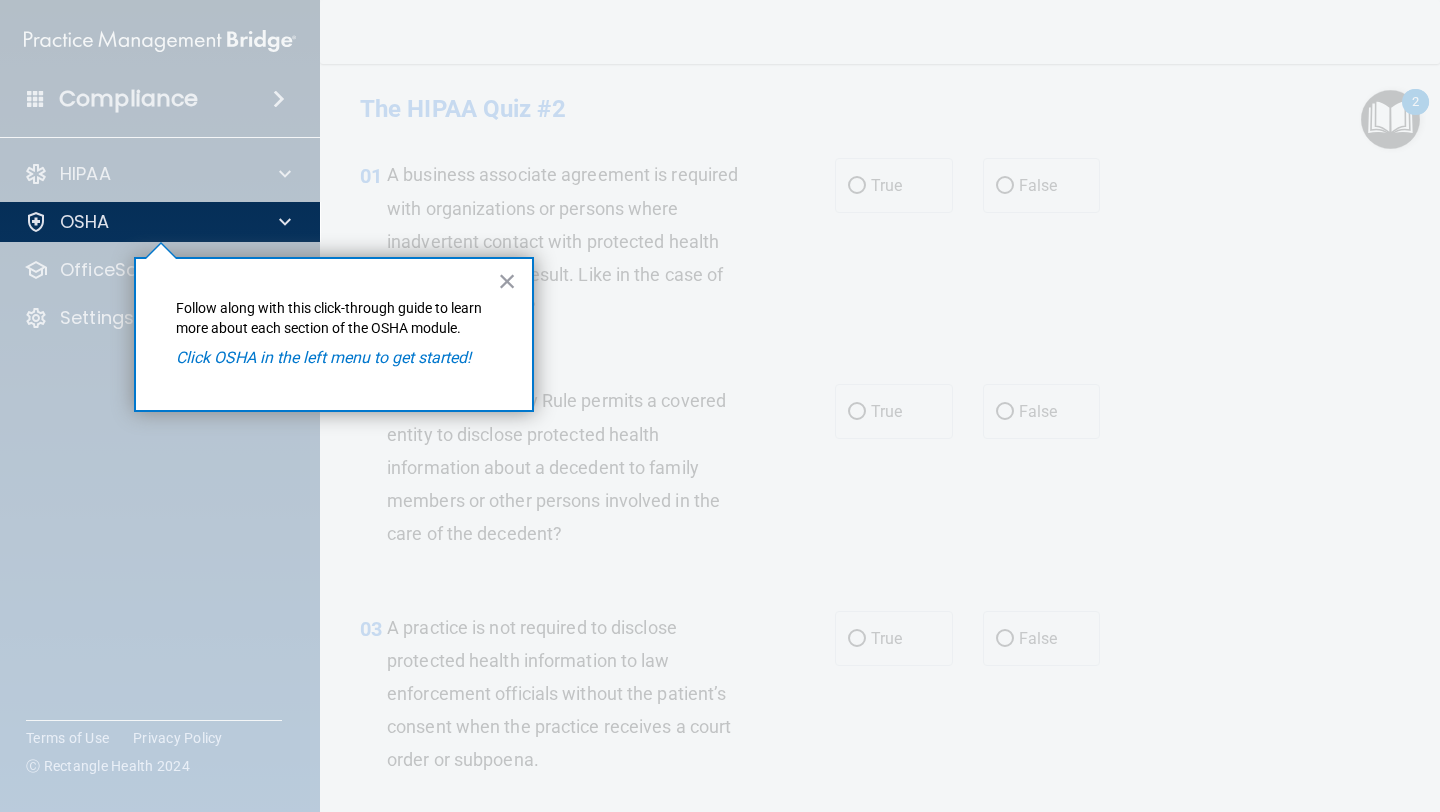click on "Click OSHA in the left menu to get started!" at bounding box center (323, 357) 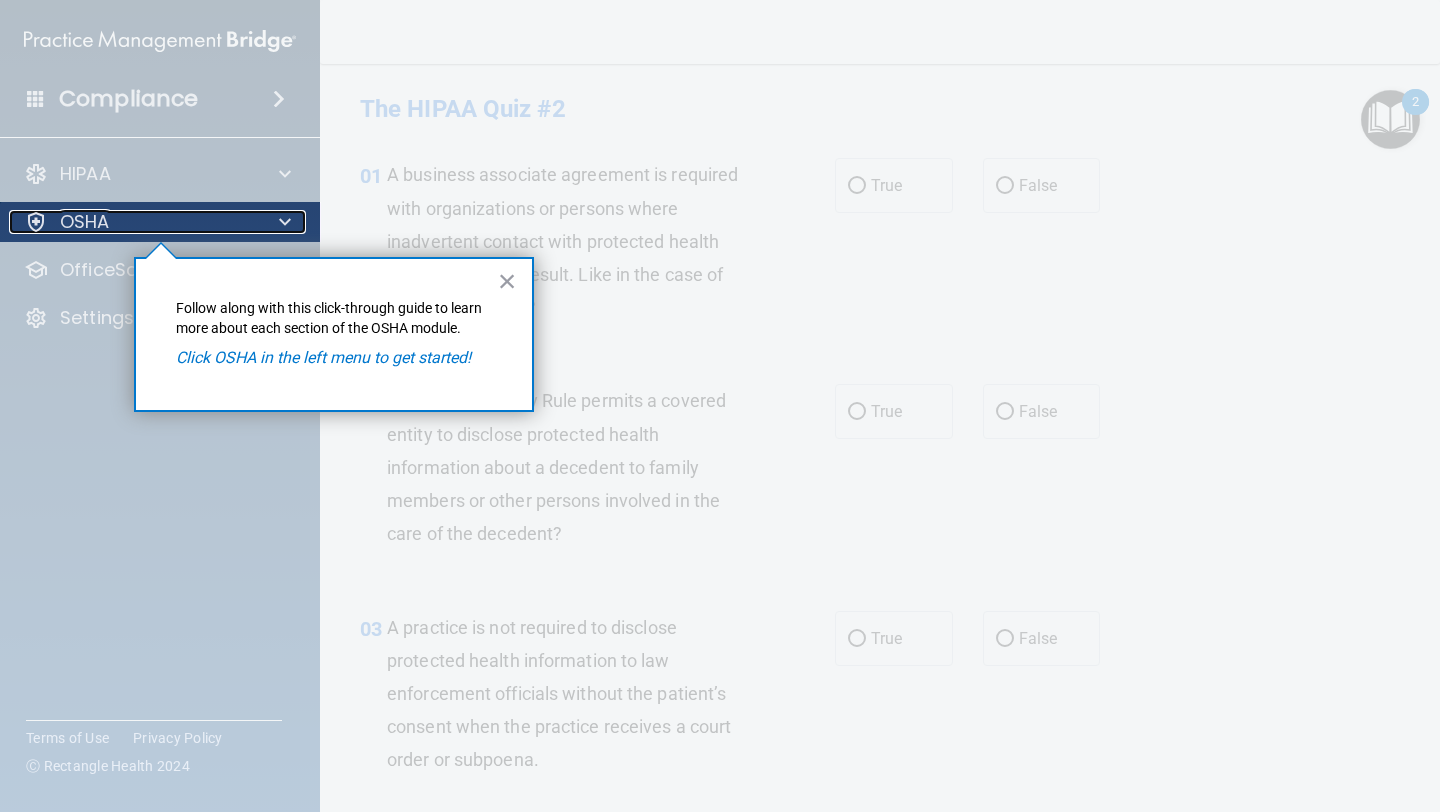 click on "OSHA" at bounding box center (85, 222) 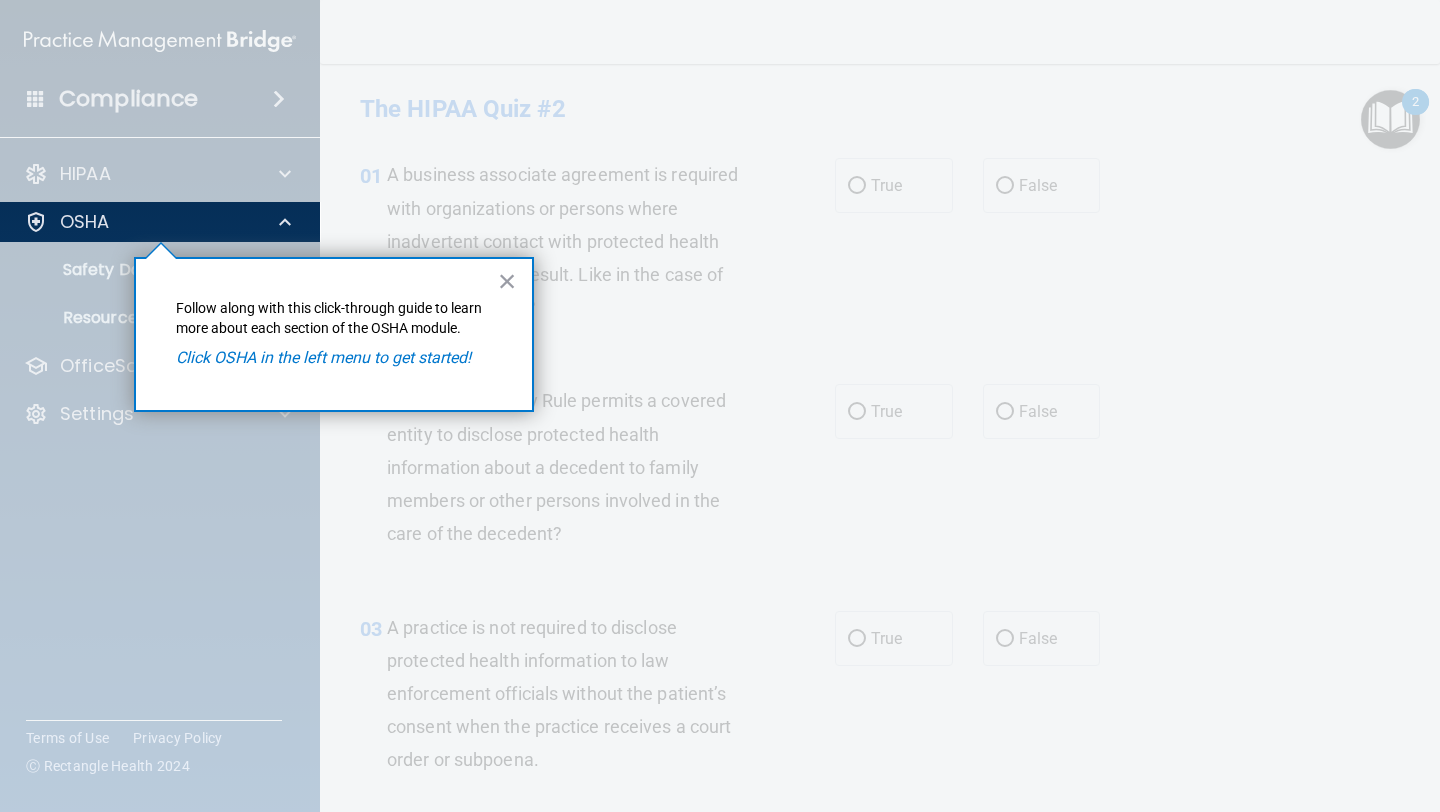 click at bounding box center [160, 527] 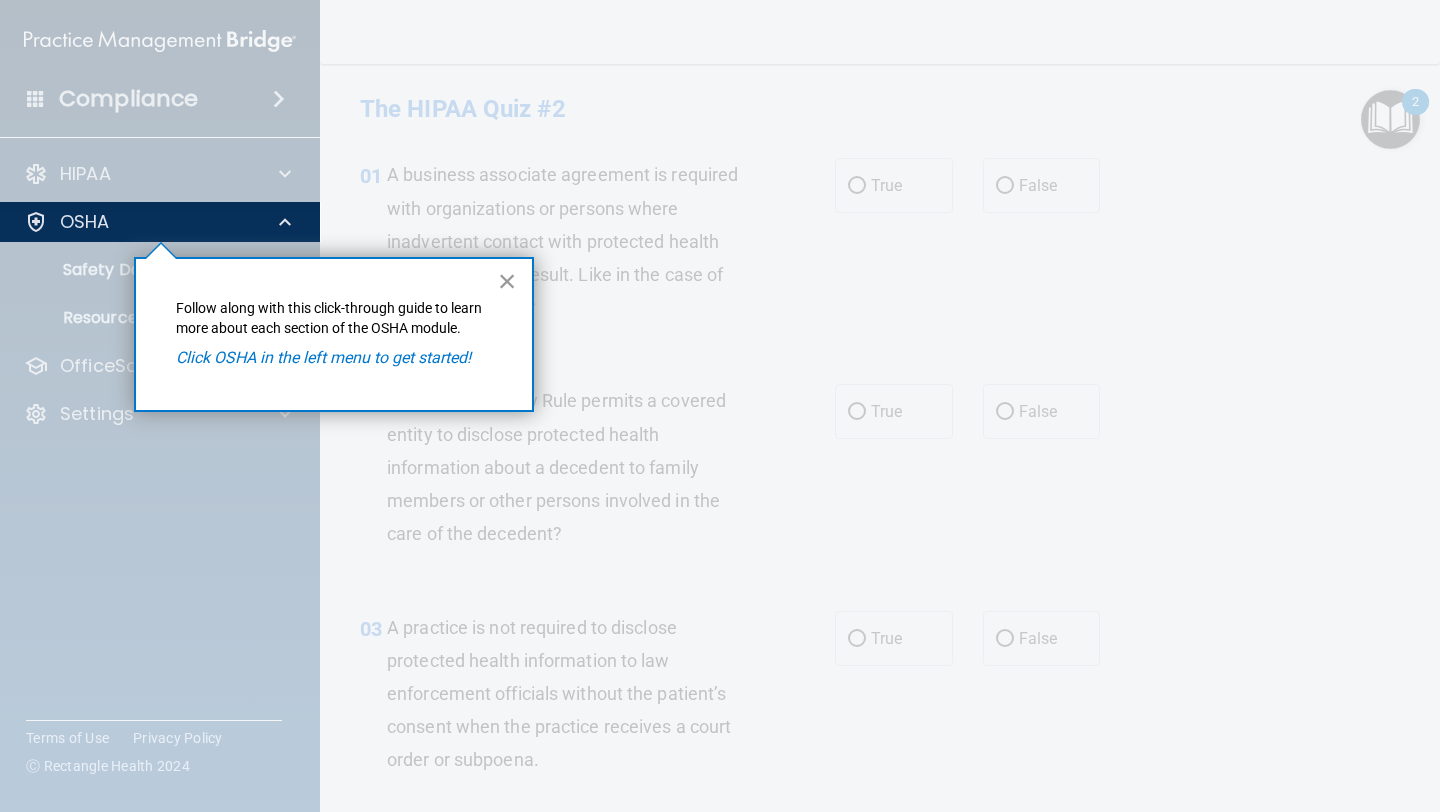 click on "×" at bounding box center (507, 281) 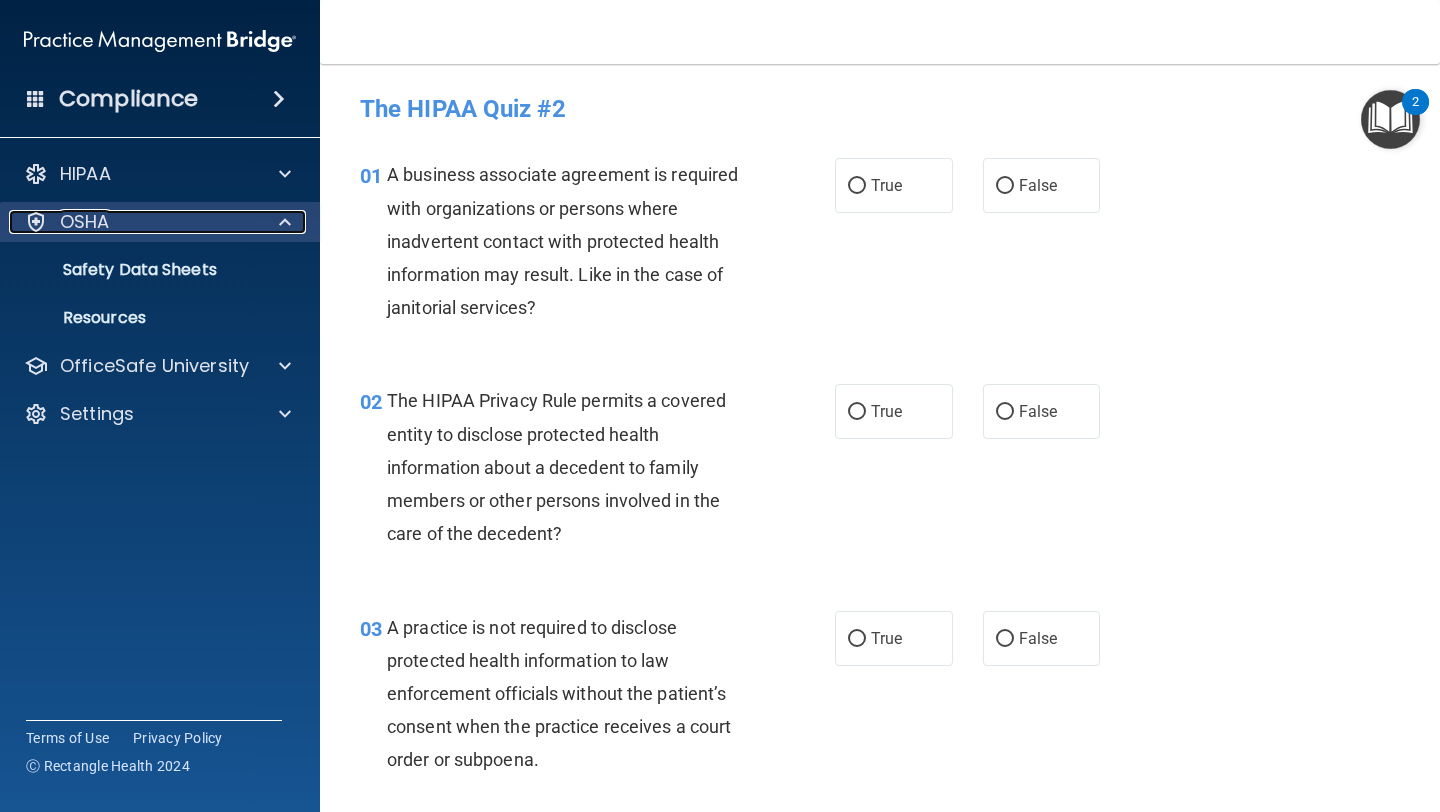 click on "OSHA" at bounding box center [85, 222] 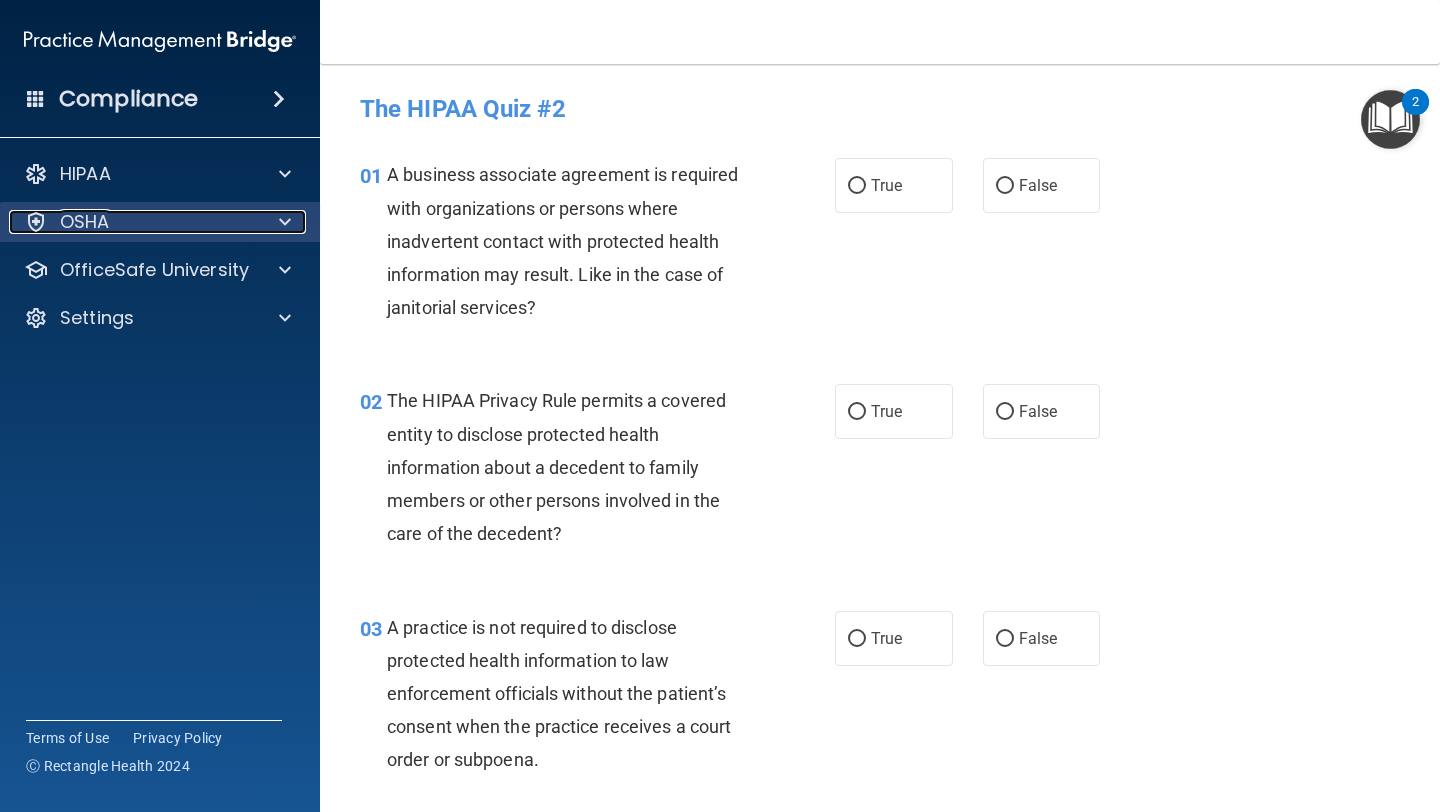 click on "OSHA" at bounding box center [85, 222] 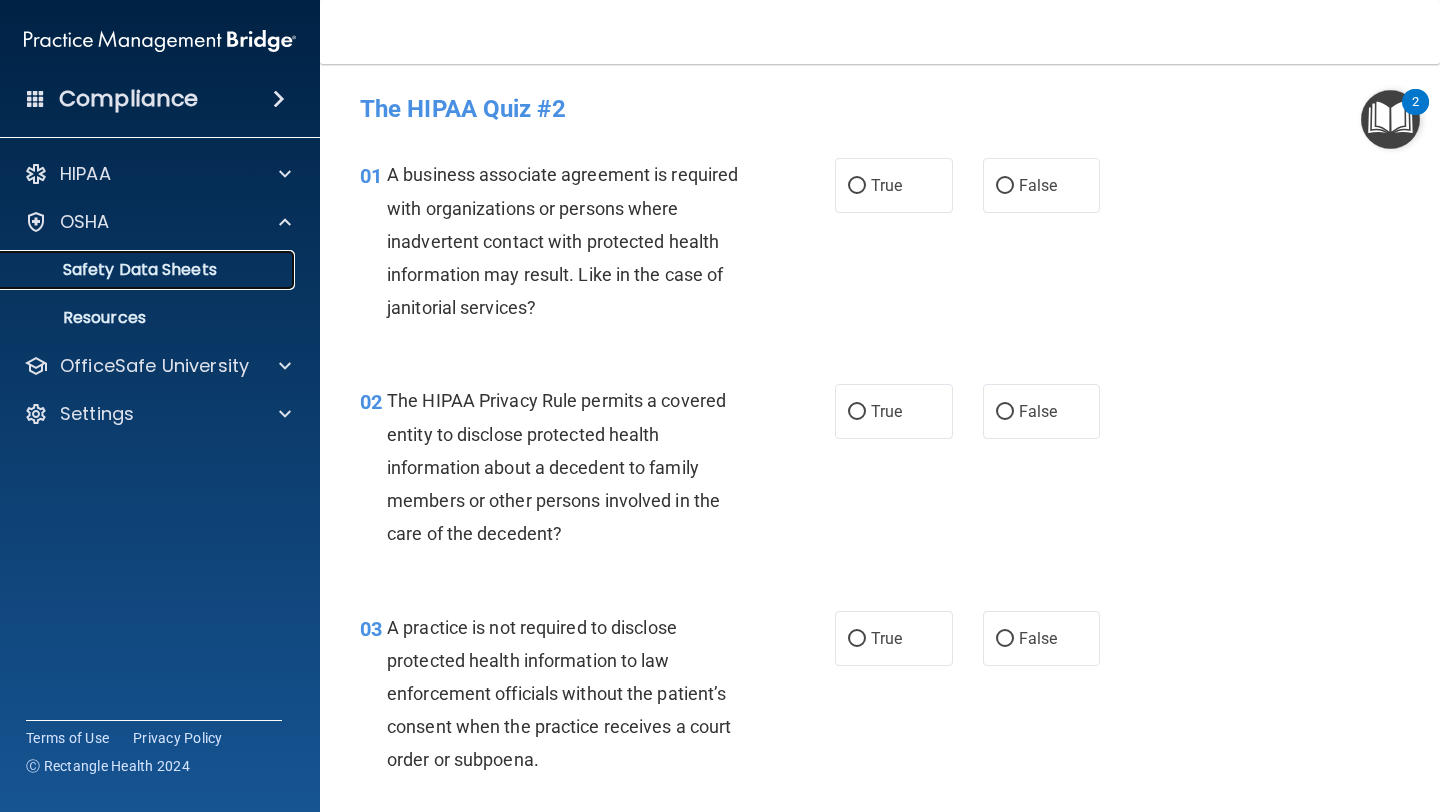 click on "Safety Data Sheets" at bounding box center [137, 270] 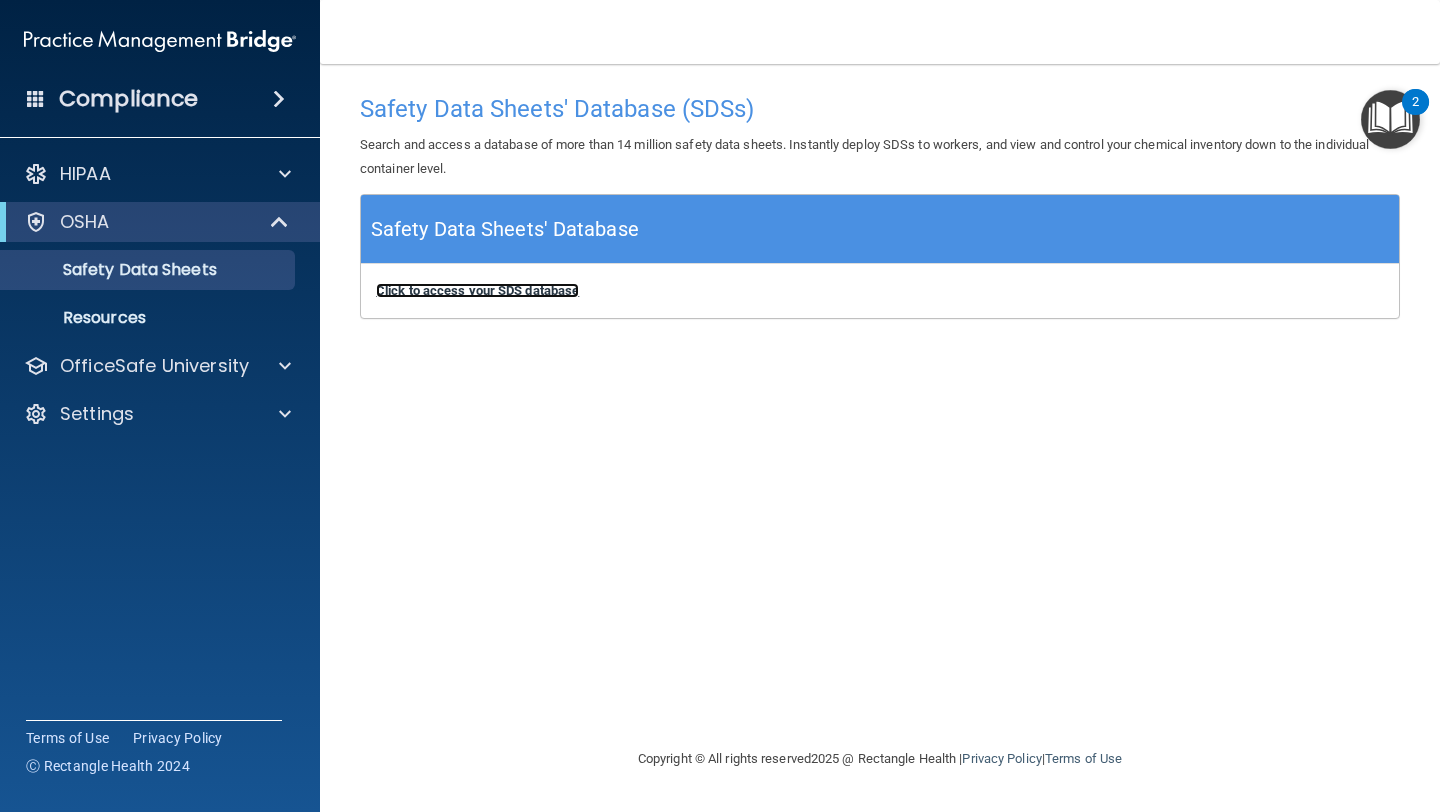 click on "Click to access your SDS database" at bounding box center (477, 290) 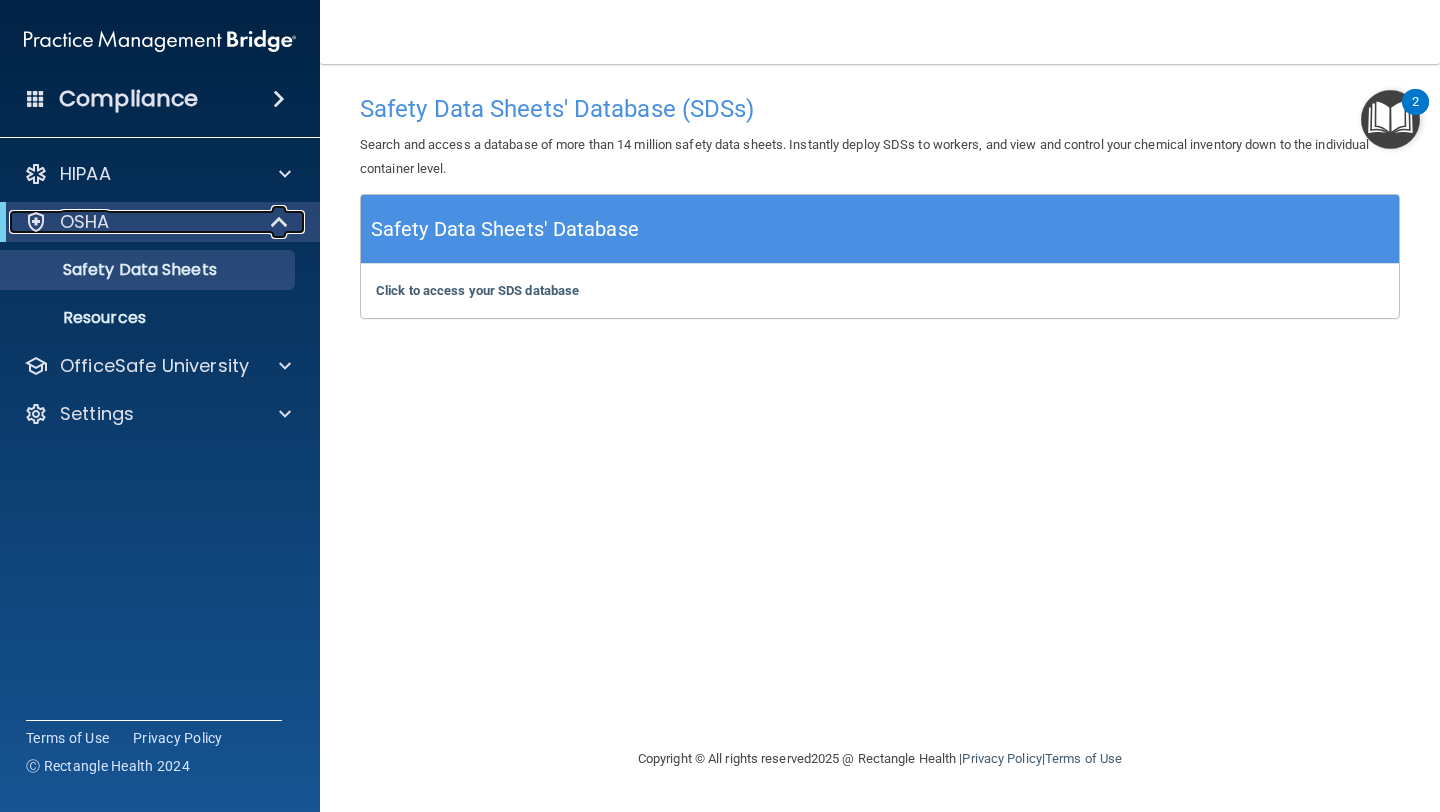 click at bounding box center [280, 222] 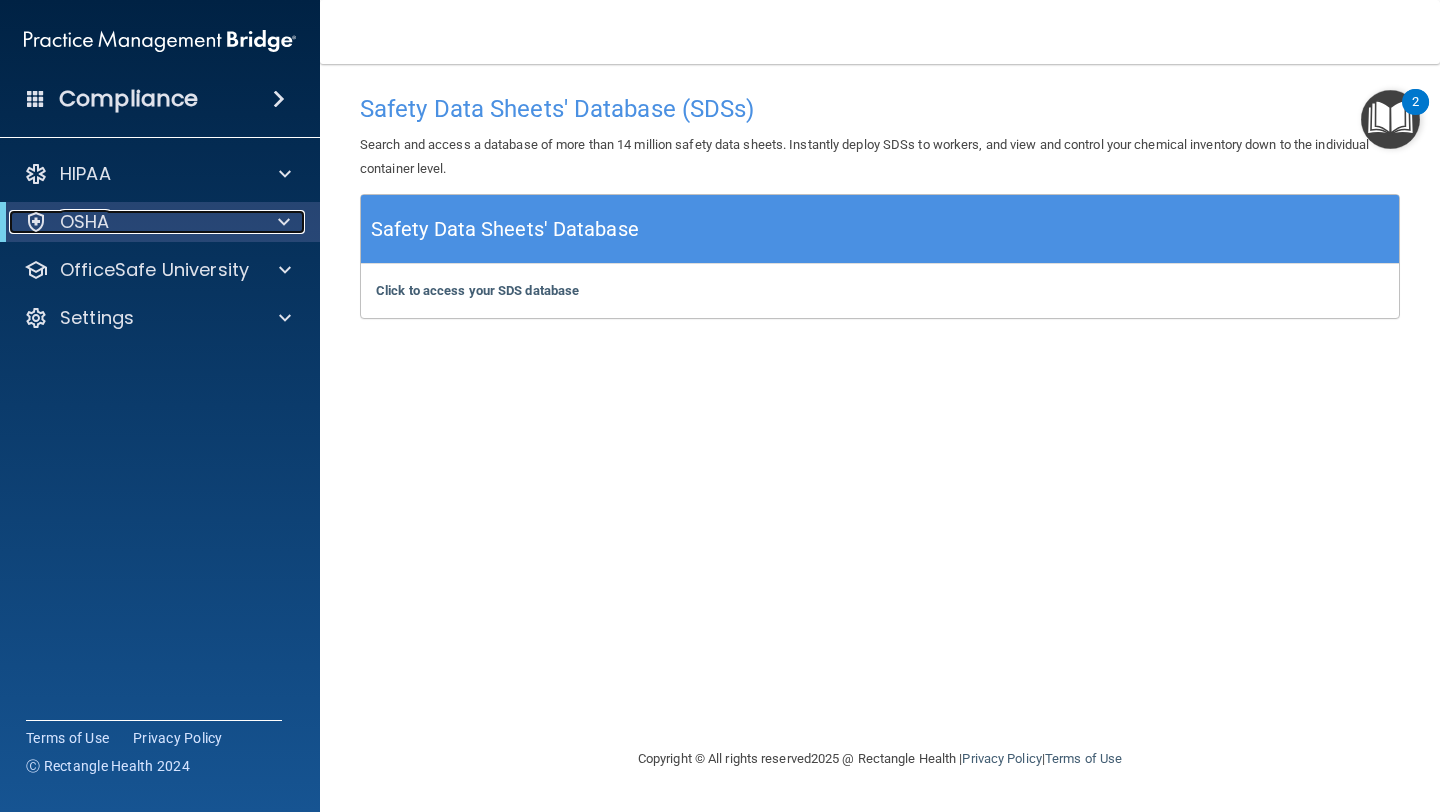 click at bounding box center (36, 222) 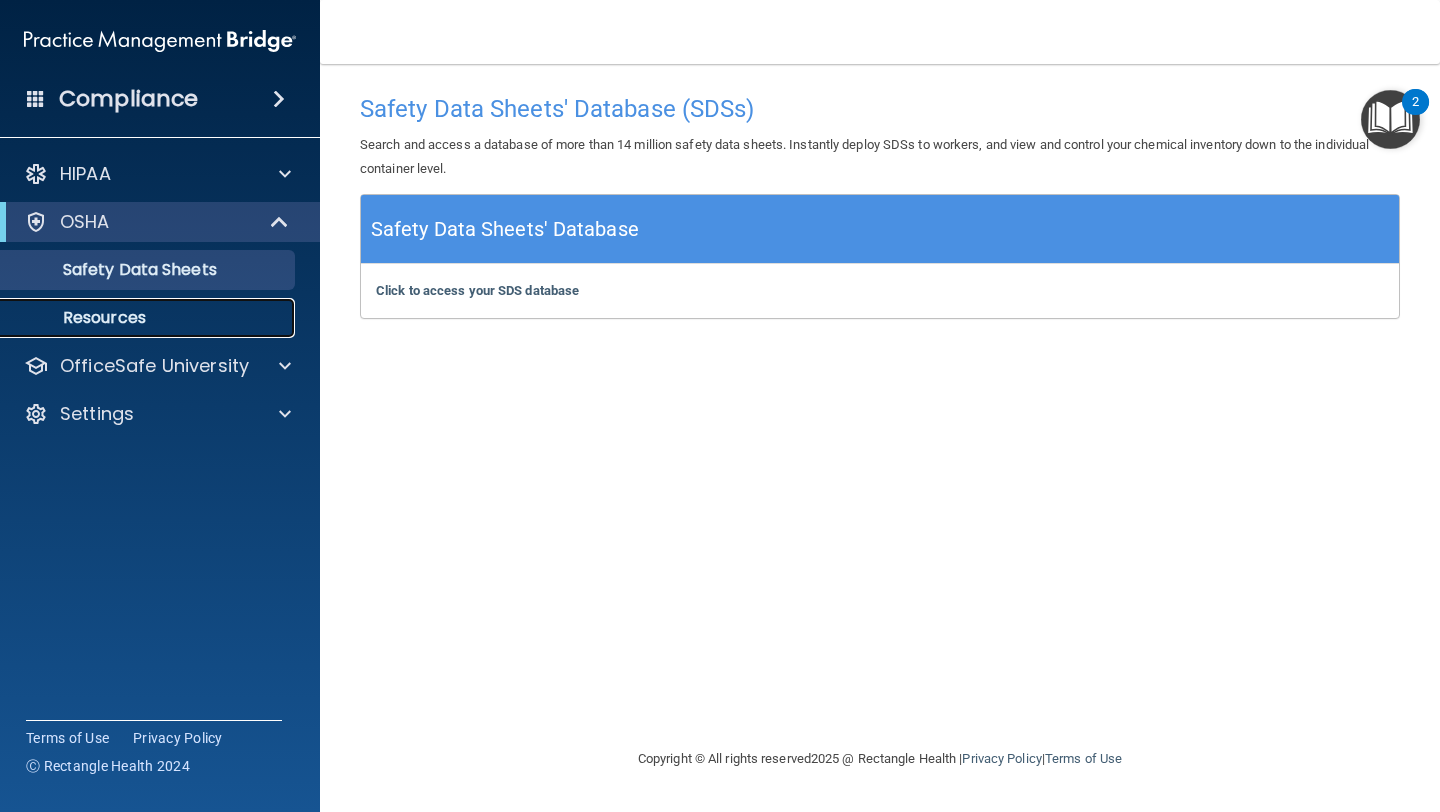 click on "Resources" at bounding box center (149, 318) 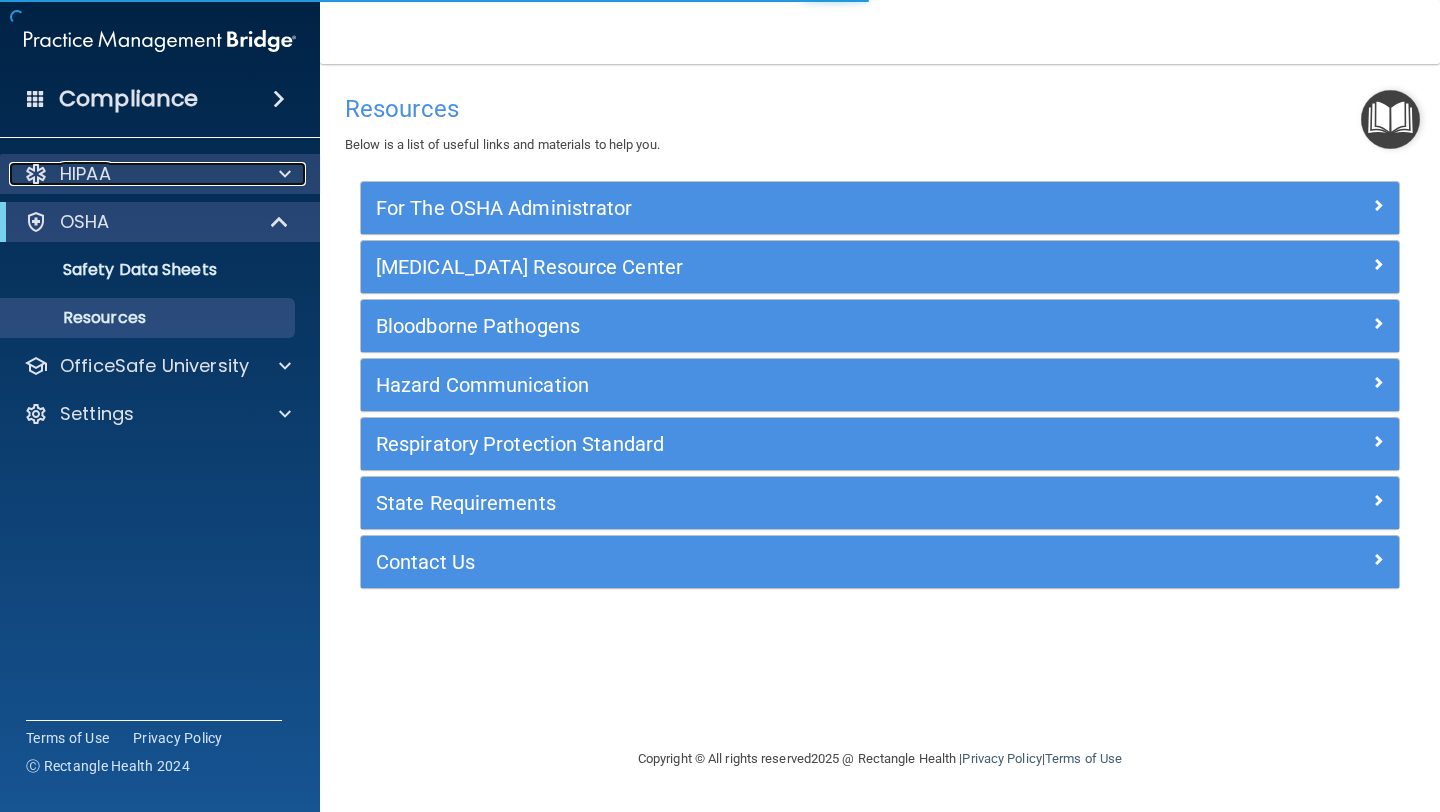 click on "HIPAA" at bounding box center (85, 174) 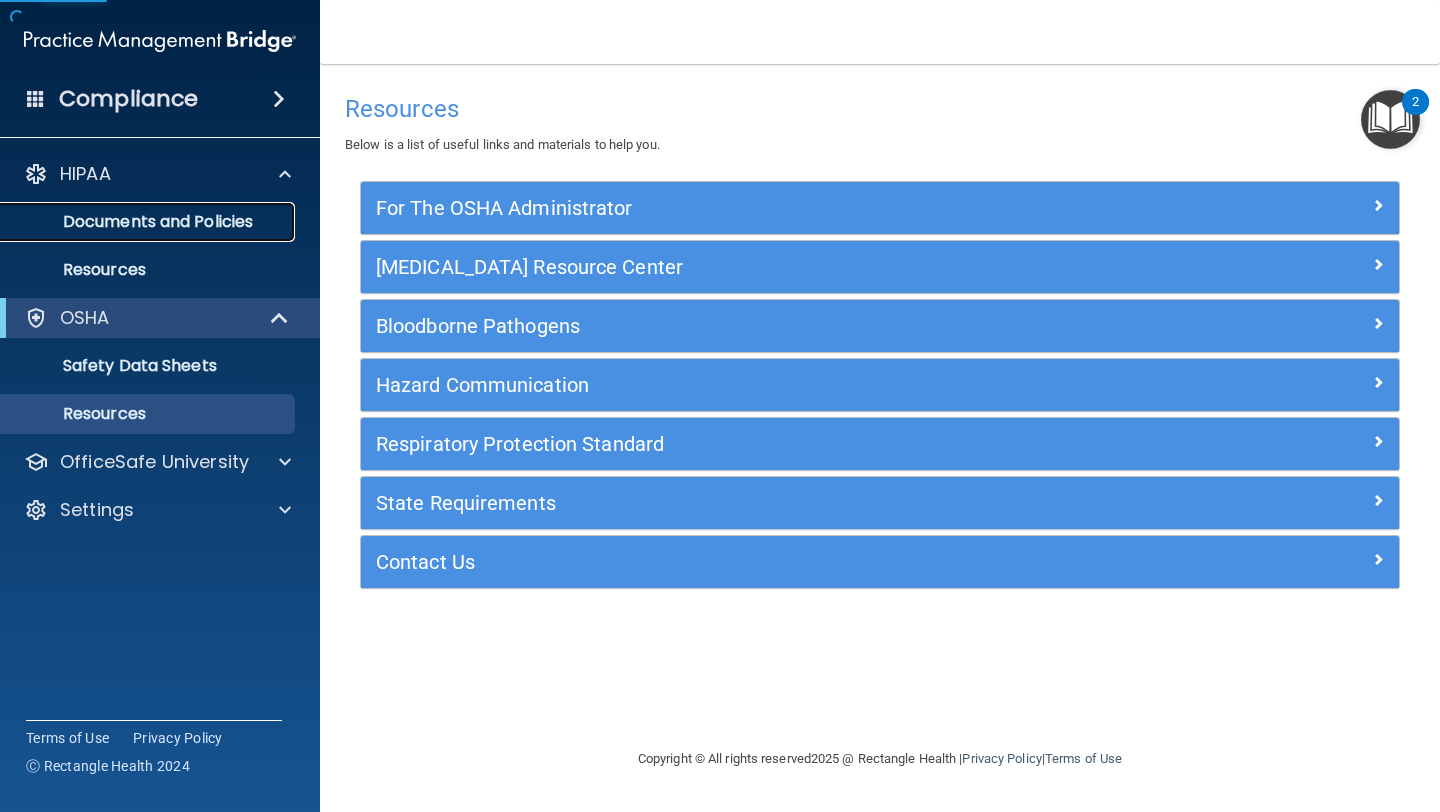 click on "Documents and Policies" at bounding box center [149, 222] 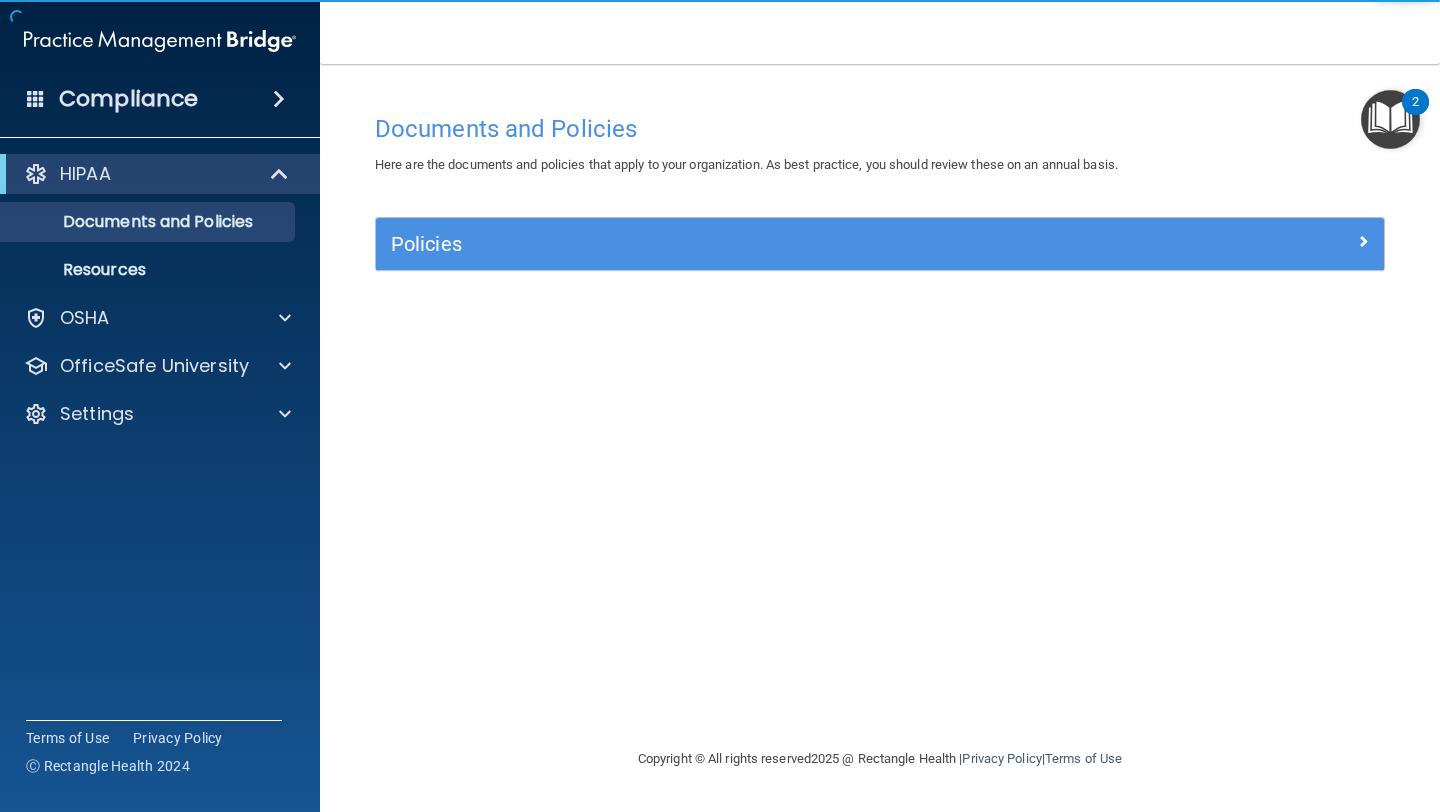 click at bounding box center [1390, 119] 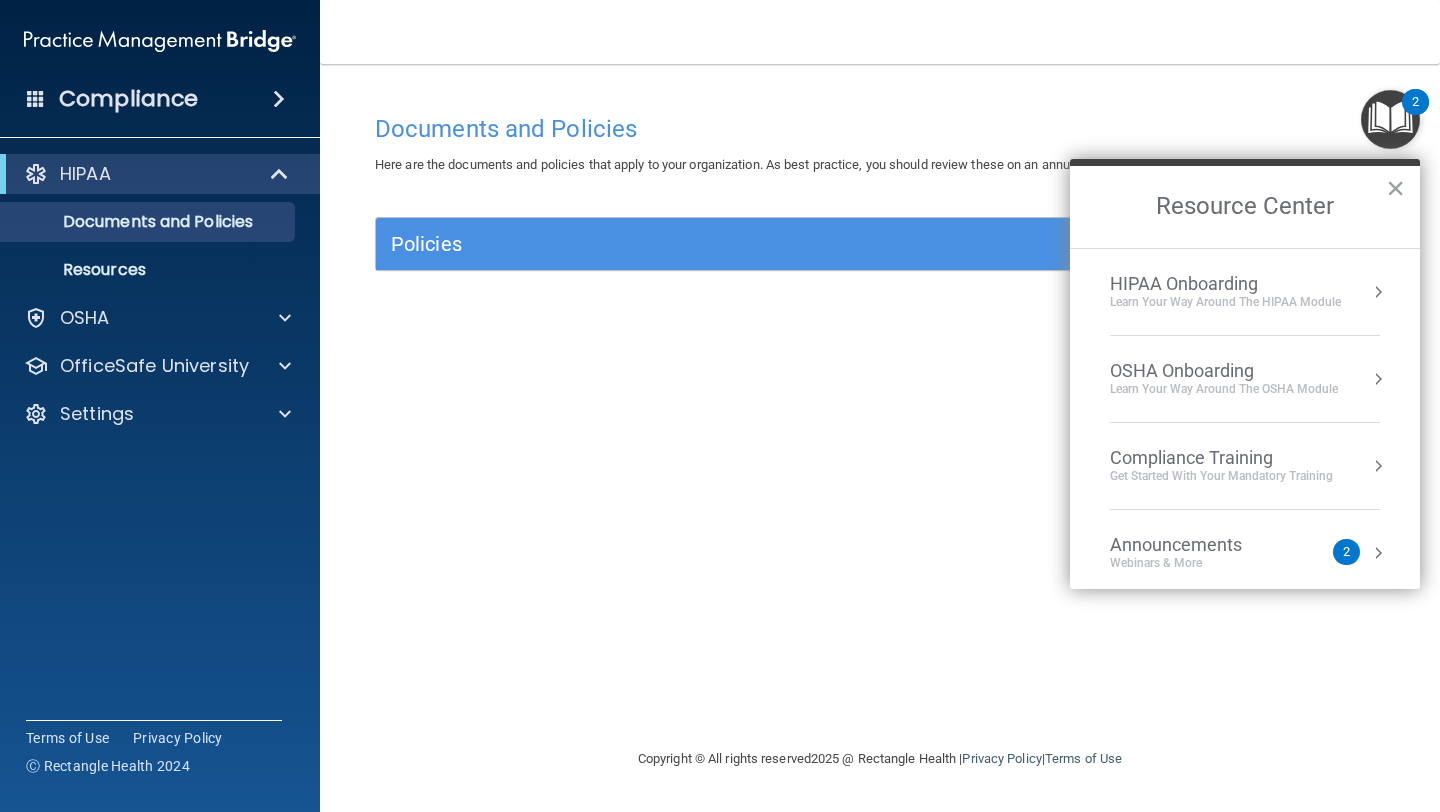 click on "Learn Your Way around the HIPAA module" at bounding box center (1225, 302) 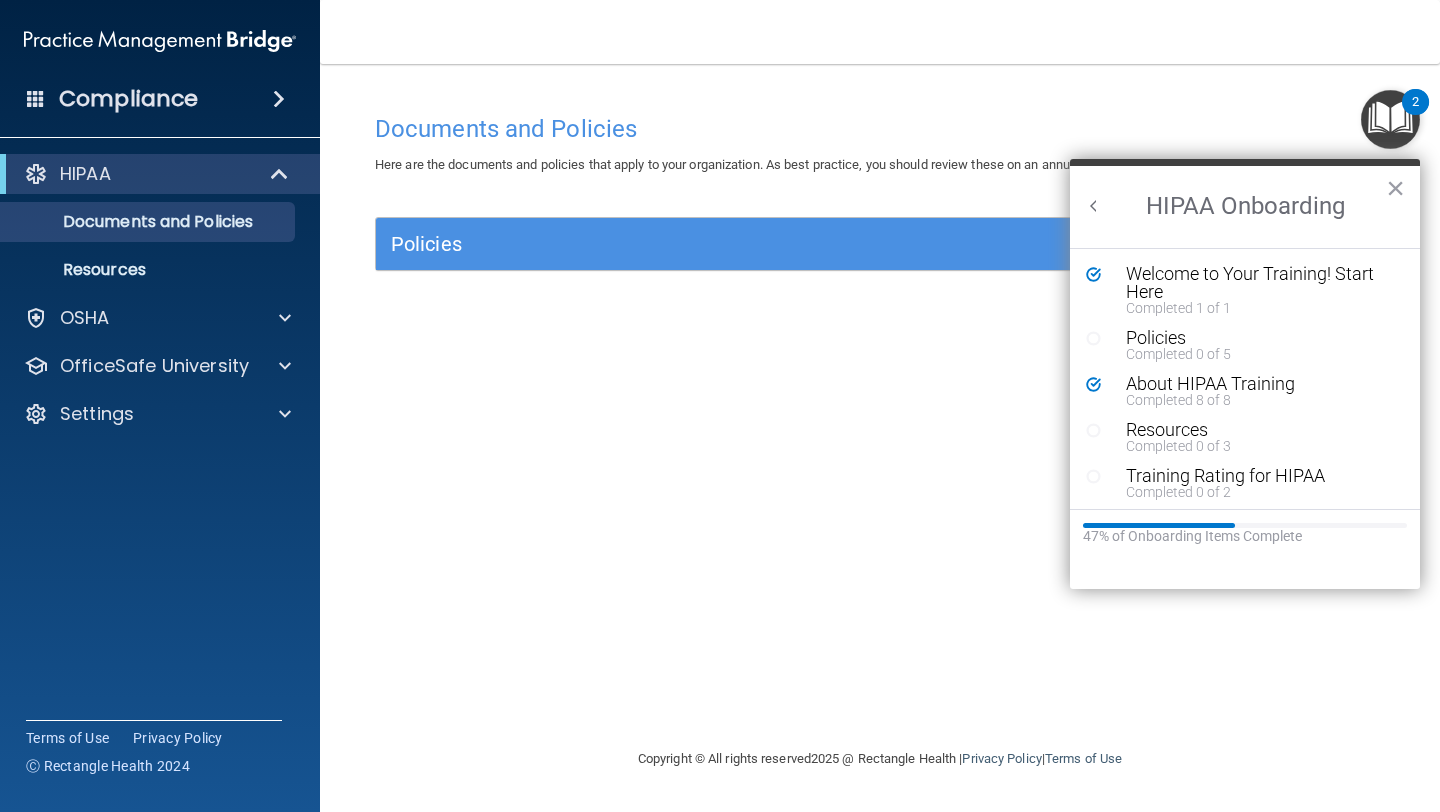 scroll, scrollTop: 0, scrollLeft: 0, axis: both 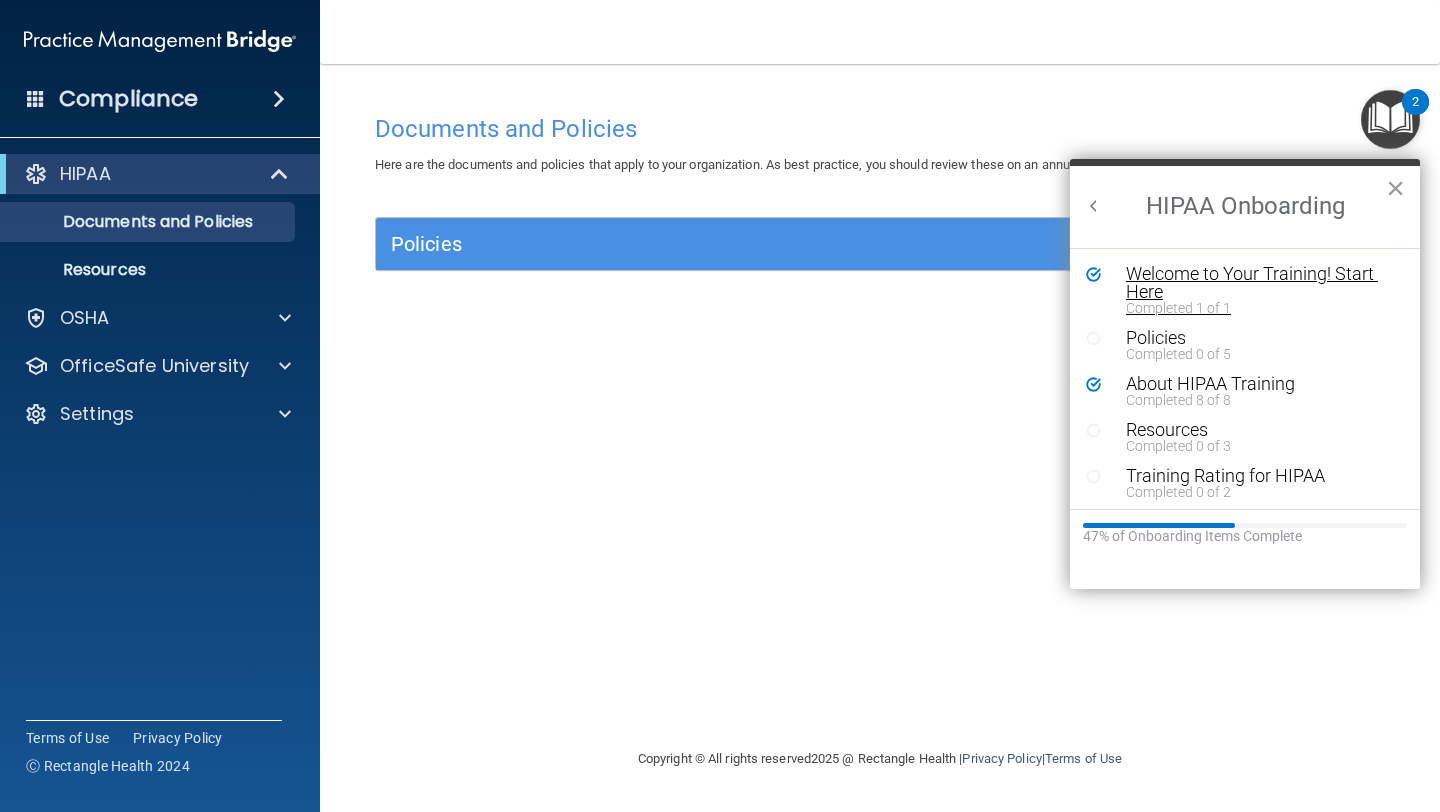 click on "Completed 1 of 1" at bounding box center [1260, 308] 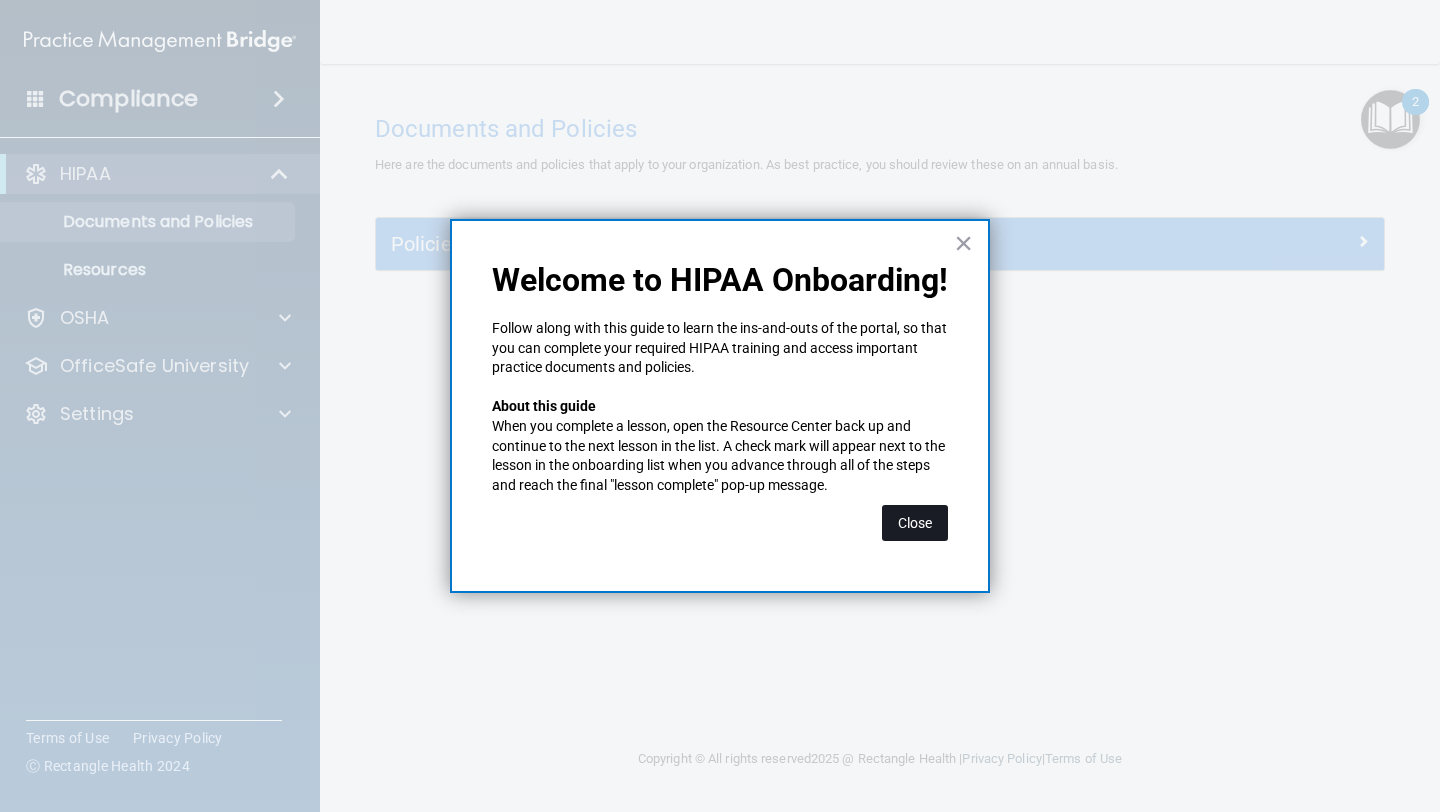 click on "Close" at bounding box center (915, 523) 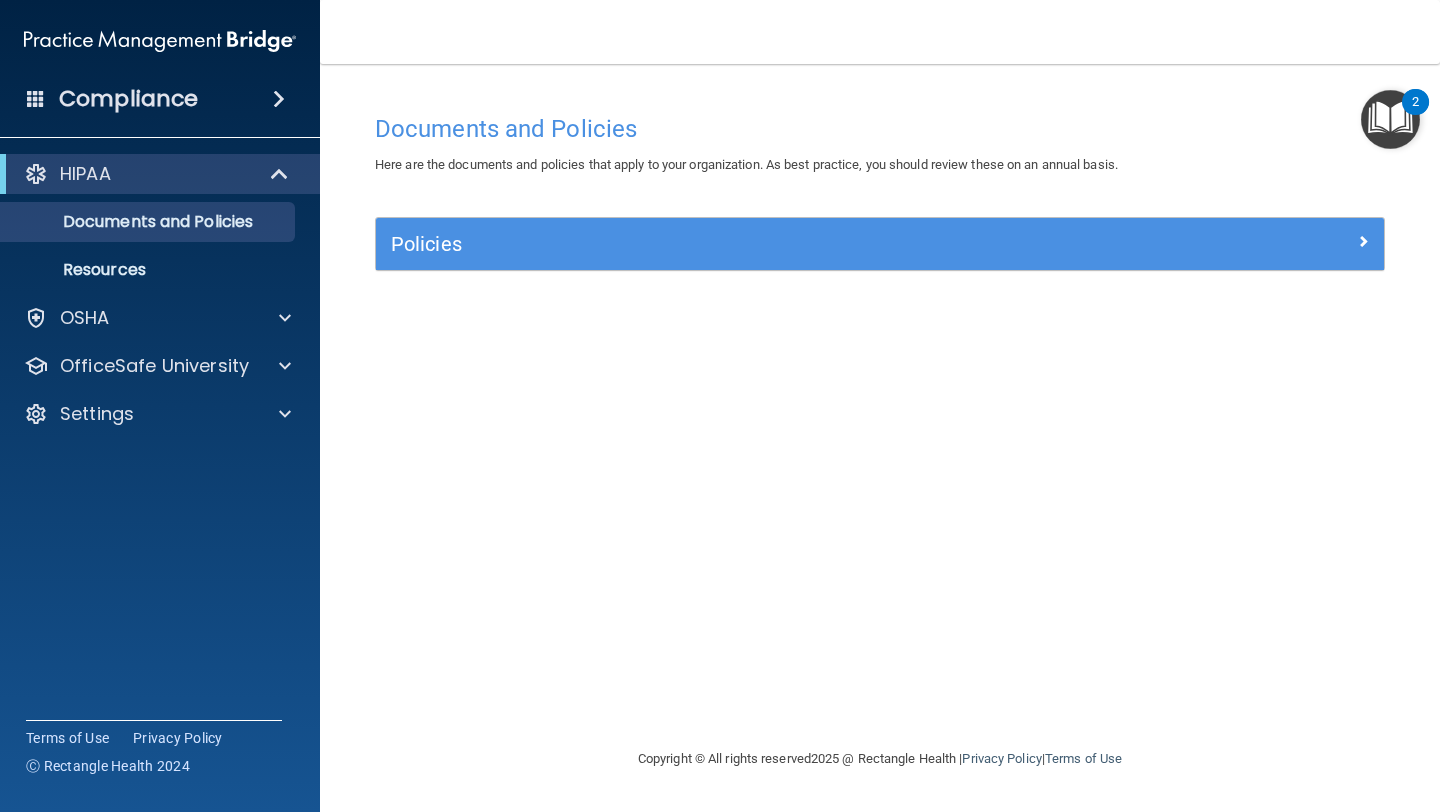 click on "2" at bounding box center [1415, 115] 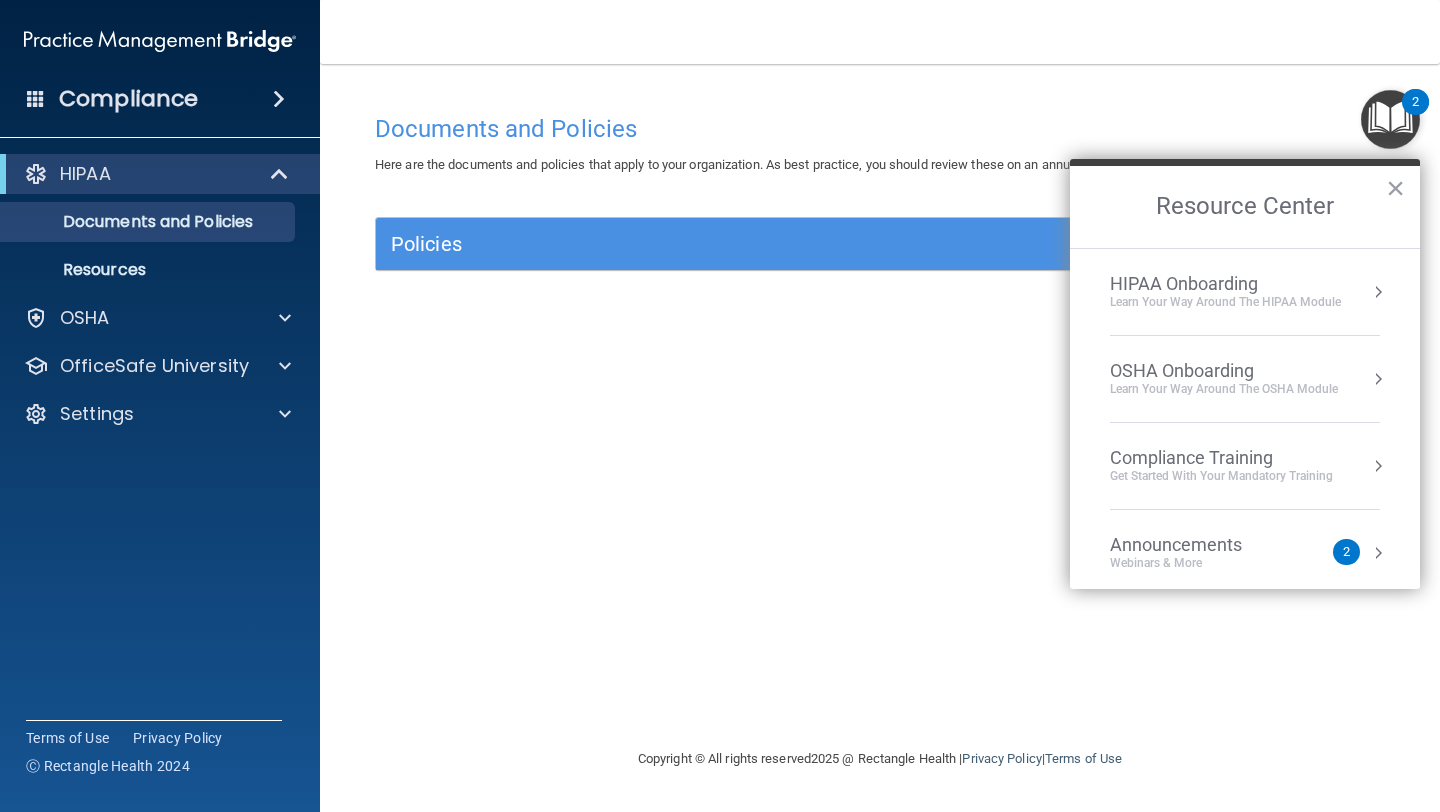 click on "HIPAA Onboarding" at bounding box center [1225, 284] 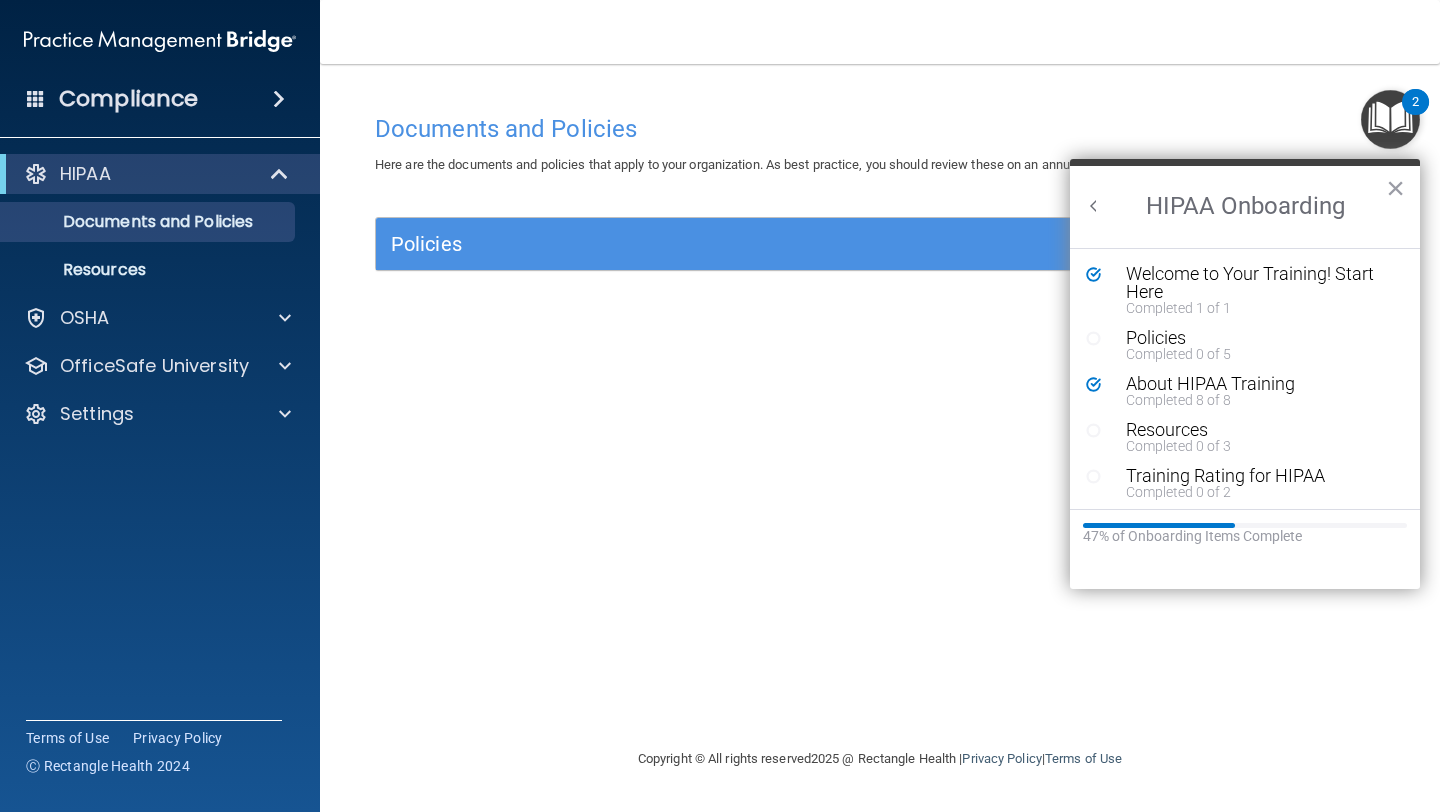 scroll, scrollTop: 0, scrollLeft: 0, axis: both 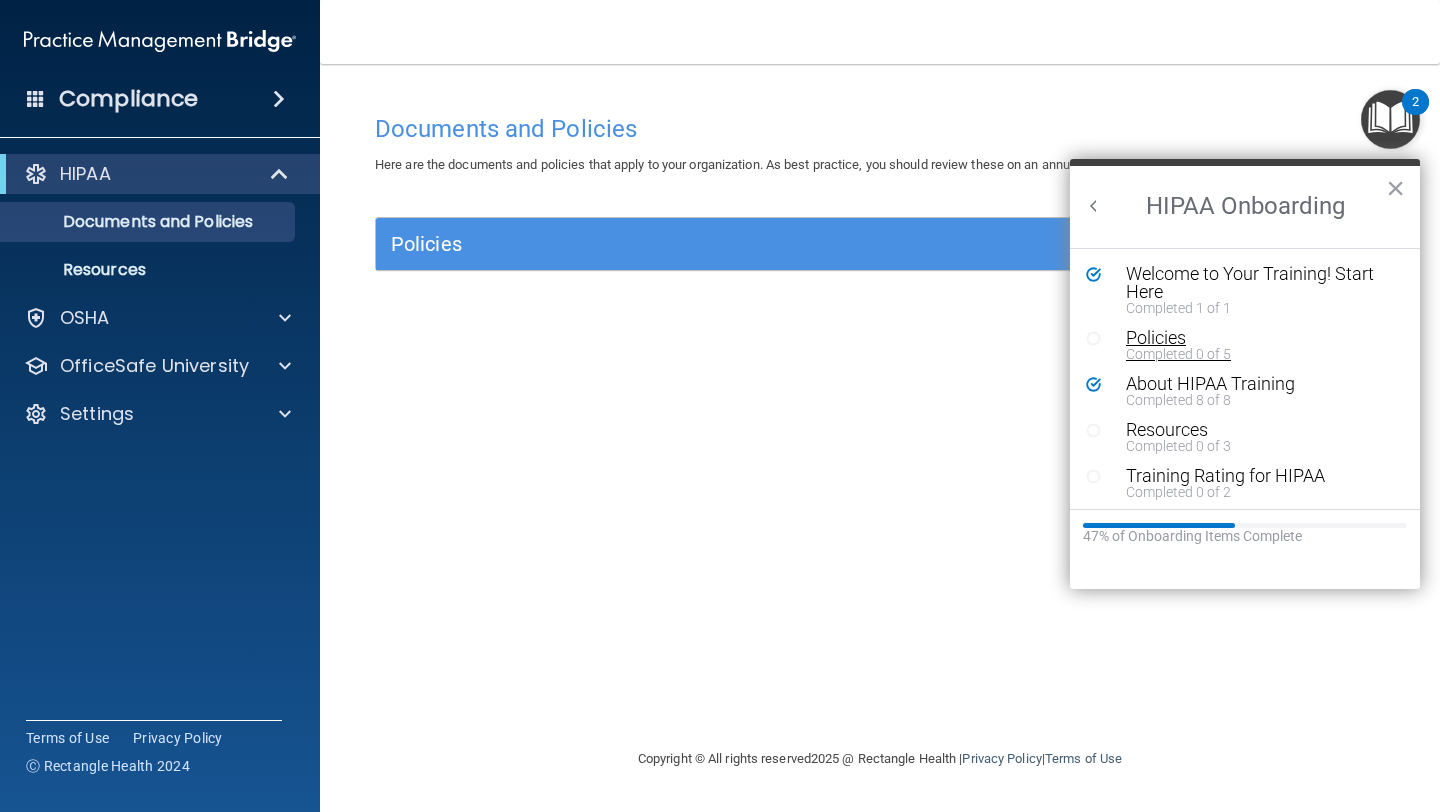 click on "Completed 0 of 5" at bounding box center [1260, 354] 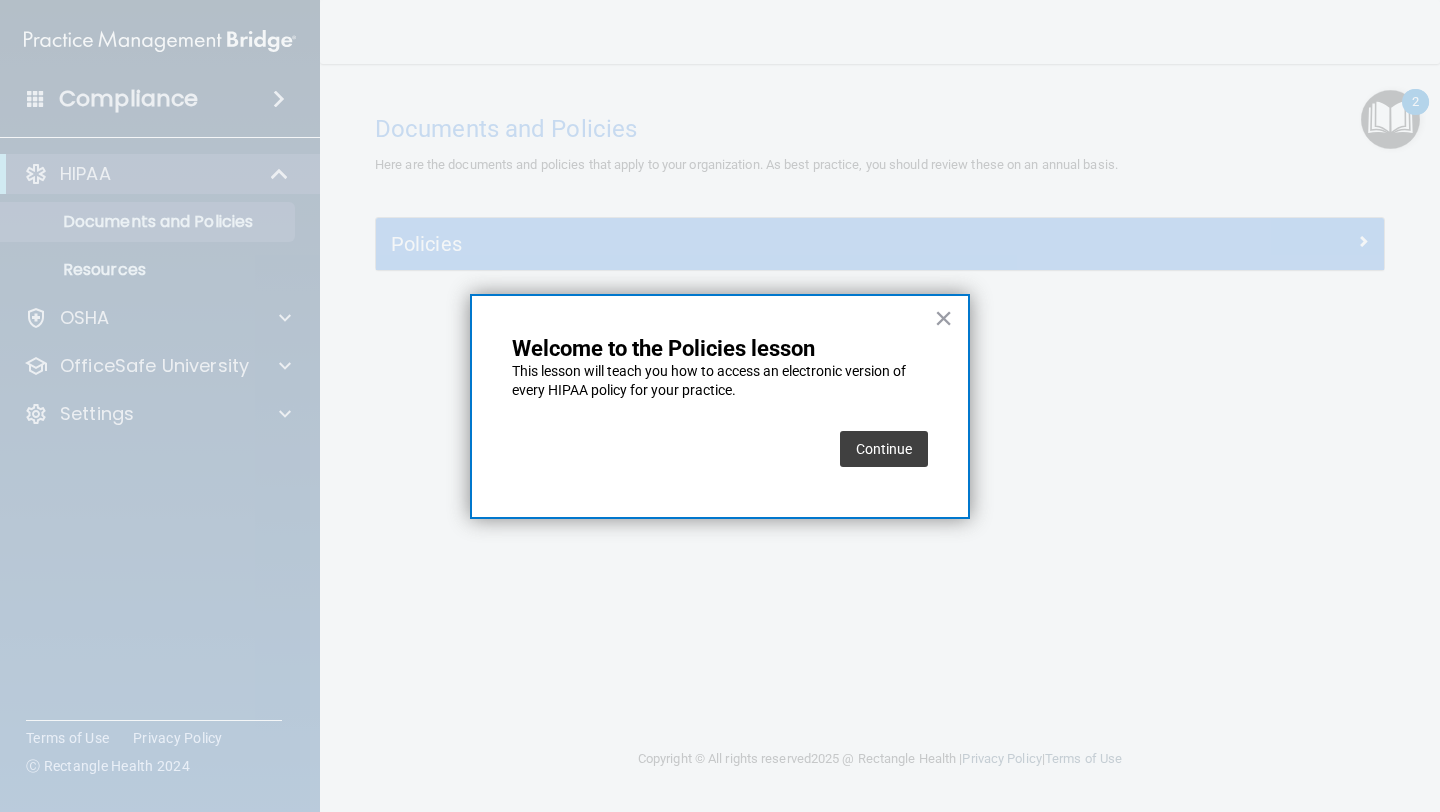 click on "Continue" at bounding box center (884, 449) 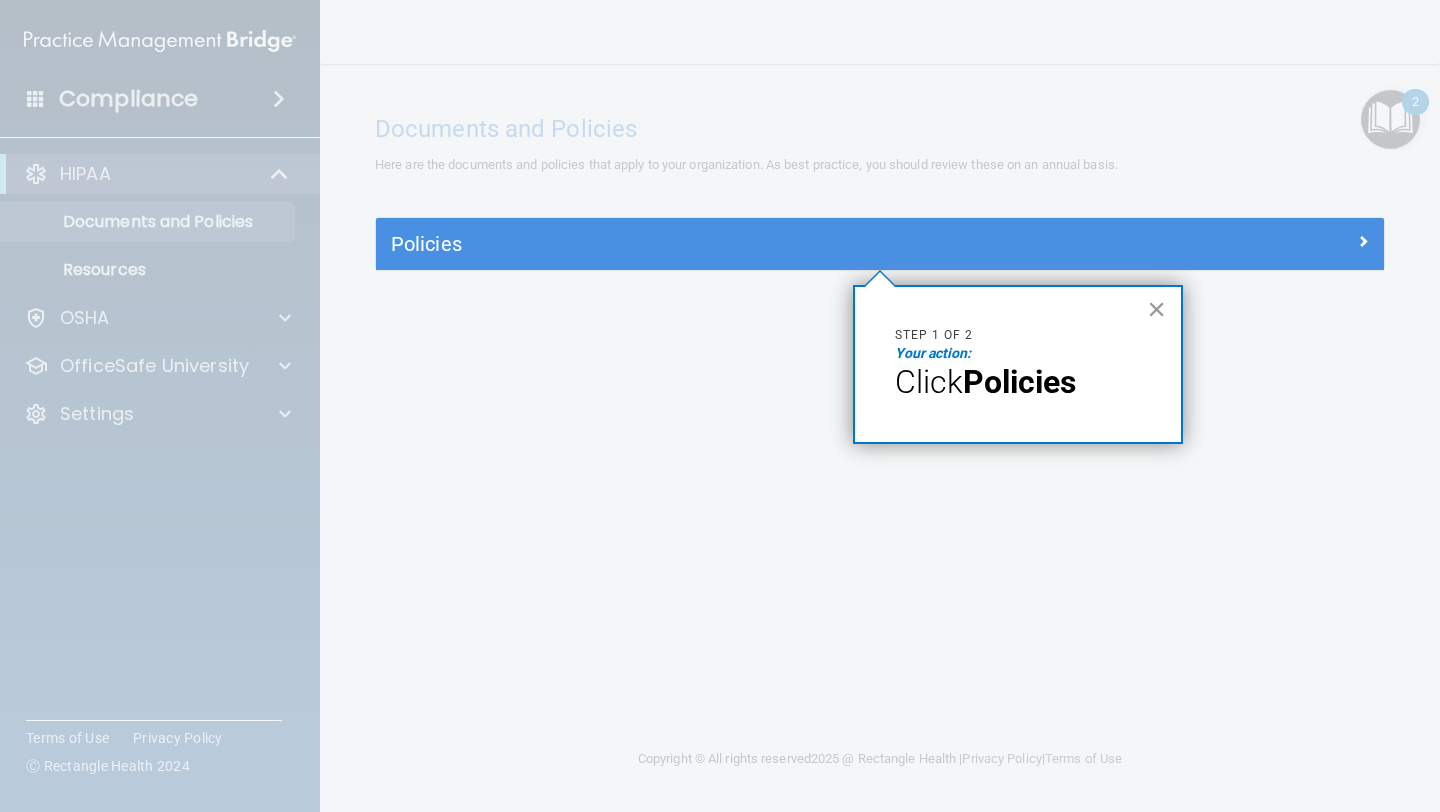 click on "×" at bounding box center (1156, 309) 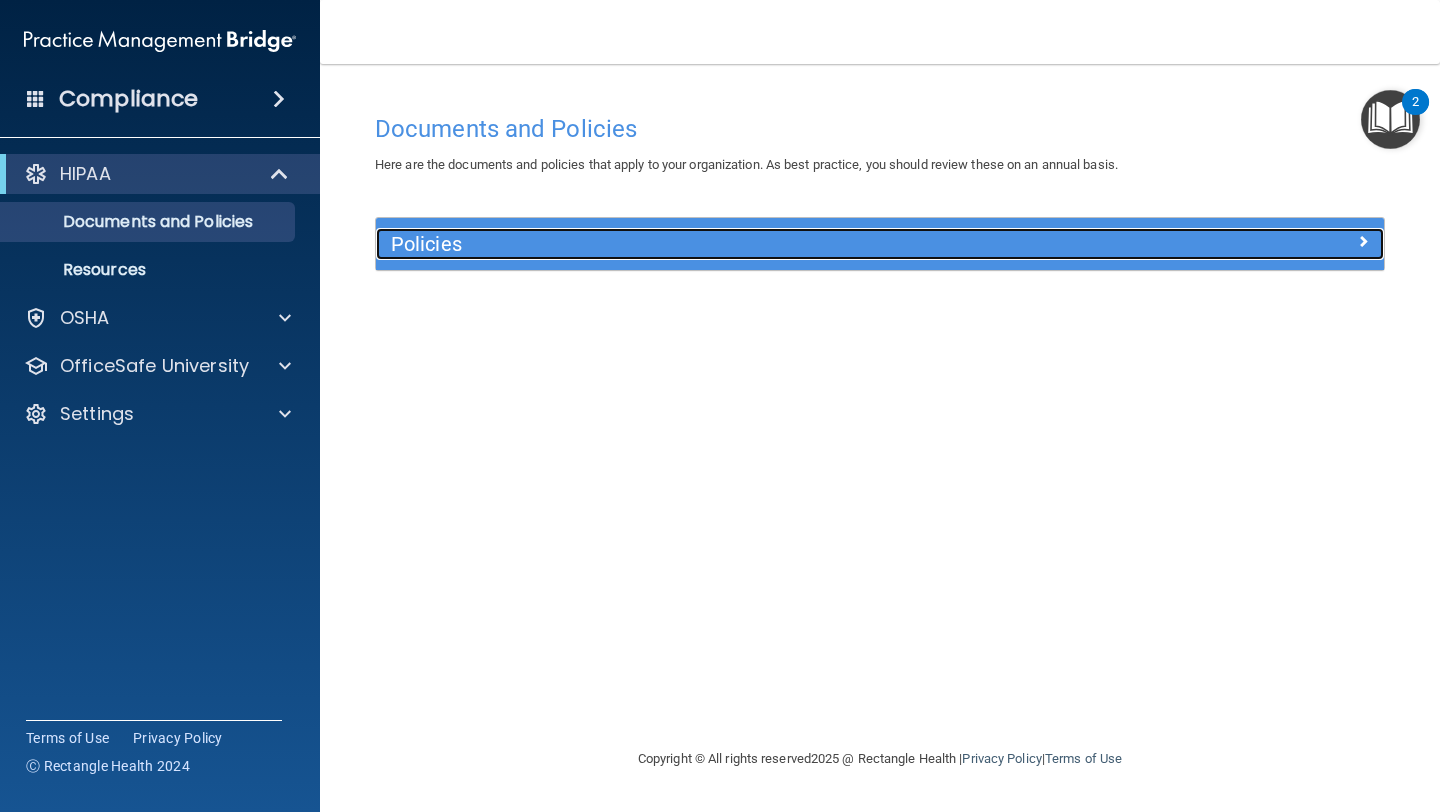 click on "Policies" at bounding box center (754, 244) 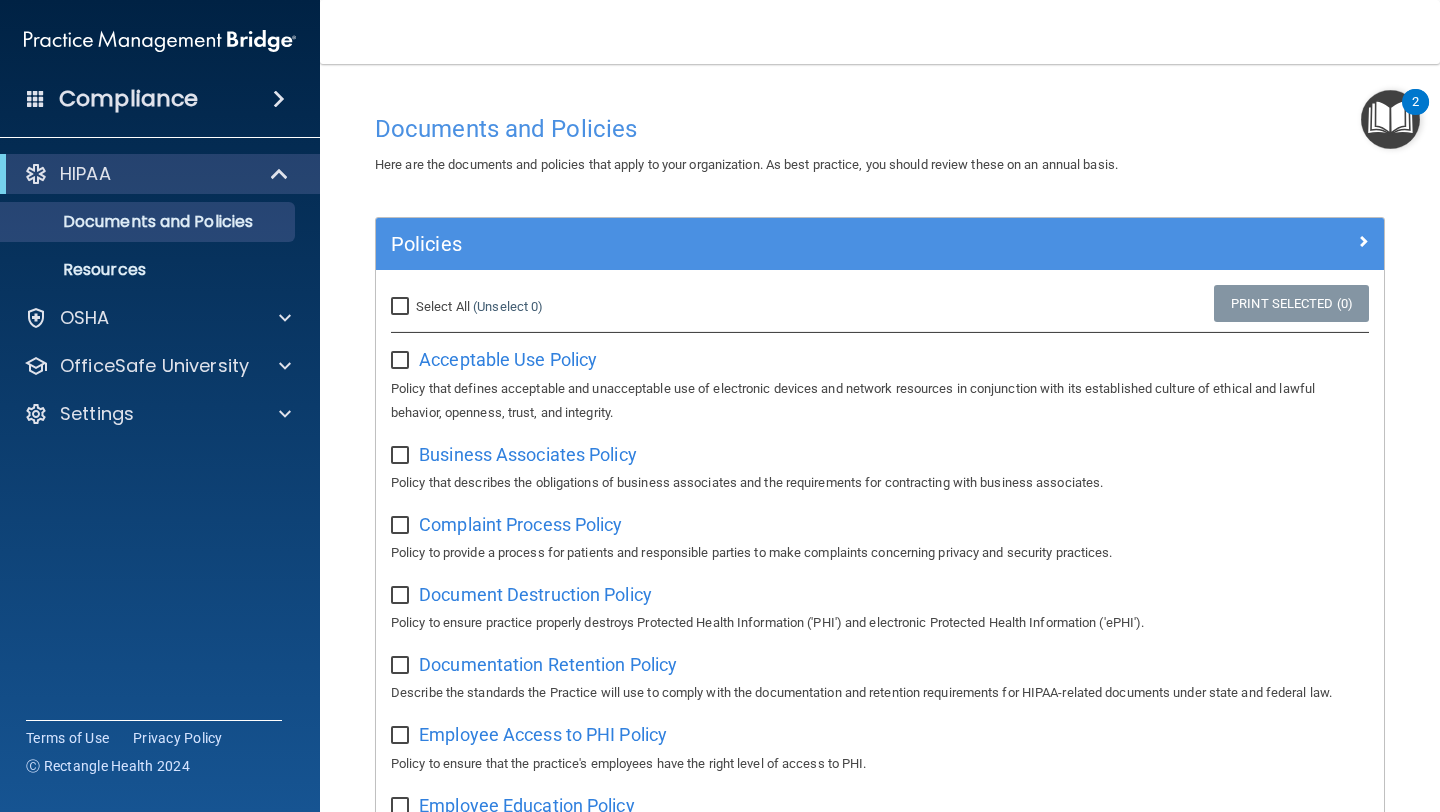 click at bounding box center [402, 361] 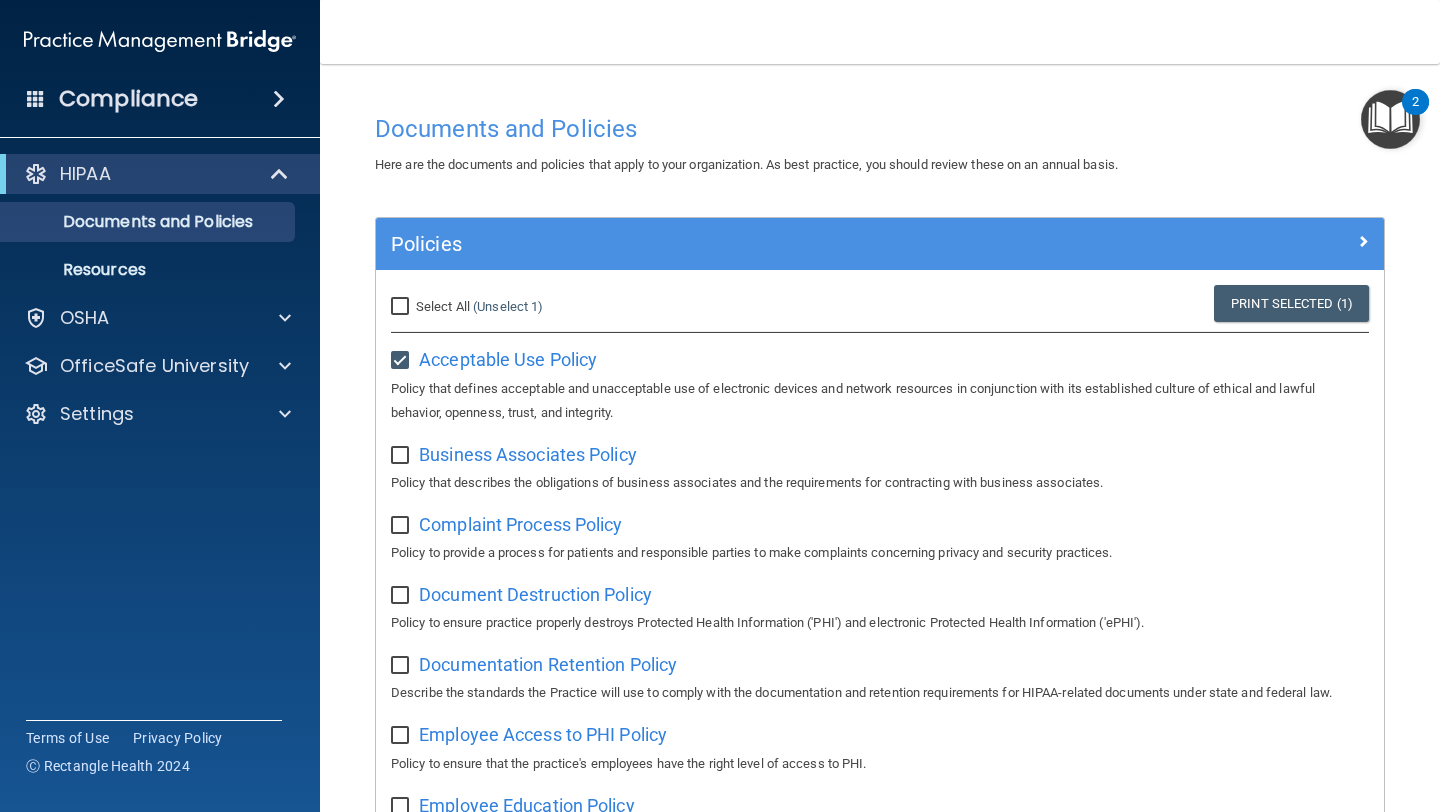 click on "Select All   (Unselect 1)    Unselect All" at bounding box center [402, 307] 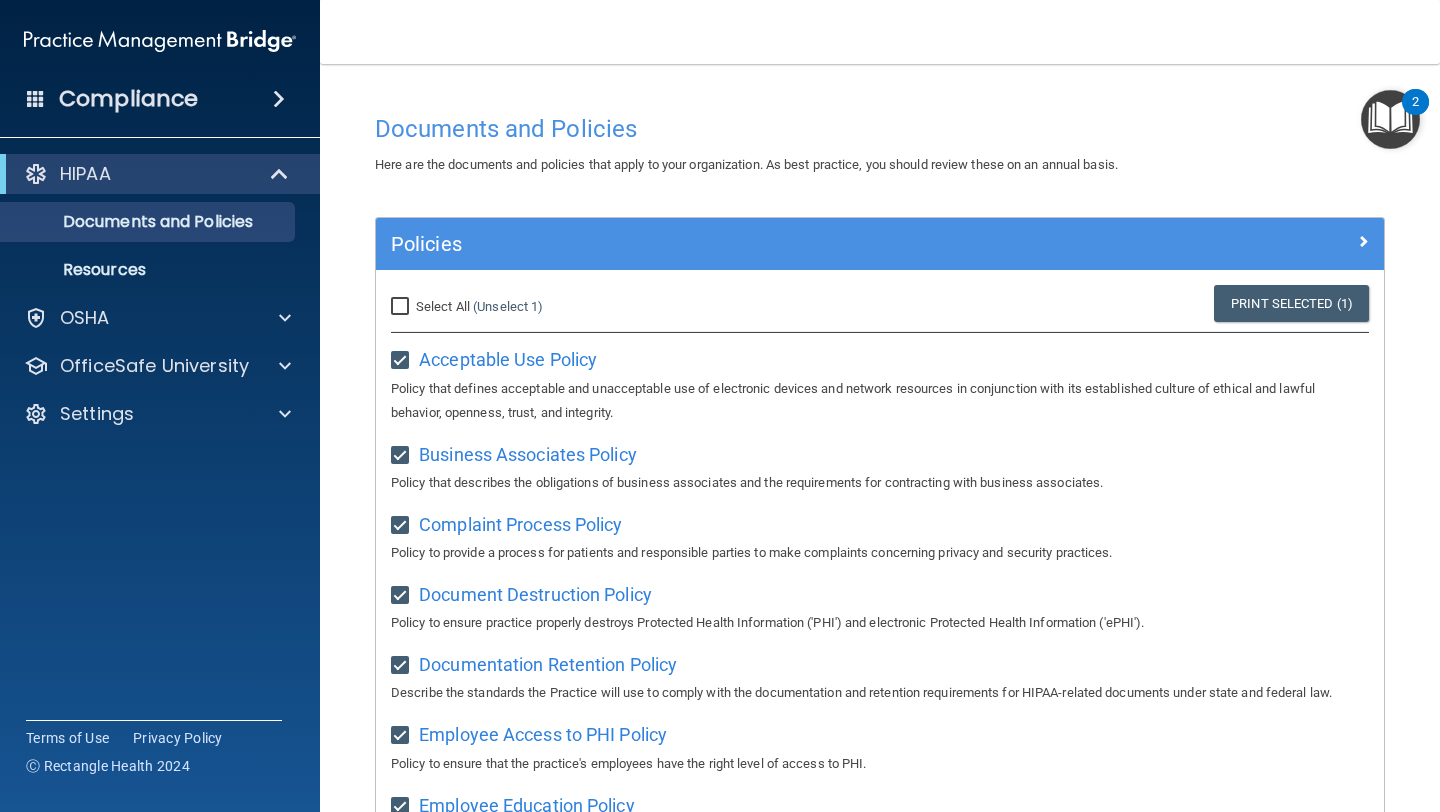 checkbox on "true" 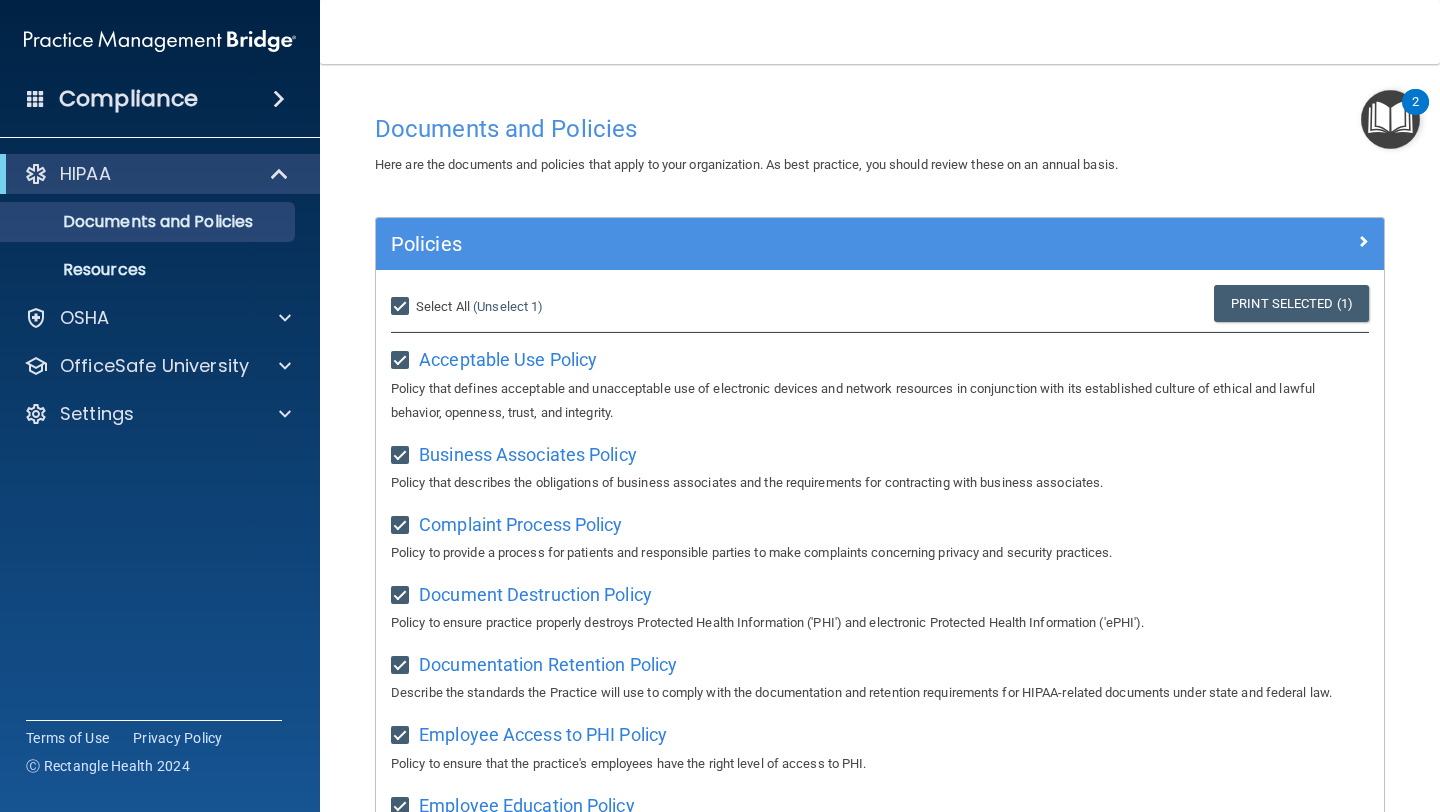 checkbox on "true" 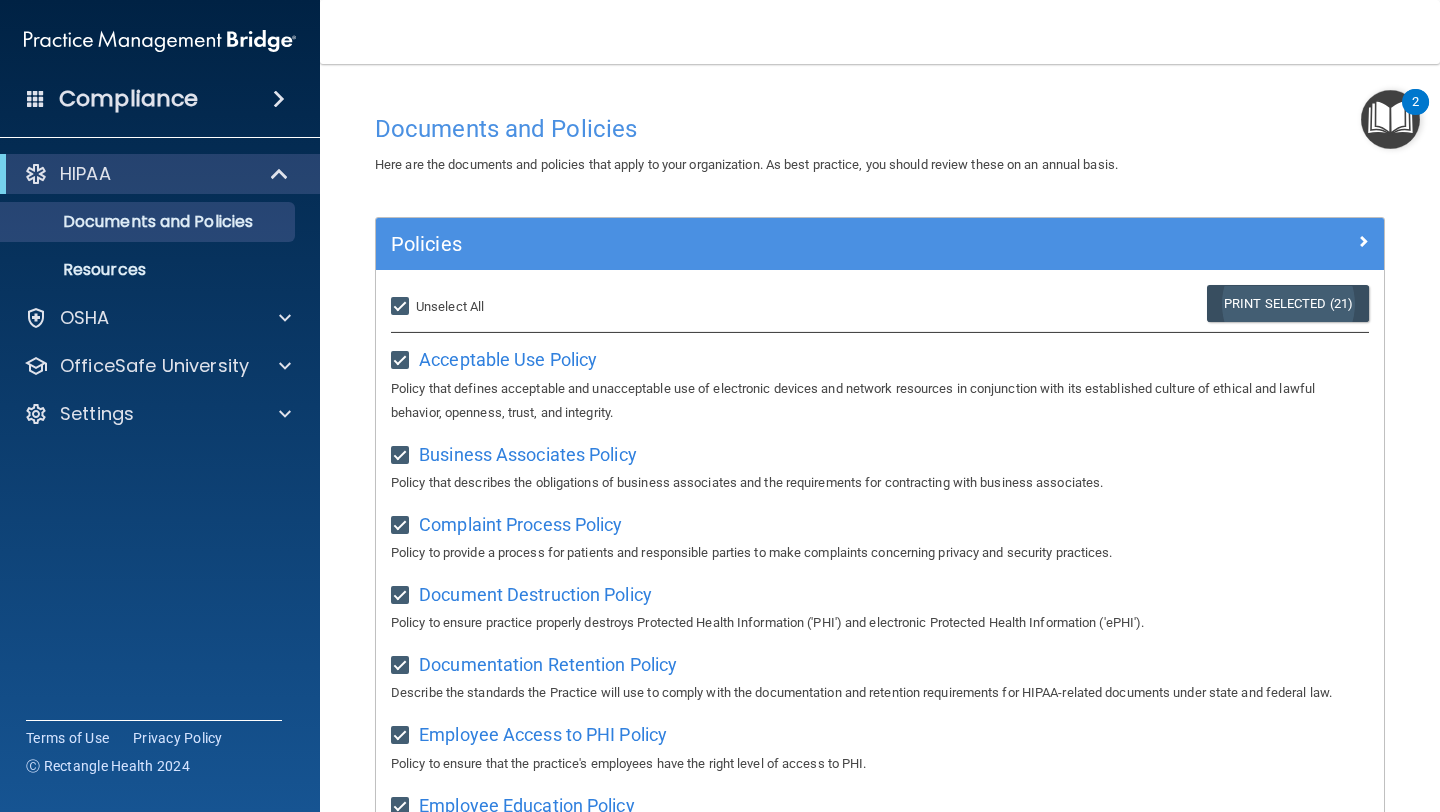 click on "Print Selected (21)" at bounding box center (1288, 303) 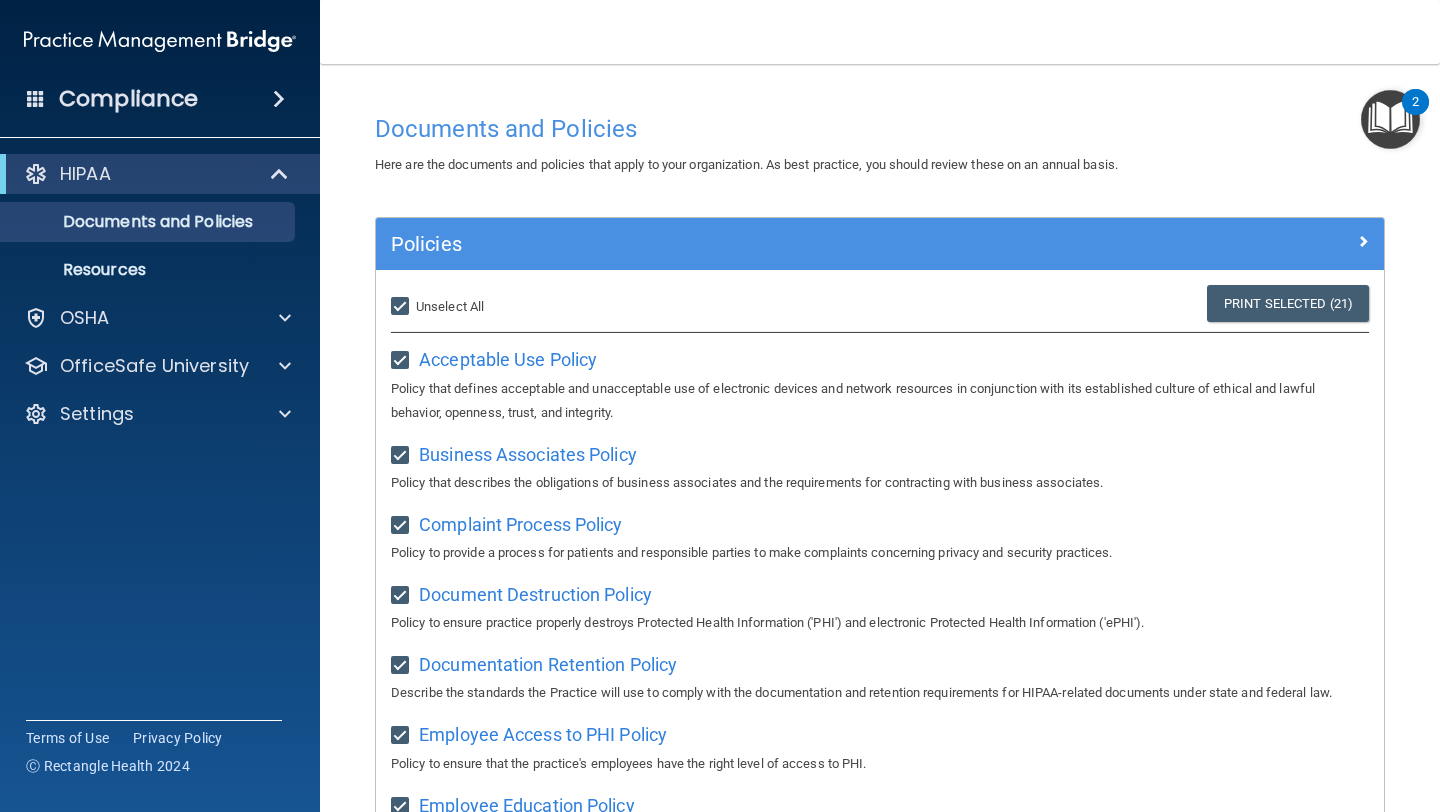 click at bounding box center (1390, 119) 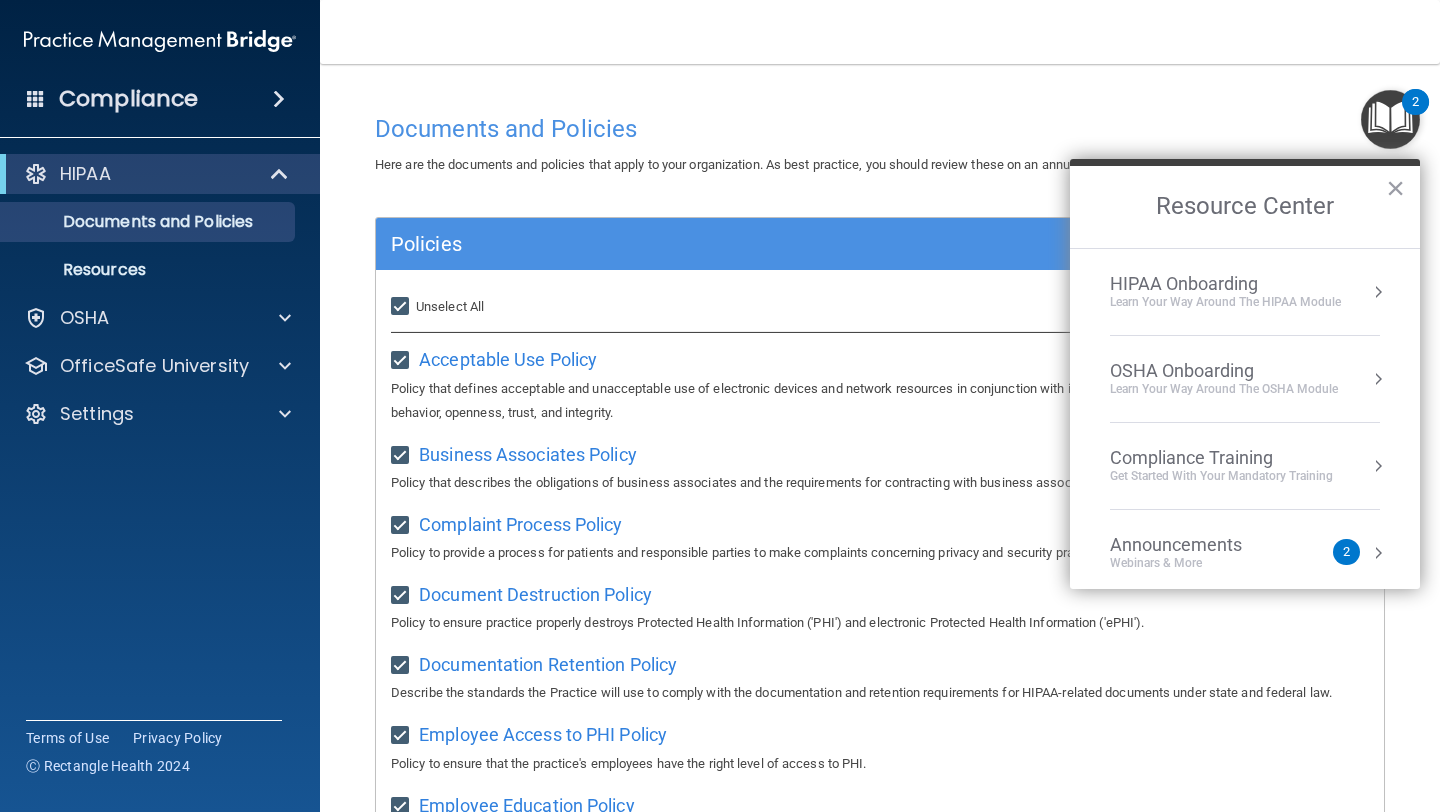 click on "HIPAA Onboarding" at bounding box center (1225, 284) 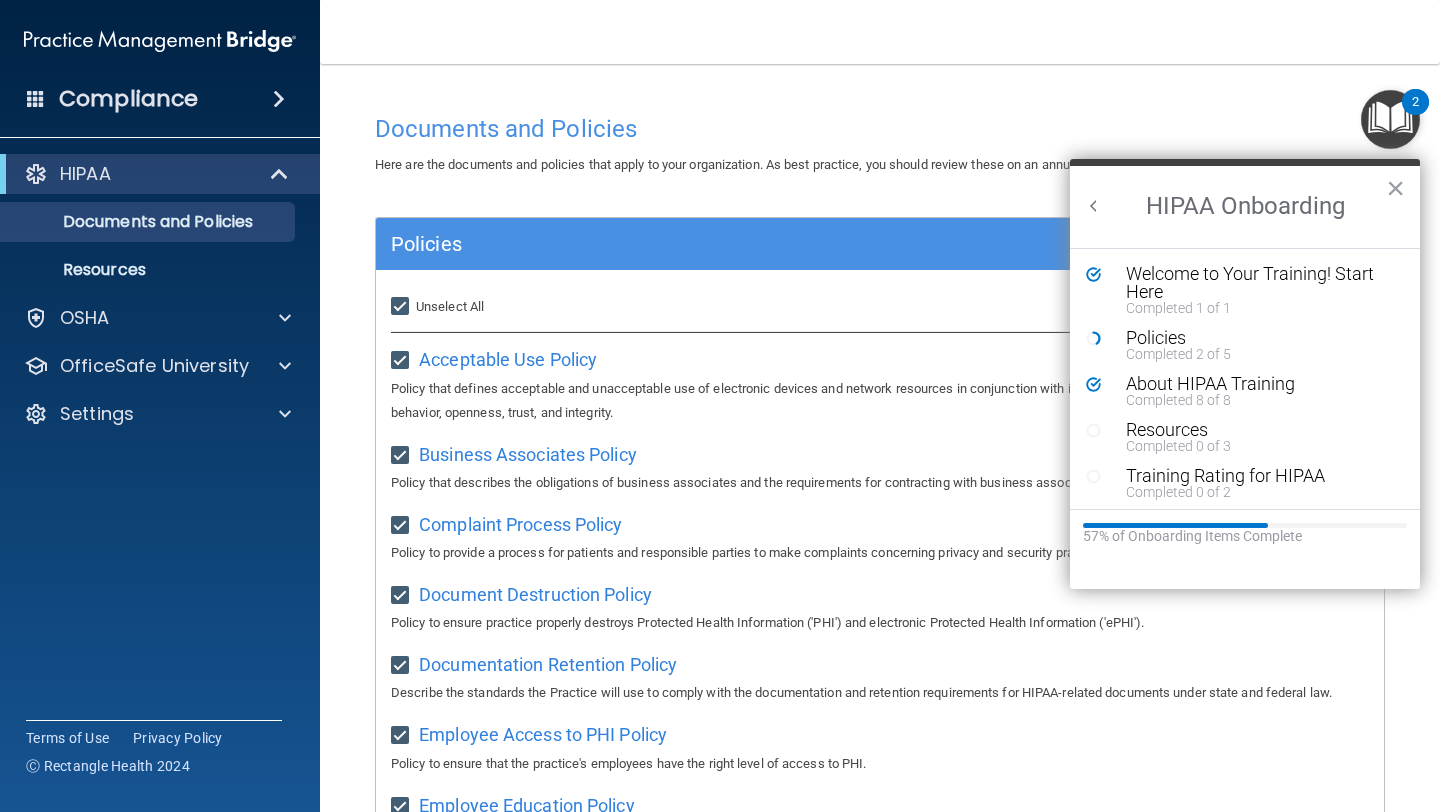 scroll, scrollTop: 0, scrollLeft: 0, axis: both 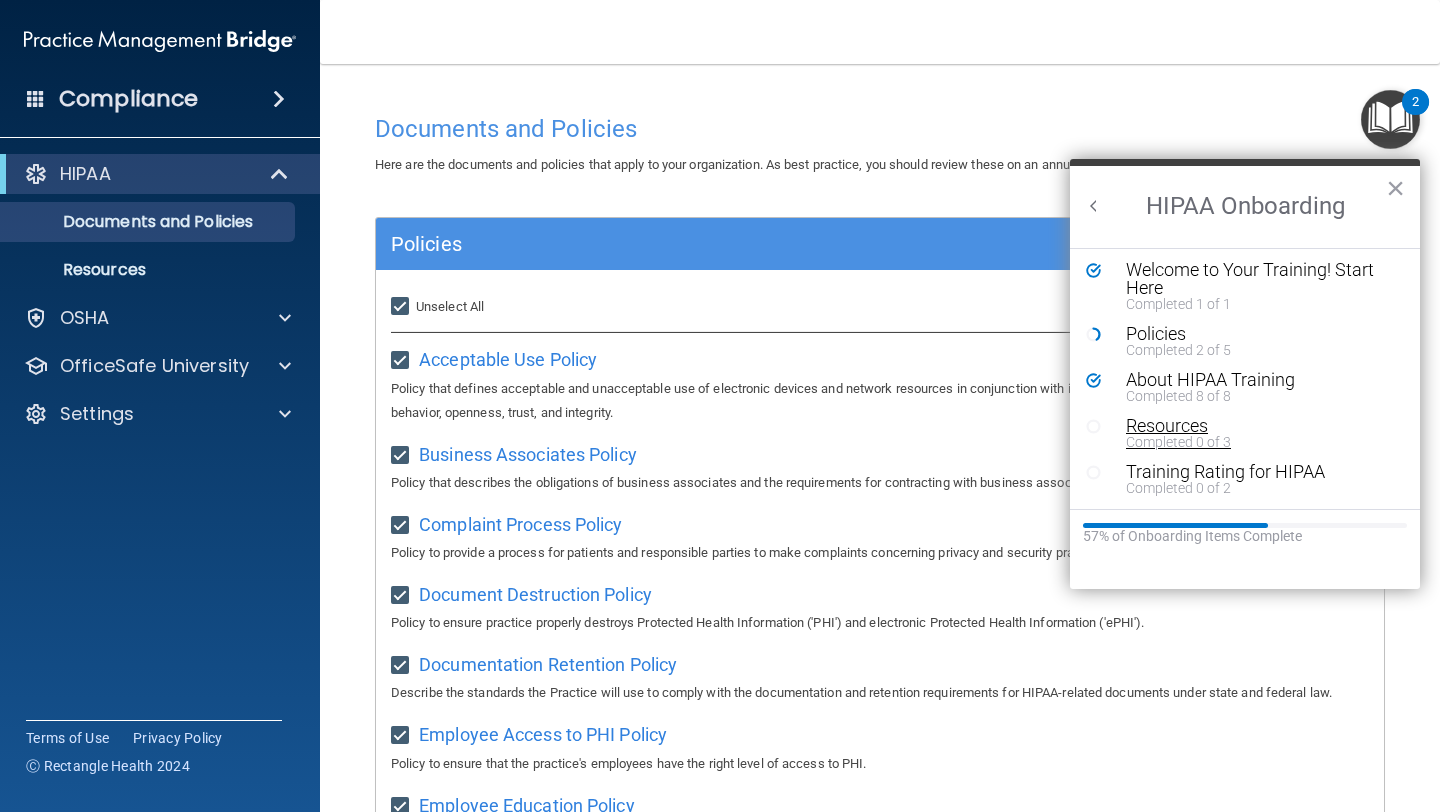 click on "Completed 0 of 3" at bounding box center [1260, 442] 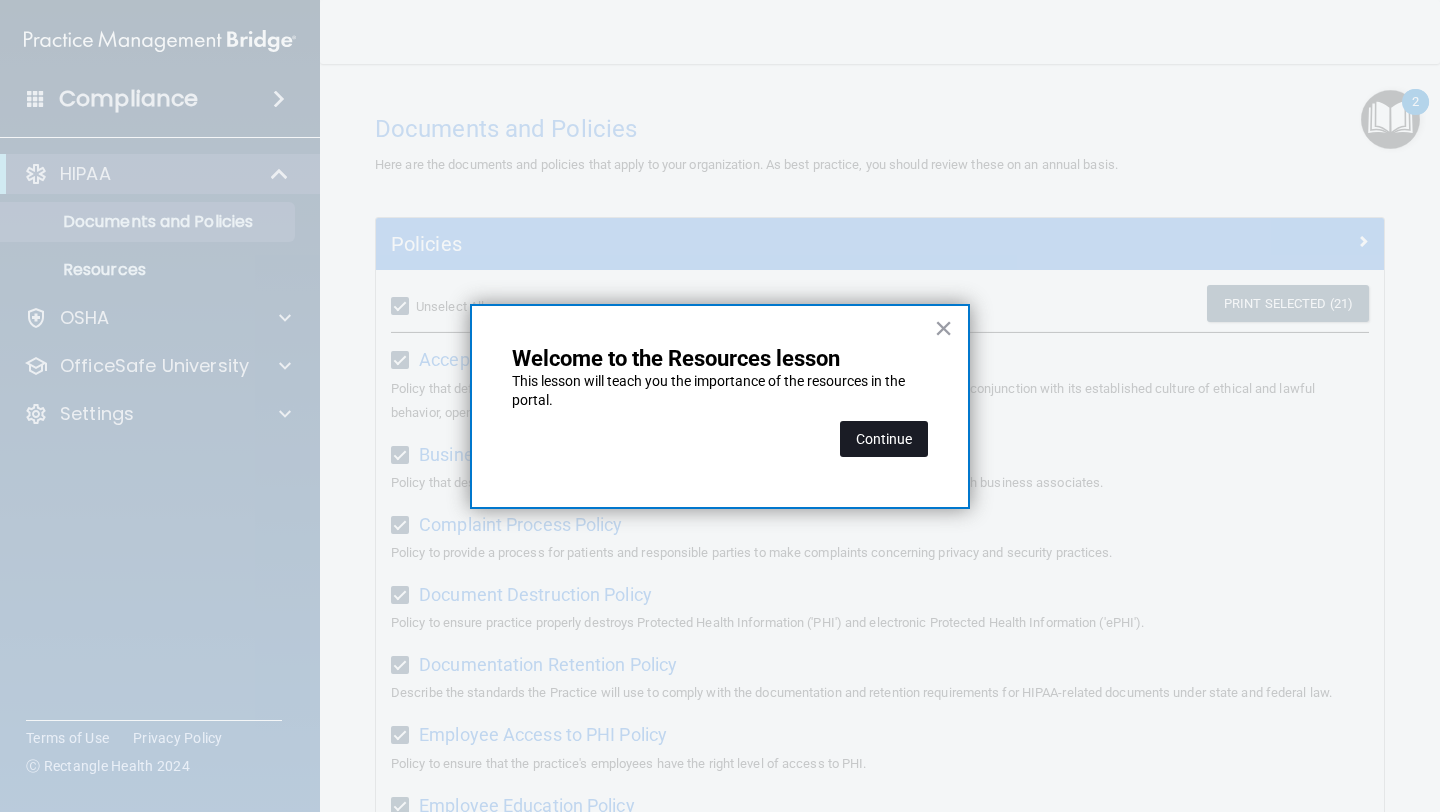click on "Continue" at bounding box center (884, 439) 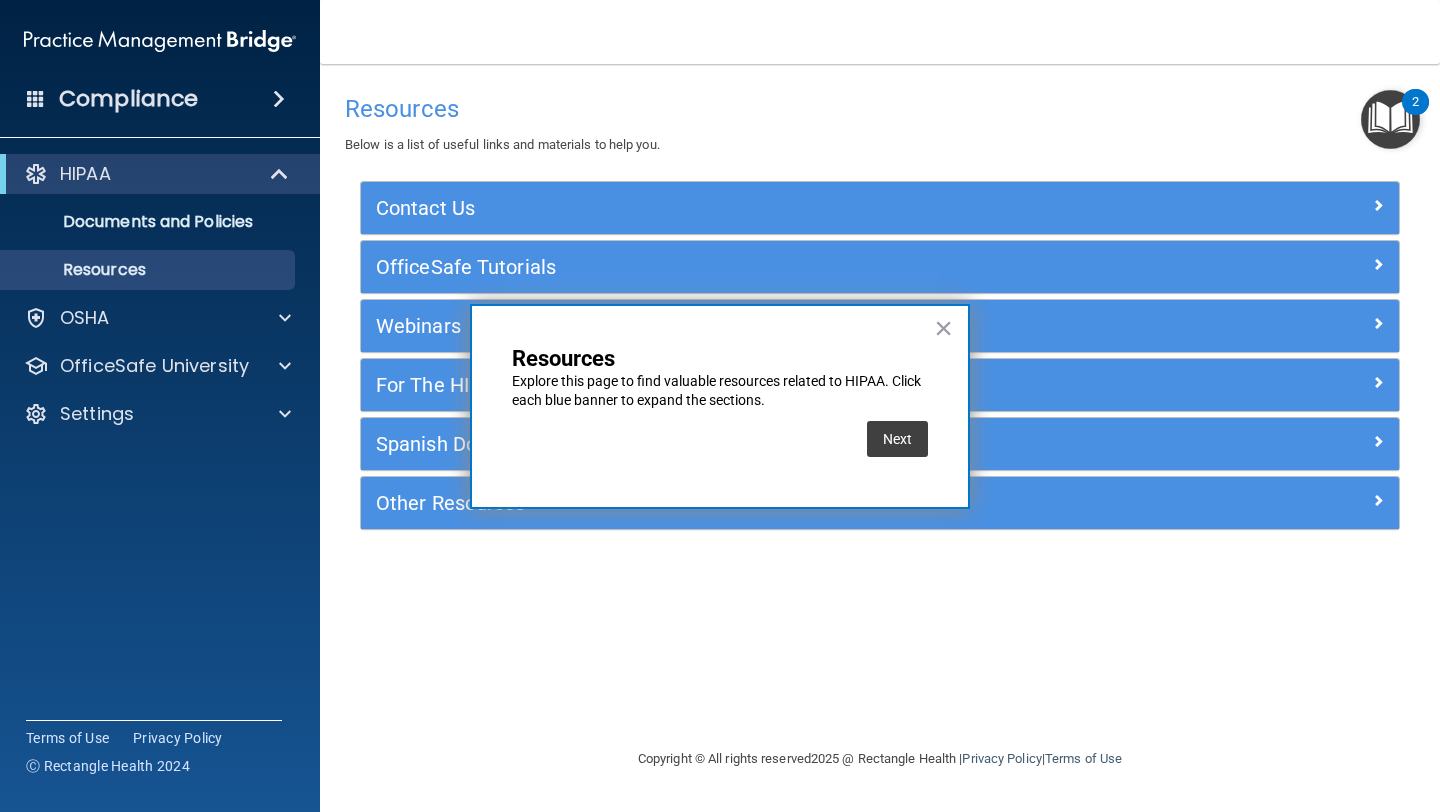 click on "× Resources Explore this page to find valuable resources related to HIPAA. Click each blue banner to expand the sections.  Next" at bounding box center [720, 407] 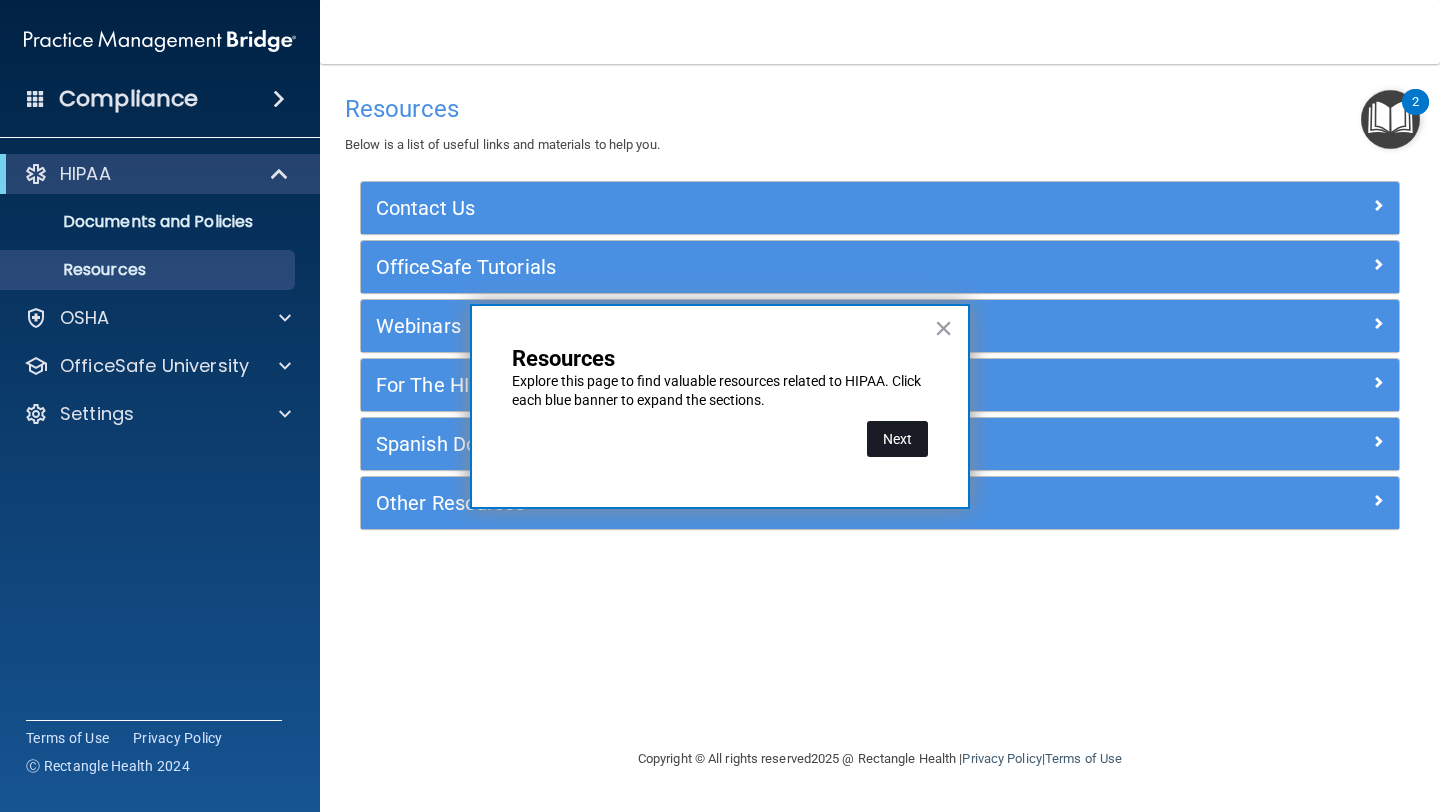 click on "Next" at bounding box center [897, 439] 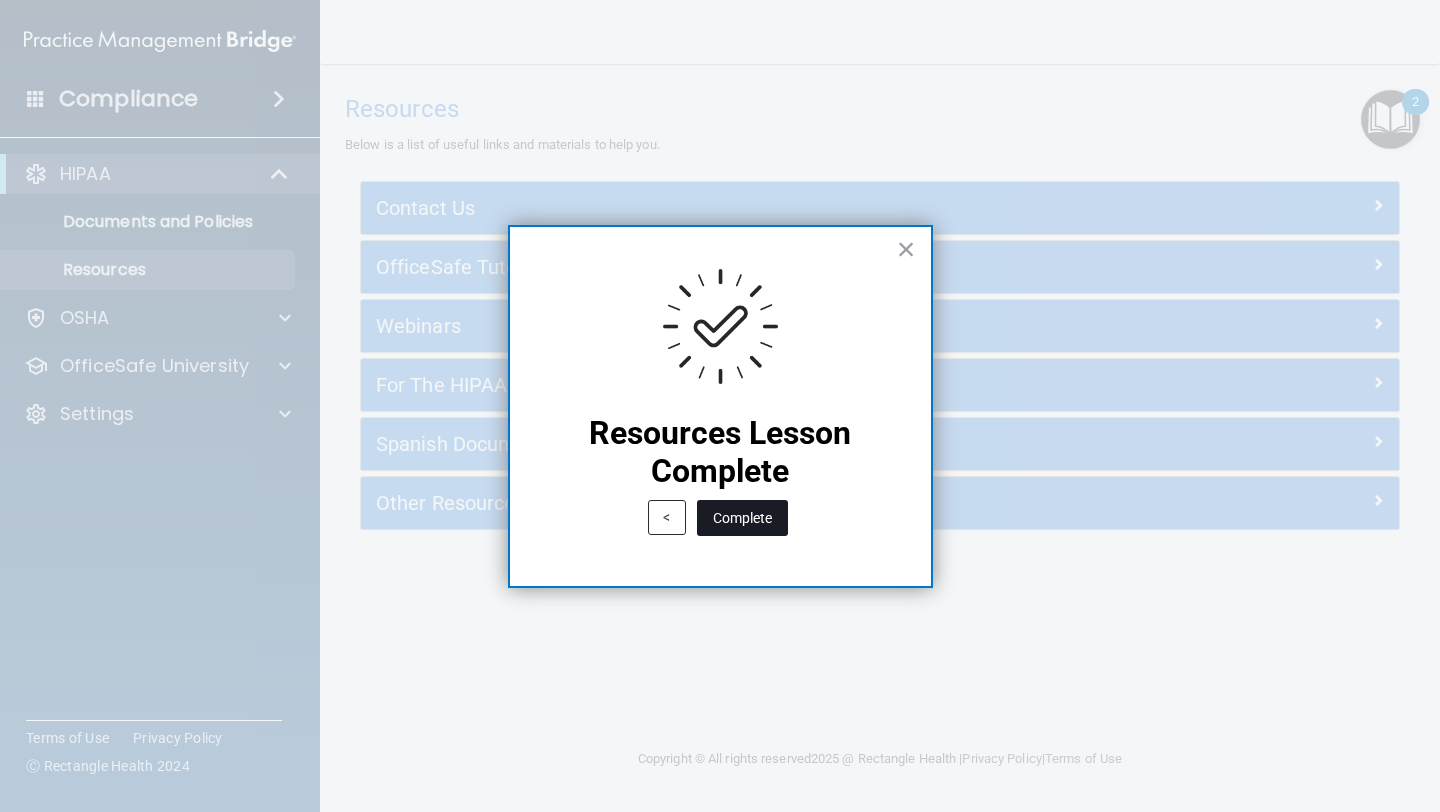click on "Complete" at bounding box center (742, 518) 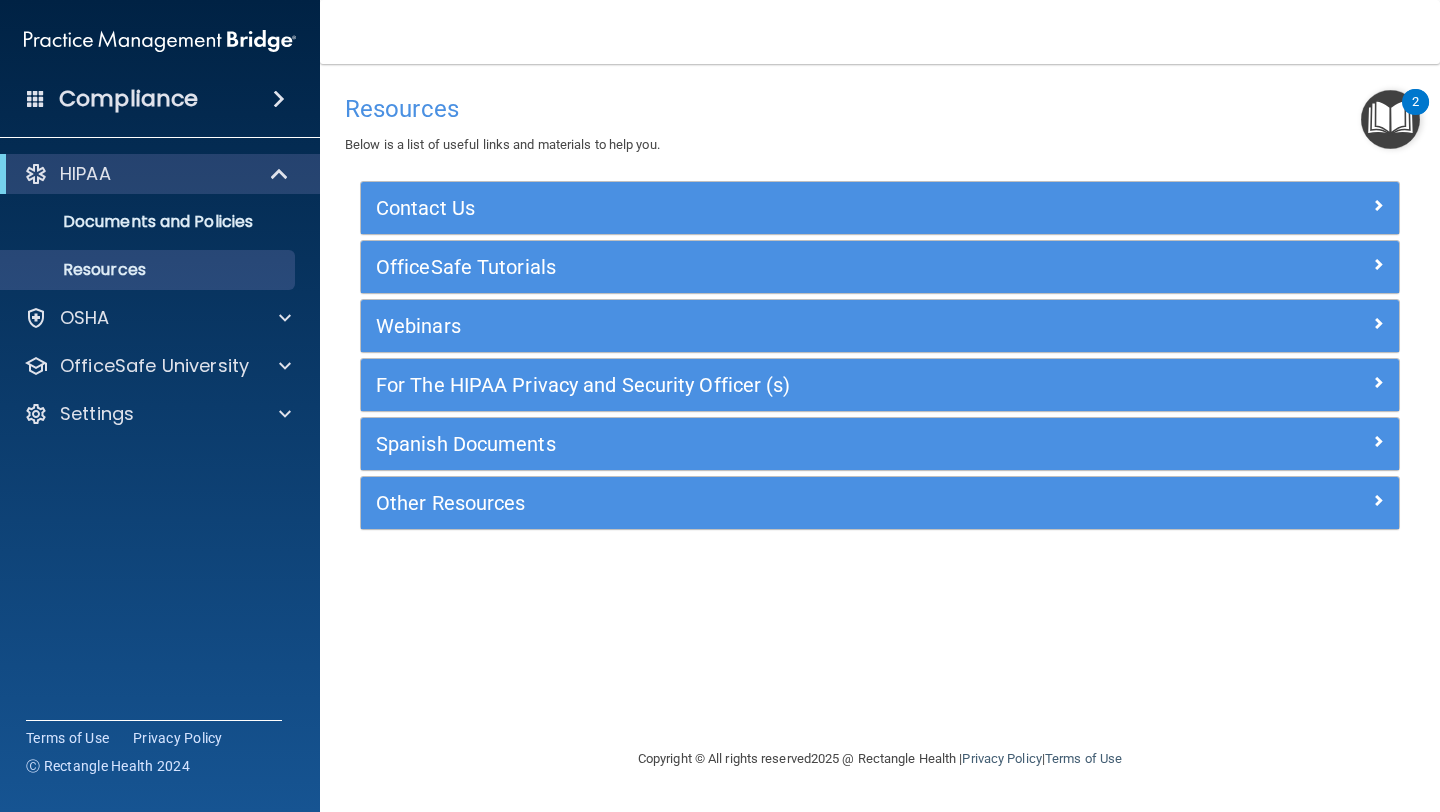 click on "2" at bounding box center (1415, 102) 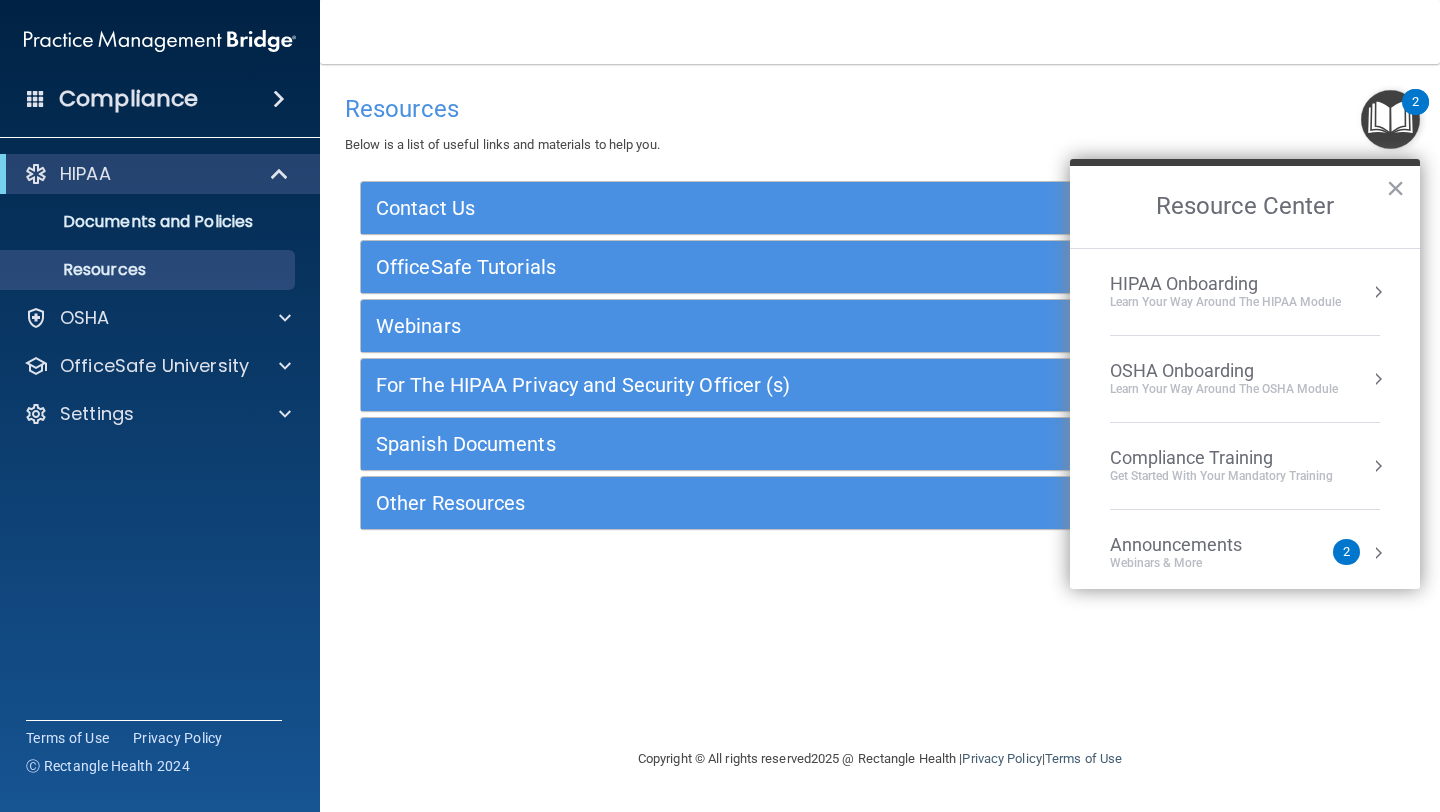 click on "HIPAA Onboarding" at bounding box center (1225, 284) 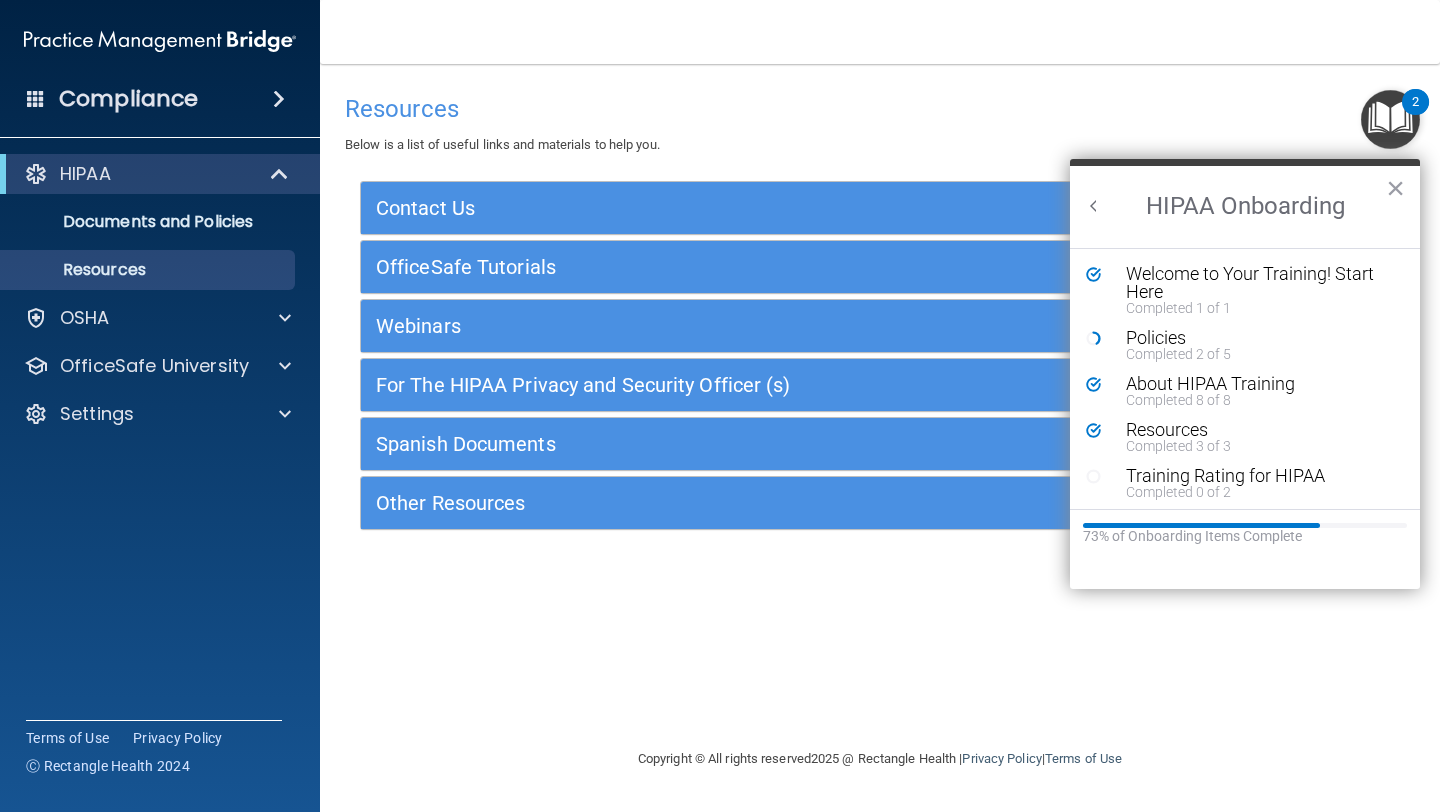 scroll, scrollTop: 0, scrollLeft: 0, axis: both 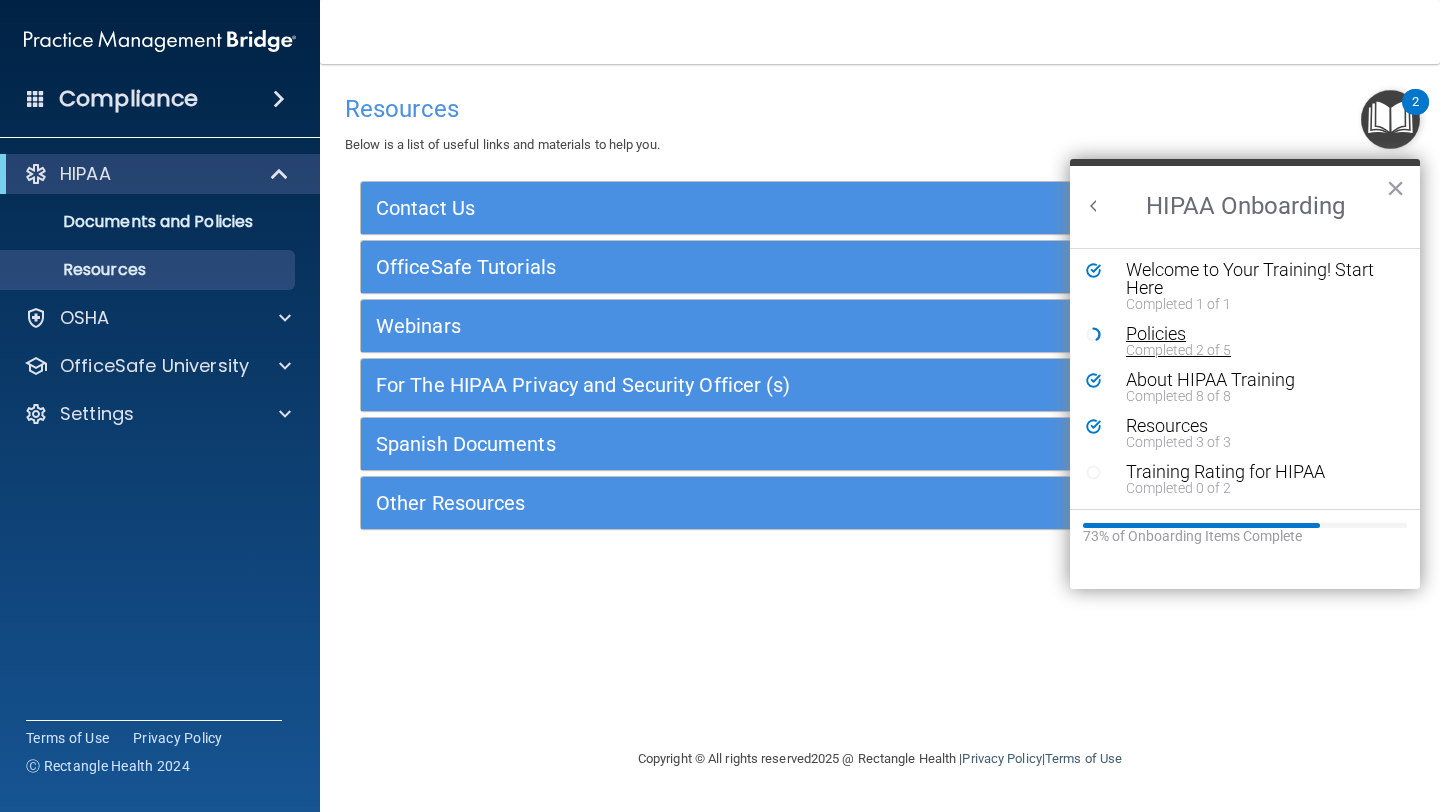 click on "Completed 2 of 5" at bounding box center (1260, 350) 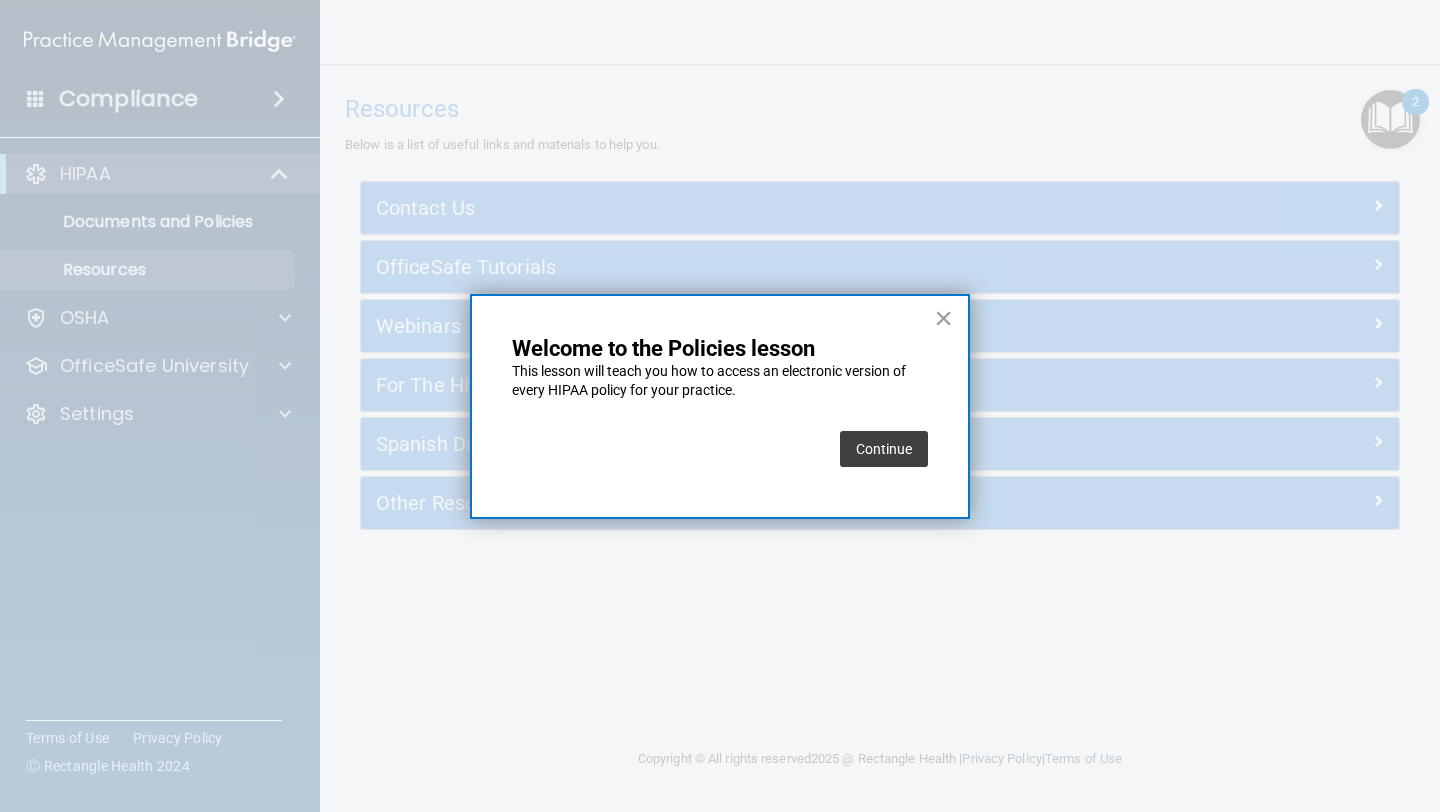 click on "Continue" at bounding box center [884, 449] 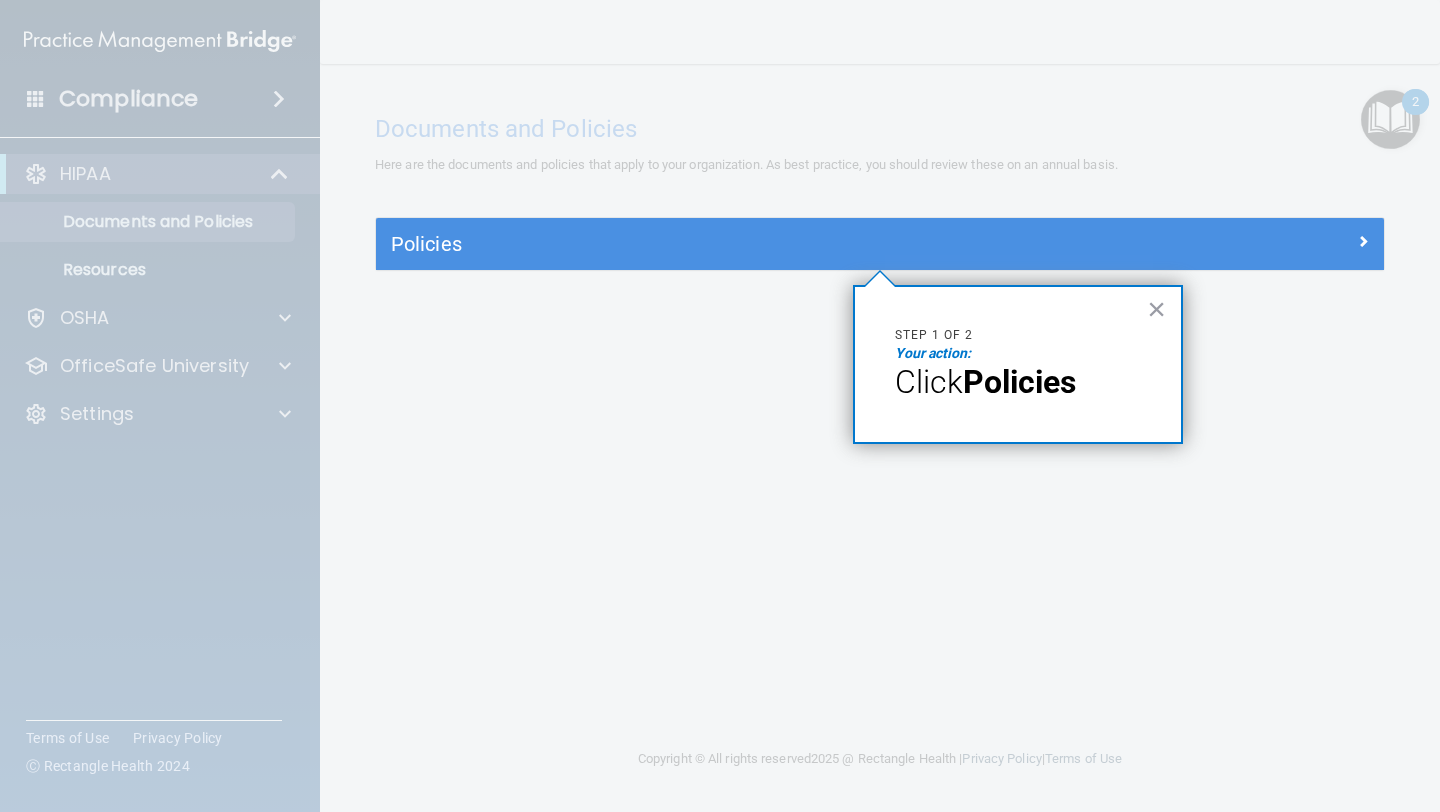 click on "Your action:" at bounding box center [1018, 354] 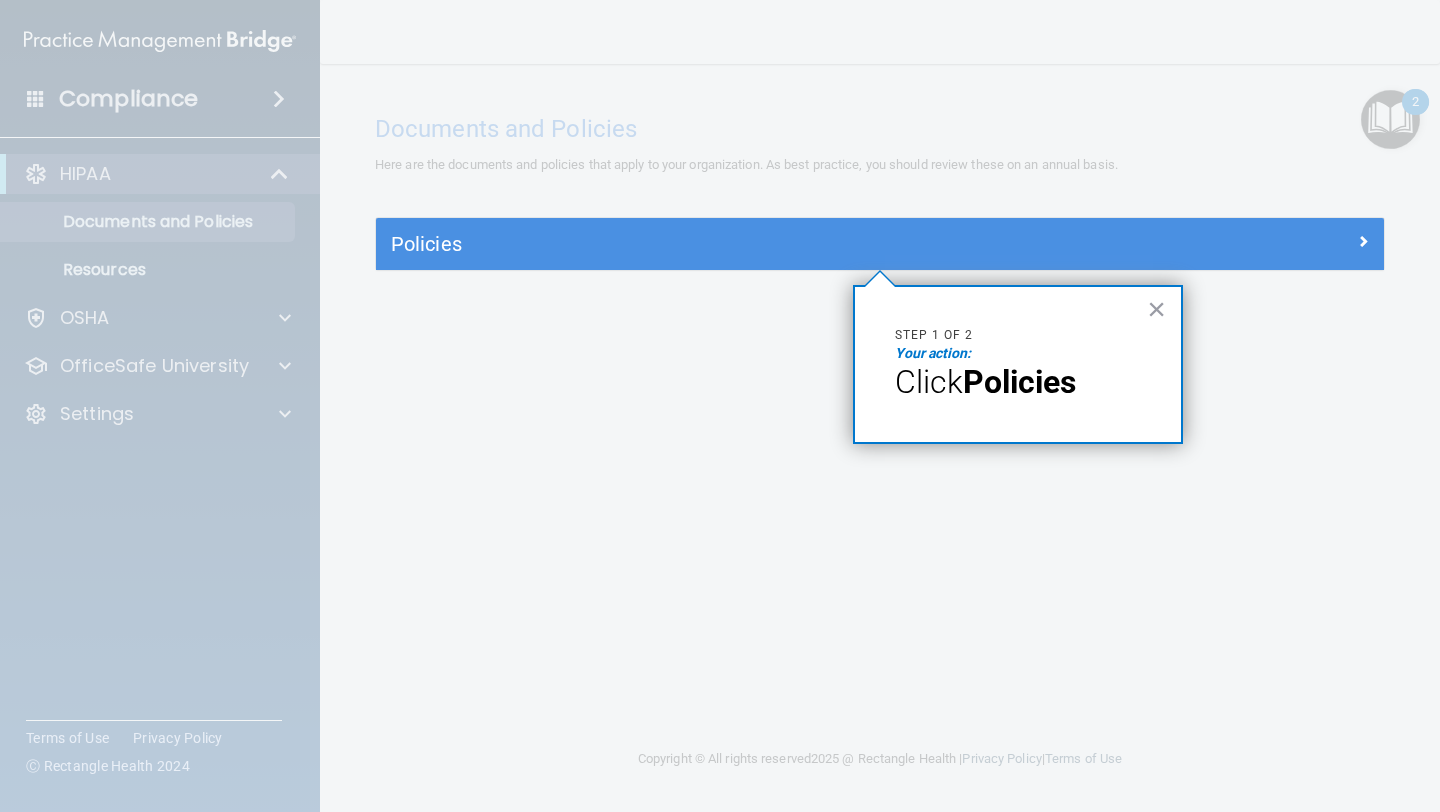 click at bounding box center (880, 541) 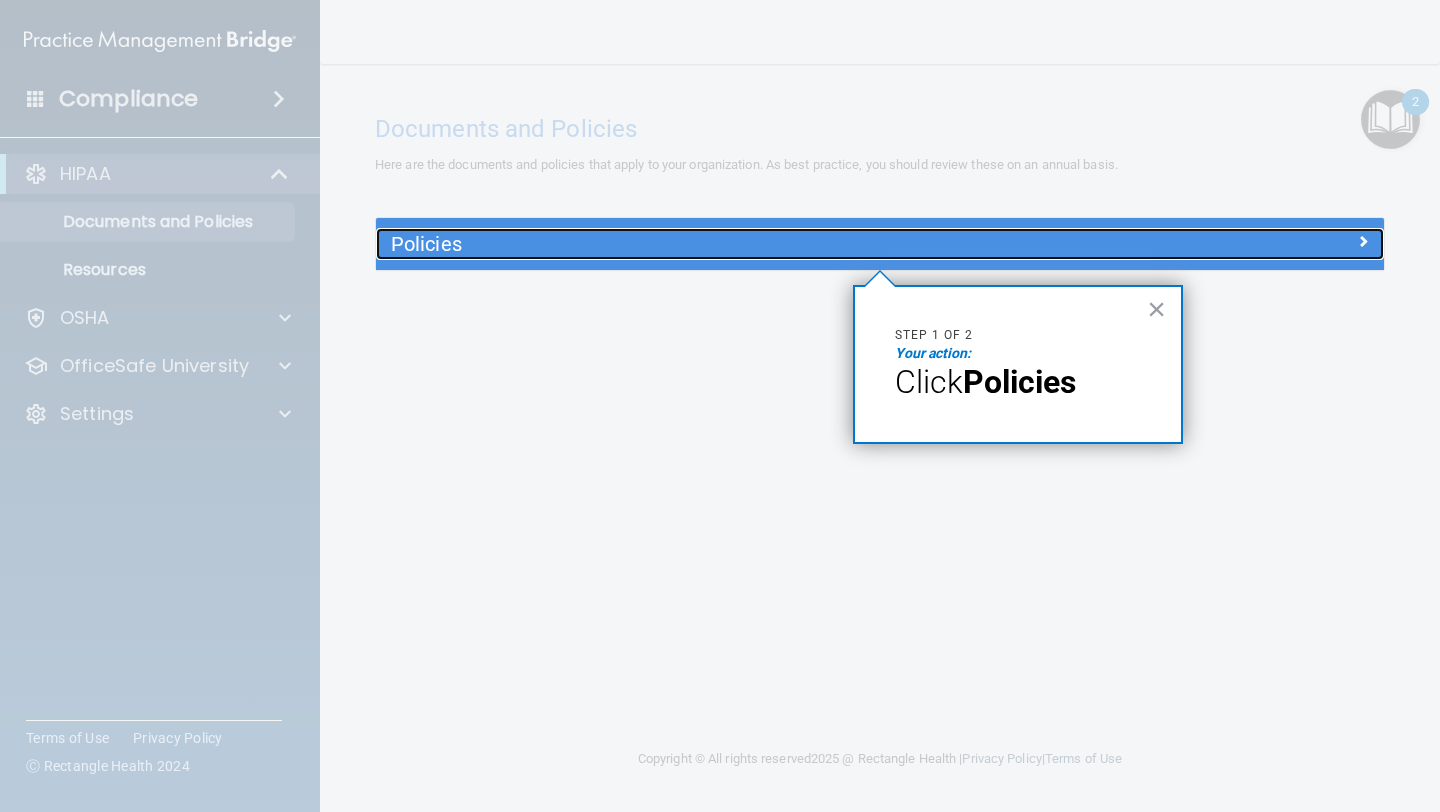 click on "Policies" at bounding box center [754, 244] 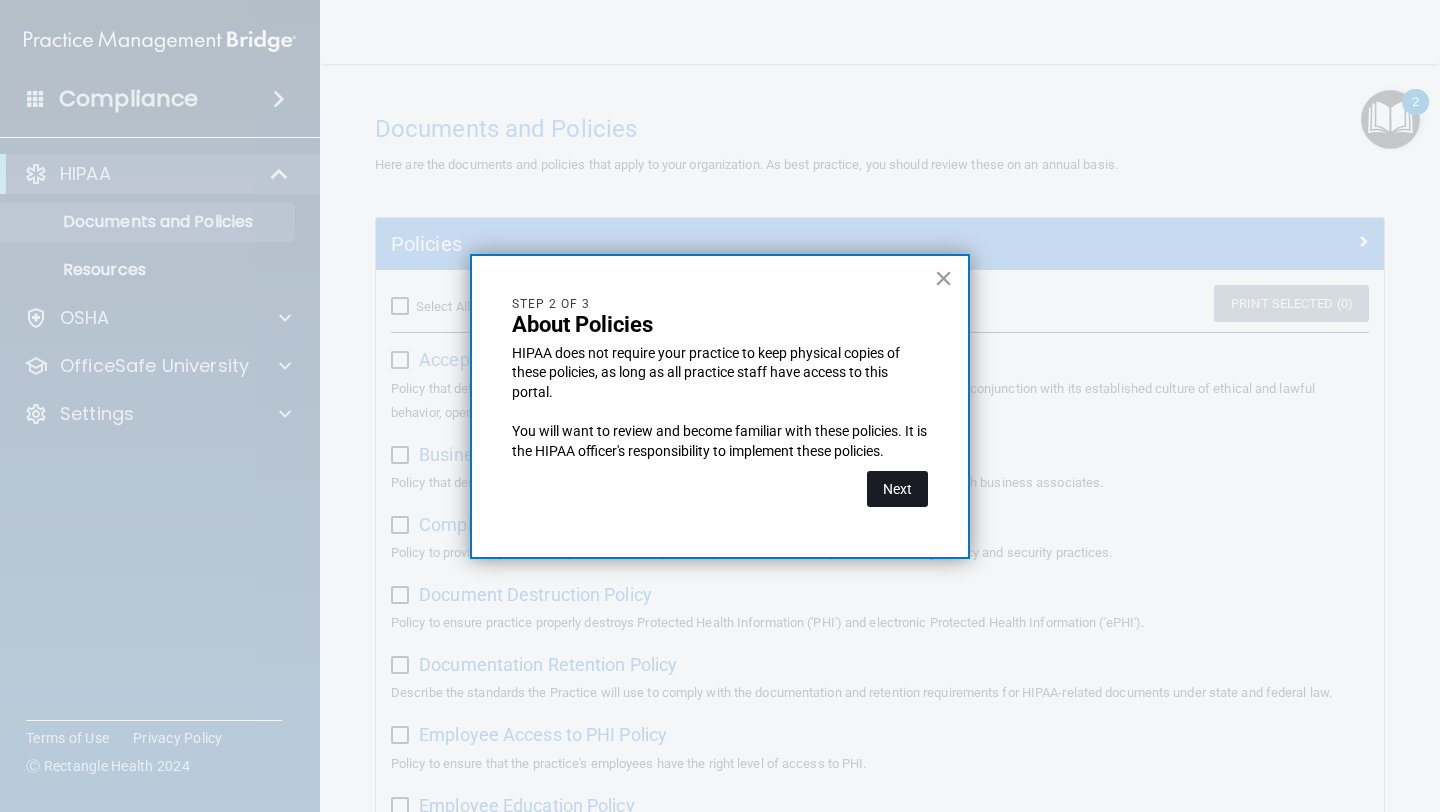 click on "Next" at bounding box center [897, 489] 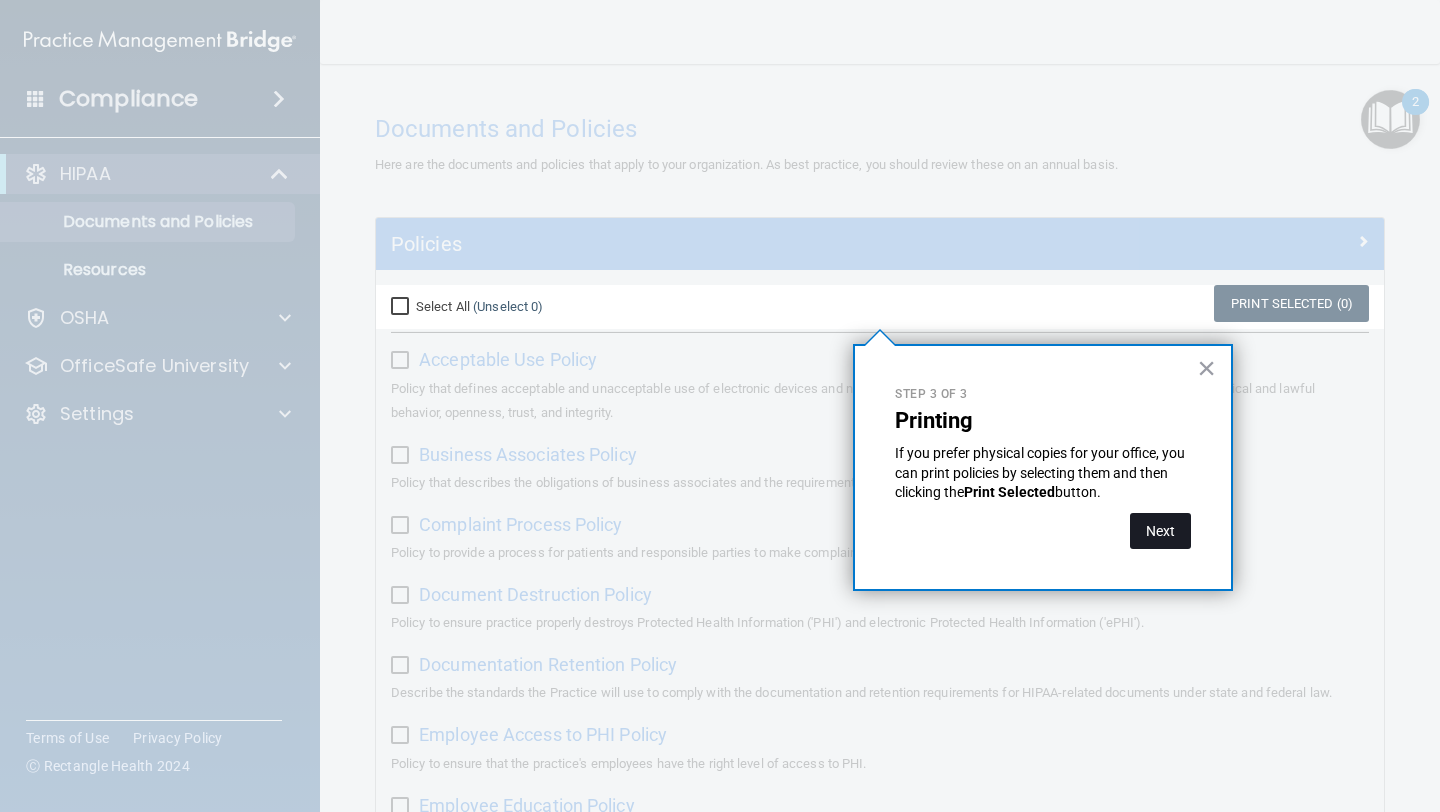 click on "Next" at bounding box center (1160, 531) 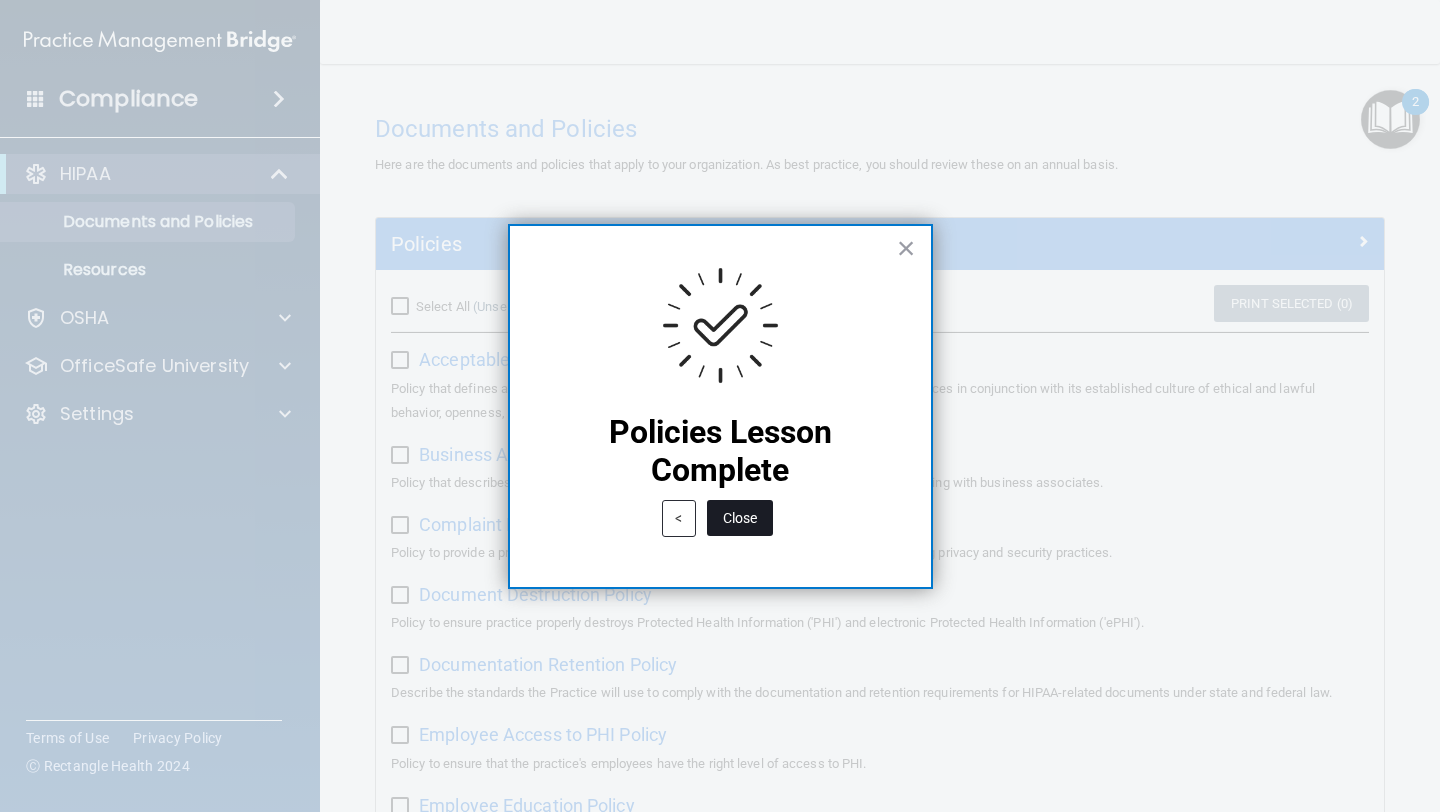 click on "Close" at bounding box center [740, 518] 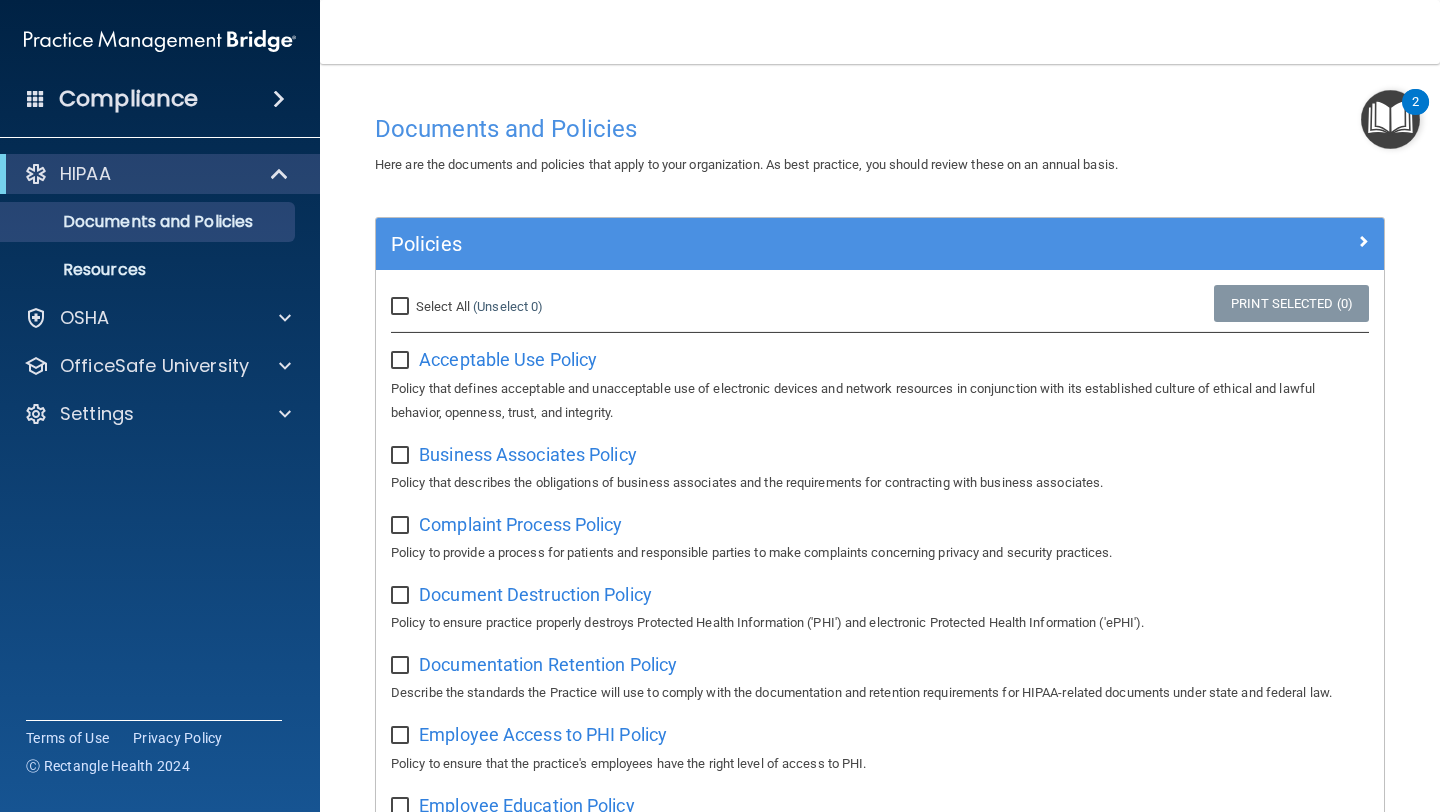 click at bounding box center (1390, 119) 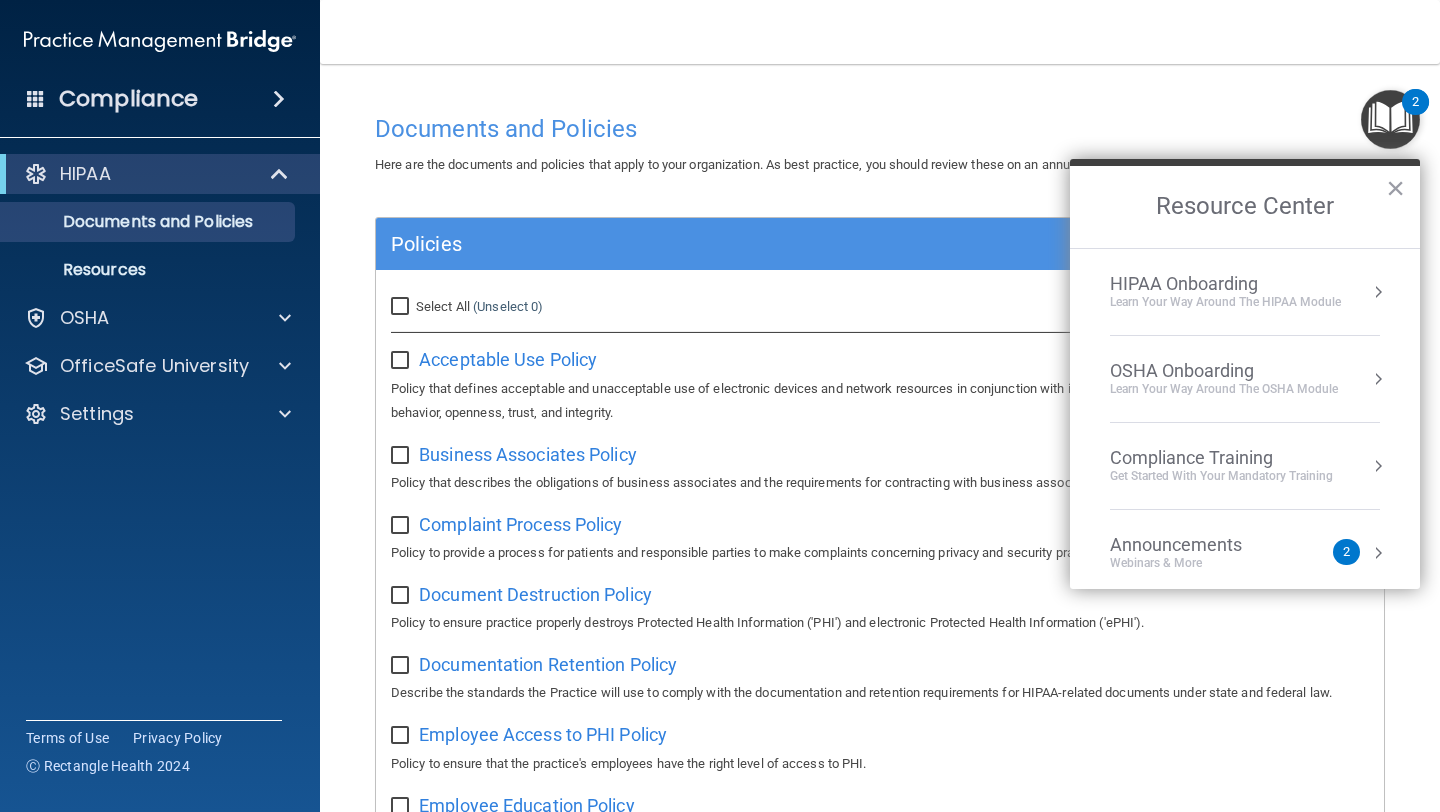 click on "Learn Your Way around the HIPAA module" at bounding box center (1225, 302) 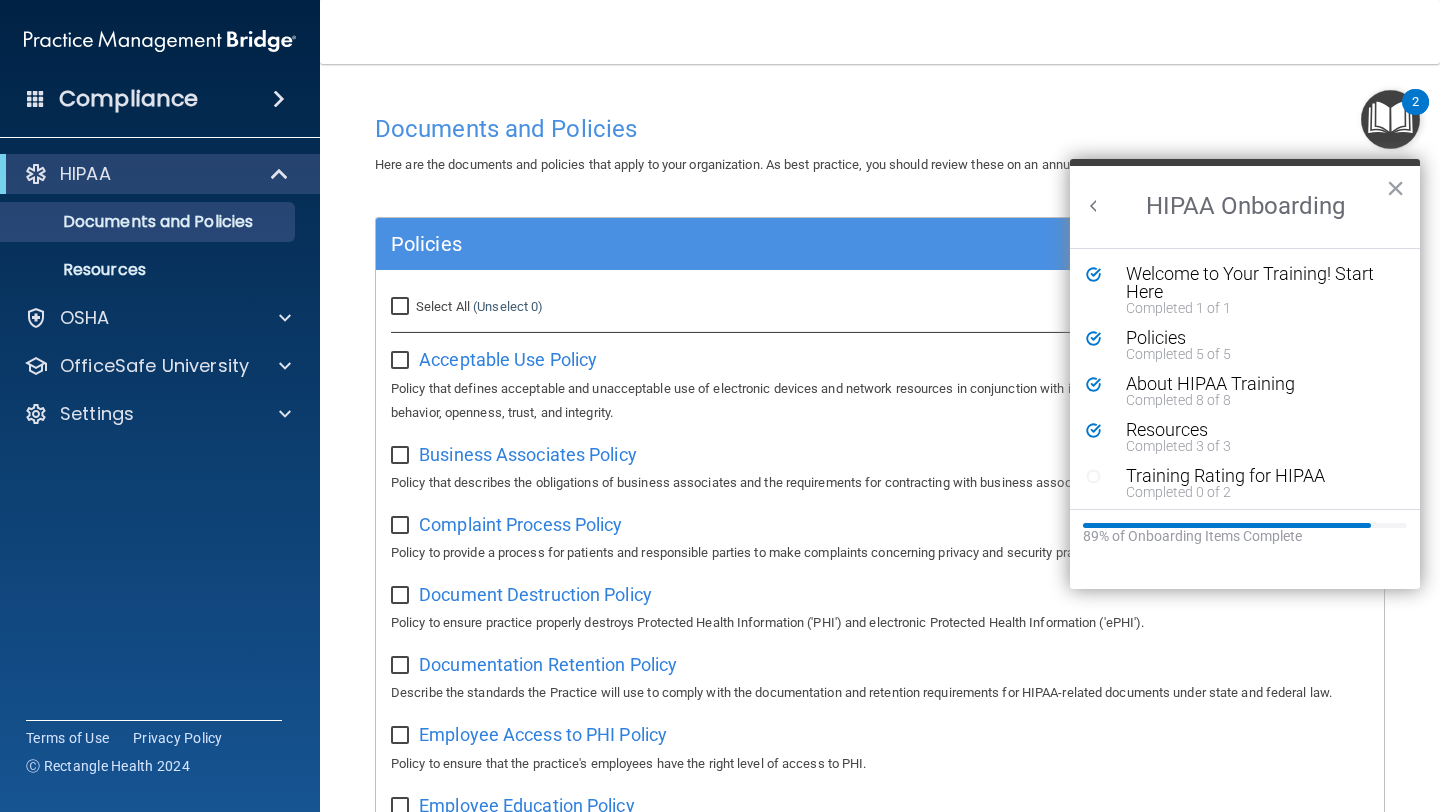 scroll, scrollTop: 0, scrollLeft: 0, axis: both 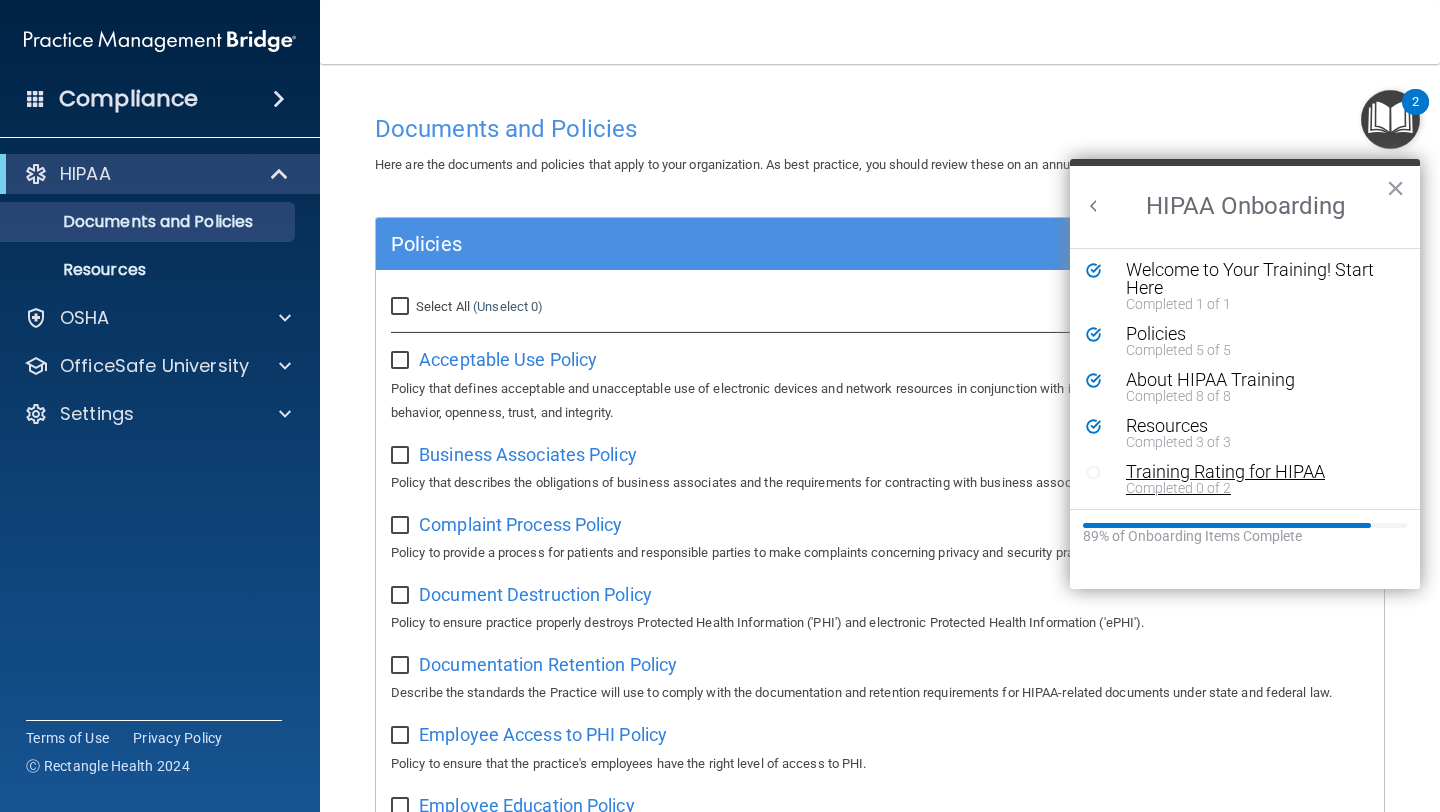 click on "Training Rating for HIPAA" at bounding box center [1260, 472] 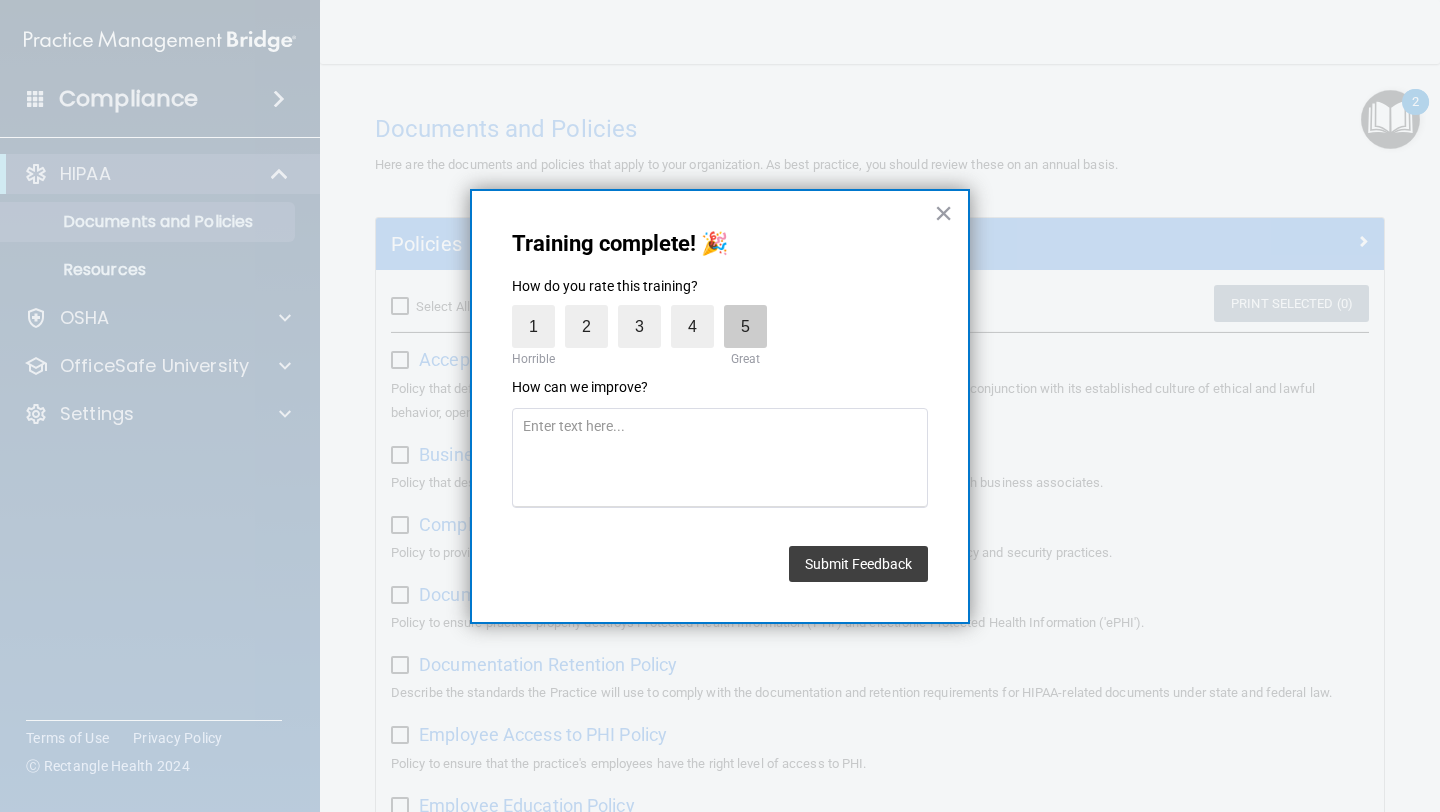 click on "5" at bounding box center (745, 326) 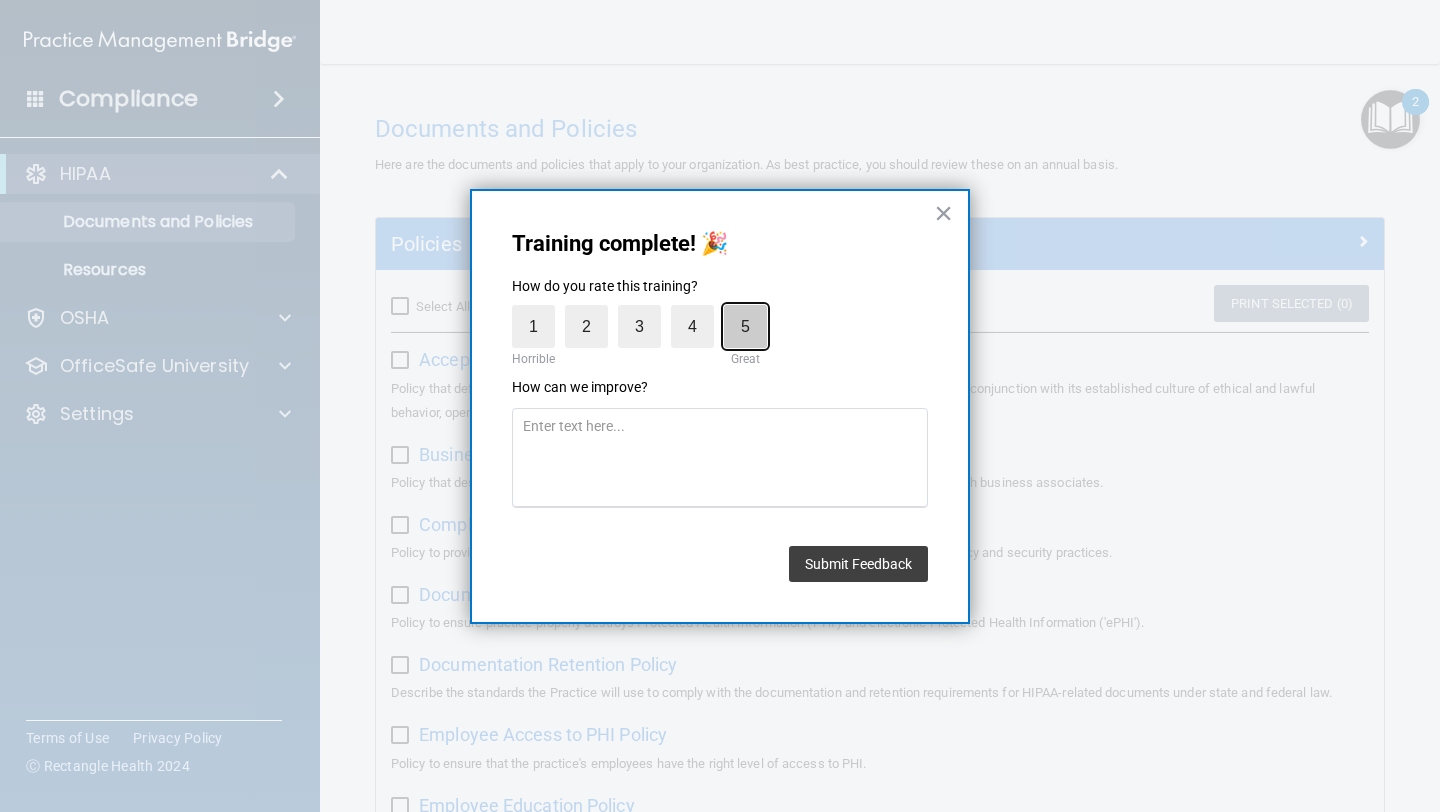 click on "5" at bounding box center (699, 310) 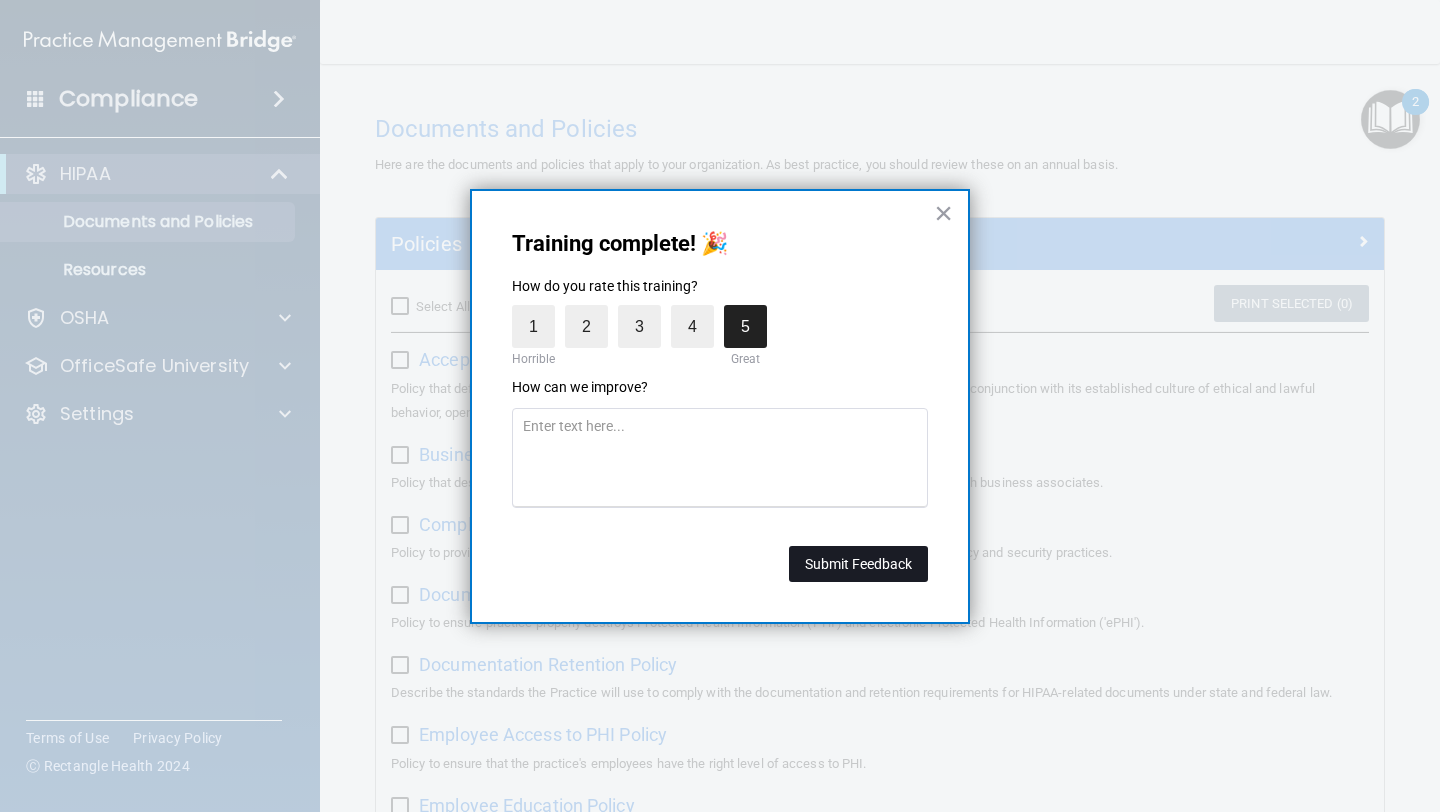 click on "Submit Feedback" at bounding box center (858, 564) 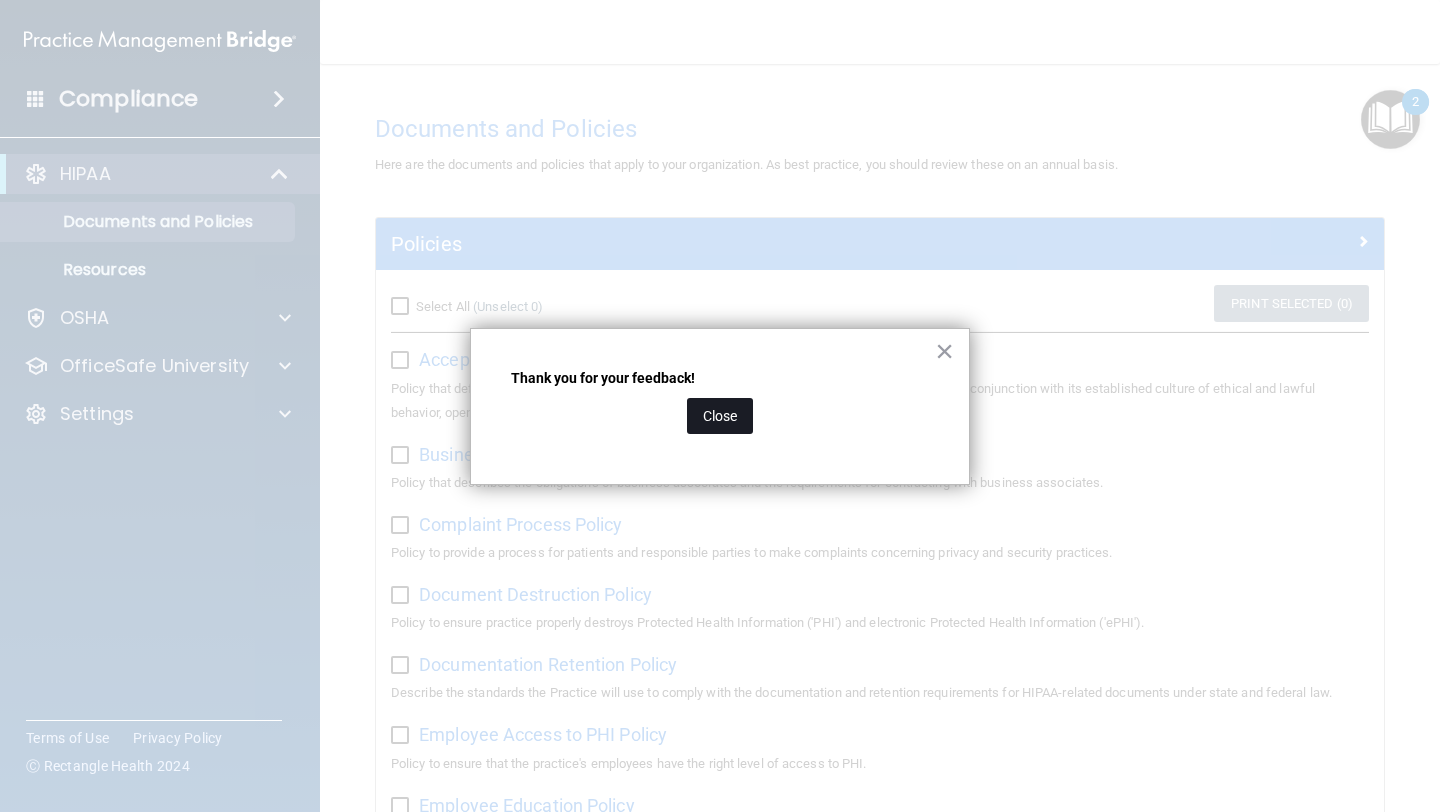 click on "Close" at bounding box center (720, 416) 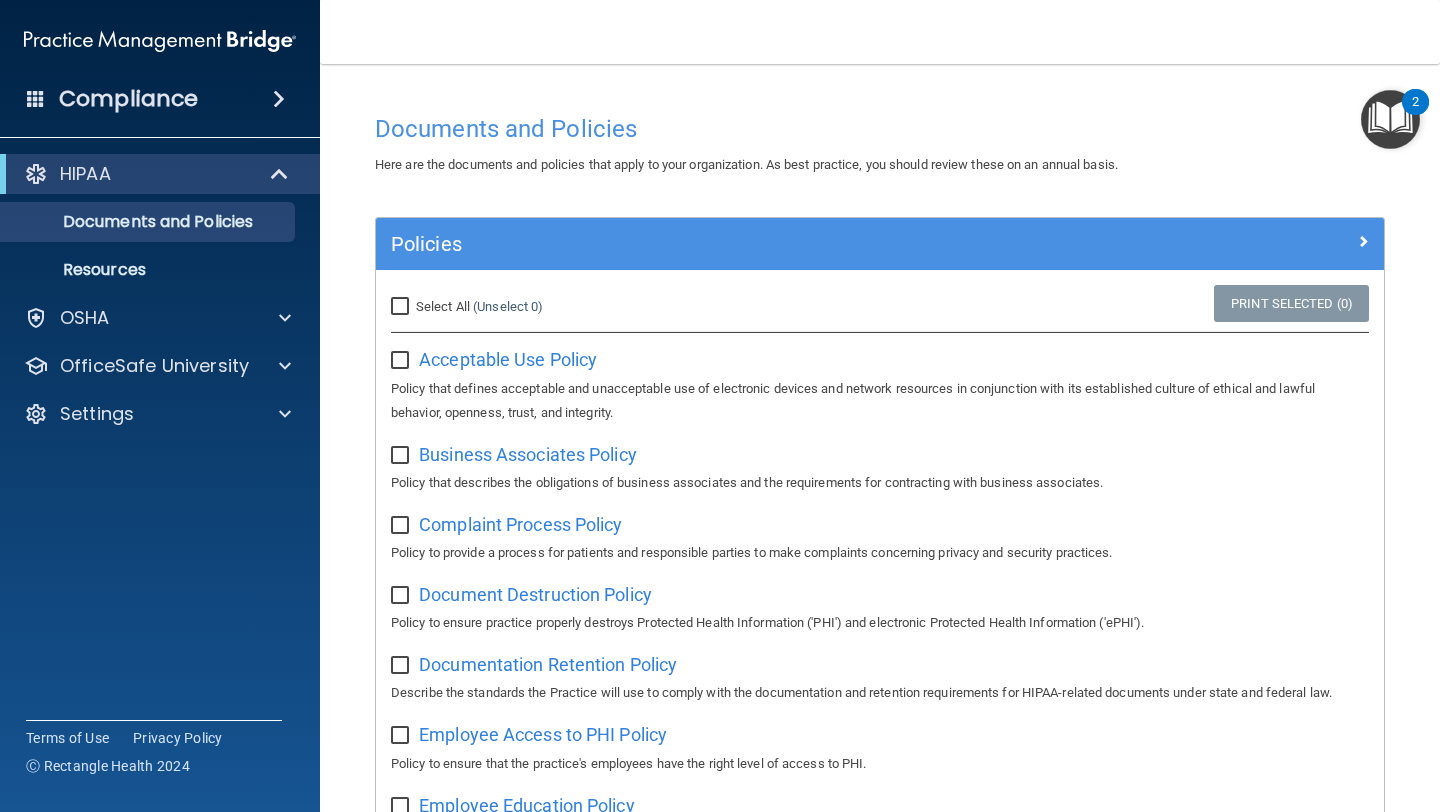 click at bounding box center (1390, 119) 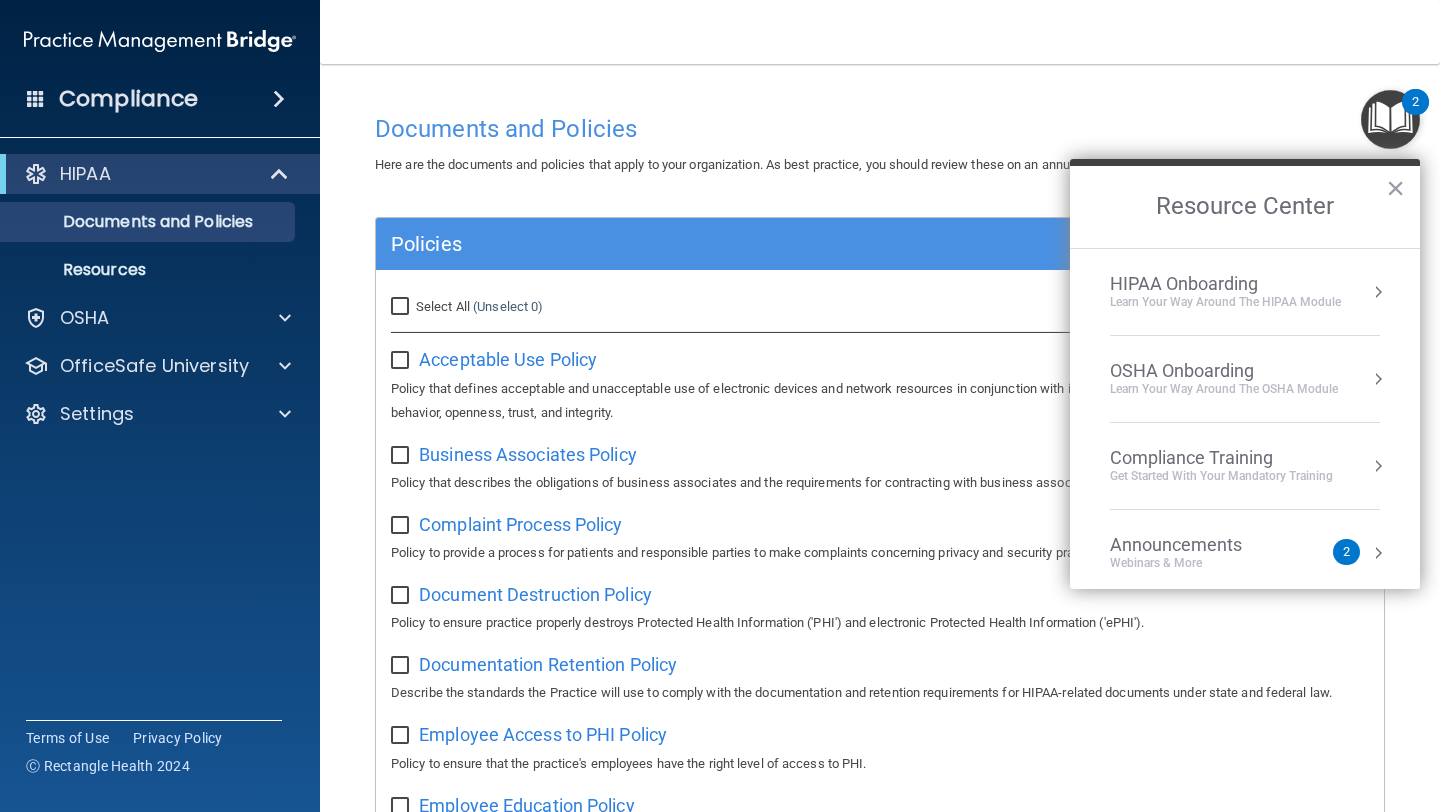 click on "Learn Your Way around the HIPAA module" at bounding box center [1225, 302] 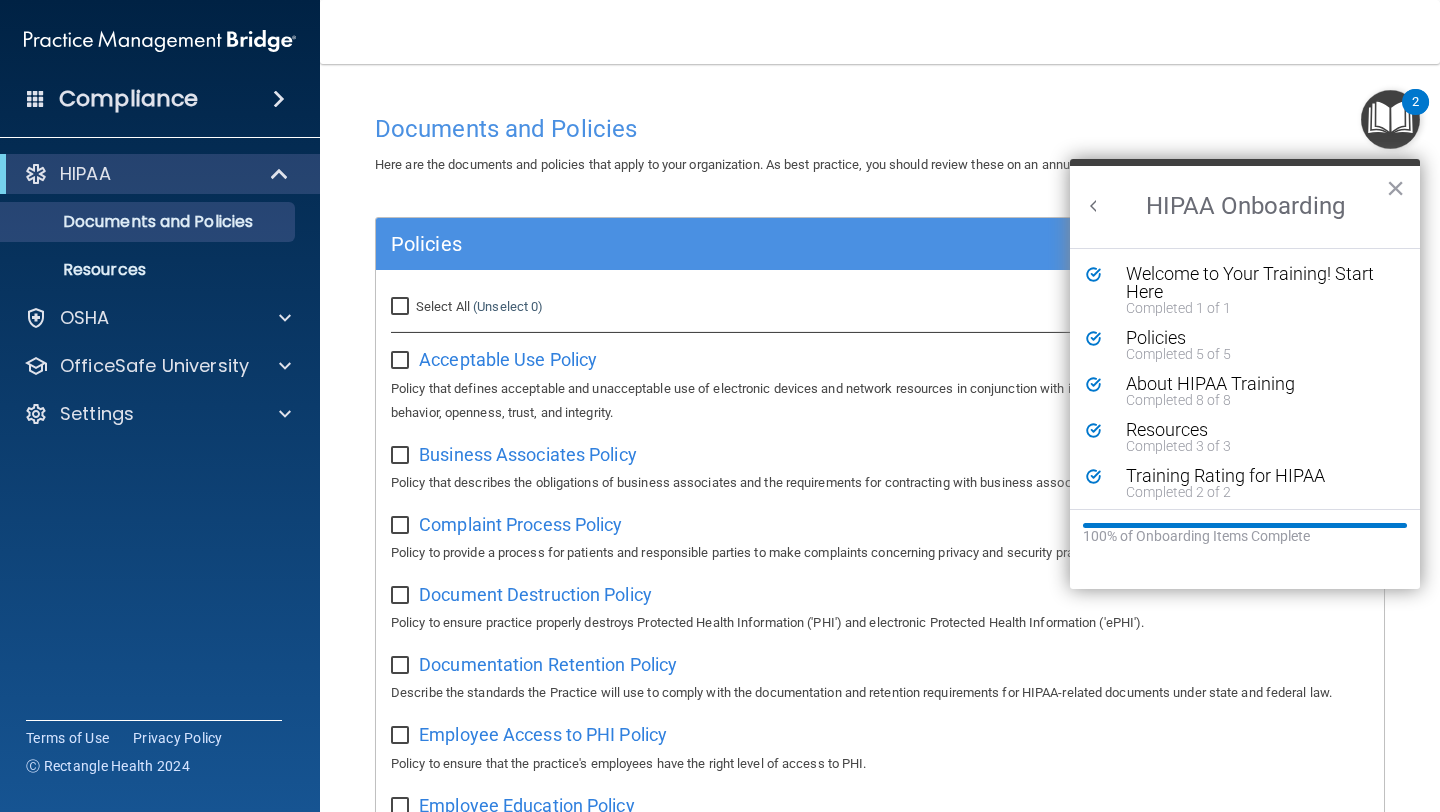 scroll, scrollTop: 0, scrollLeft: 0, axis: both 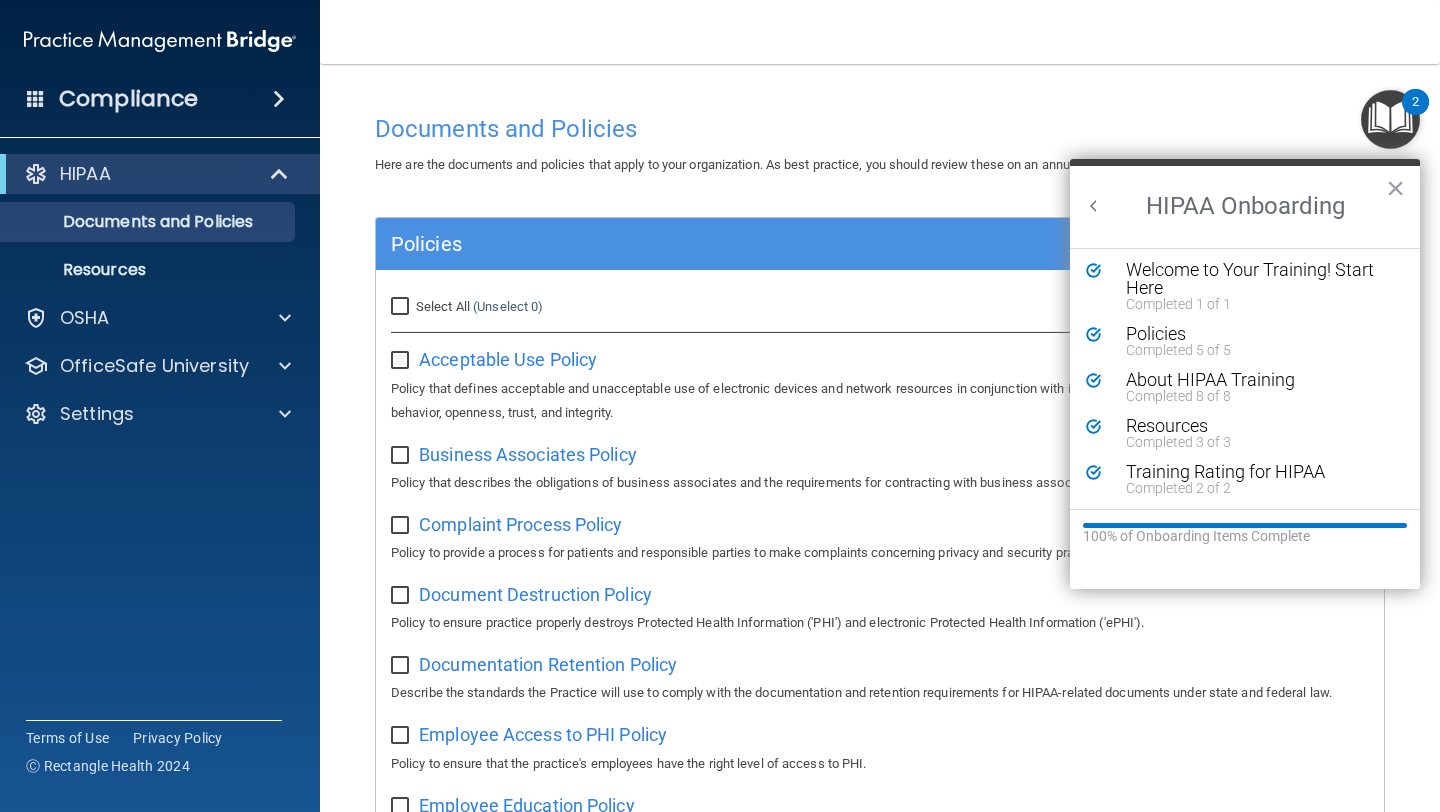 click at bounding box center (1390, 119) 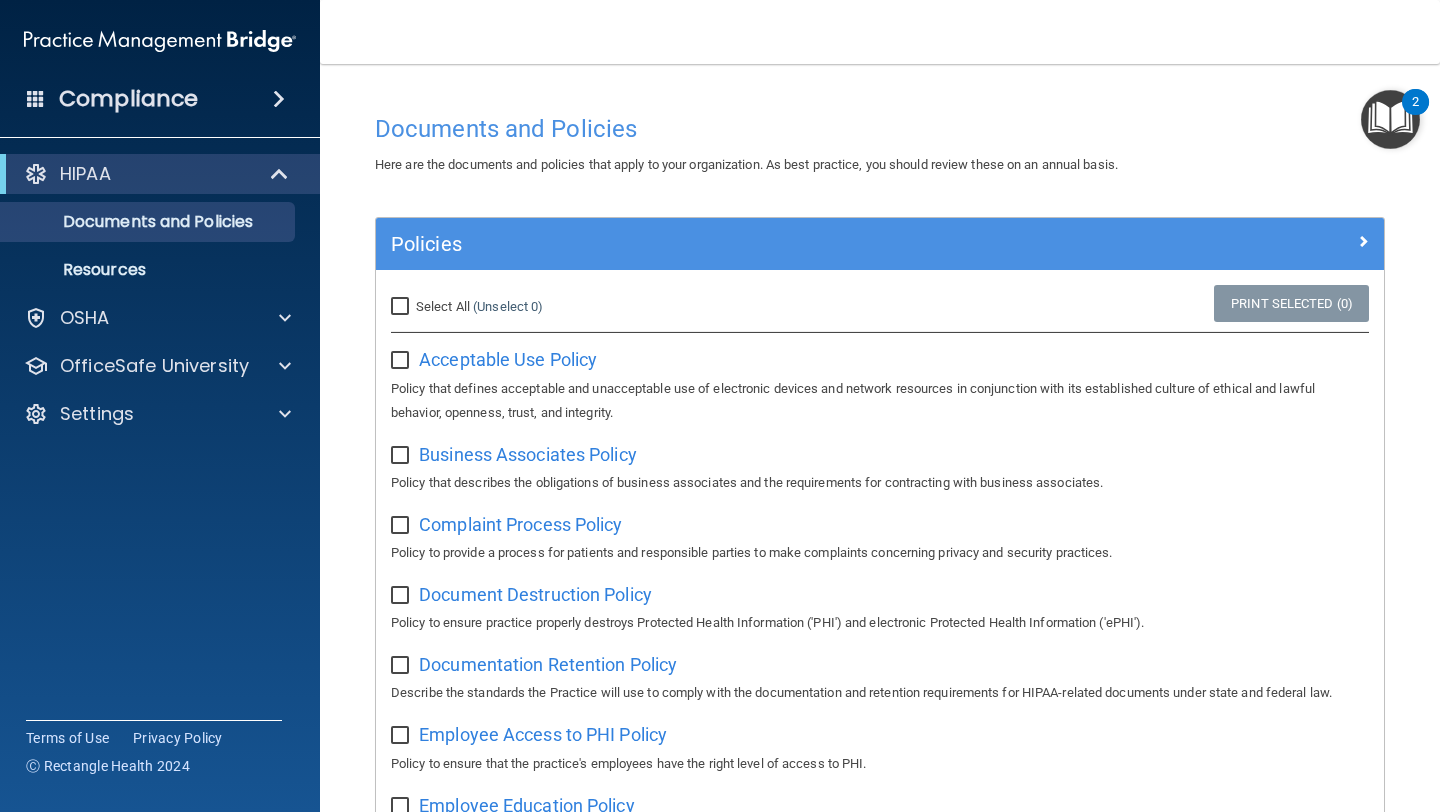click at bounding box center [1390, 119] 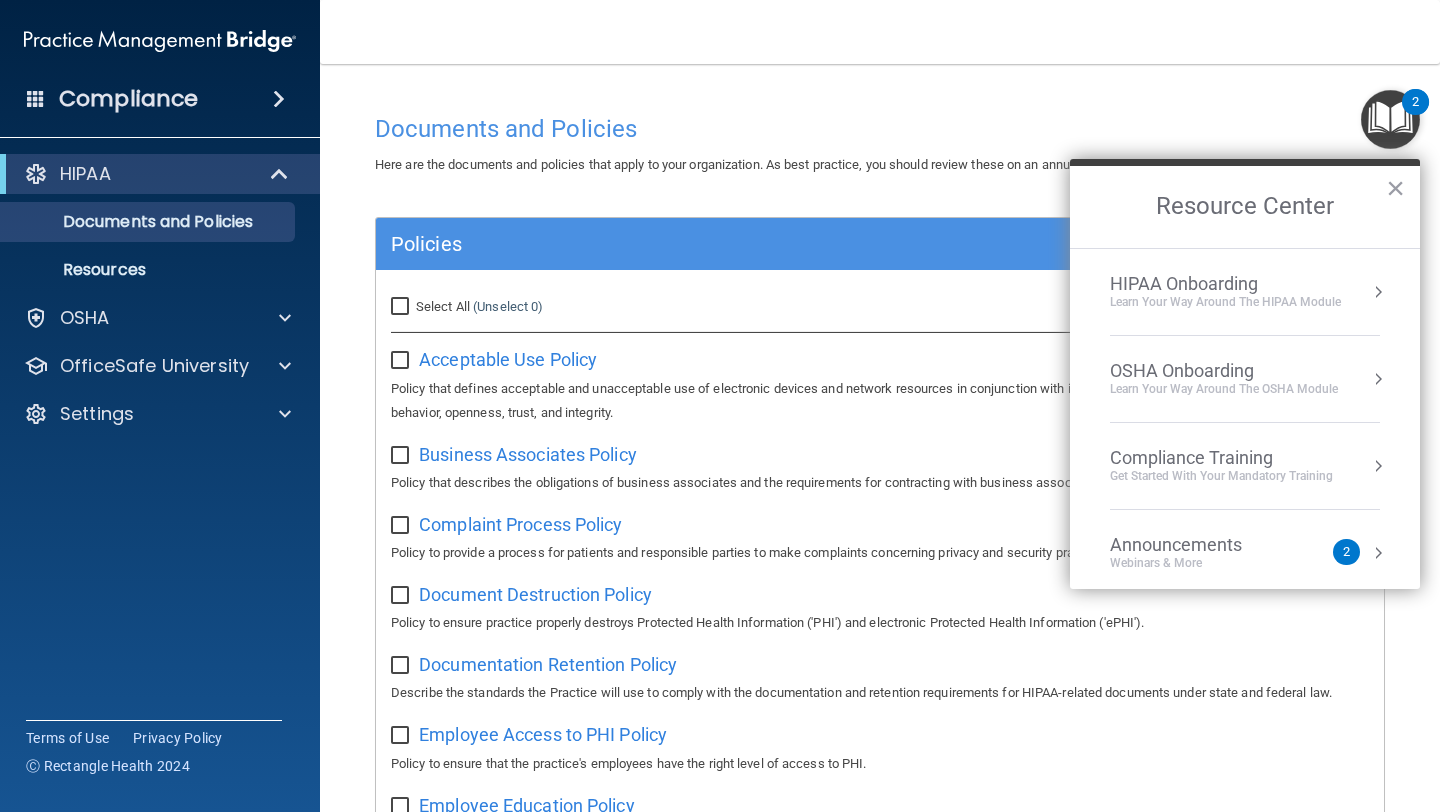 click on "Learn your way around the OSHA module" at bounding box center [1224, 389] 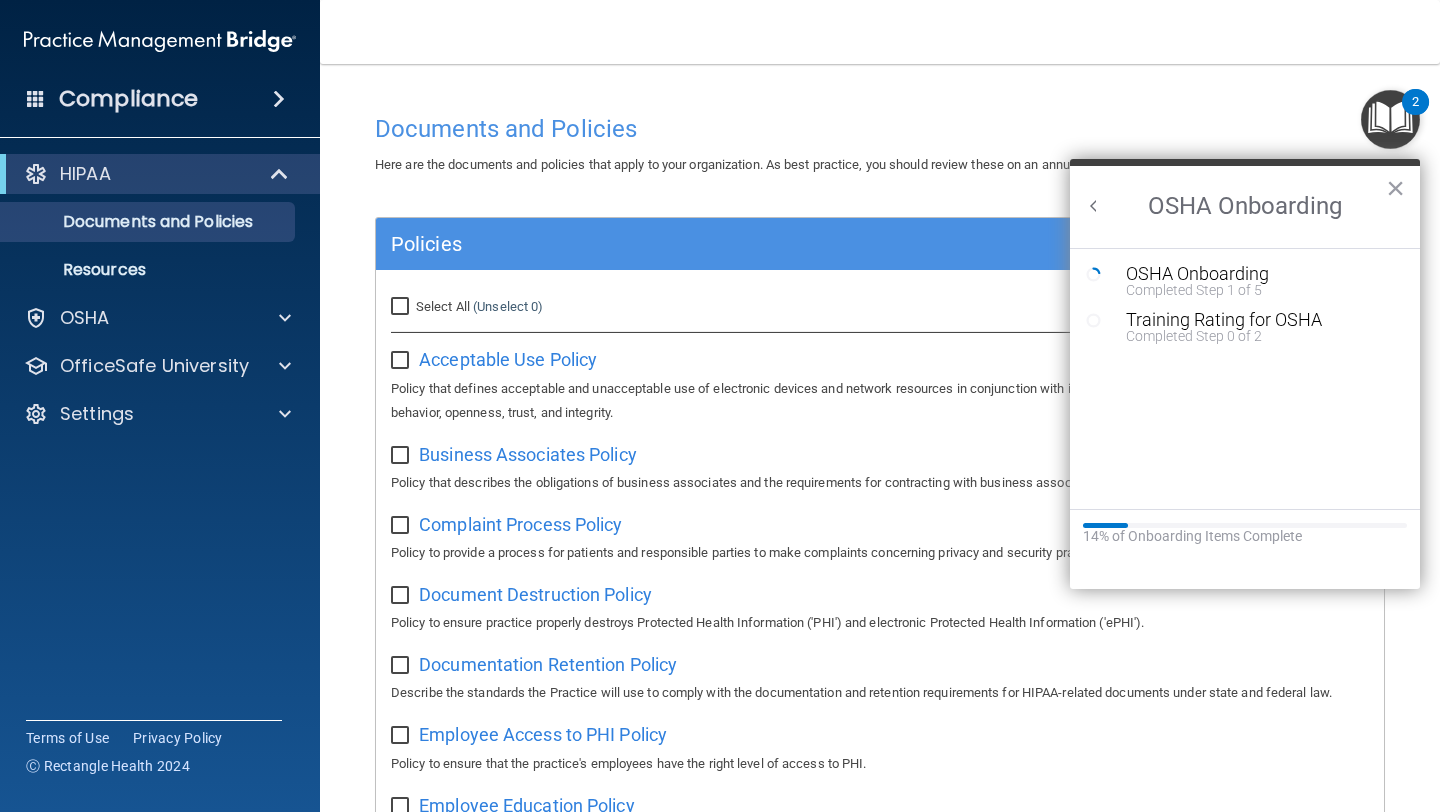 scroll, scrollTop: 0, scrollLeft: 0, axis: both 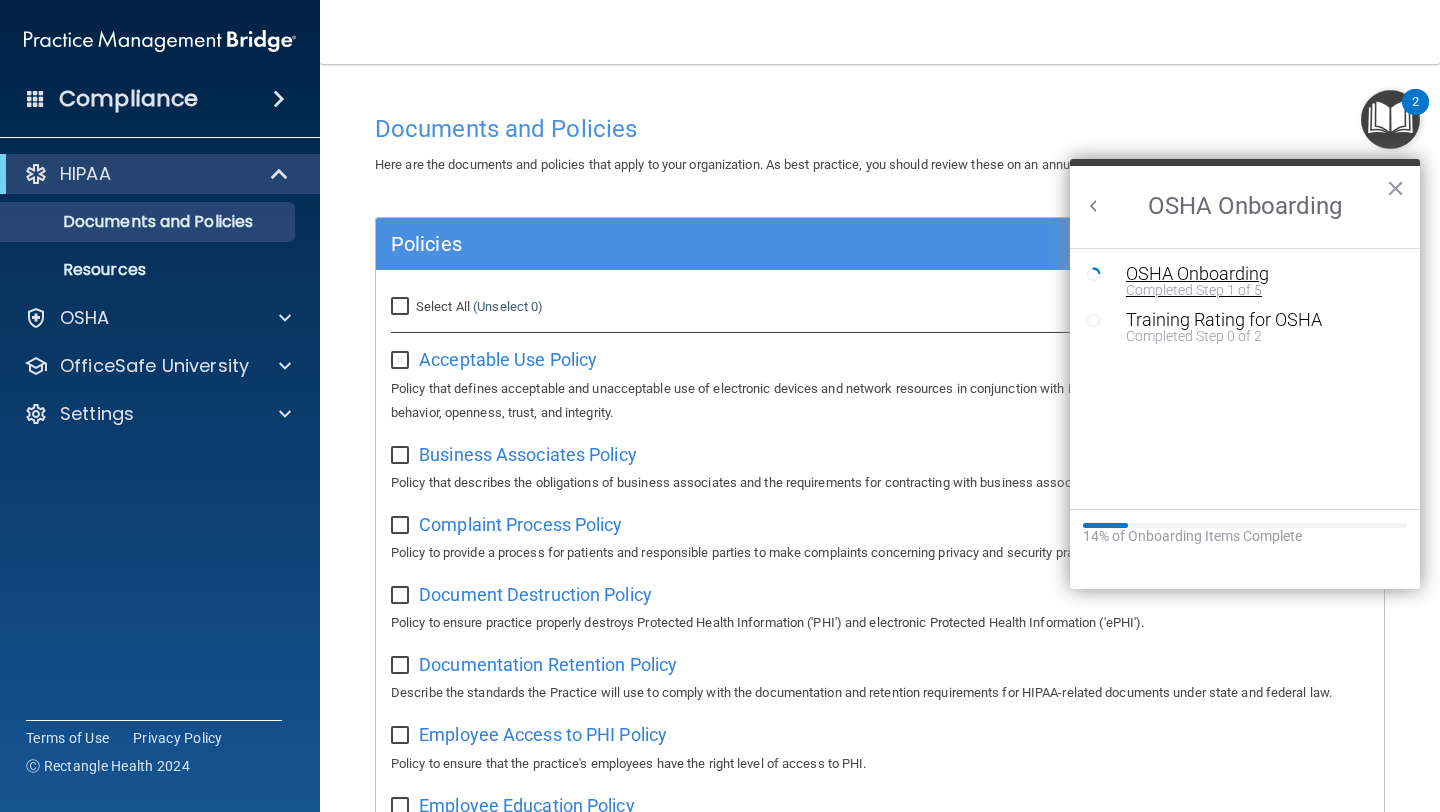 click on "Completed Step 1 of 5" at bounding box center [1260, 290] 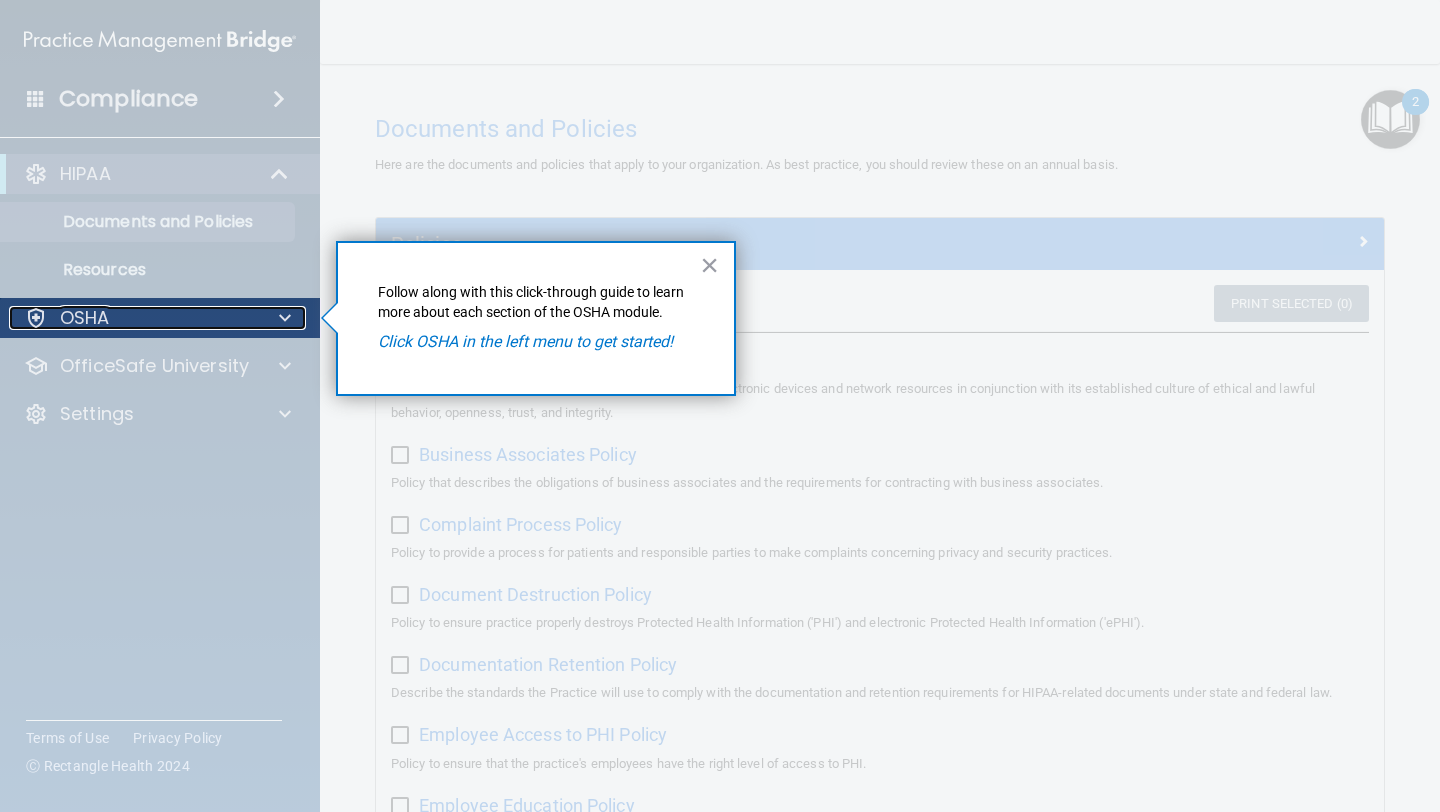 click at bounding box center (285, 318) 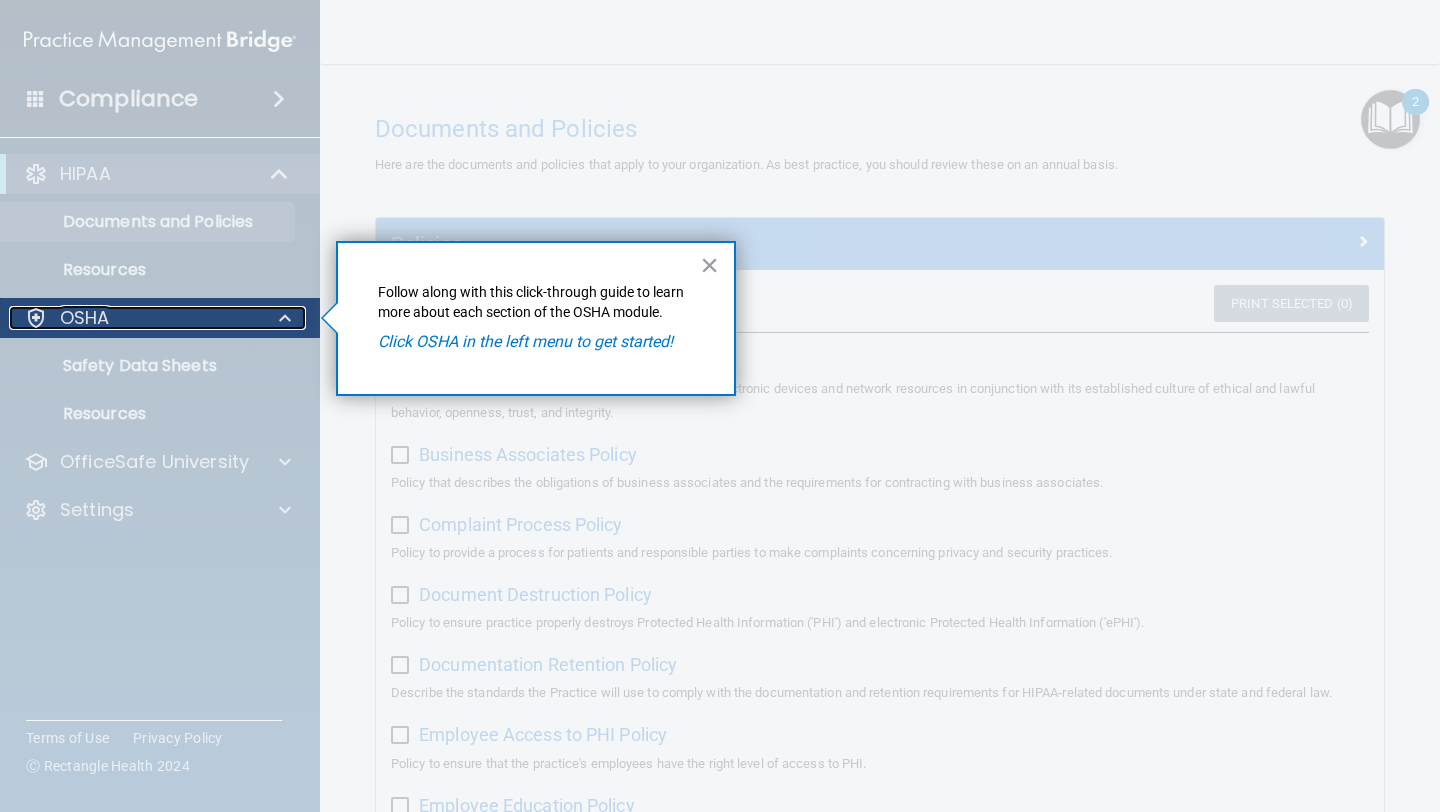 click on "OSHA" at bounding box center [133, 318] 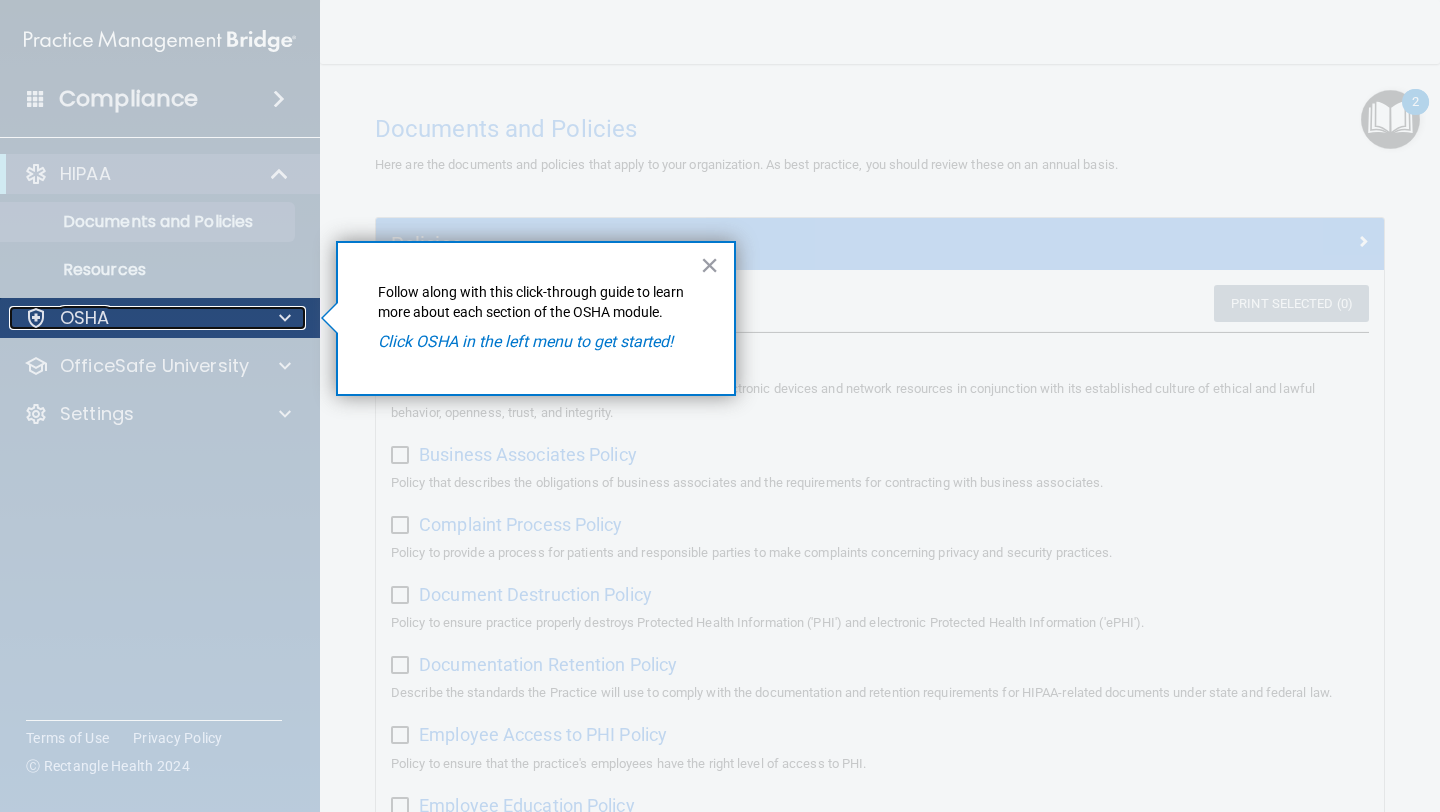 click on "OSHA" at bounding box center [133, 318] 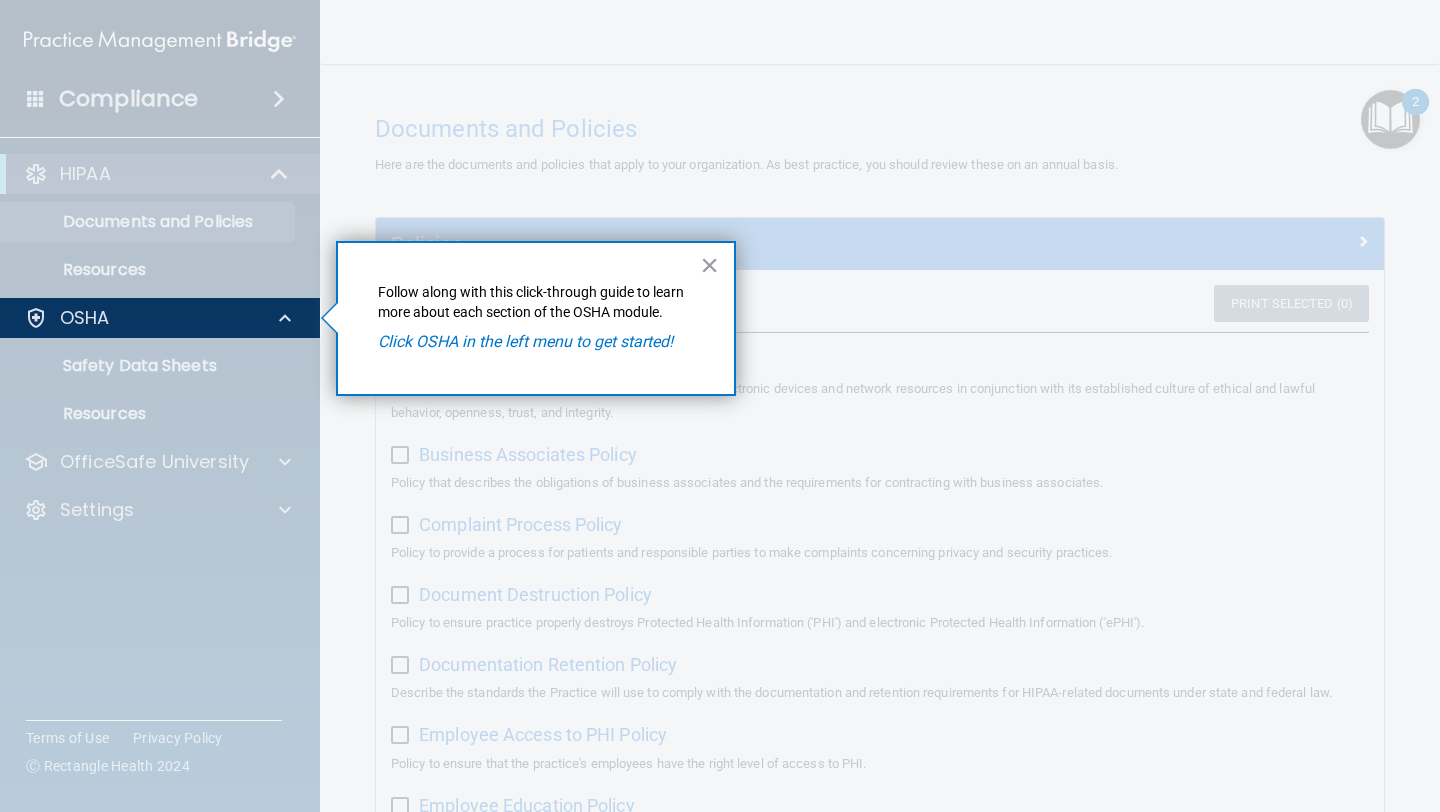 click at bounding box center (160, 575) 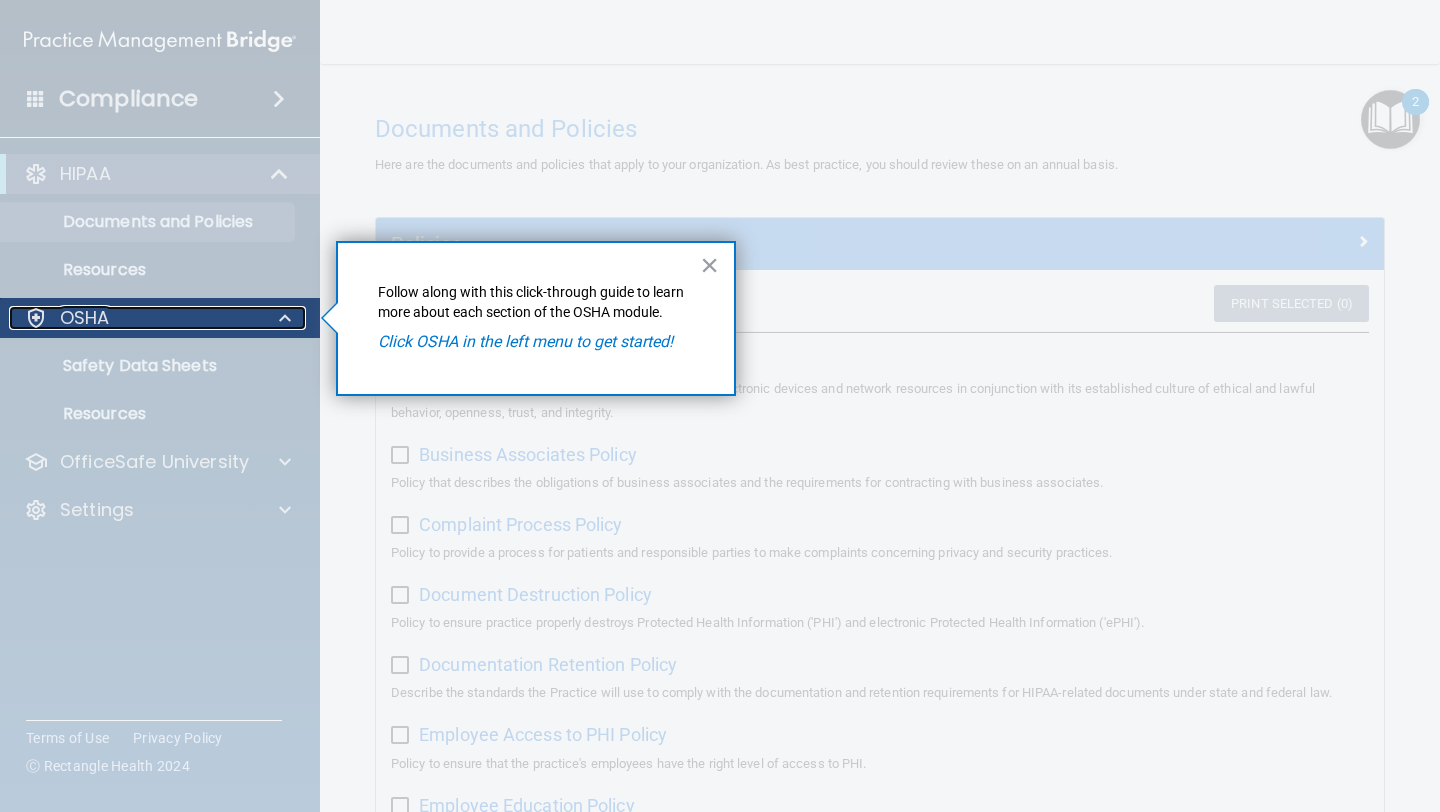 click at bounding box center (36, 318) 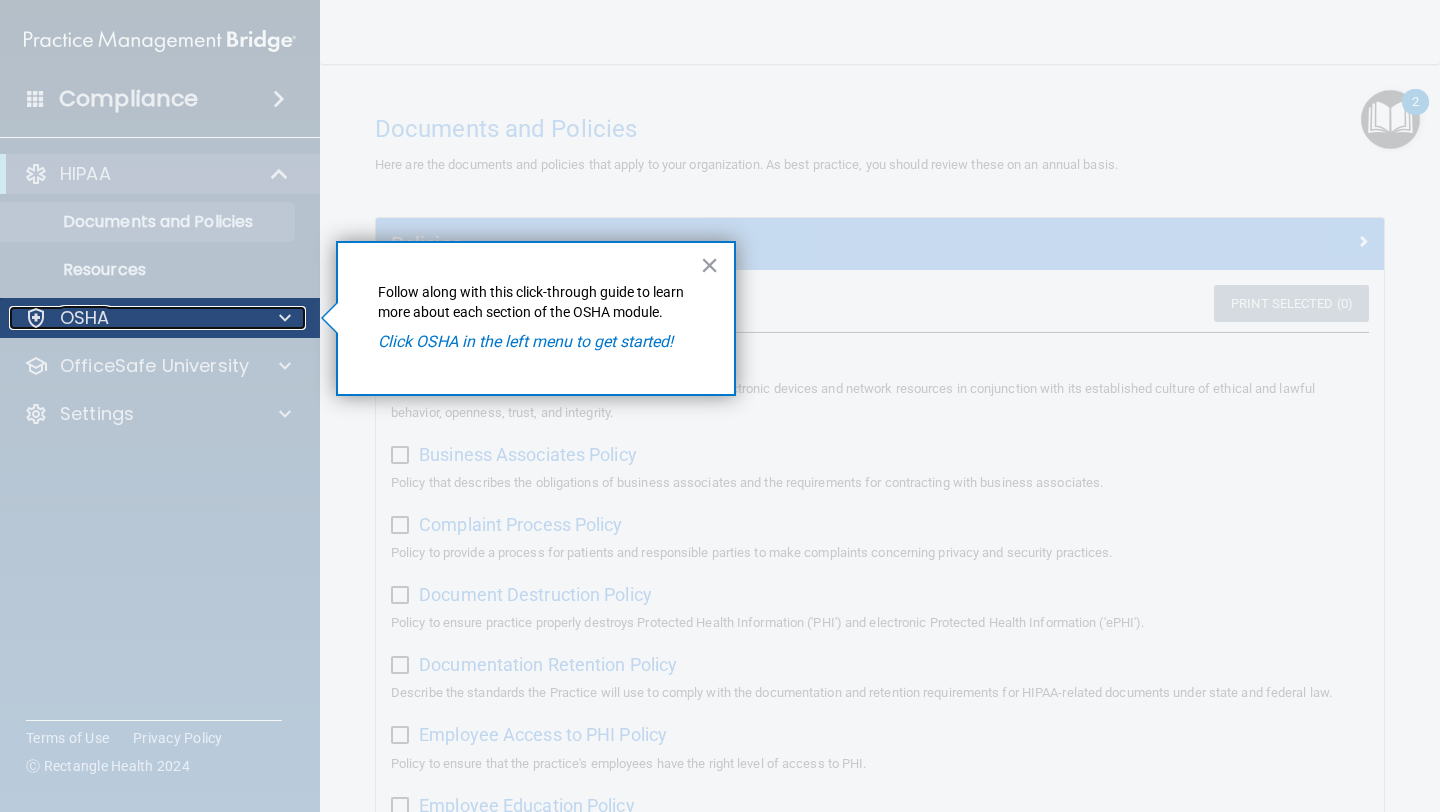 click at bounding box center (36, 318) 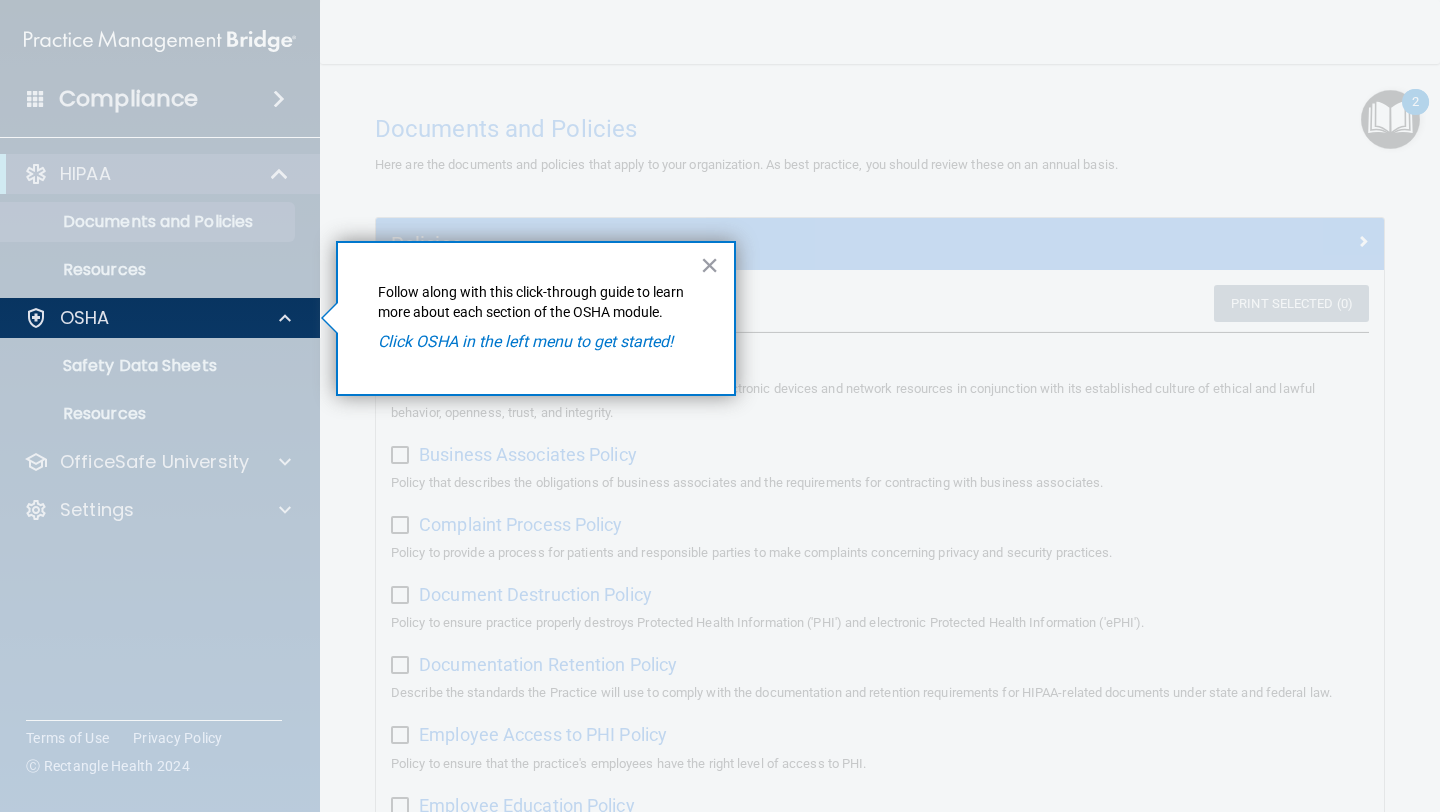 click on "Click OSHA in the left menu to get started!" at bounding box center (525, 341) 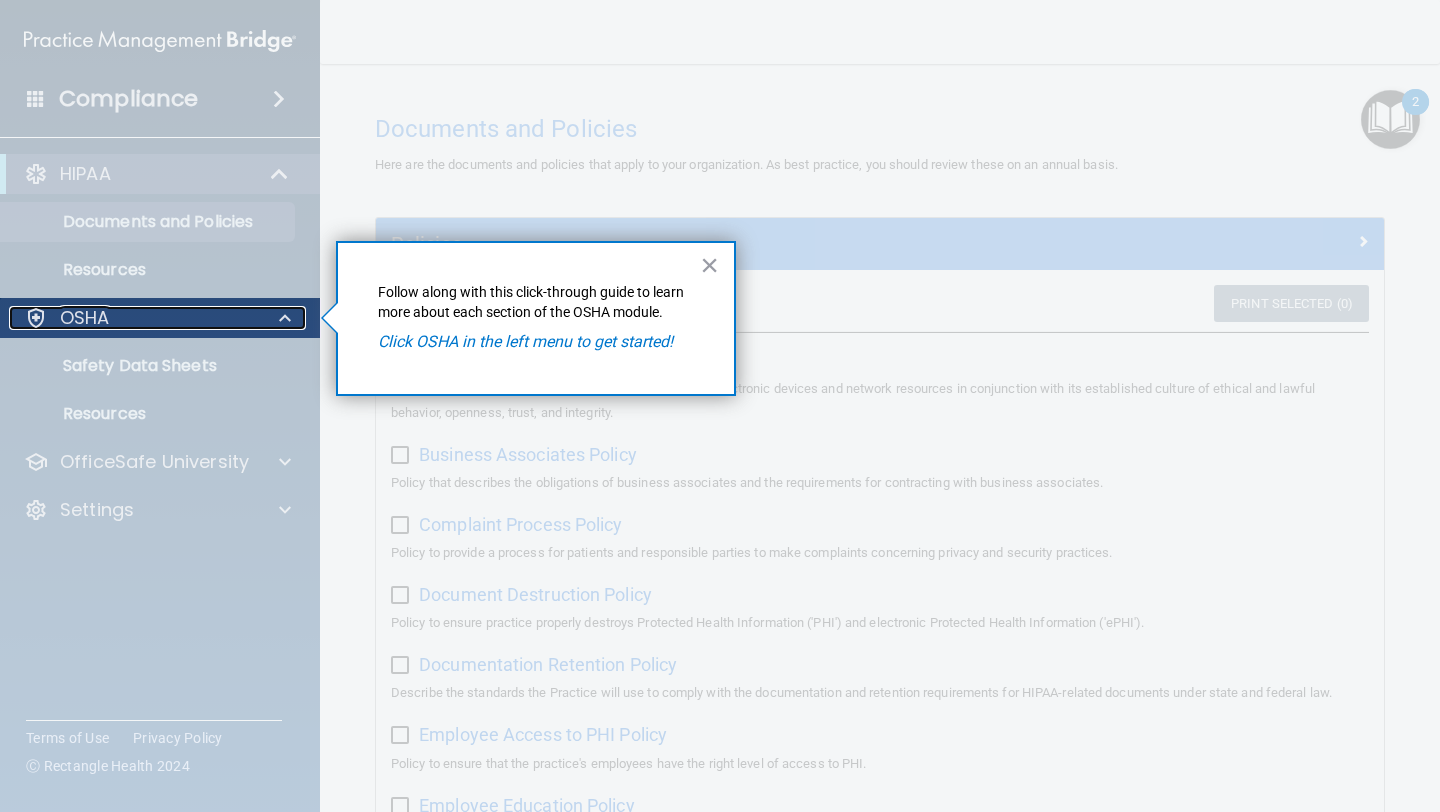 click at bounding box center (285, 318) 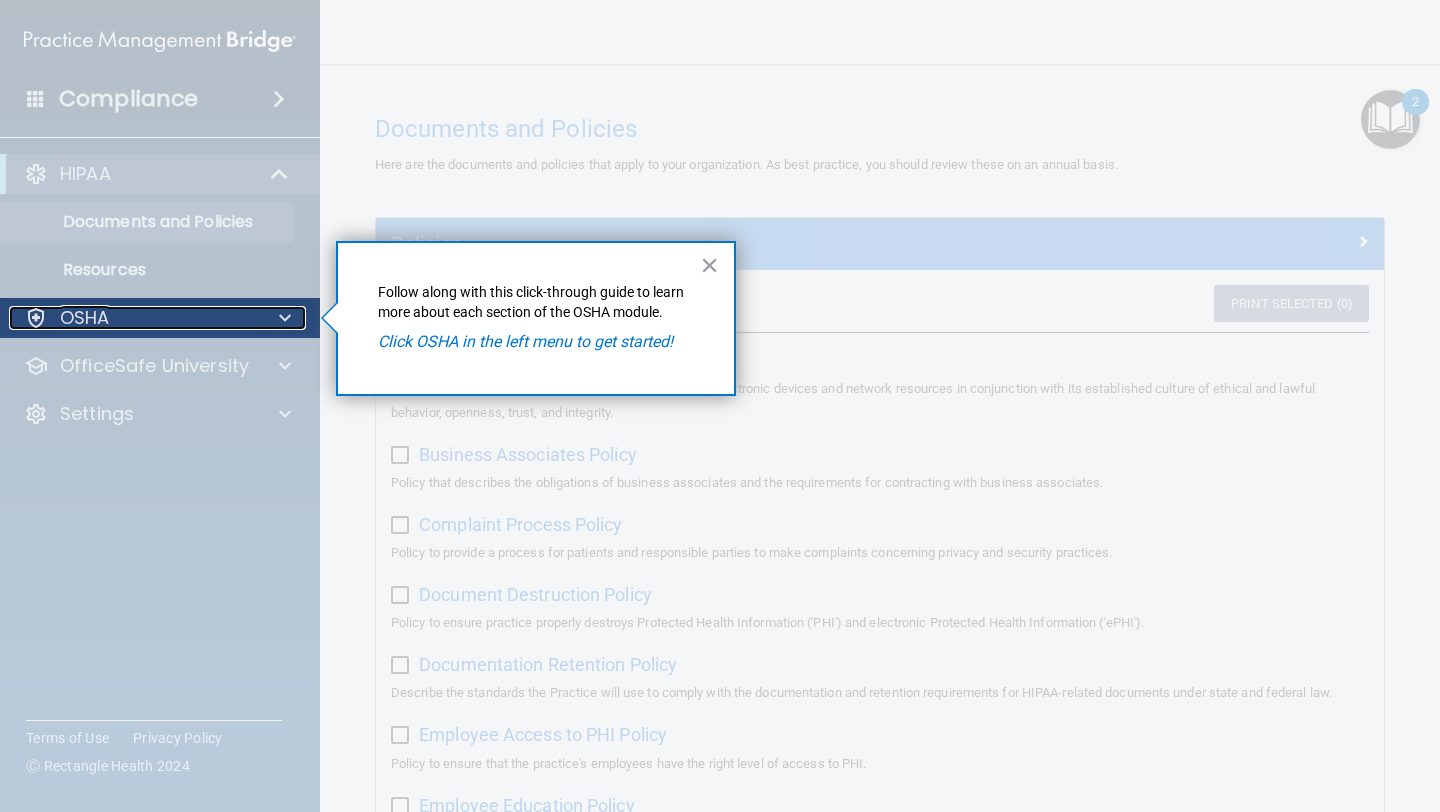 click at bounding box center (285, 318) 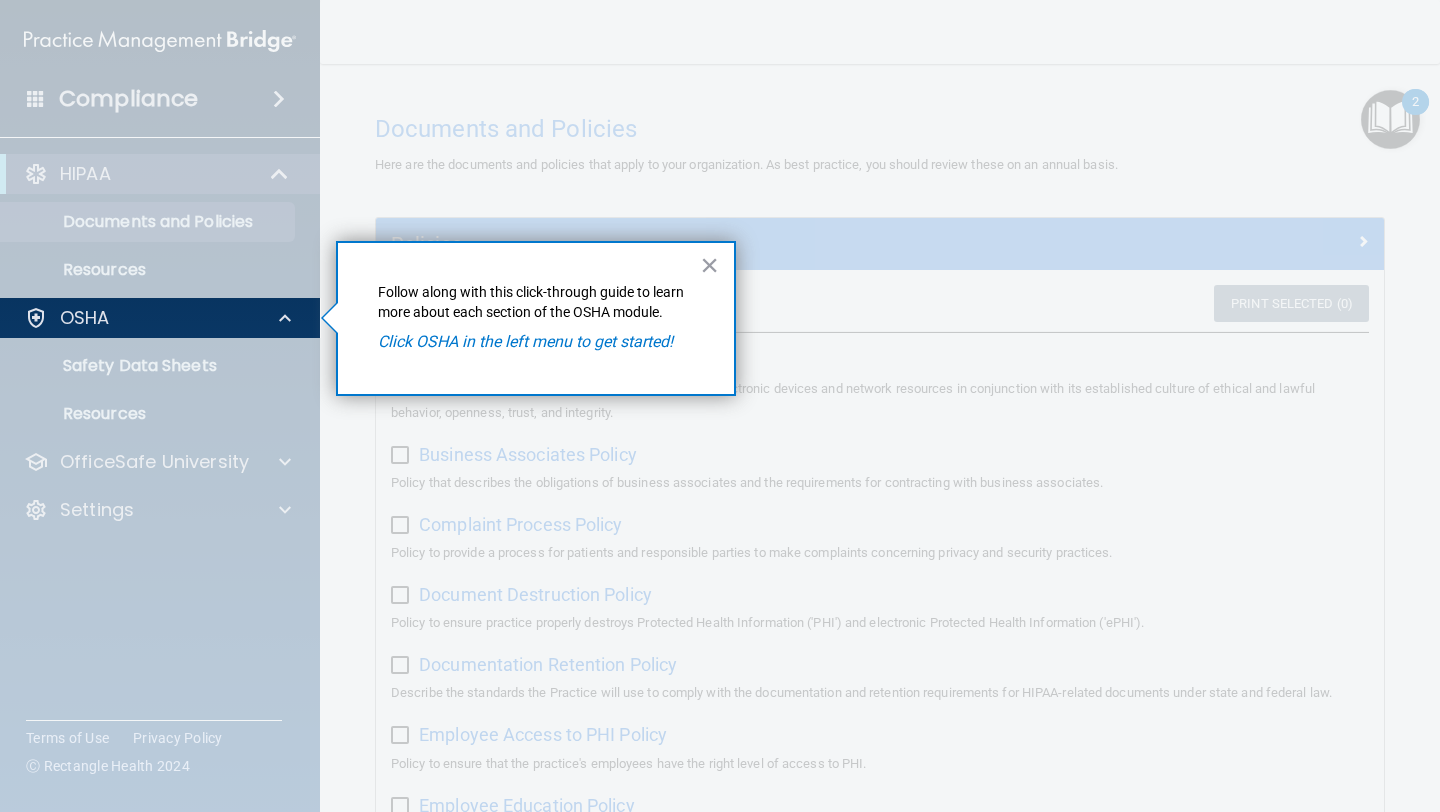 click at bounding box center [160, 575] 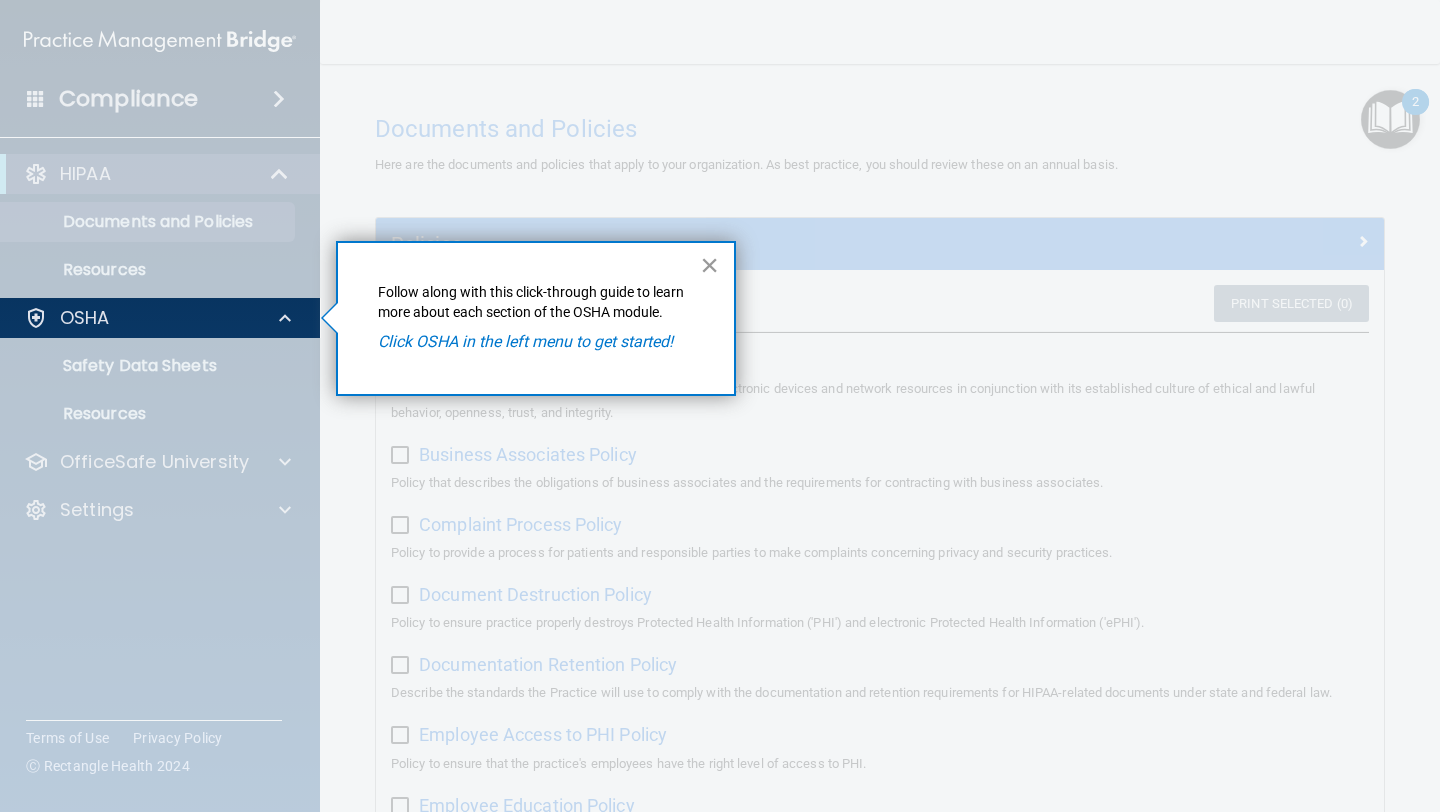 click on "×" at bounding box center (709, 265) 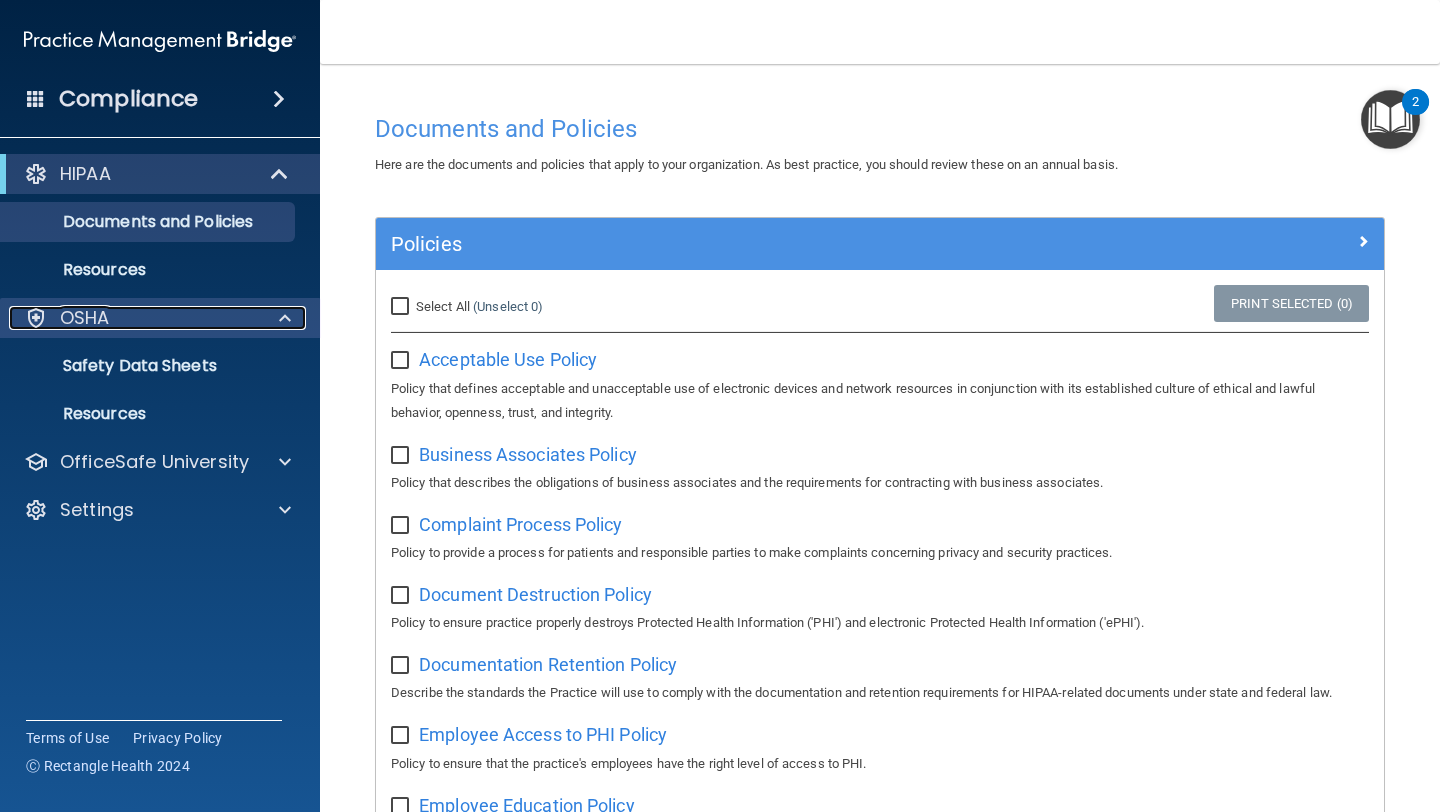 click on "OSHA" at bounding box center (133, 318) 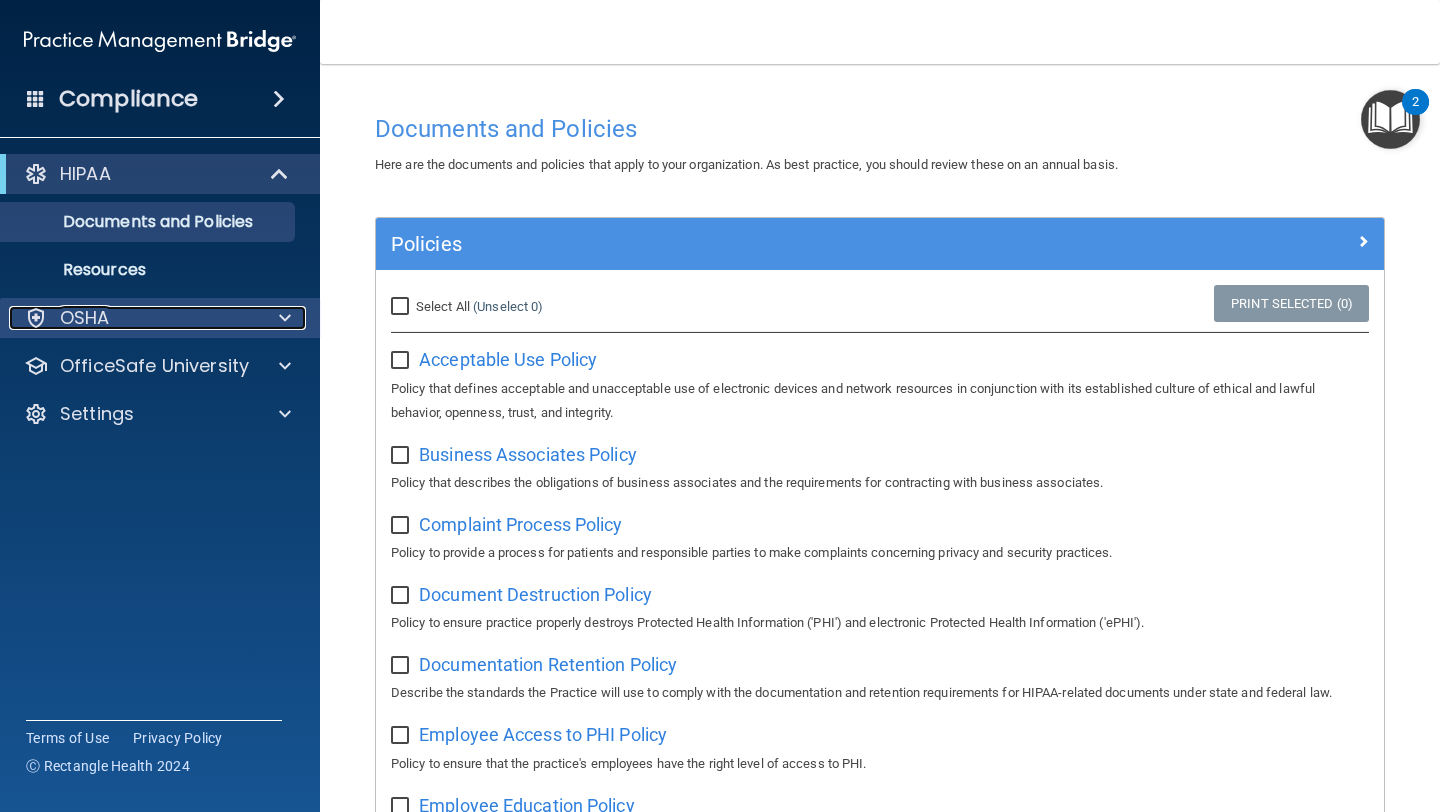 click on "OSHA" at bounding box center [133, 318] 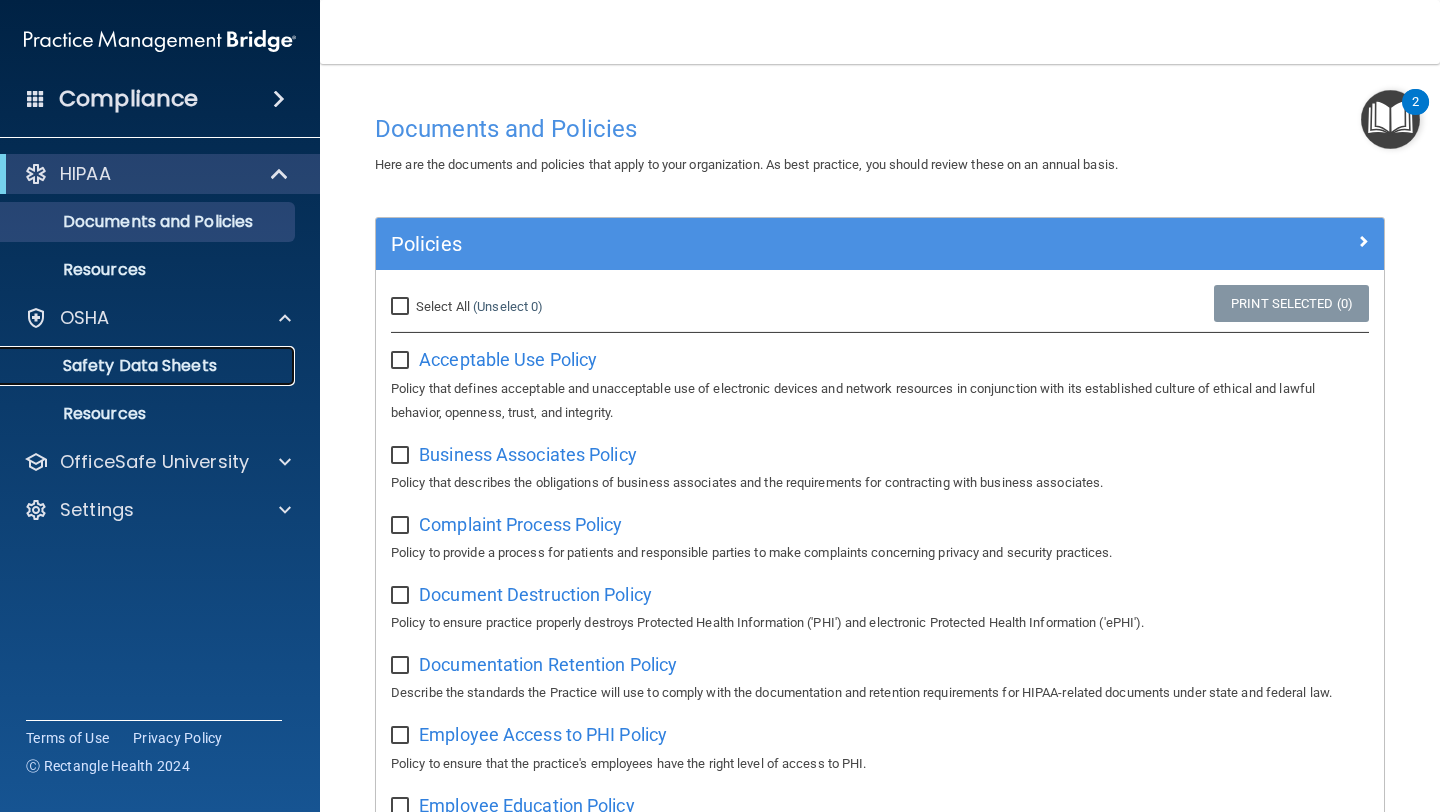 click on "Safety Data Sheets" at bounding box center (149, 366) 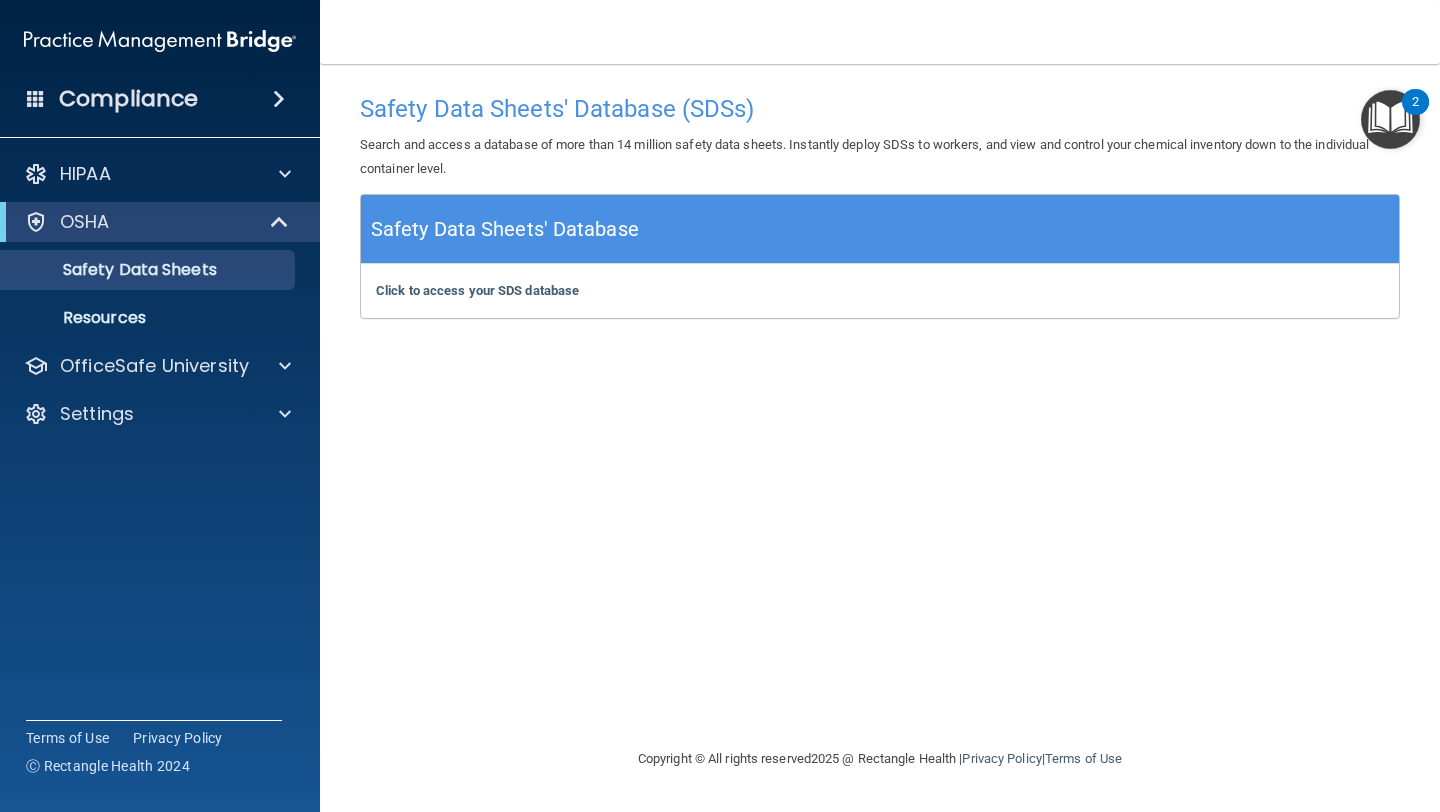 click on "Safety Data Sheets' Database" at bounding box center [505, 229] 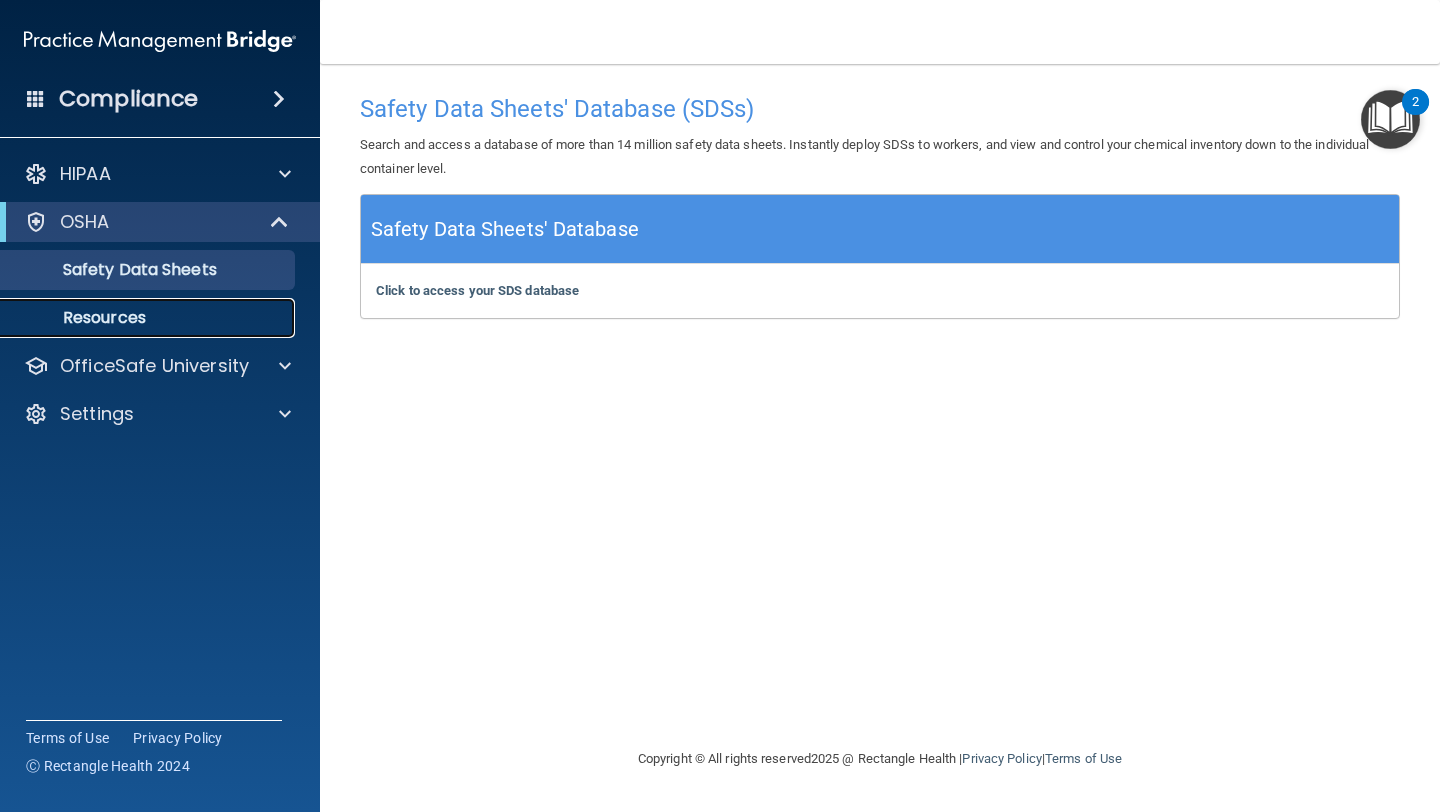 click on "Resources" at bounding box center (149, 318) 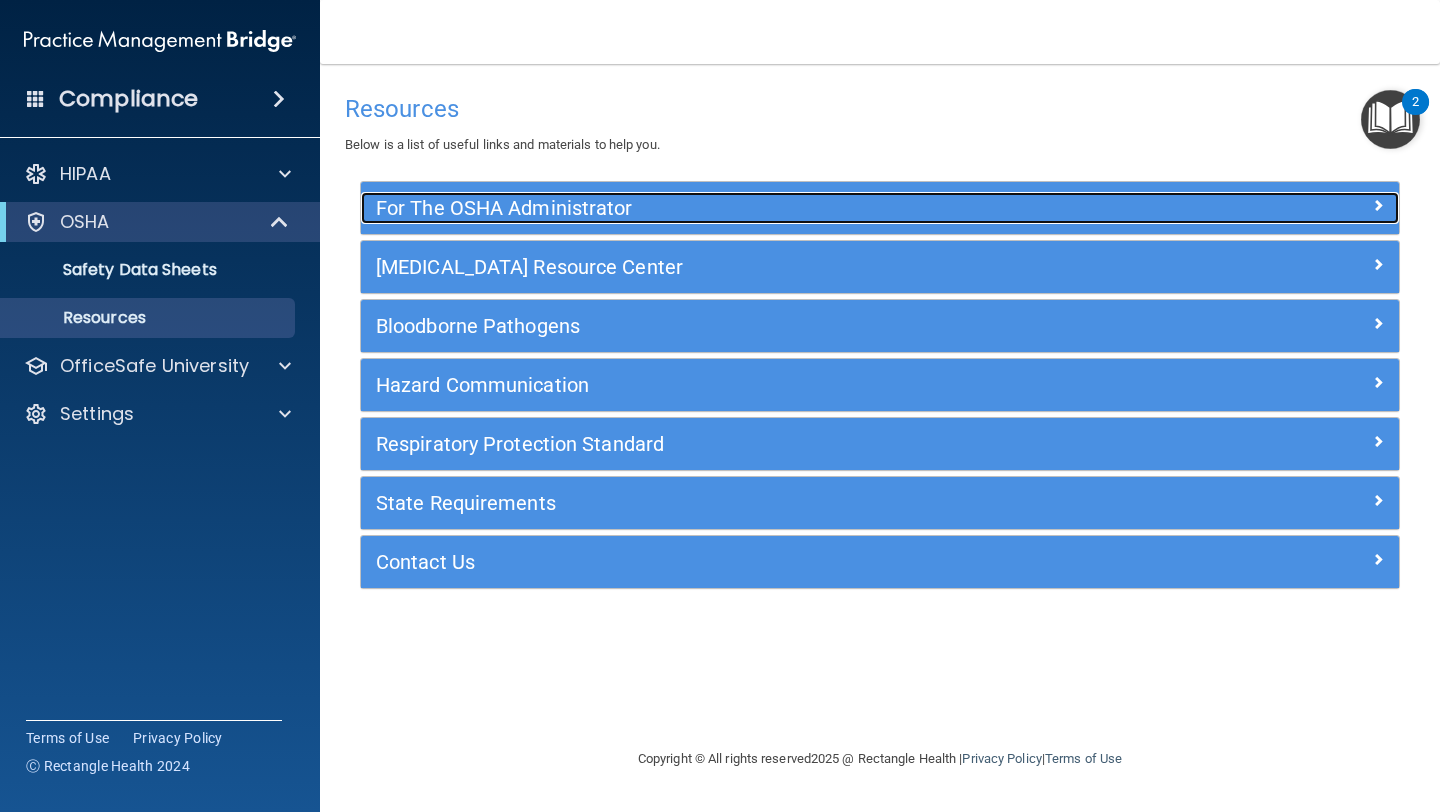 click at bounding box center (1270, 204) 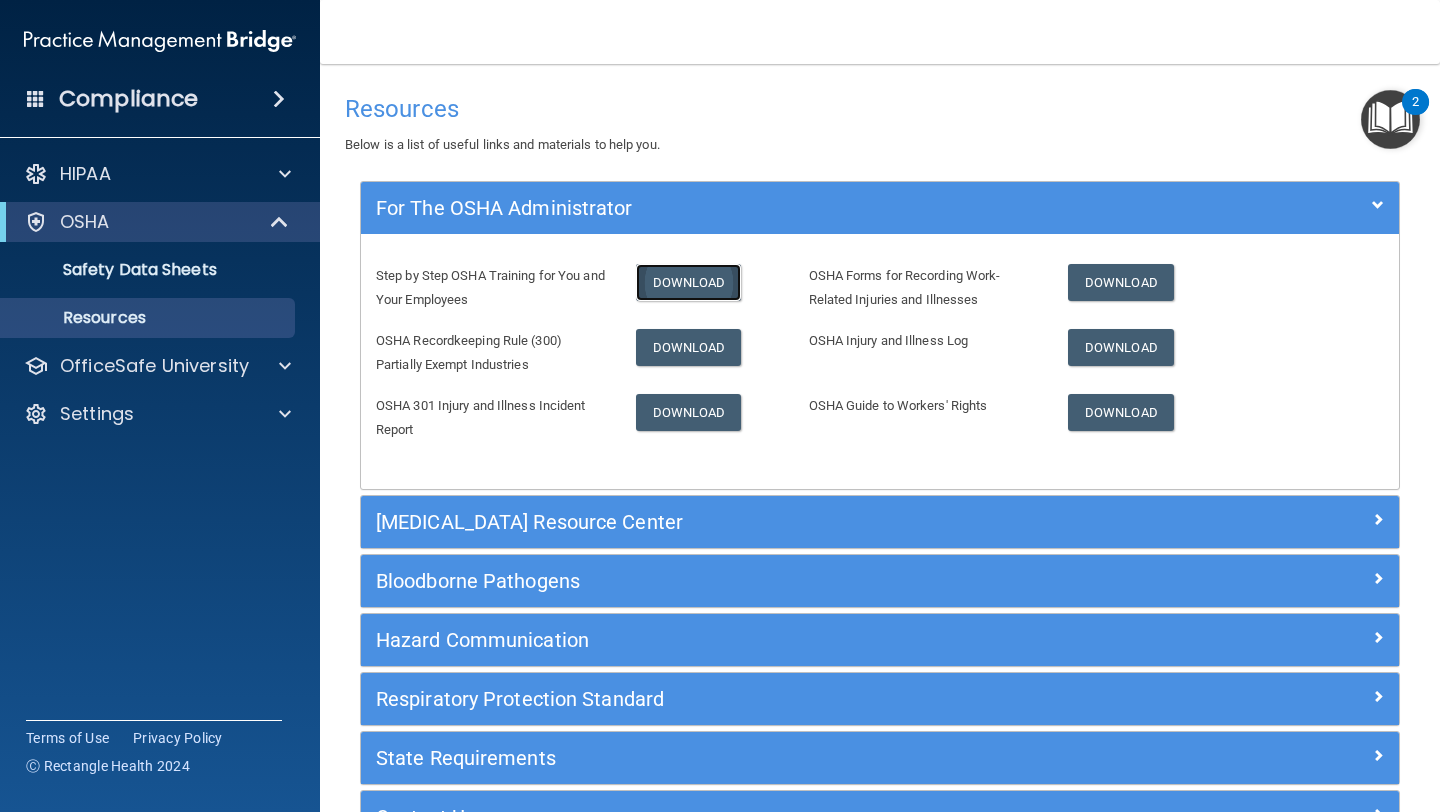 click on "Download" at bounding box center [689, 282] 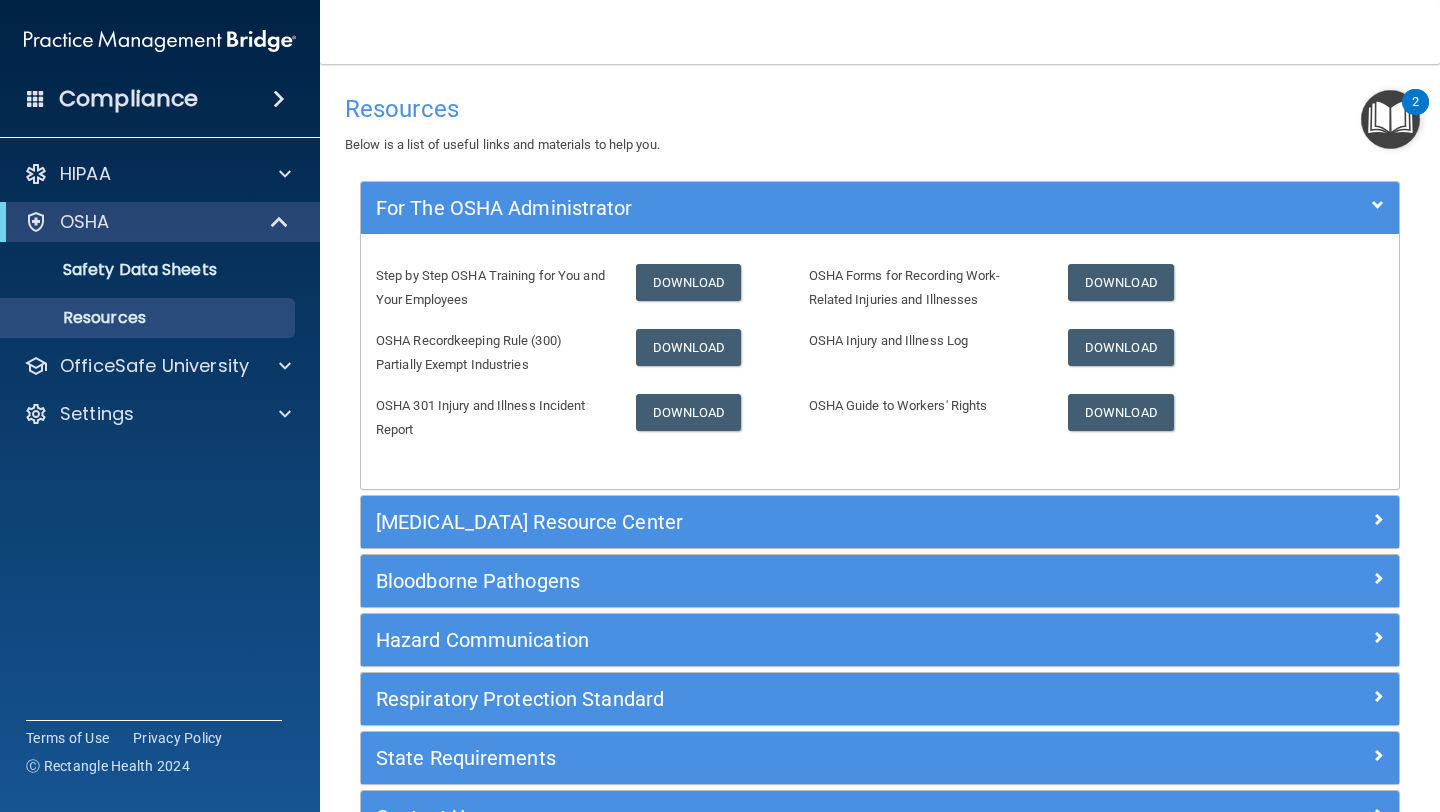 click at bounding box center (1390, 119) 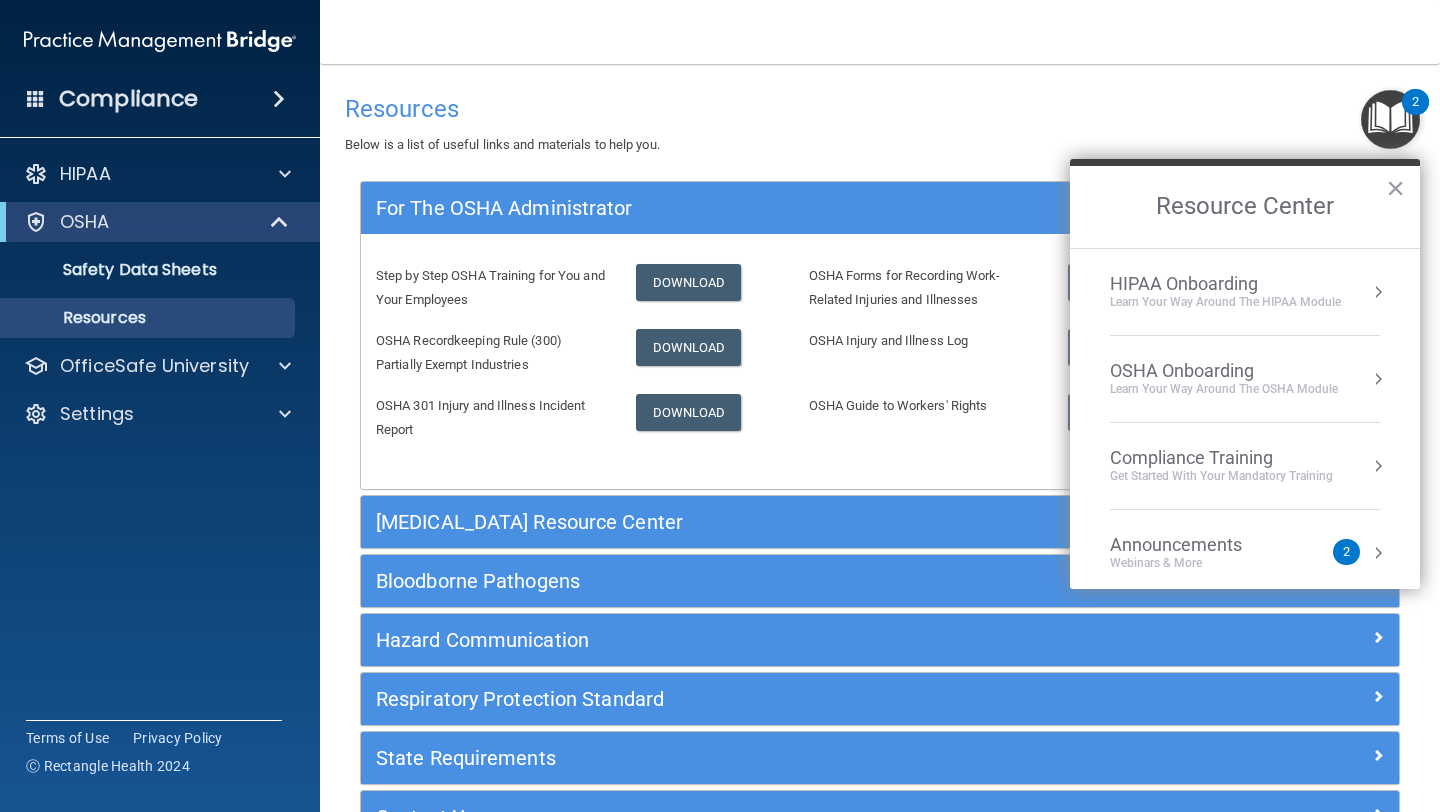 click on "OSHA Onboarding" at bounding box center (1224, 371) 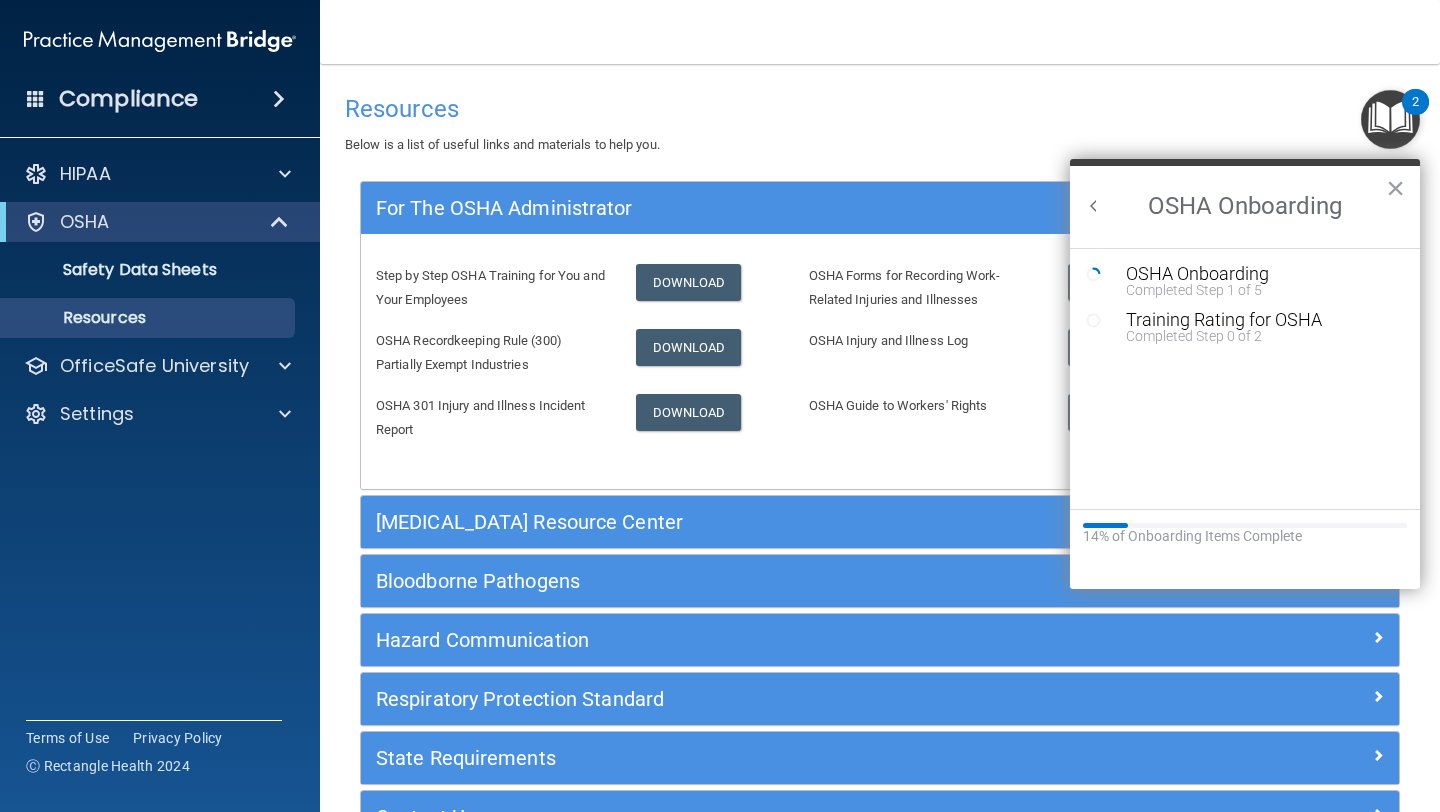 scroll, scrollTop: 0, scrollLeft: 0, axis: both 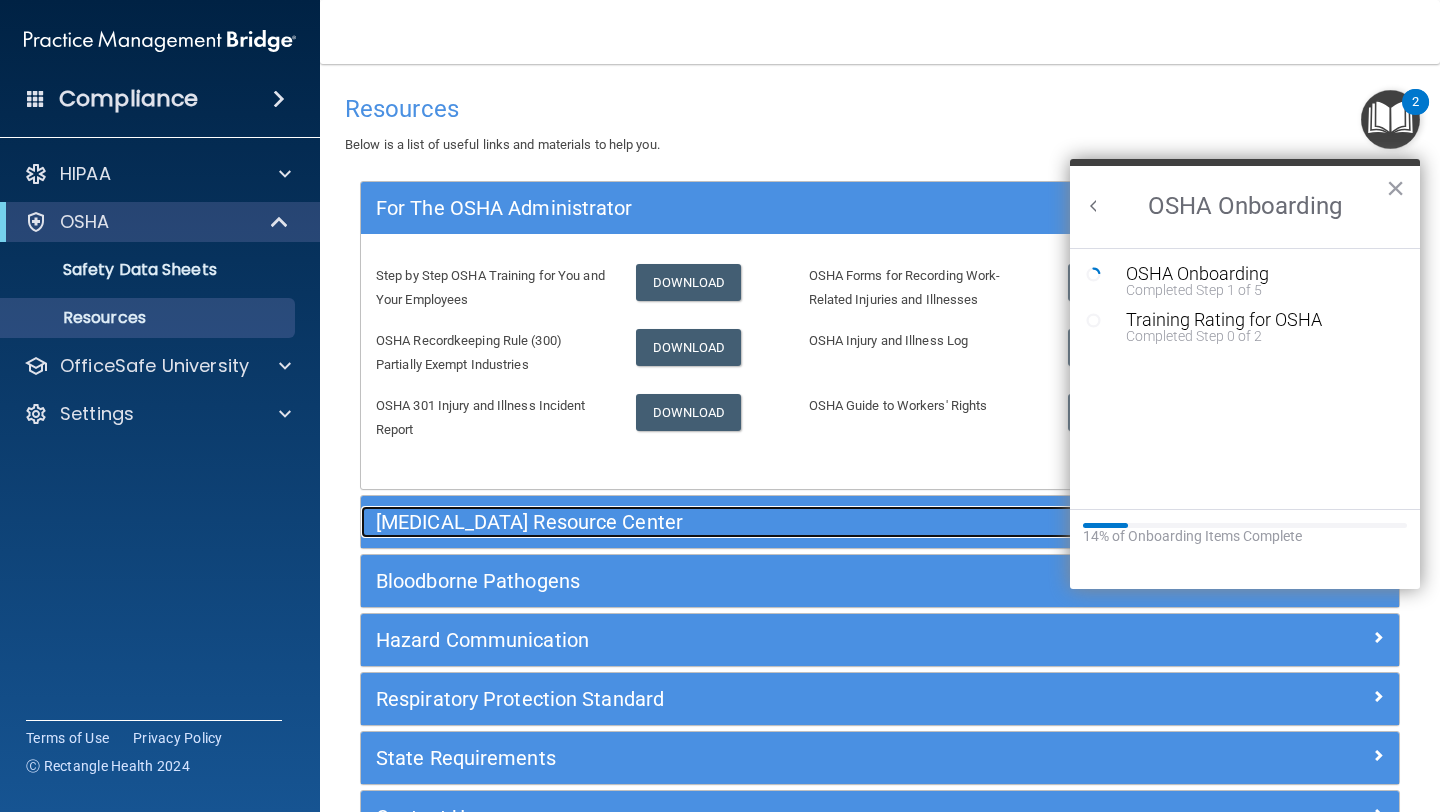 click on "COVID-19 Resource Center" at bounding box center (750, 522) 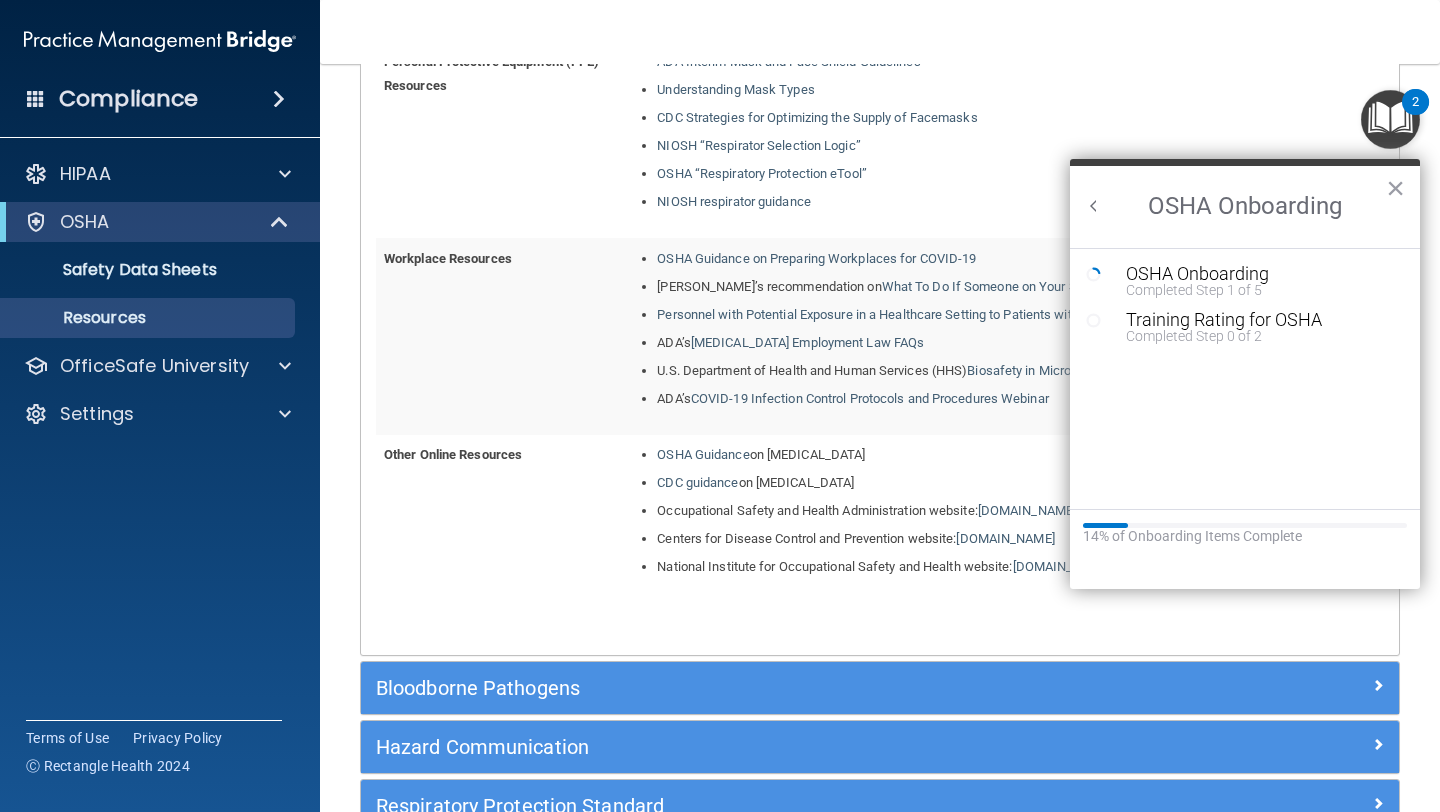 scroll, scrollTop: 1720, scrollLeft: 0, axis: vertical 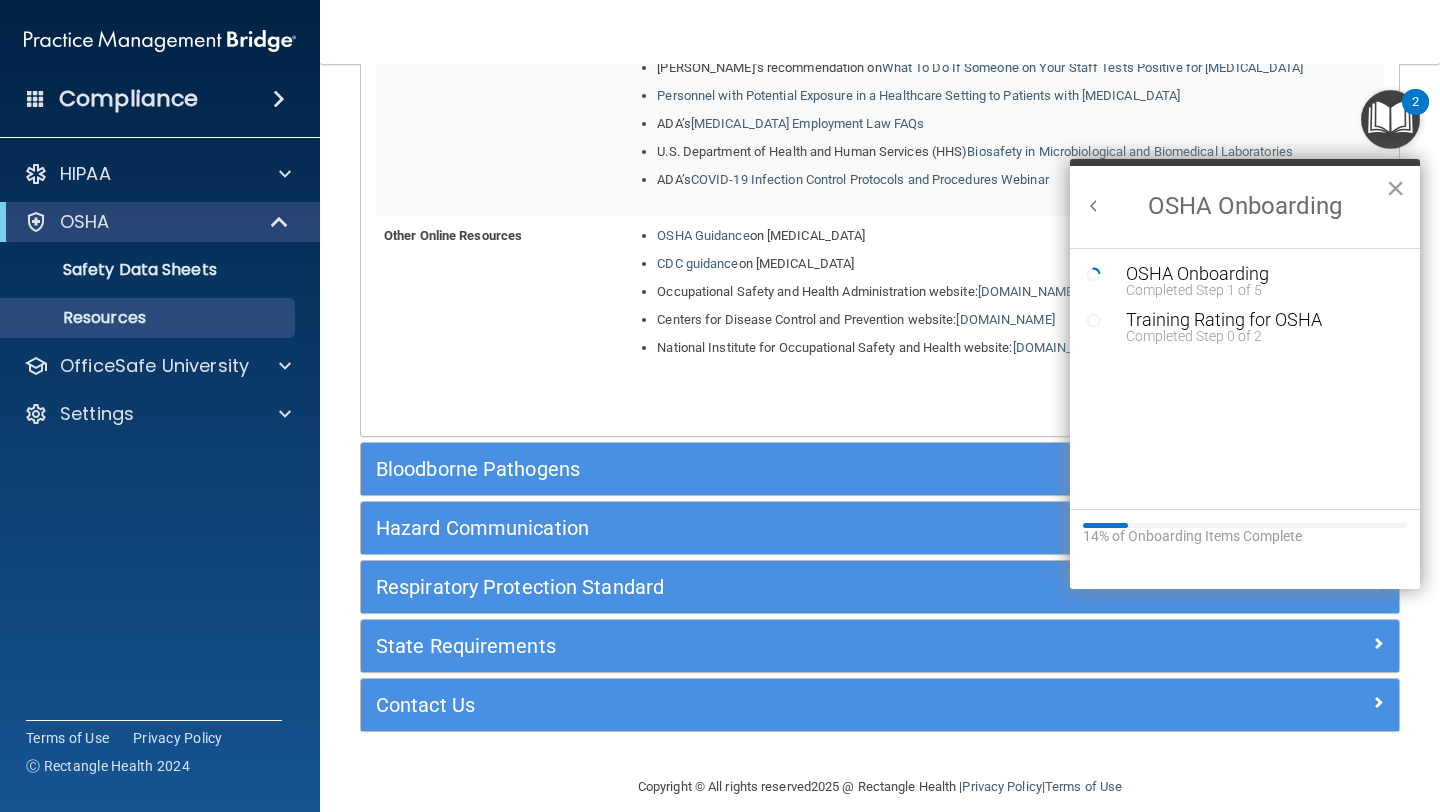 click on "Bloodborne Pathogens" at bounding box center (880, 469) 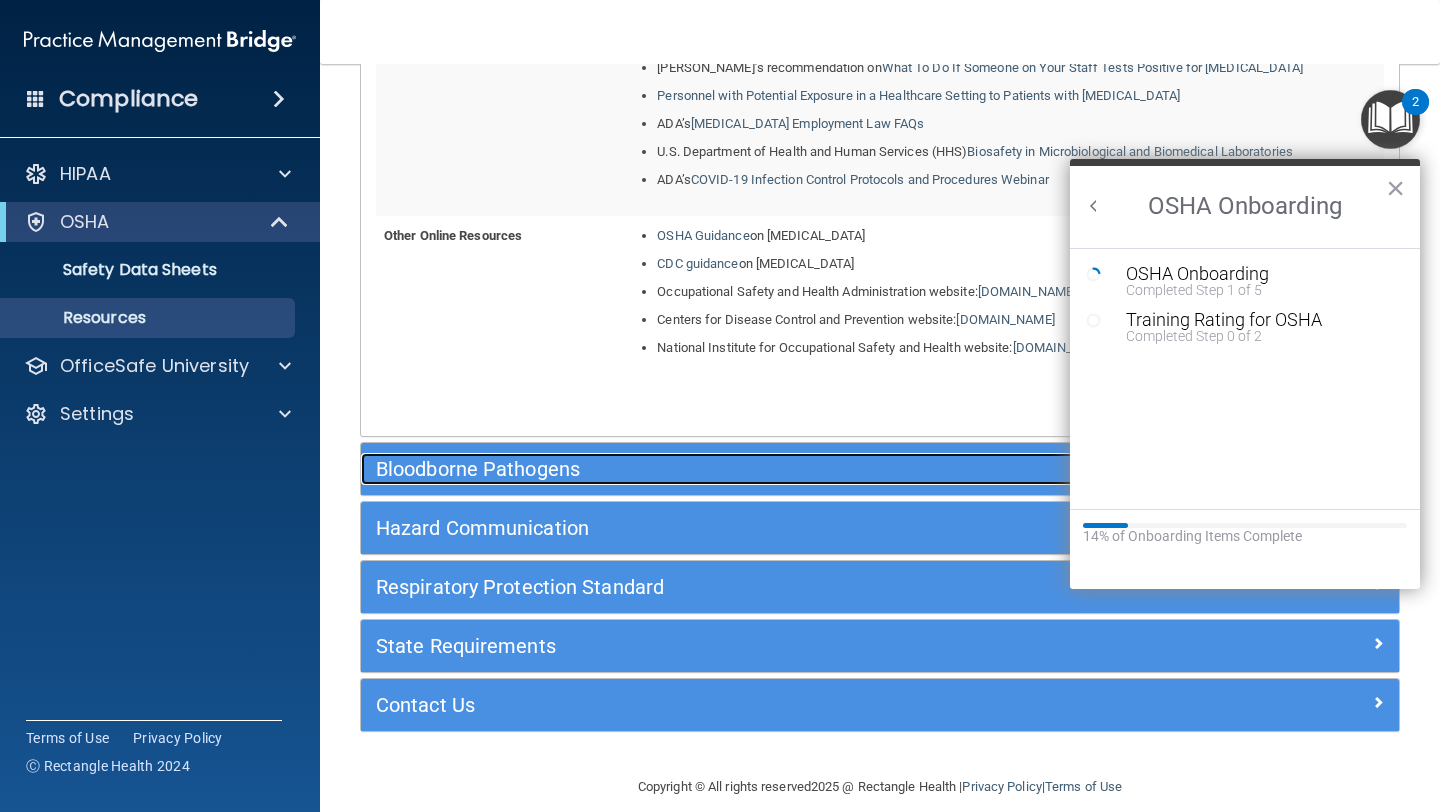 click on "Bloodborne Pathogens" at bounding box center [750, 469] 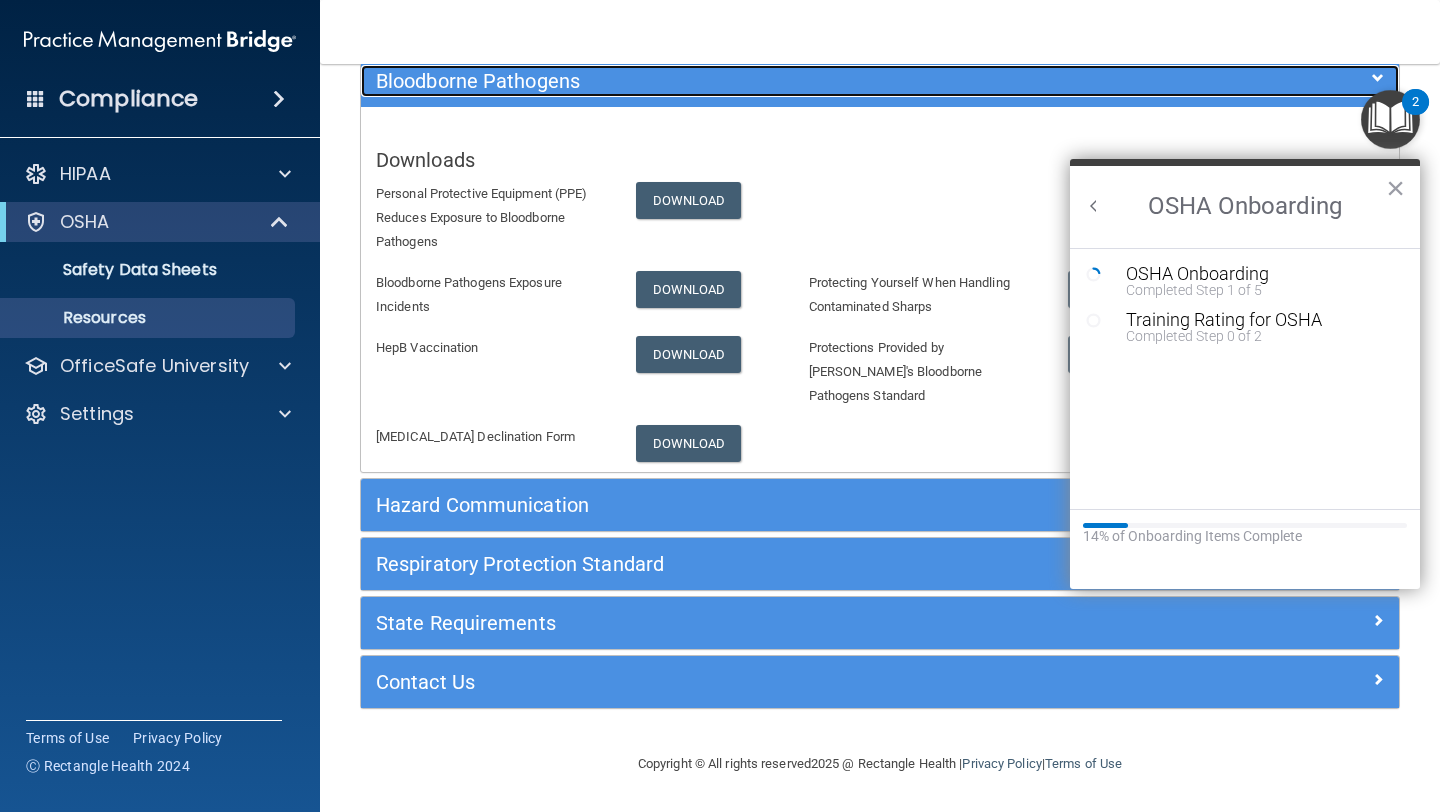 scroll, scrollTop: 232, scrollLeft: 0, axis: vertical 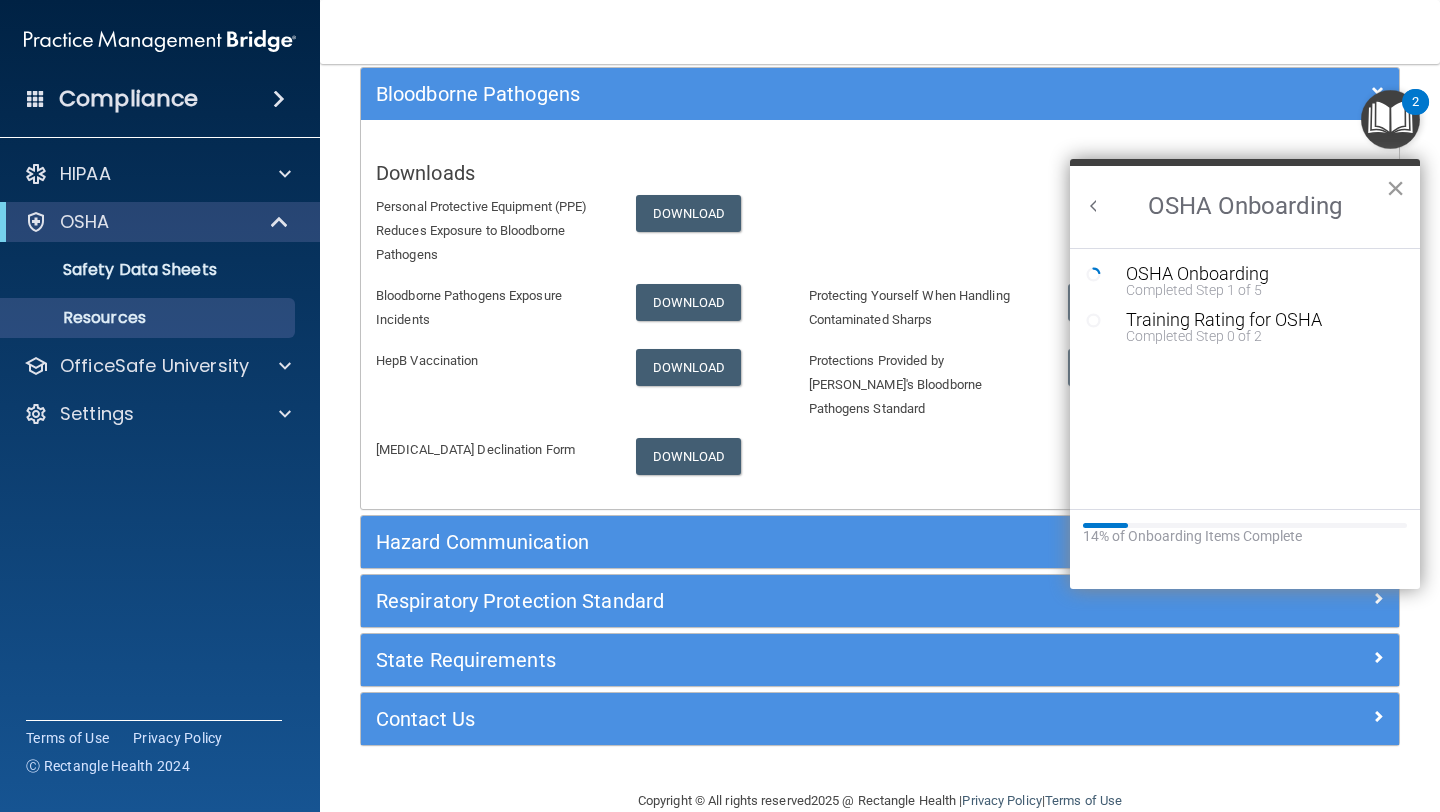 click on "×" at bounding box center [1395, 188] 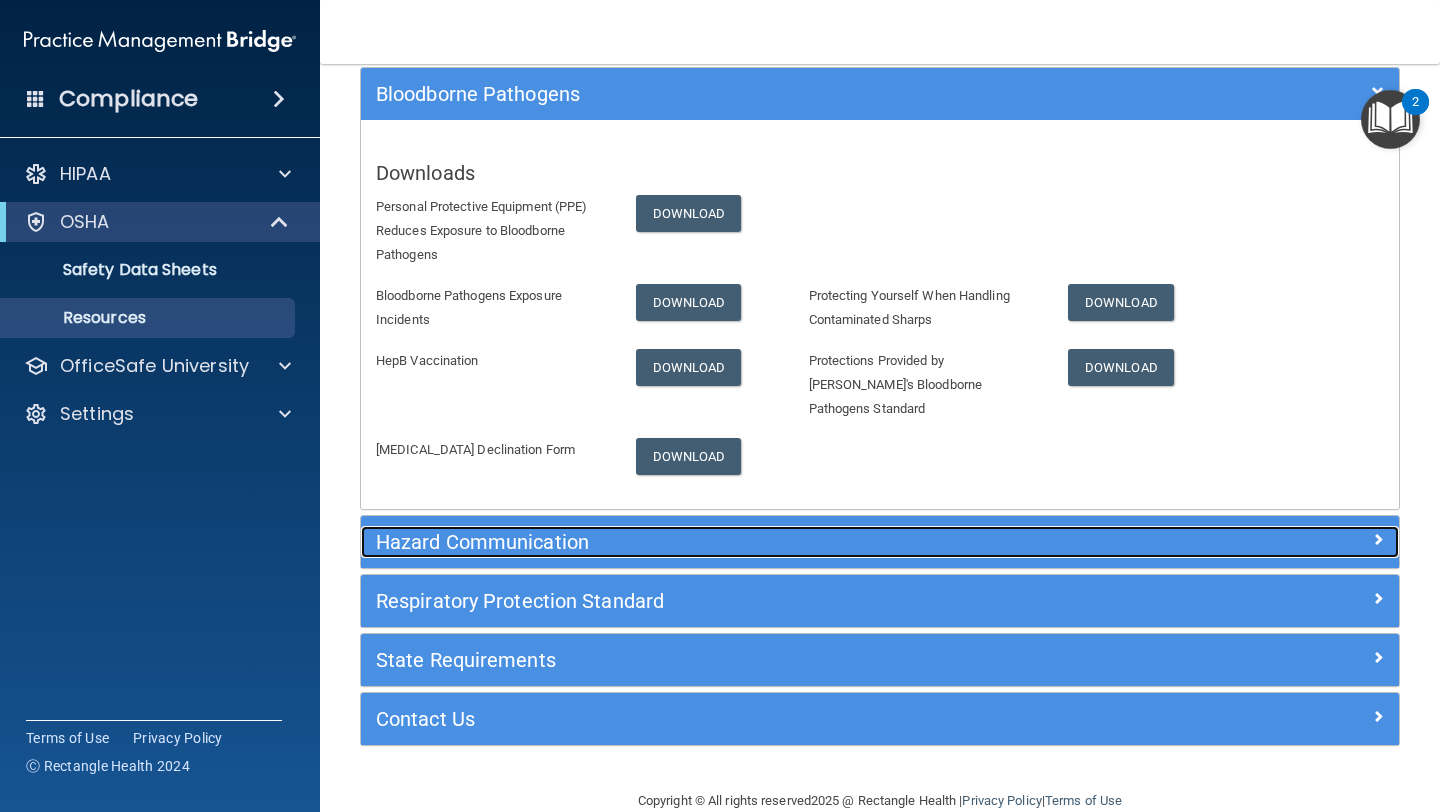 click on "Hazard Communication" at bounding box center [750, 542] 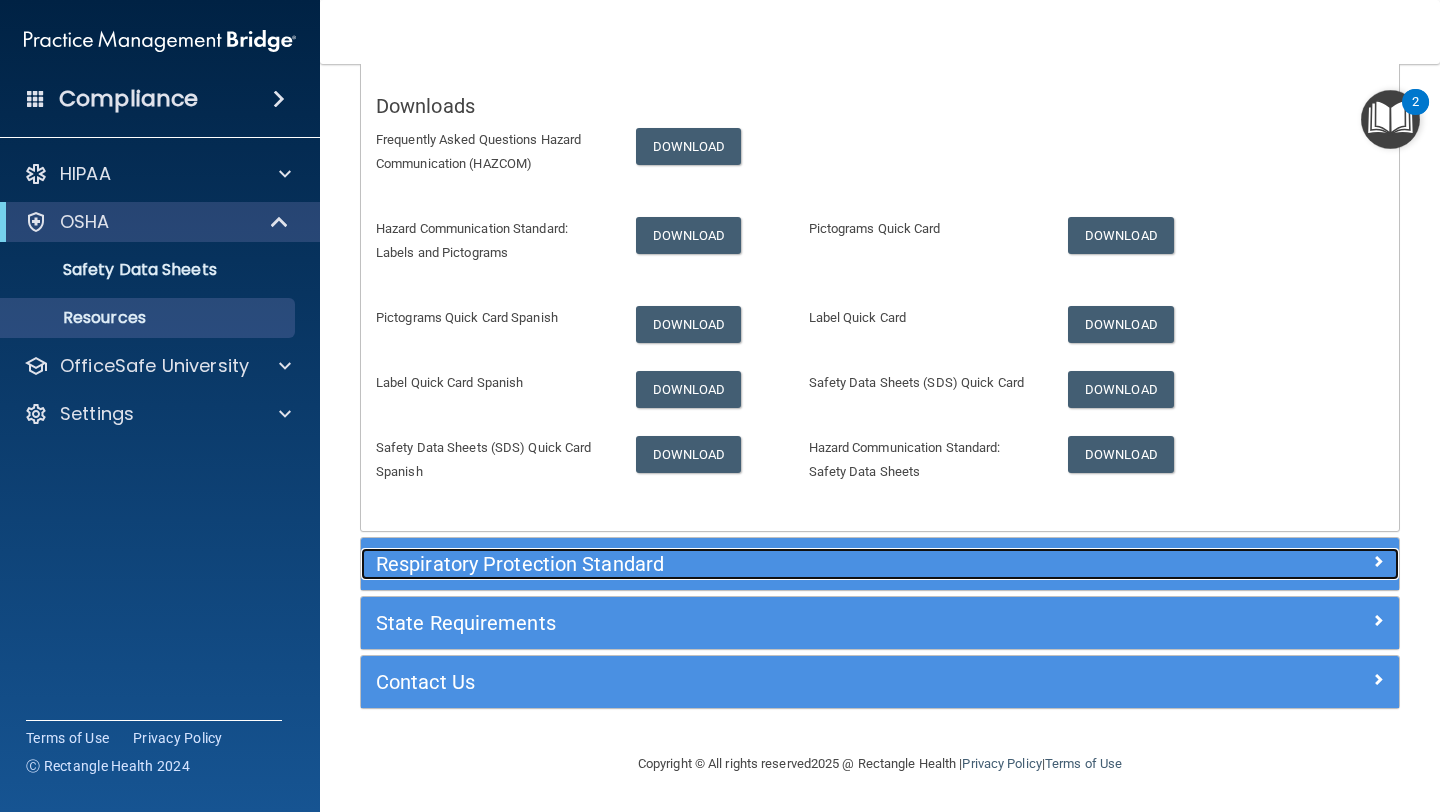 click on "Respiratory Protection Standard" at bounding box center (750, 564) 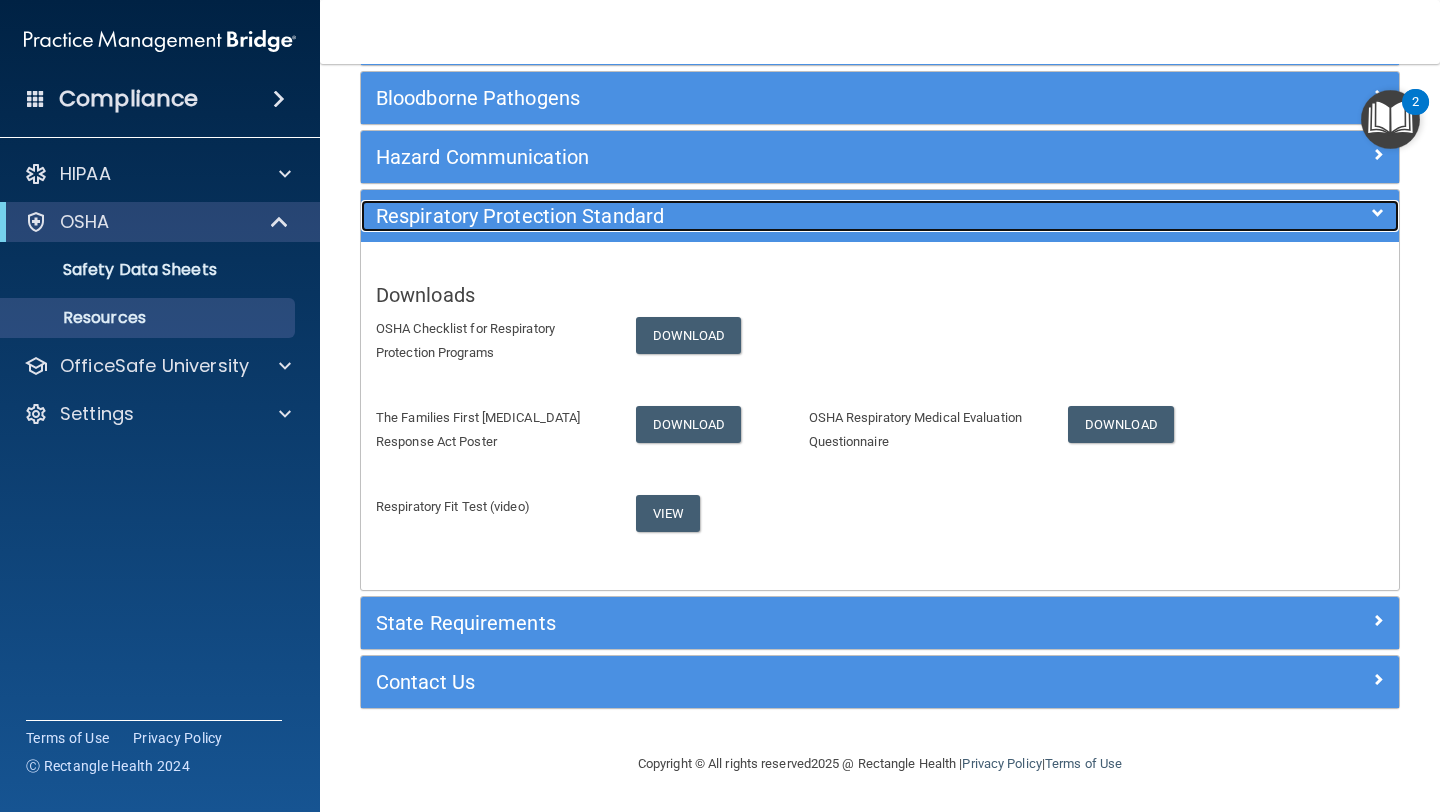 scroll, scrollTop: 228, scrollLeft: 0, axis: vertical 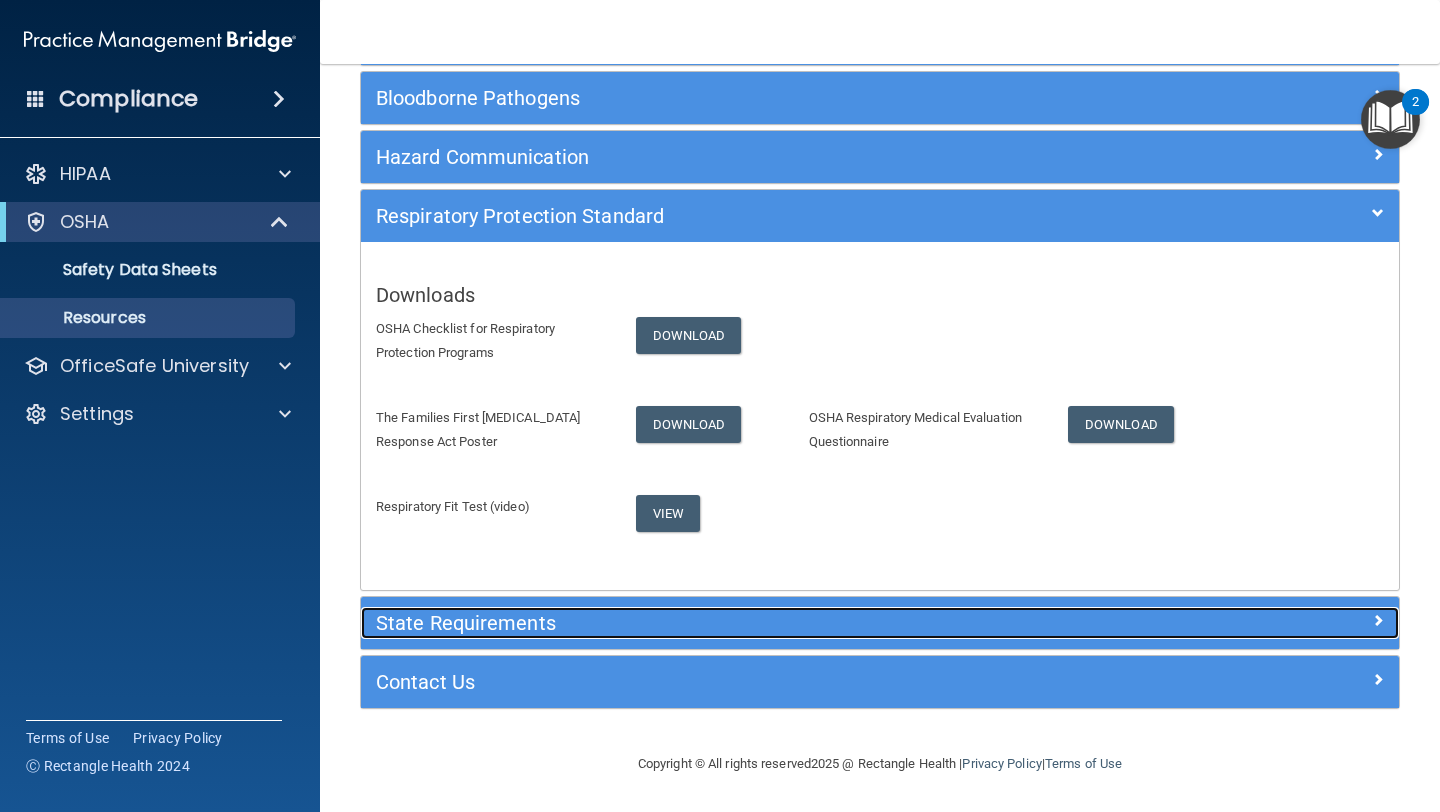 click on "State Requirements" at bounding box center (750, 623) 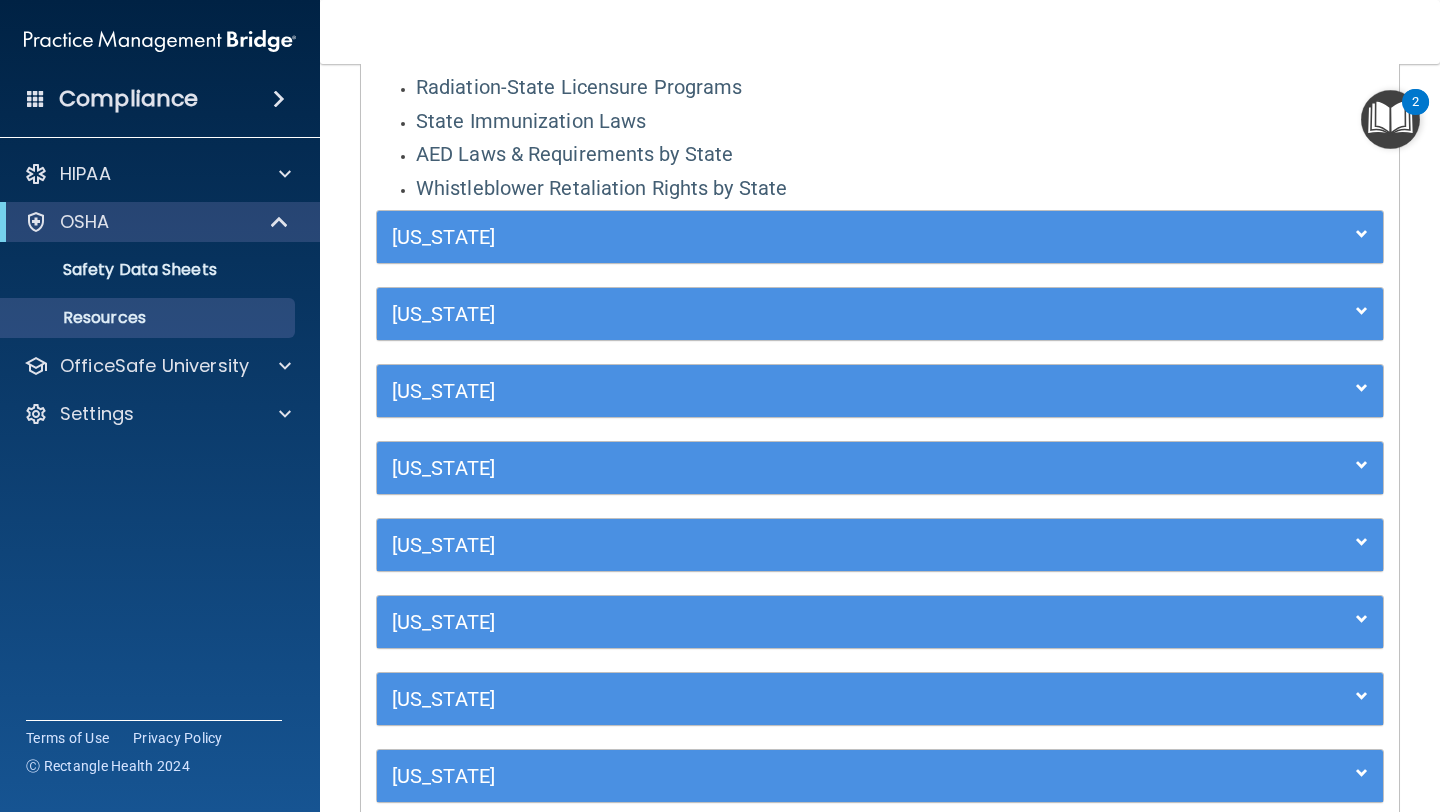 scroll, scrollTop: 574, scrollLeft: 0, axis: vertical 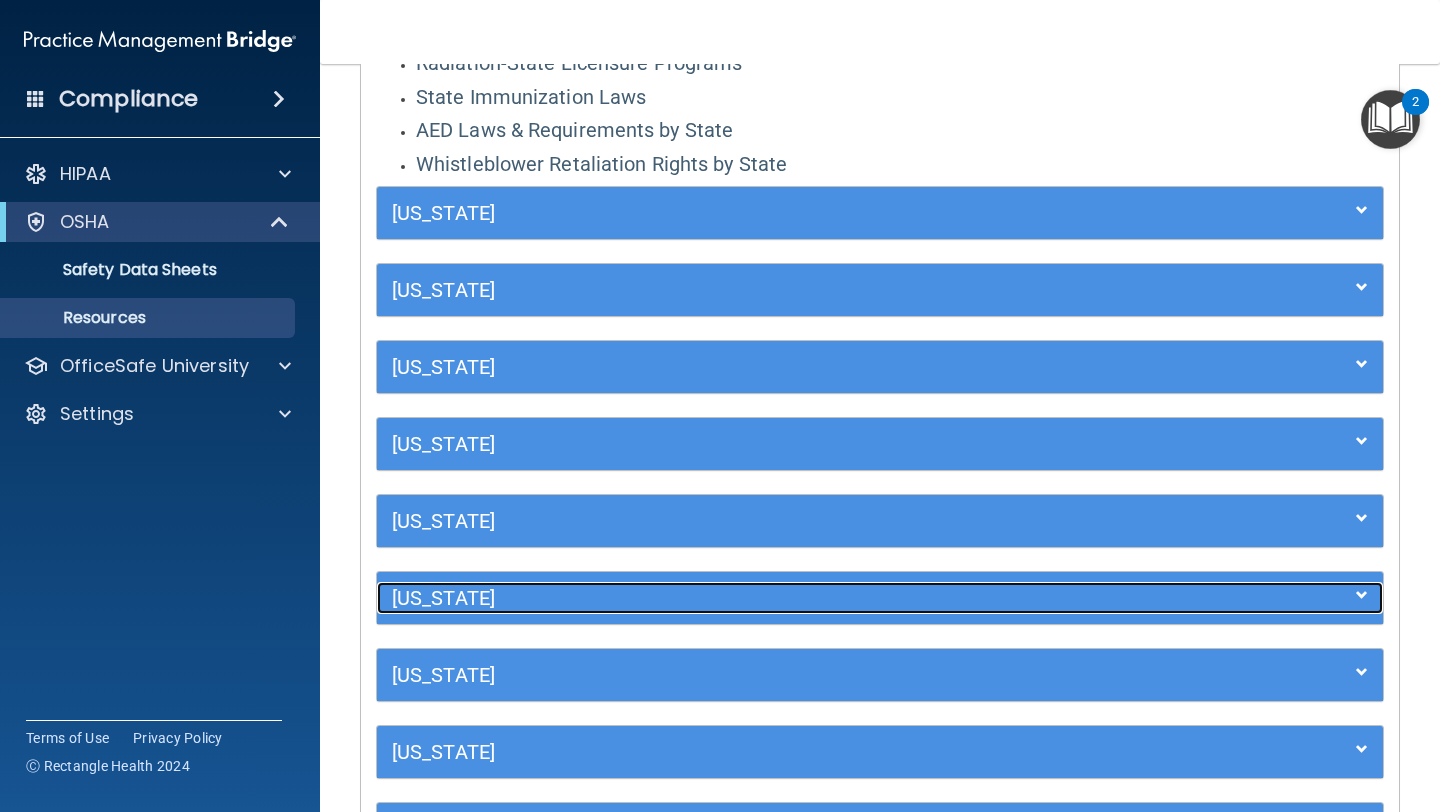 click on "Minnesota" at bounding box center (754, 598) 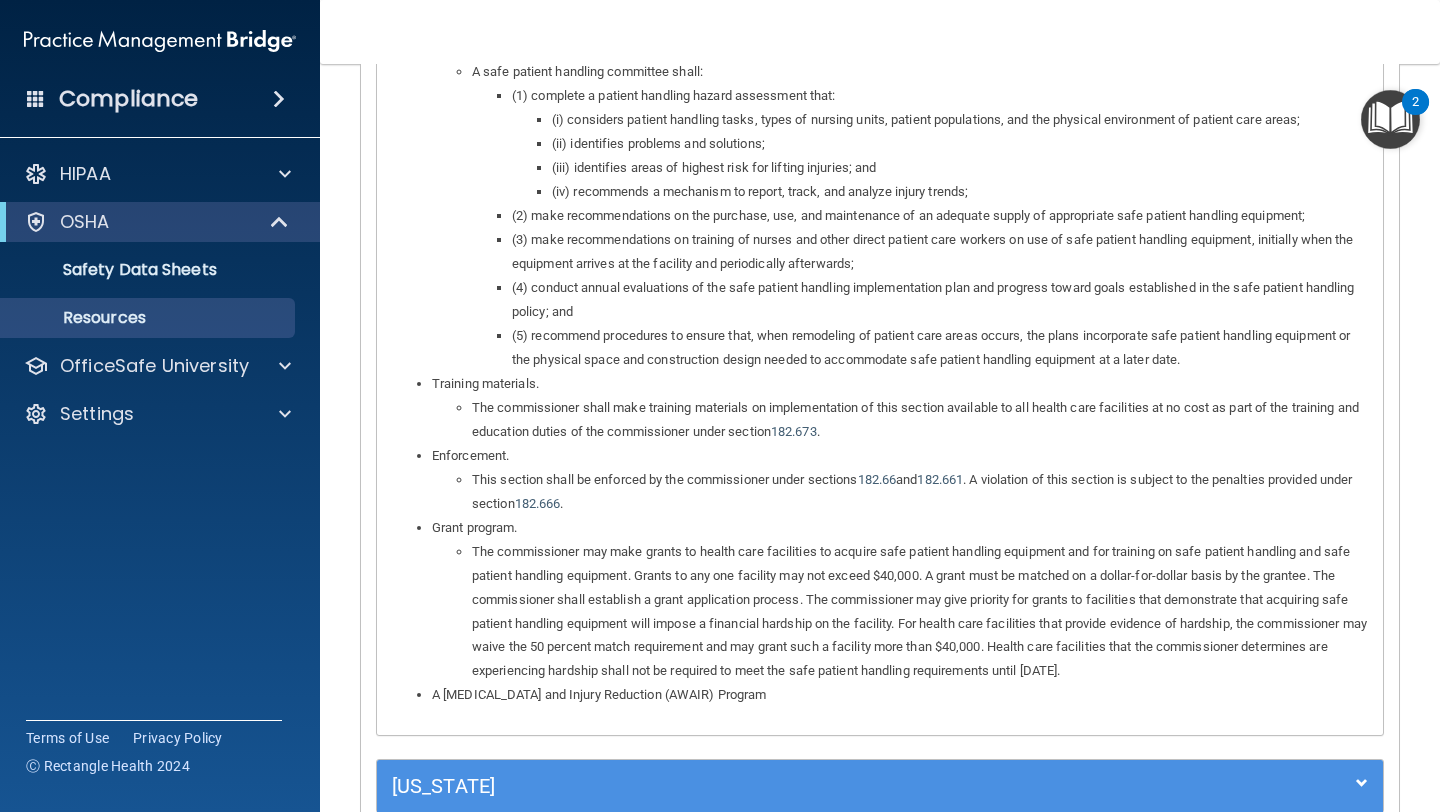scroll, scrollTop: 2541, scrollLeft: 0, axis: vertical 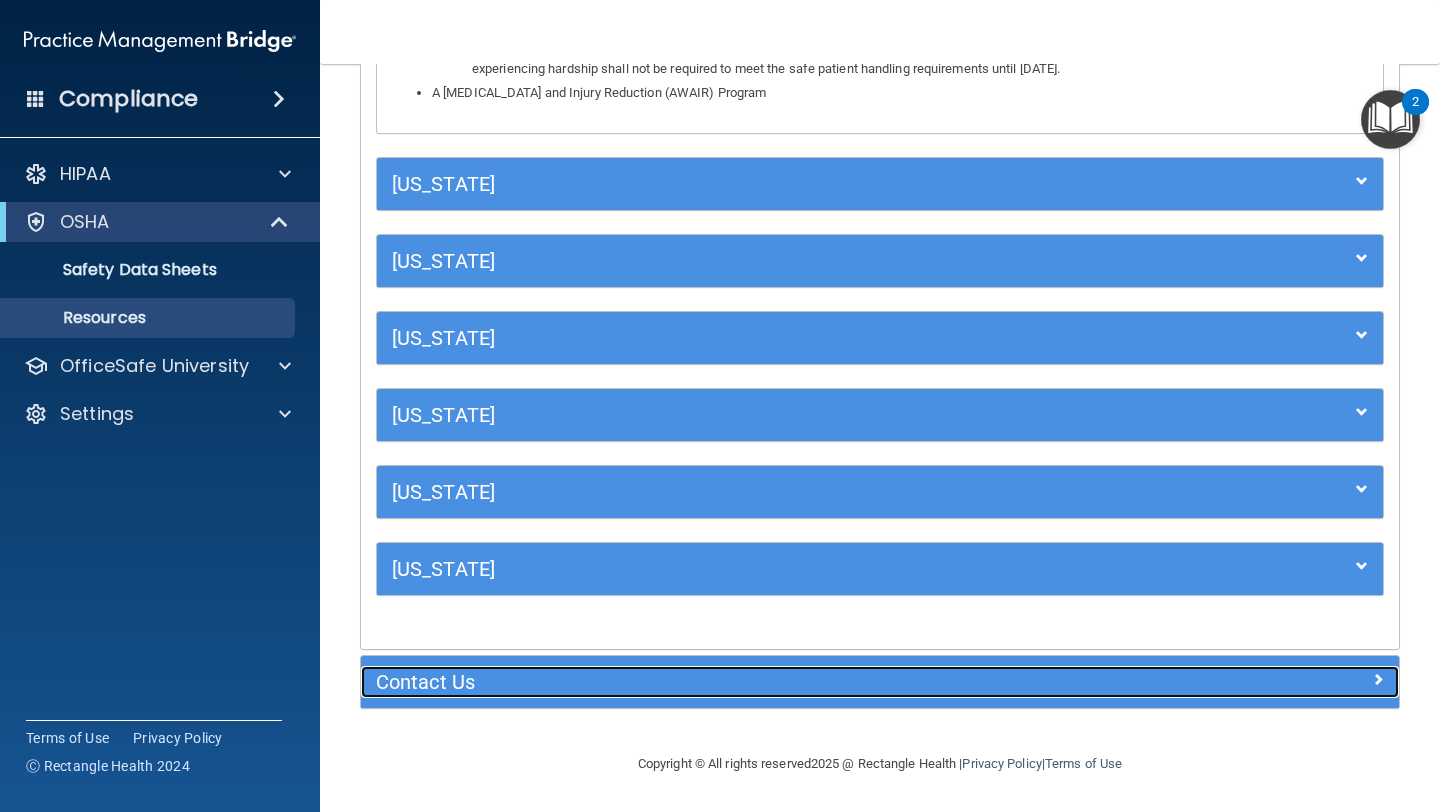 click on "Contact Us" at bounding box center (750, 682) 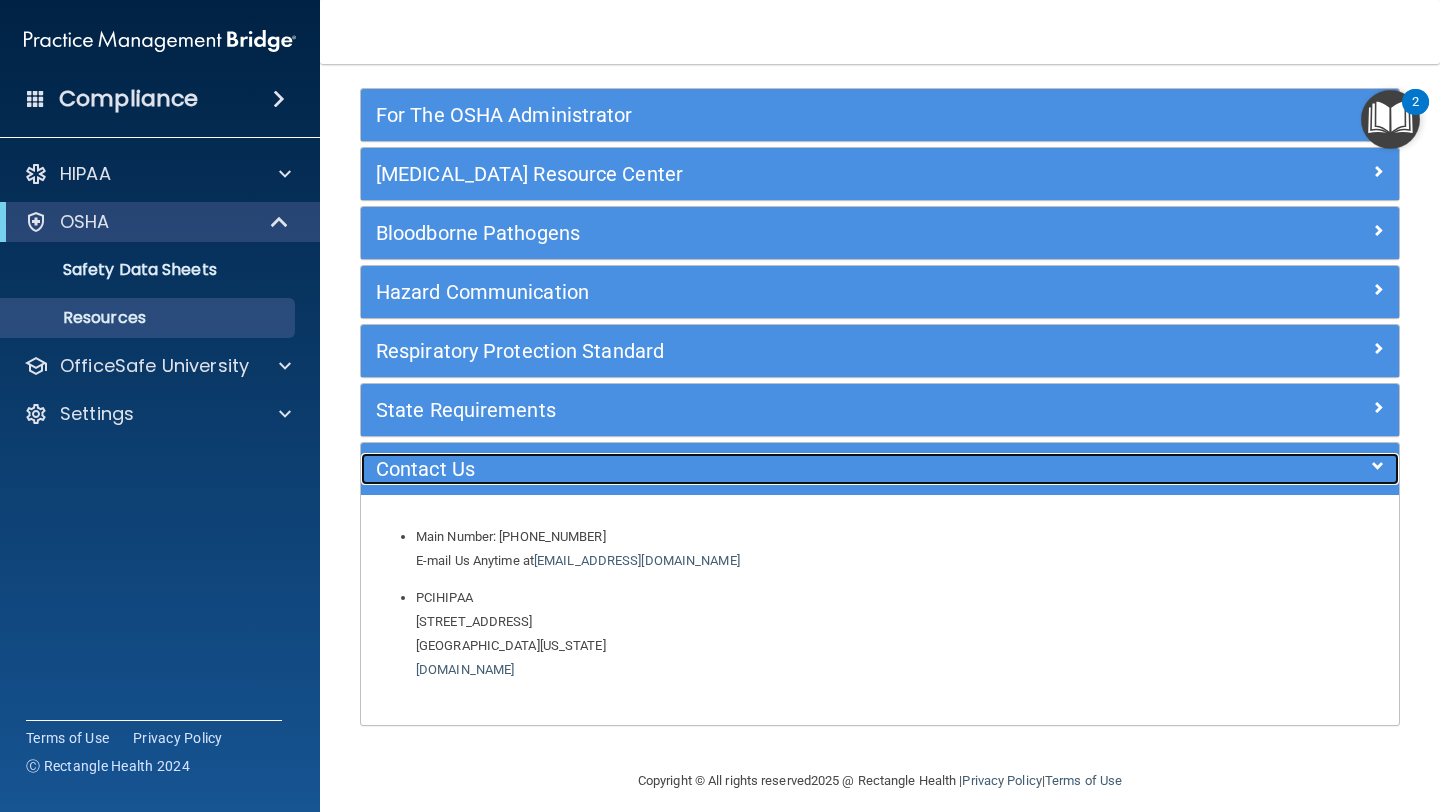 scroll, scrollTop: 110, scrollLeft: 0, axis: vertical 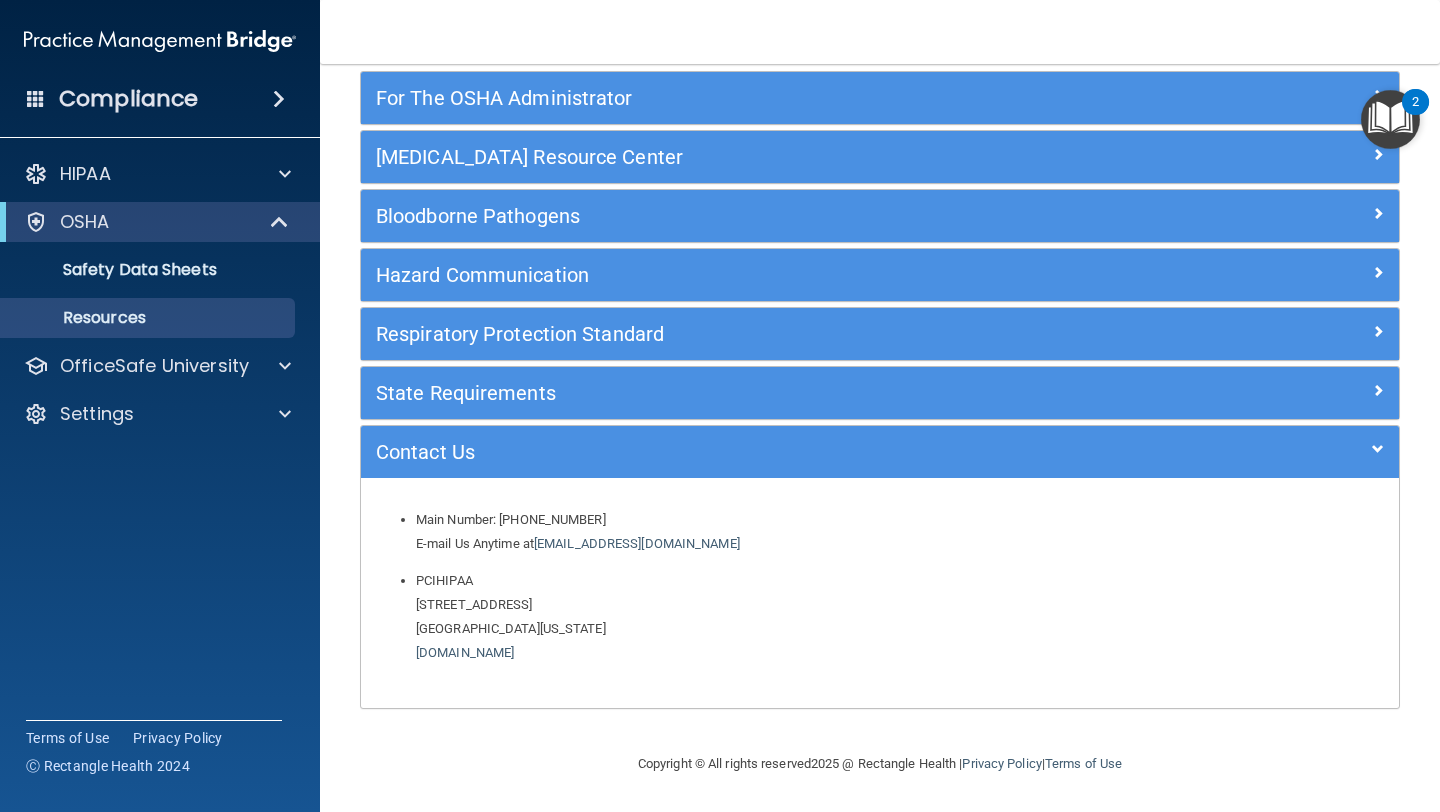 click at bounding box center [1390, 119] 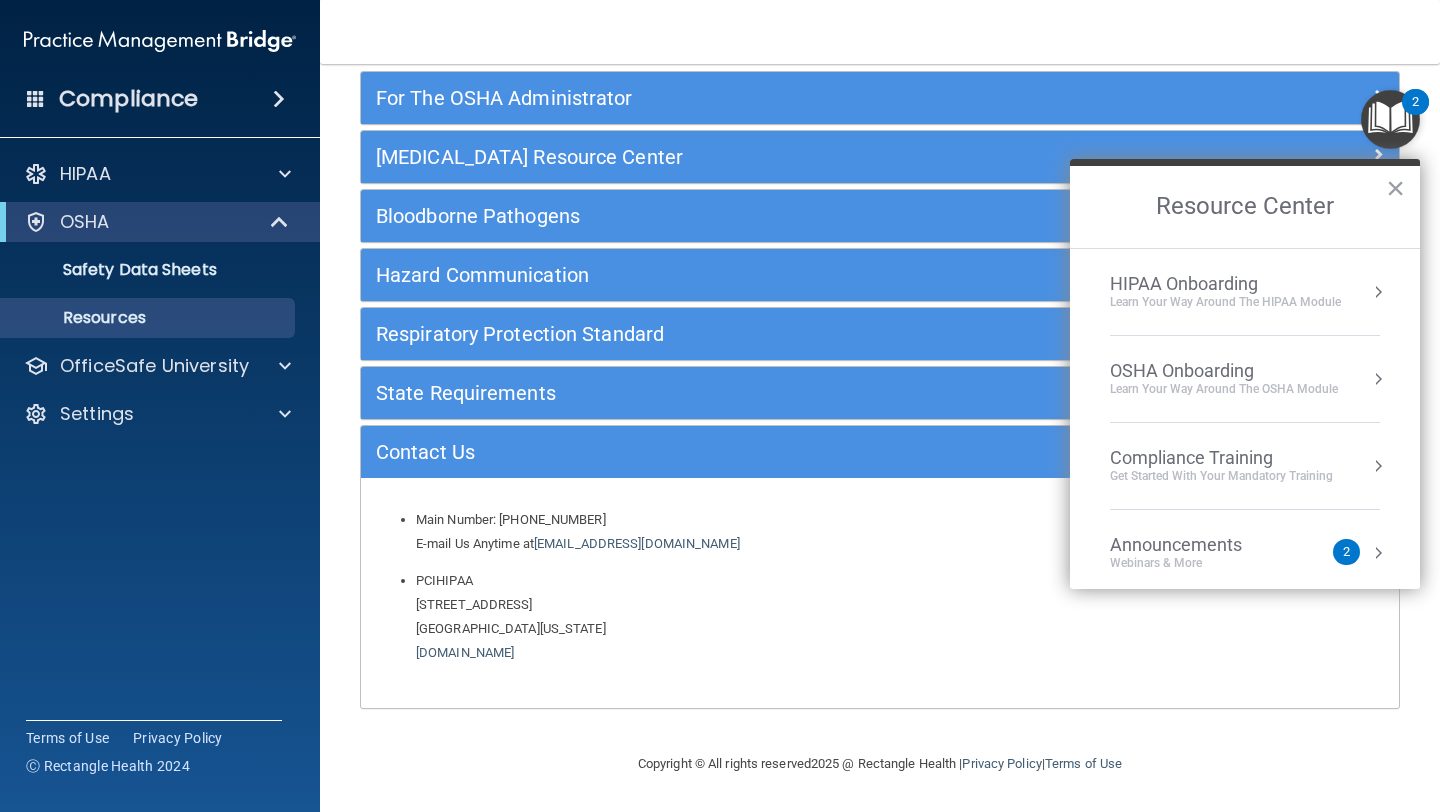 click on "OSHA Onboarding" at bounding box center [1224, 371] 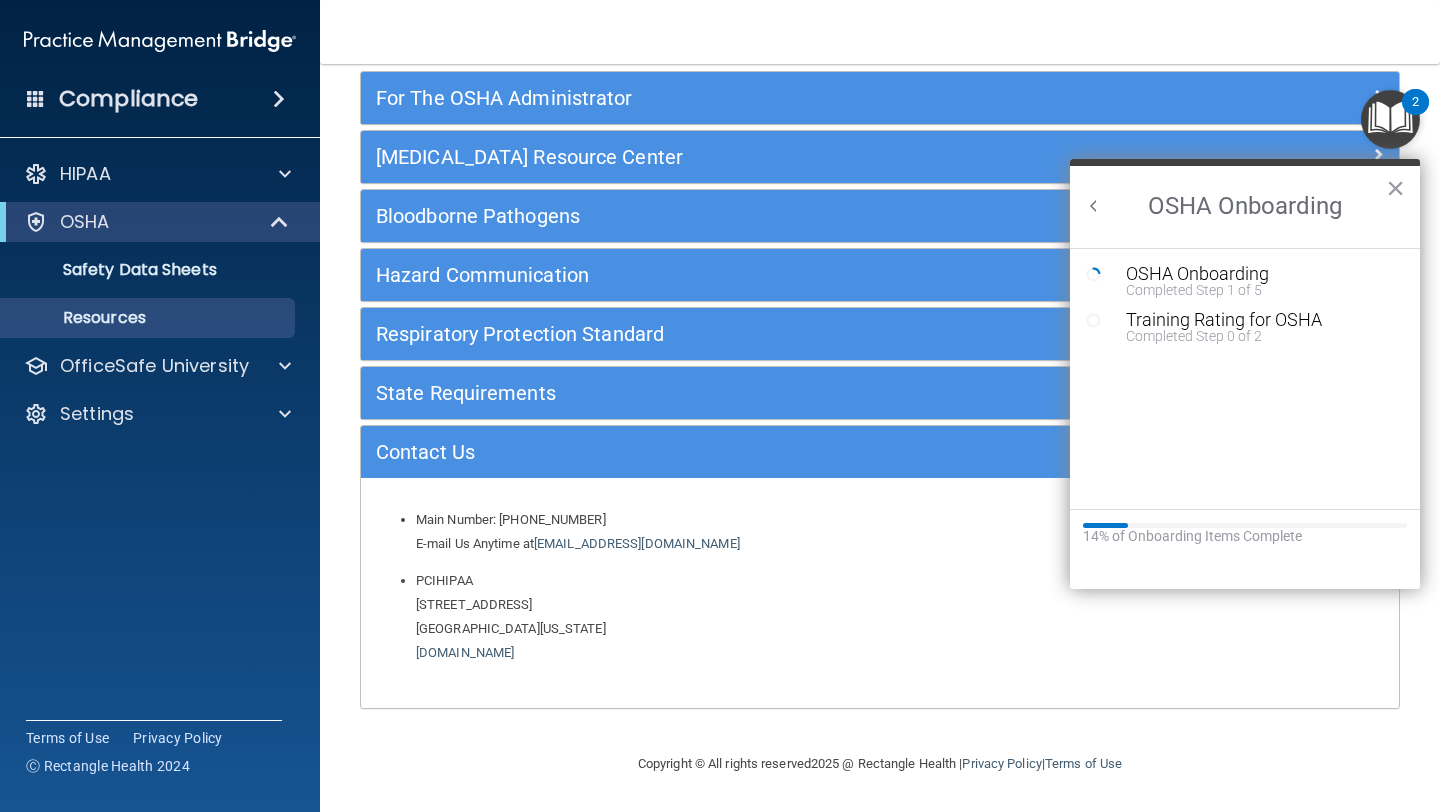scroll, scrollTop: 0, scrollLeft: 0, axis: both 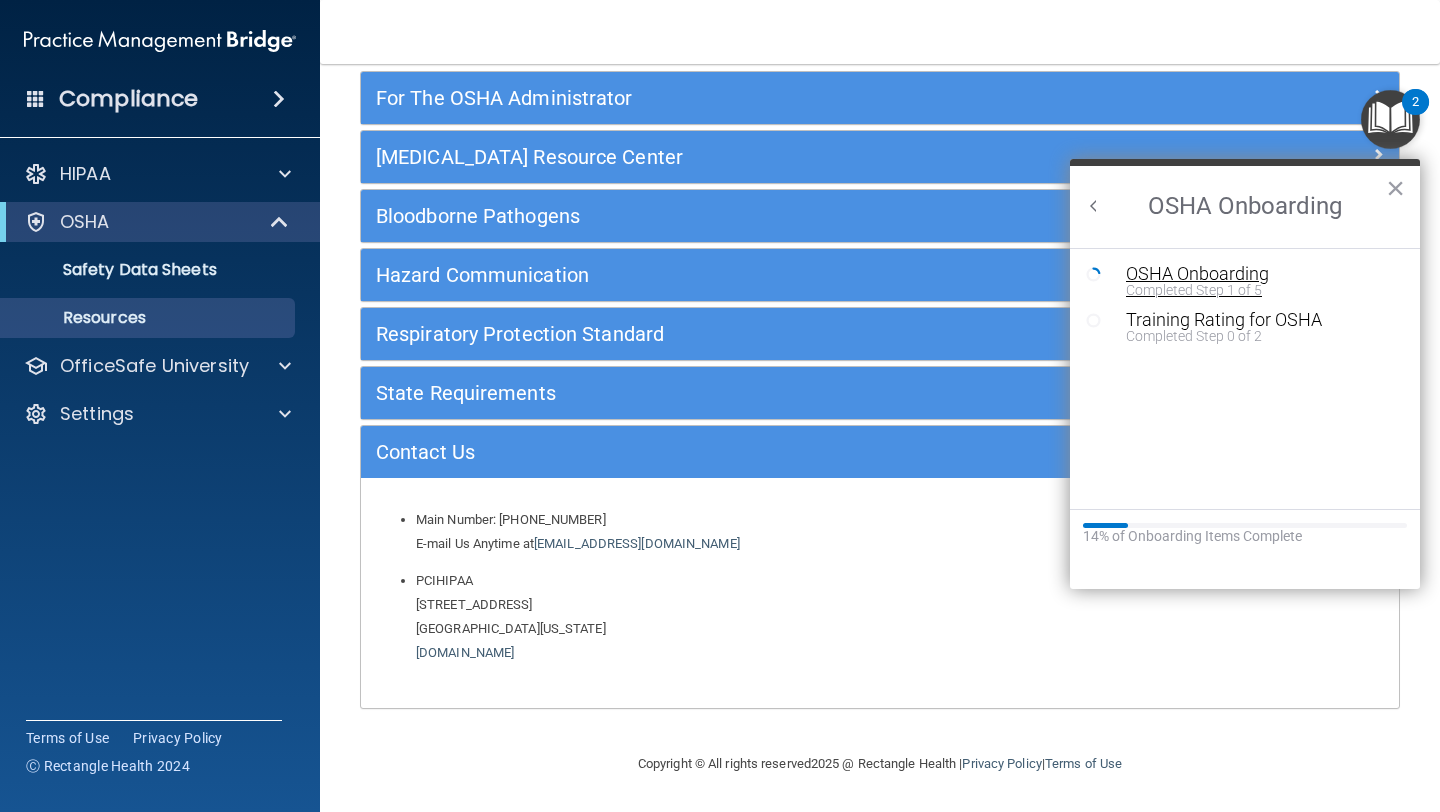 click on "OSHA Onboarding" at bounding box center (1260, 274) 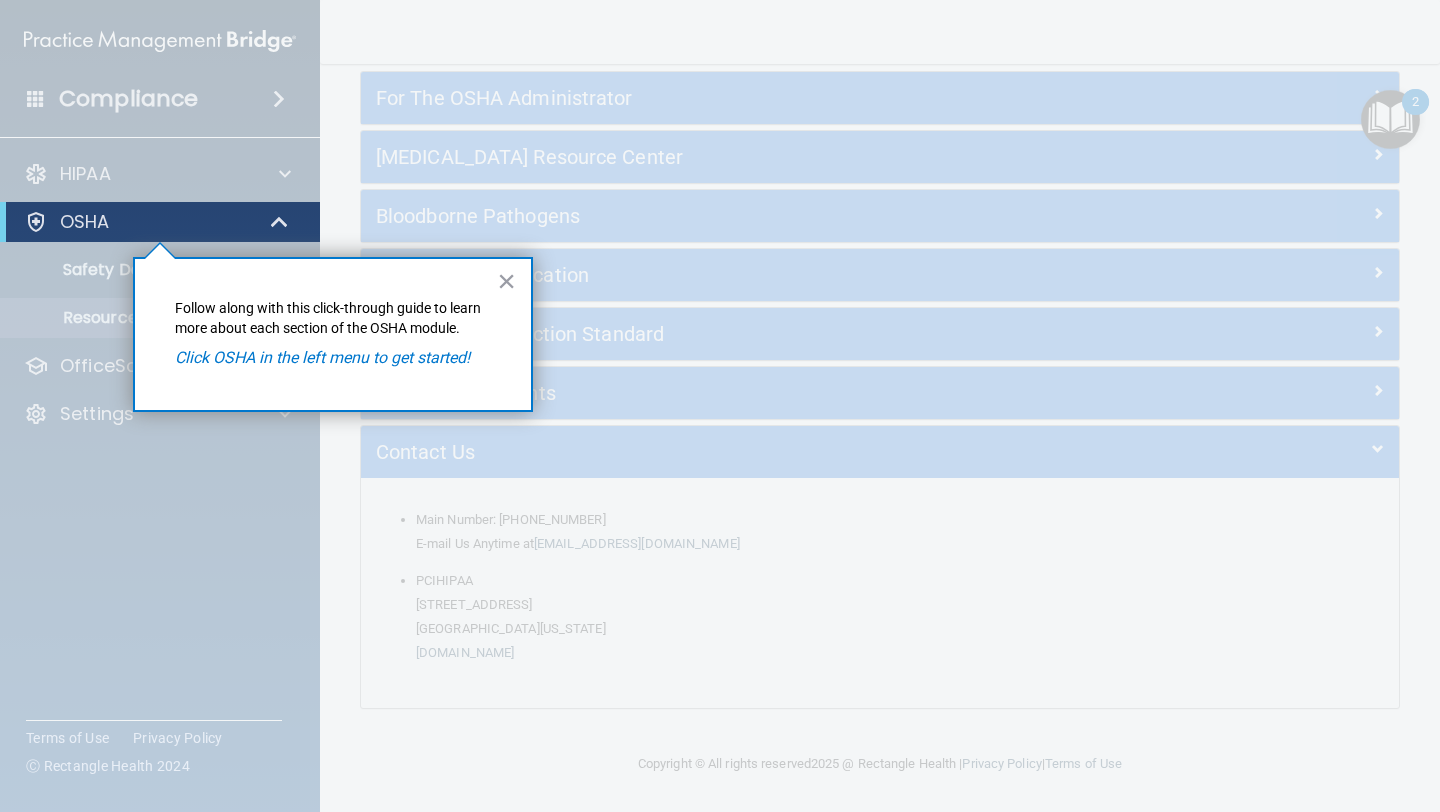 click on "× Follow along with this click-through guide to learn more about each section of the OSHA module. Click OSHA in the left menu to get started!" at bounding box center [333, 334] 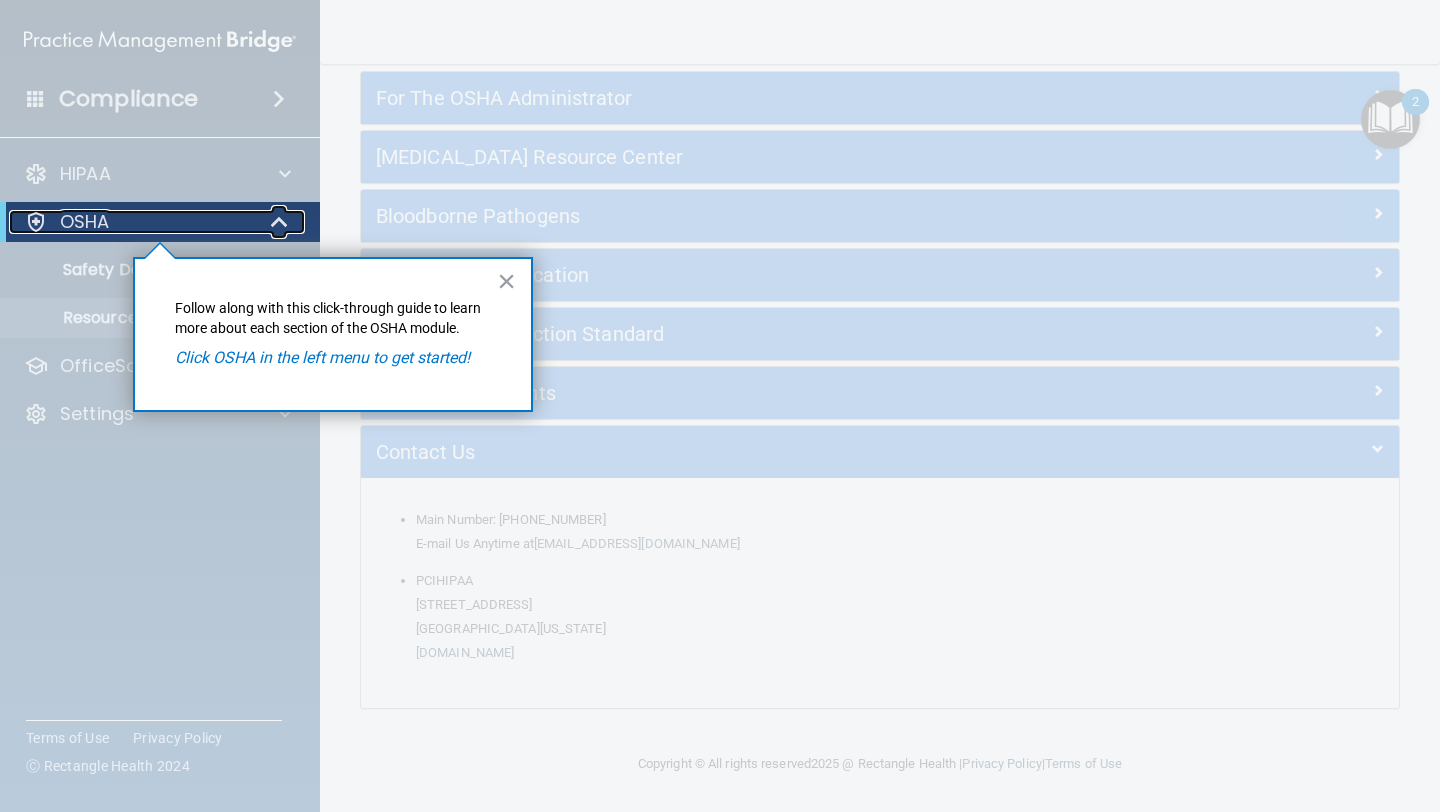 click at bounding box center (281, 222) 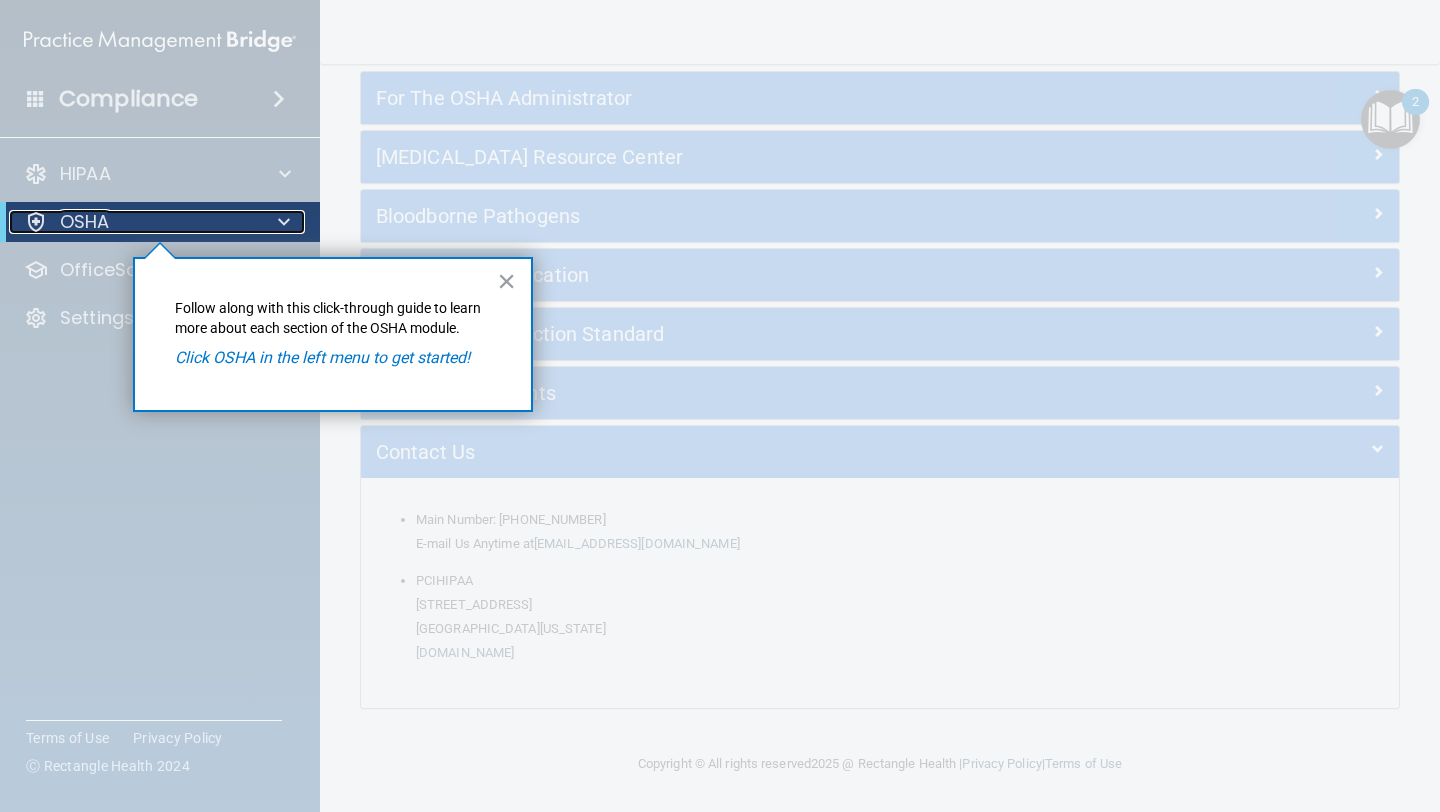 click at bounding box center (280, 222) 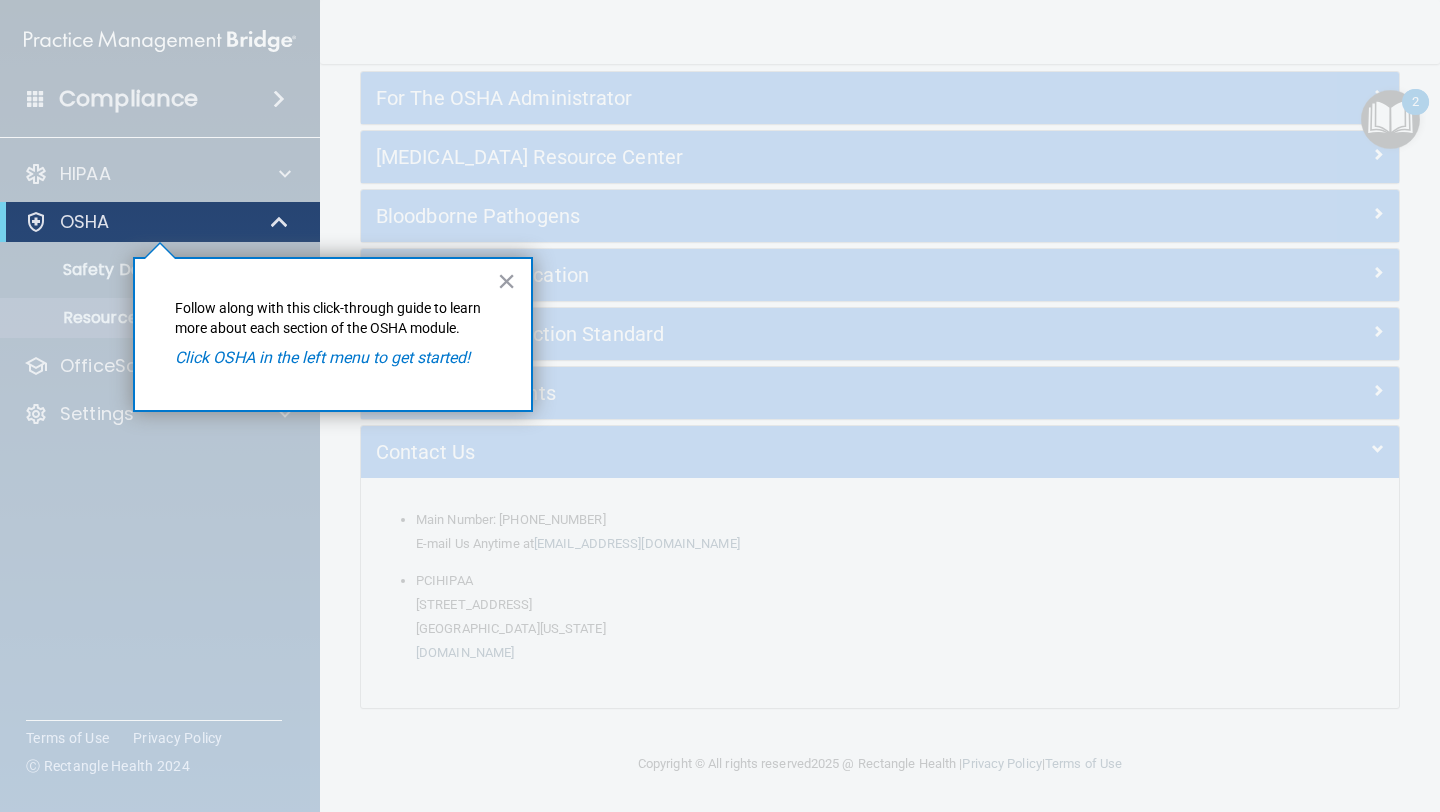 click at bounding box center (160, 527) 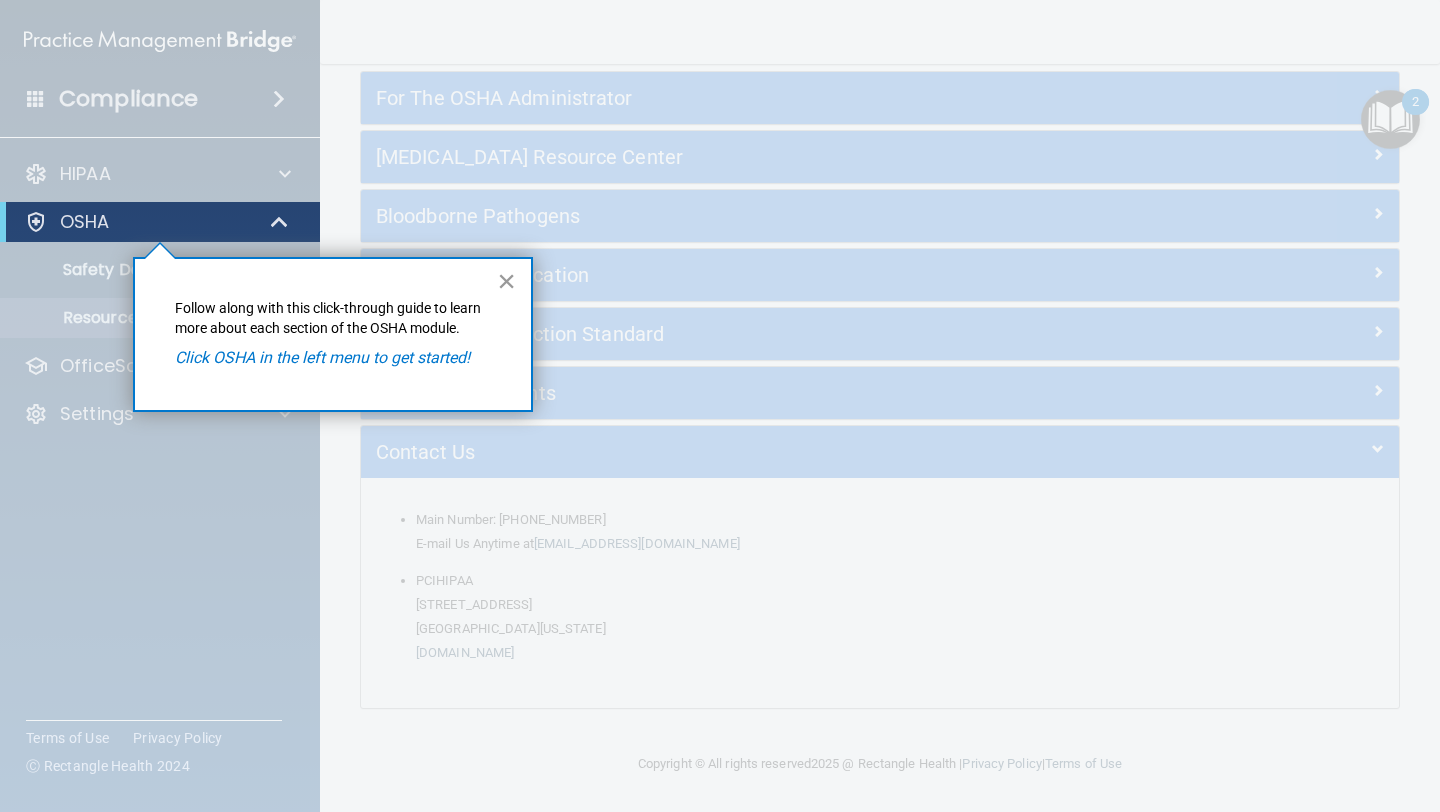 click on "×" at bounding box center [506, 281] 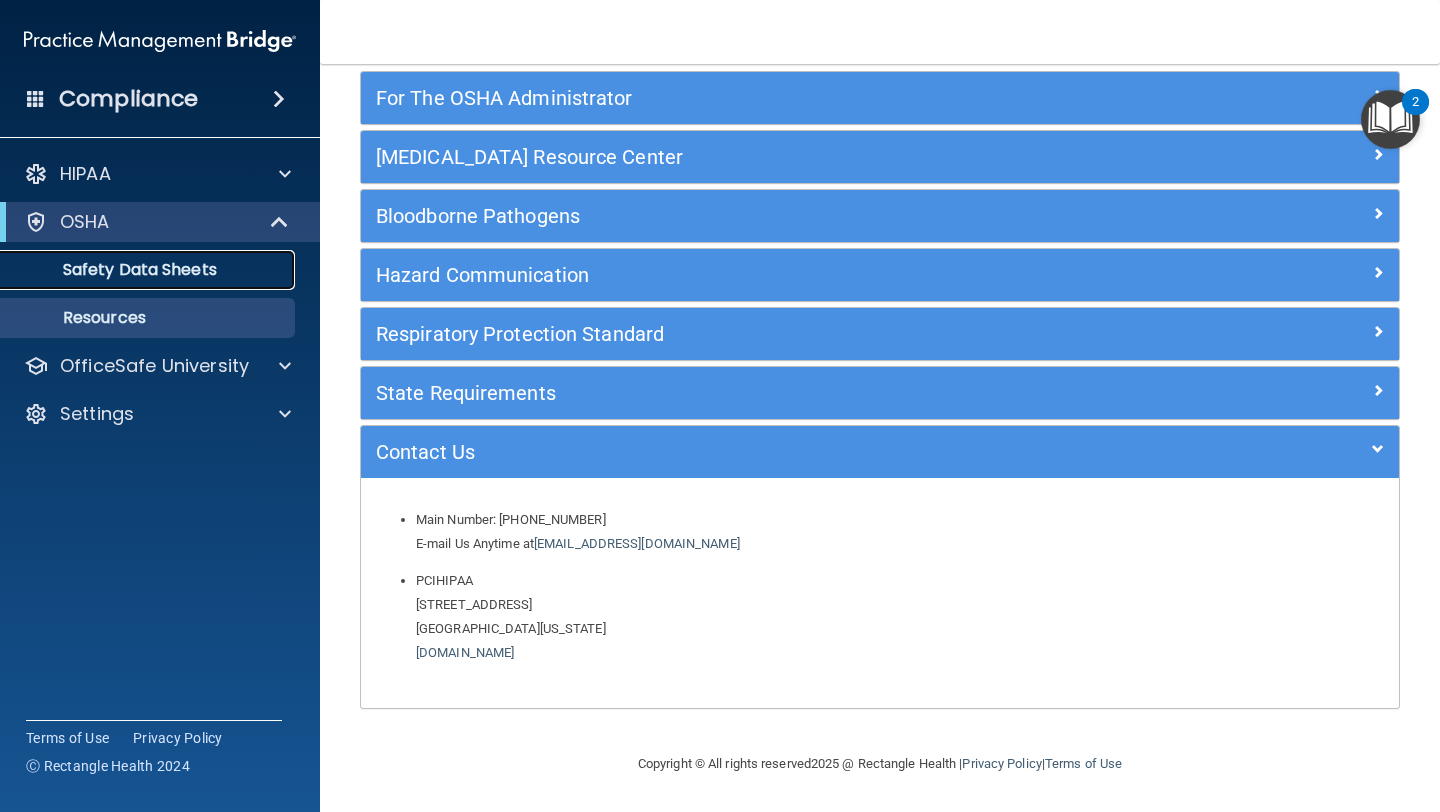 click on "Safety Data Sheets" at bounding box center (149, 270) 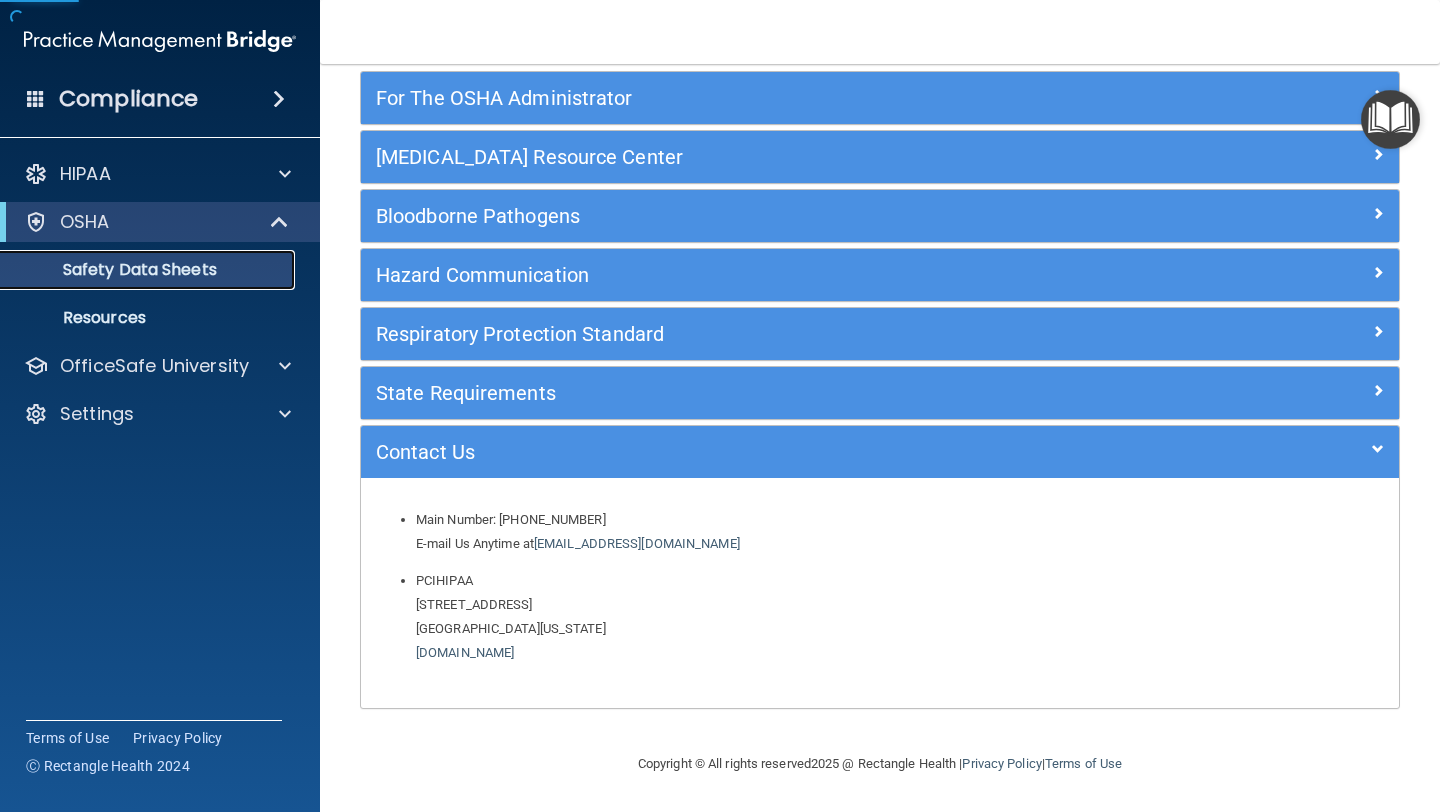 scroll, scrollTop: 0, scrollLeft: 0, axis: both 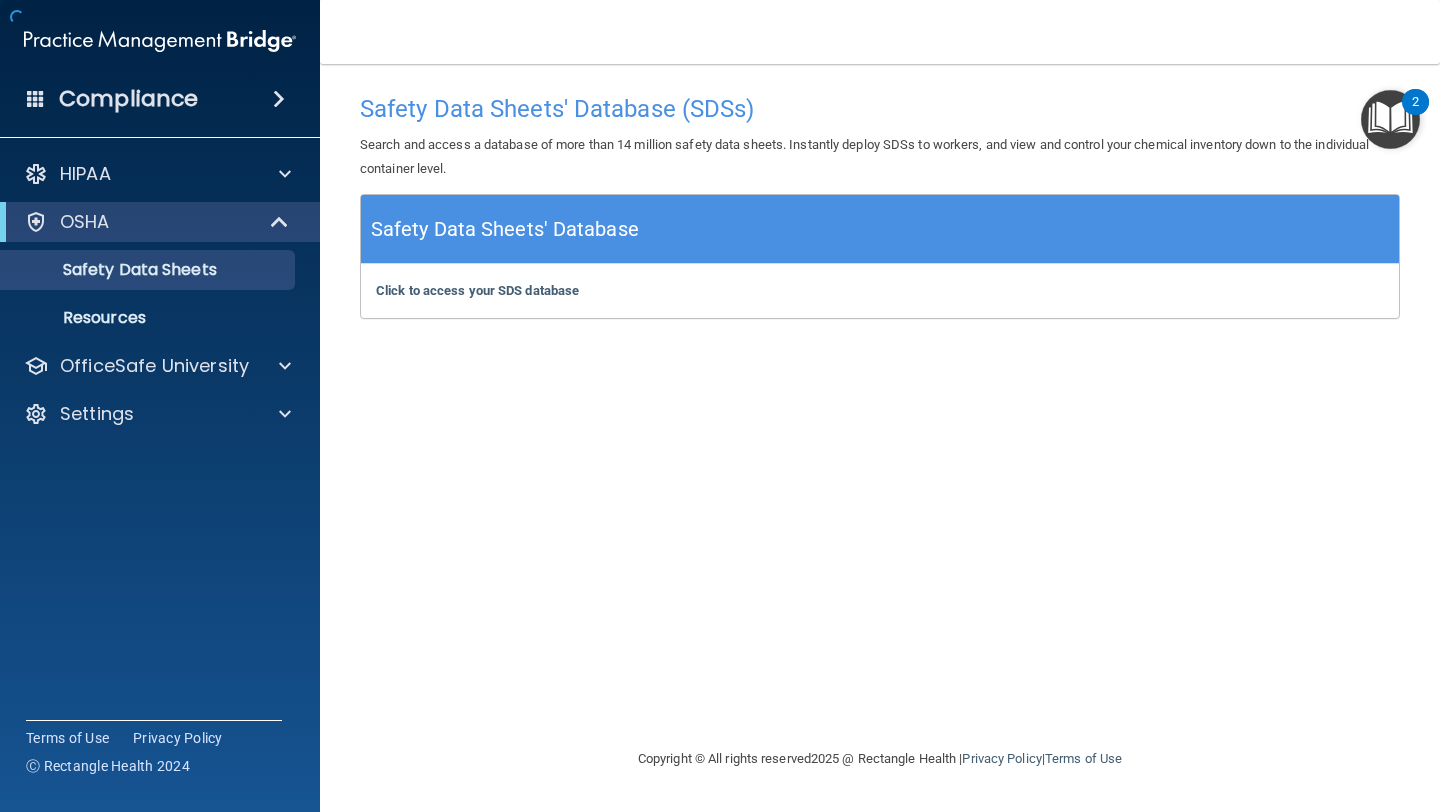 click on "Safety Data Sheets' Database" at bounding box center (880, 229) 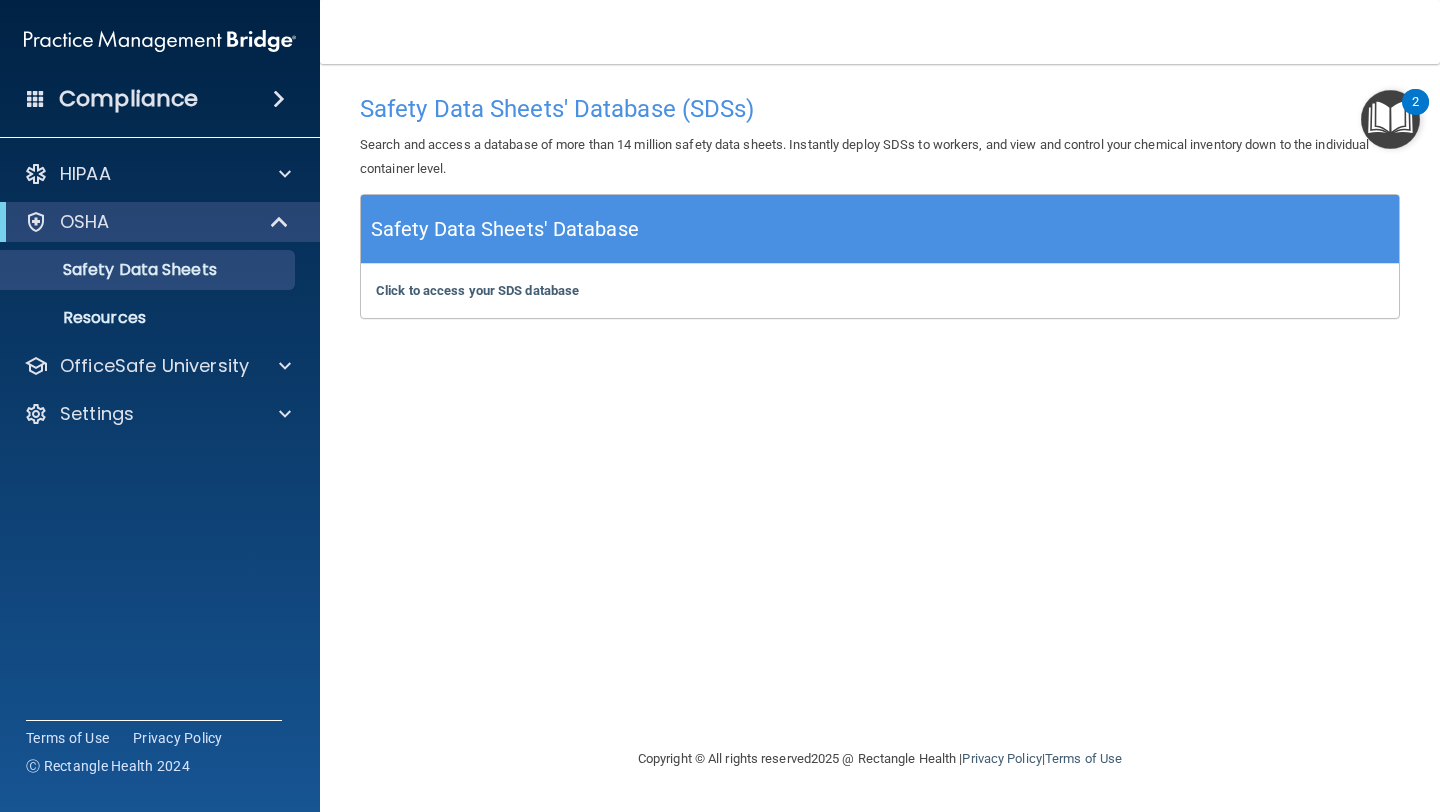 click on "Search and access a database of more than 14 million safety data sheets. Instantly deploy SDSs to workers, and view and control your chemical inventory down to the individual container level." at bounding box center [880, 157] 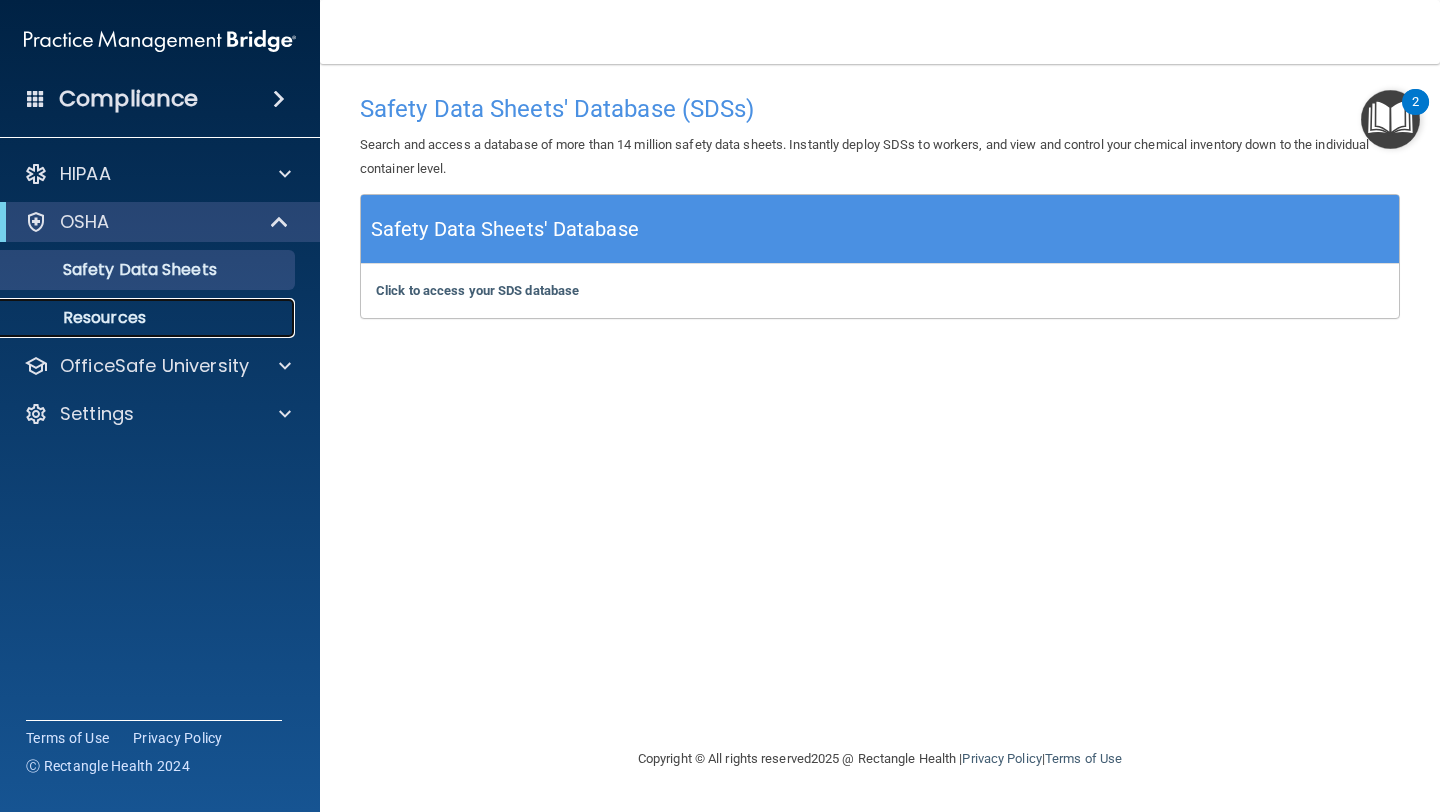 click on "Resources" at bounding box center [149, 318] 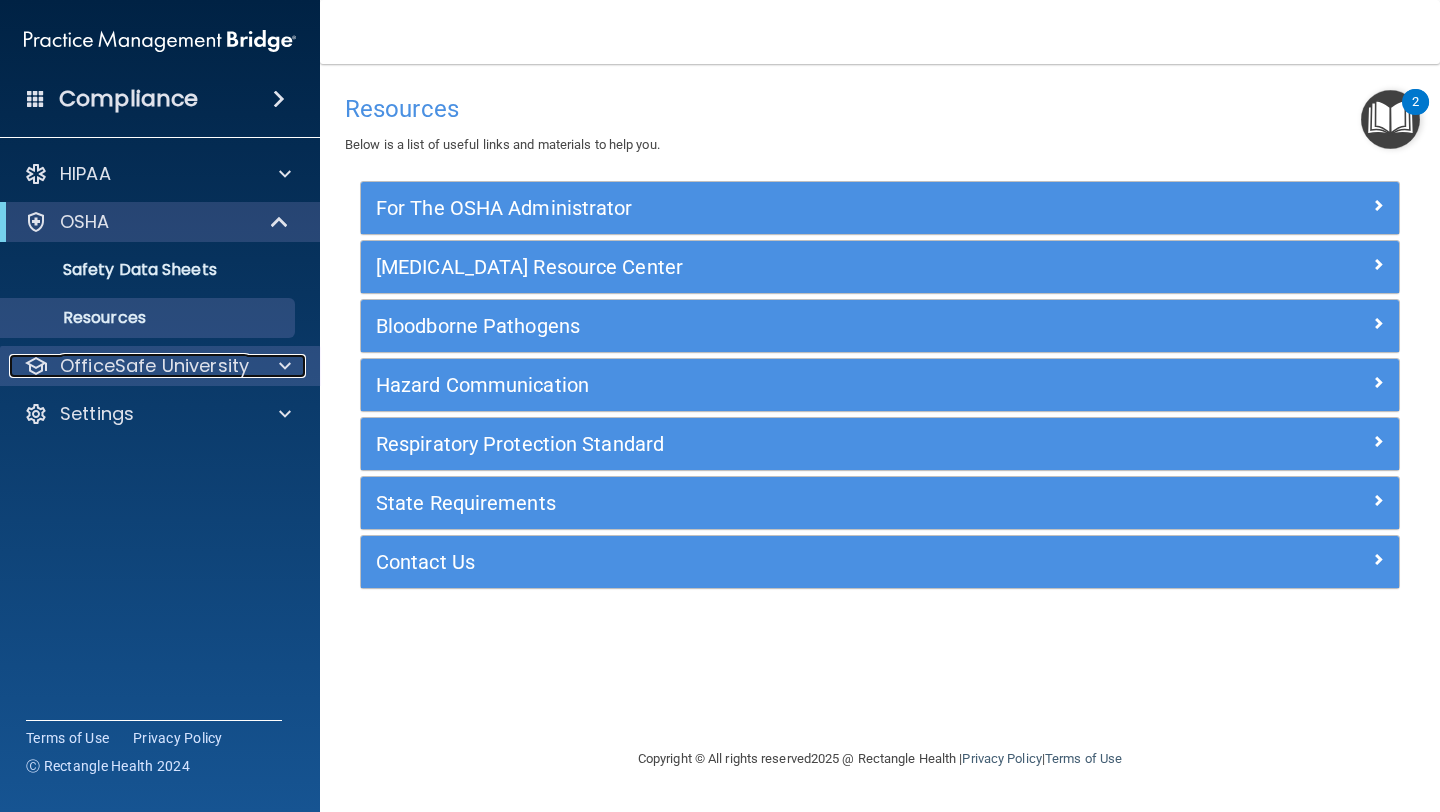 click on "OfficeSafe University" at bounding box center [154, 366] 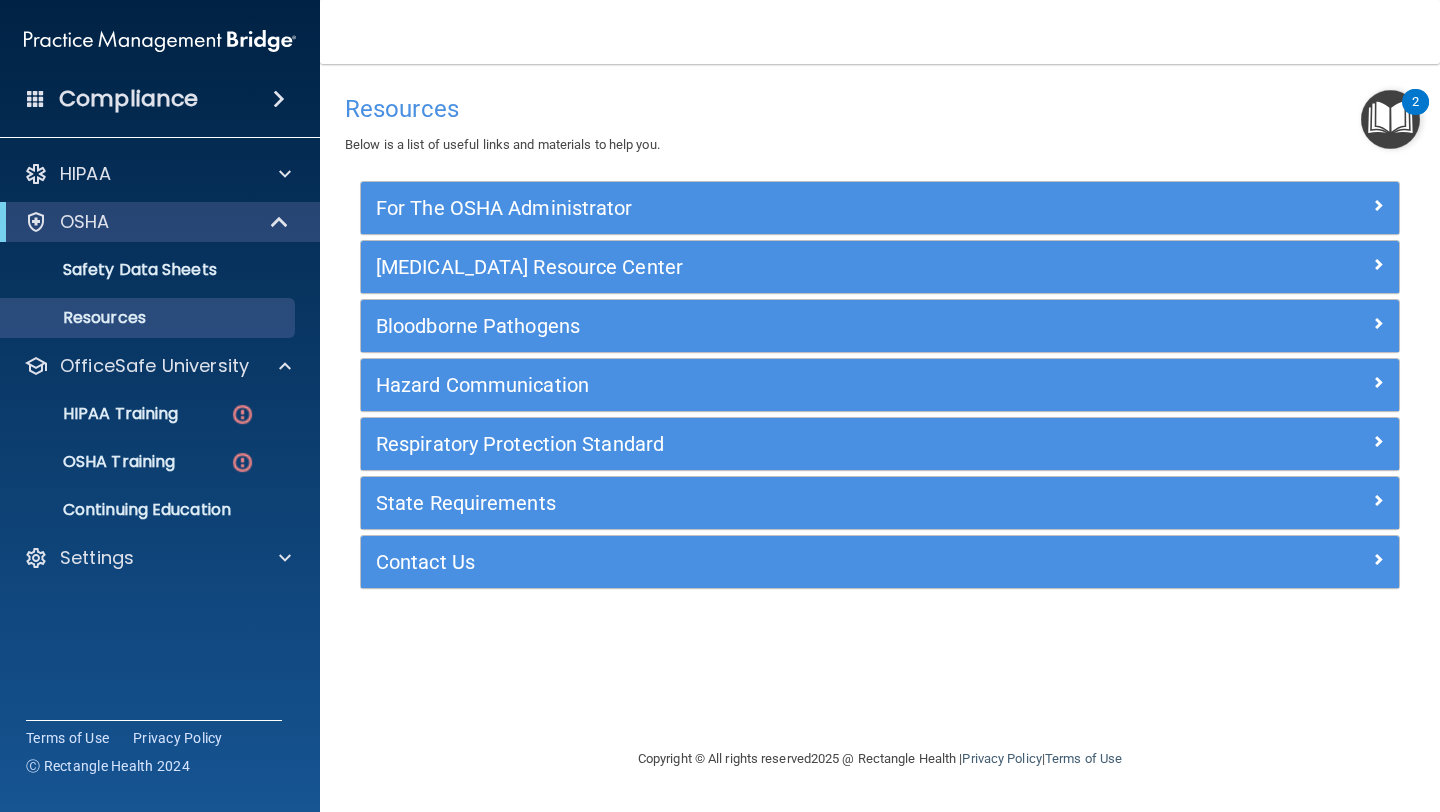 click on "HIPAA Training                   OSHA Training                   Continuing Education" at bounding box center (161, 458) 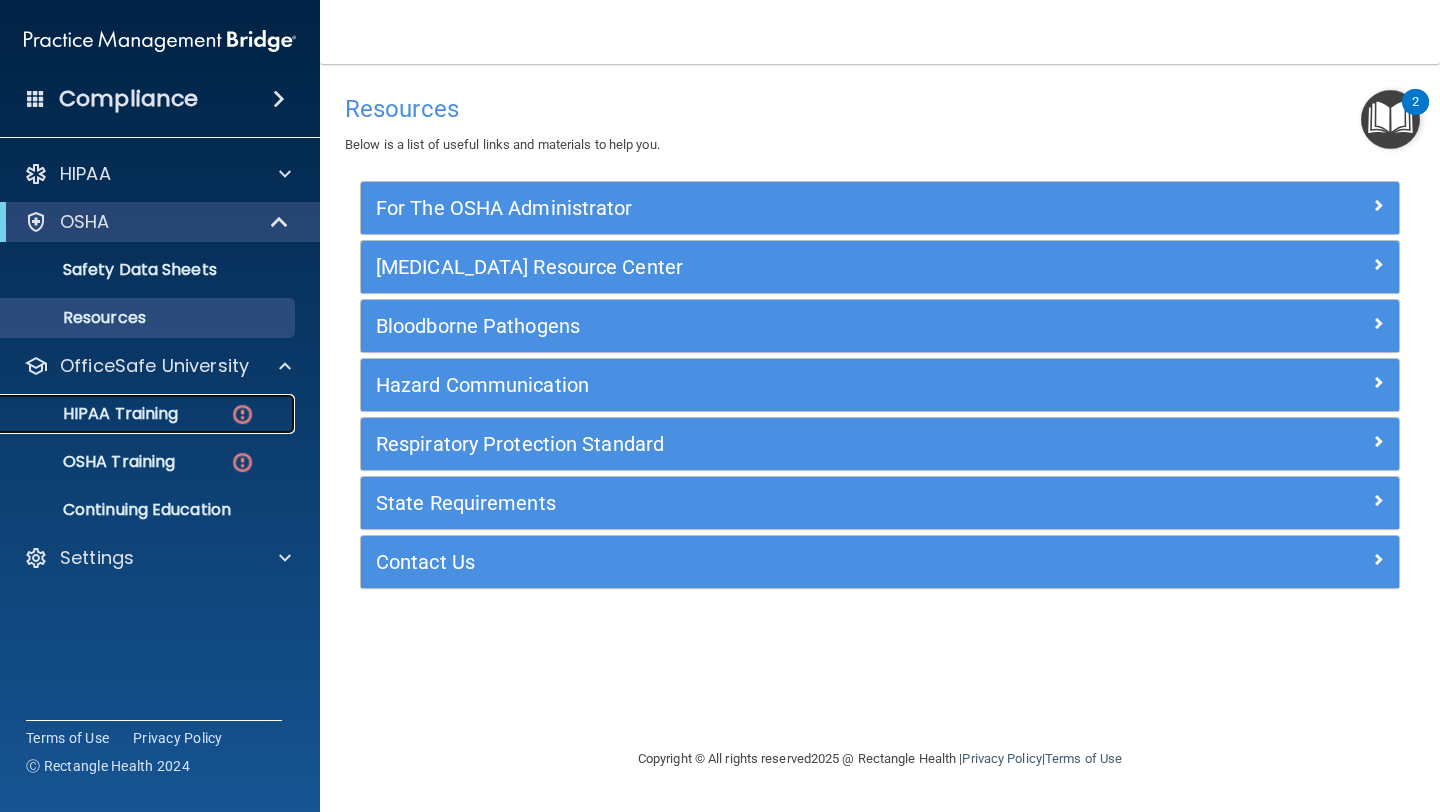 click on "HIPAA Training" at bounding box center (95, 414) 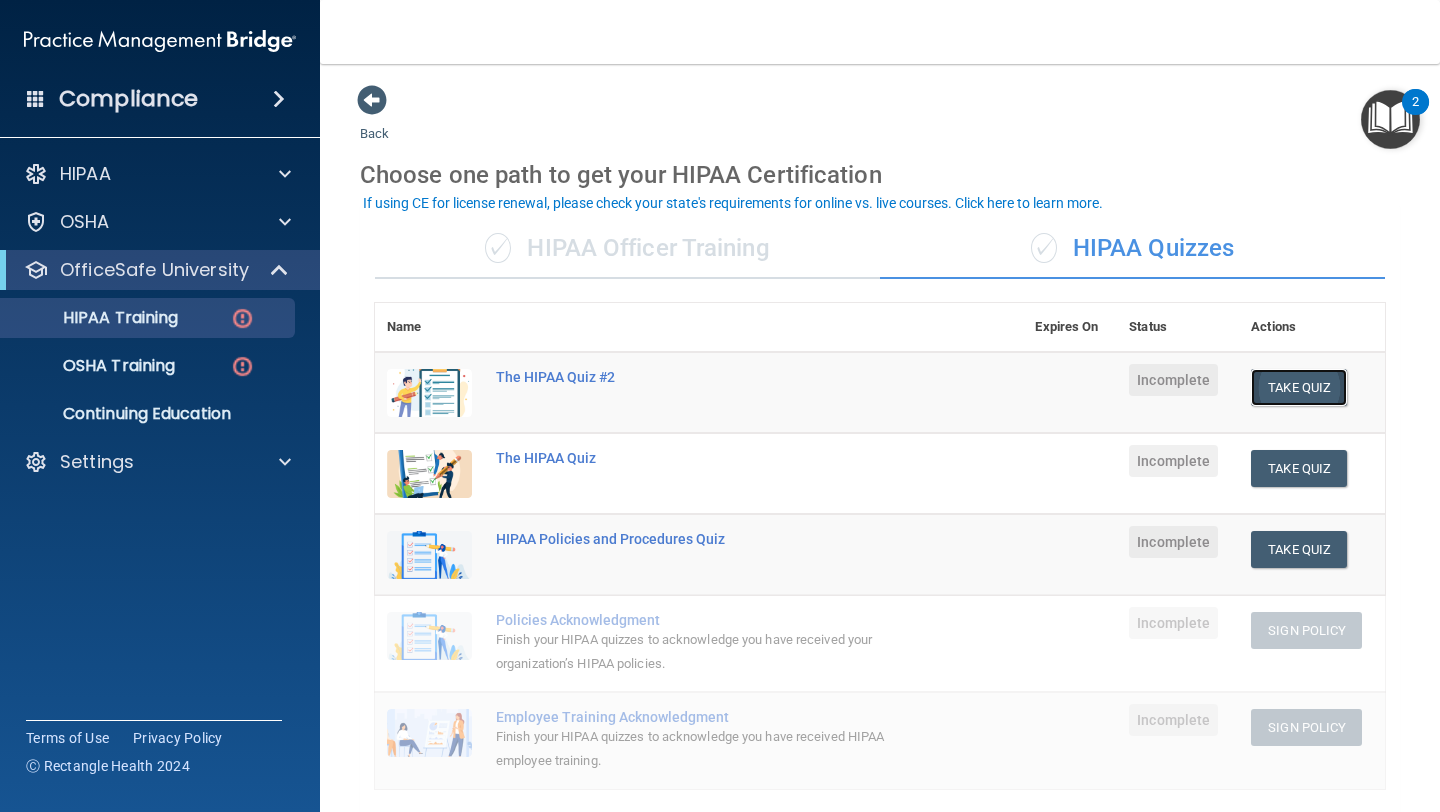 click on "Take Quiz" at bounding box center [1299, 387] 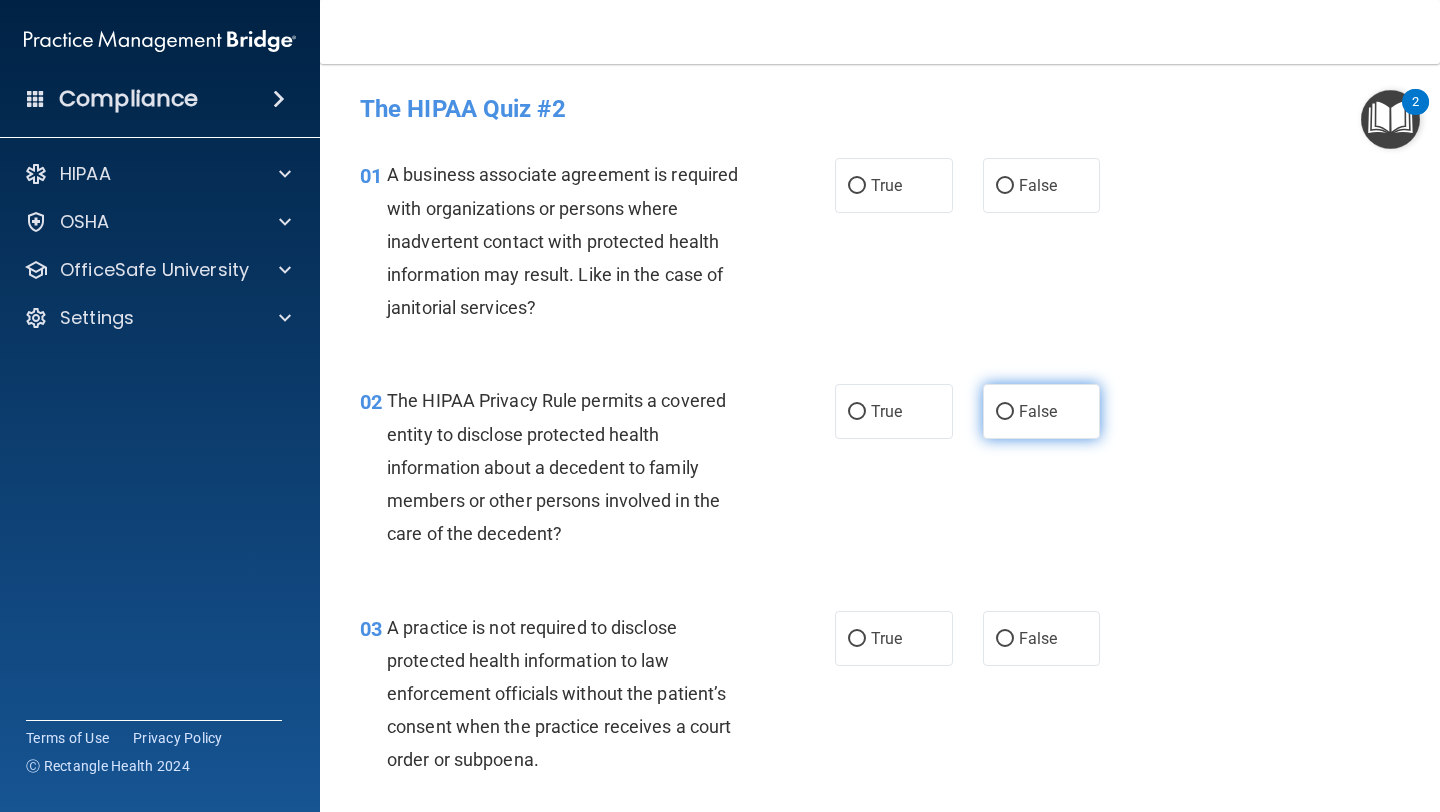 click on "False" at bounding box center (1038, 411) 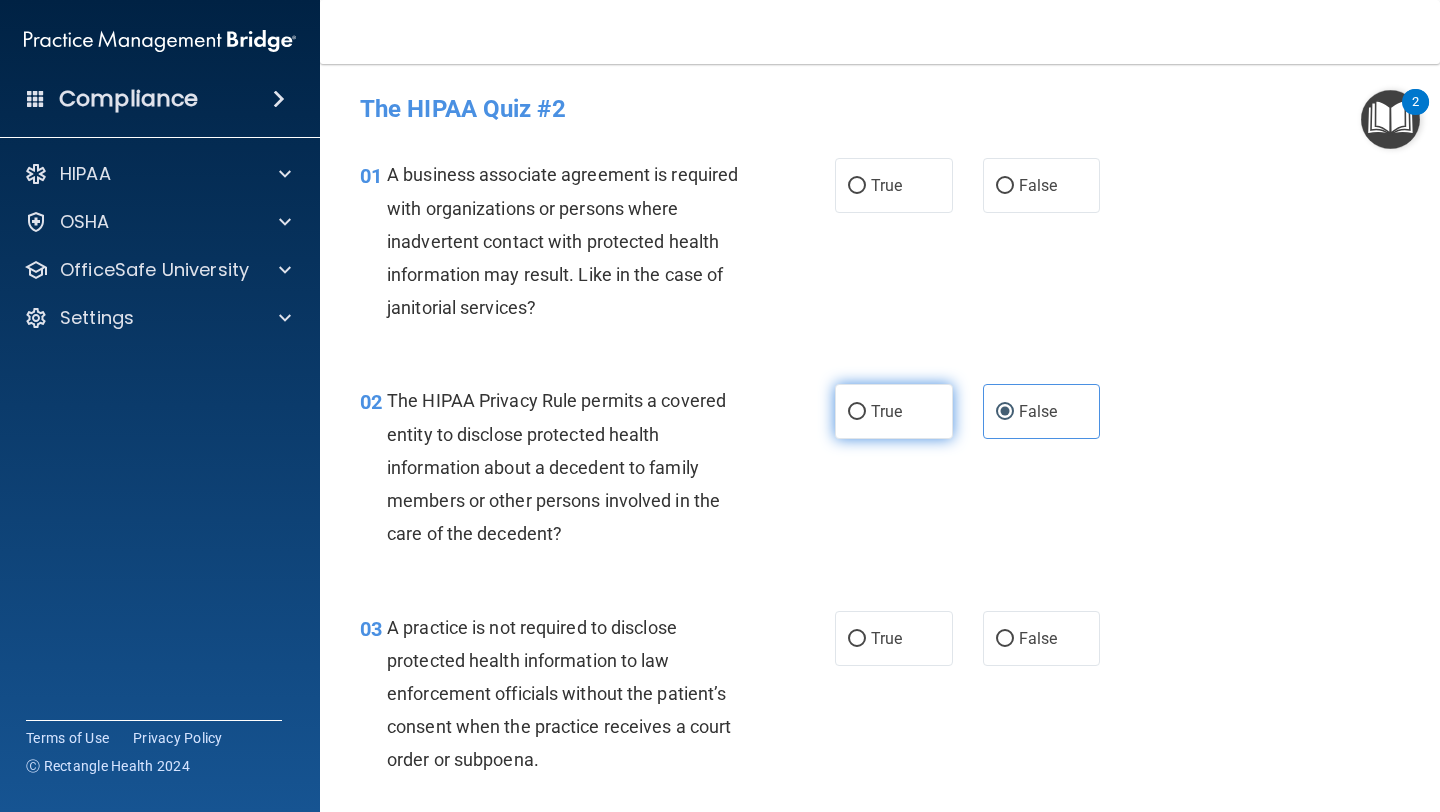 click on "True" at bounding box center [894, 411] 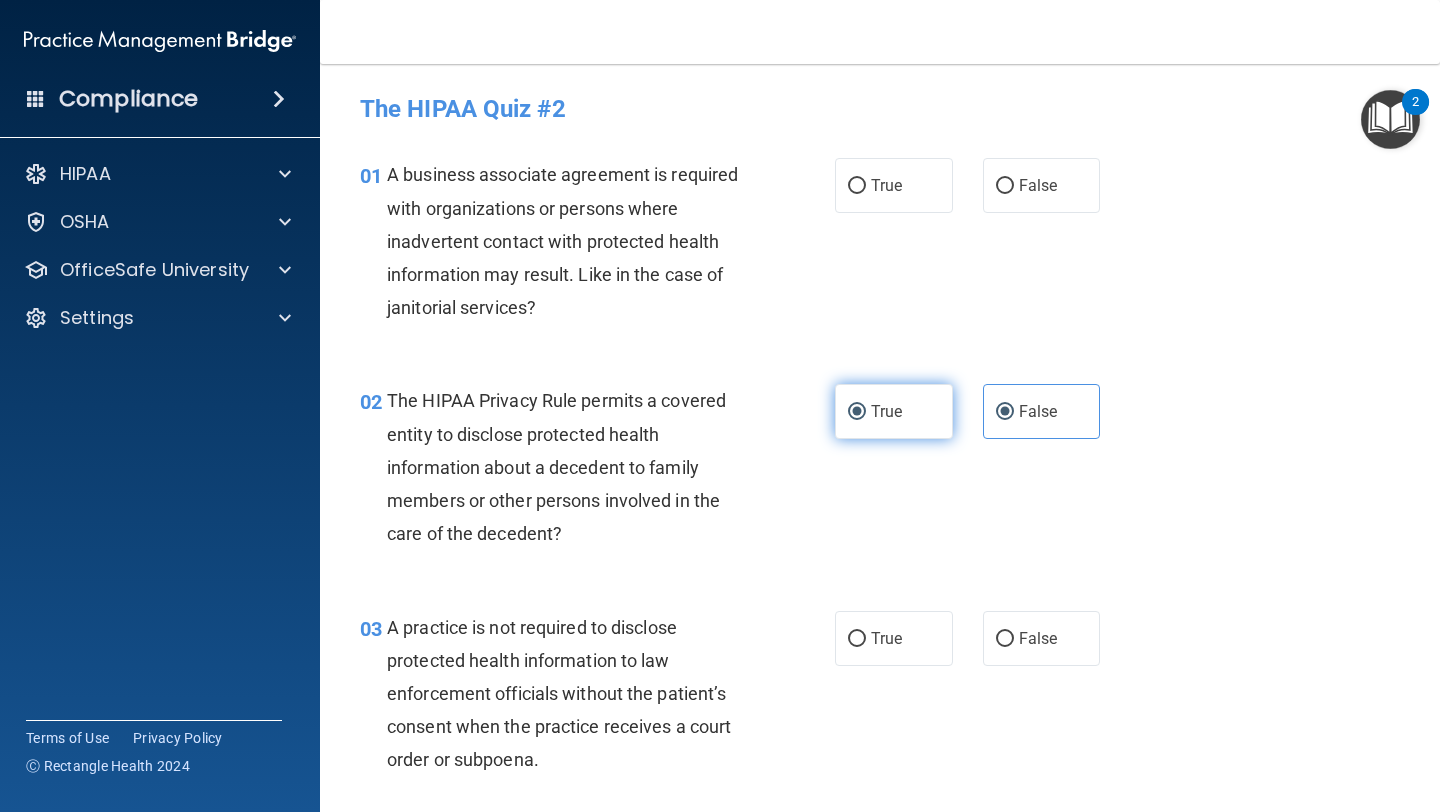 radio on "false" 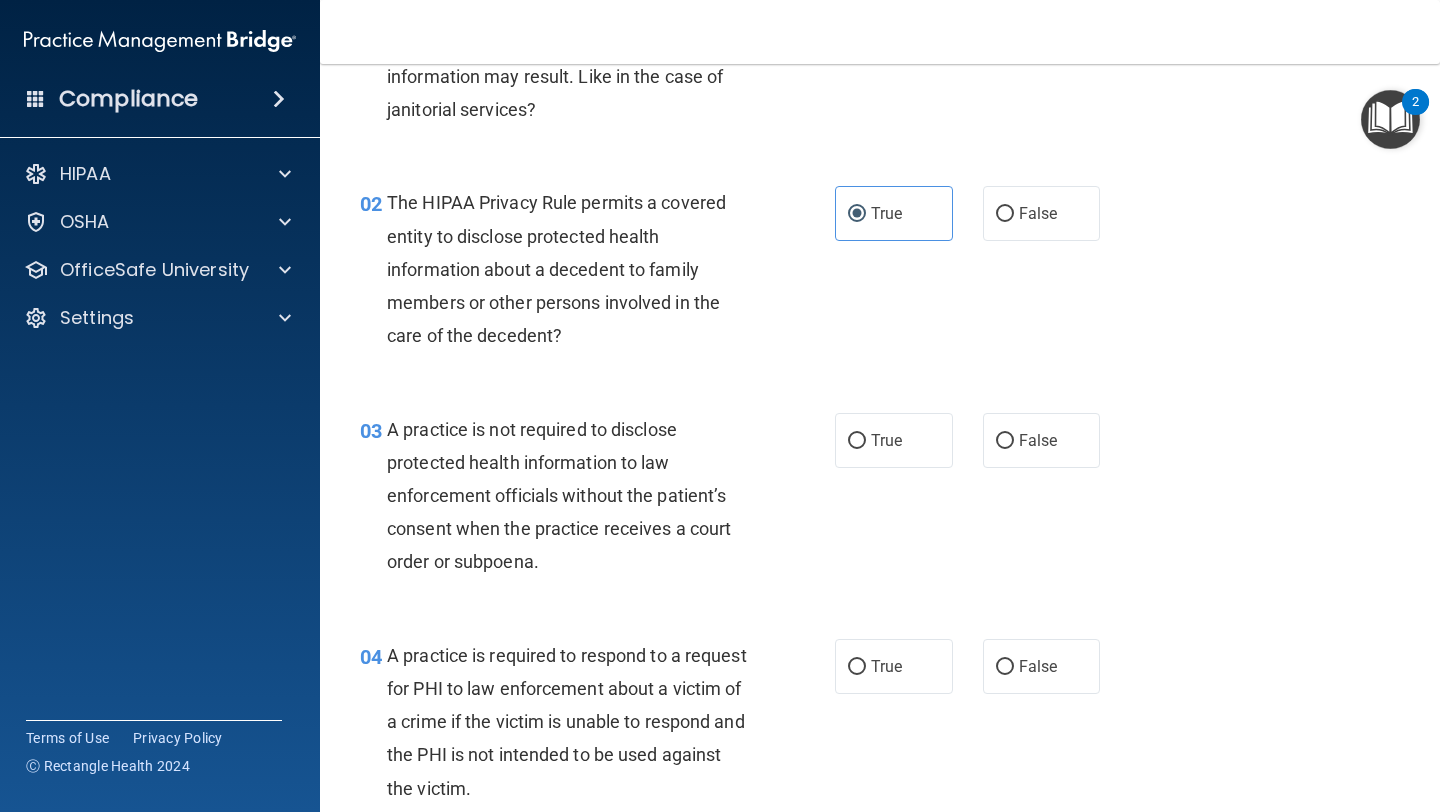 scroll, scrollTop: 200, scrollLeft: 0, axis: vertical 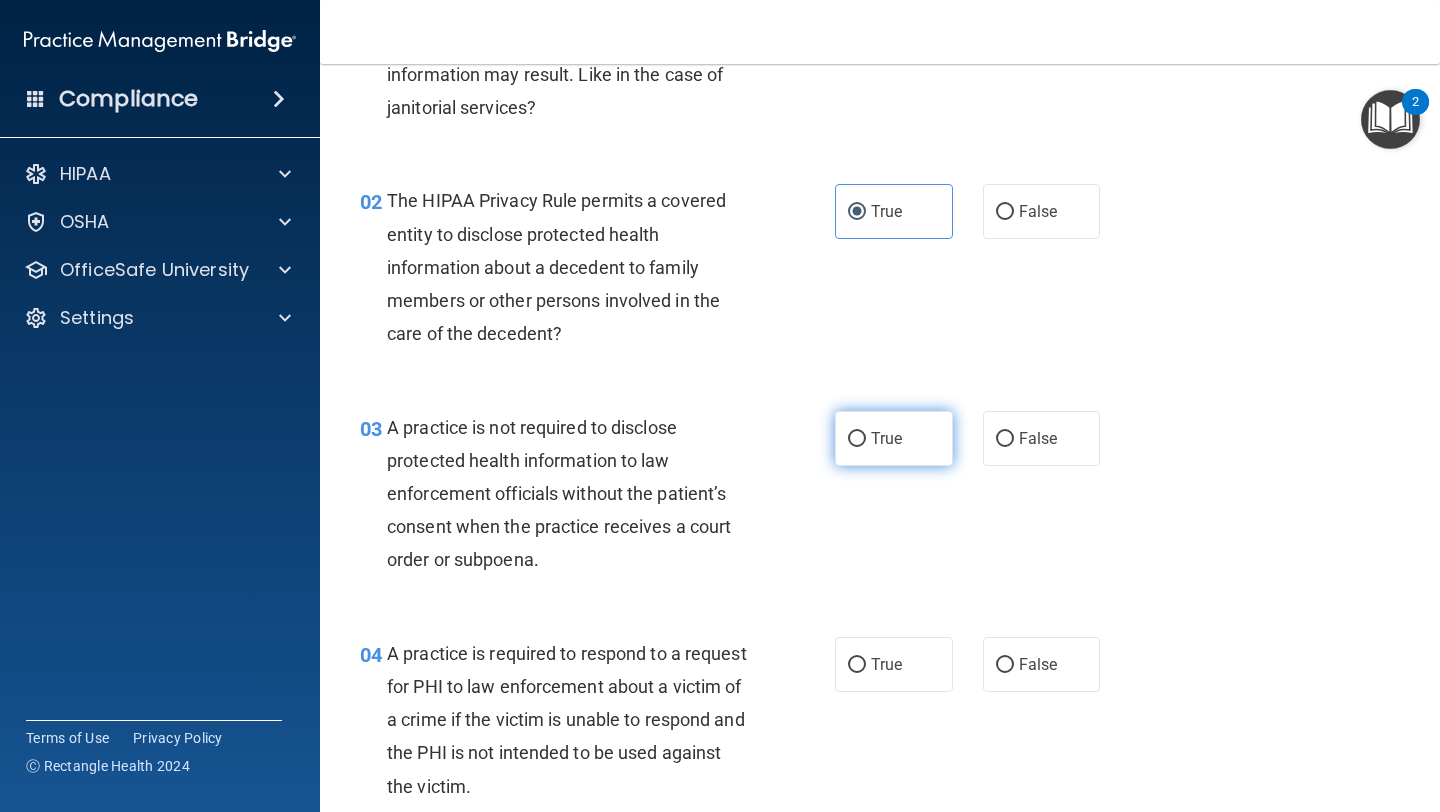 click on "True" at bounding box center [894, 438] 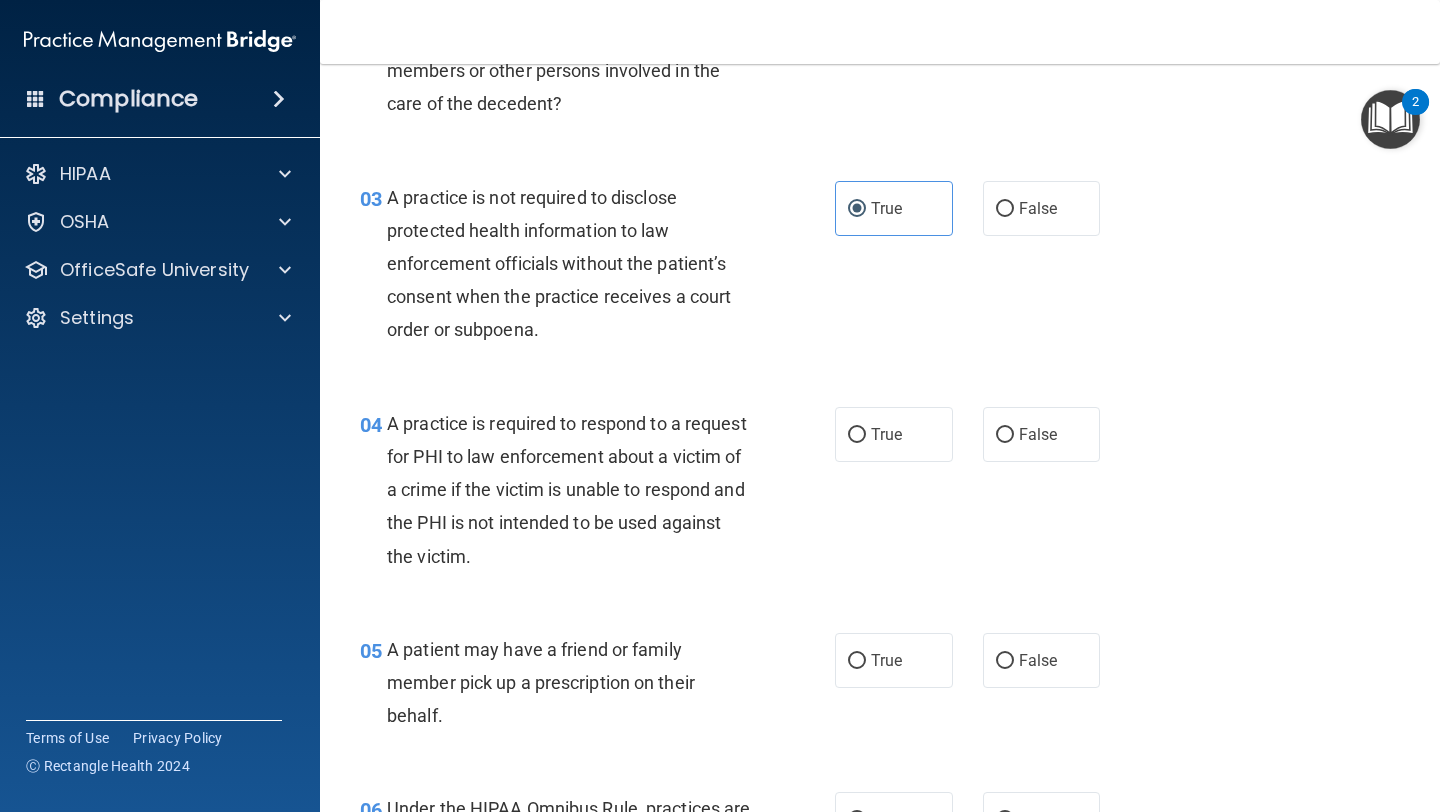 scroll, scrollTop: 443, scrollLeft: 0, axis: vertical 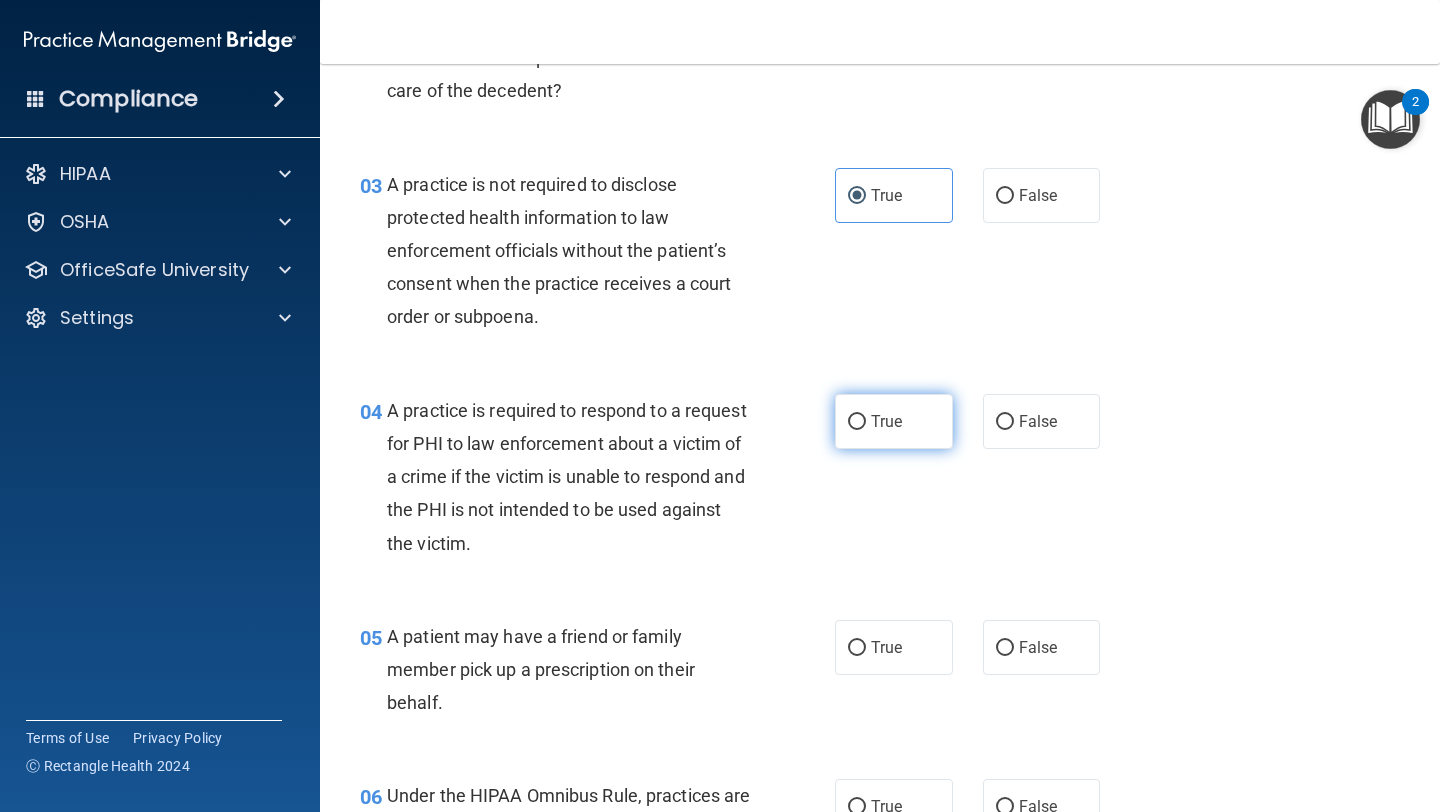 click on "True" at bounding box center (886, 421) 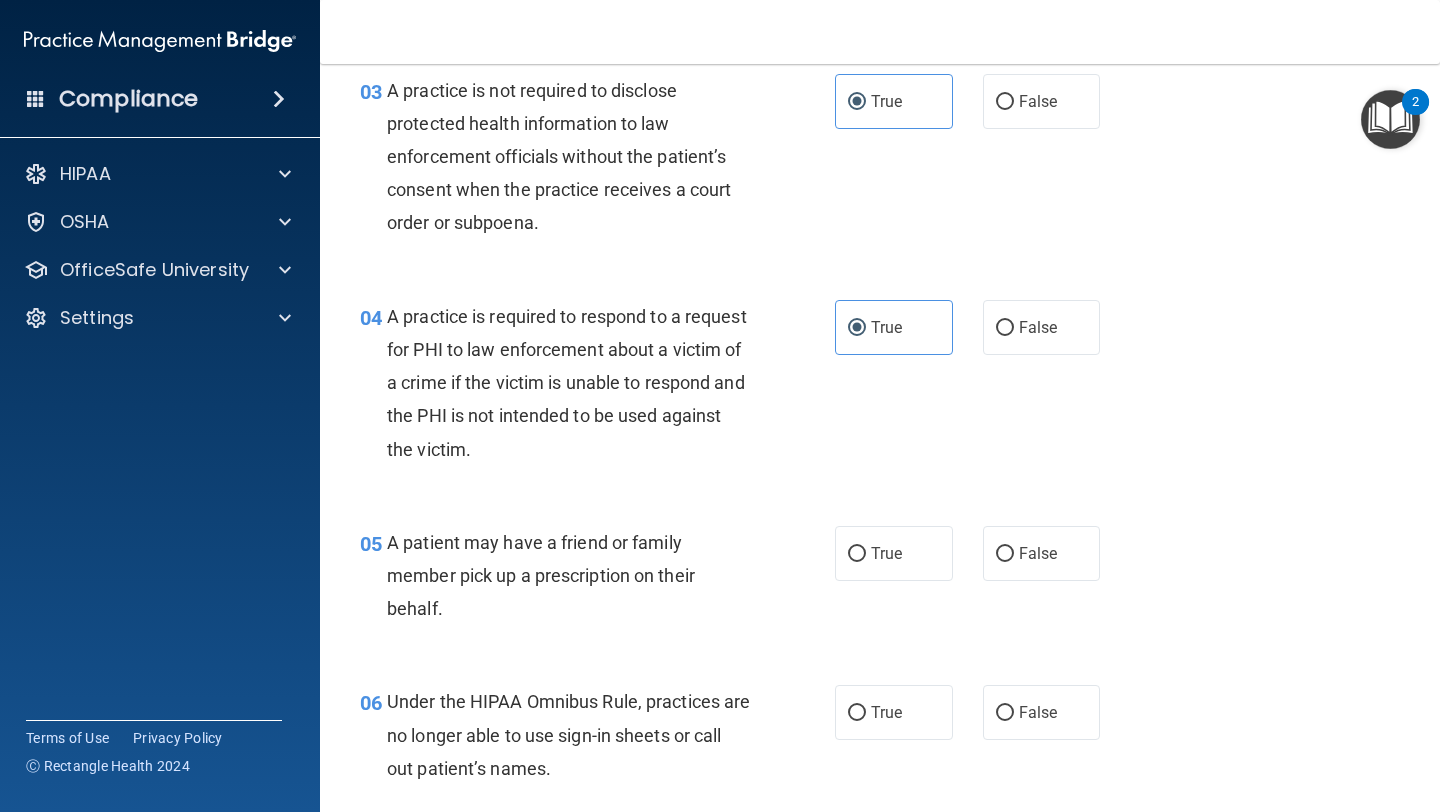 scroll, scrollTop: 539, scrollLeft: 0, axis: vertical 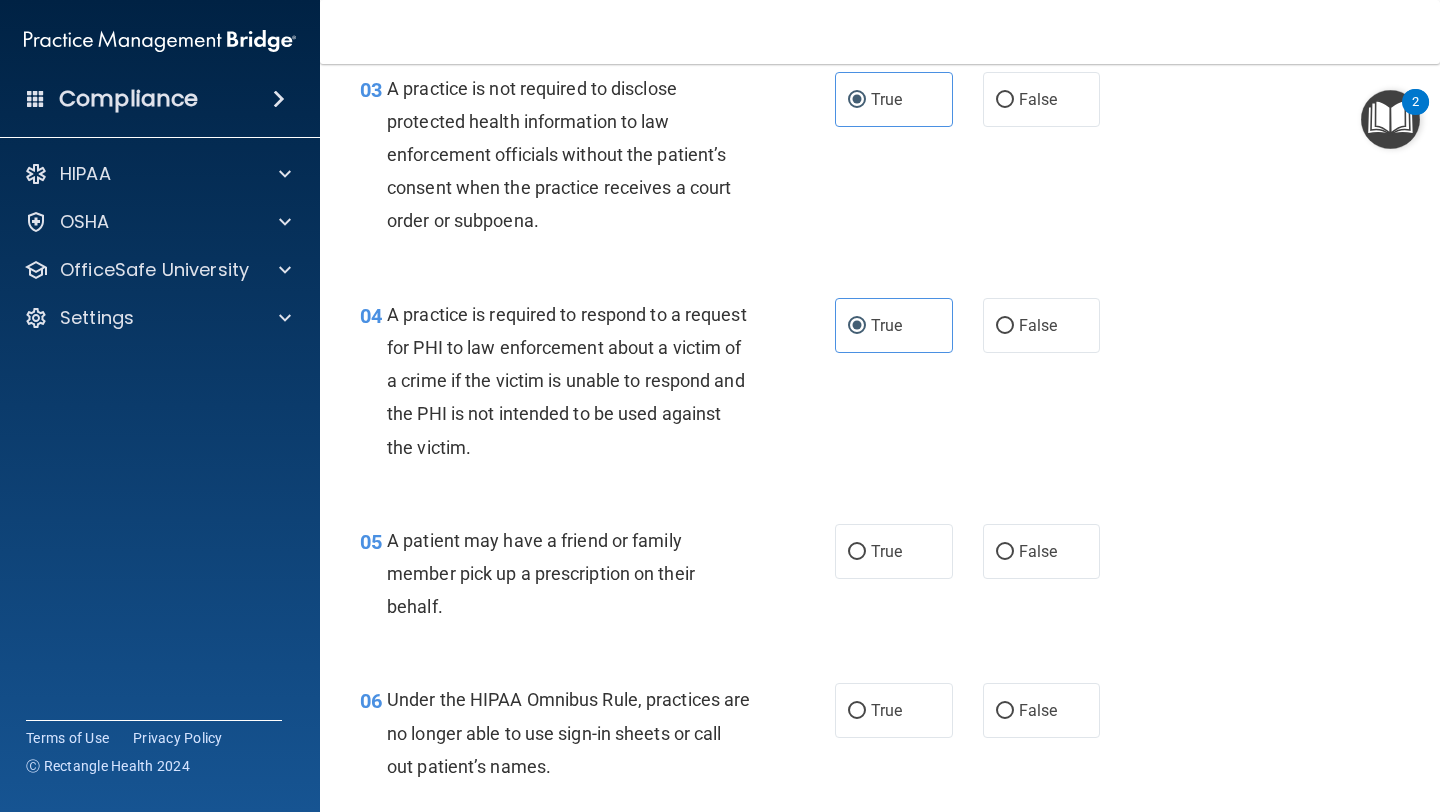 click on "05       A patient may have a friend or family member pick up a prescription on their behalf.                 True           False" at bounding box center (880, 579) 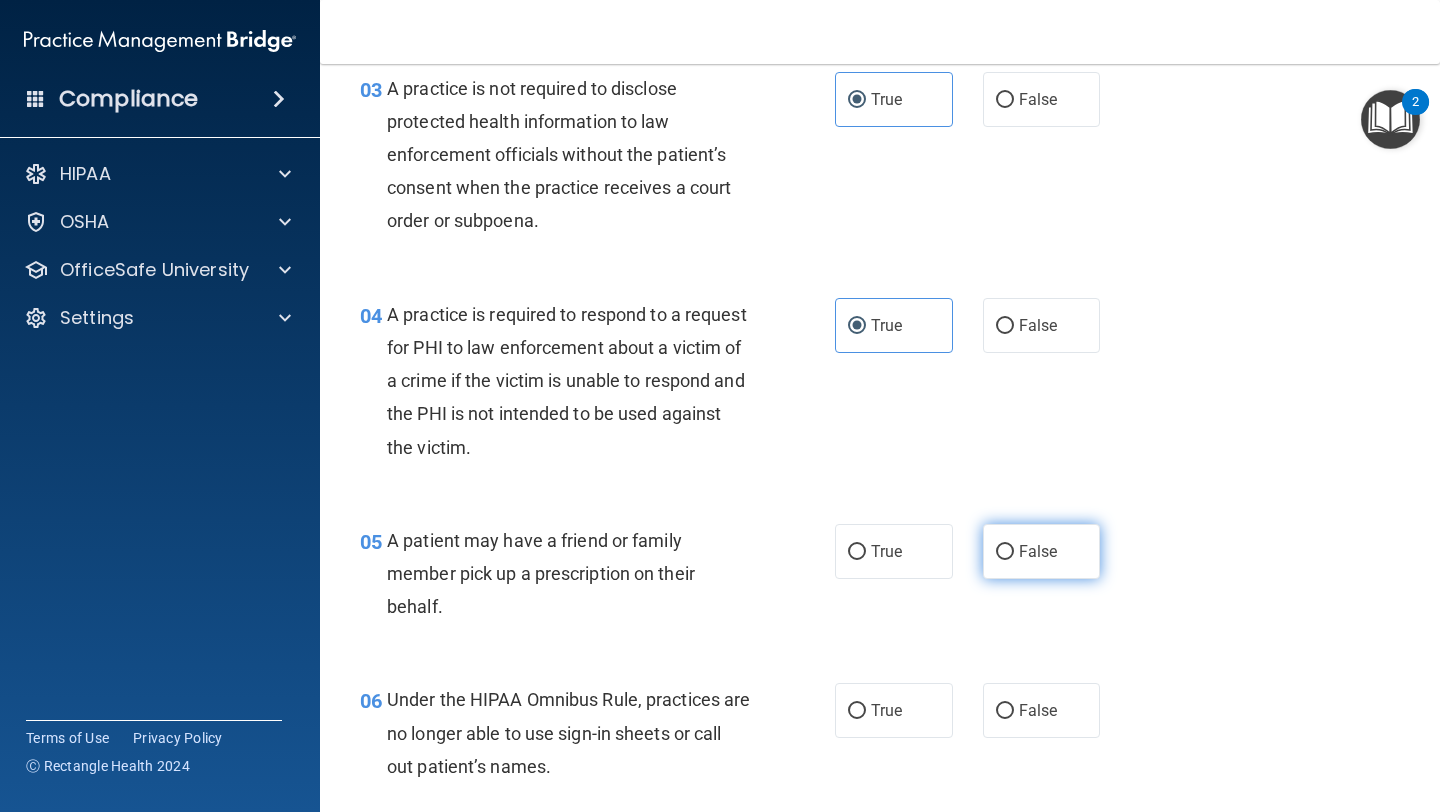 click on "False" at bounding box center [1038, 551] 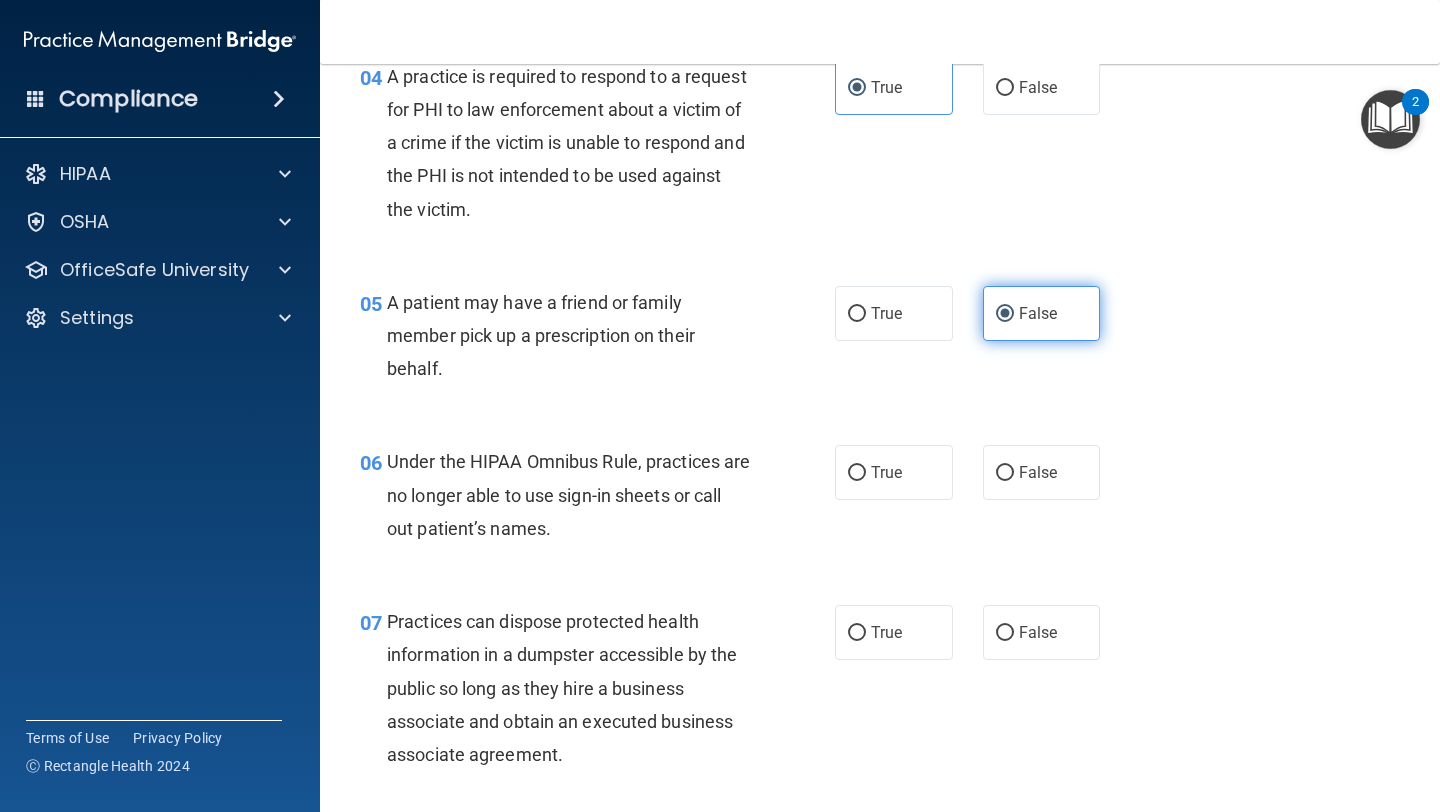 scroll, scrollTop: 781, scrollLeft: 0, axis: vertical 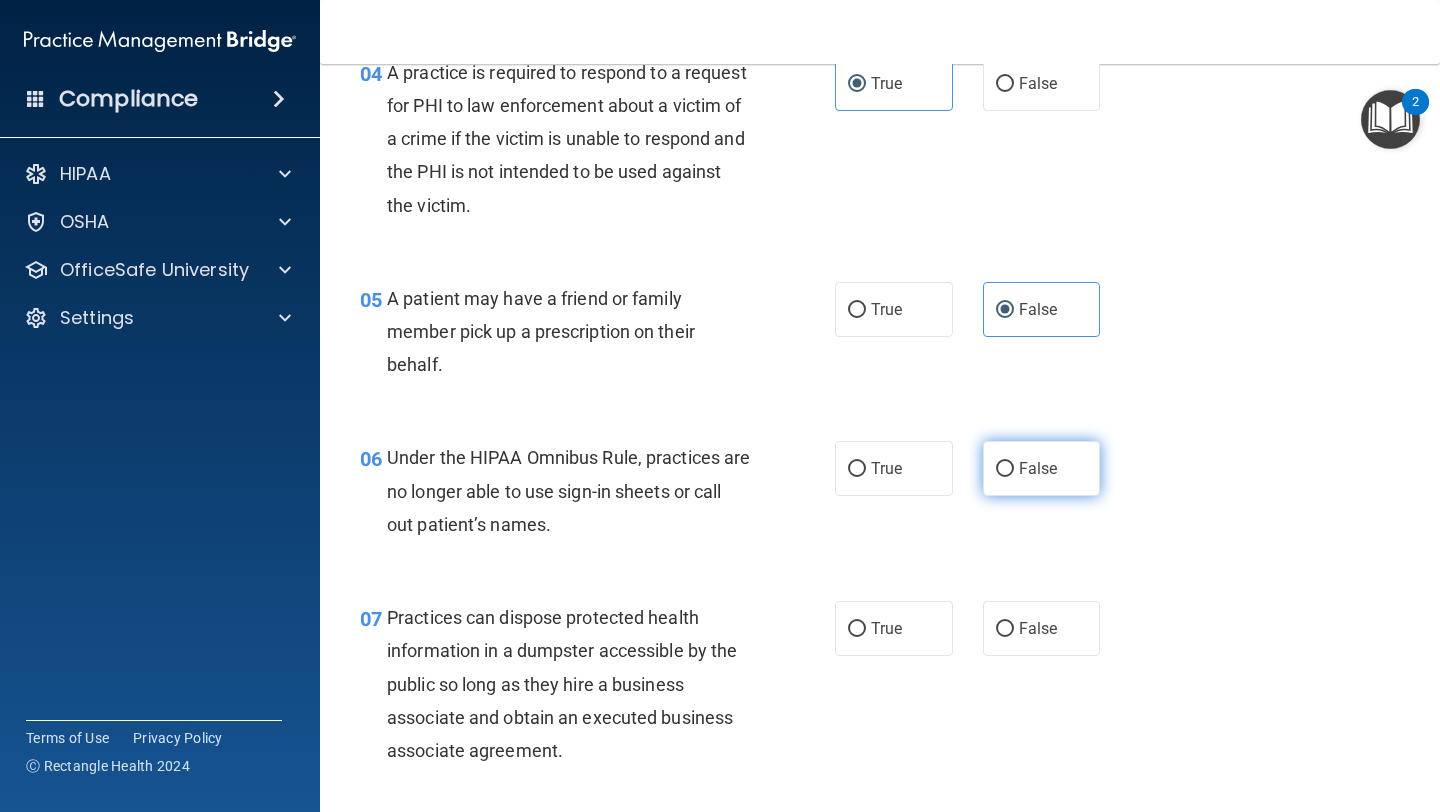 click on "False" at bounding box center (1042, 468) 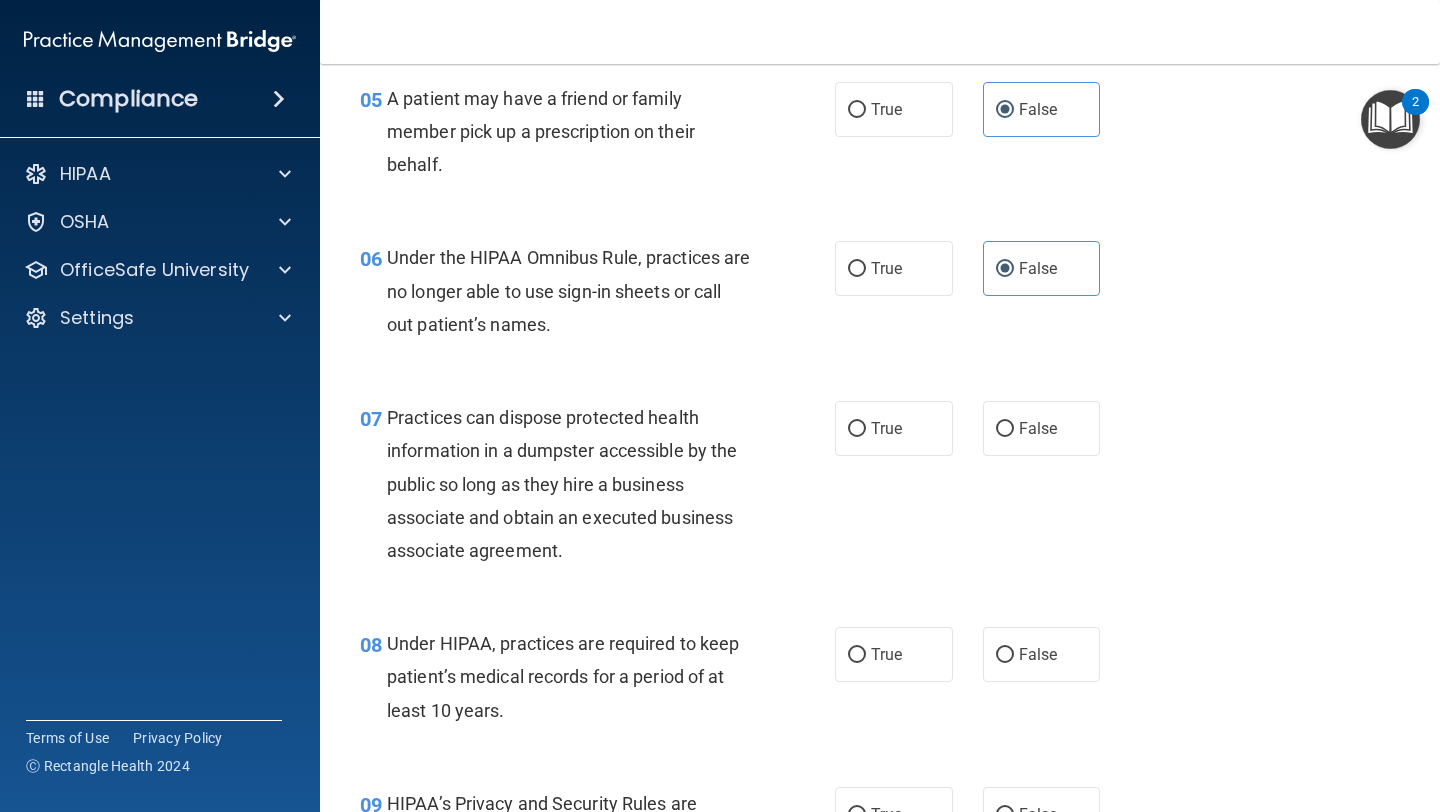 scroll, scrollTop: 984, scrollLeft: 0, axis: vertical 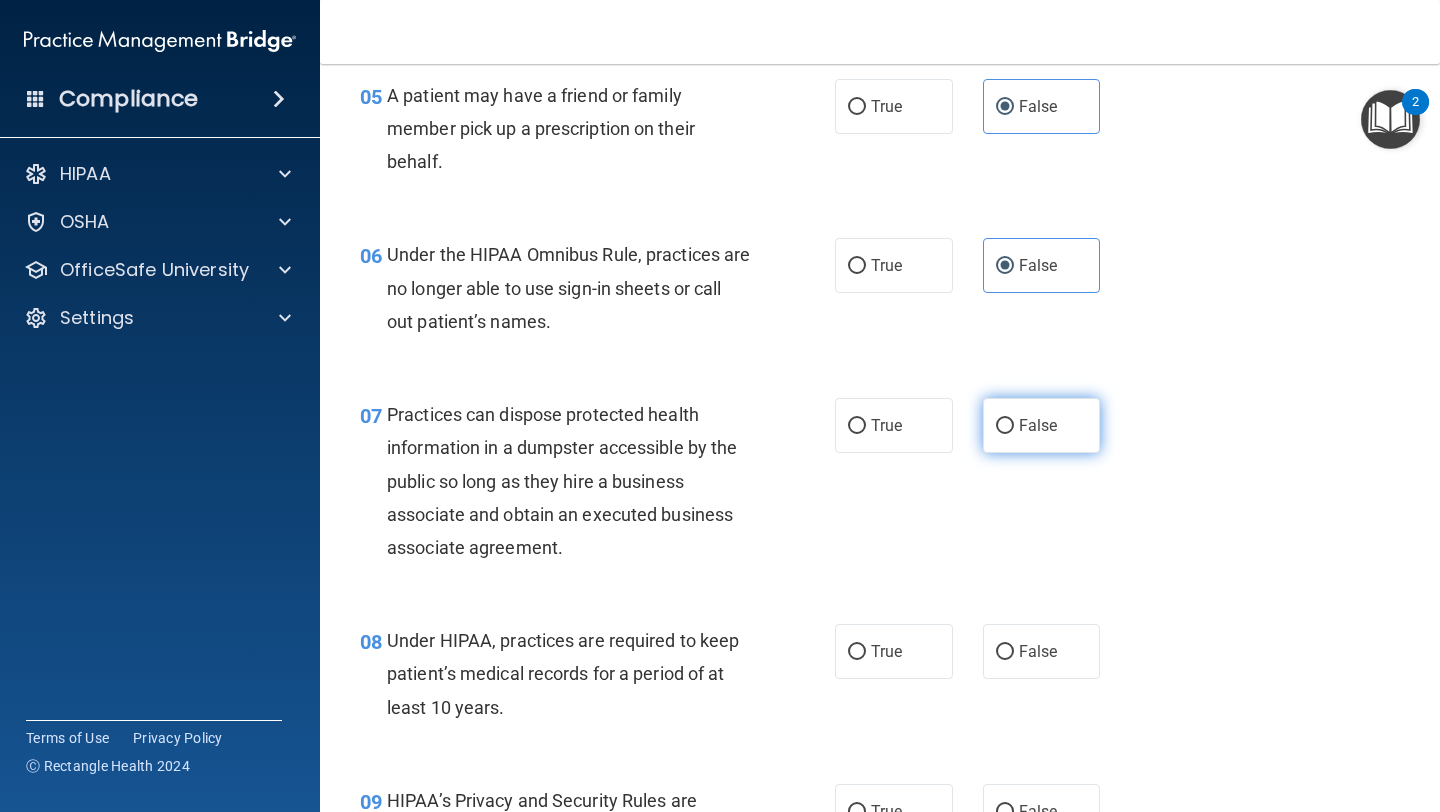 click on "False" at bounding box center [1042, 425] 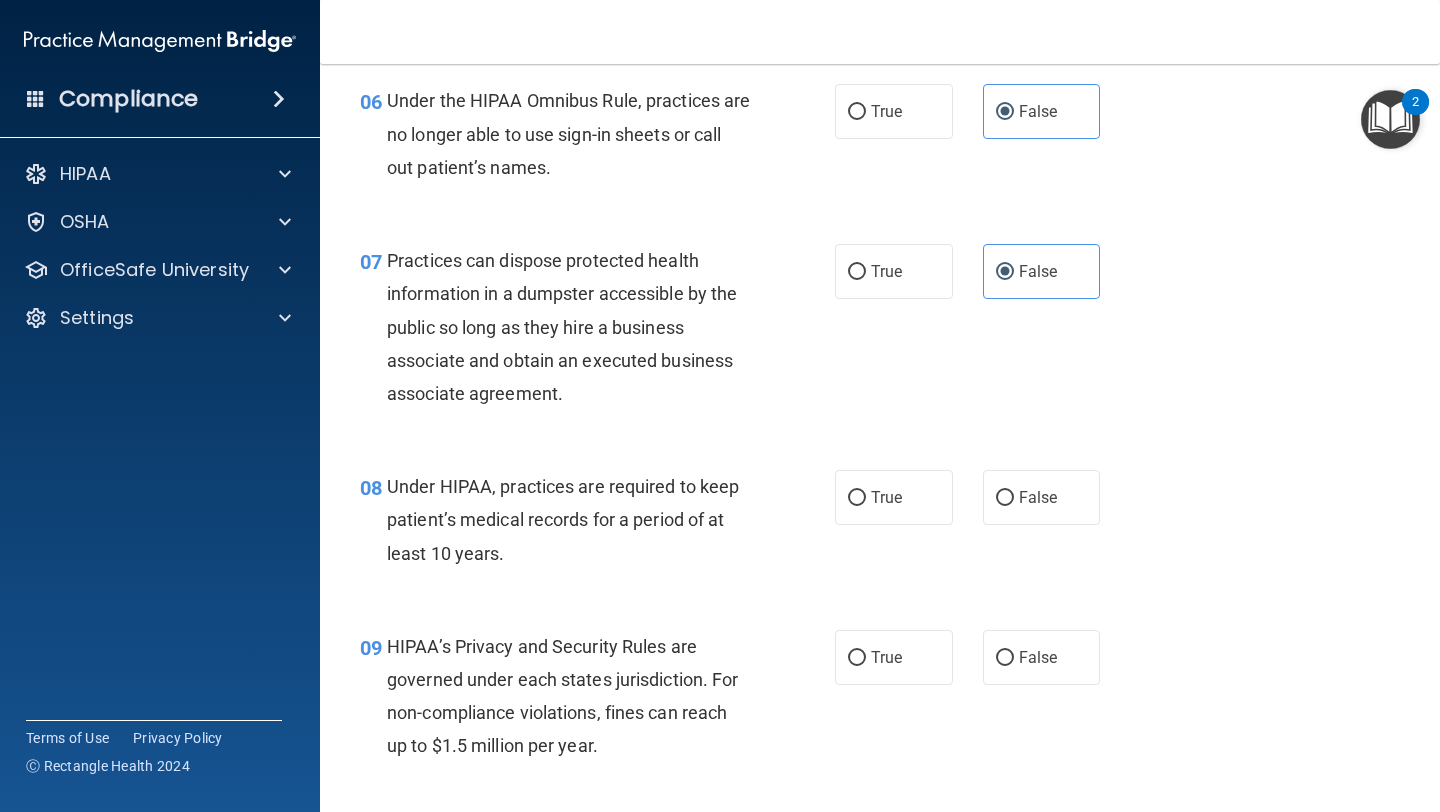 scroll, scrollTop: 1144, scrollLeft: 0, axis: vertical 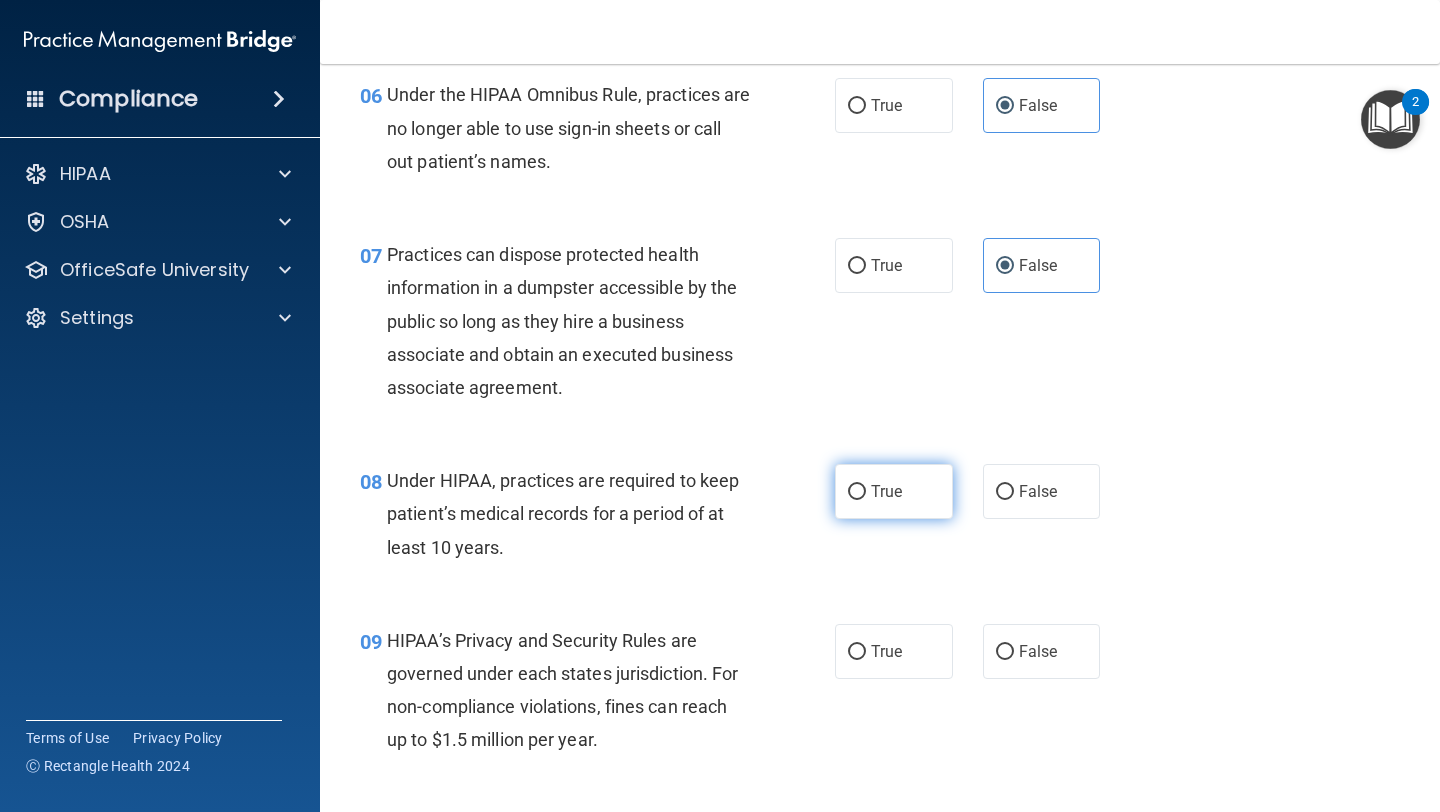 click on "True" at bounding box center (894, 491) 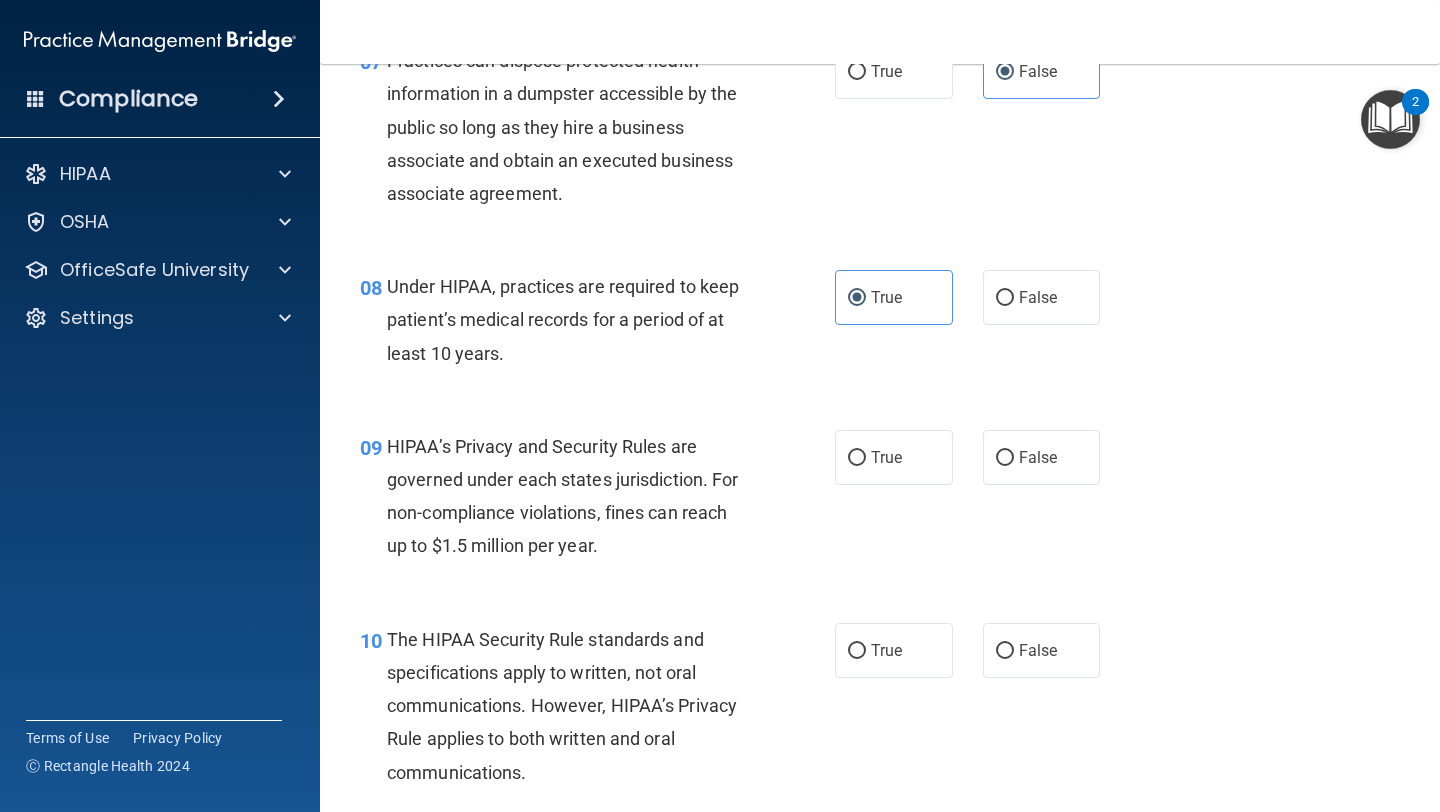 scroll, scrollTop: 1352, scrollLeft: 0, axis: vertical 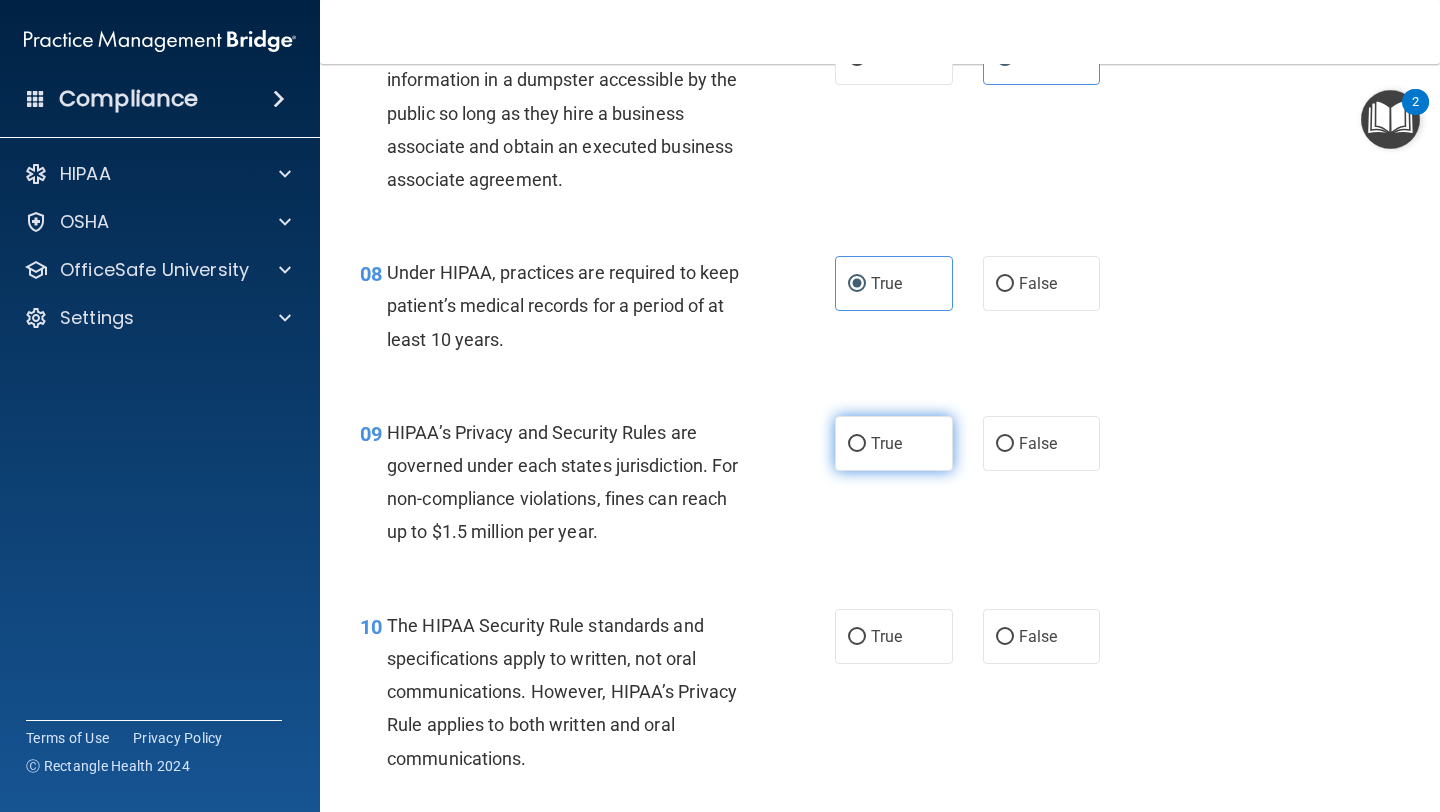 click on "True" at bounding box center [894, 443] 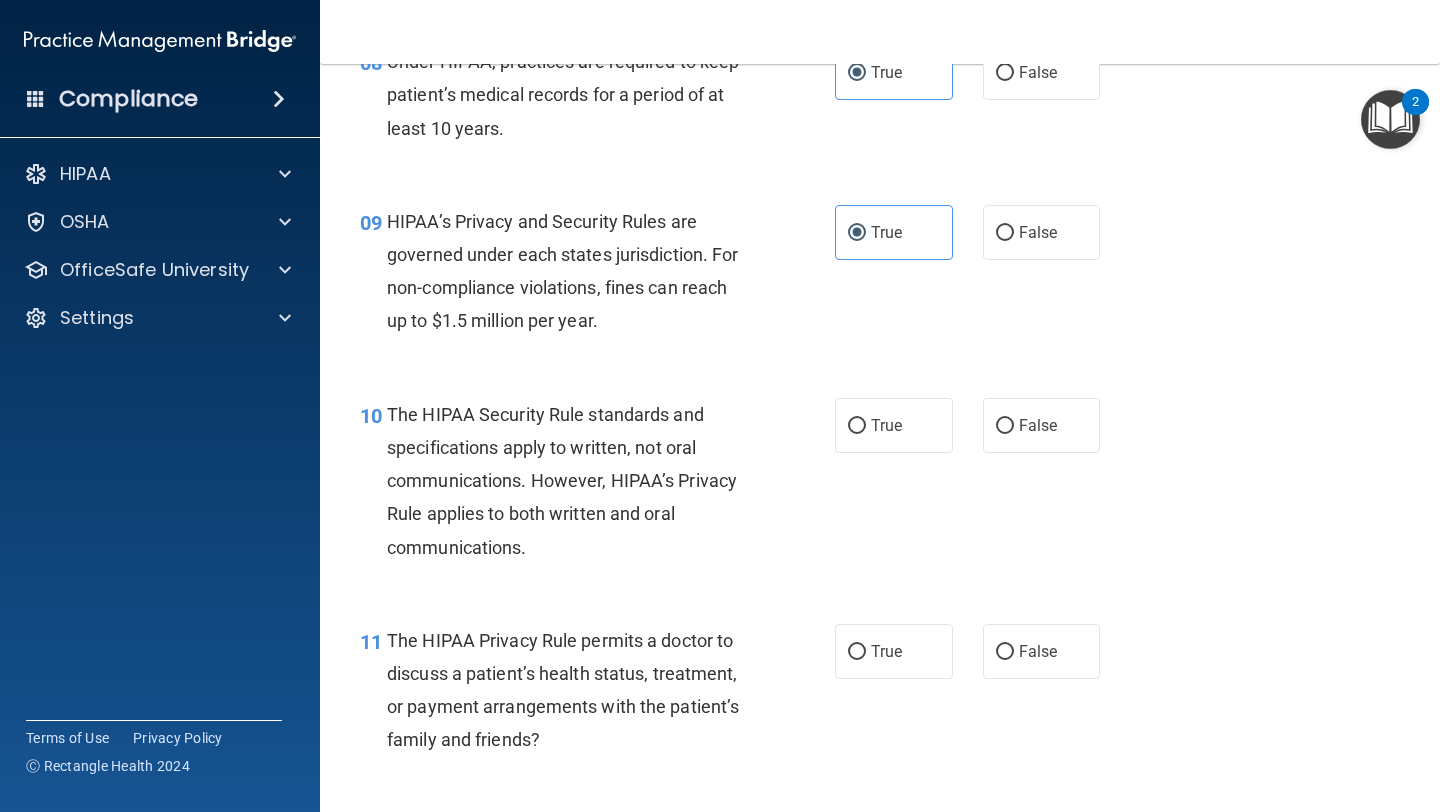 scroll, scrollTop: 1569, scrollLeft: 0, axis: vertical 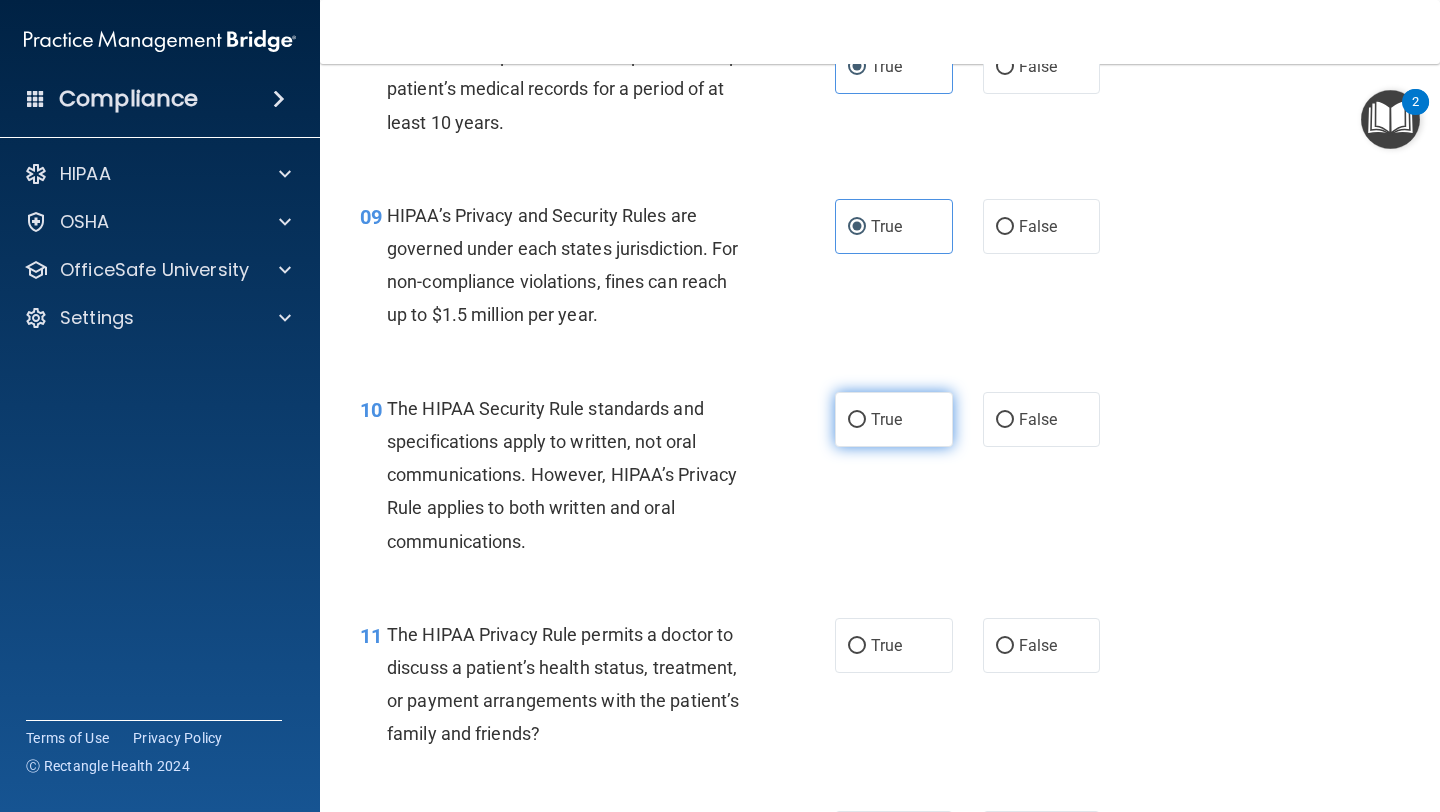 click on "True" at bounding box center [894, 419] 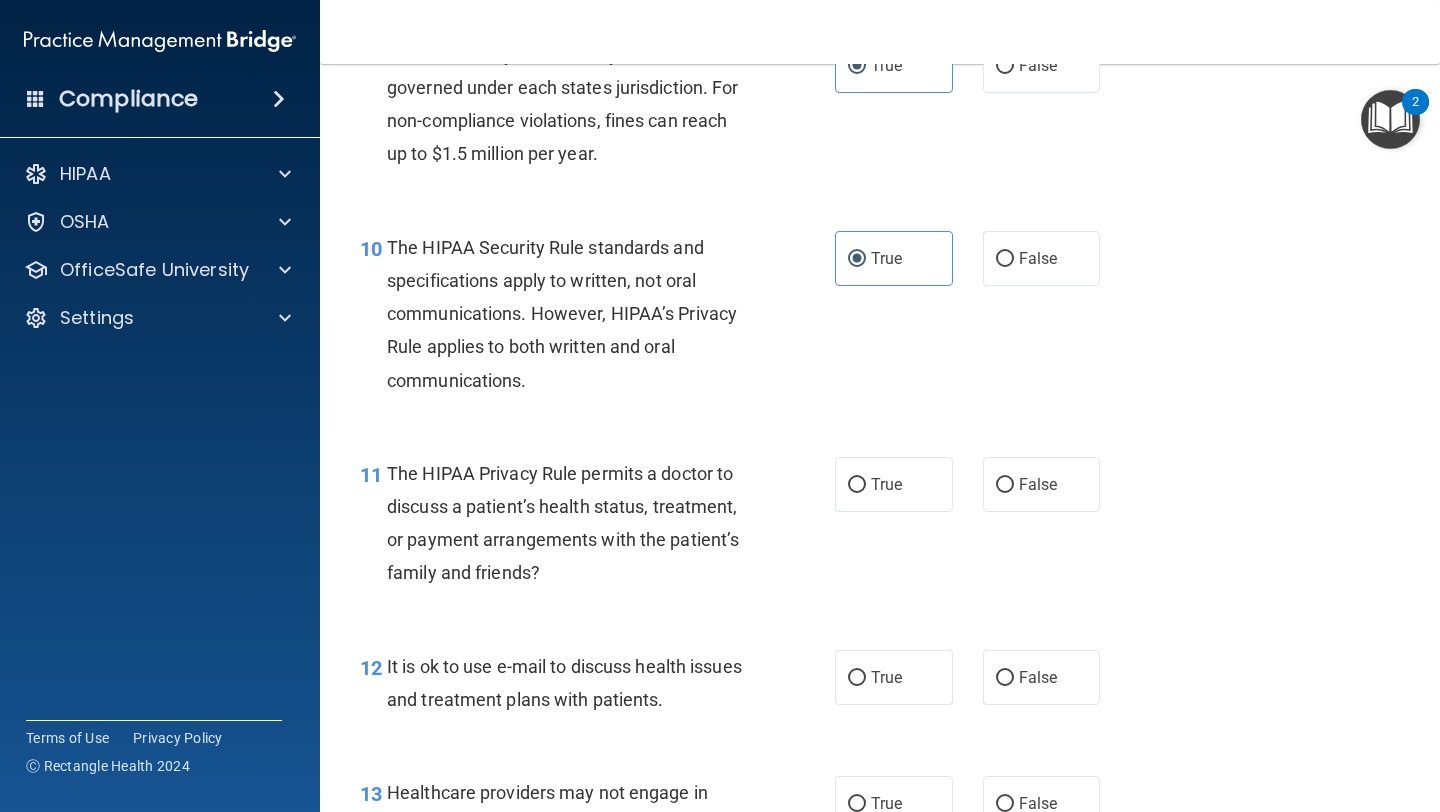 scroll, scrollTop: 1734, scrollLeft: 0, axis: vertical 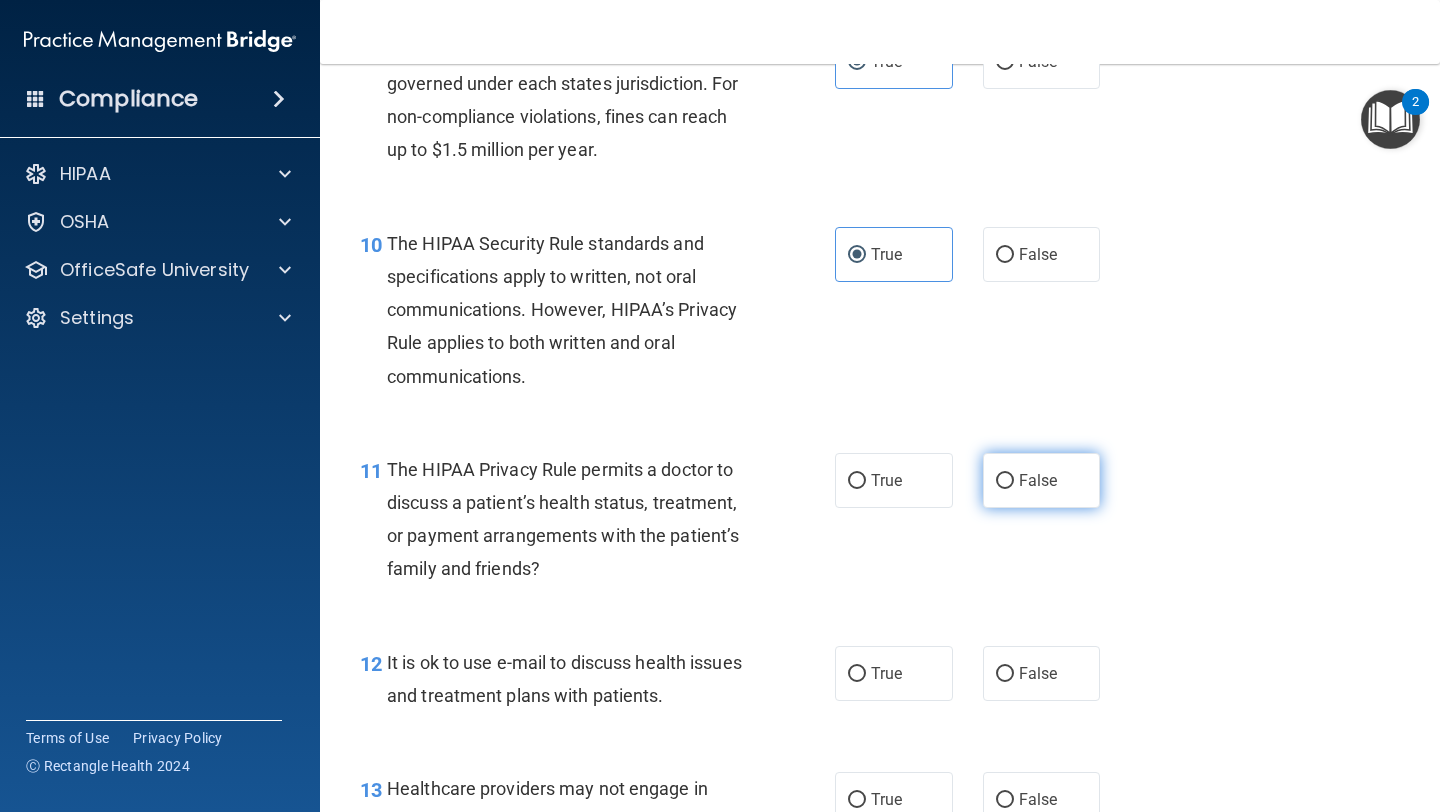 click on "False" at bounding box center [1042, 480] 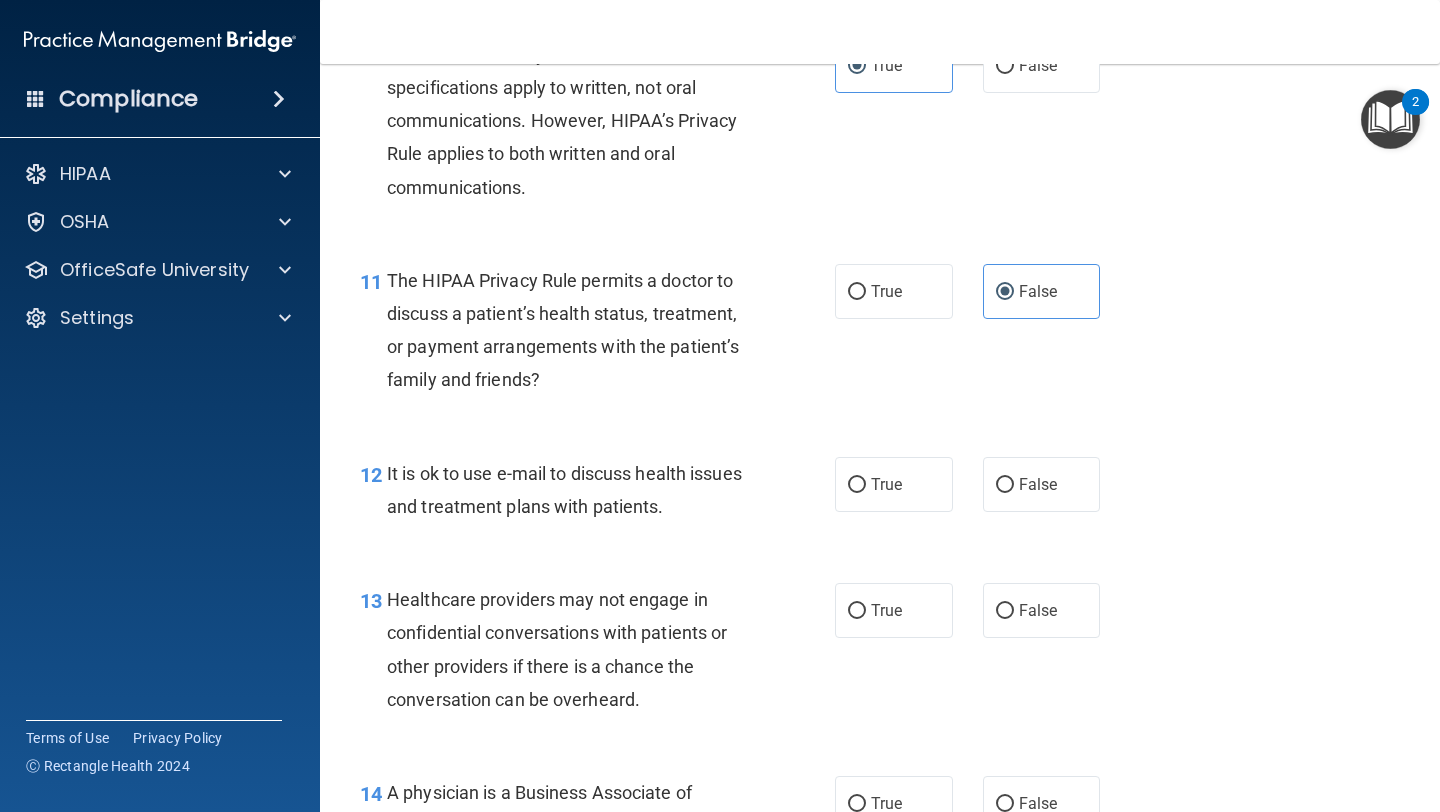 scroll, scrollTop: 1931, scrollLeft: 0, axis: vertical 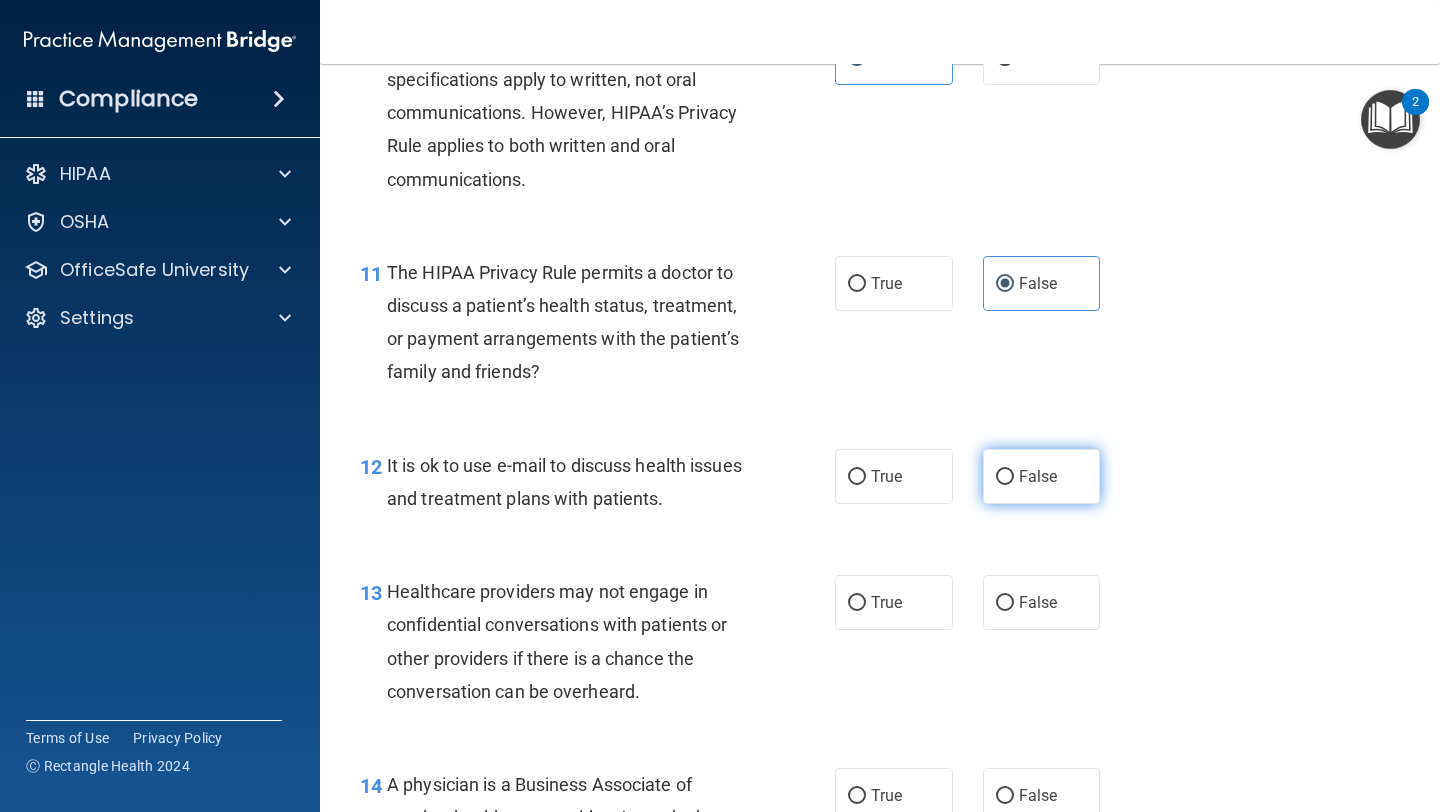 click on "False" at bounding box center (1038, 476) 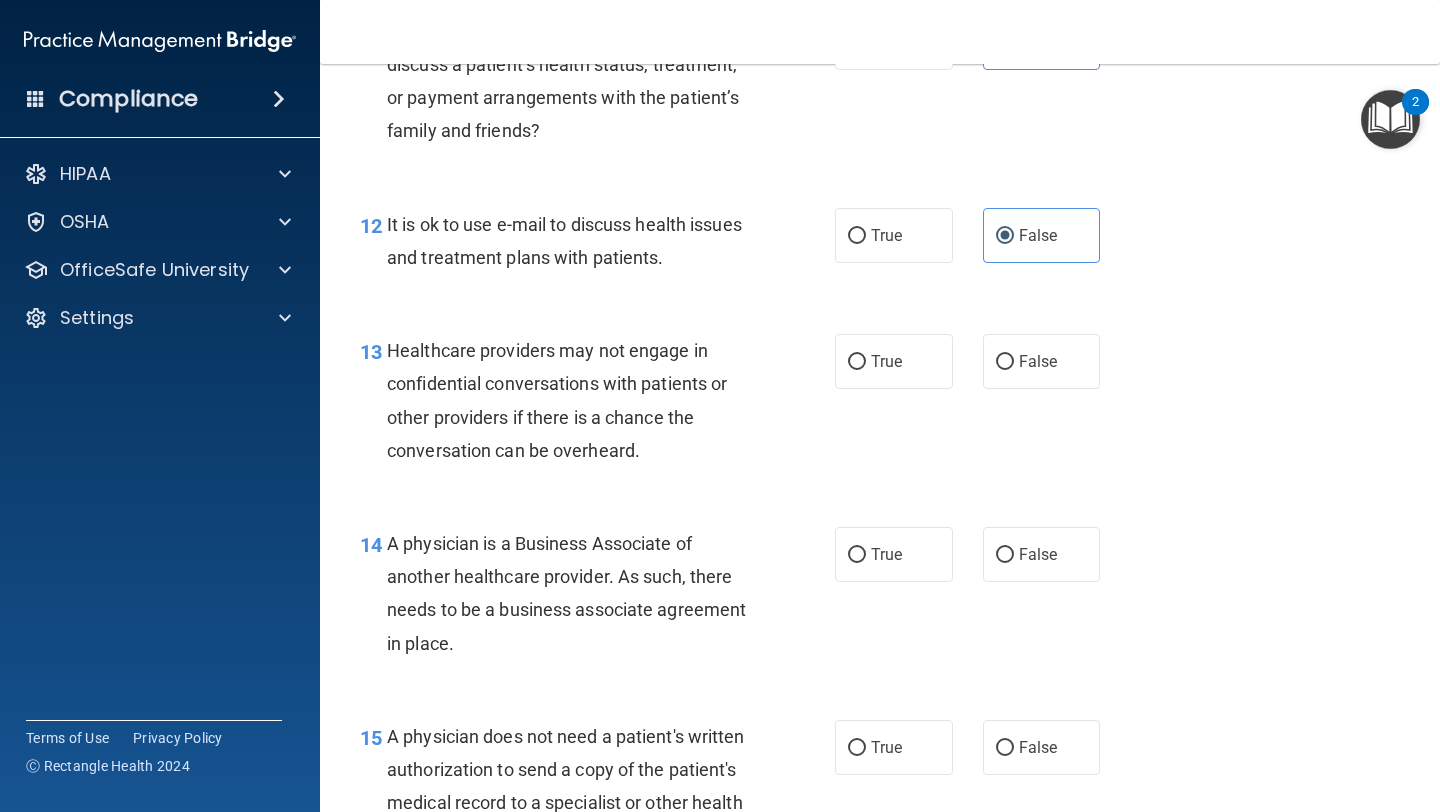scroll, scrollTop: 2175, scrollLeft: 0, axis: vertical 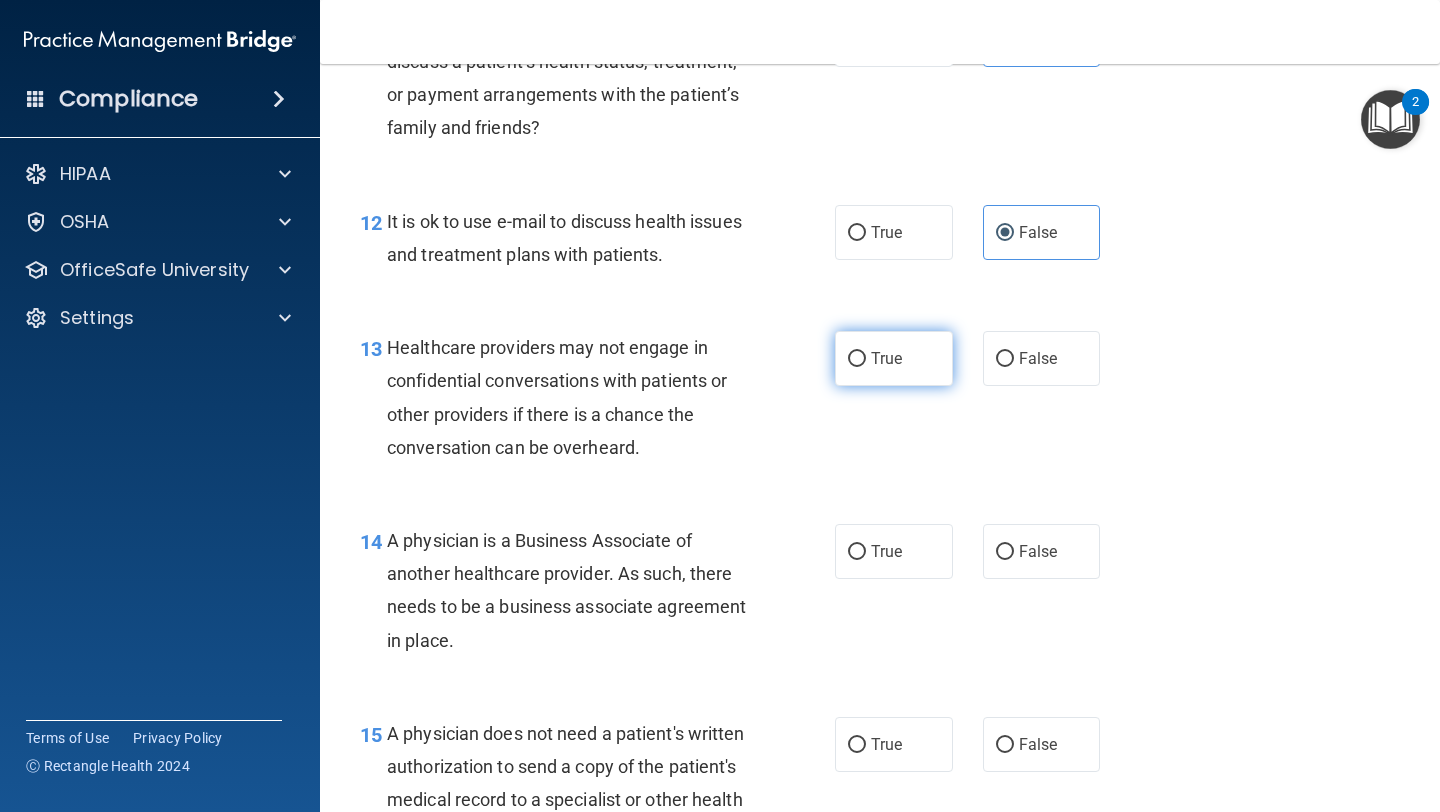 click on "True" at bounding box center [894, 358] 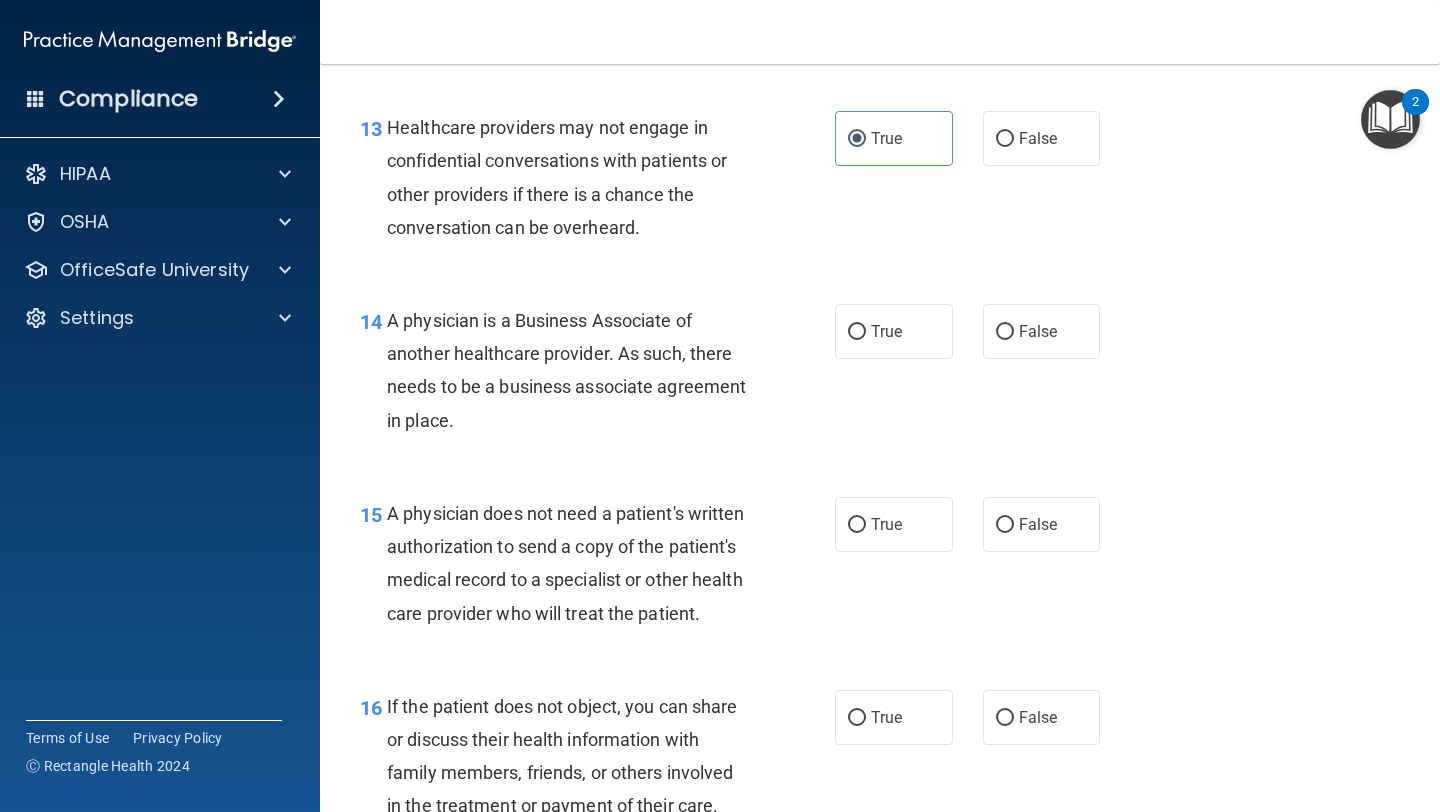 scroll, scrollTop: 2398, scrollLeft: 0, axis: vertical 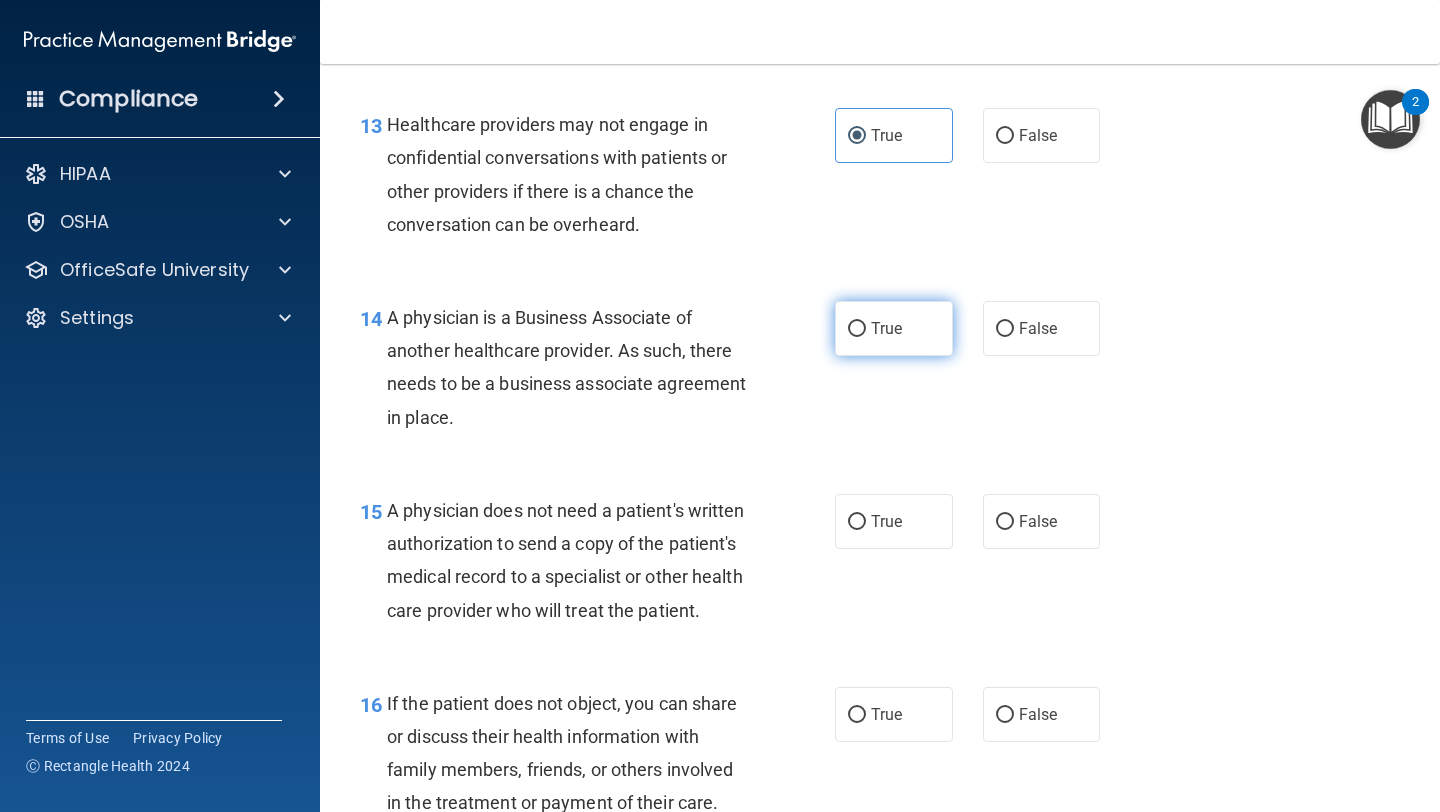 click on "True" at bounding box center [894, 328] 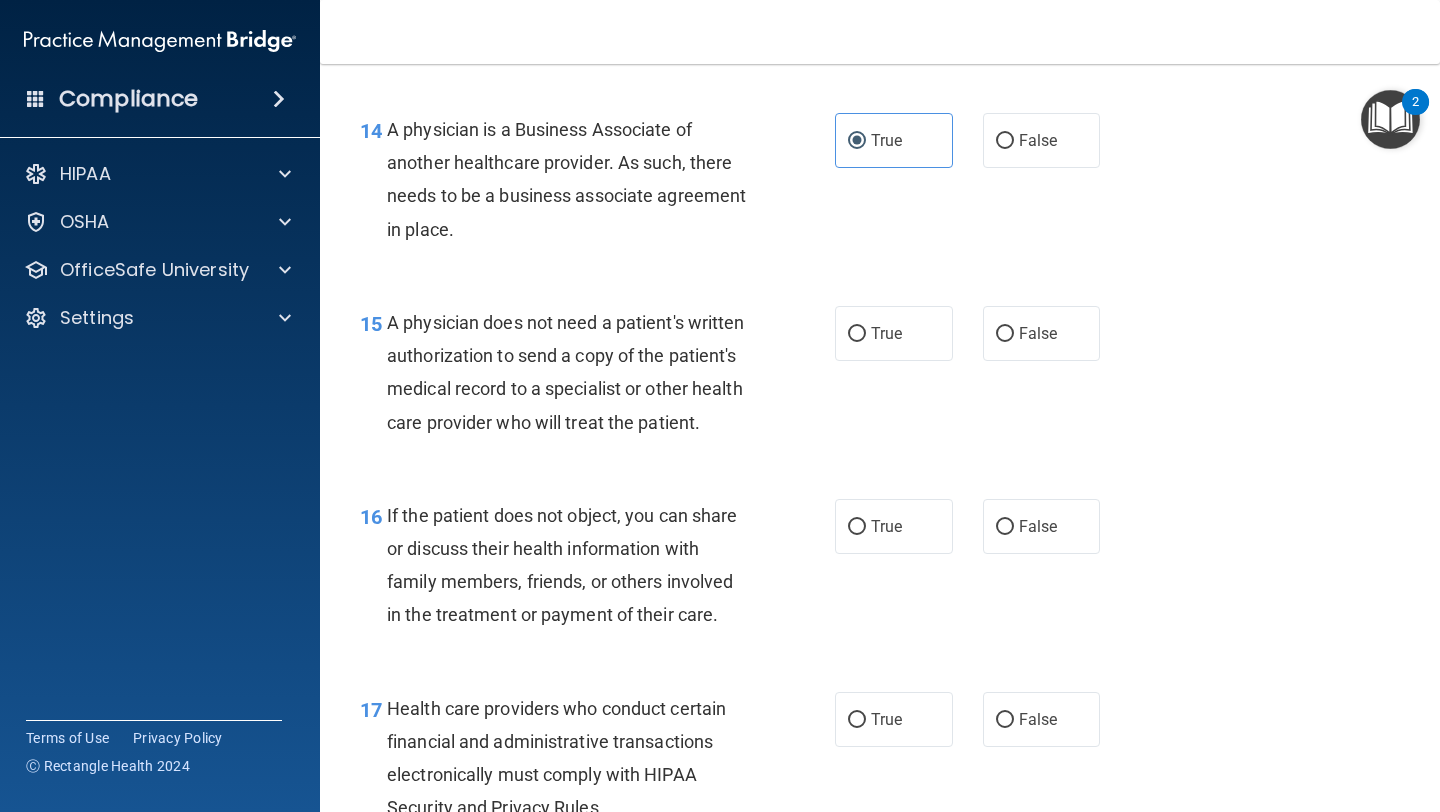 scroll, scrollTop: 2590, scrollLeft: 0, axis: vertical 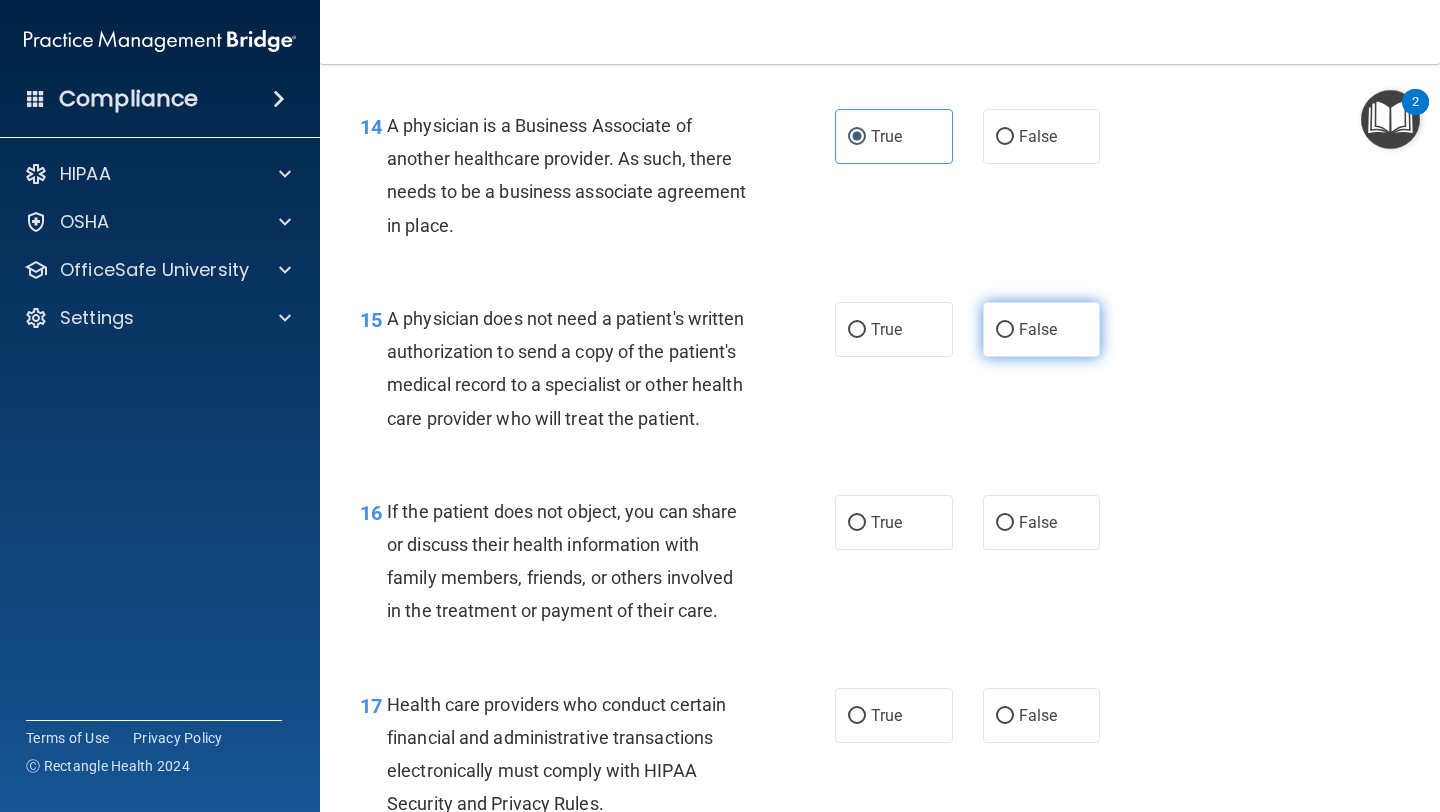 click on "False" at bounding box center (1042, 329) 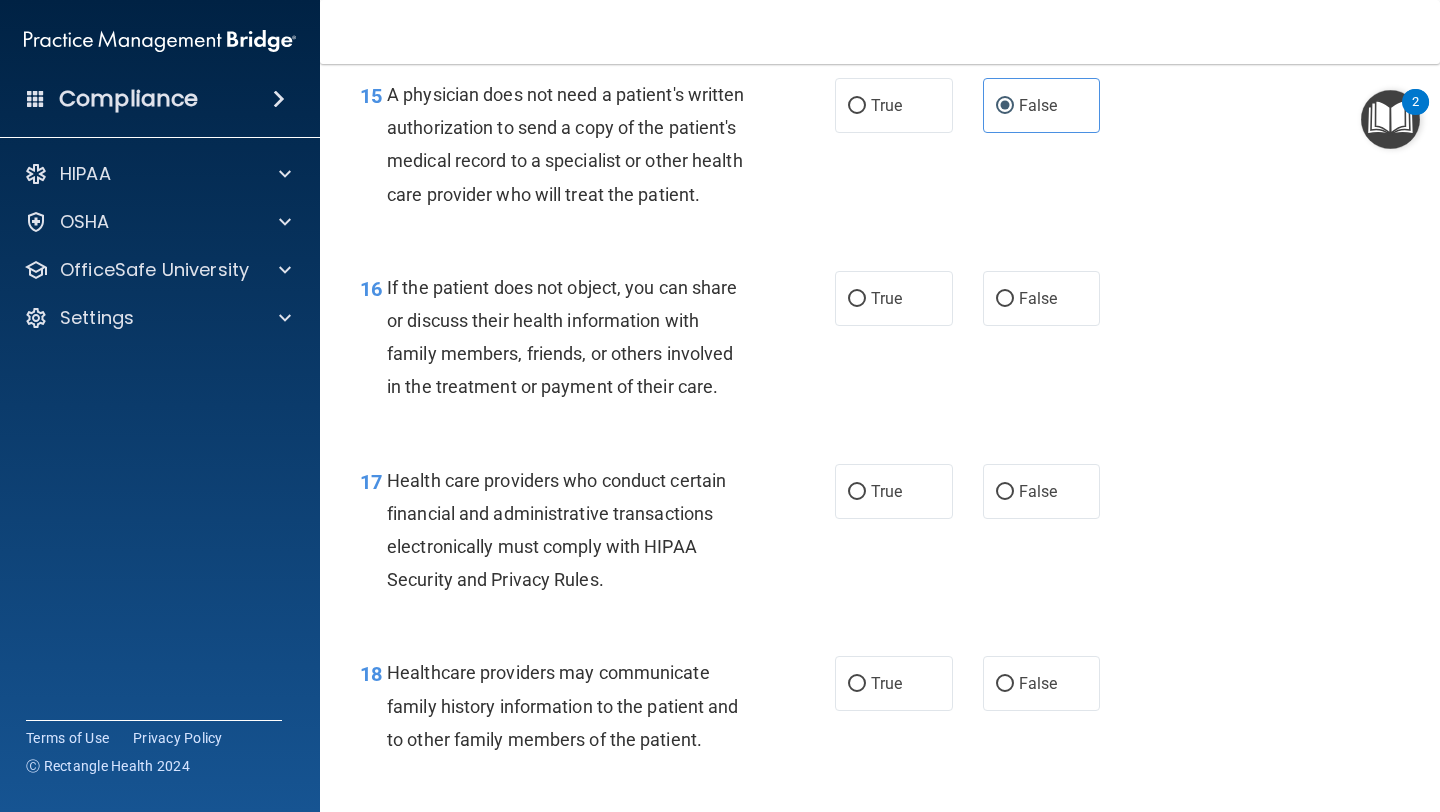 scroll, scrollTop: 2818, scrollLeft: 0, axis: vertical 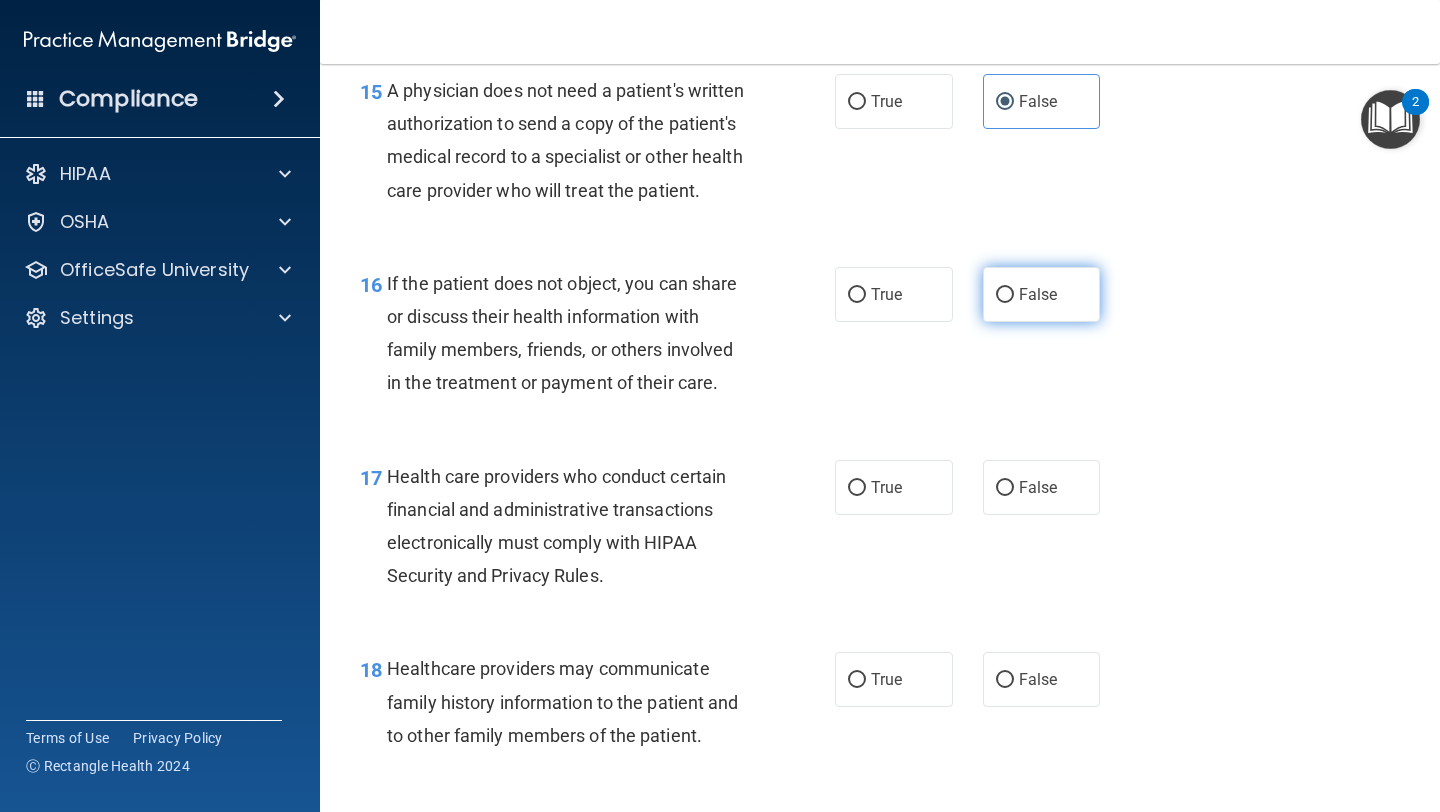click on "False" at bounding box center (1042, 294) 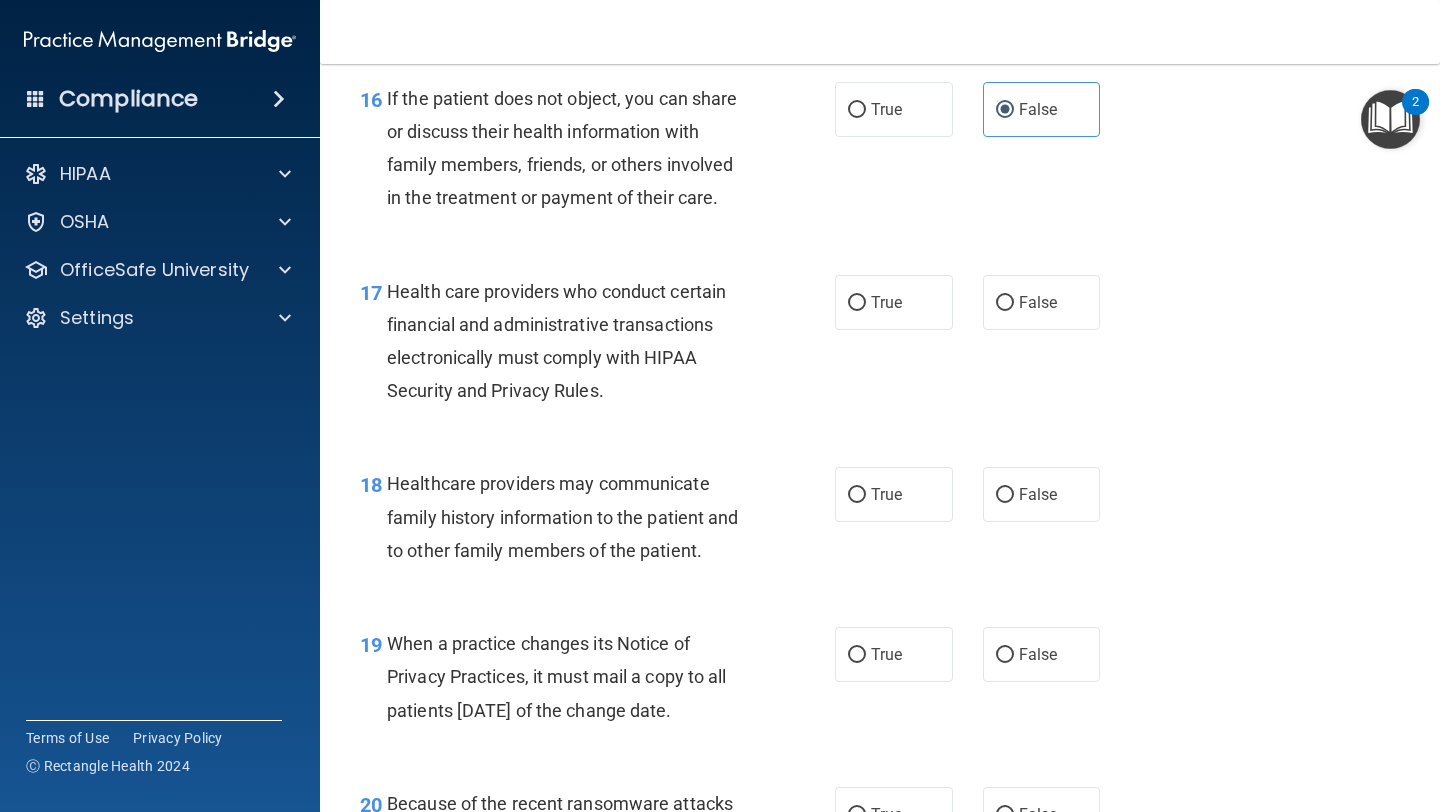 scroll, scrollTop: 3005, scrollLeft: 0, axis: vertical 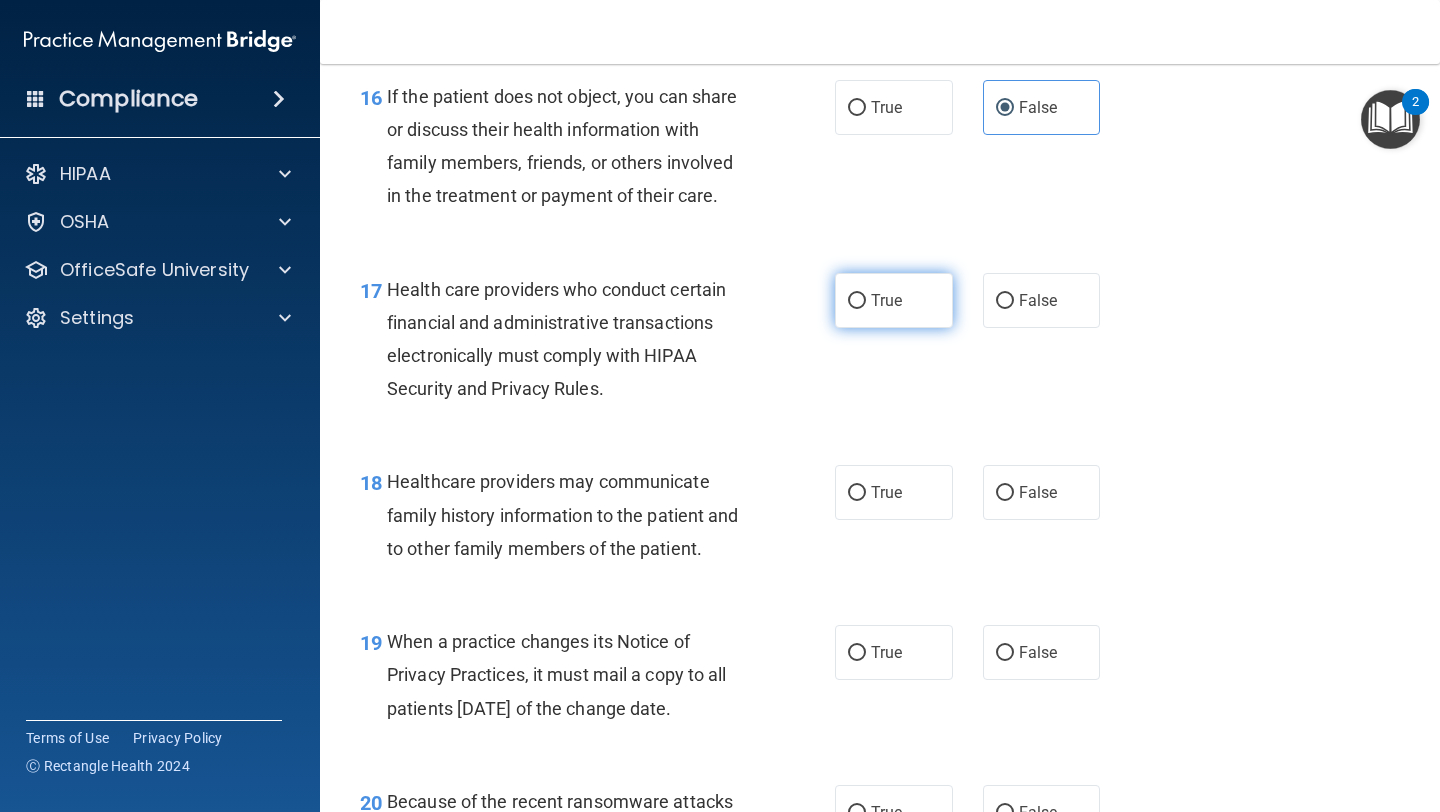 click on "True" at bounding box center [894, 300] 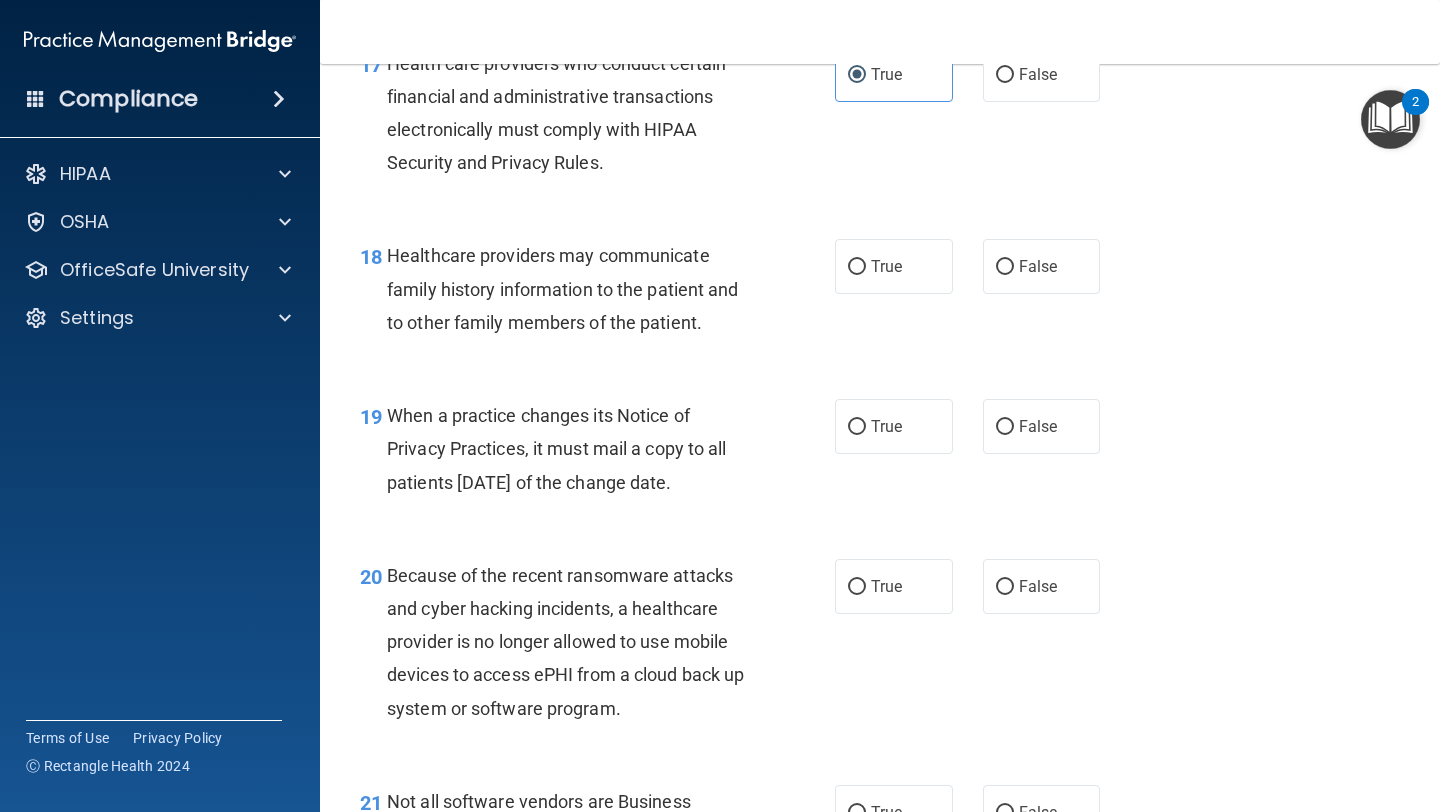 scroll, scrollTop: 3235, scrollLeft: 0, axis: vertical 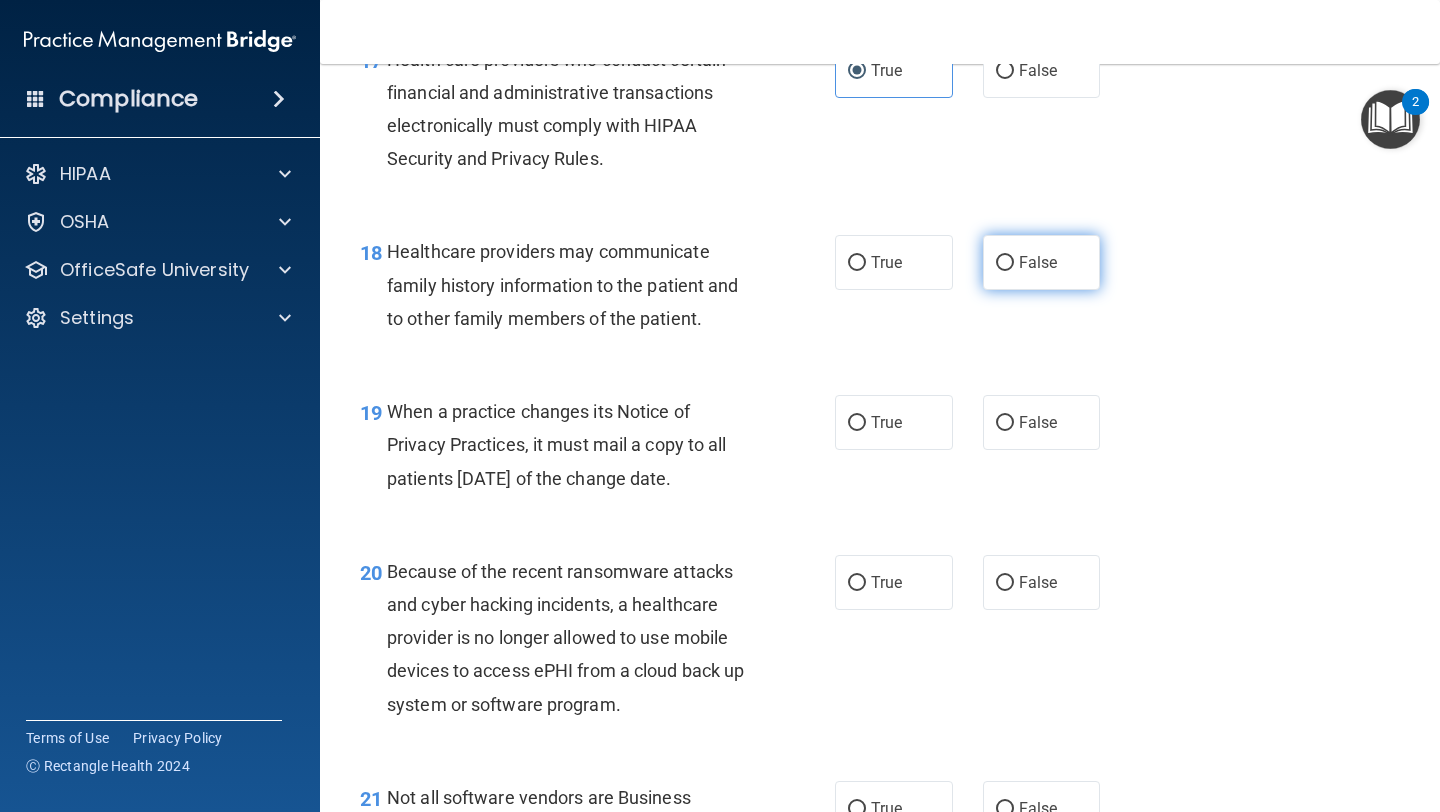 click on "False" at bounding box center [1042, 262] 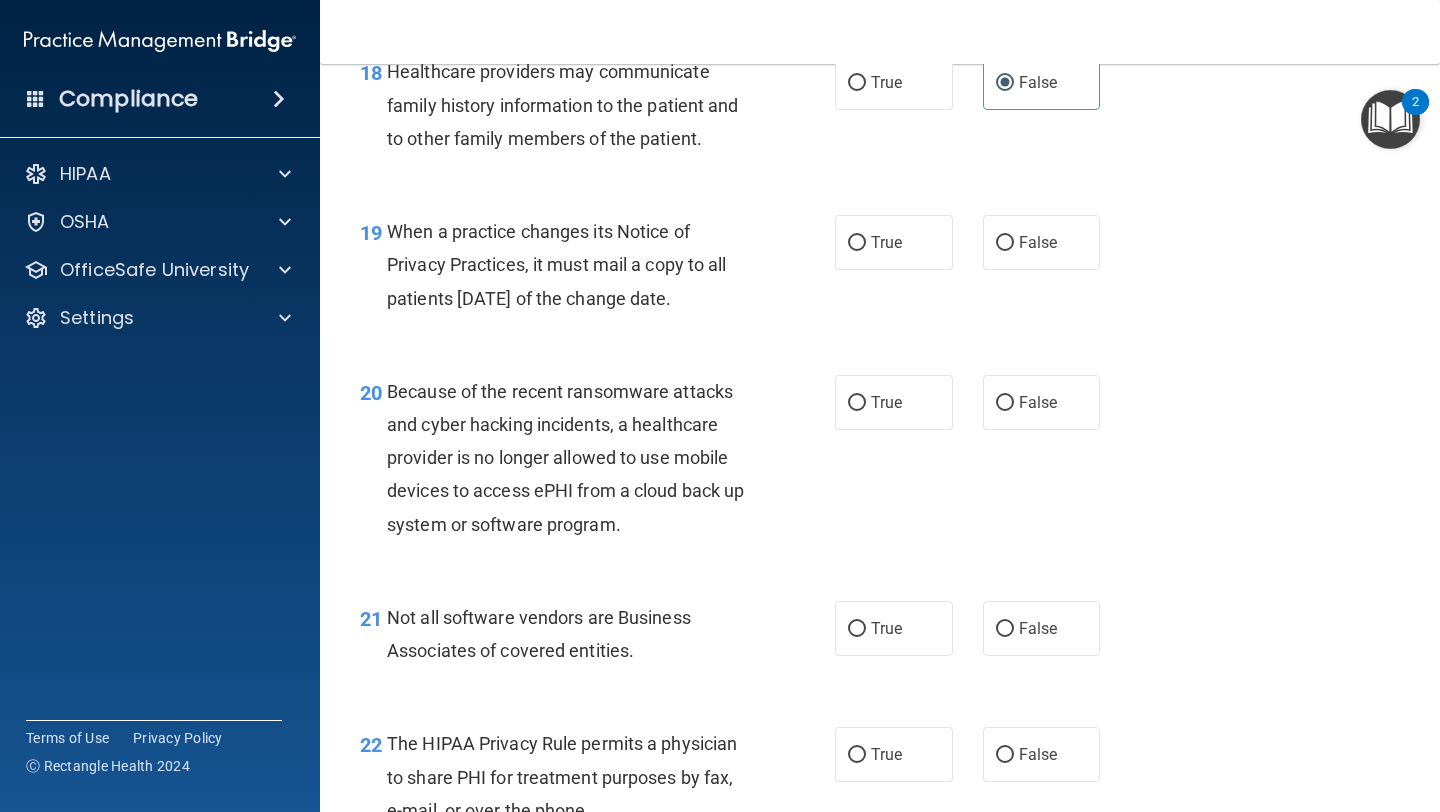 scroll, scrollTop: 3421, scrollLeft: 0, axis: vertical 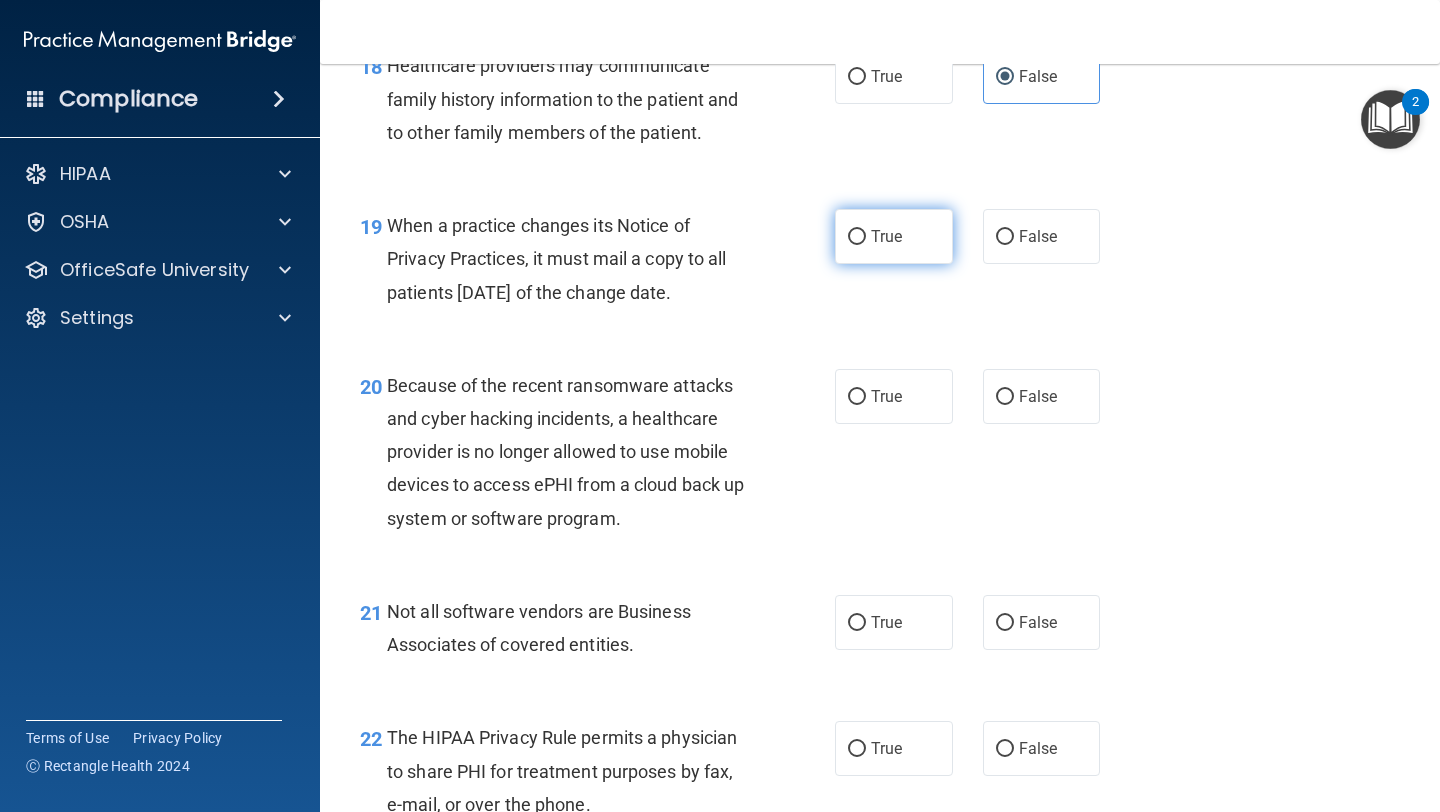 click on "True" at bounding box center (886, 236) 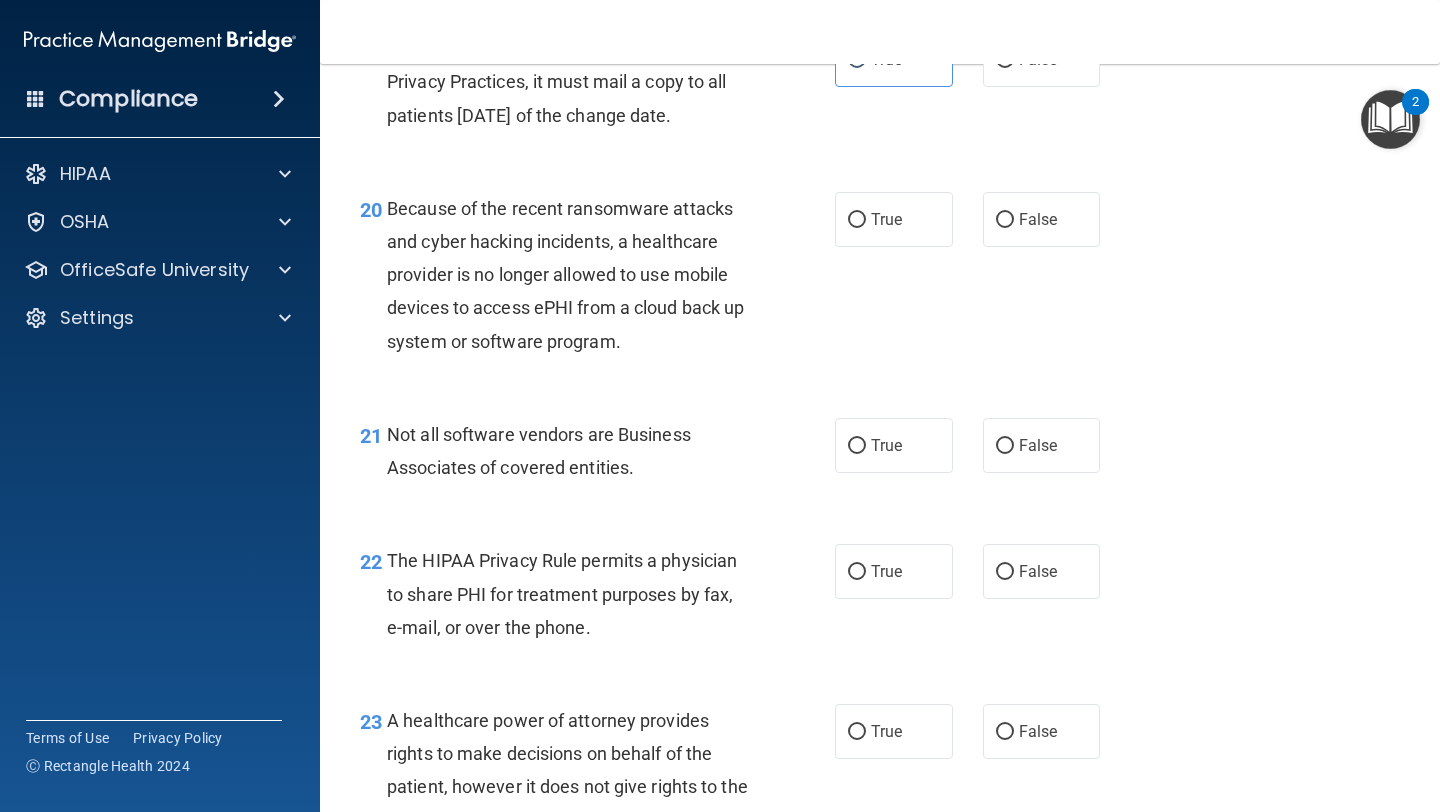 scroll, scrollTop: 3614, scrollLeft: 0, axis: vertical 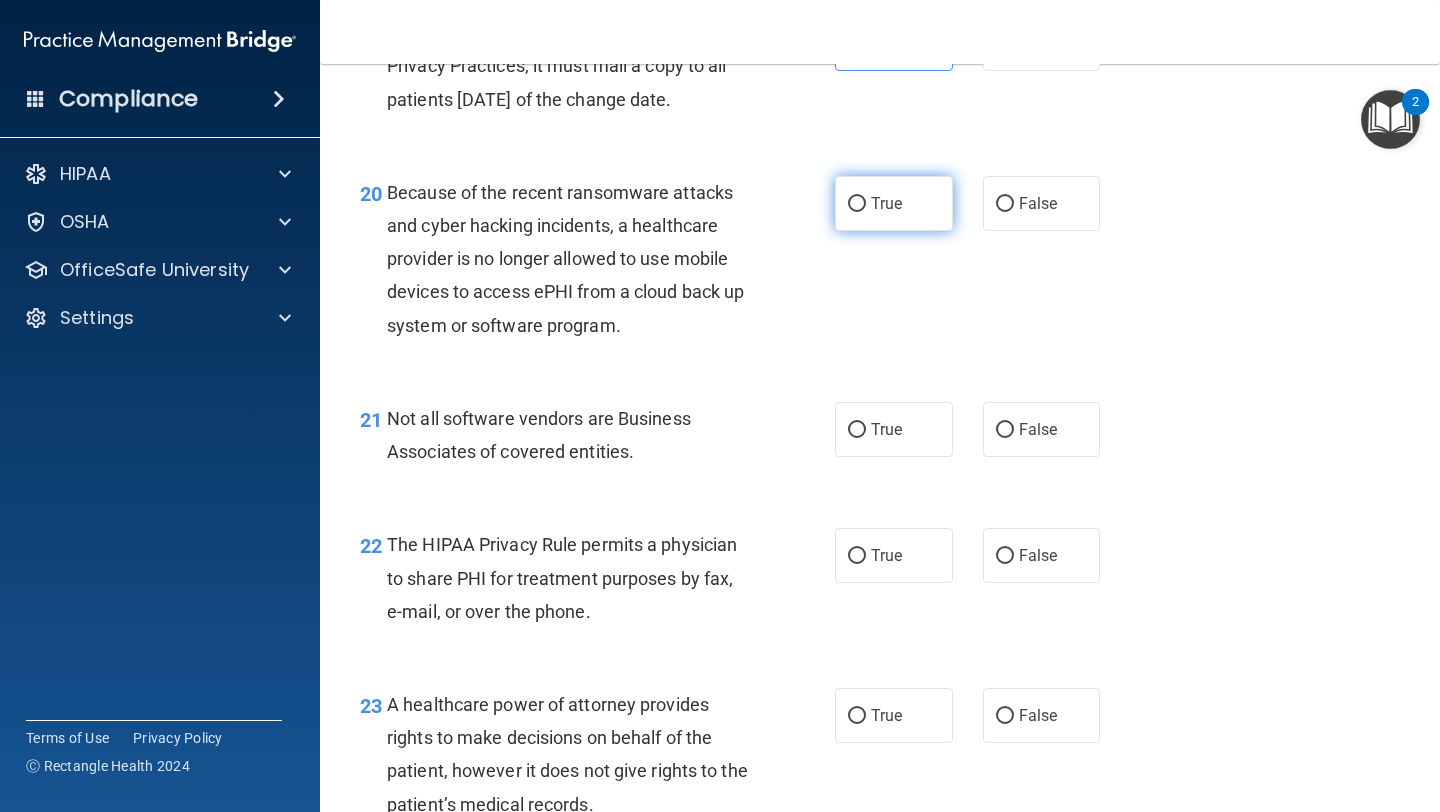 click on "True" at bounding box center (894, 203) 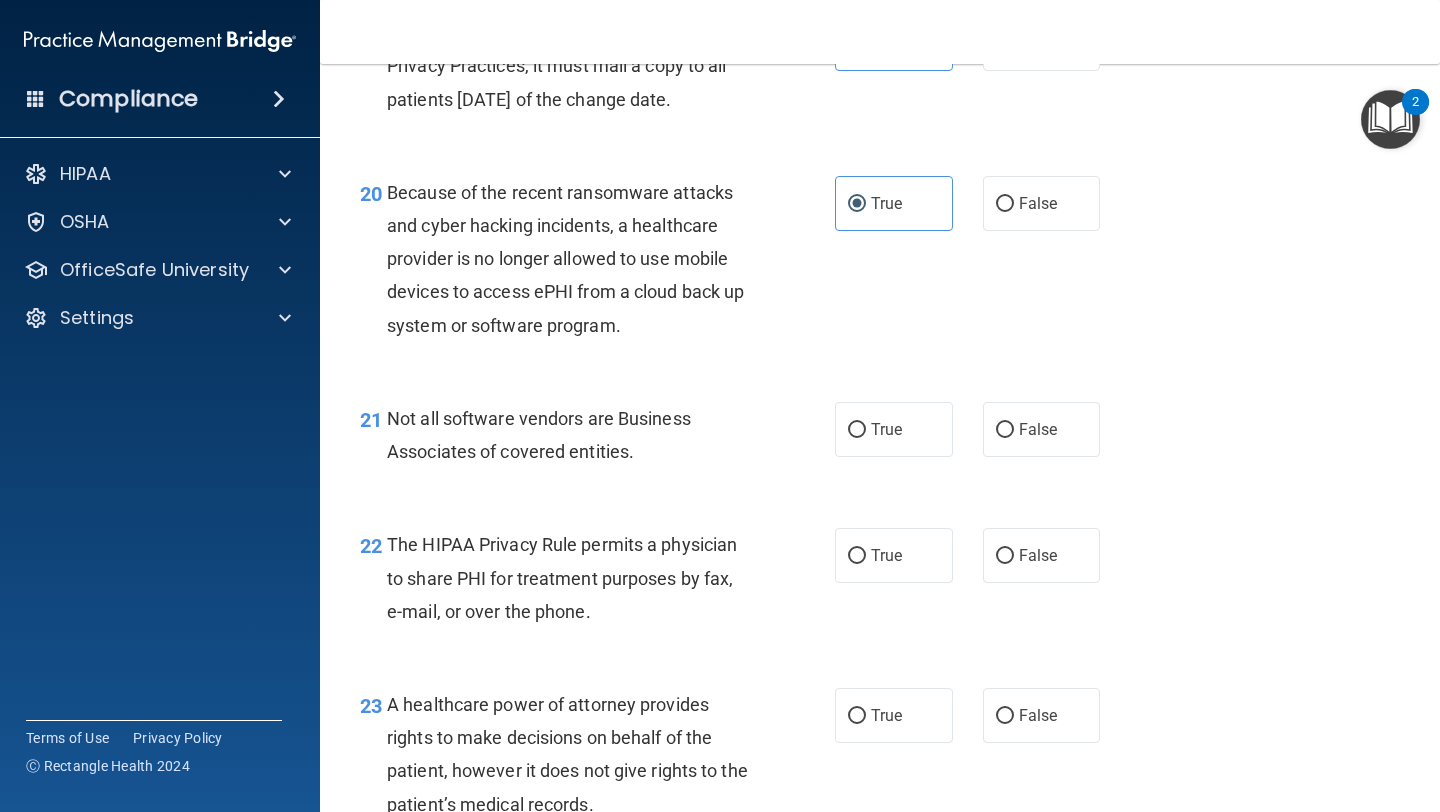 scroll, scrollTop: 3780, scrollLeft: 0, axis: vertical 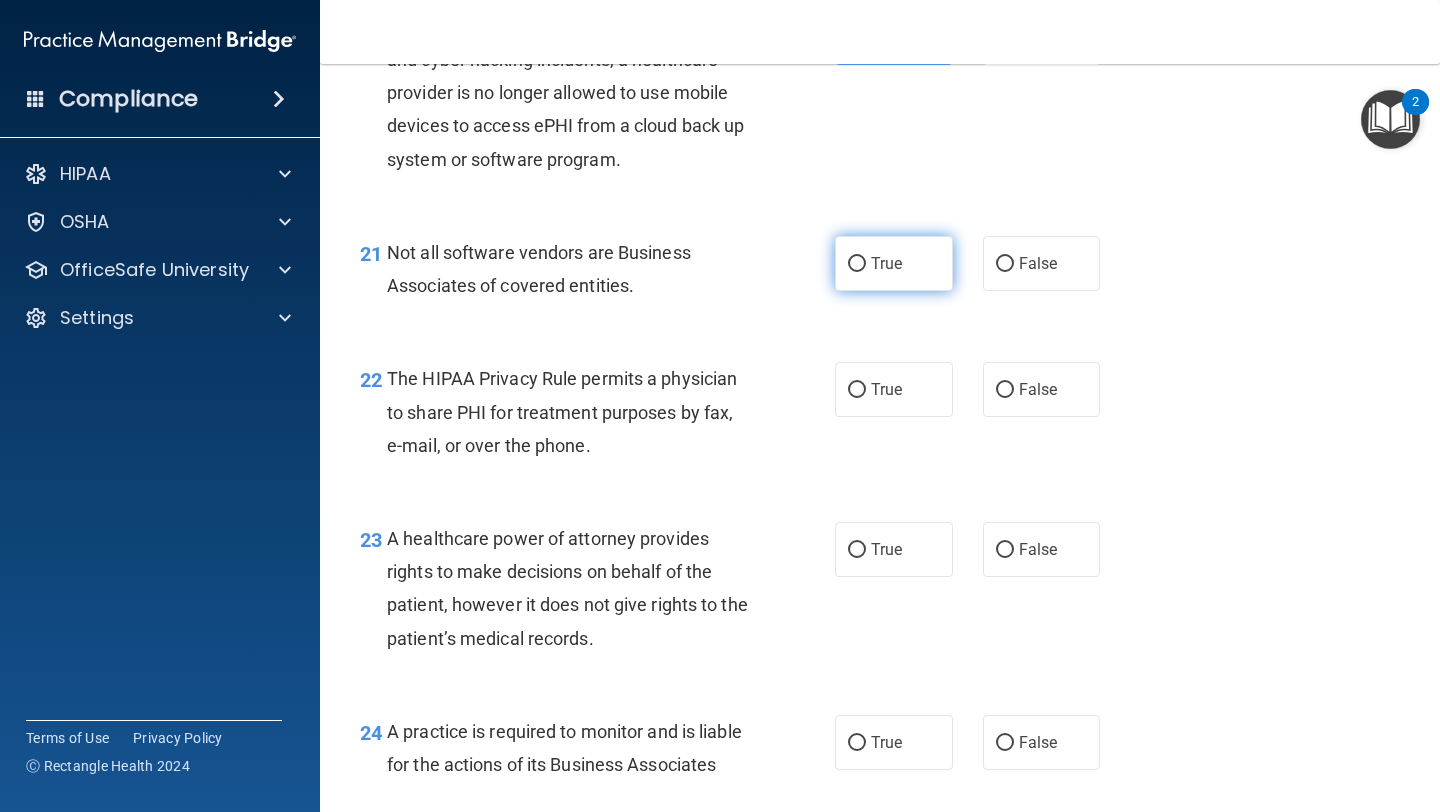 click on "True" at bounding box center (894, 263) 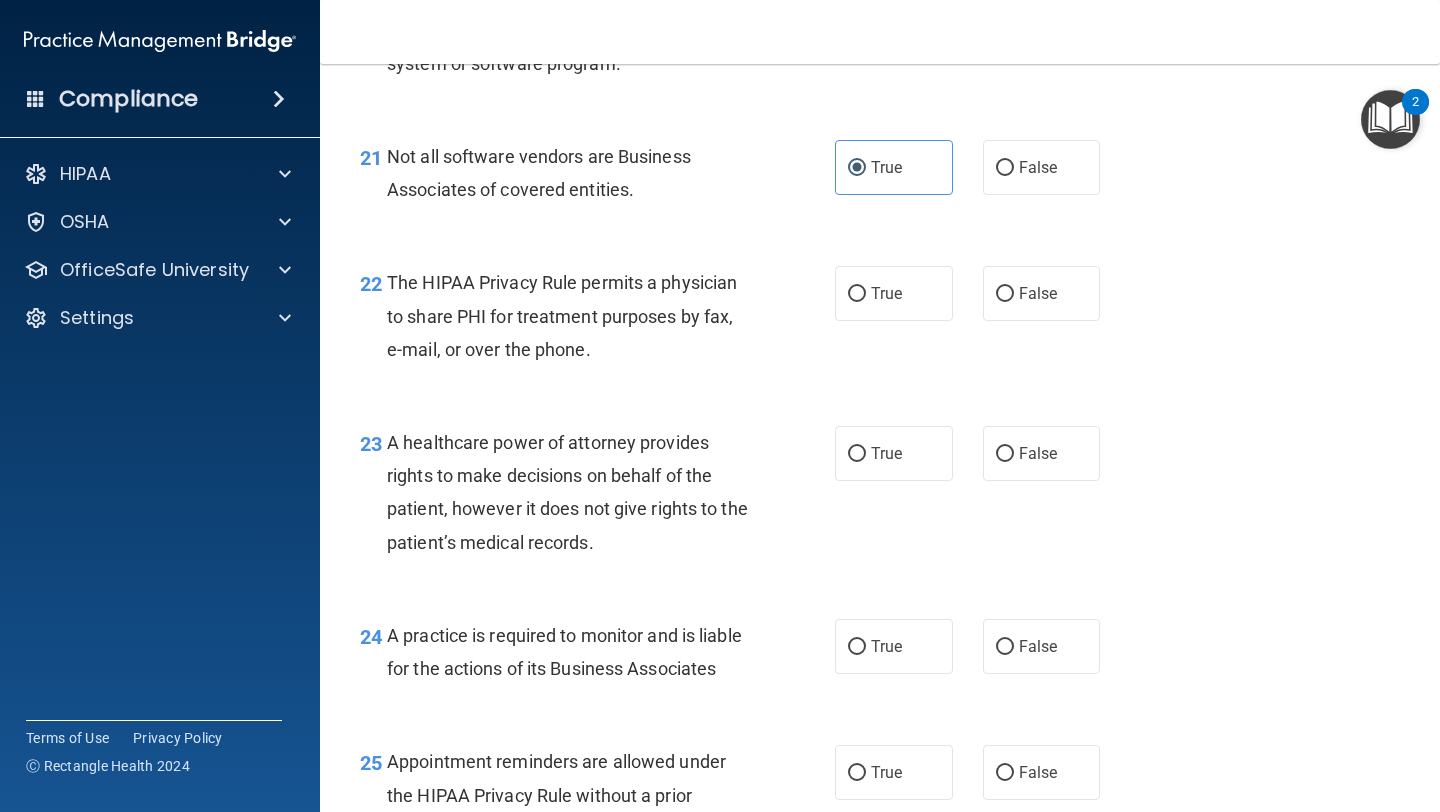 scroll, scrollTop: 3879, scrollLeft: 0, axis: vertical 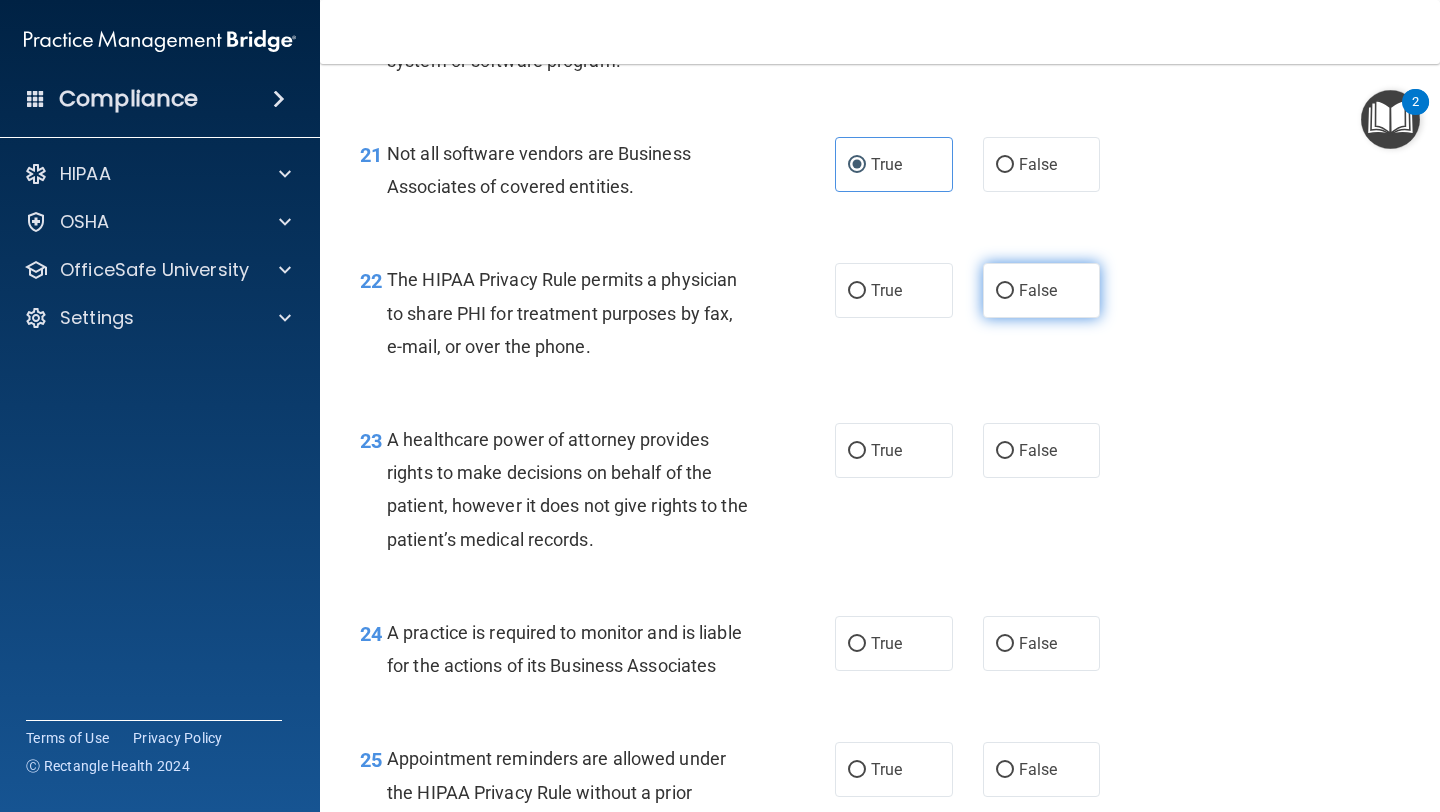 click on "False" at bounding box center (1042, 290) 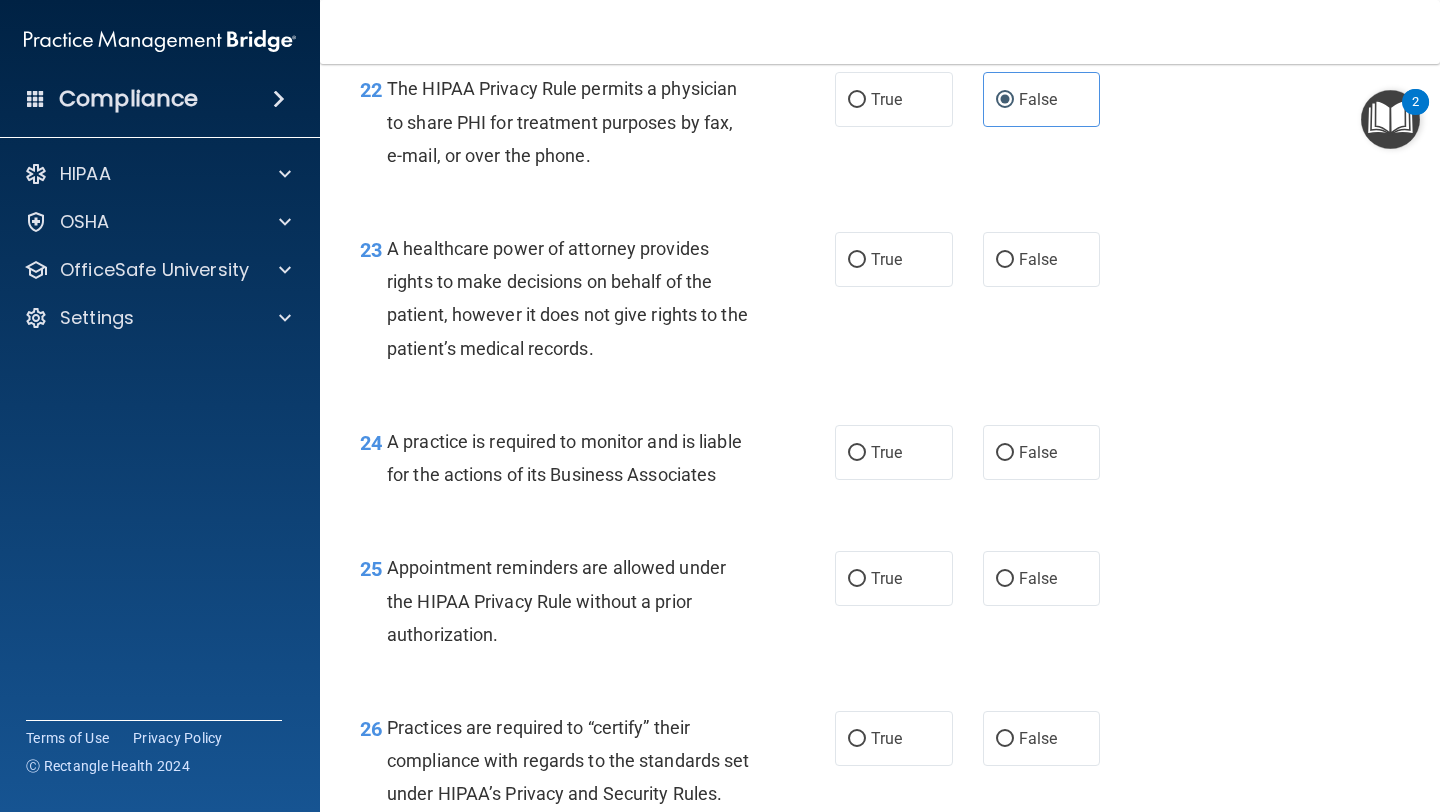 scroll, scrollTop: 4077, scrollLeft: 0, axis: vertical 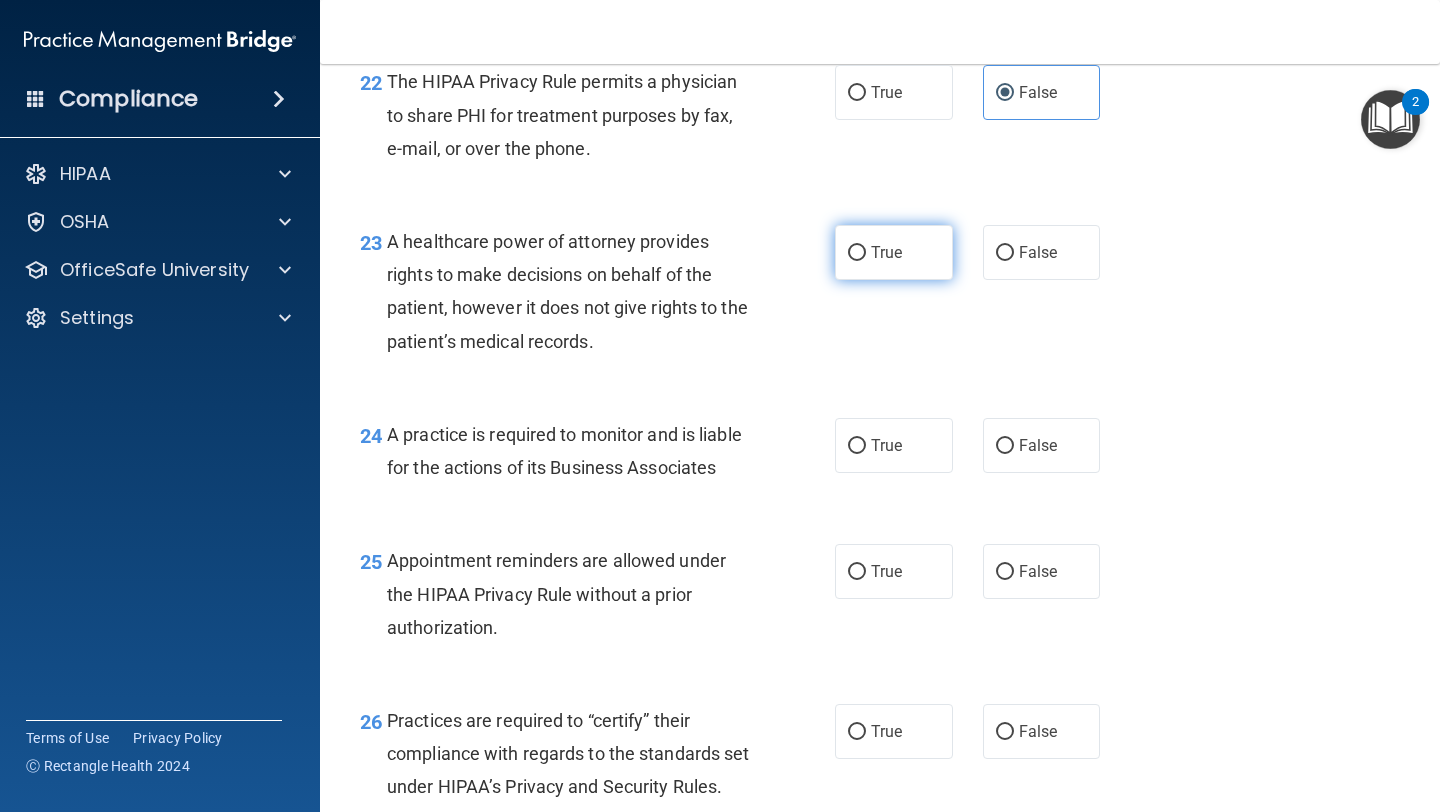 click on "True" at bounding box center [894, 252] 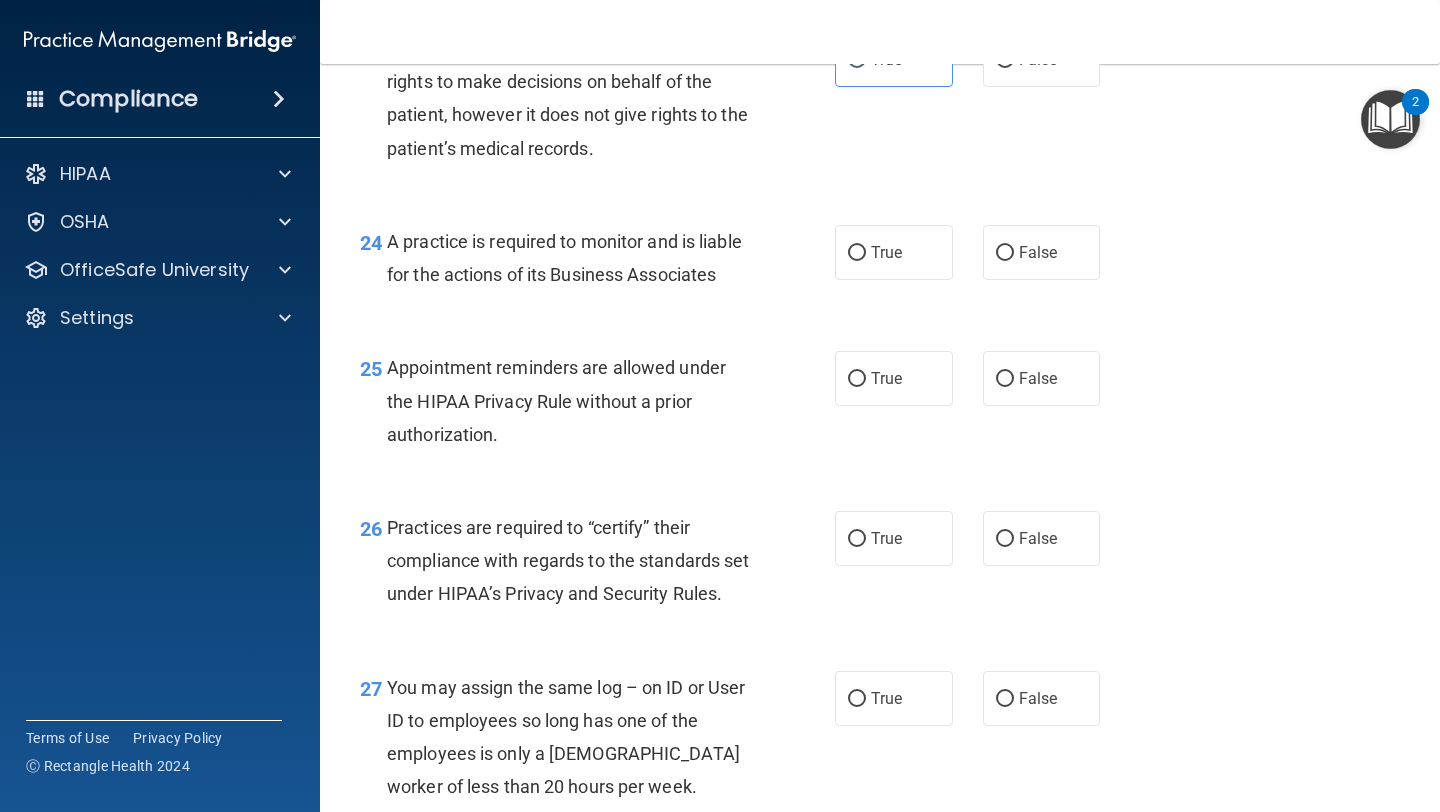 scroll, scrollTop: 4274, scrollLeft: 0, axis: vertical 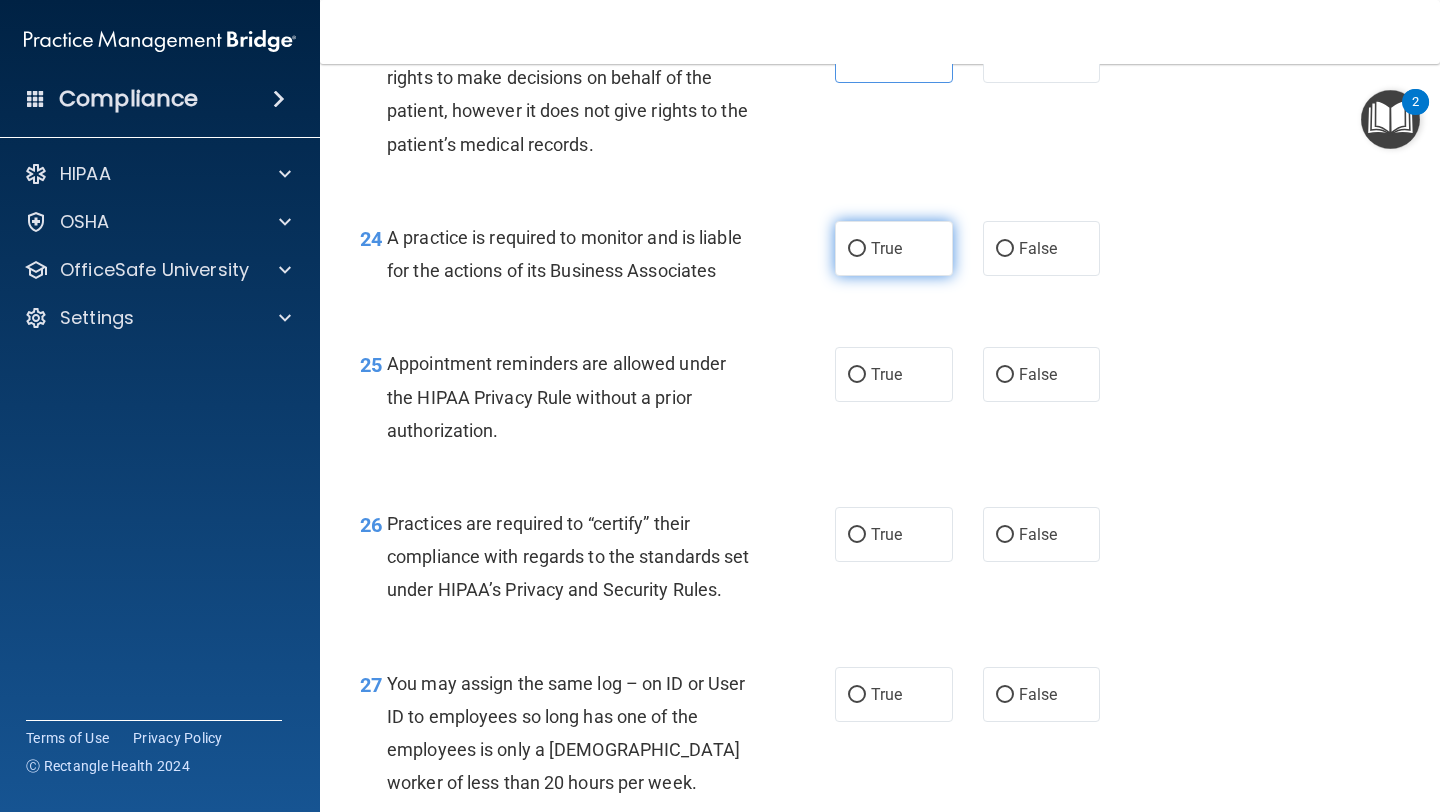 click on "True" at bounding box center (894, 248) 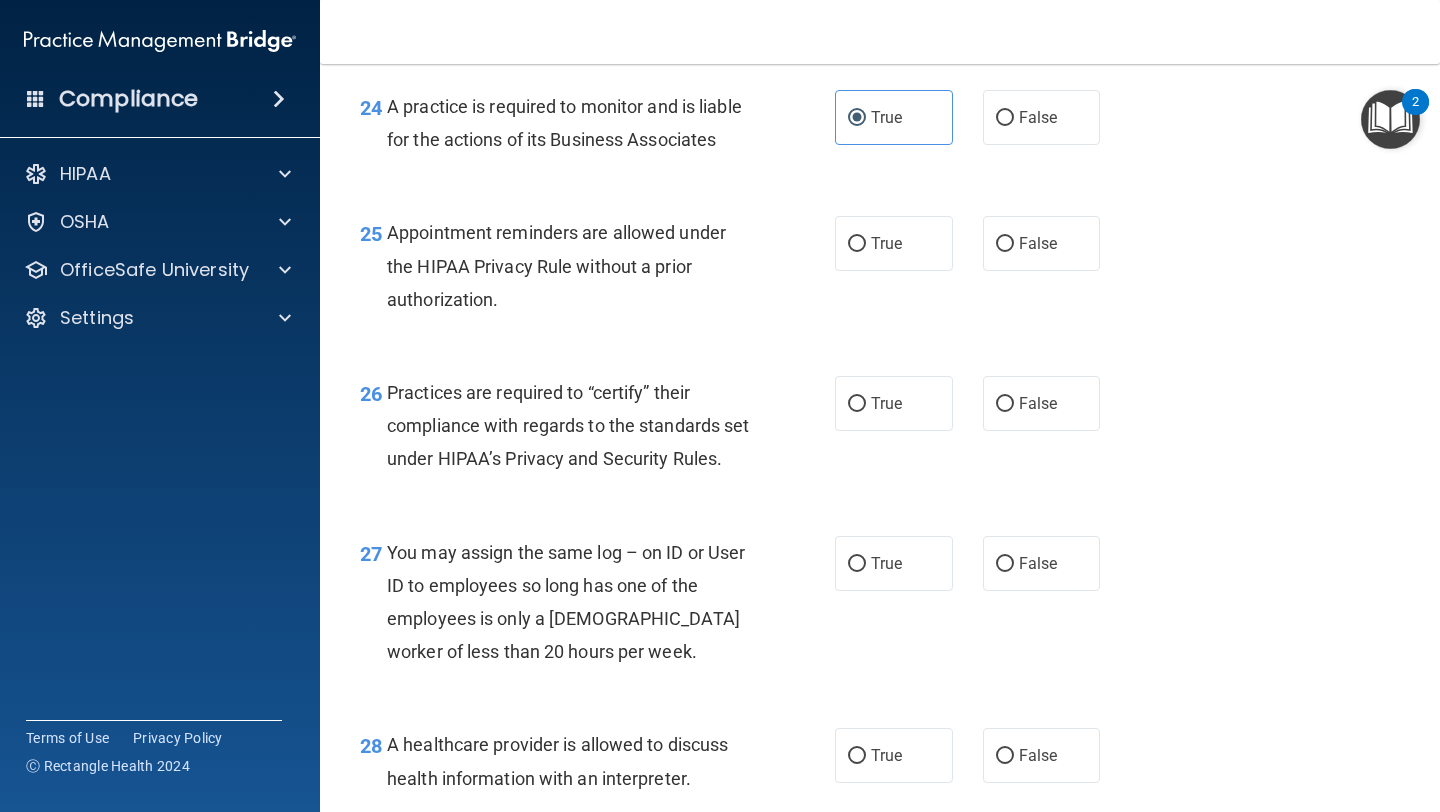 scroll, scrollTop: 4410, scrollLeft: 0, axis: vertical 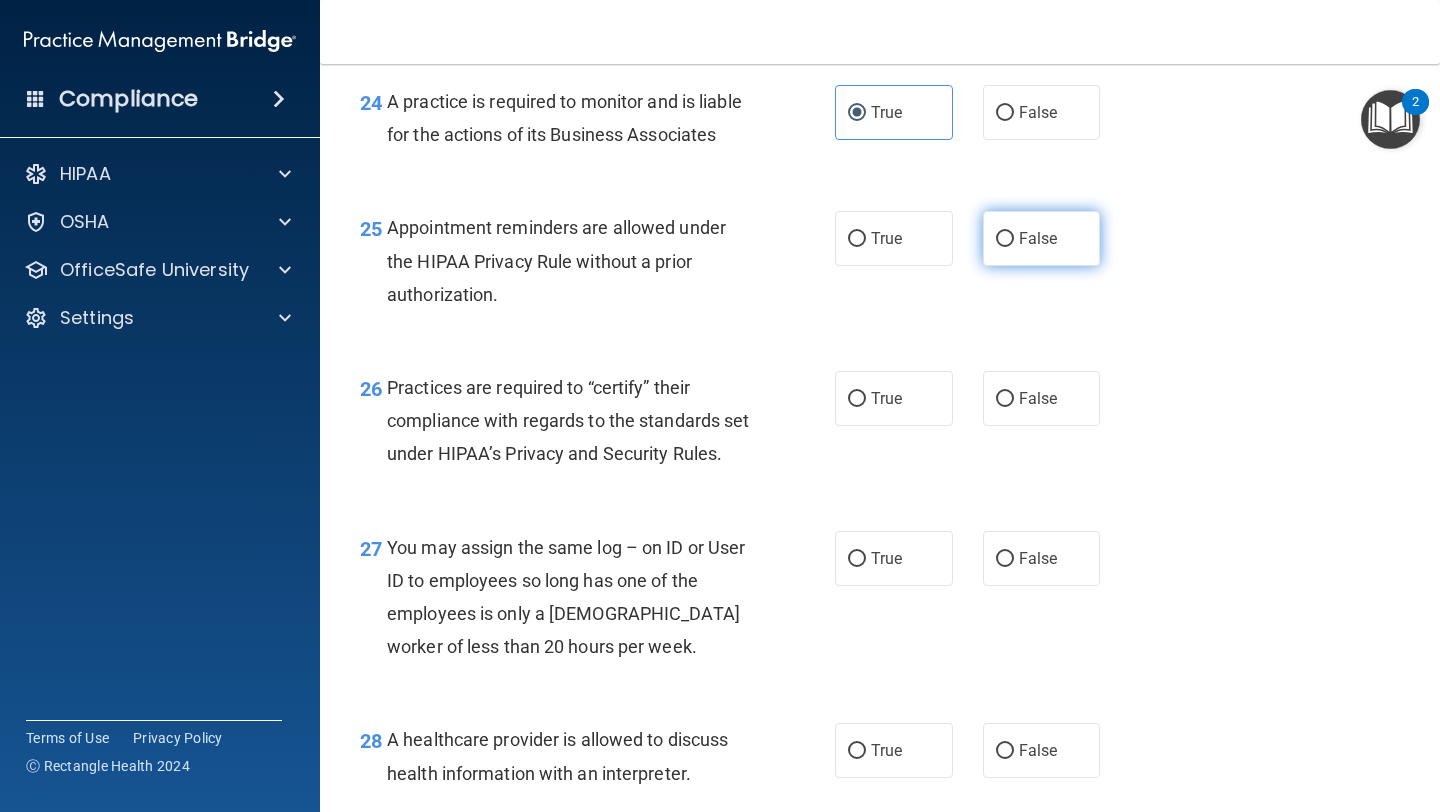 click on "False" at bounding box center (1038, 238) 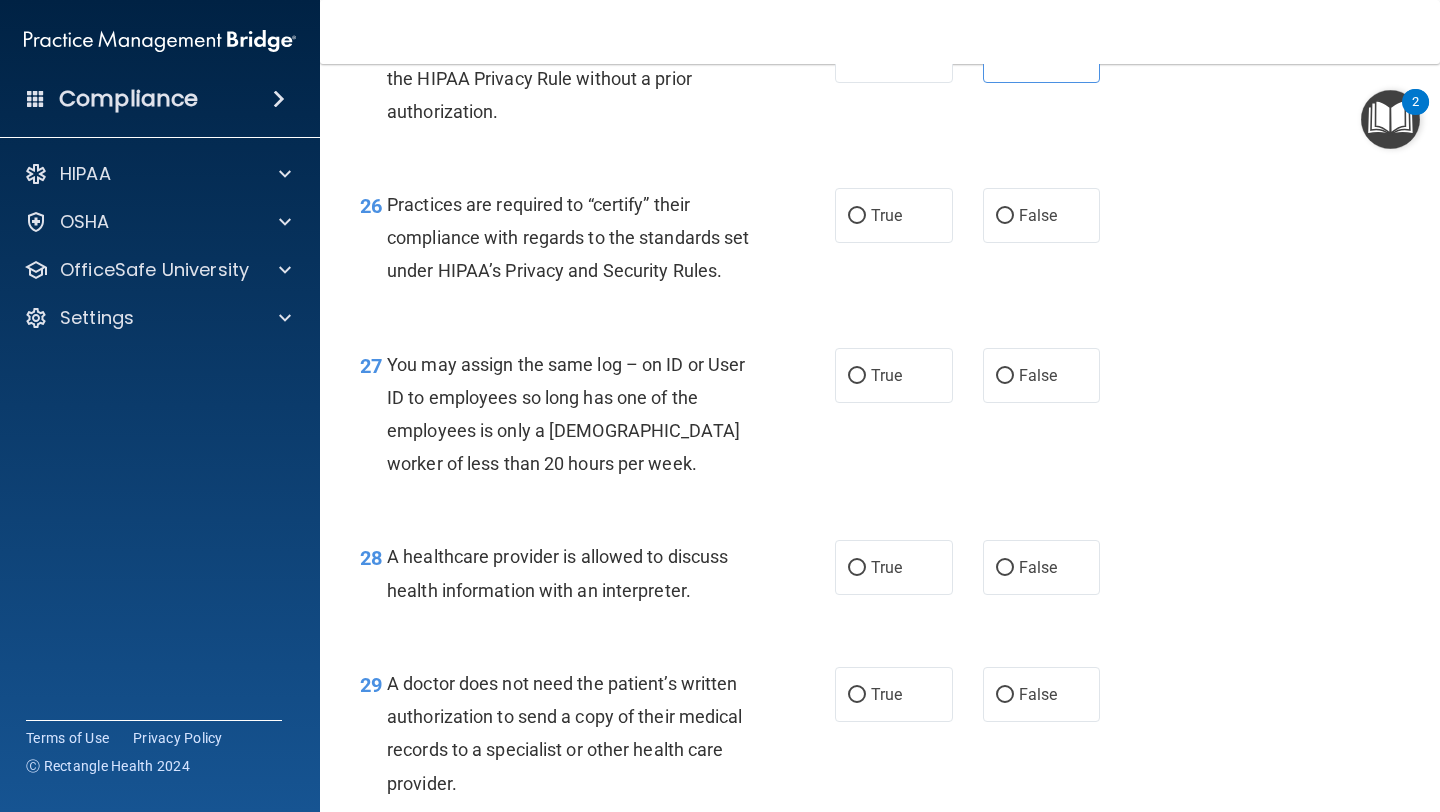 scroll, scrollTop: 4605, scrollLeft: 0, axis: vertical 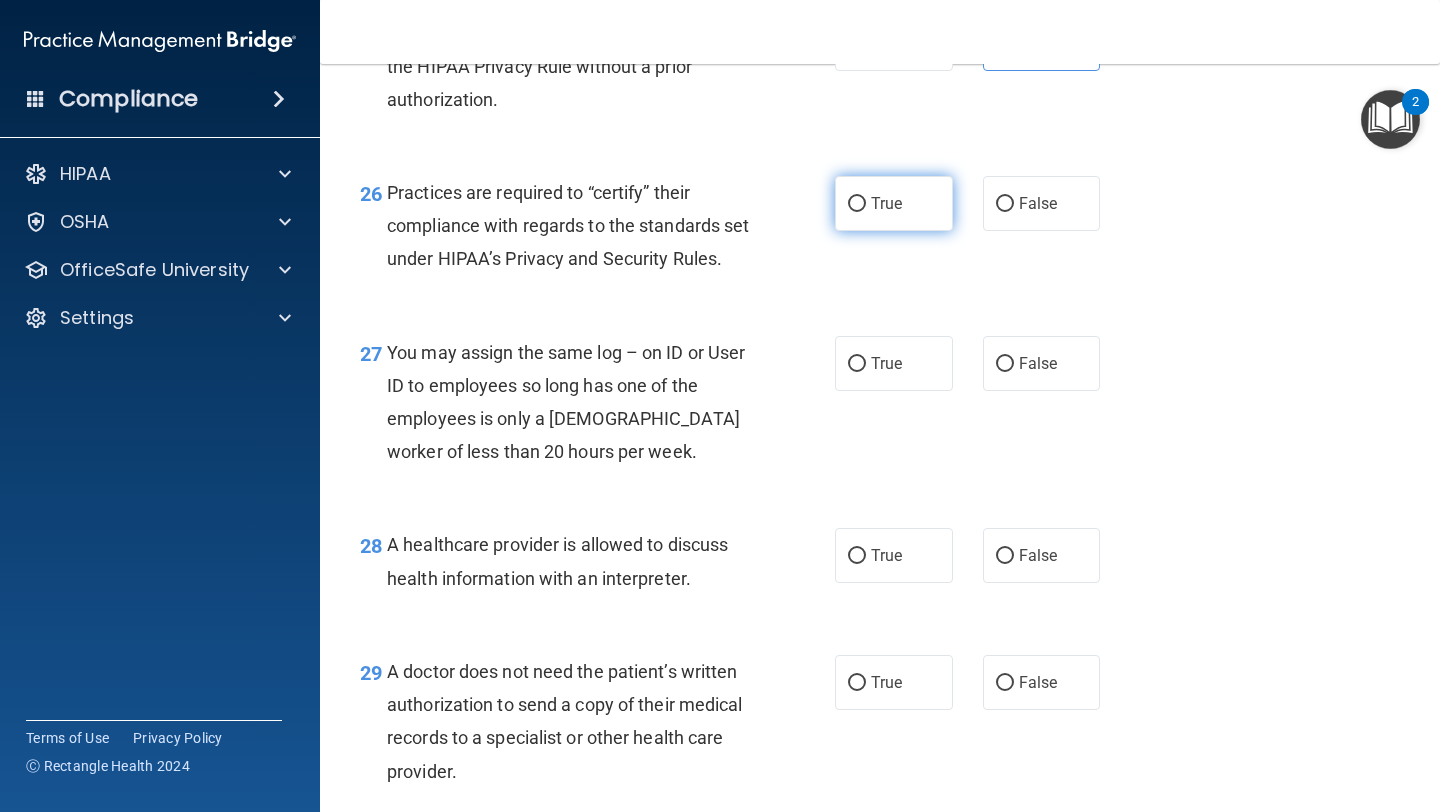 click on "True" at bounding box center (886, 203) 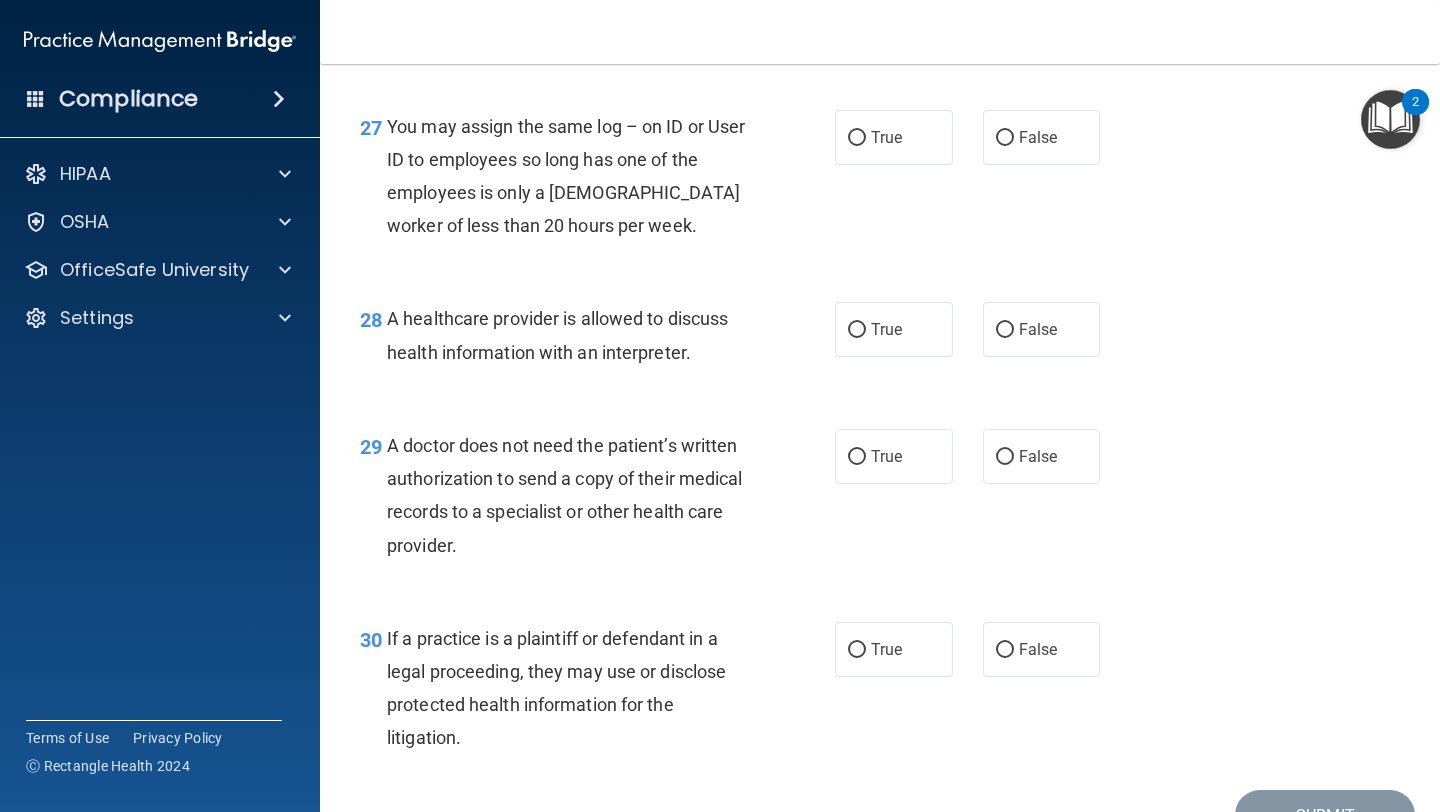 scroll, scrollTop: 4850, scrollLeft: 0, axis: vertical 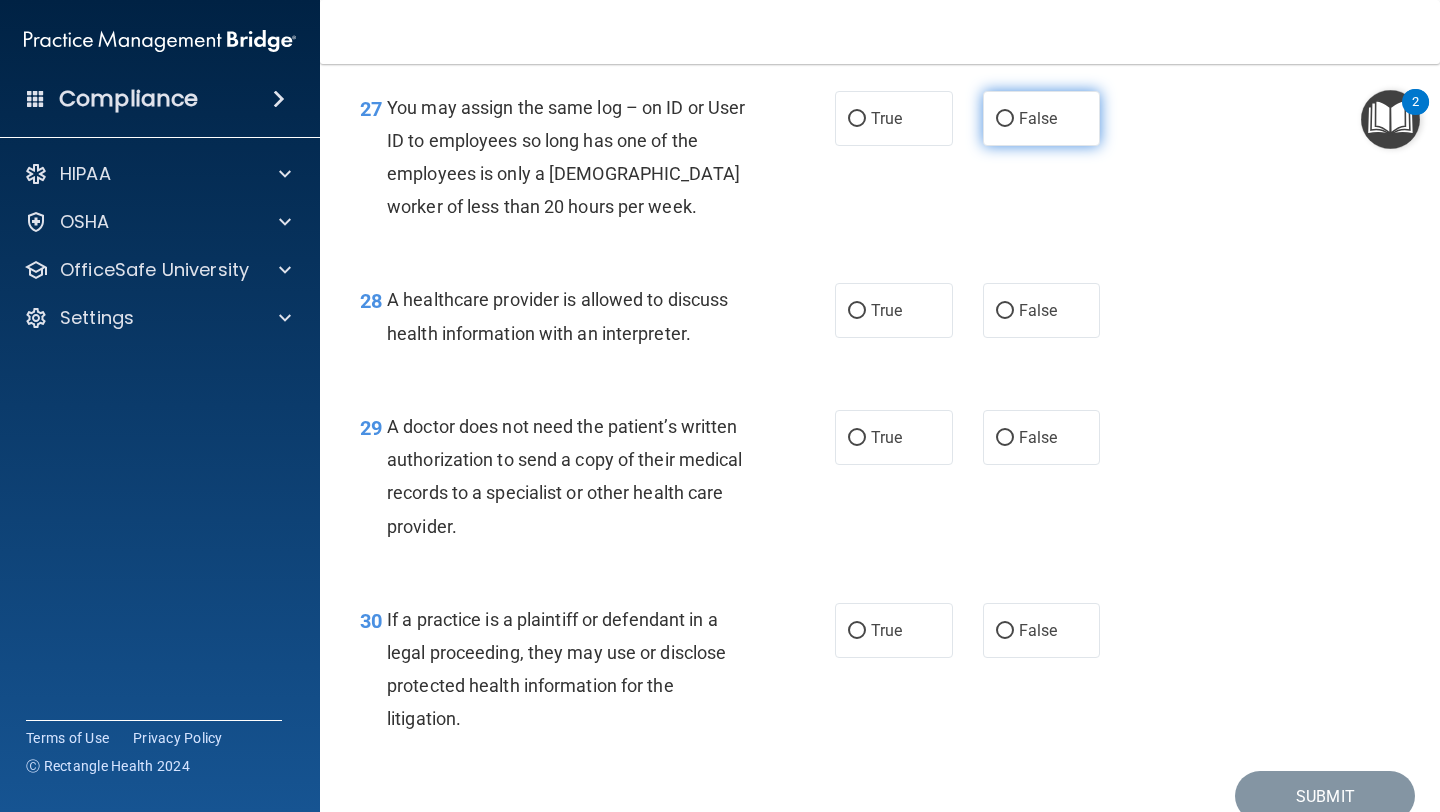 click on "False" at bounding box center [1042, 118] 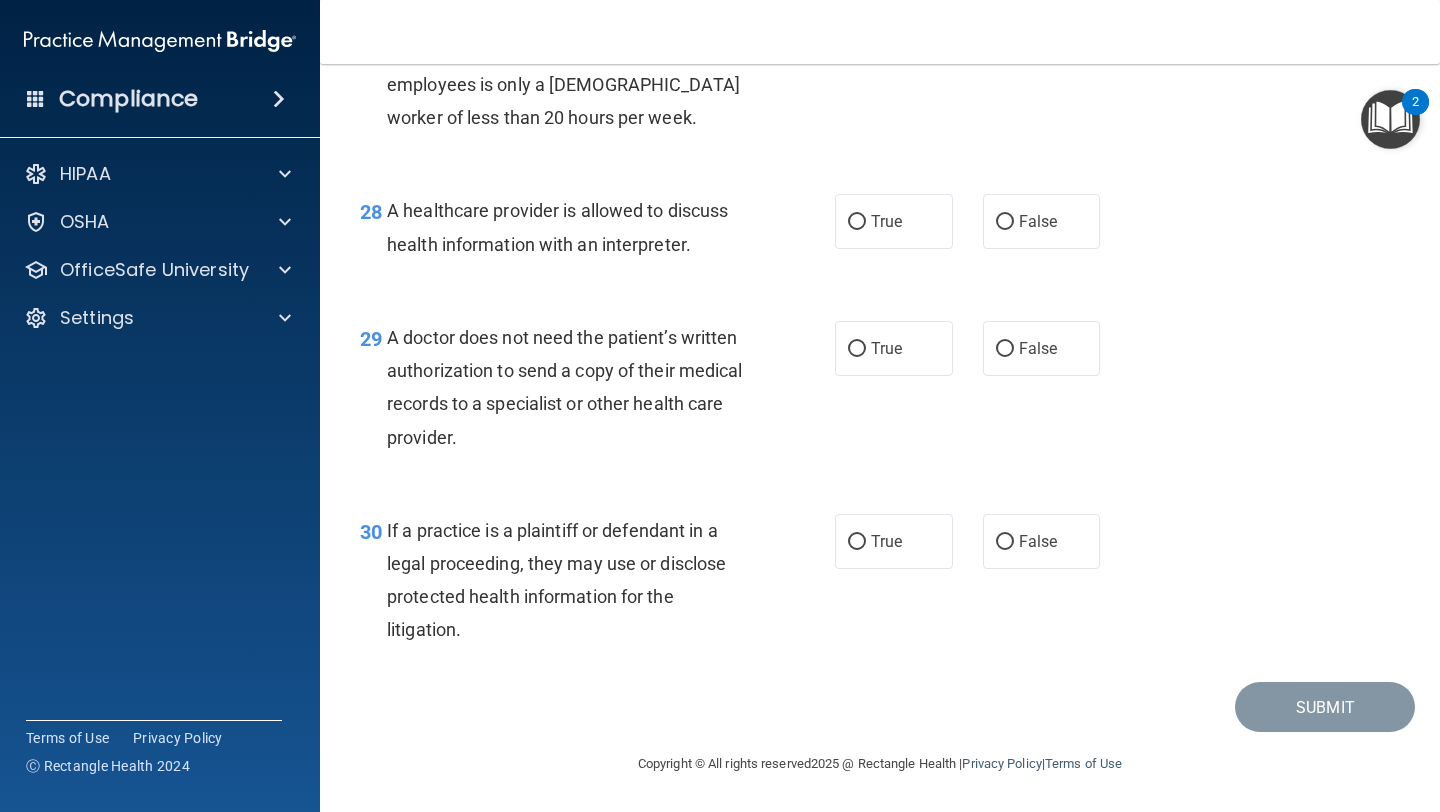 scroll, scrollTop: 4969, scrollLeft: 0, axis: vertical 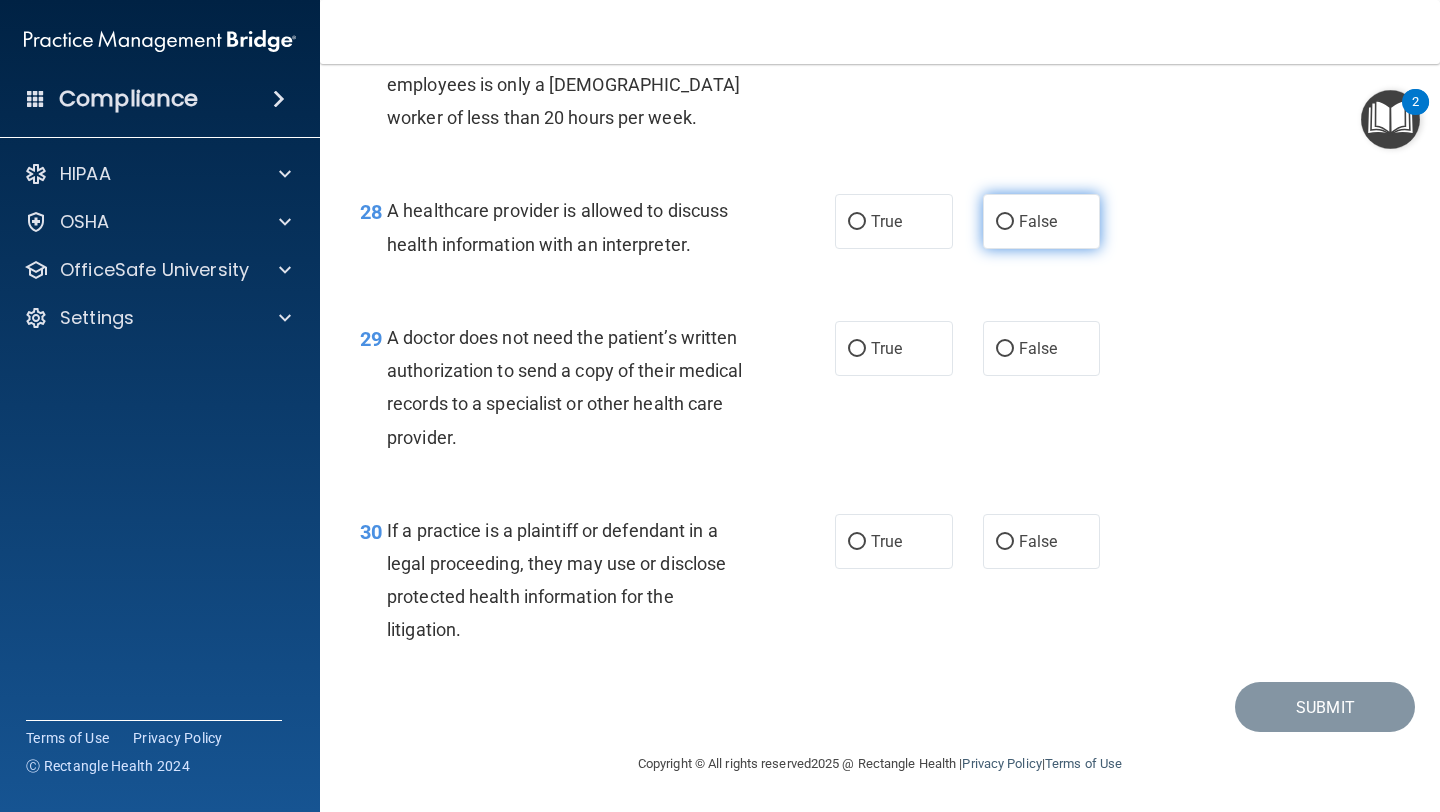 click on "False" at bounding box center [1042, 221] 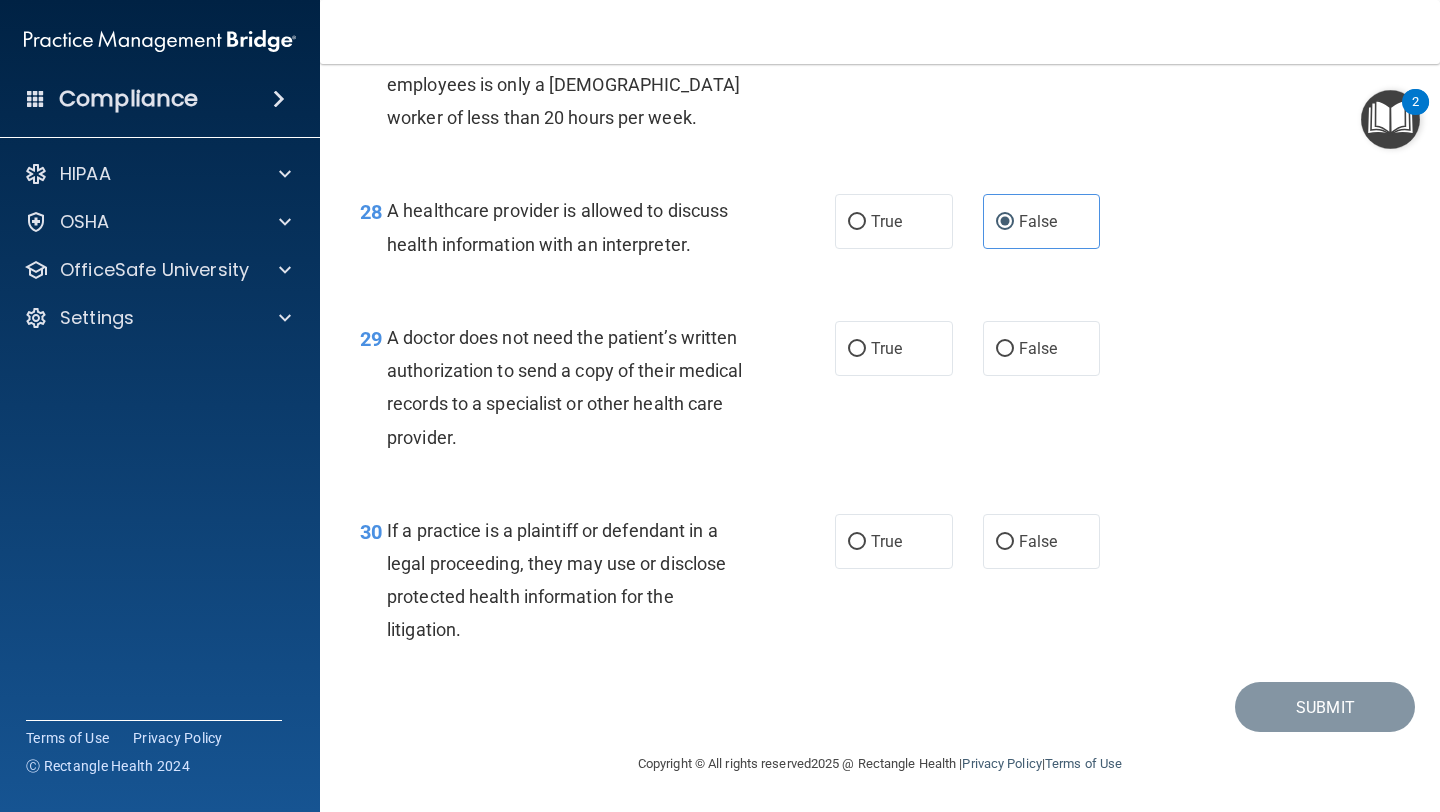 scroll, scrollTop: 4973, scrollLeft: 0, axis: vertical 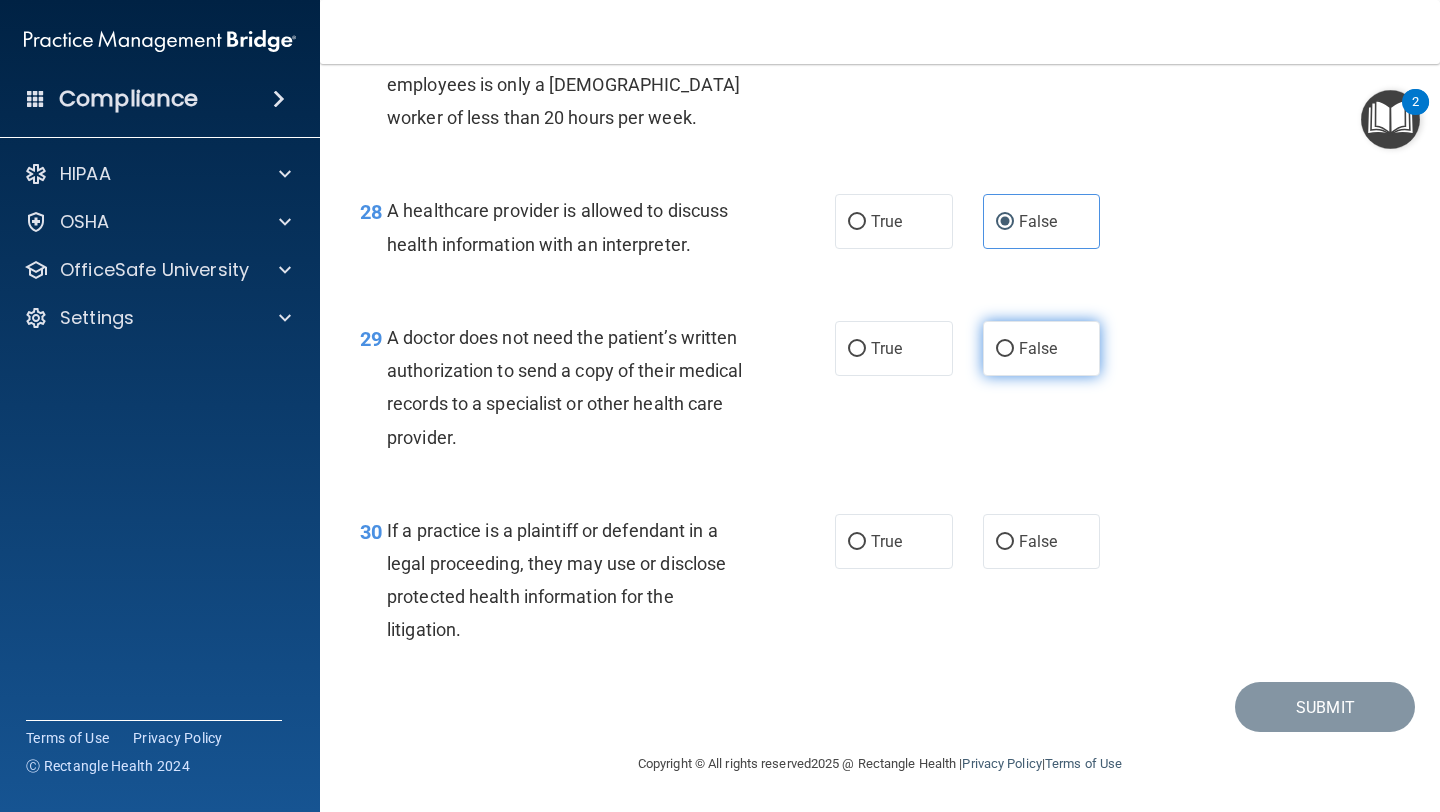 click on "False" at bounding box center (1005, 349) 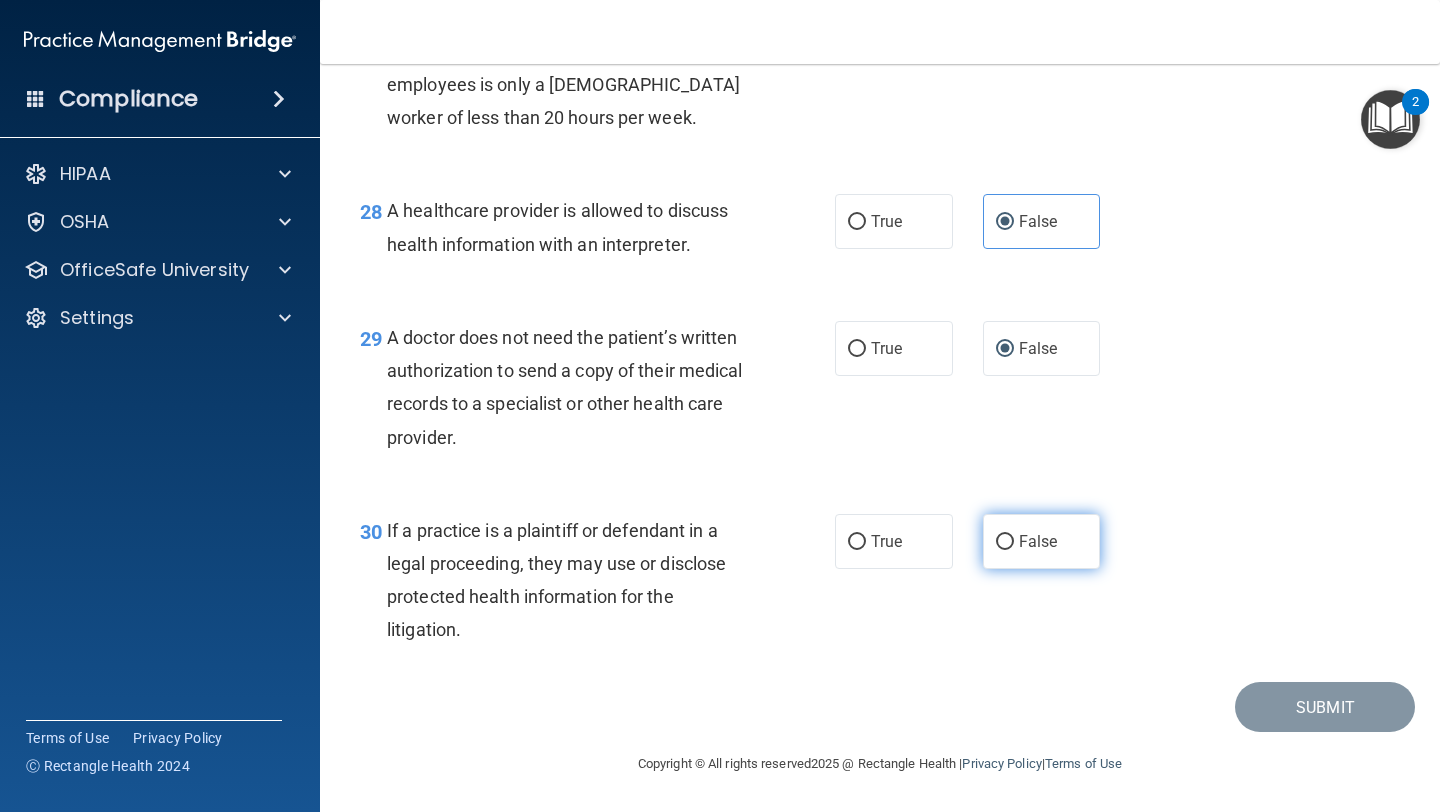 click on "False" at bounding box center (1005, 542) 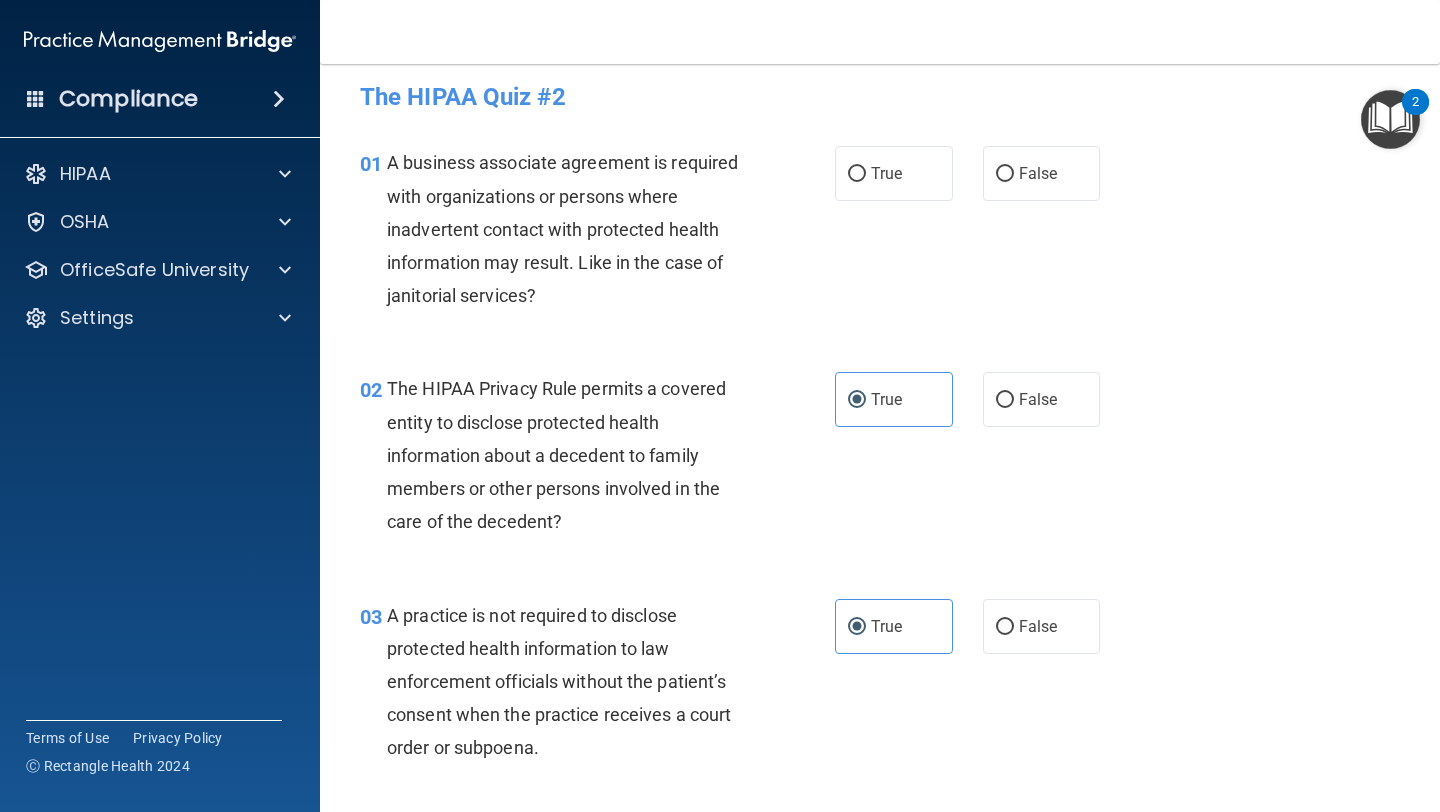 scroll, scrollTop: 0, scrollLeft: 0, axis: both 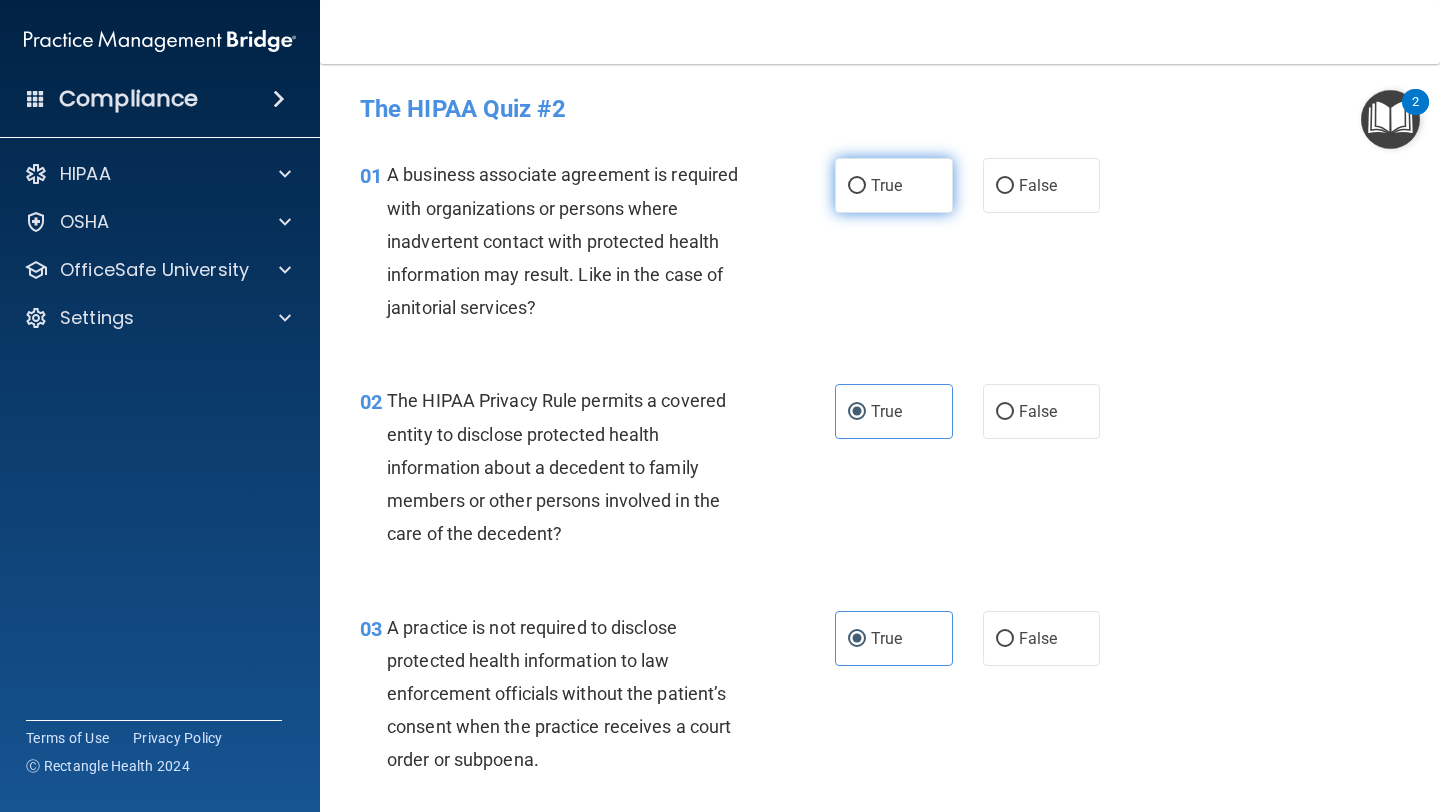 click on "True" at bounding box center (894, 185) 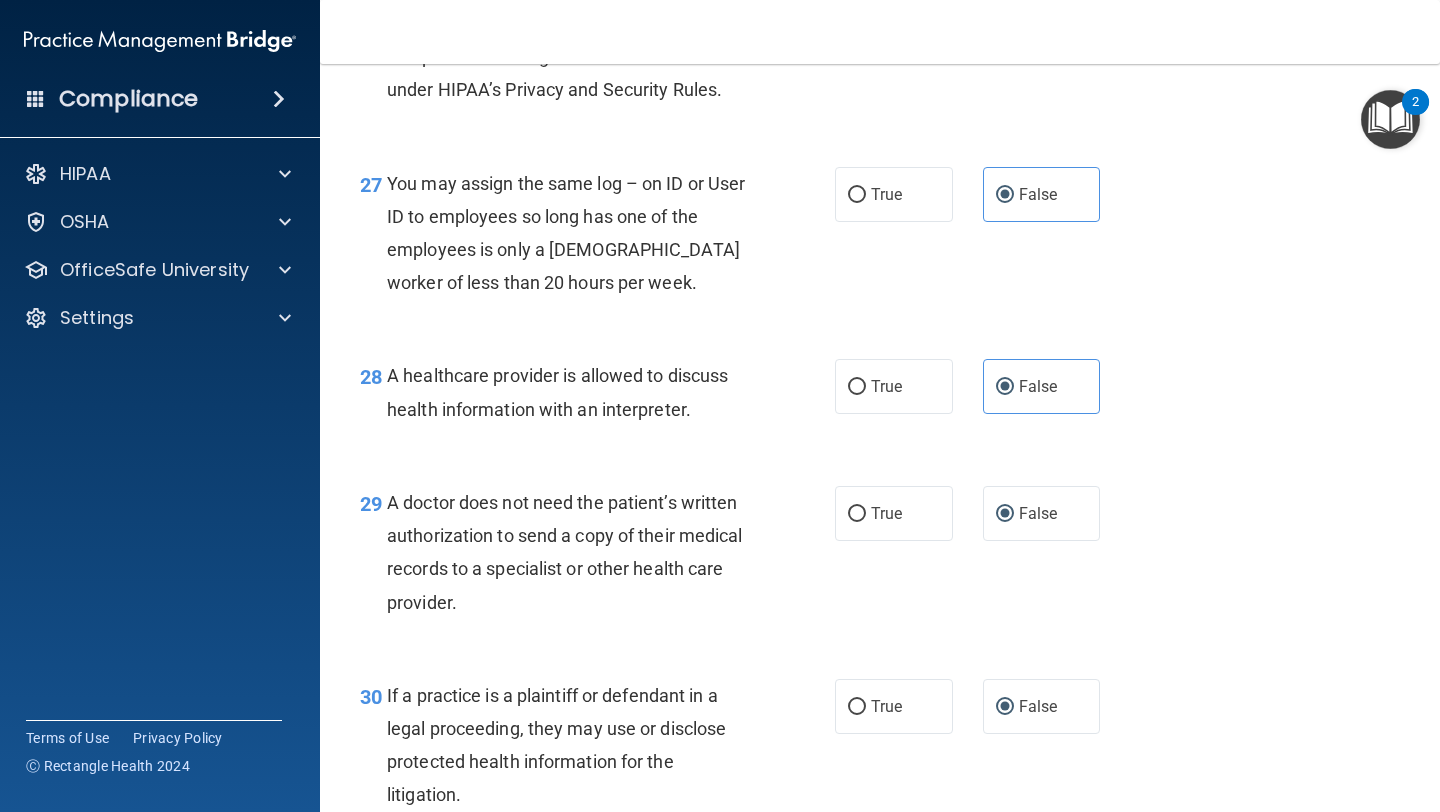 scroll, scrollTop: 4973, scrollLeft: 0, axis: vertical 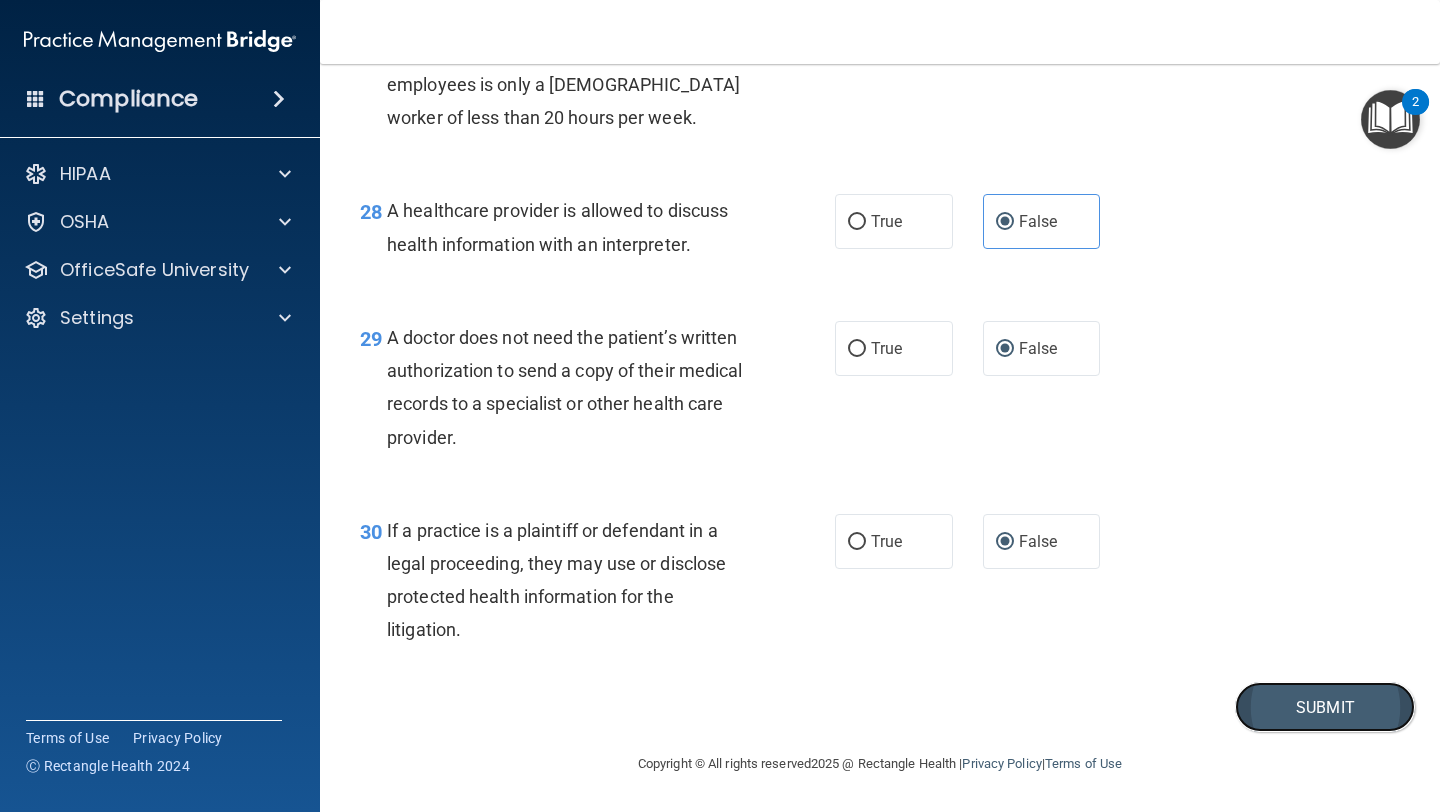 click on "Submit" at bounding box center (1325, 707) 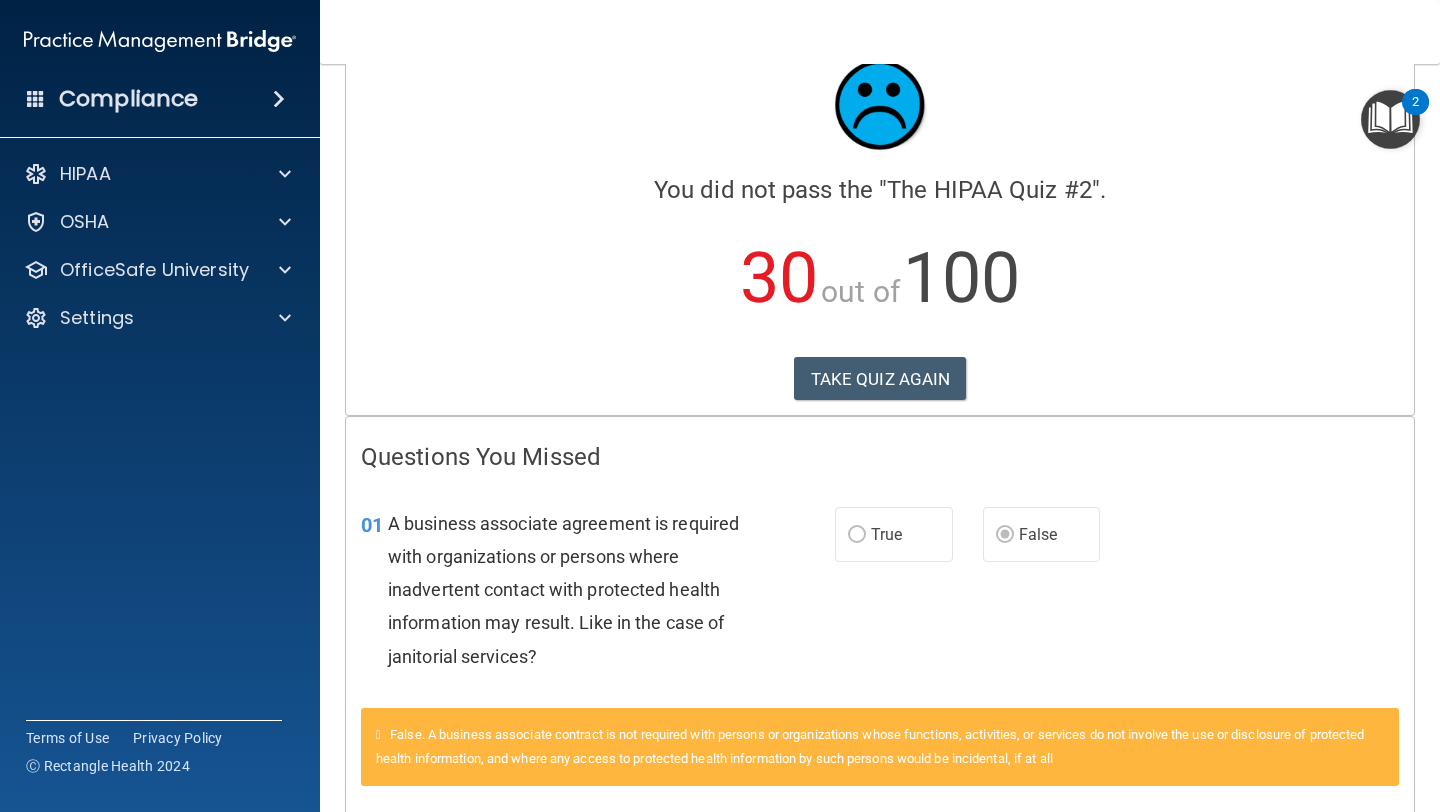 scroll, scrollTop: 0, scrollLeft: 0, axis: both 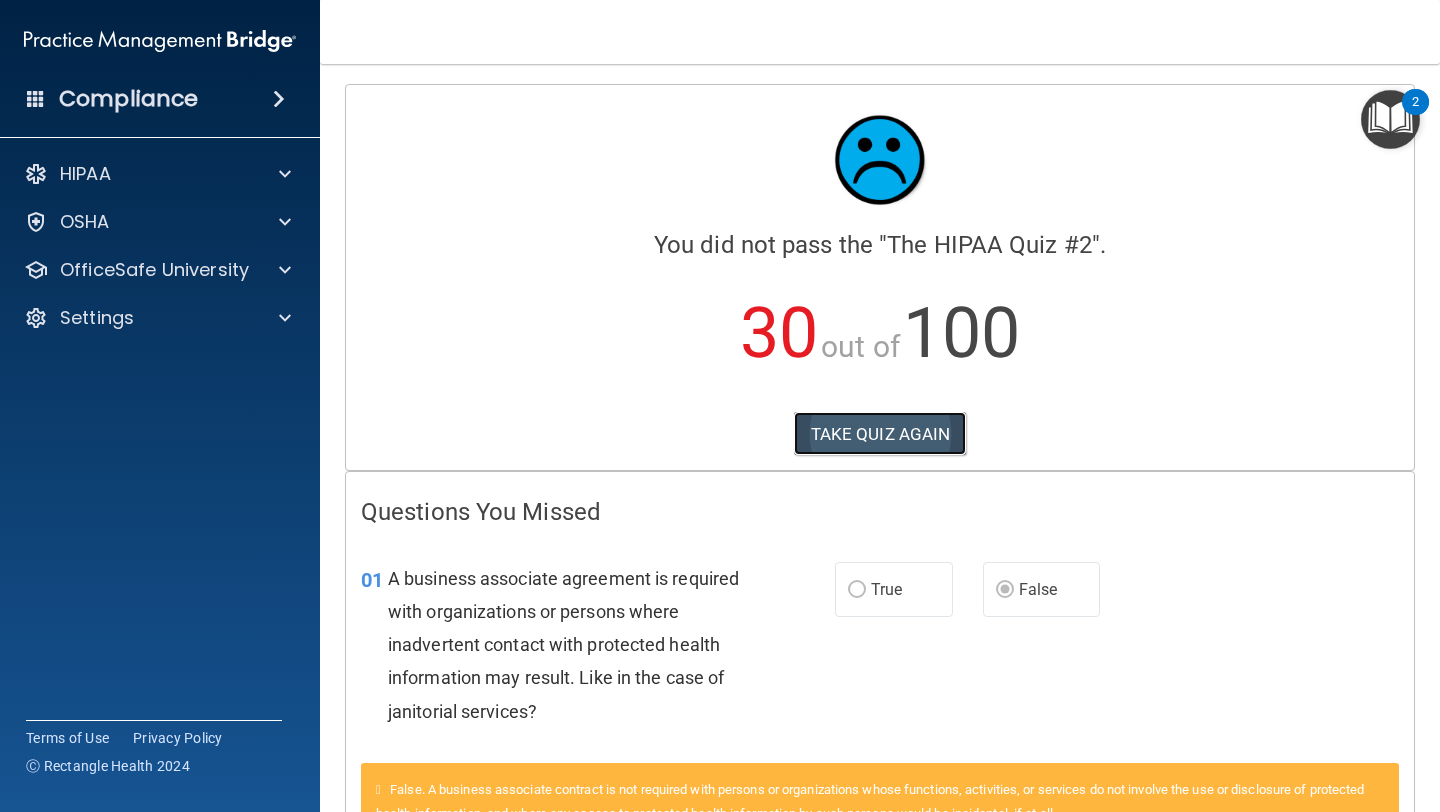 click on "TAKE QUIZ AGAIN" at bounding box center [880, 434] 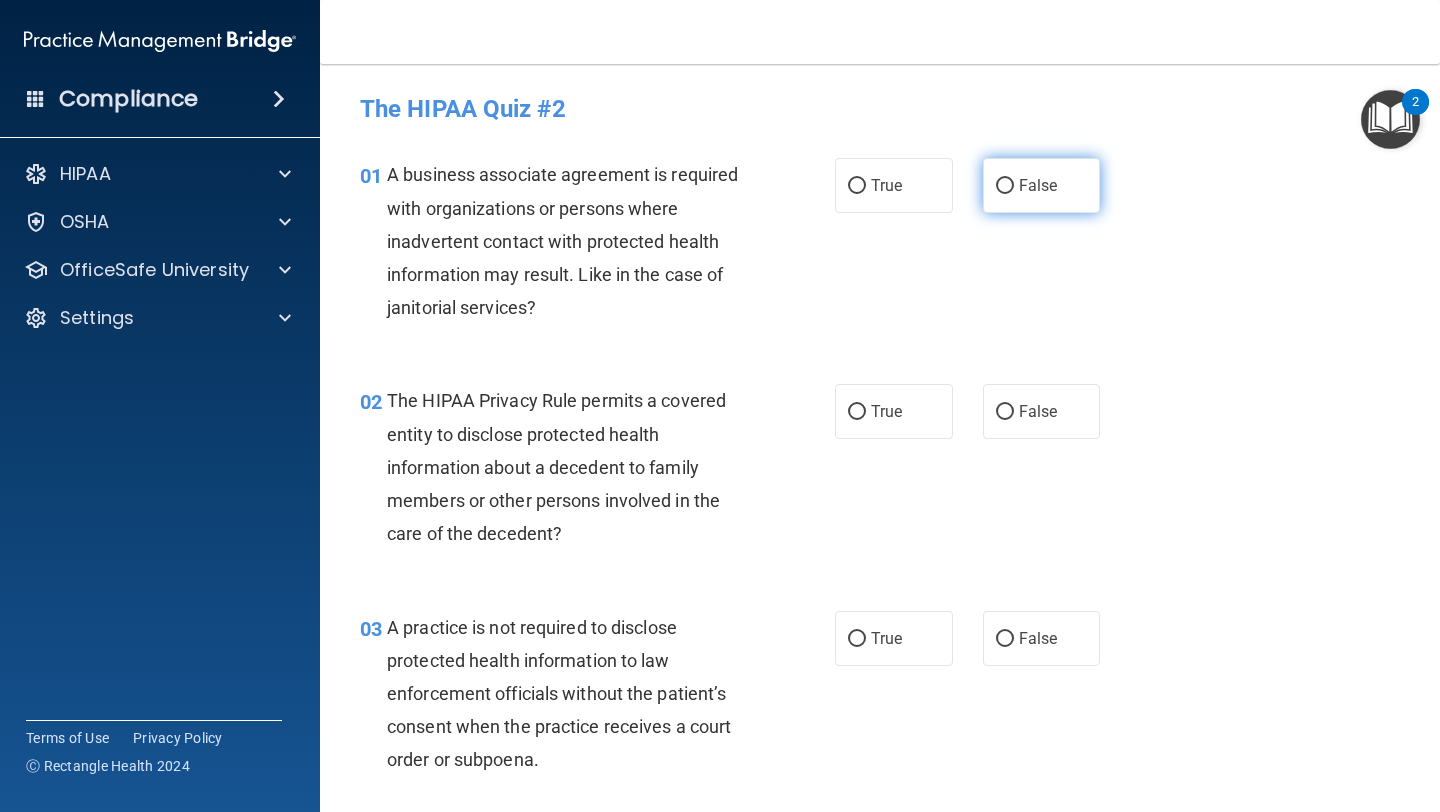 click on "False" at bounding box center (1042, 185) 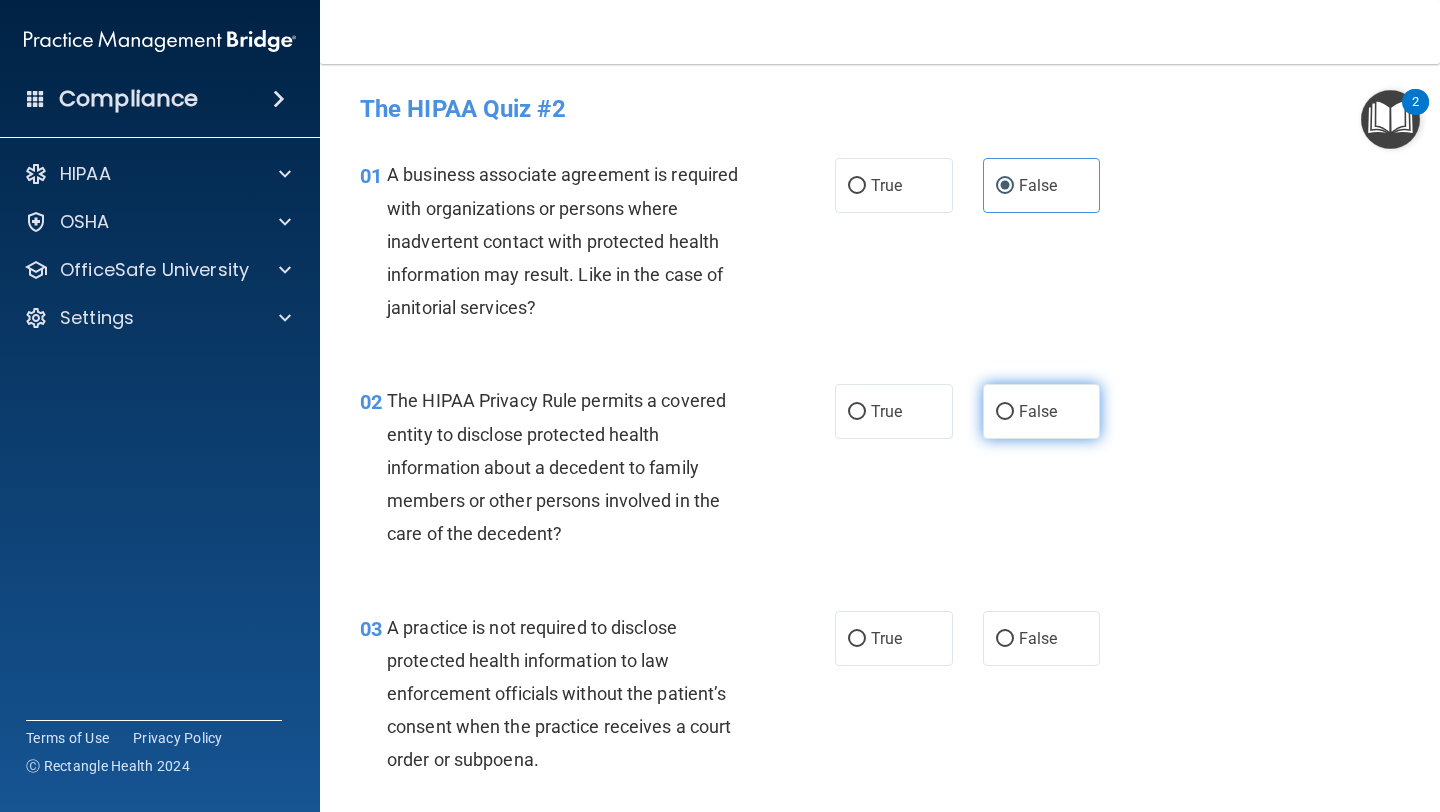 click on "False" at bounding box center (1042, 411) 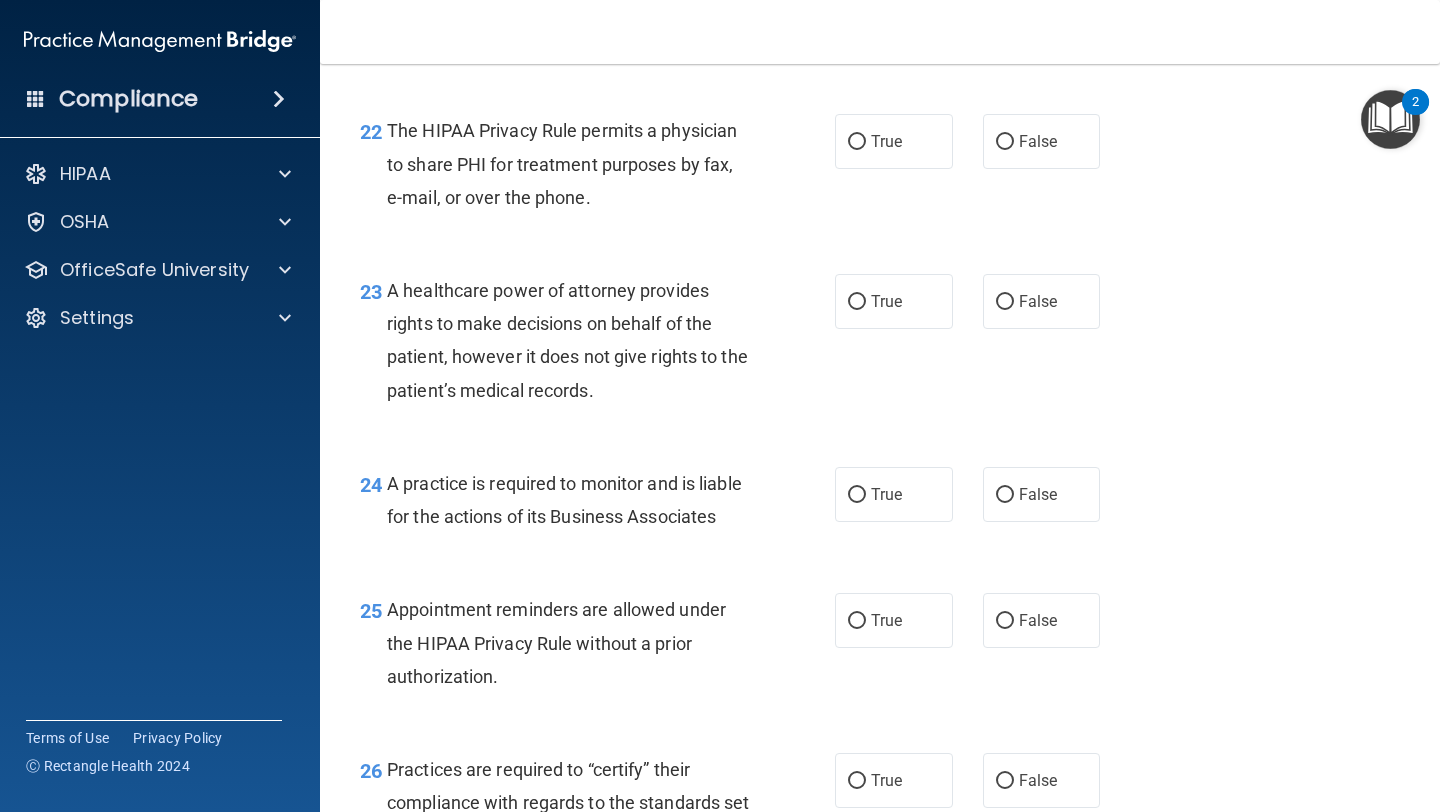 scroll, scrollTop: 4973, scrollLeft: 0, axis: vertical 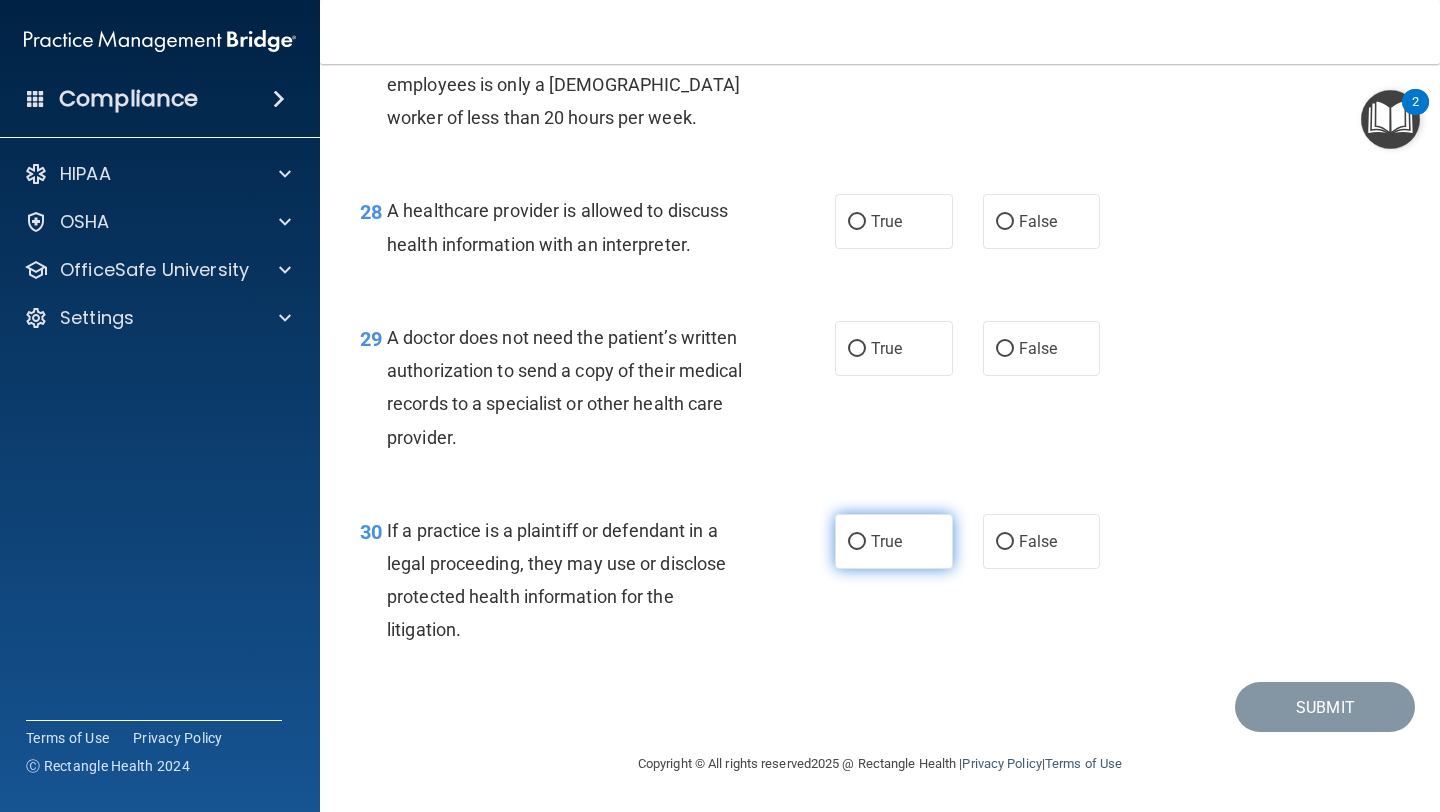 click on "True" at bounding box center [894, 541] 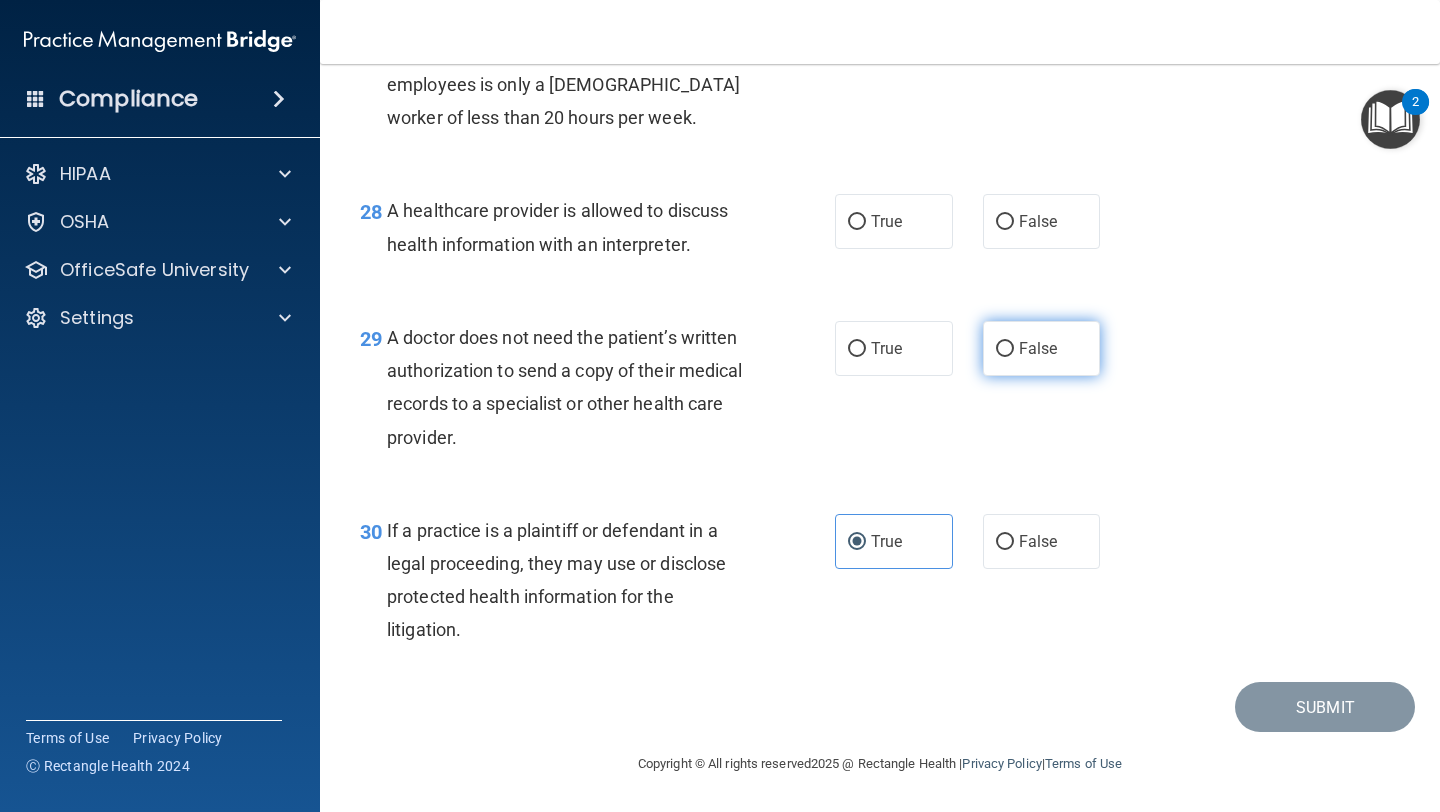 click on "False" at bounding box center [1038, 348] 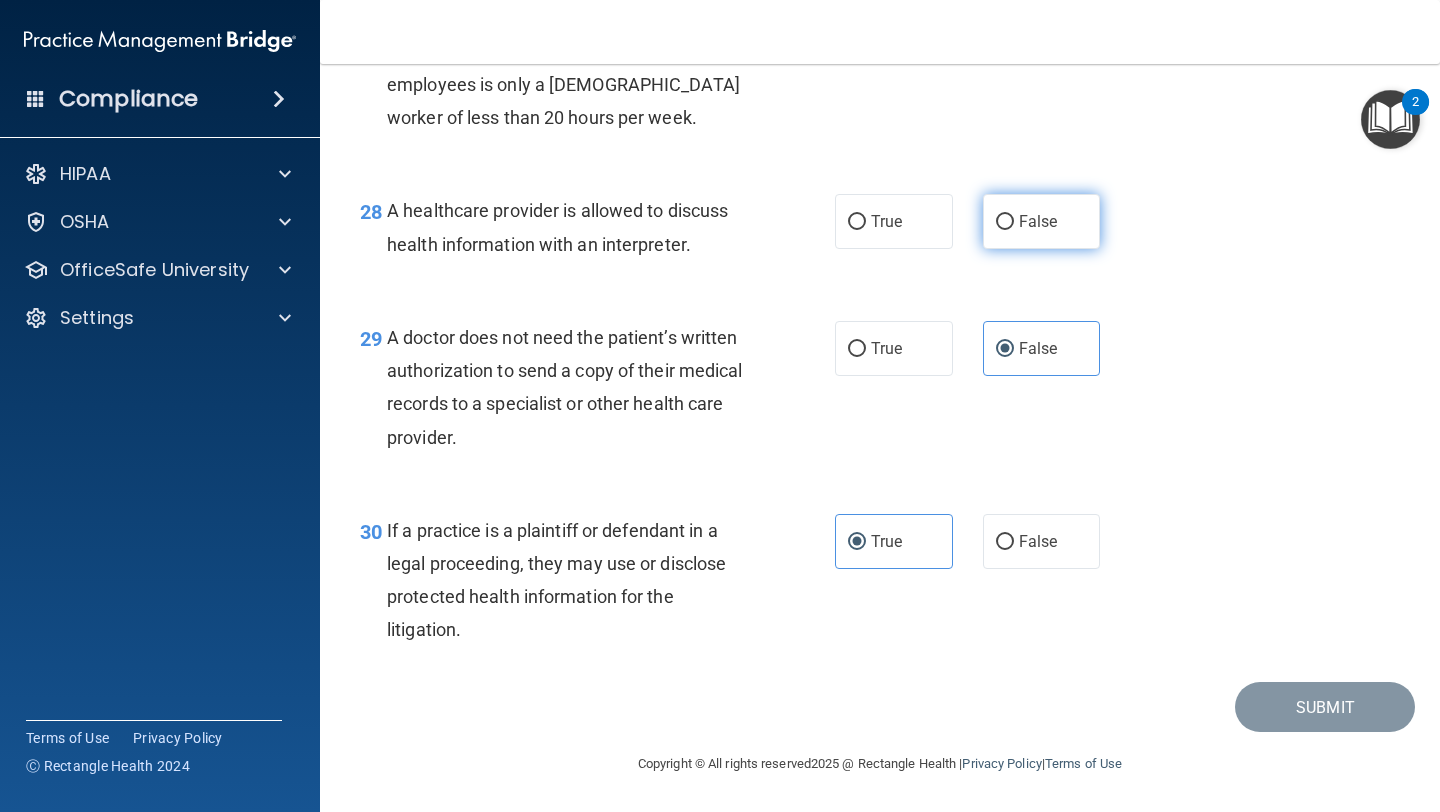 click on "False" at bounding box center (1042, 221) 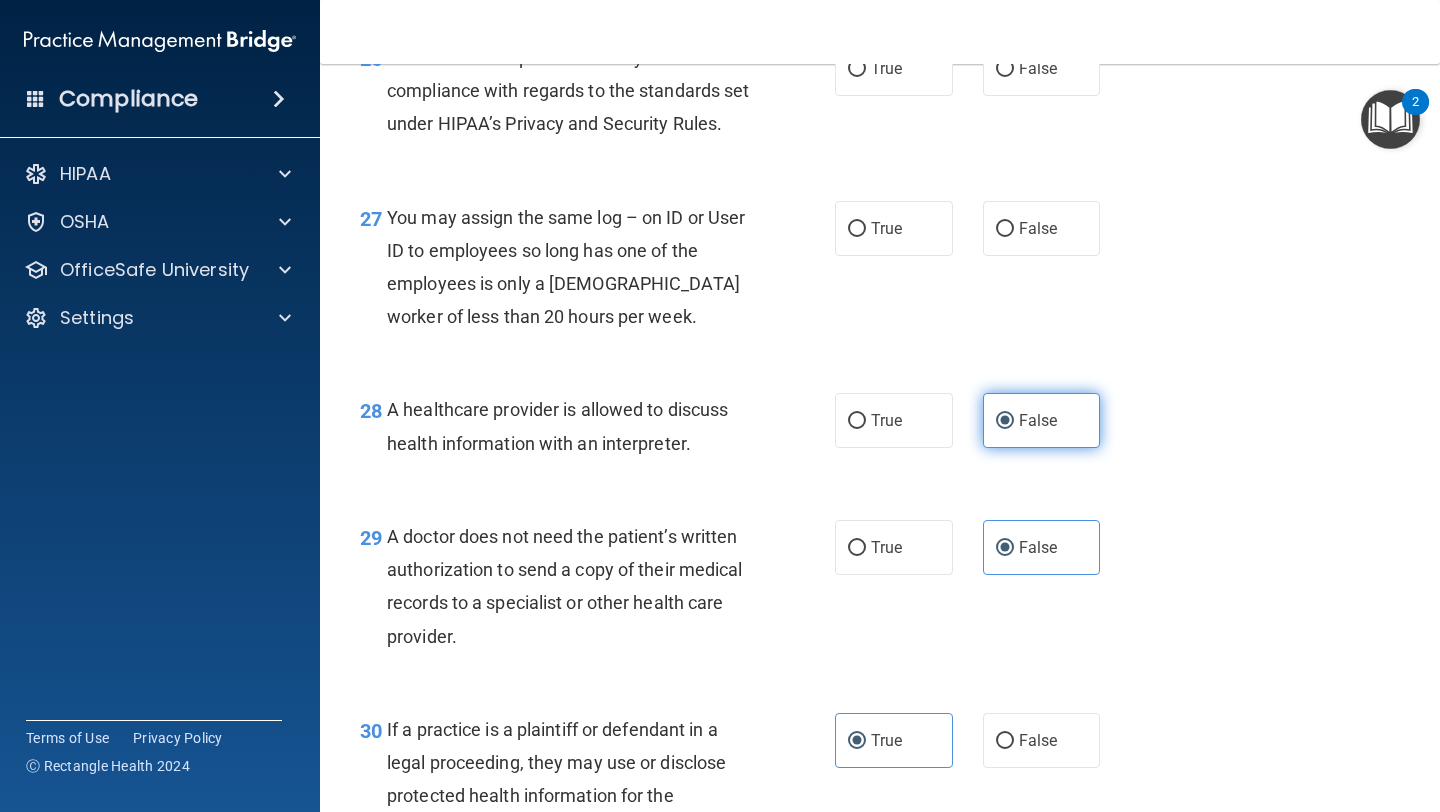 scroll, scrollTop: 4723, scrollLeft: 0, axis: vertical 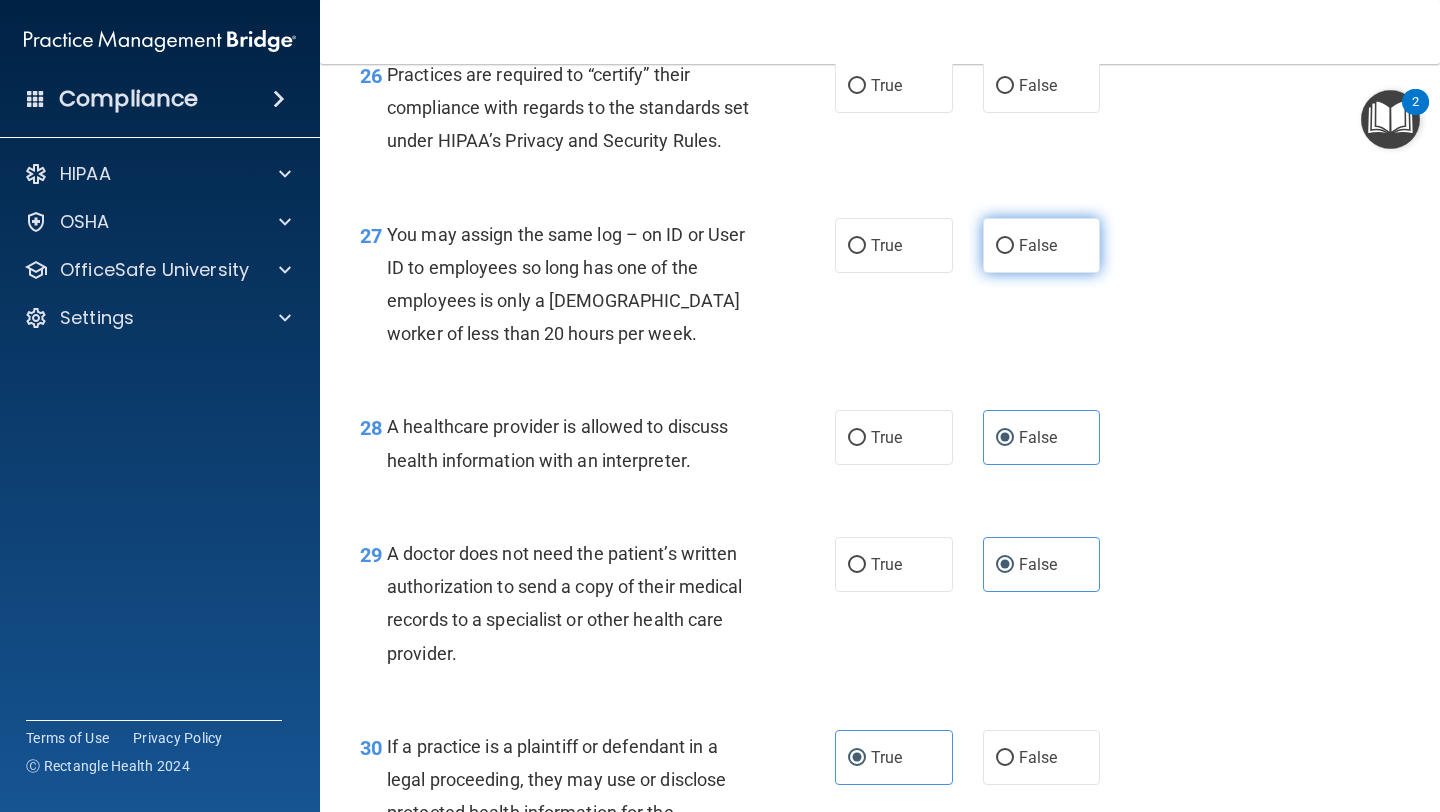 click on "False" at bounding box center (1038, 245) 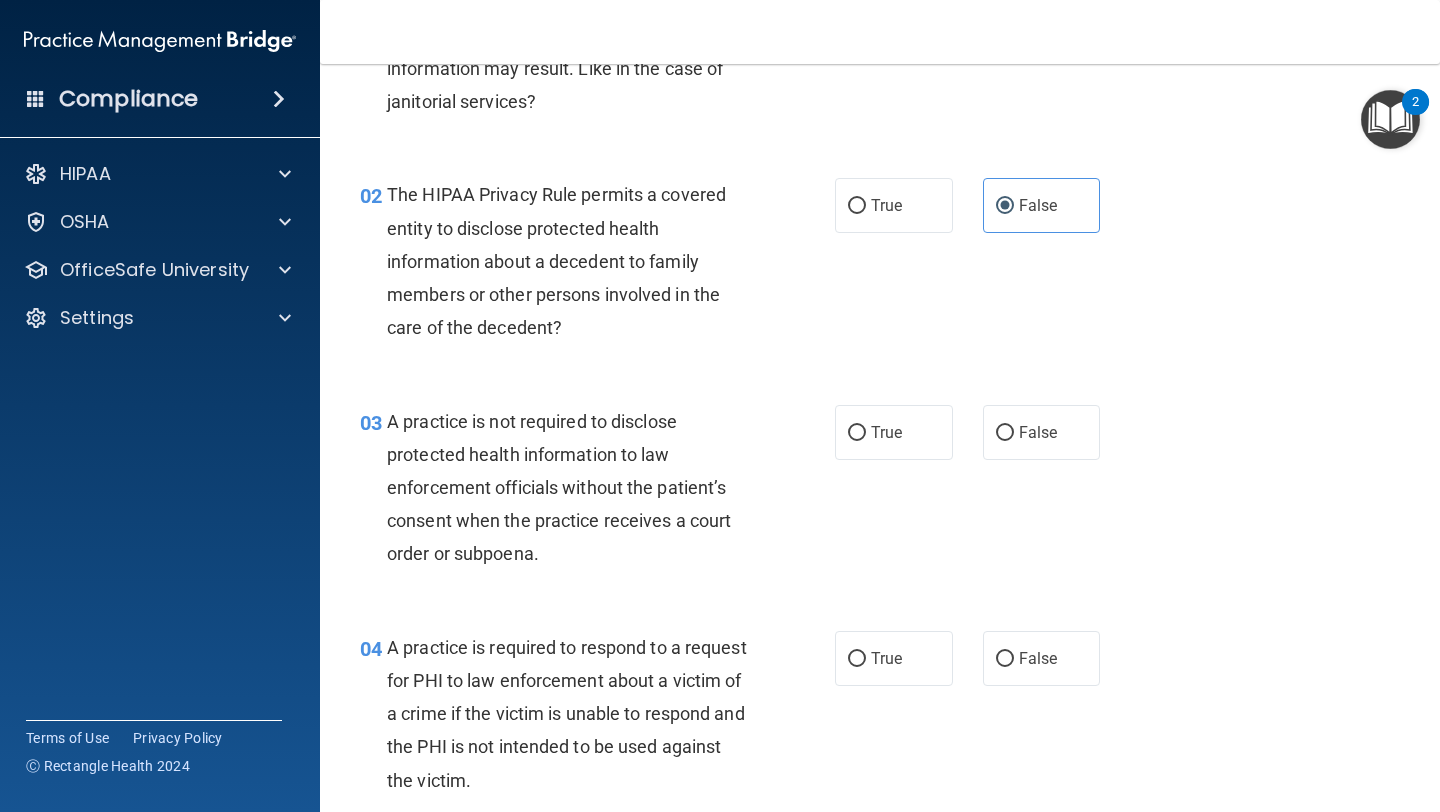 scroll, scrollTop: 353, scrollLeft: 0, axis: vertical 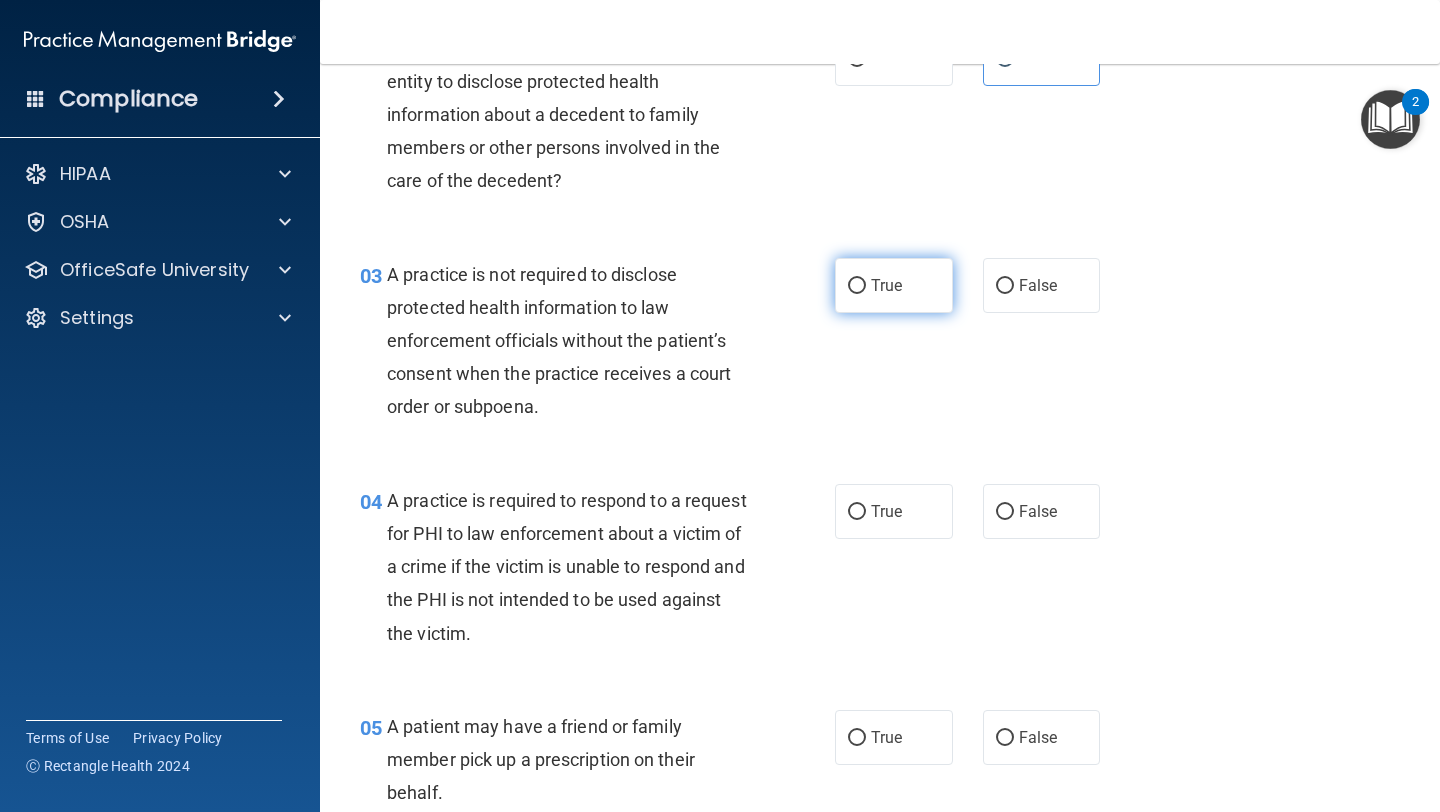 click on "True" at bounding box center [894, 285] 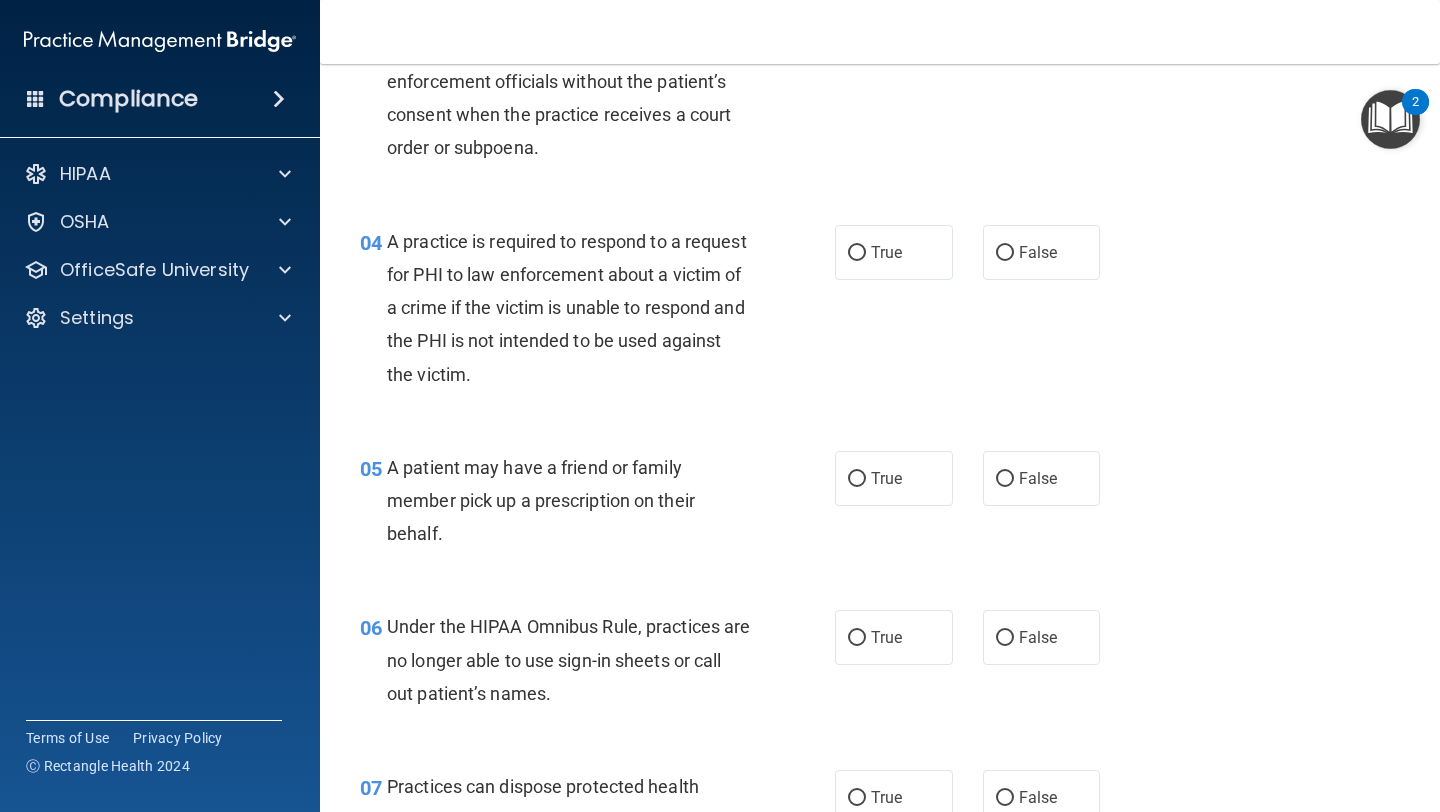 scroll, scrollTop: 613, scrollLeft: 0, axis: vertical 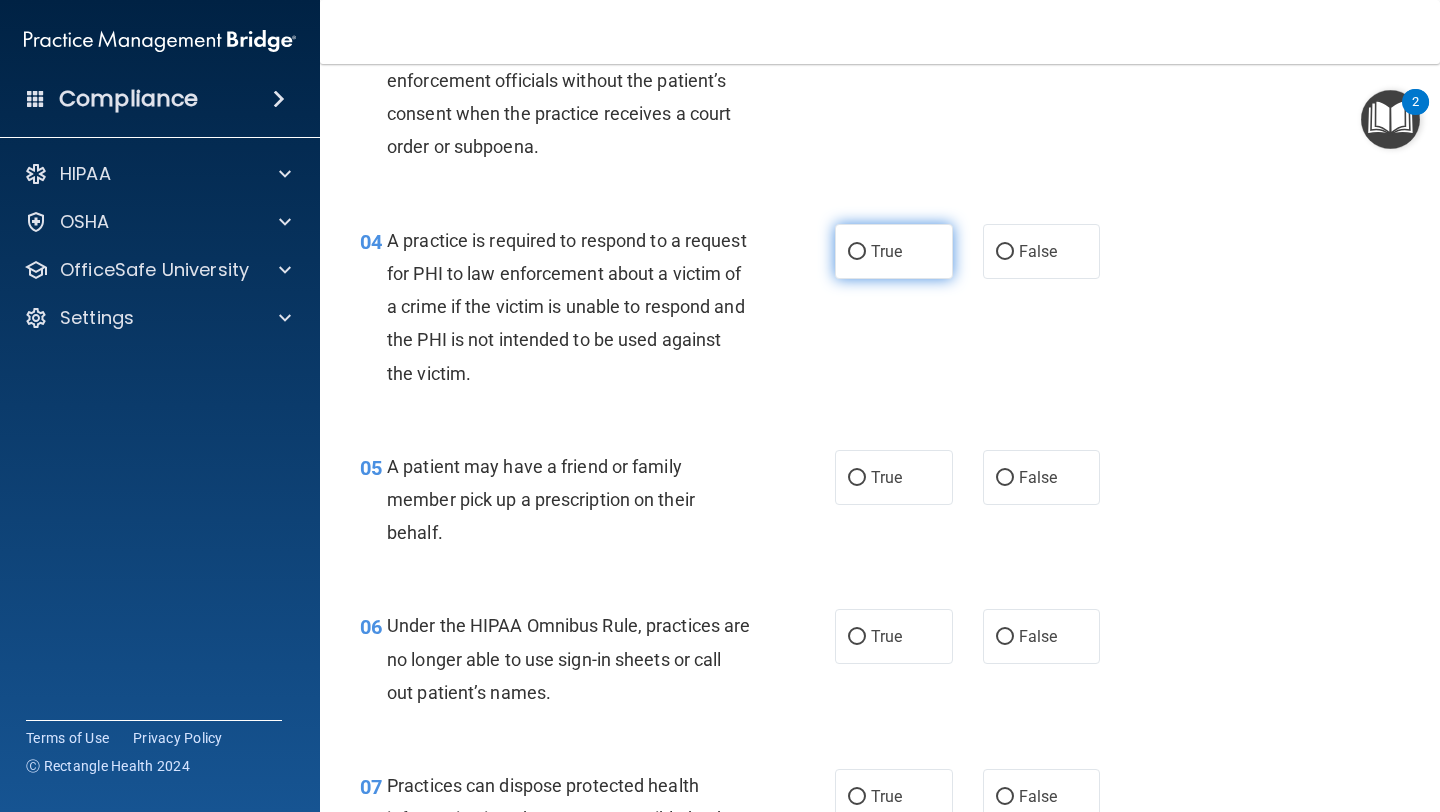 click on "True" at bounding box center (894, 251) 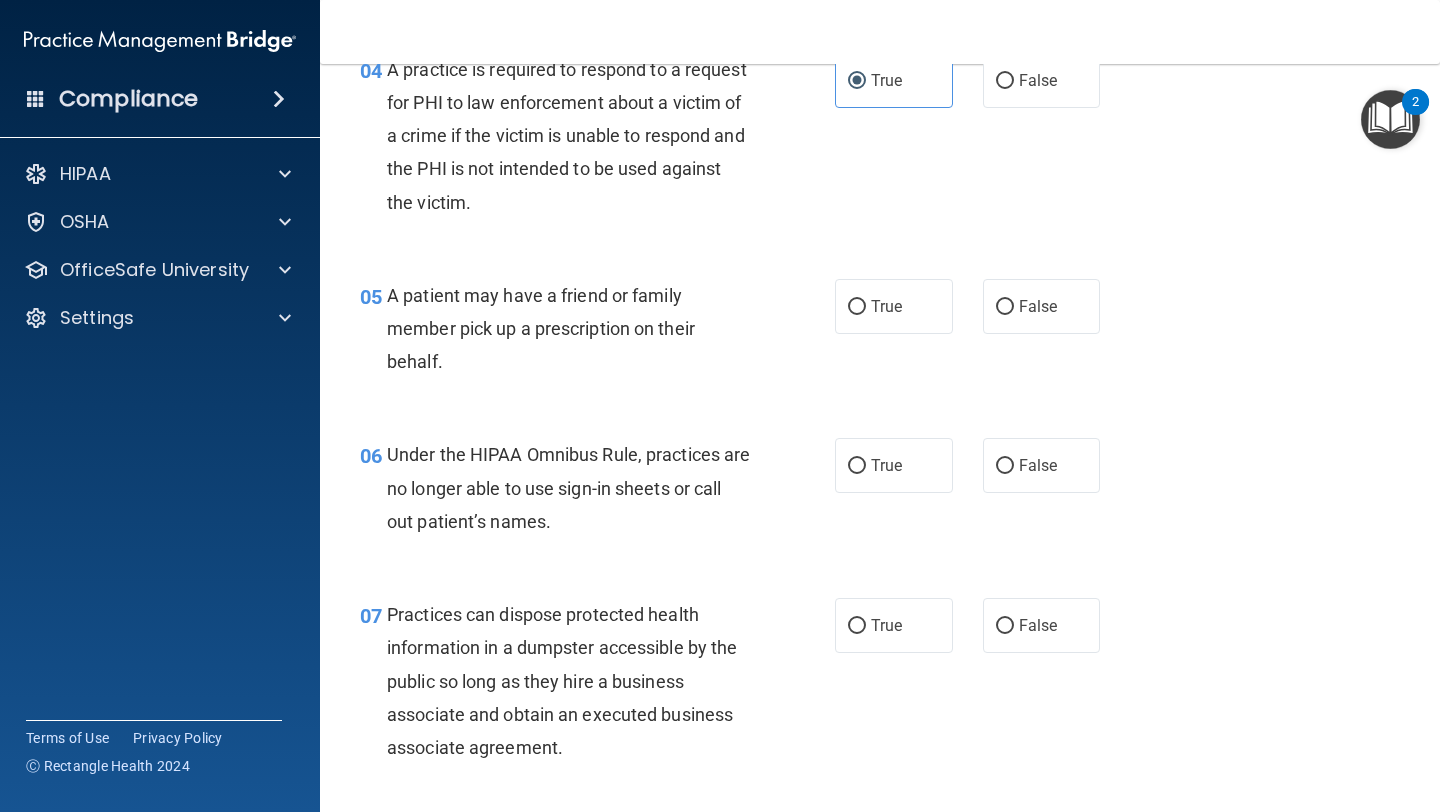 scroll, scrollTop: 787, scrollLeft: 0, axis: vertical 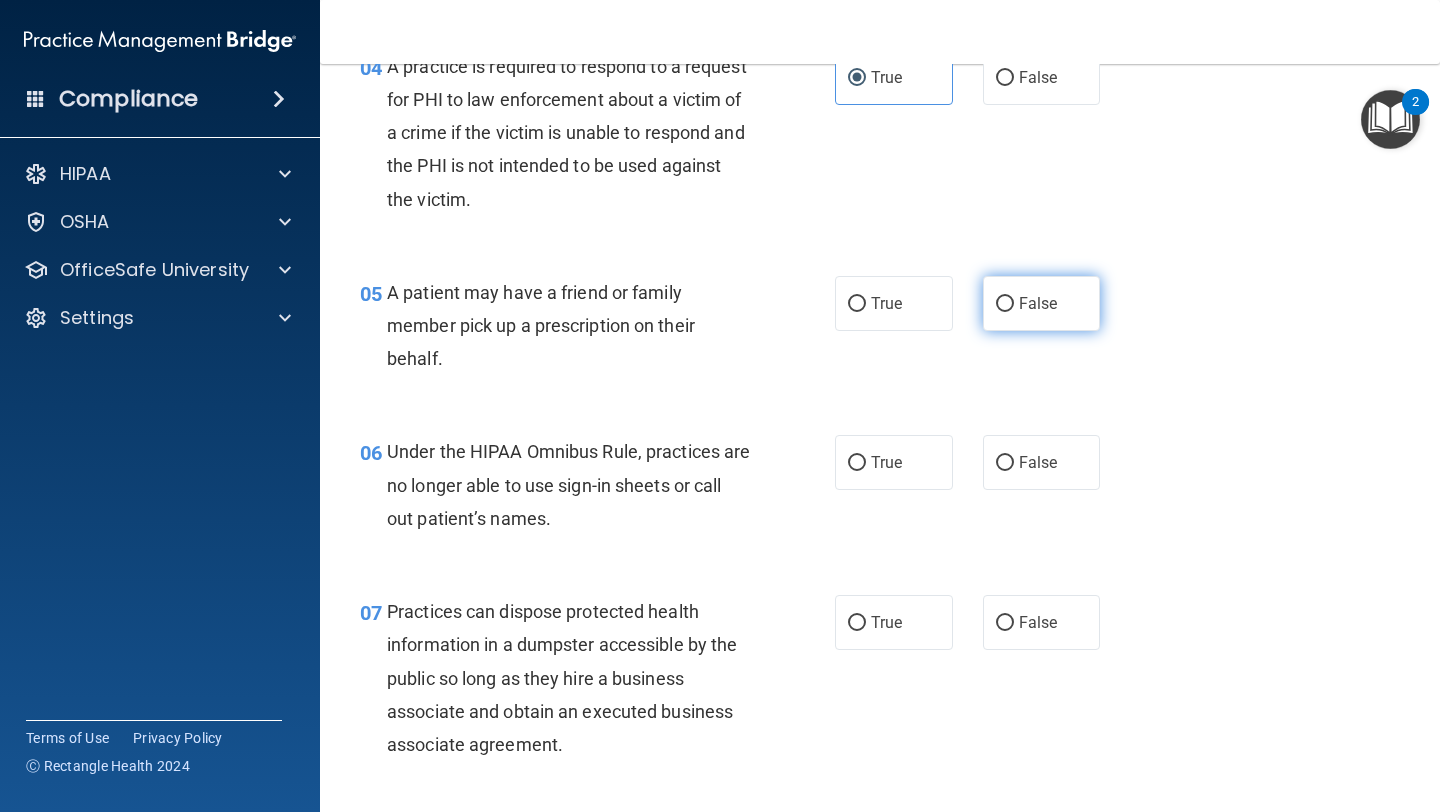 click on "False" at bounding box center [1042, 303] 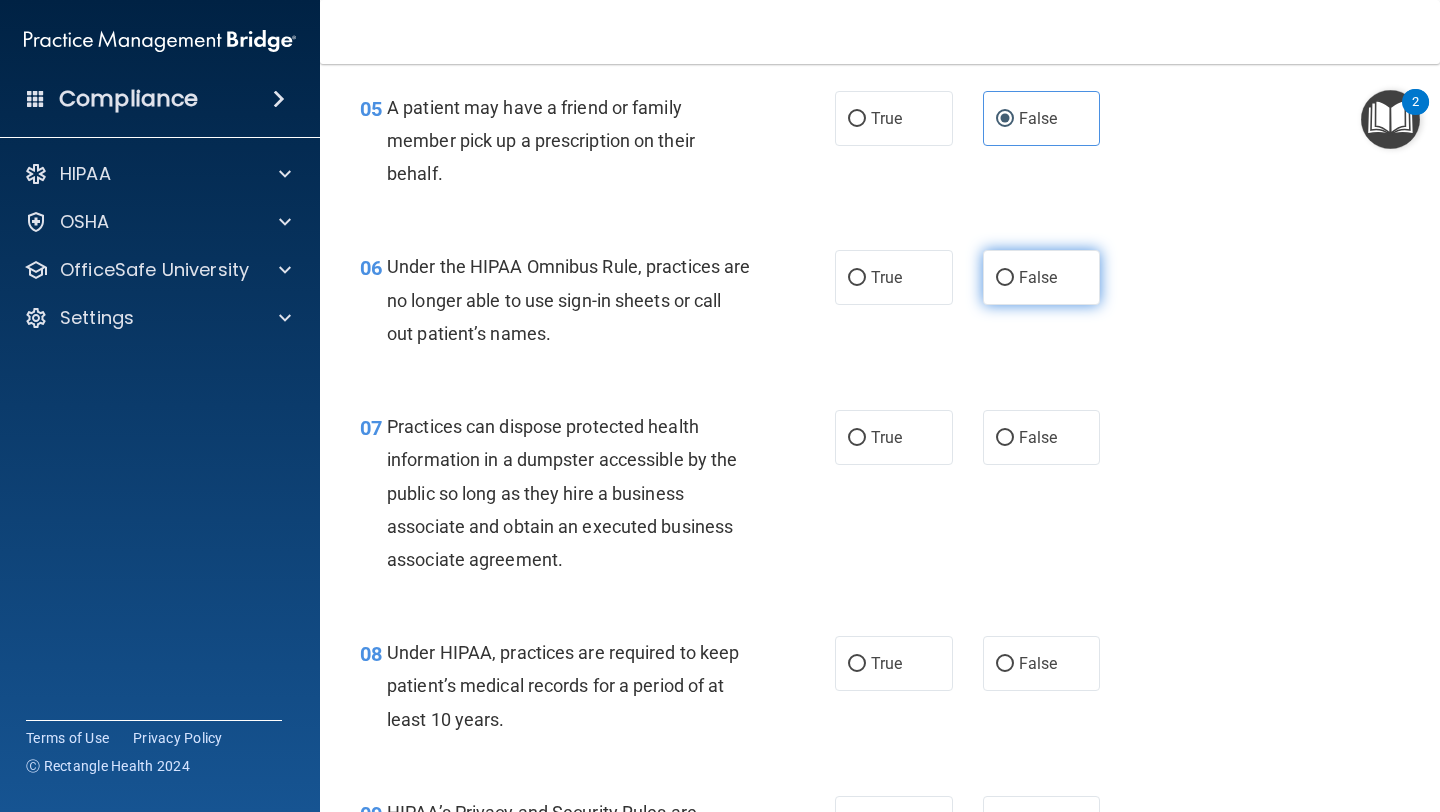scroll, scrollTop: 974, scrollLeft: 0, axis: vertical 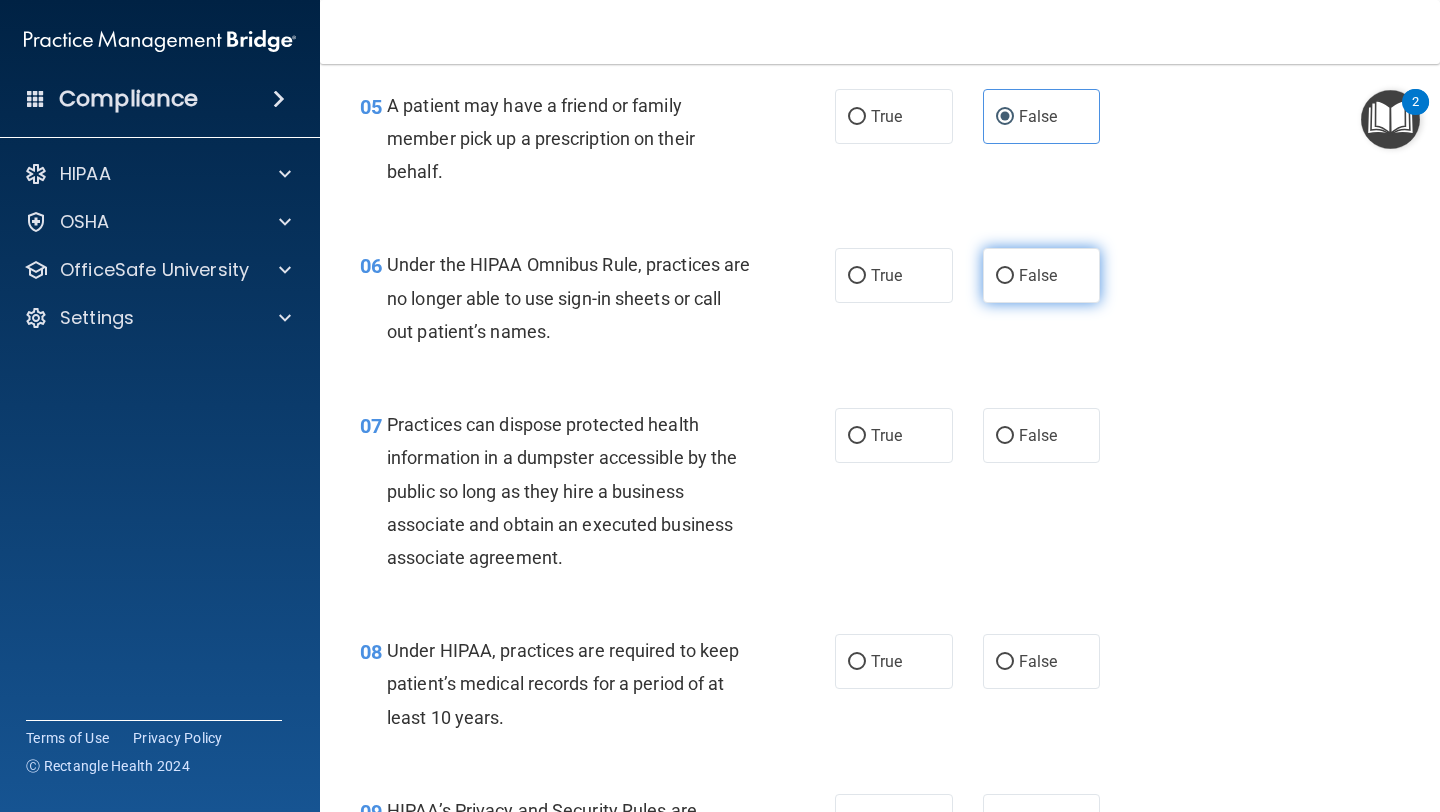 click on "False" at bounding box center [1042, 275] 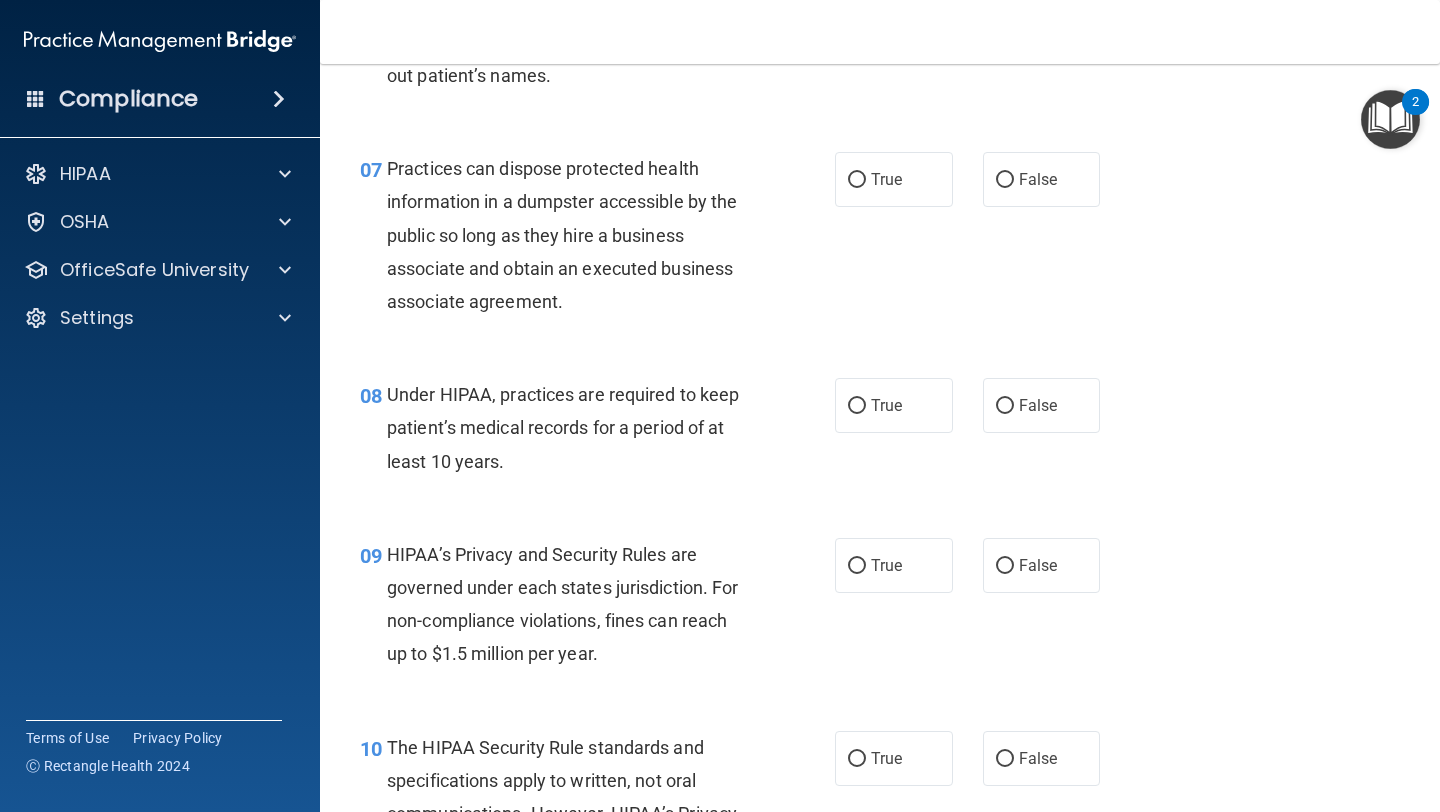 scroll, scrollTop: 1232, scrollLeft: 0, axis: vertical 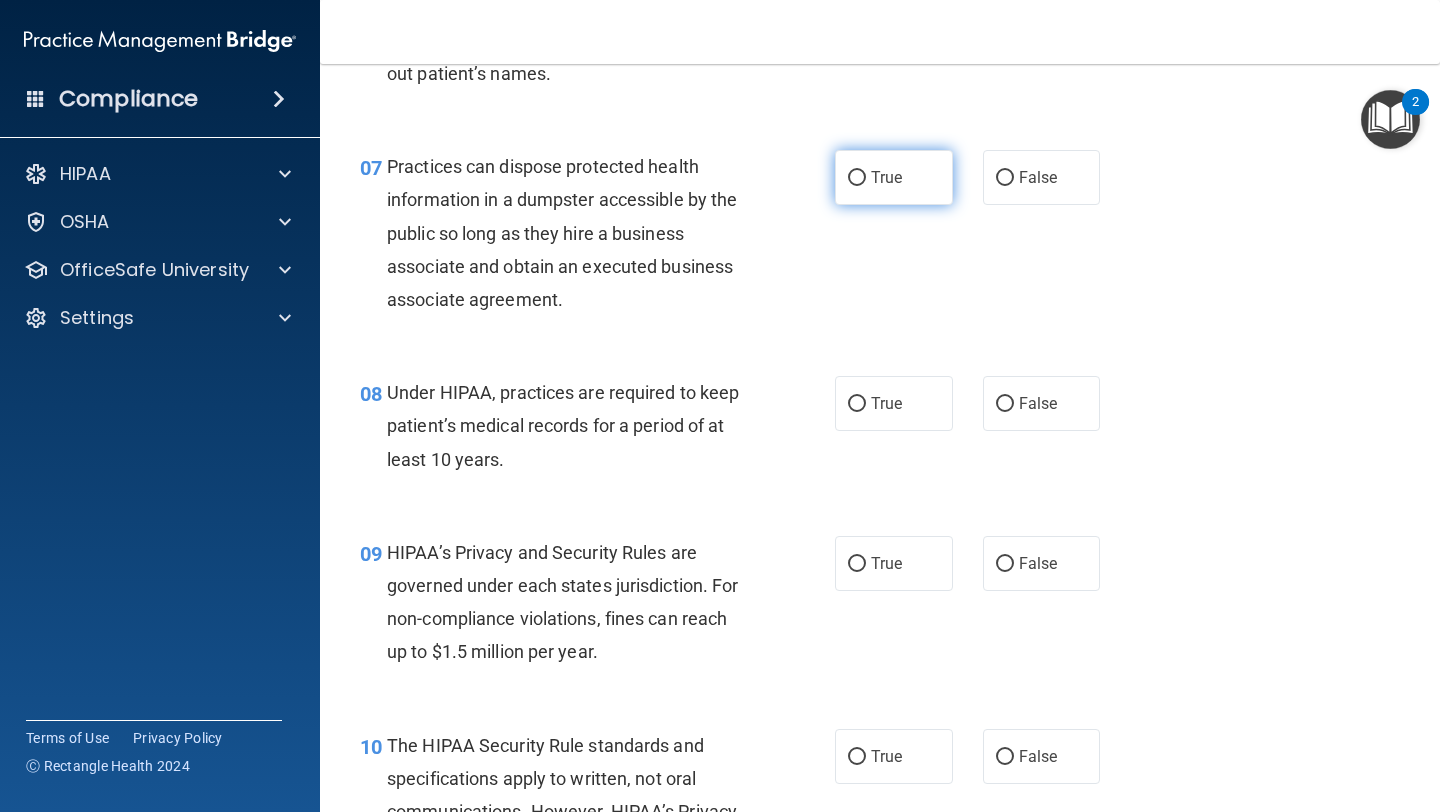 click on "True" at bounding box center (894, 177) 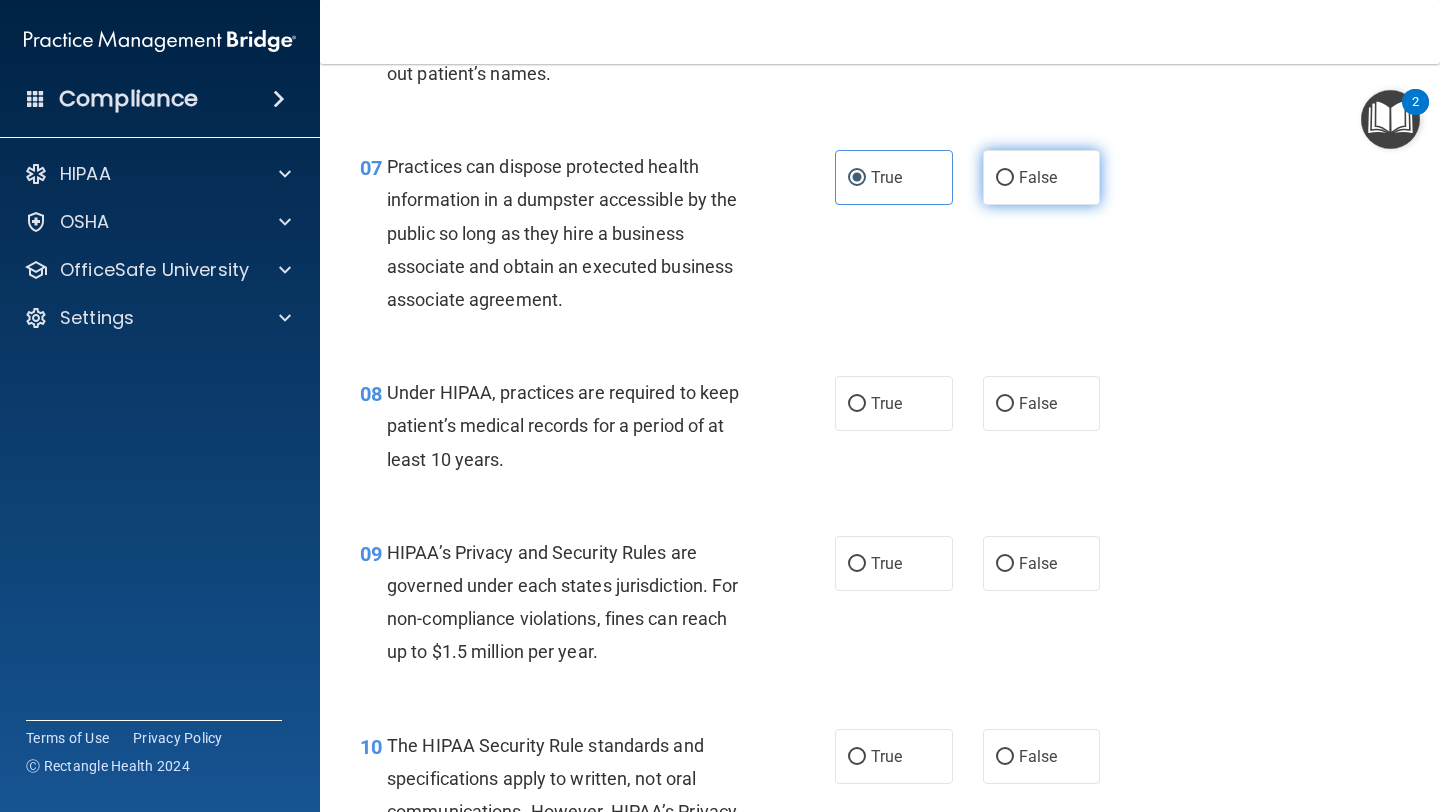 click on "False" at bounding box center (1038, 177) 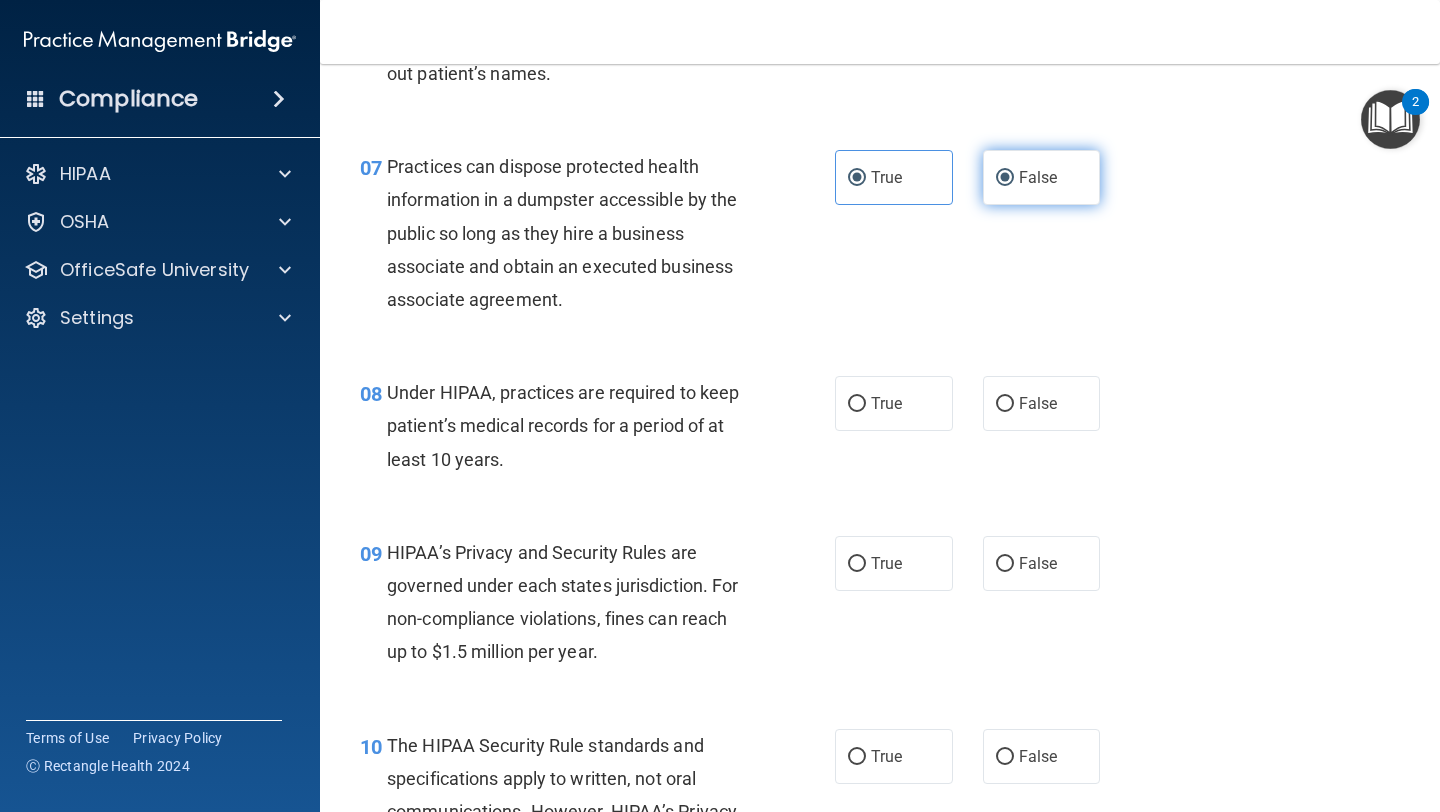 radio on "false" 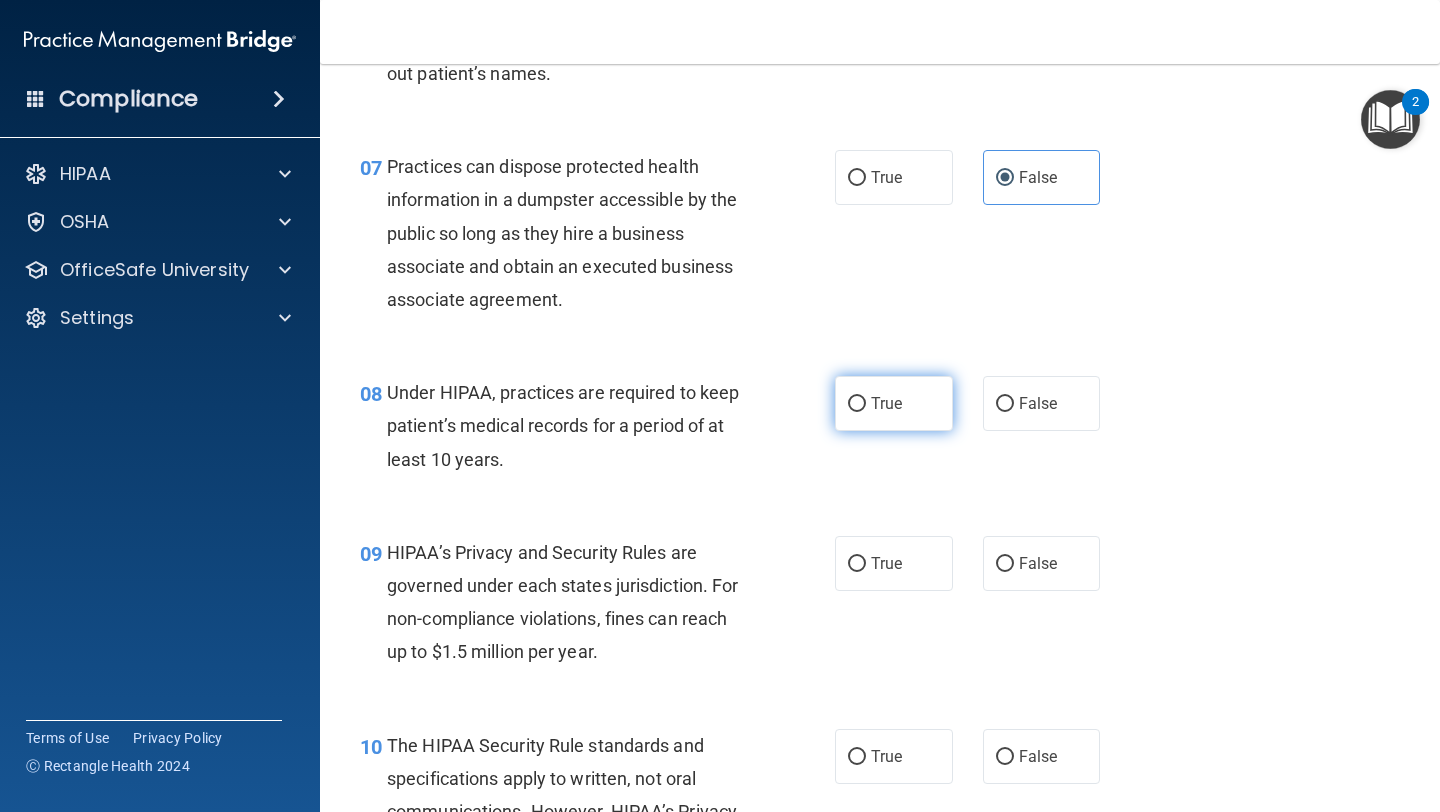 click on "True" at bounding box center (894, 403) 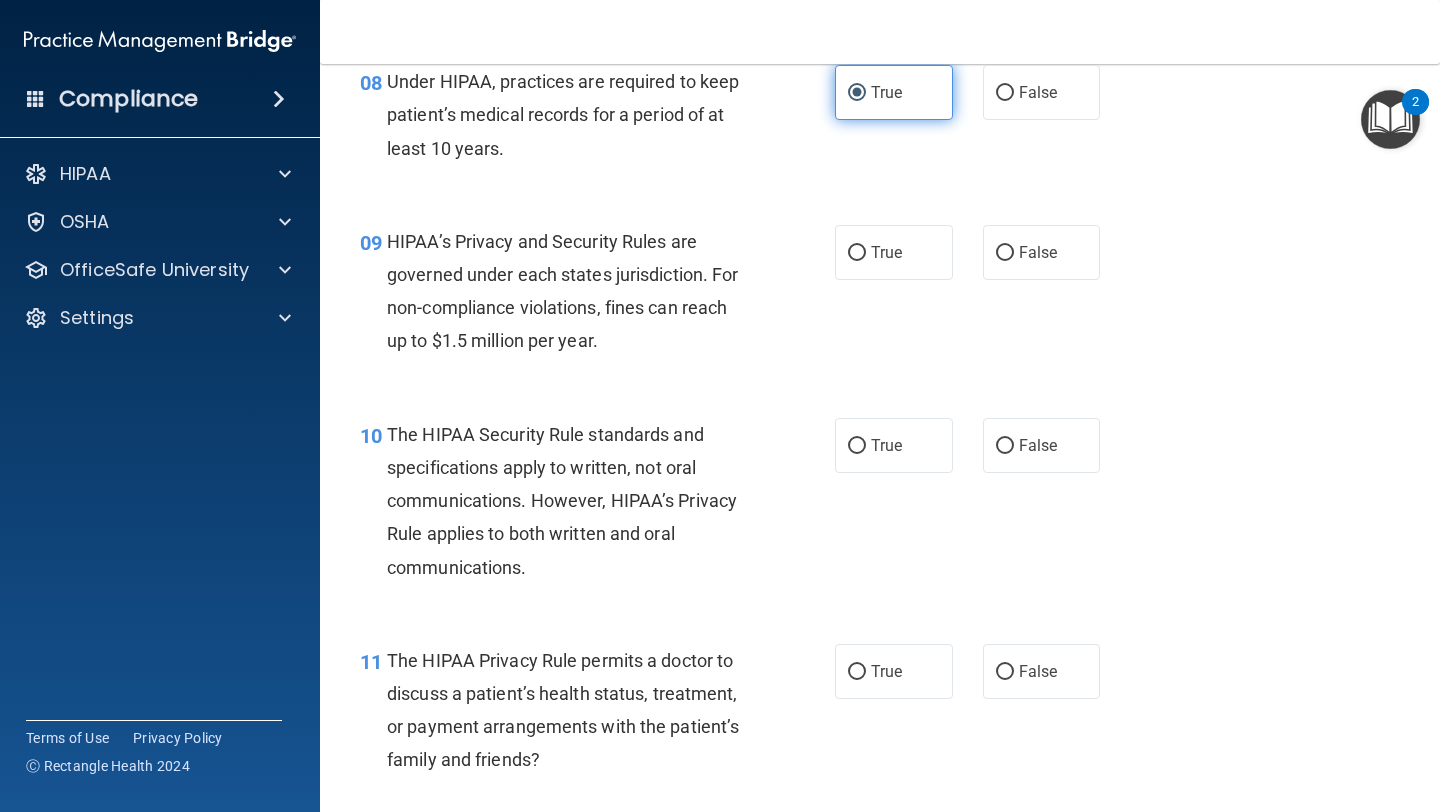 scroll, scrollTop: 1556, scrollLeft: 0, axis: vertical 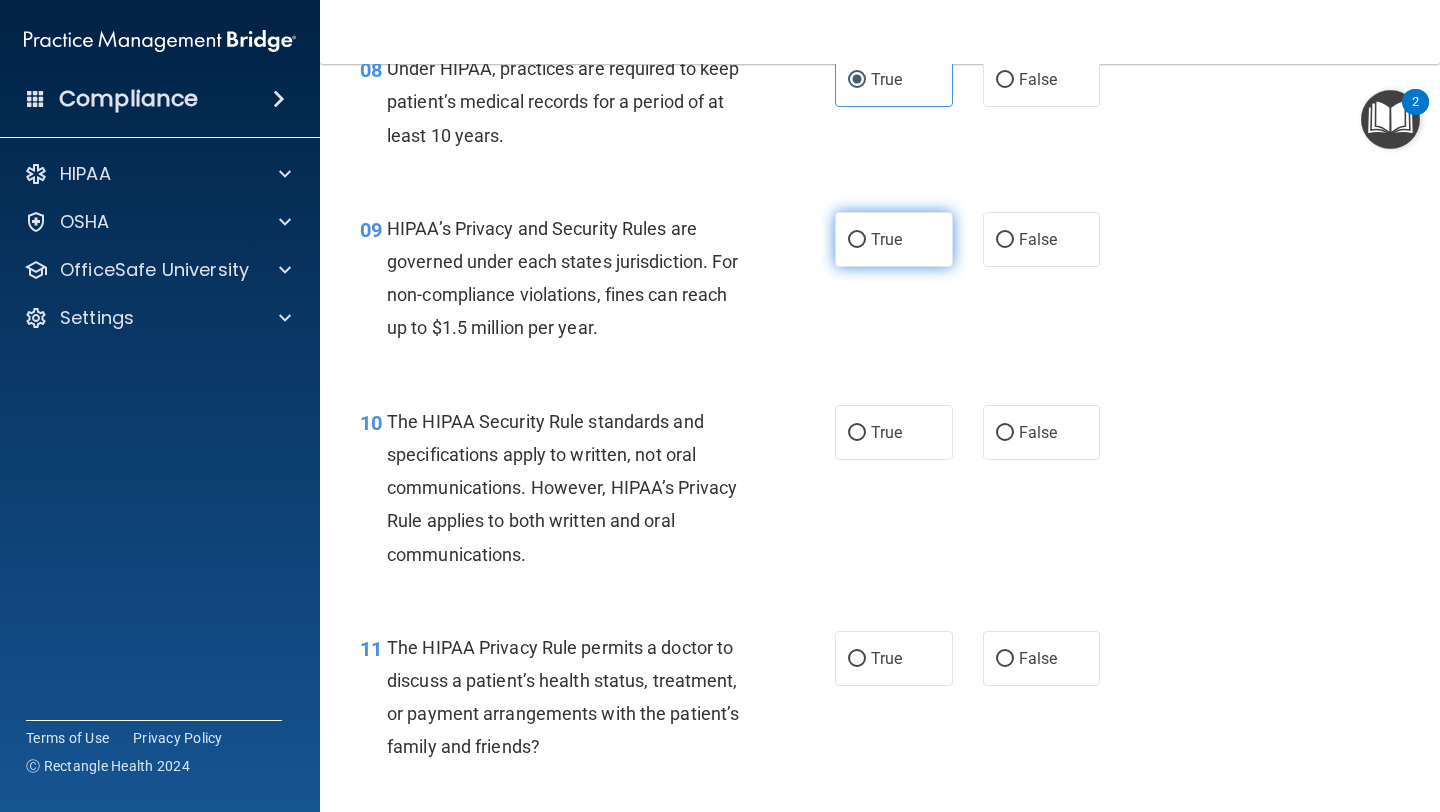 click on "True" at bounding box center (894, 239) 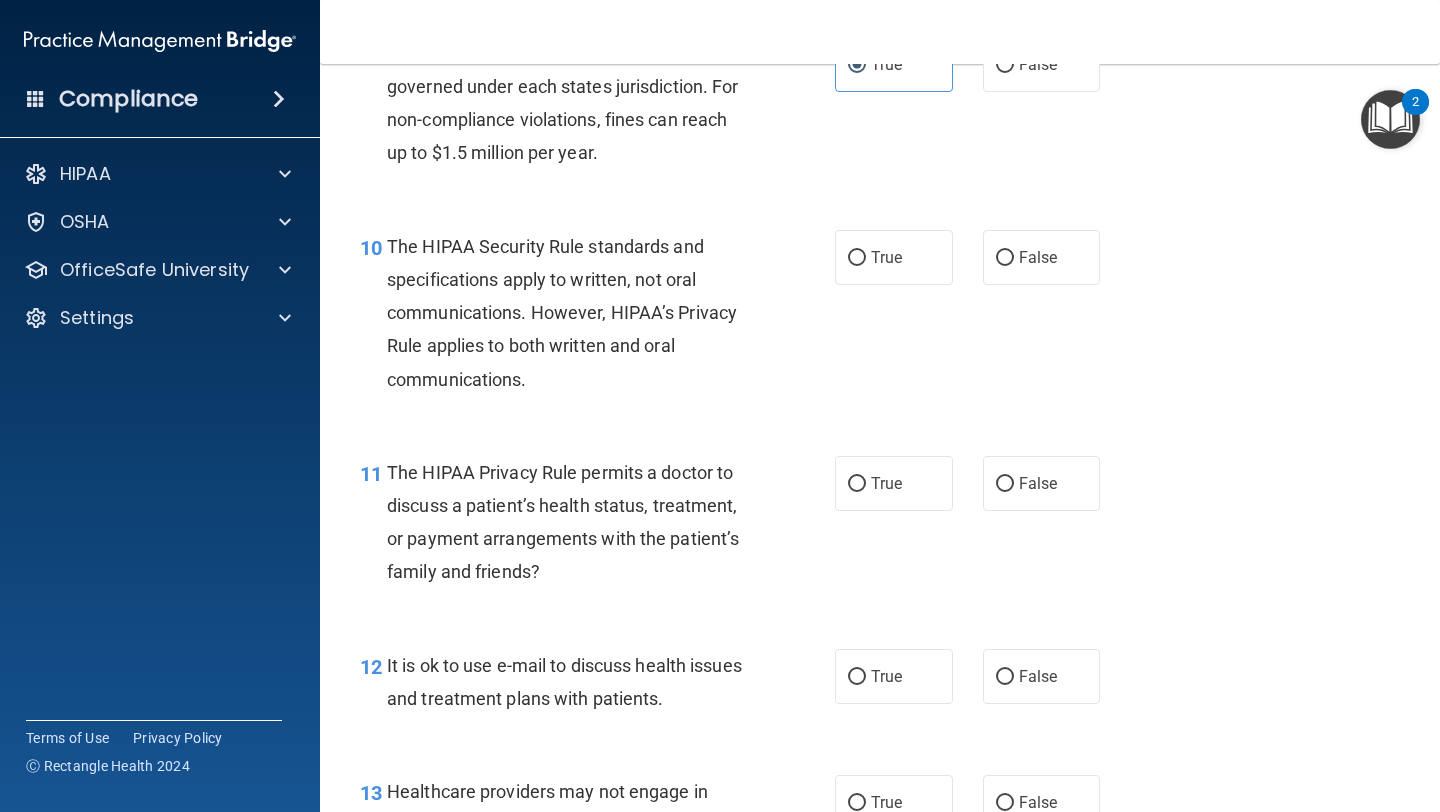 scroll, scrollTop: 1733, scrollLeft: 0, axis: vertical 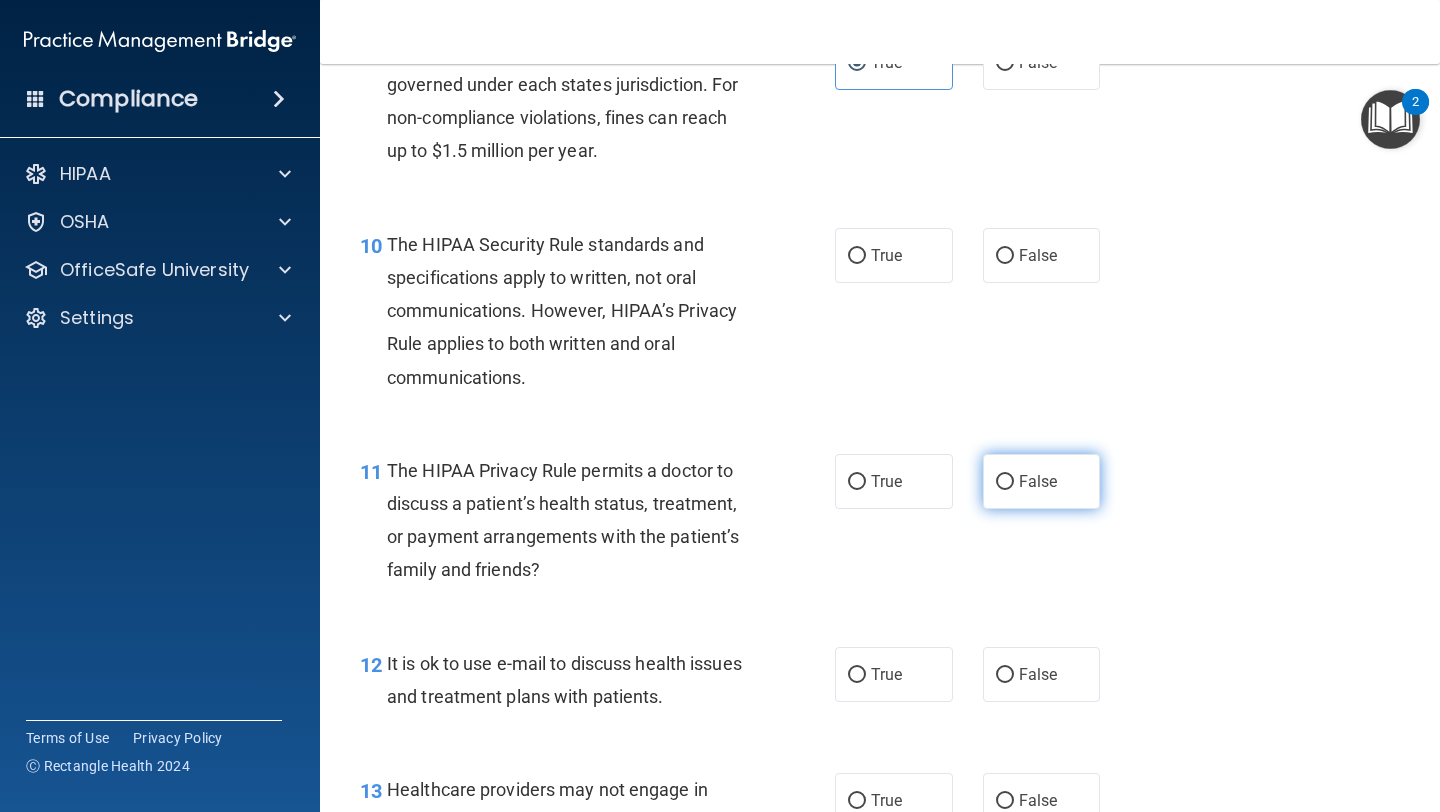 click on "False" at bounding box center [1042, 481] 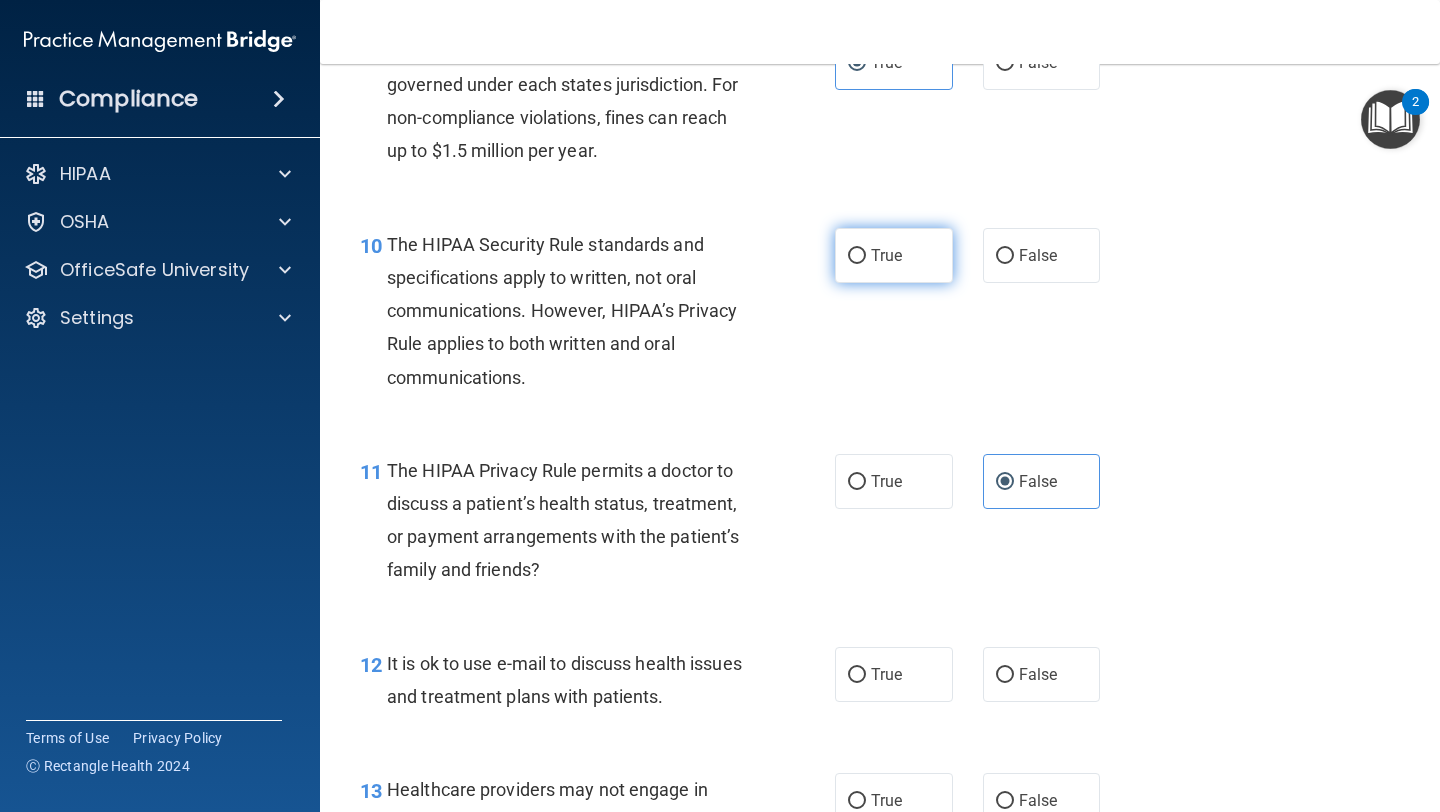 click on "True" at bounding box center (886, 255) 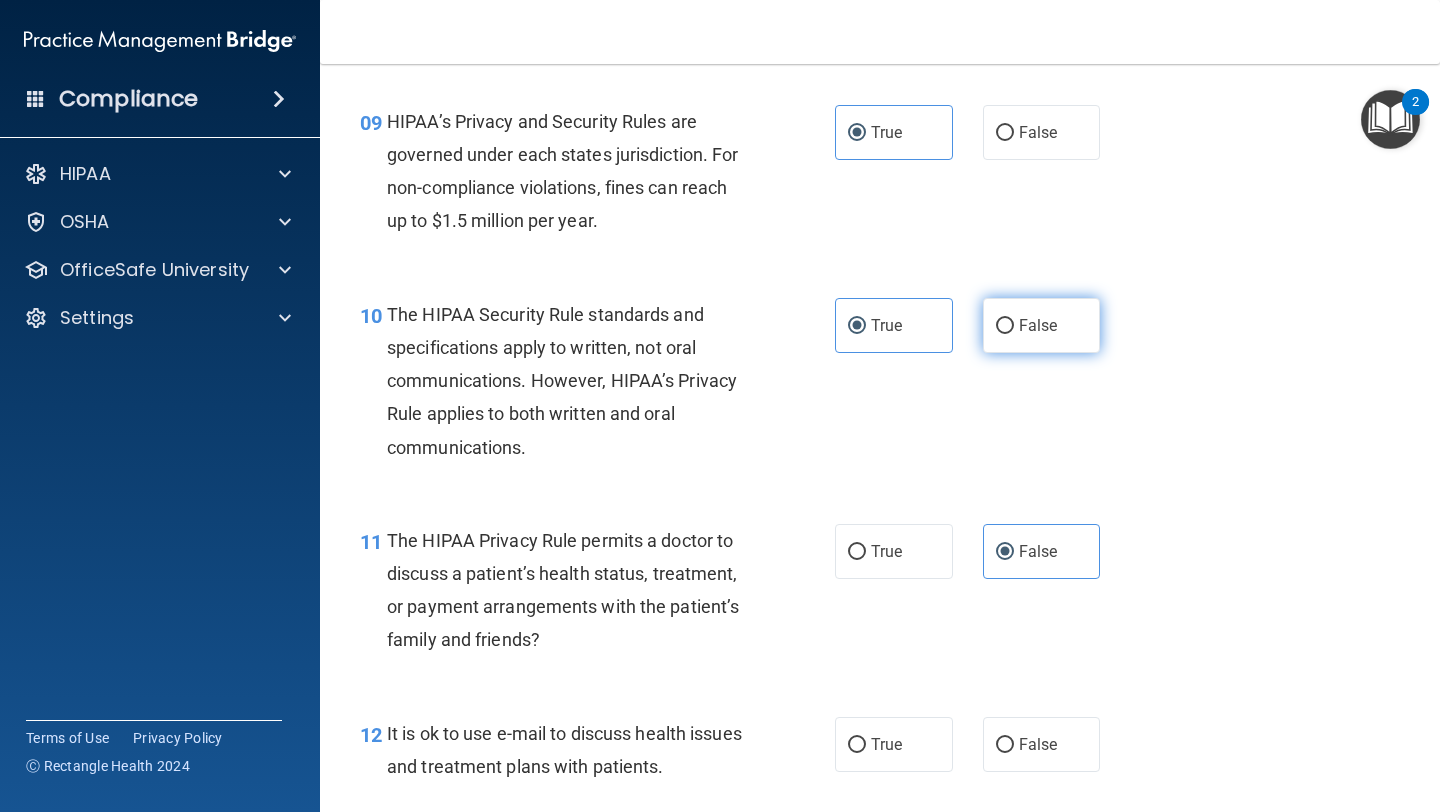 click on "False" at bounding box center (1038, 325) 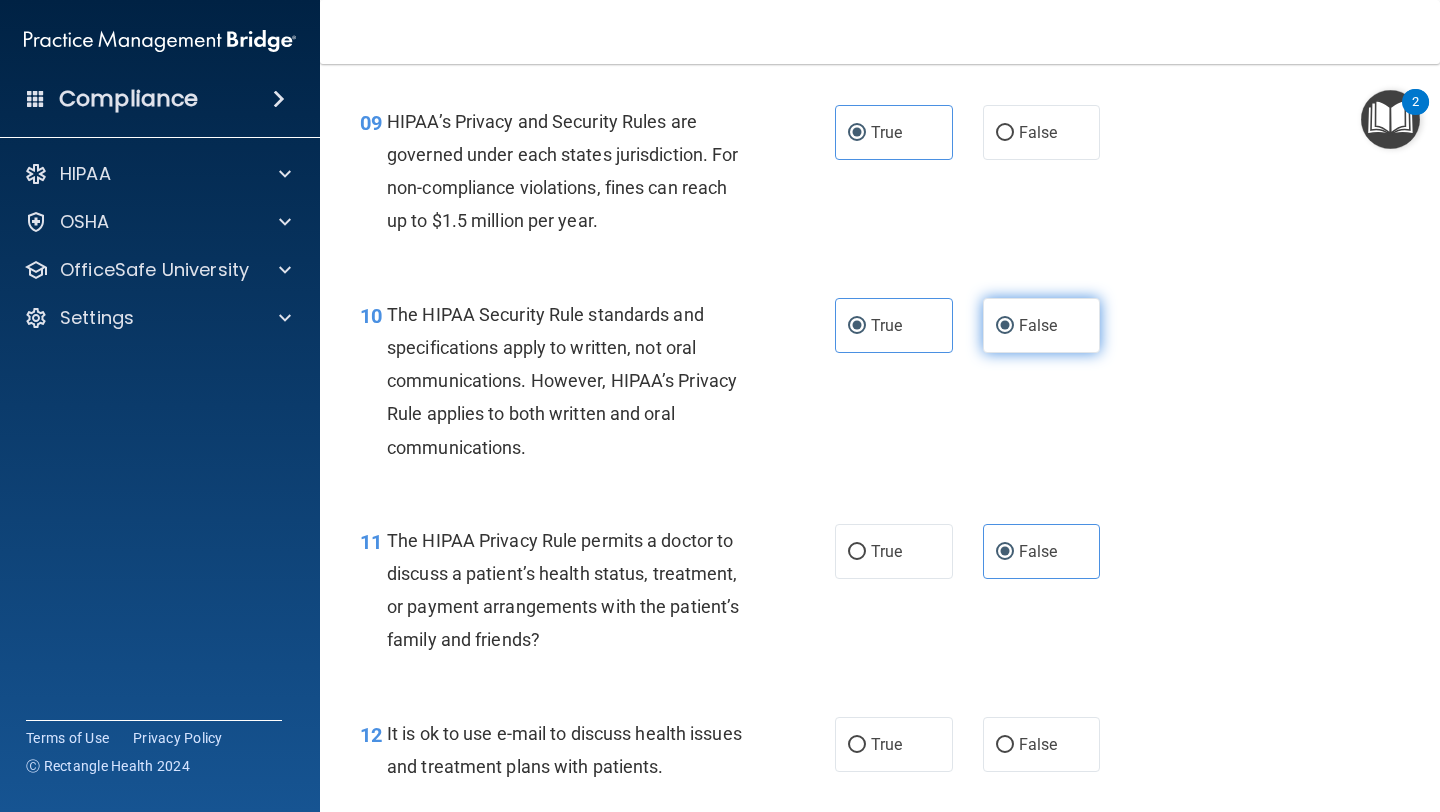 radio on "false" 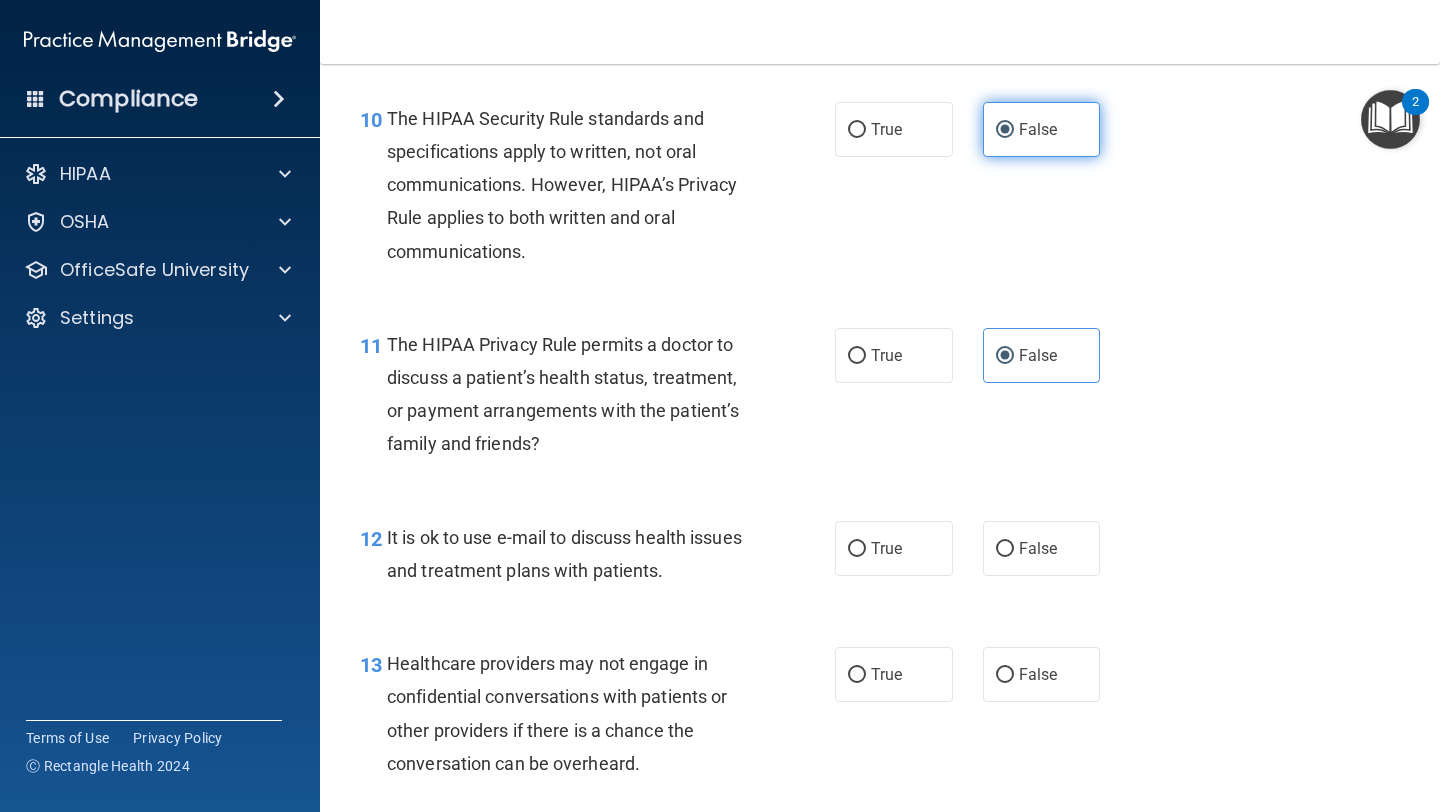 scroll, scrollTop: 1923, scrollLeft: 0, axis: vertical 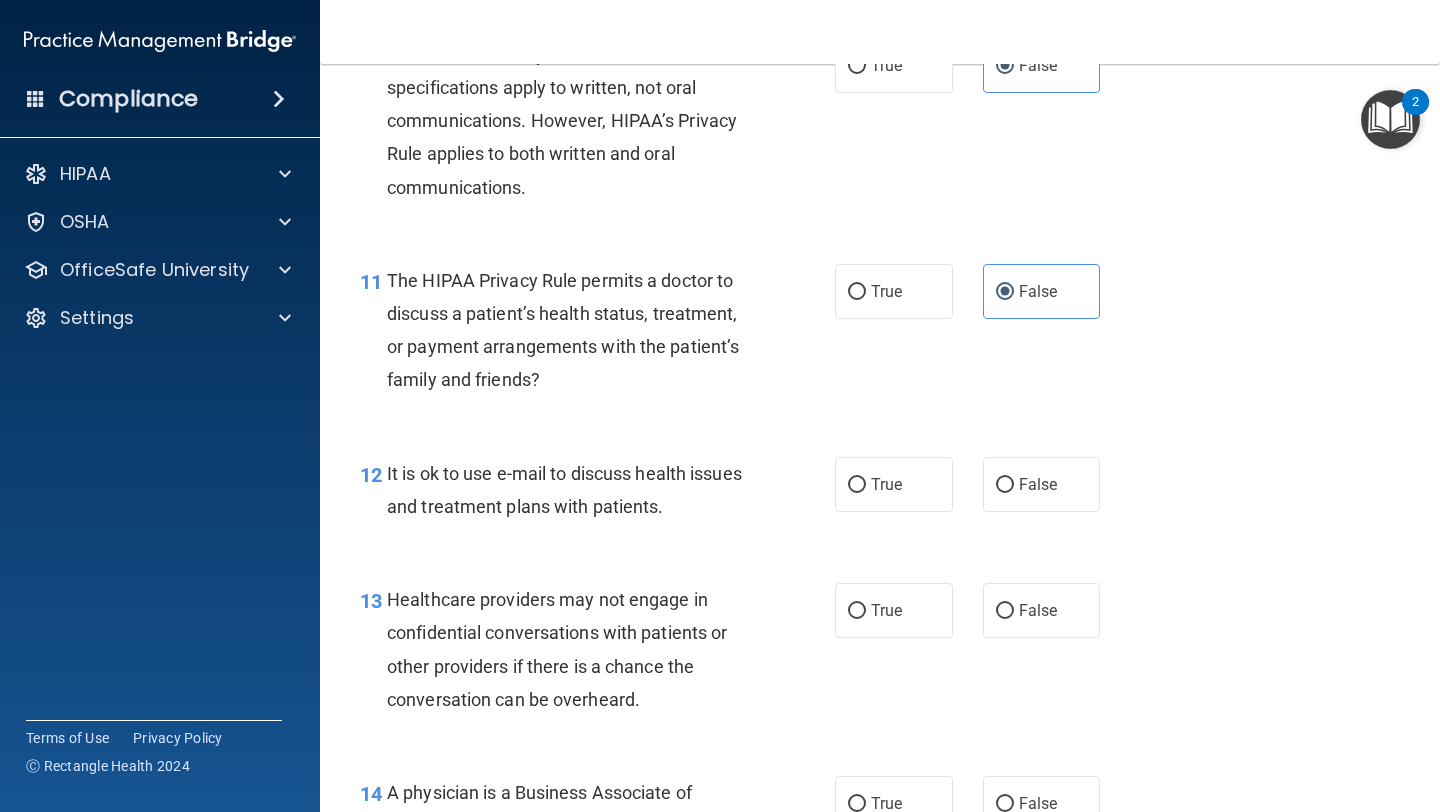 click on "12       It is ok to use e-mail to discuss health issues and treatment plans with patients.                 True           False" at bounding box center (880, 495) 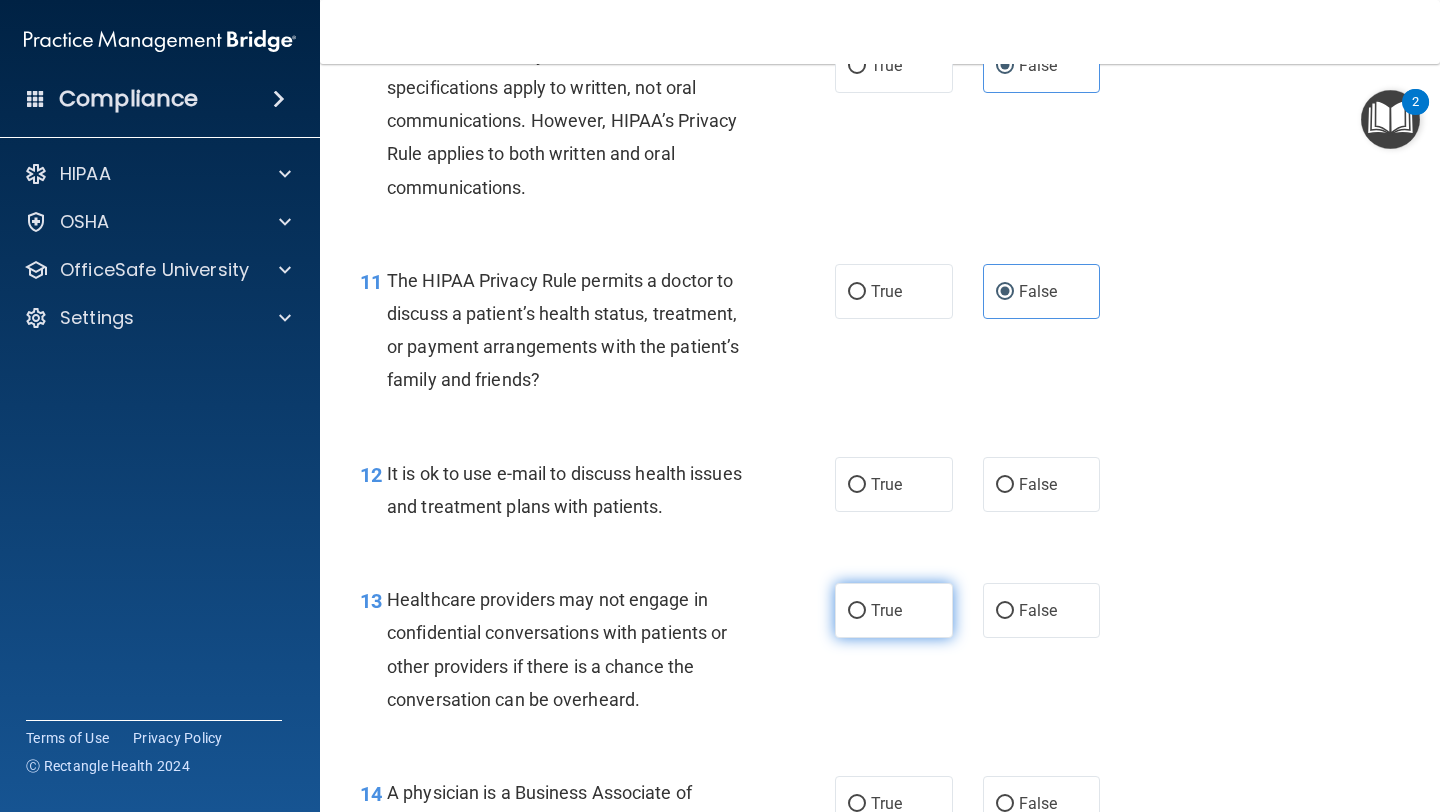 click on "True" at bounding box center (886, 610) 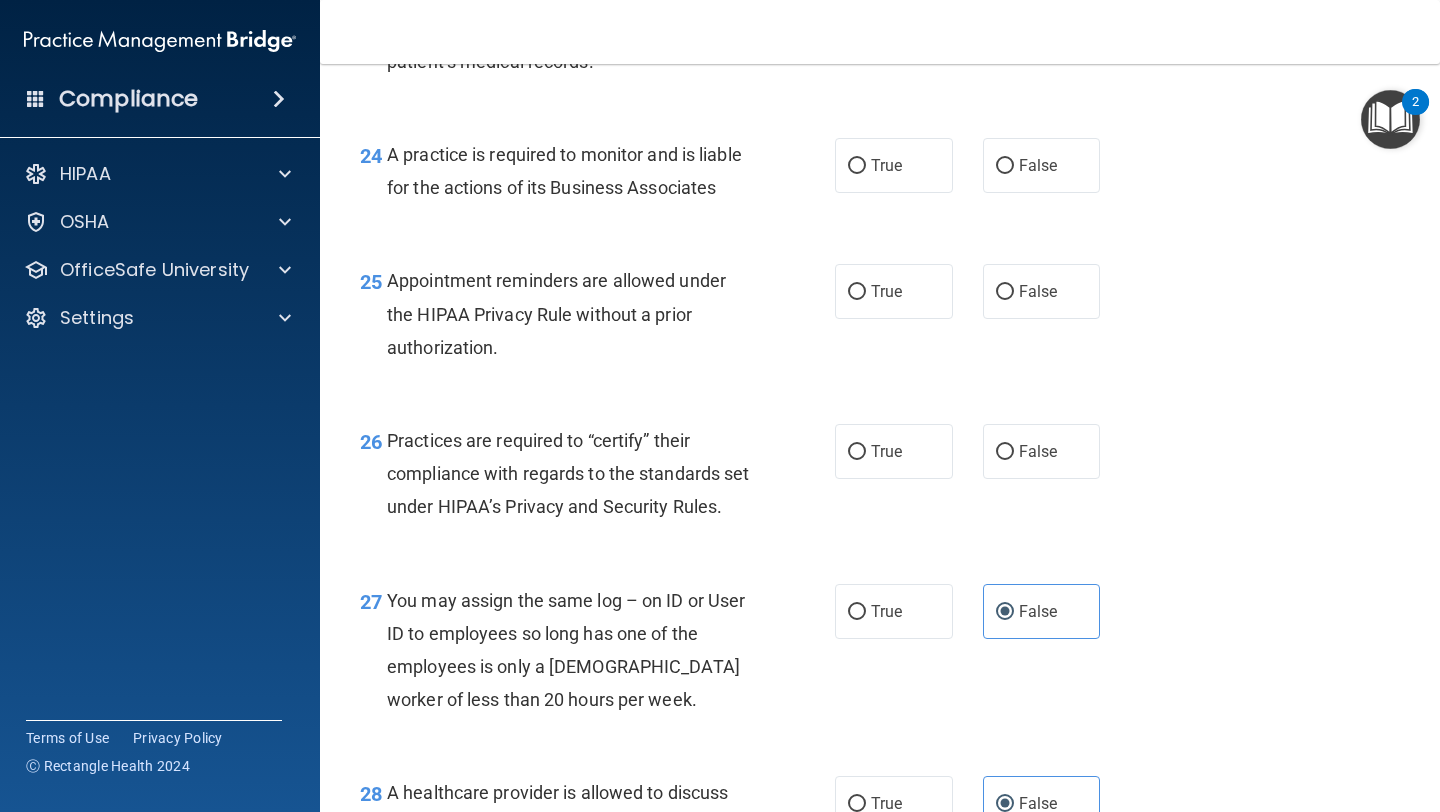 scroll, scrollTop: 4343, scrollLeft: 0, axis: vertical 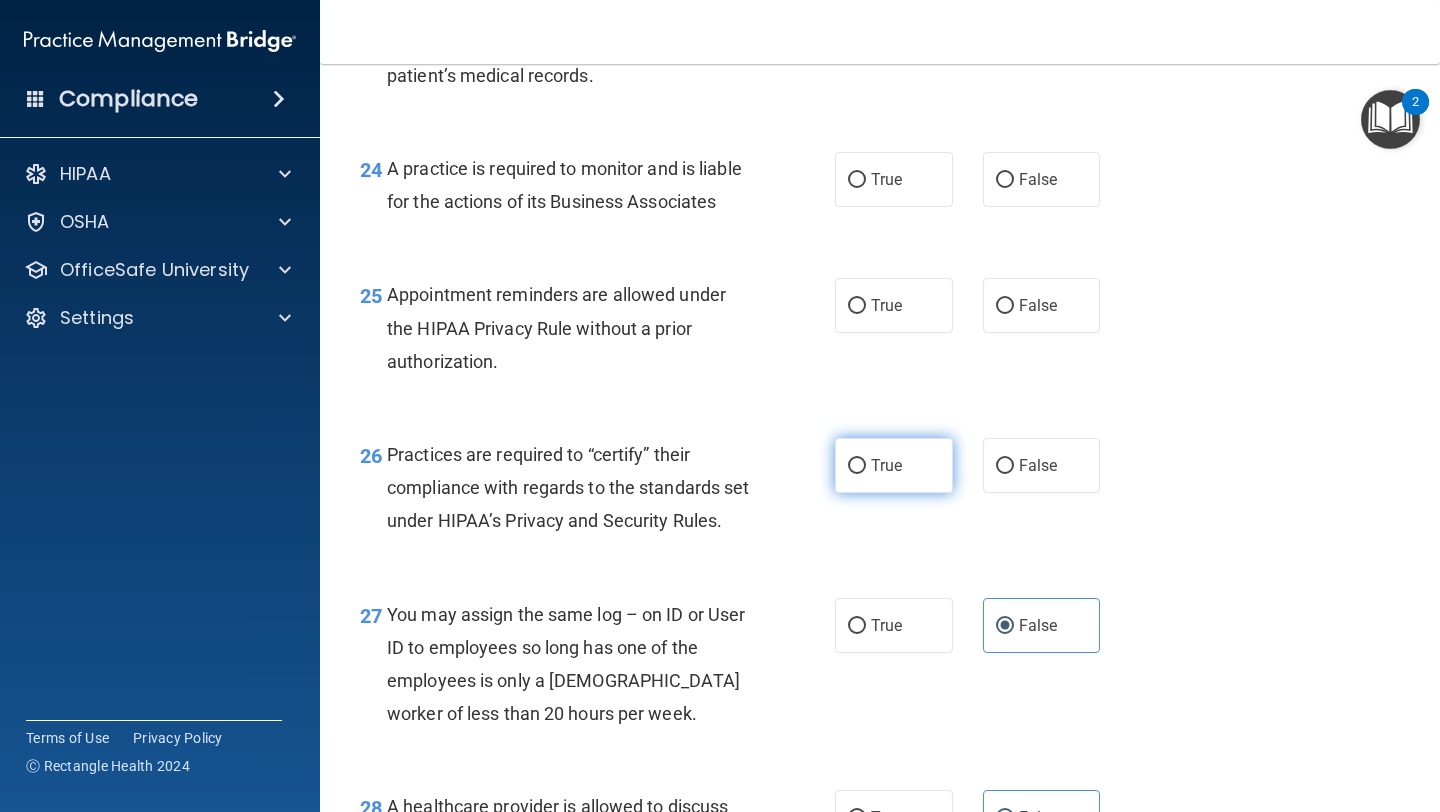 click on "True" at bounding box center [894, 465] 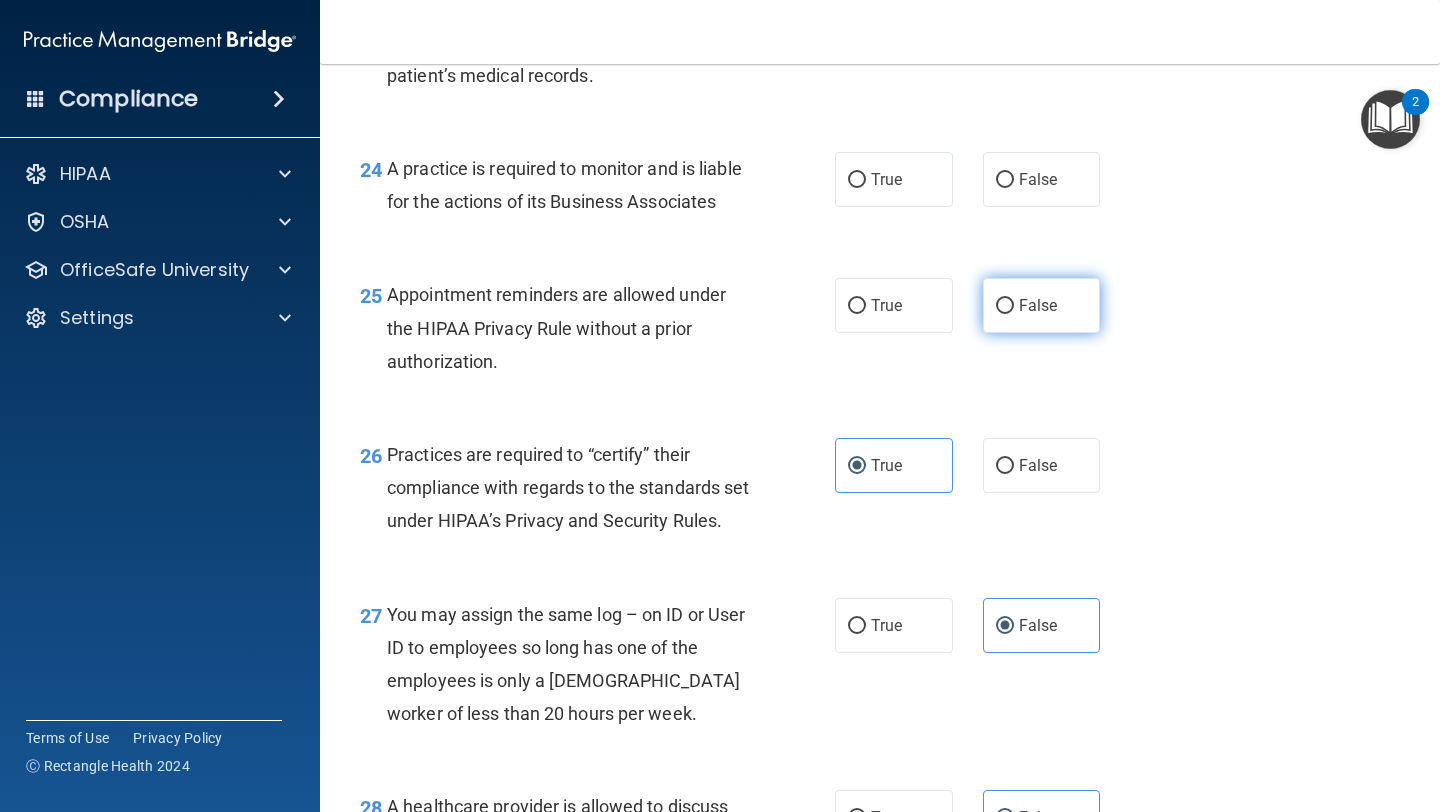 click on "False" at bounding box center (1042, 305) 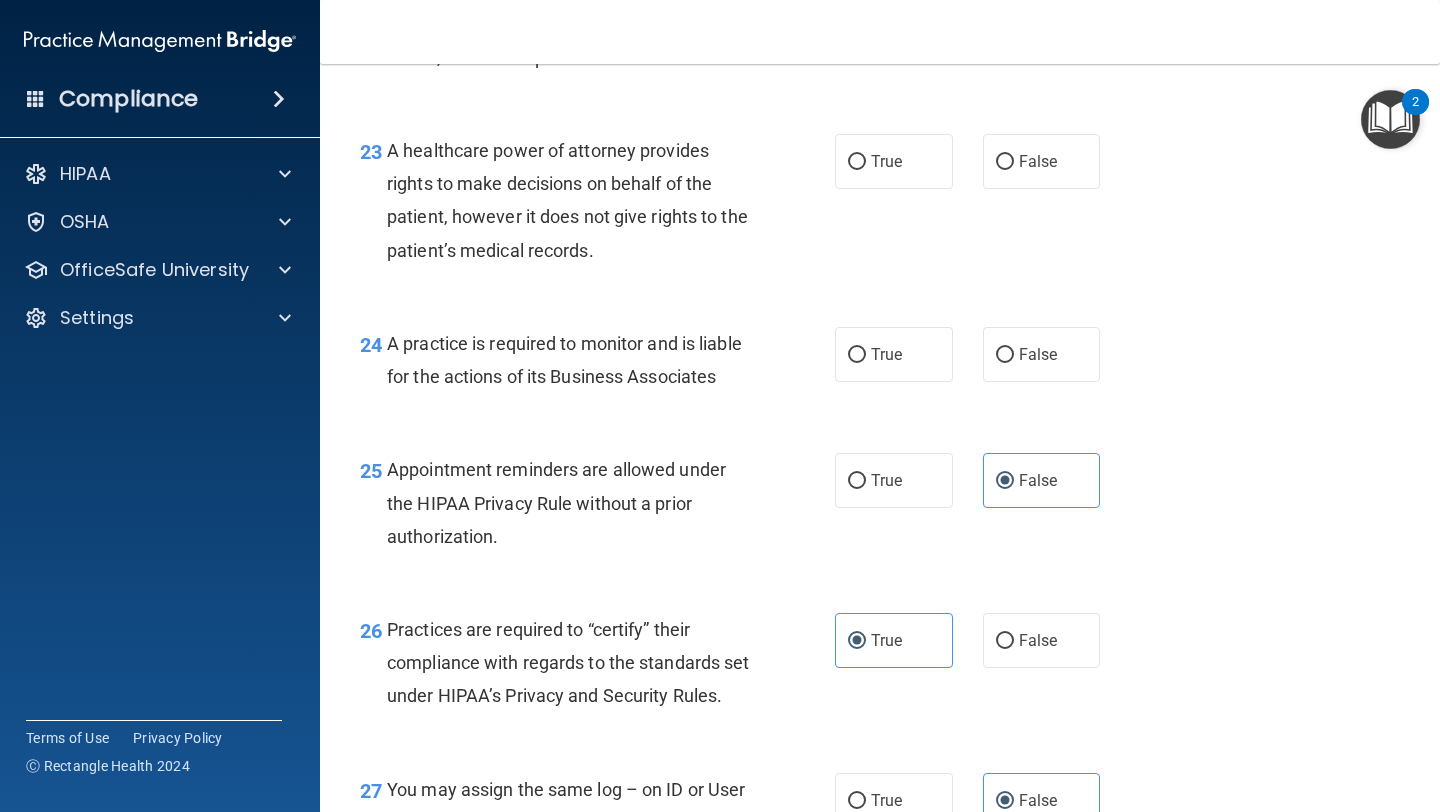 scroll, scrollTop: 4164, scrollLeft: 0, axis: vertical 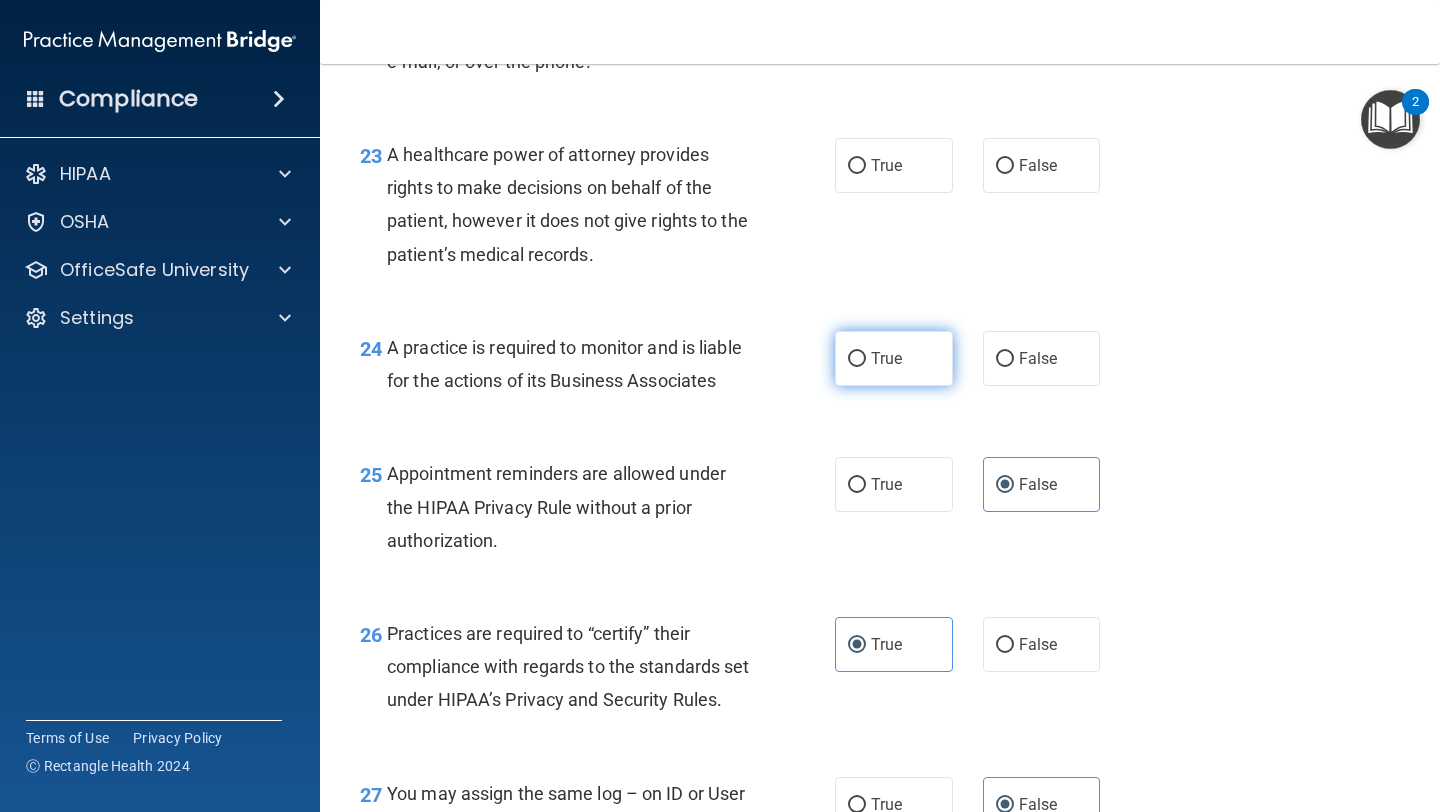 click on "True" at bounding box center [894, 358] 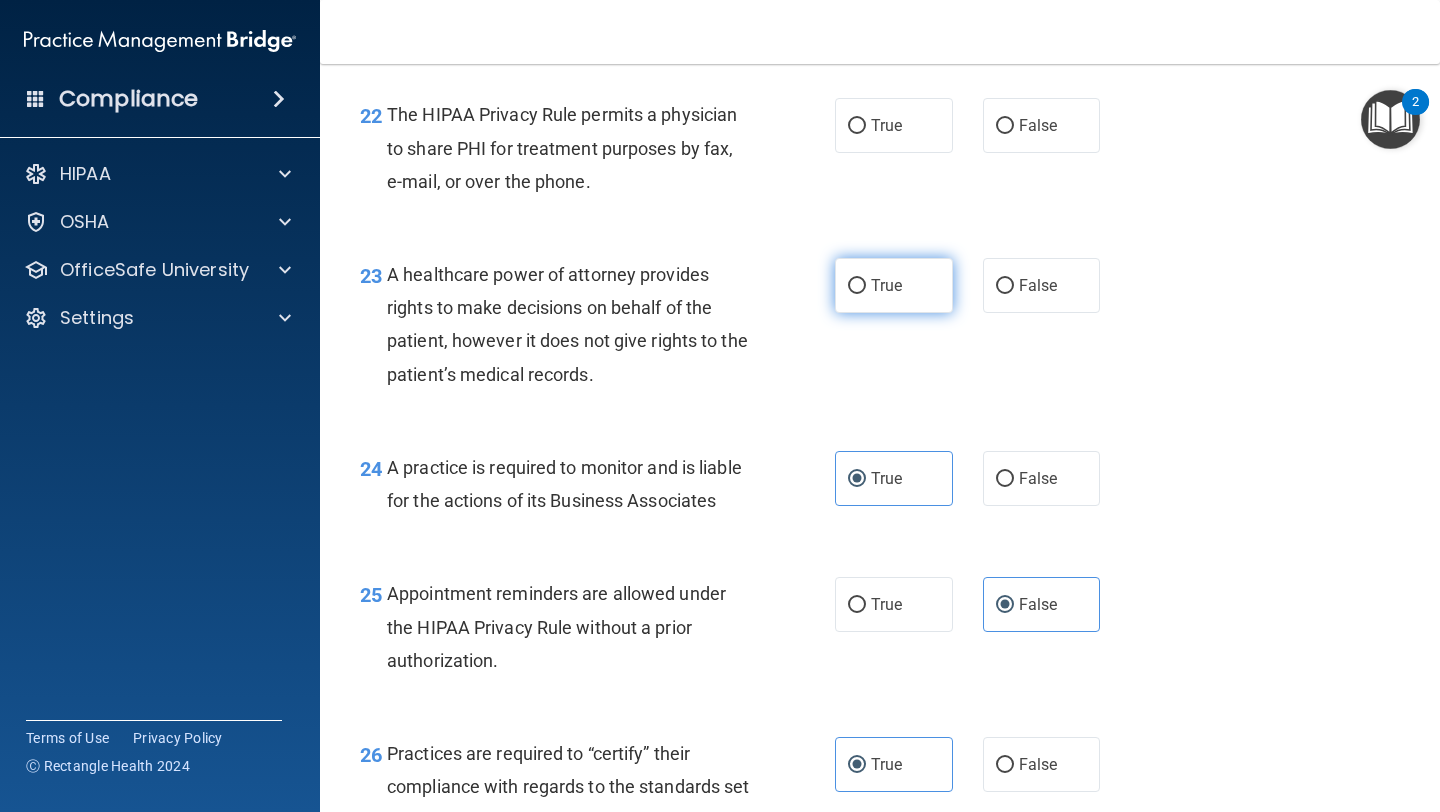 scroll, scrollTop: 4037, scrollLeft: 0, axis: vertical 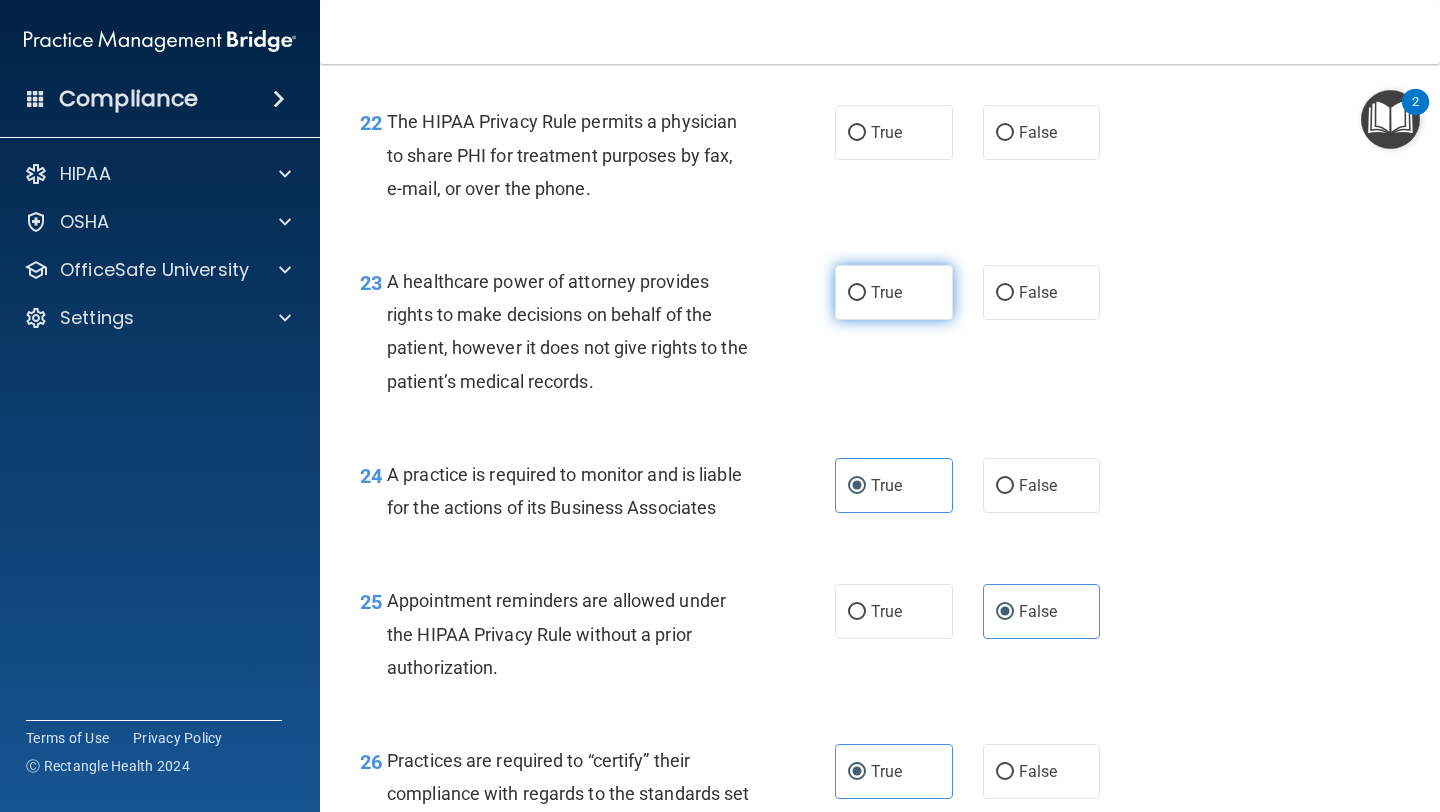 click on "True" at bounding box center [894, 292] 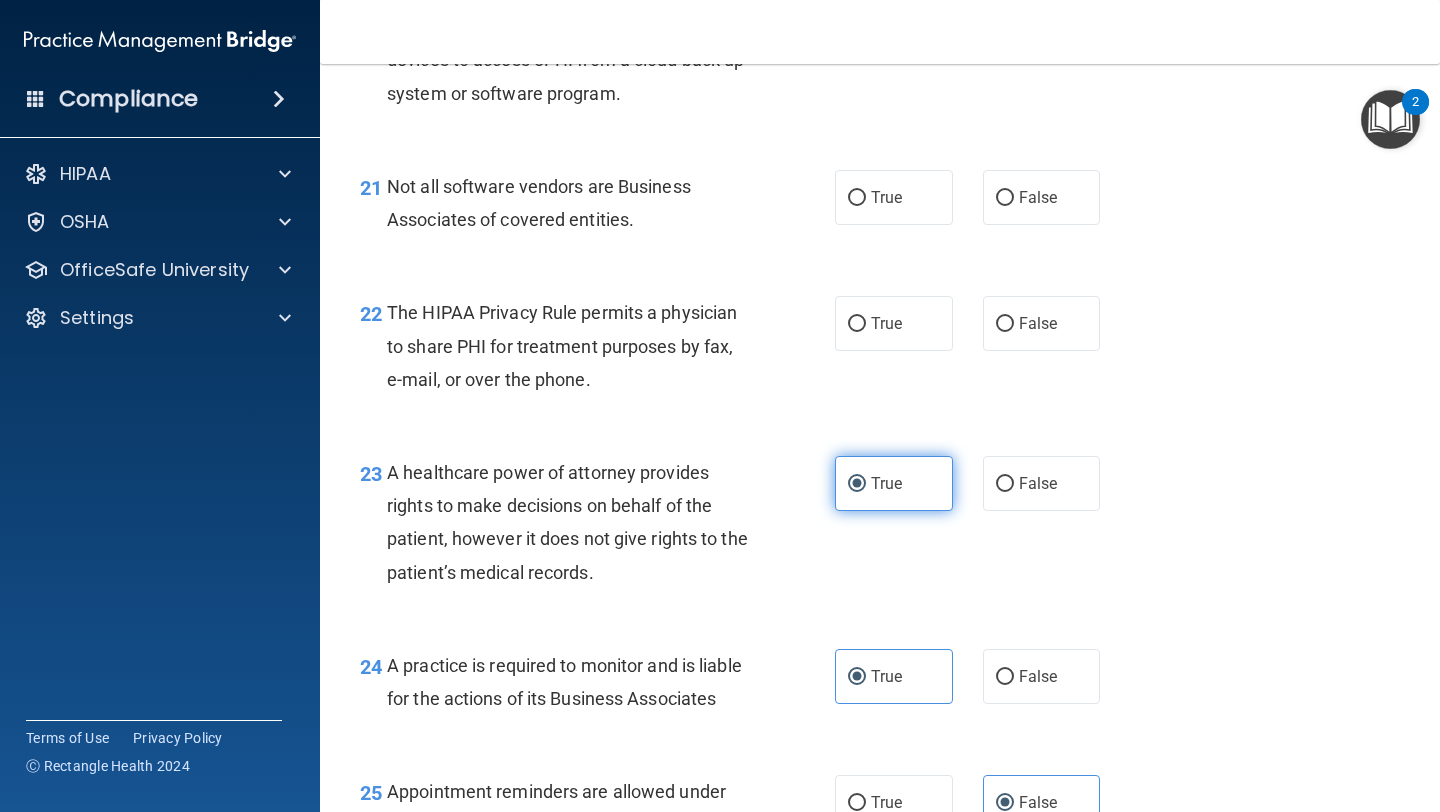scroll, scrollTop: 3842, scrollLeft: 0, axis: vertical 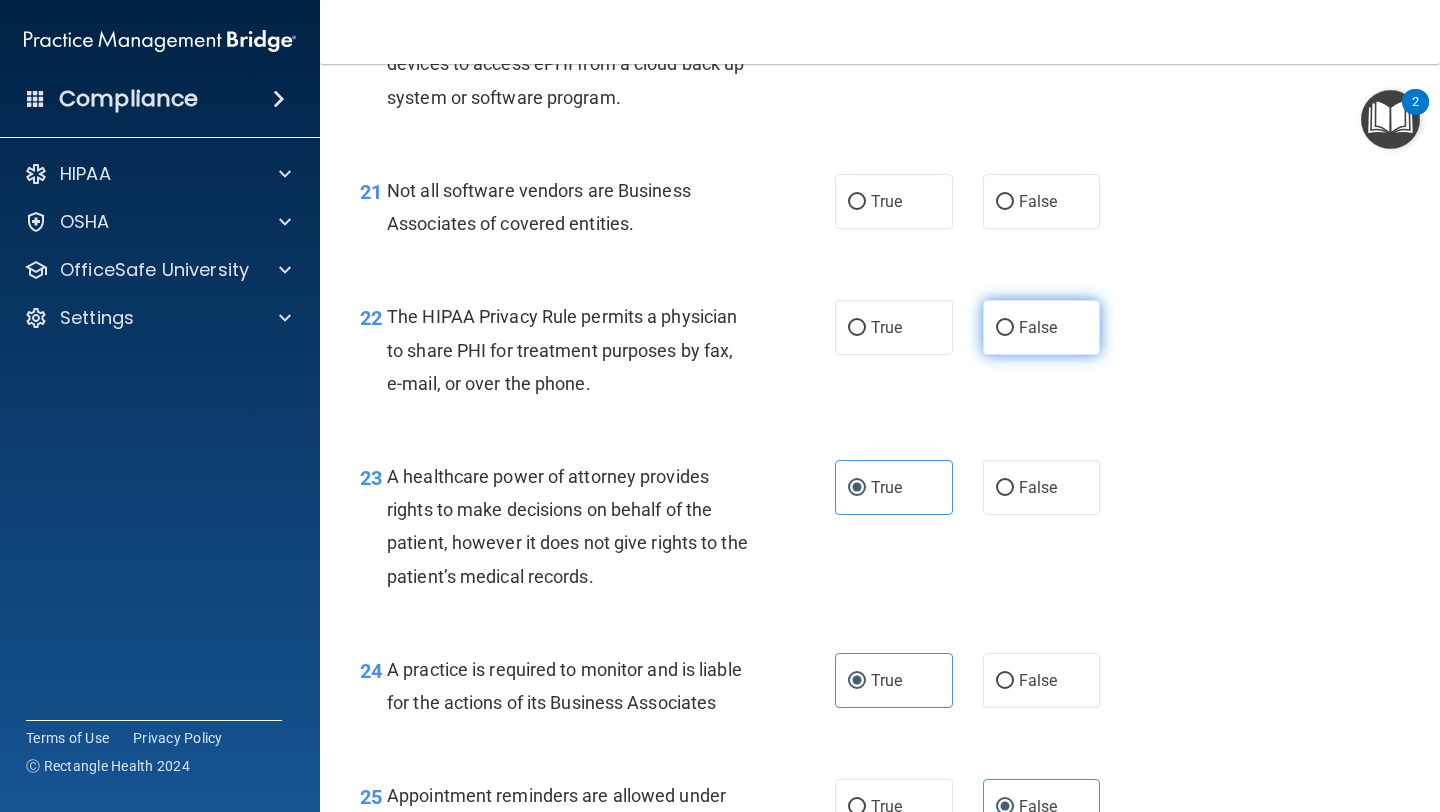 click on "False" at bounding box center [1038, 327] 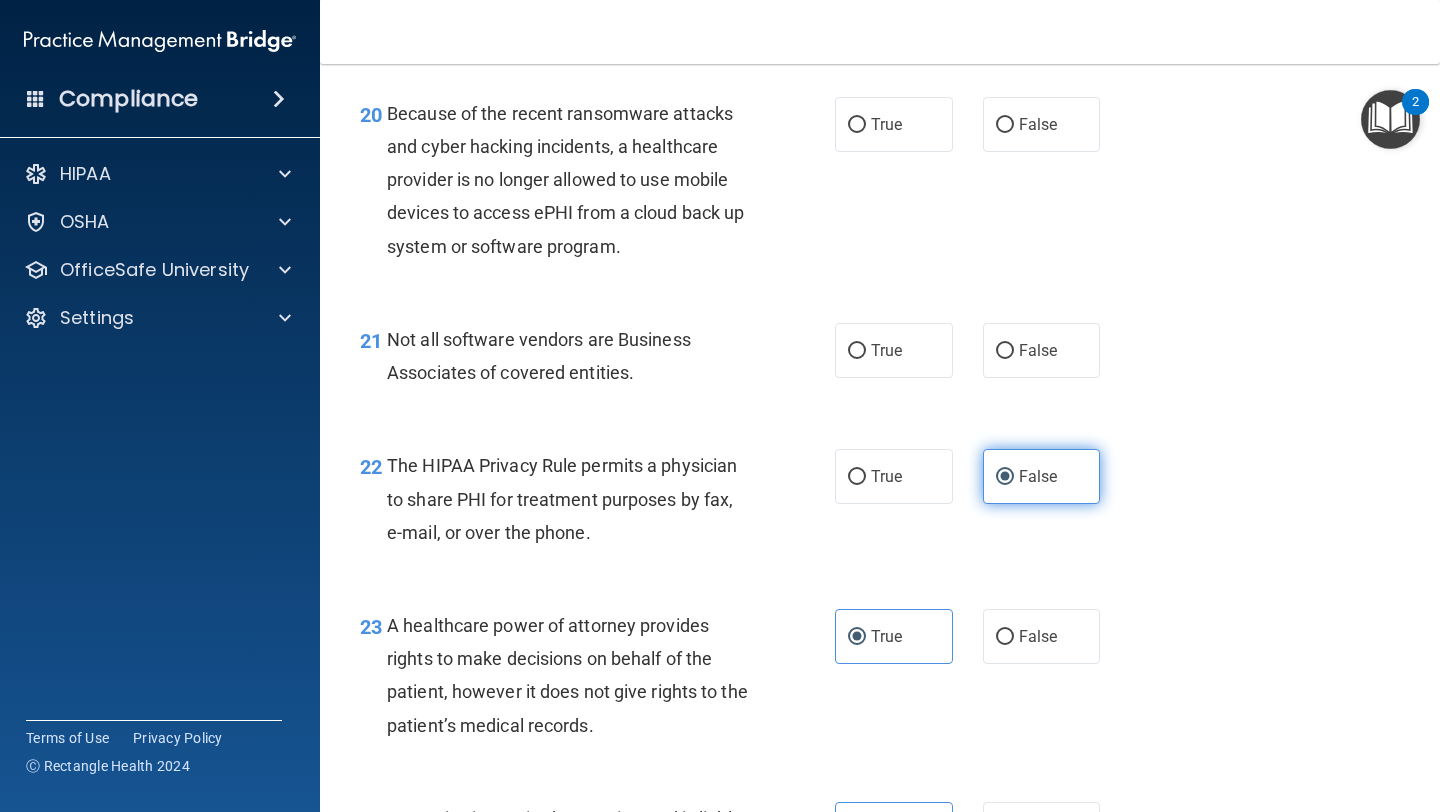 scroll, scrollTop: 3683, scrollLeft: 0, axis: vertical 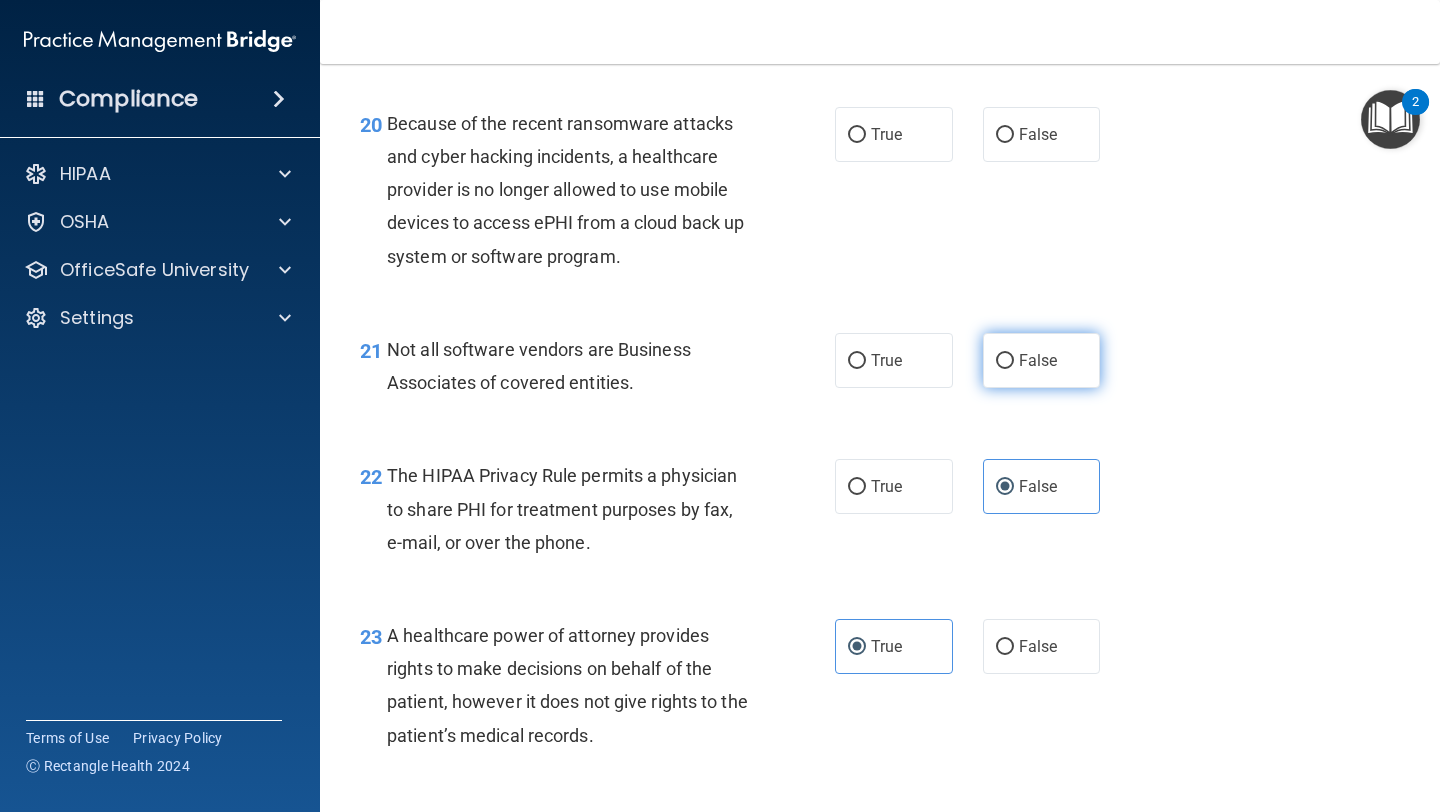 click on "False" at bounding box center (1042, 360) 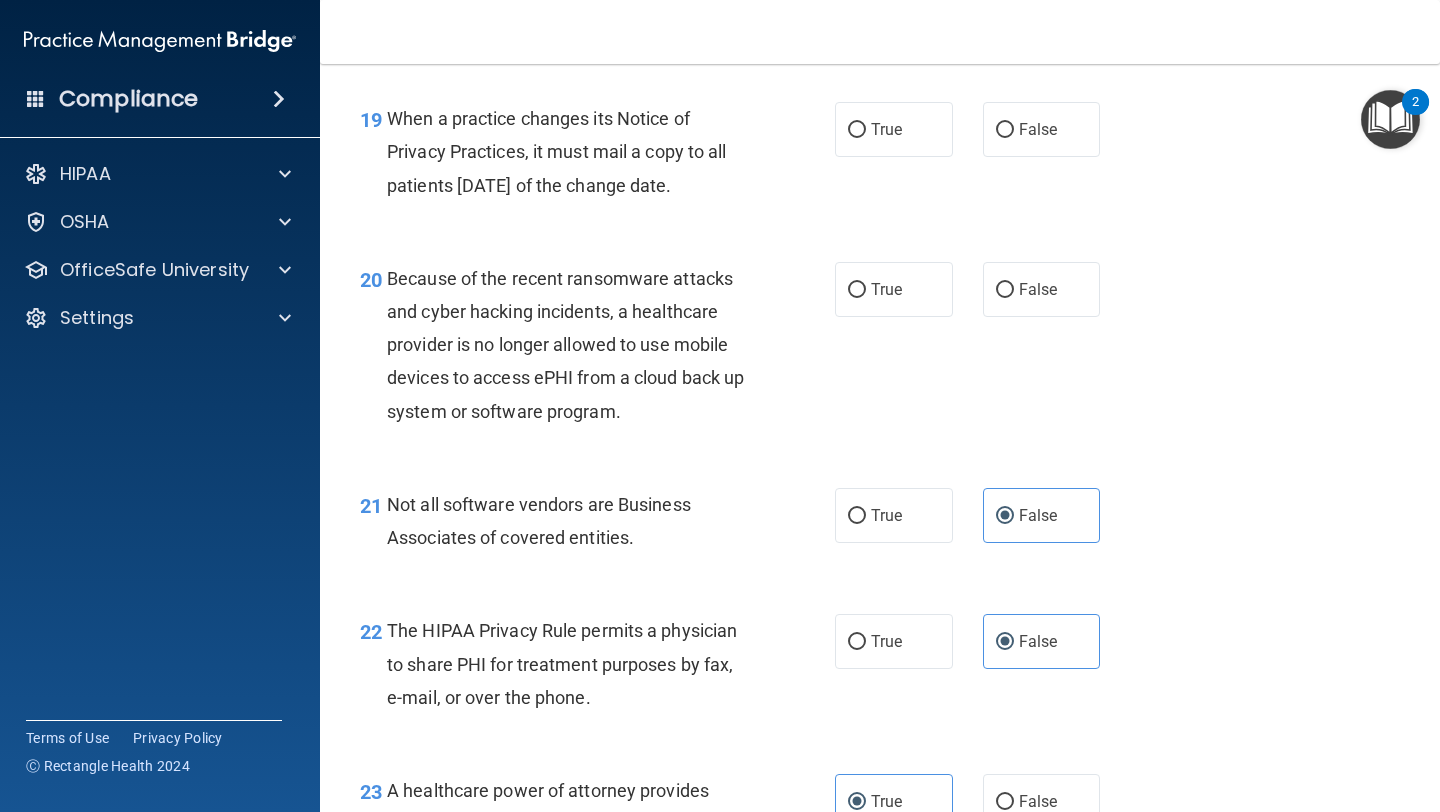 scroll, scrollTop: 3520, scrollLeft: 0, axis: vertical 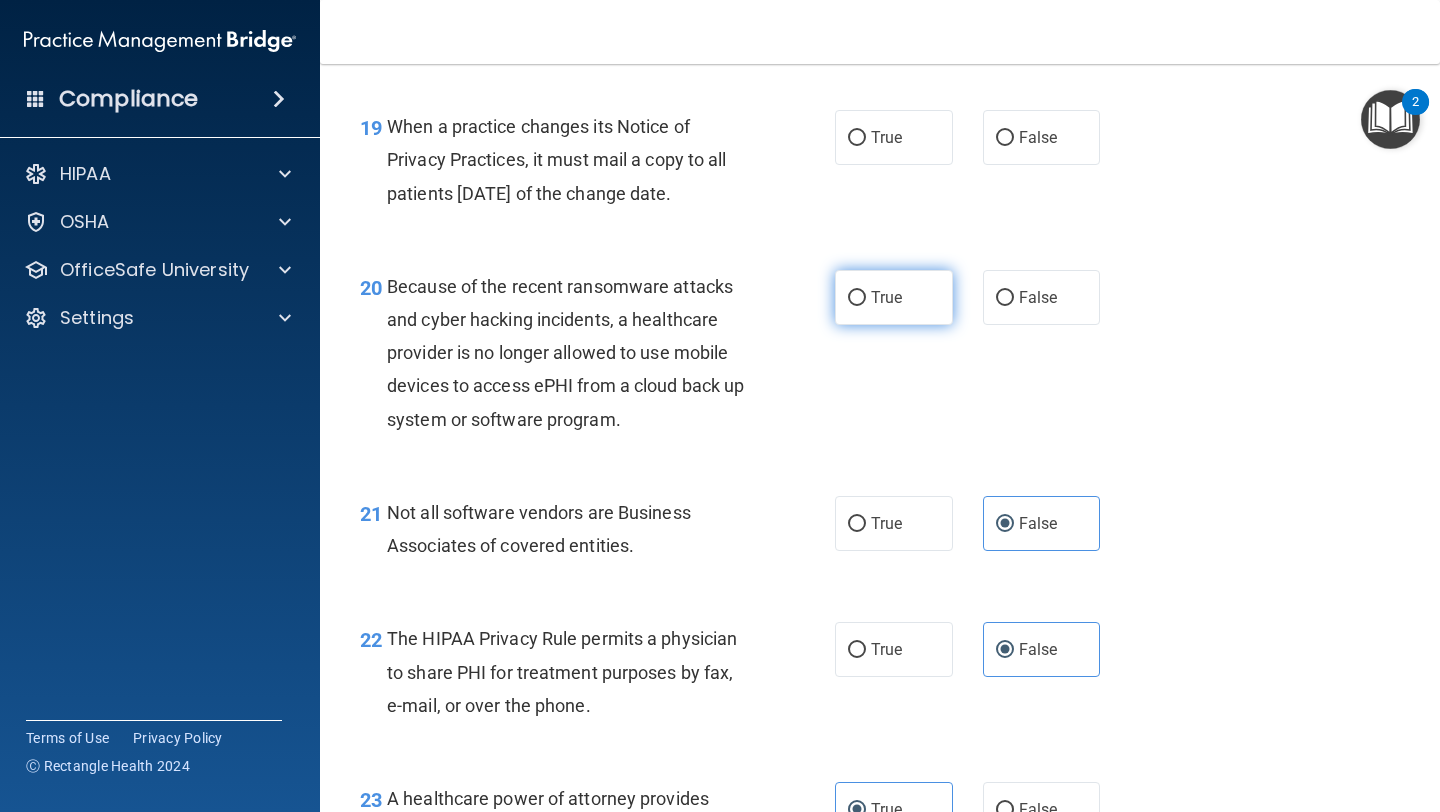 click on "True" at bounding box center (894, 297) 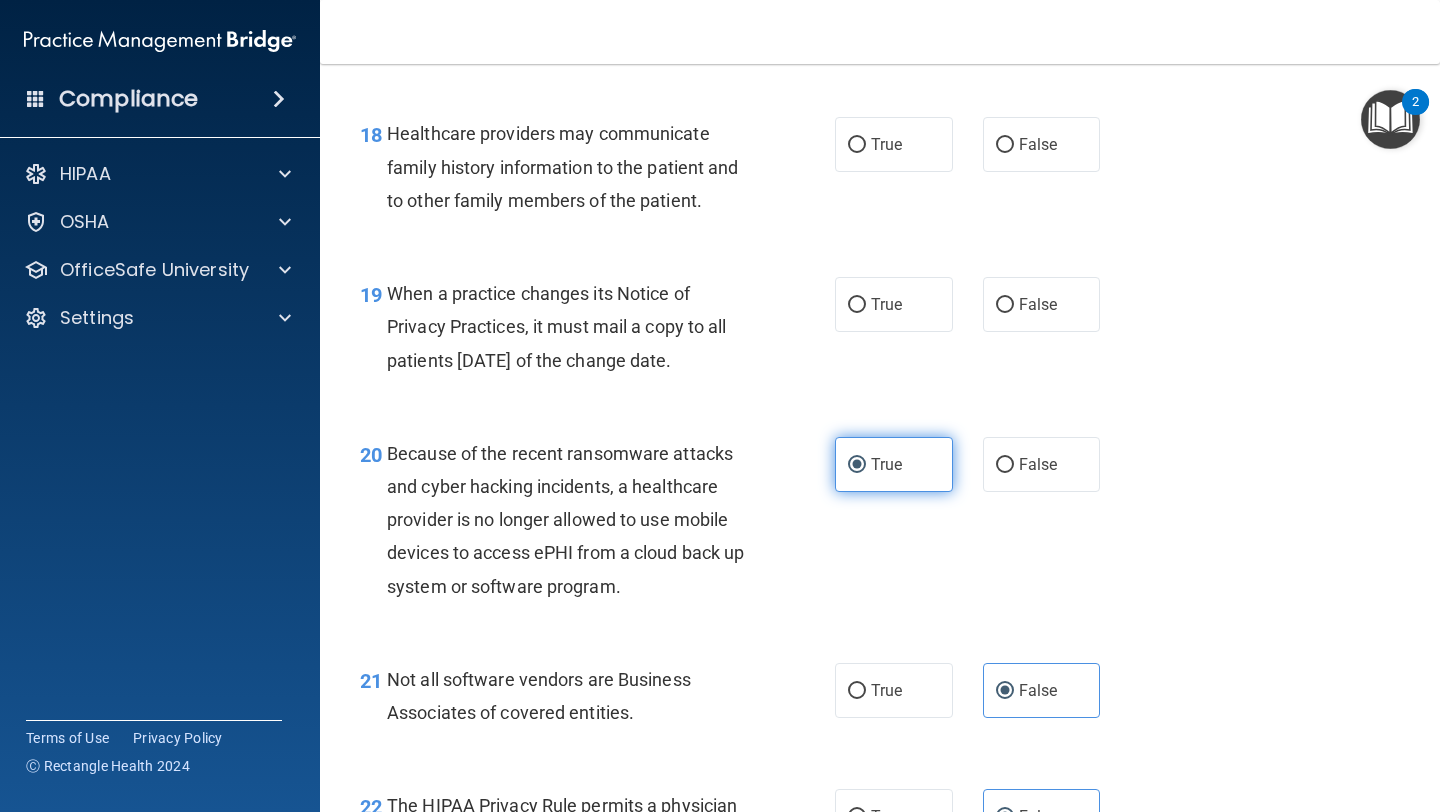 scroll, scrollTop: 3330, scrollLeft: 0, axis: vertical 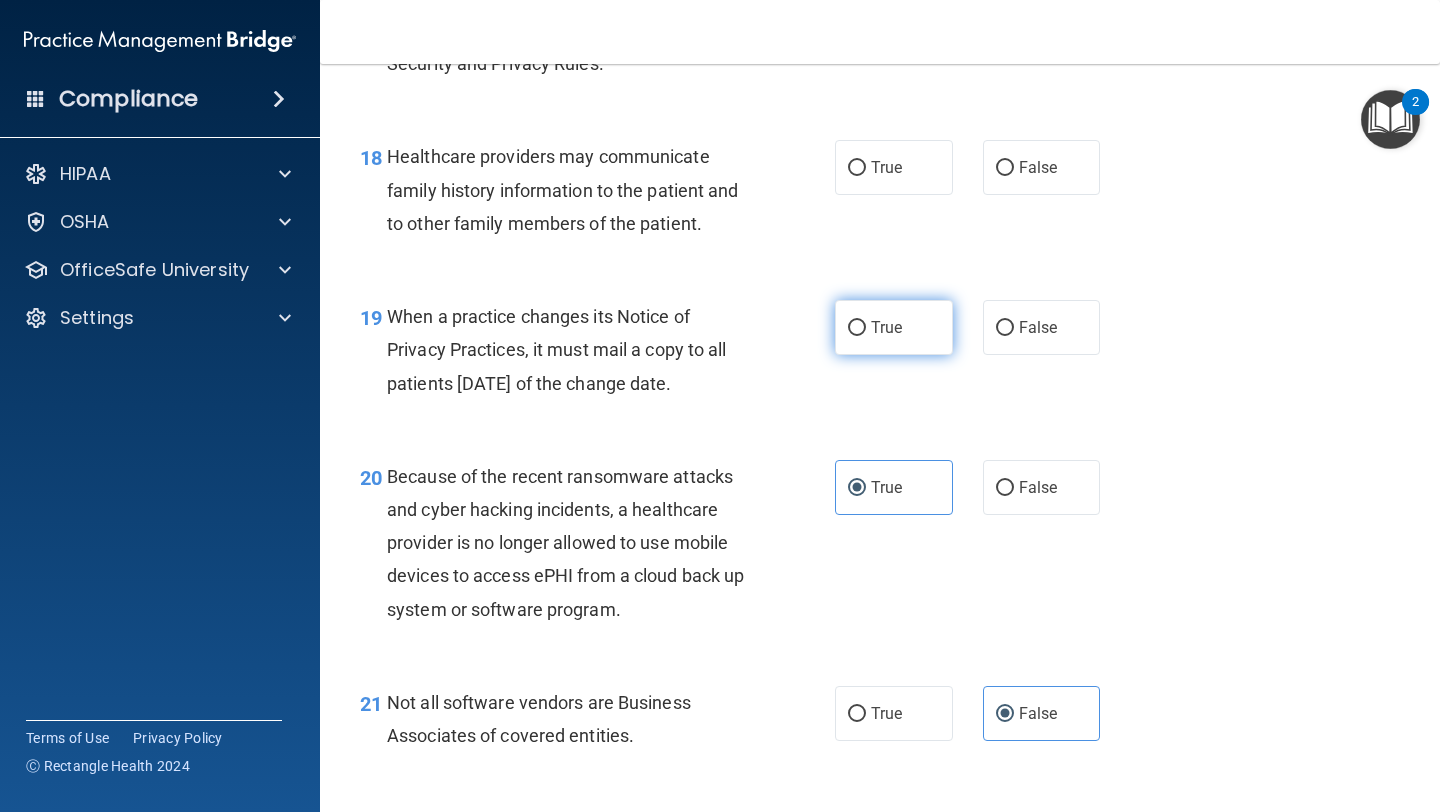 click on "True" at bounding box center [894, 327] 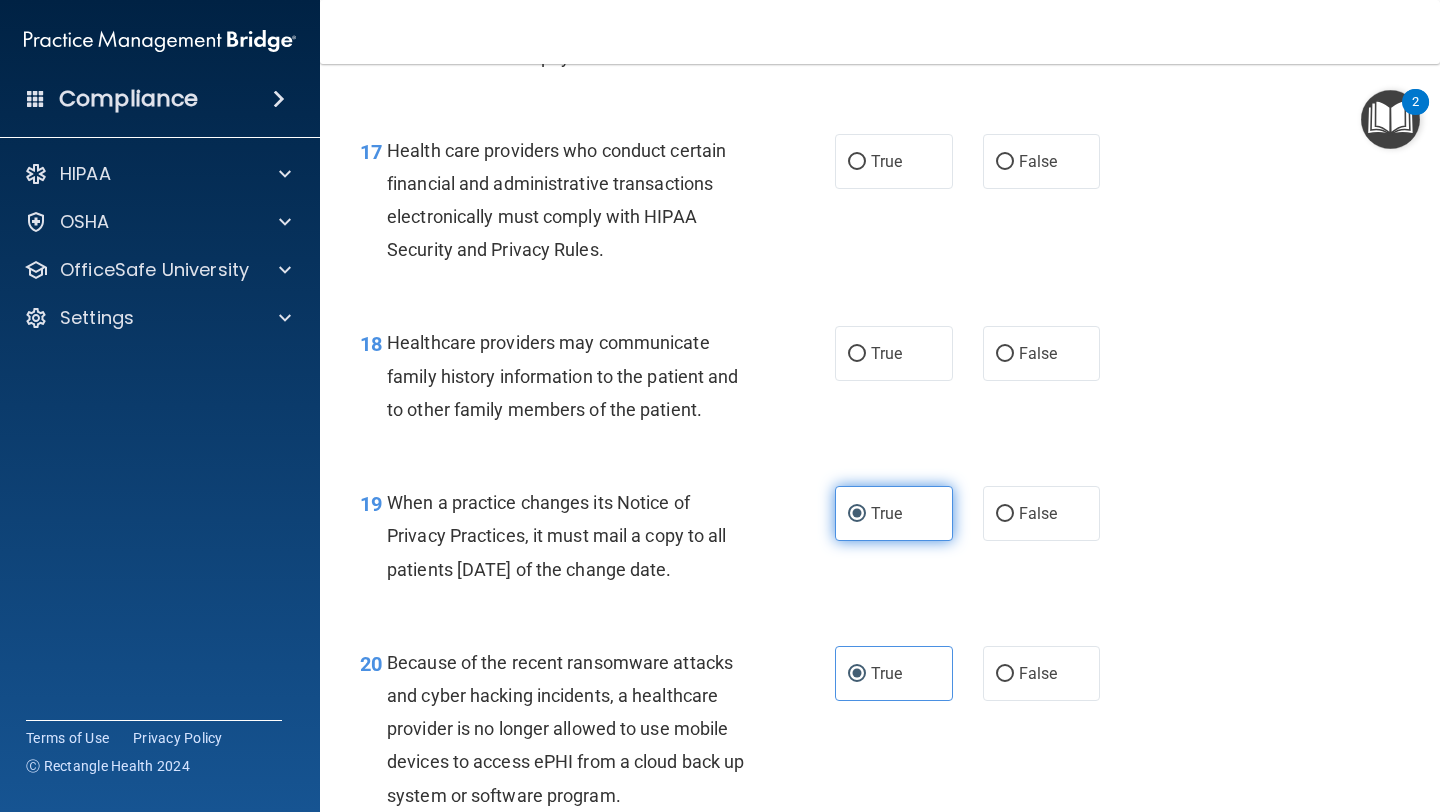 scroll, scrollTop: 3126, scrollLeft: 0, axis: vertical 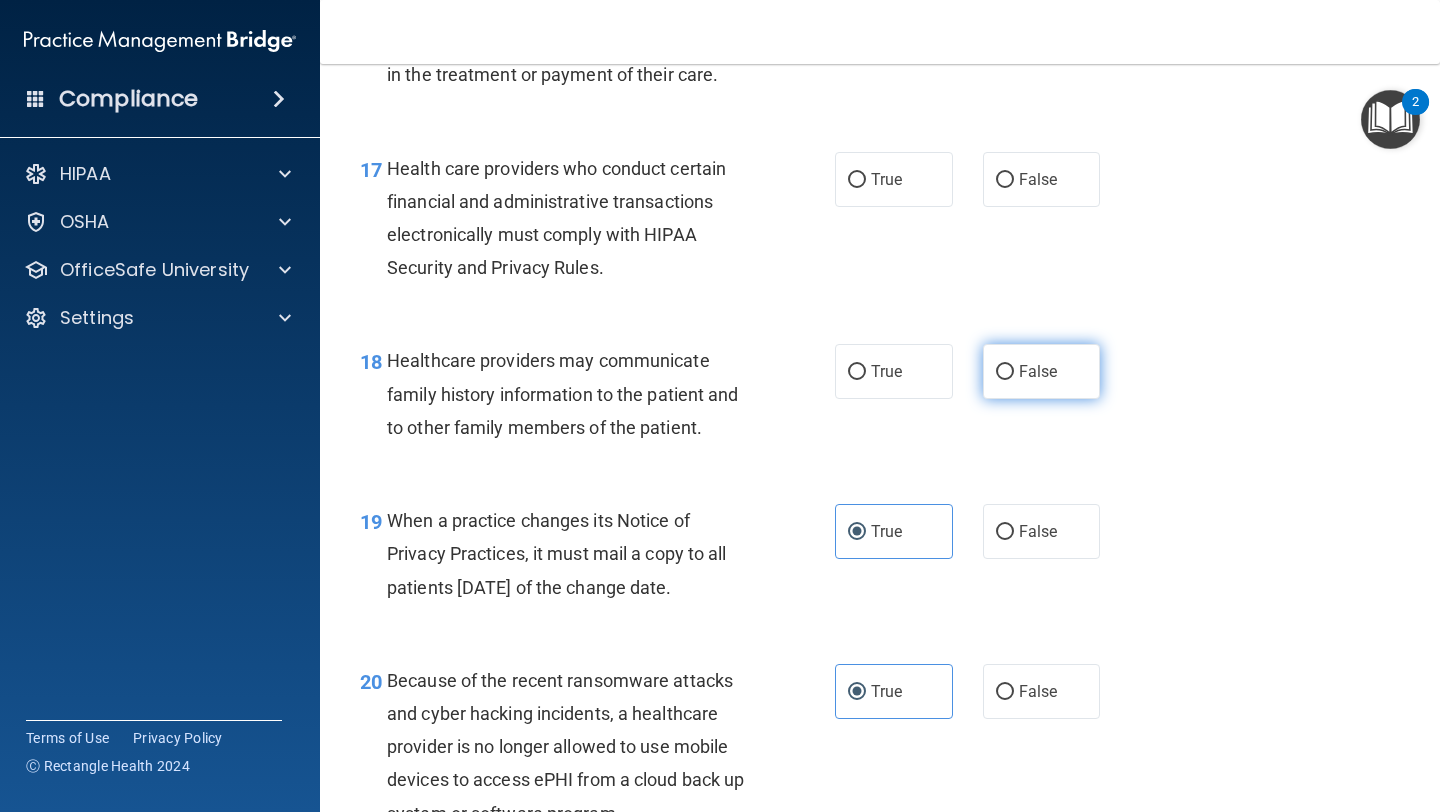 click on "False" at bounding box center (1042, 371) 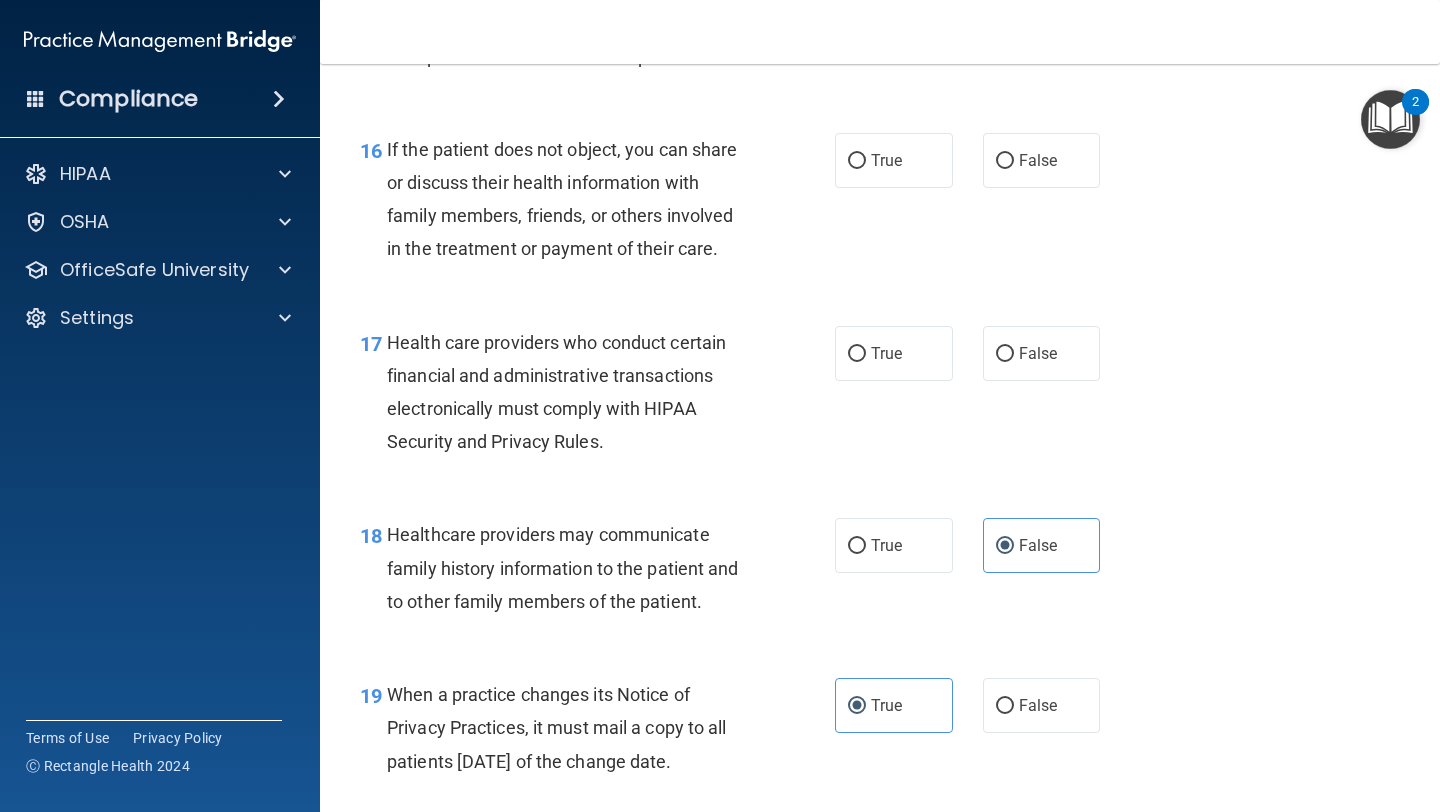 scroll, scrollTop: 2943, scrollLeft: 0, axis: vertical 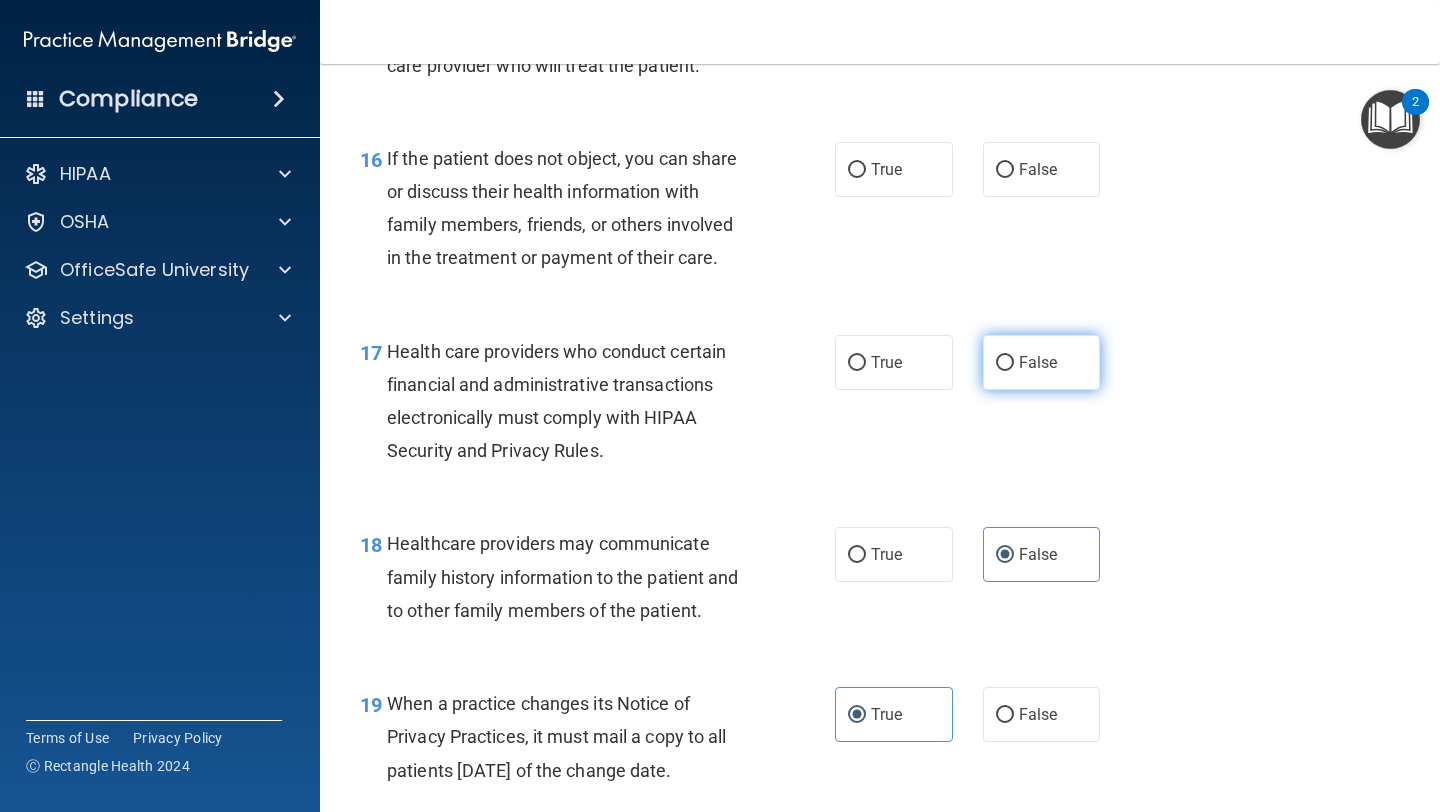 click on "False" at bounding box center [1042, 362] 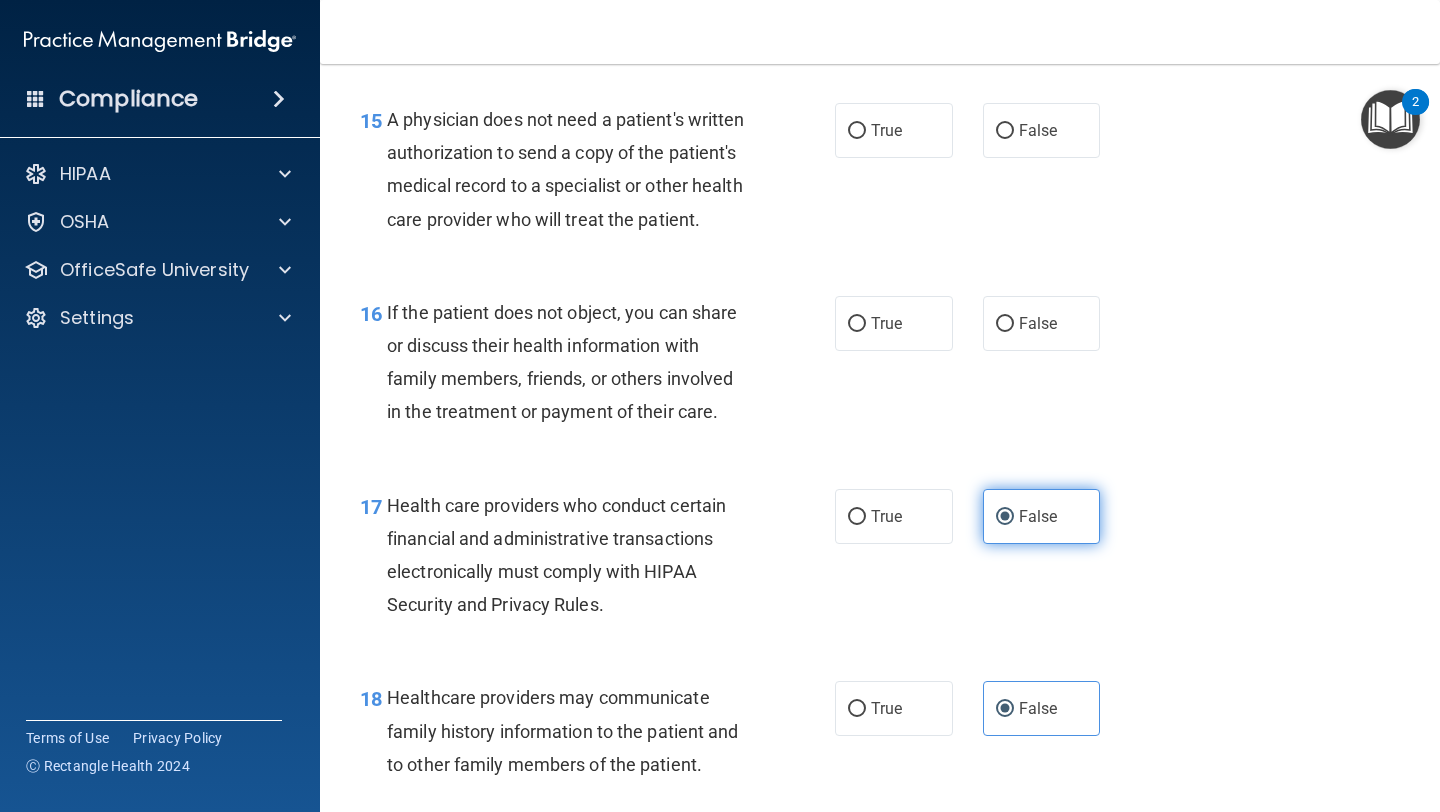 scroll, scrollTop: 2780, scrollLeft: 0, axis: vertical 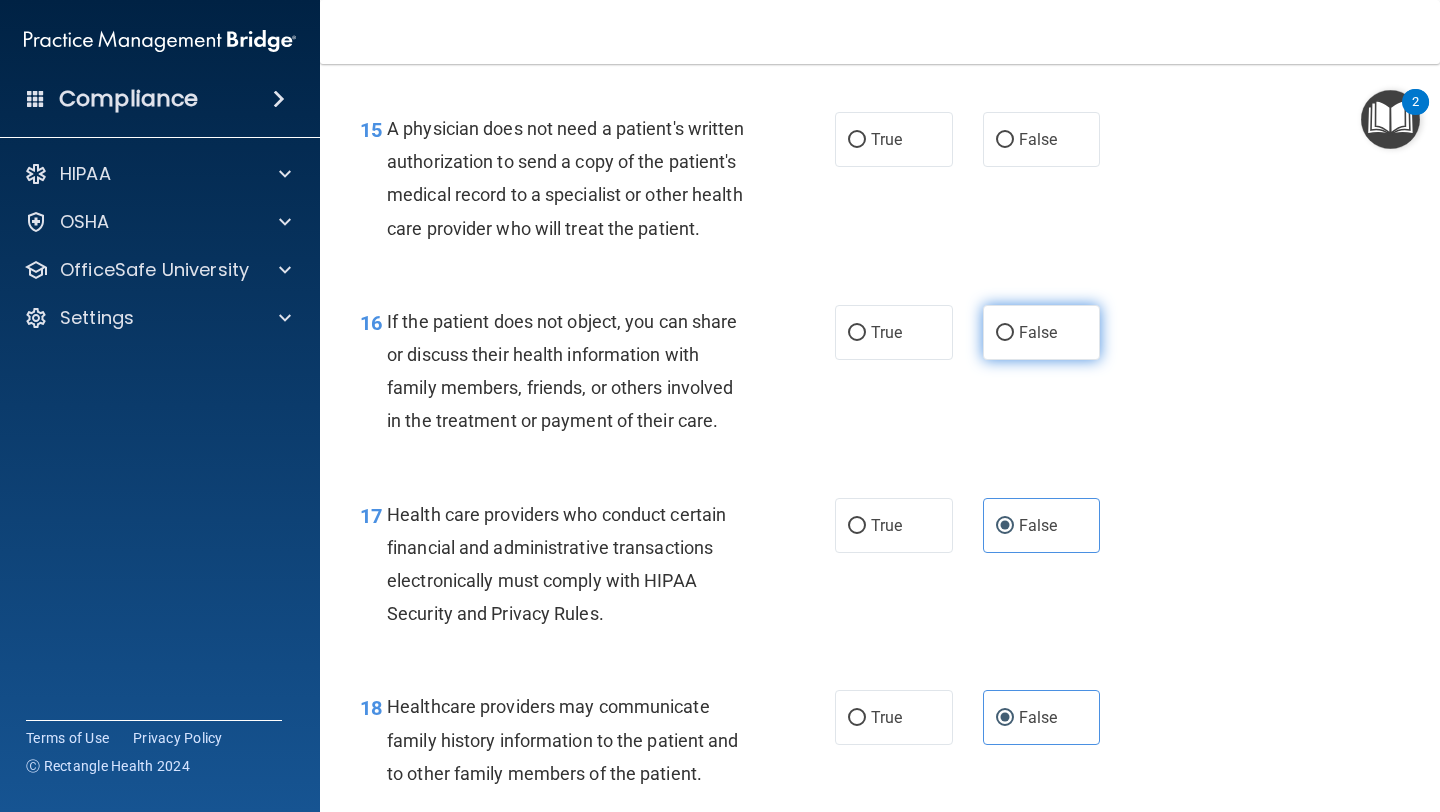 click on "False" at bounding box center [1038, 332] 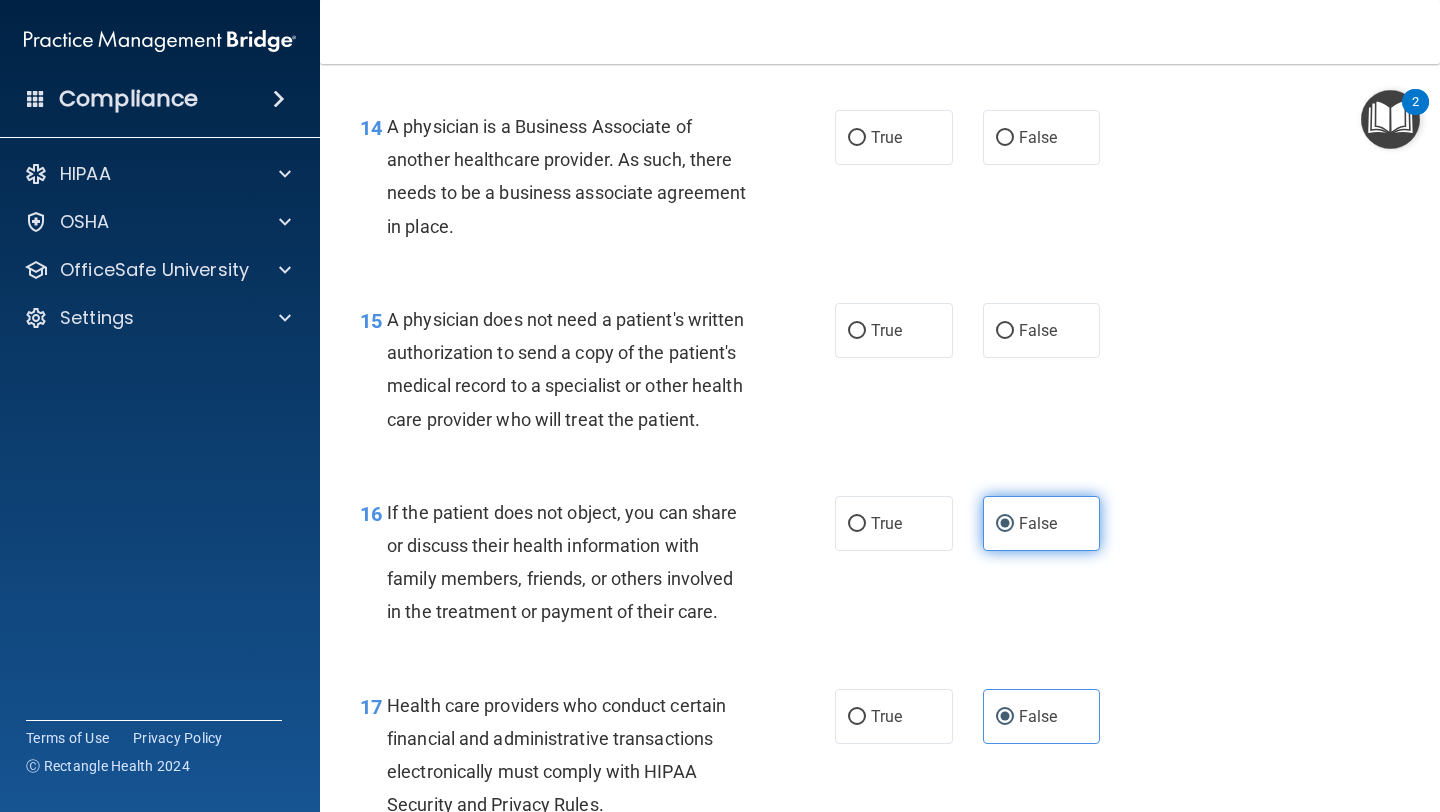 scroll, scrollTop: 2579, scrollLeft: 0, axis: vertical 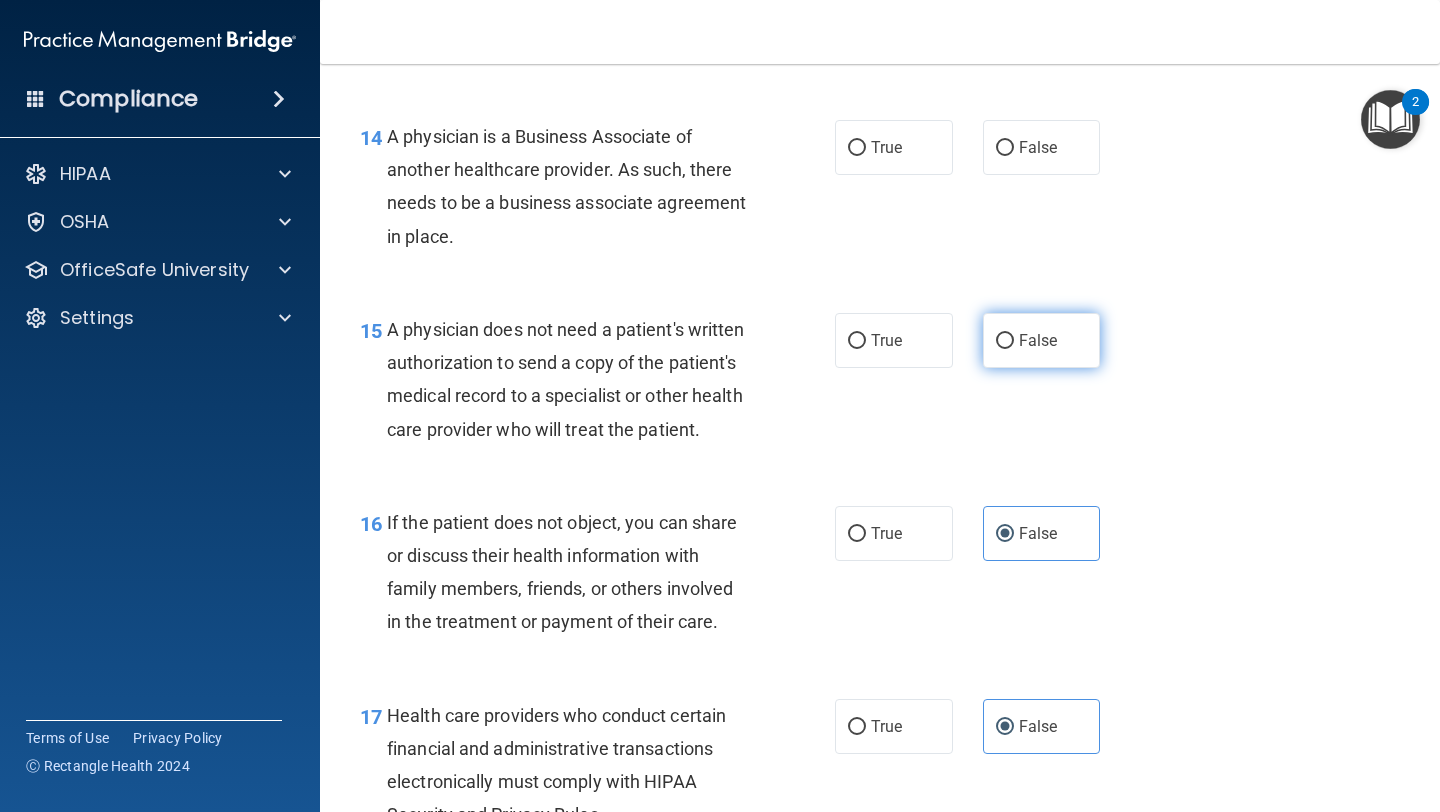 click on "False" at bounding box center (1038, 340) 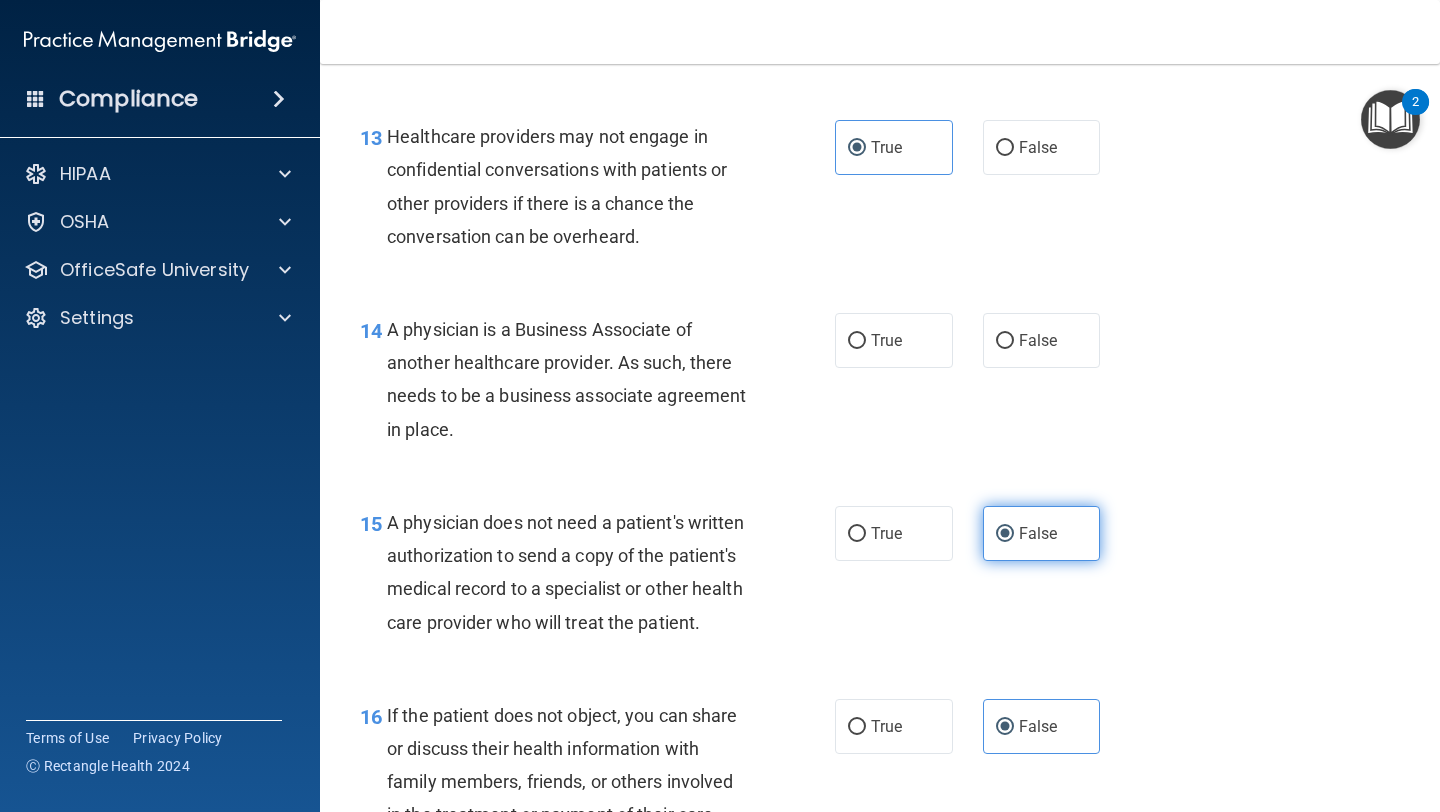 scroll, scrollTop: 2367, scrollLeft: 0, axis: vertical 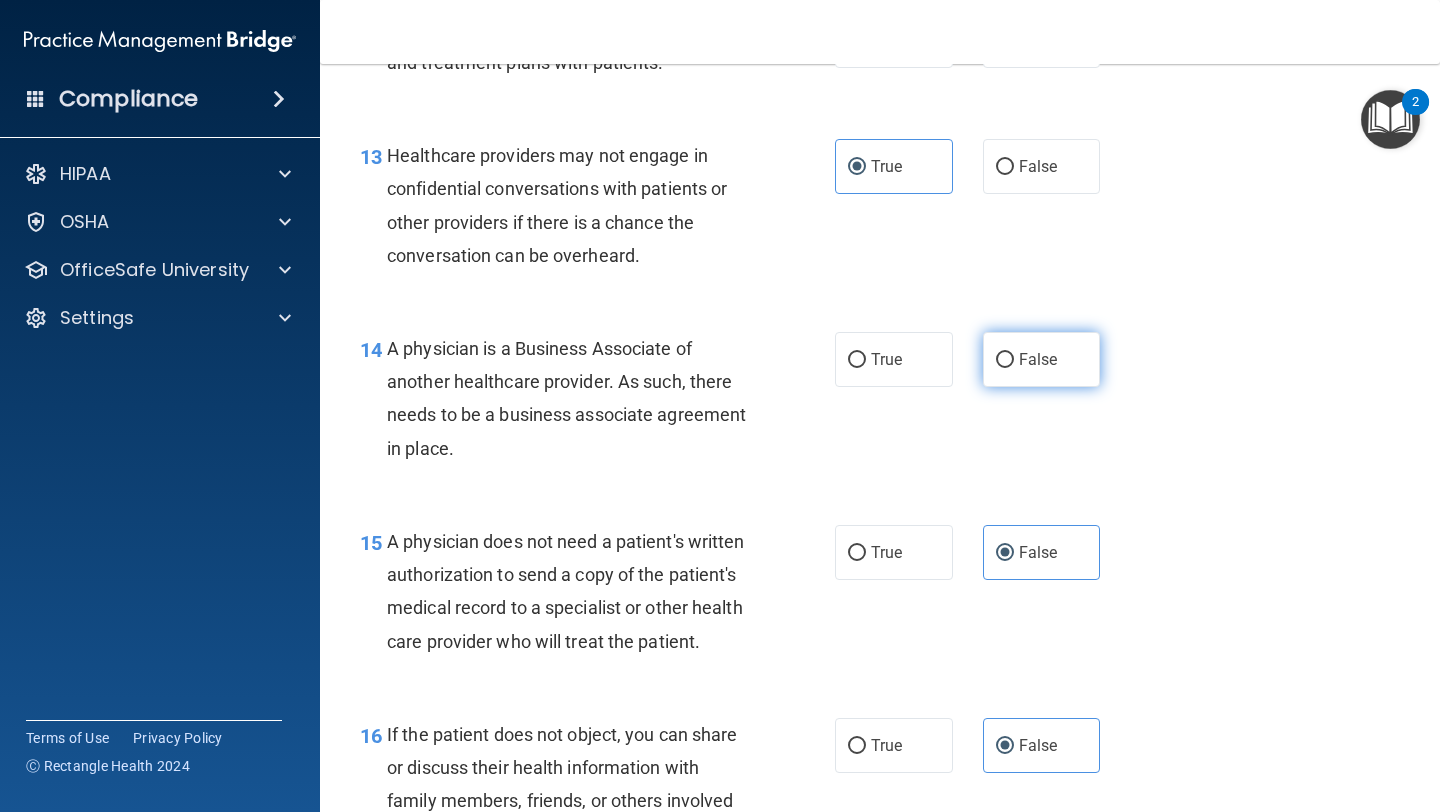 click on "False" at bounding box center [1038, 359] 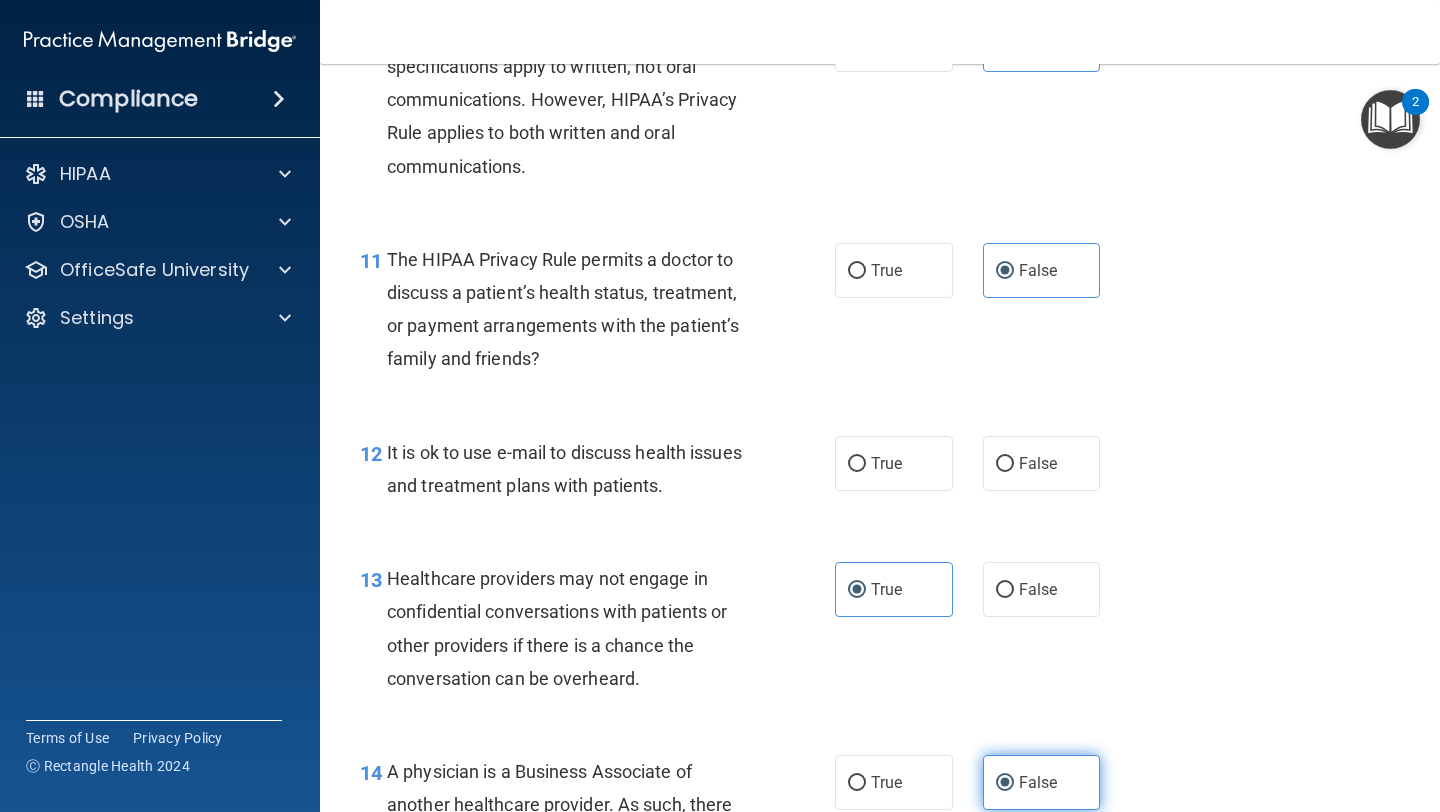 scroll, scrollTop: 1914, scrollLeft: 0, axis: vertical 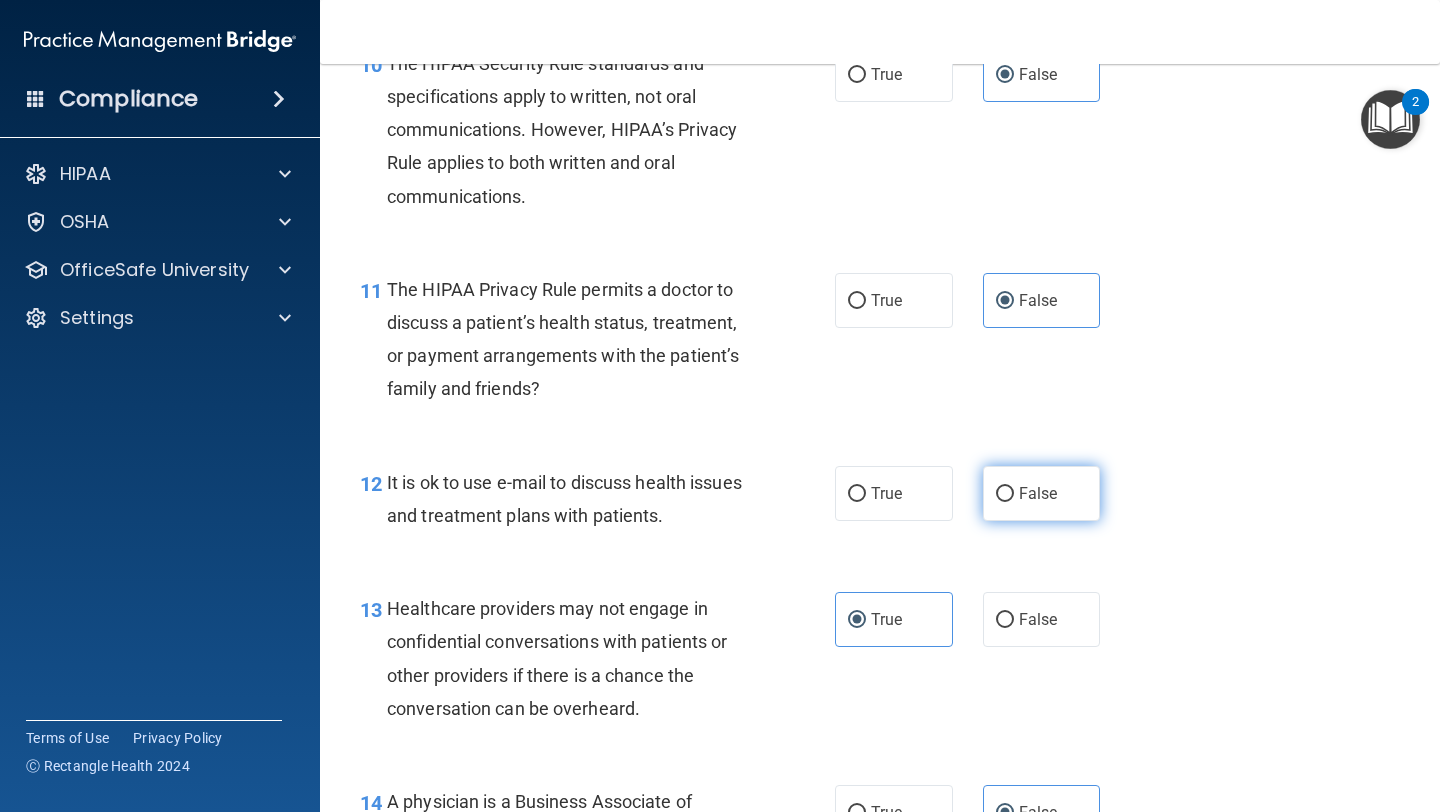 click on "False" at bounding box center [1038, 493] 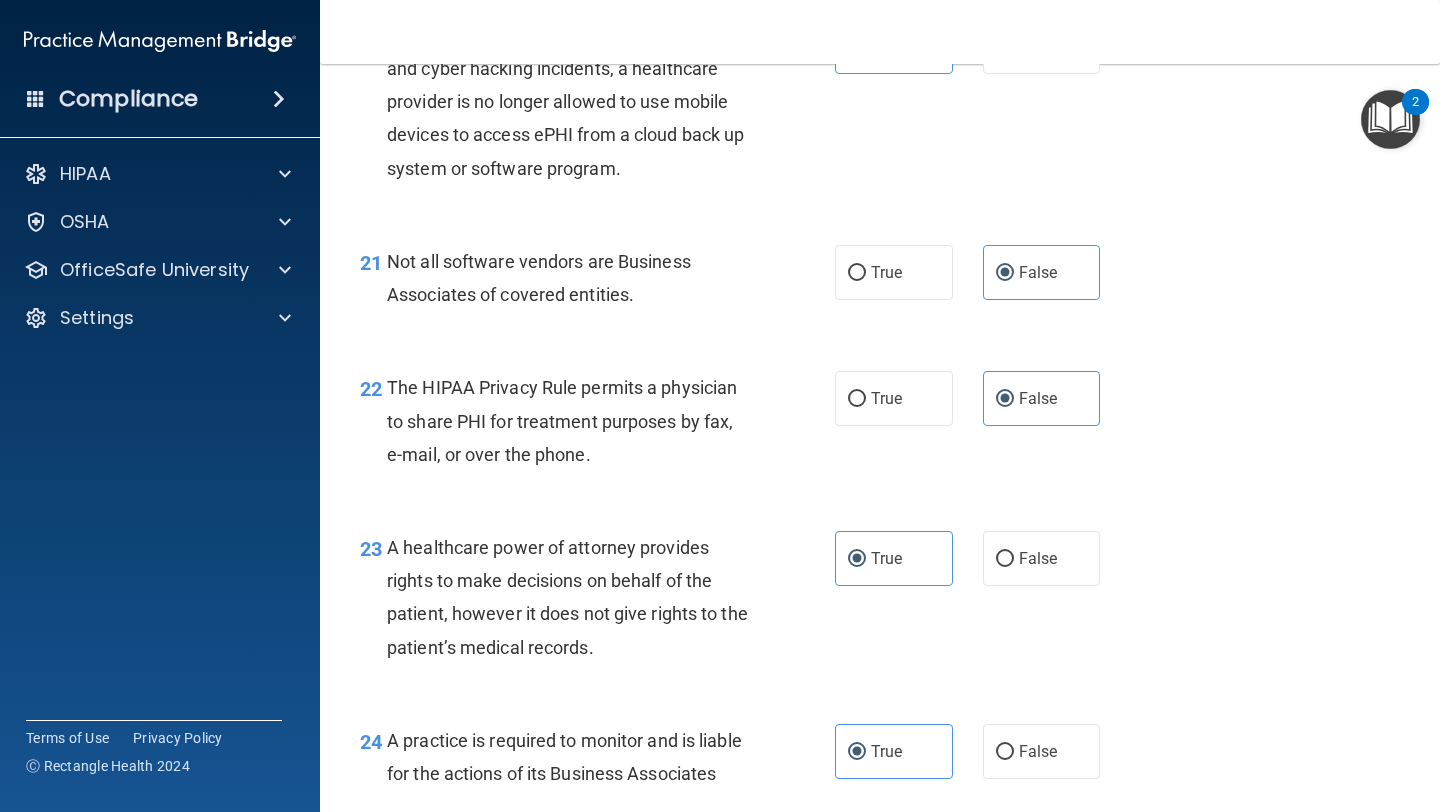 scroll, scrollTop: 4973, scrollLeft: 0, axis: vertical 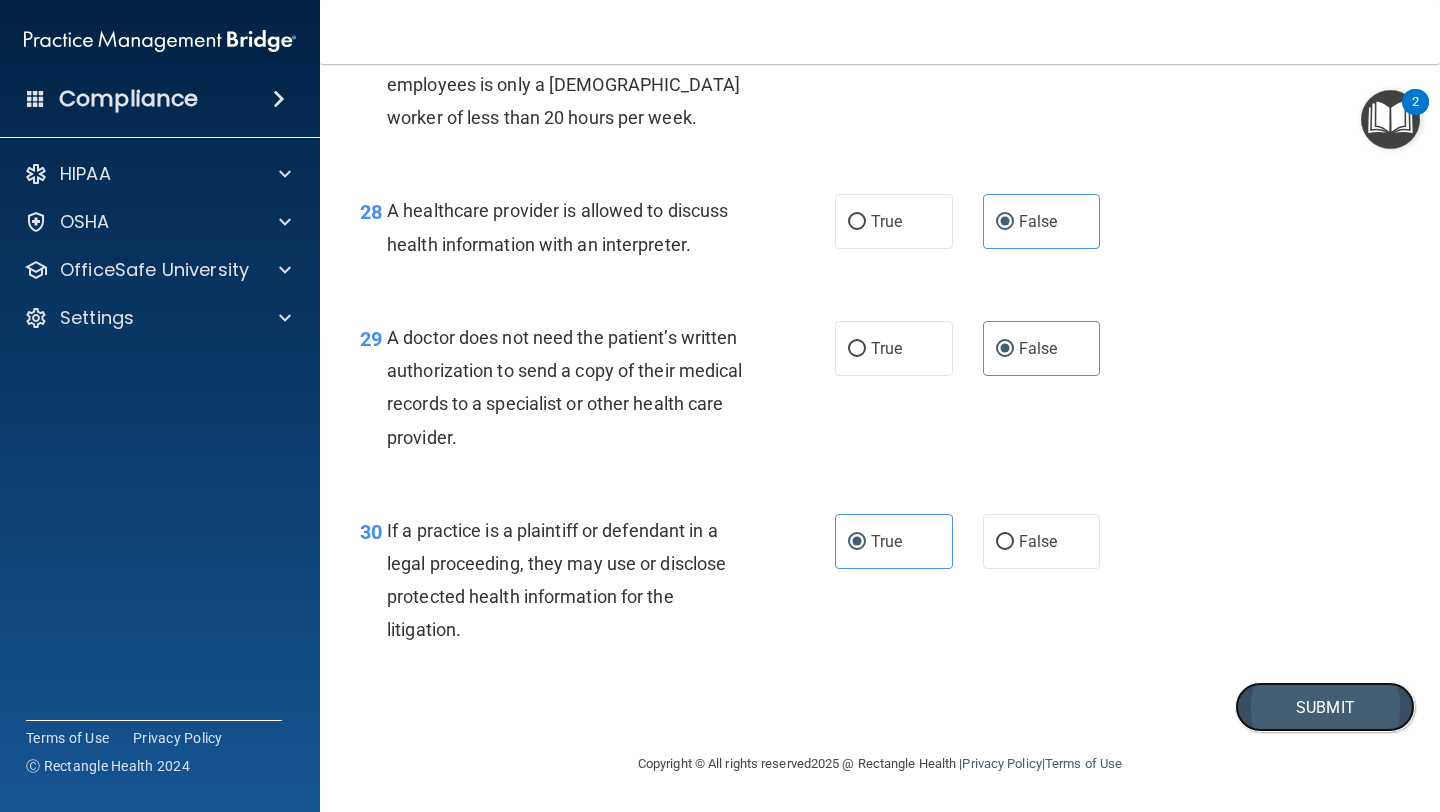 click on "Submit" at bounding box center (1325, 707) 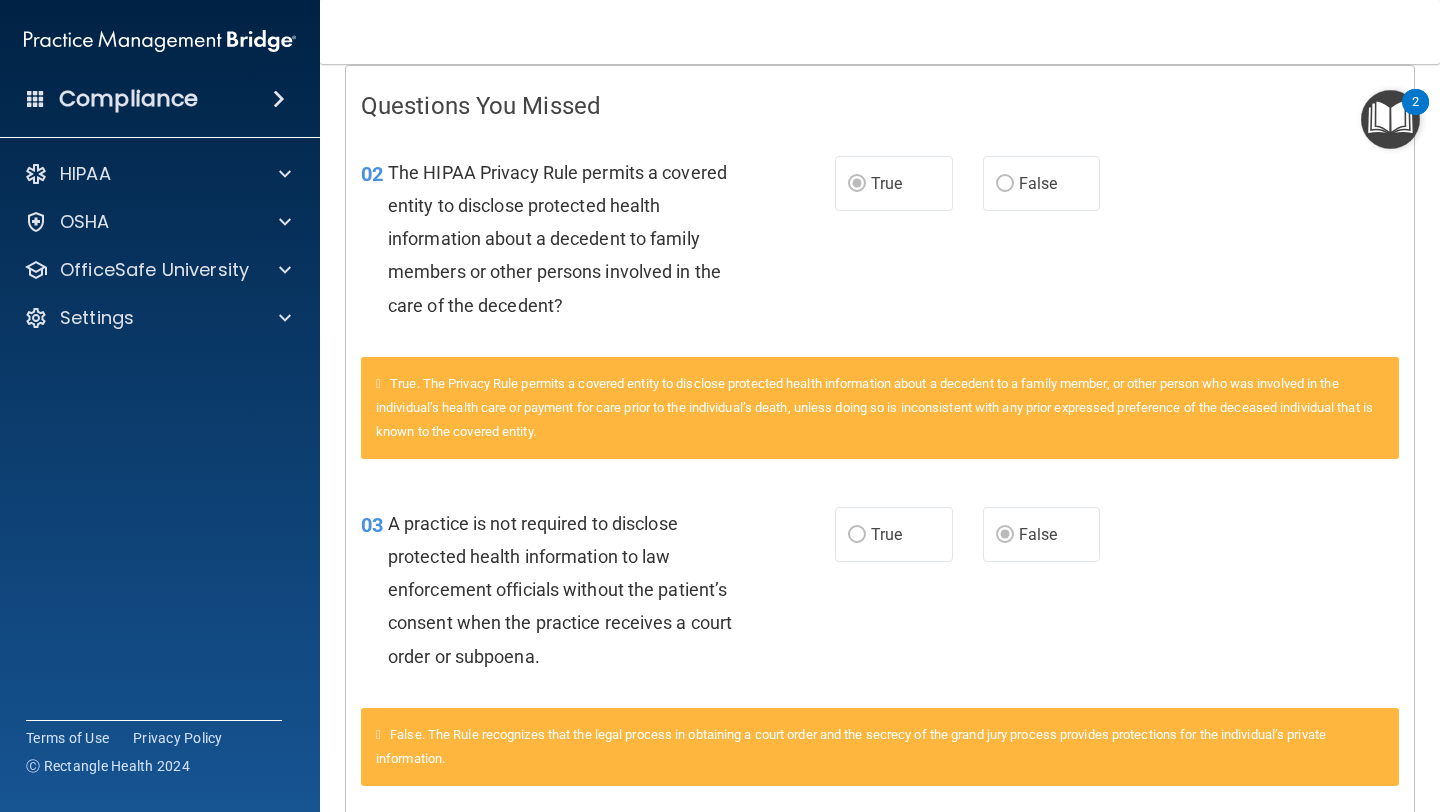 scroll, scrollTop: 0, scrollLeft: 0, axis: both 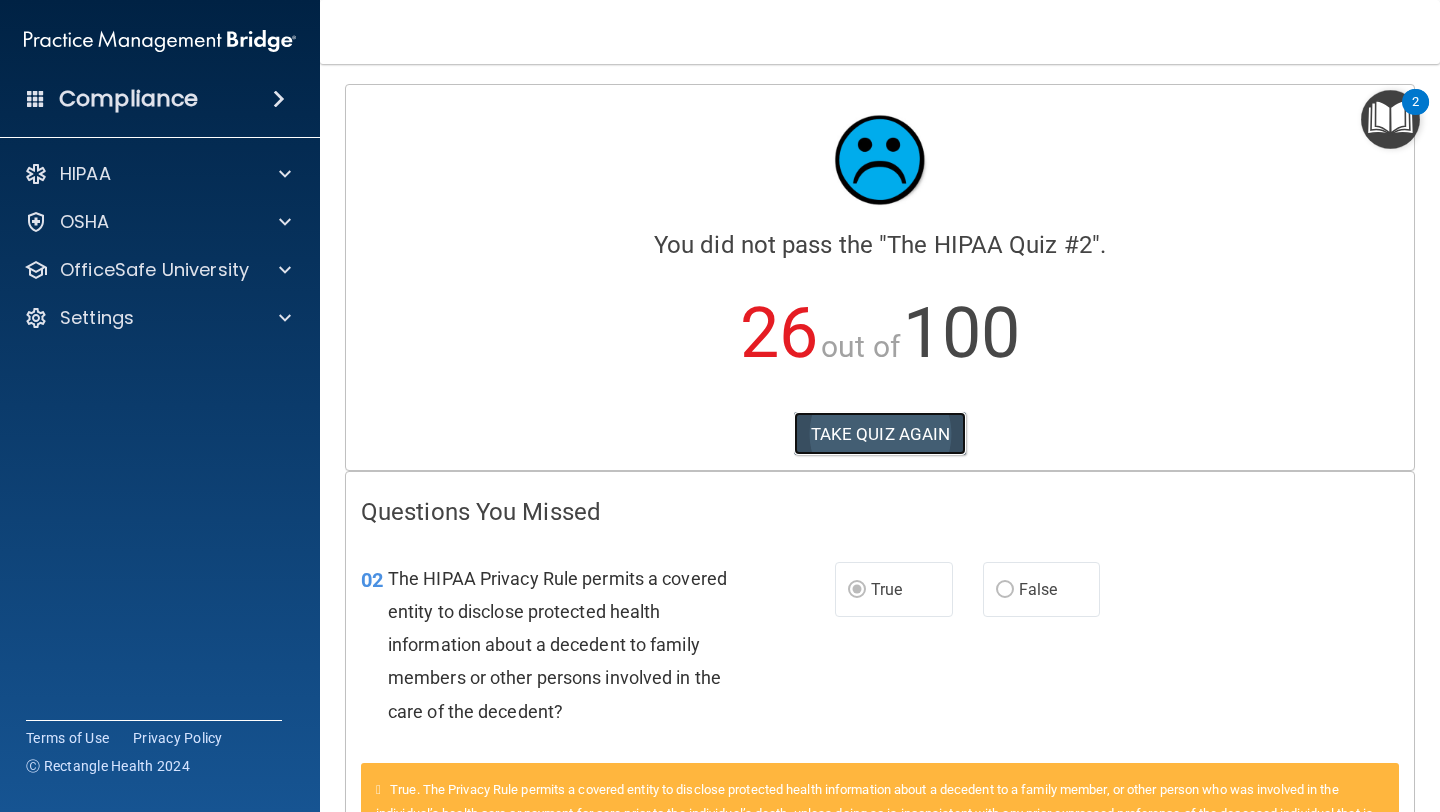 click on "TAKE QUIZ AGAIN" at bounding box center [880, 434] 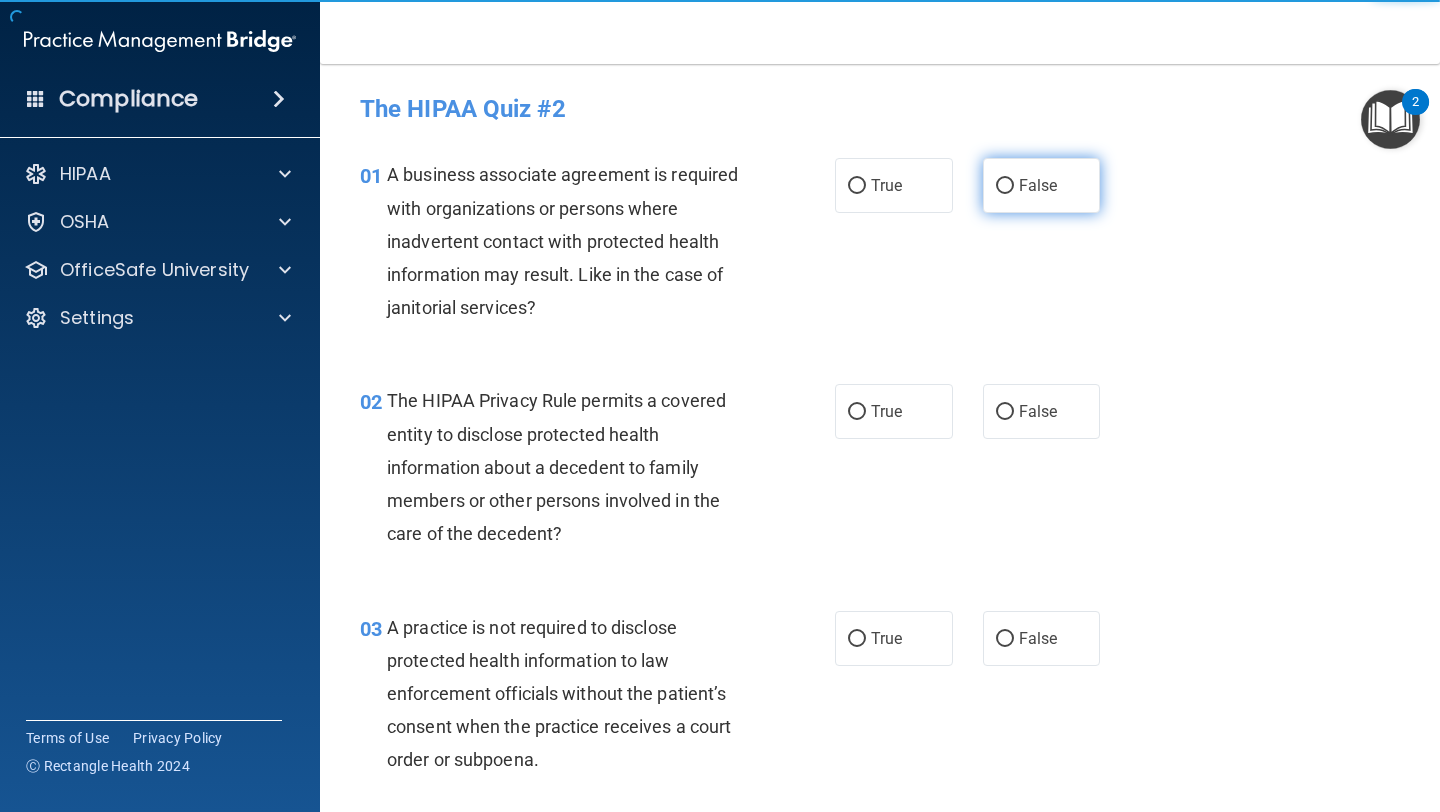 click on "False" at bounding box center [1042, 185] 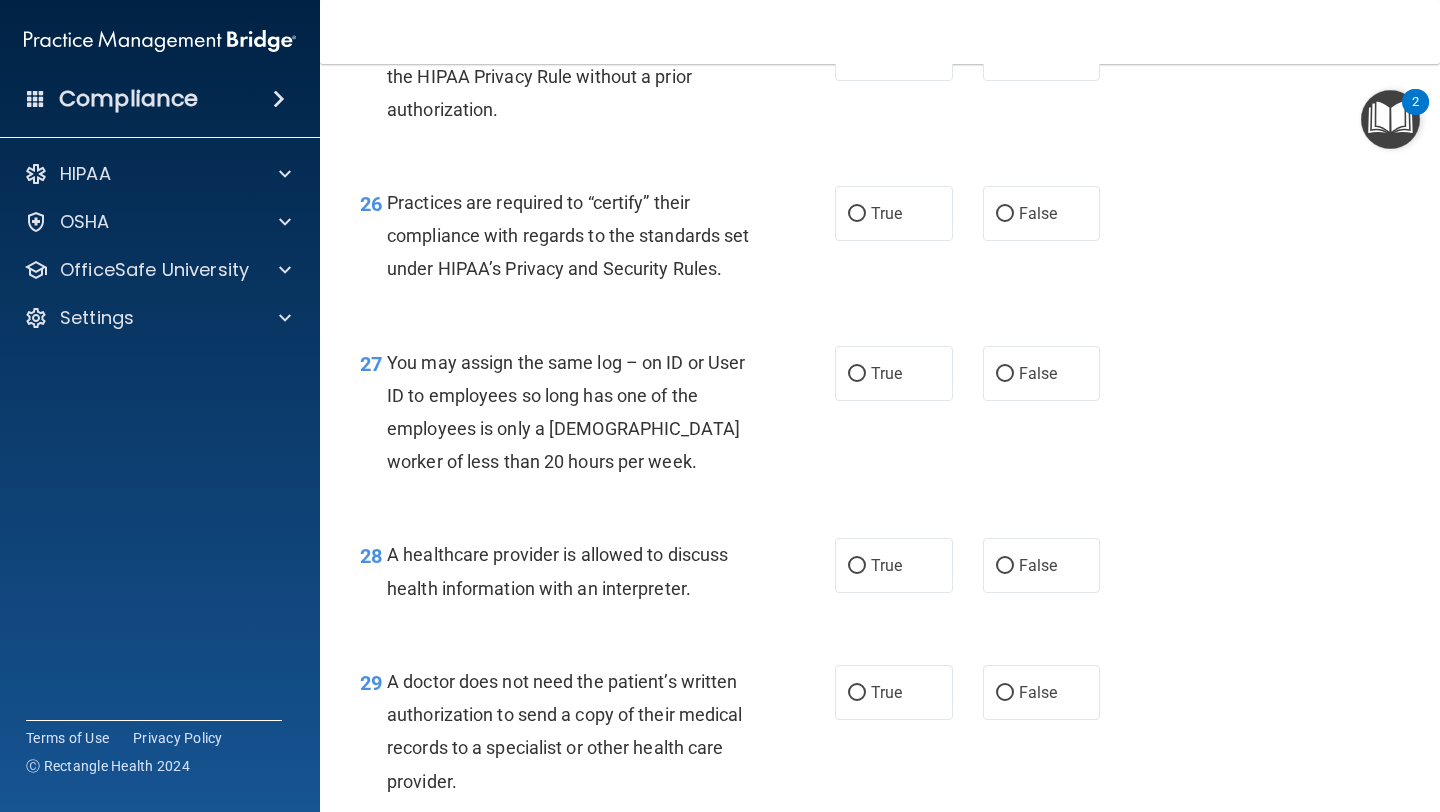 scroll, scrollTop: 4973, scrollLeft: 0, axis: vertical 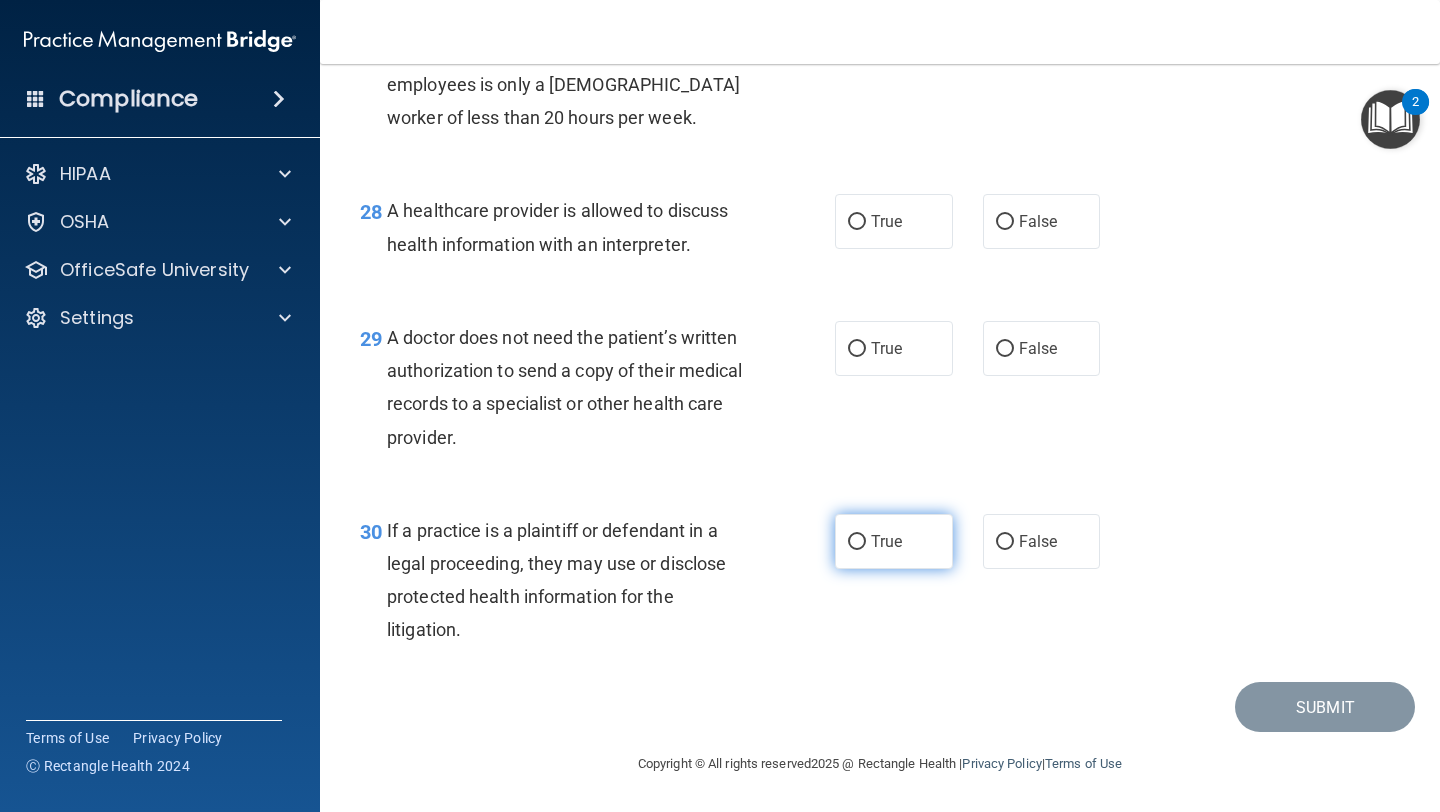 click on "True" at bounding box center (894, 541) 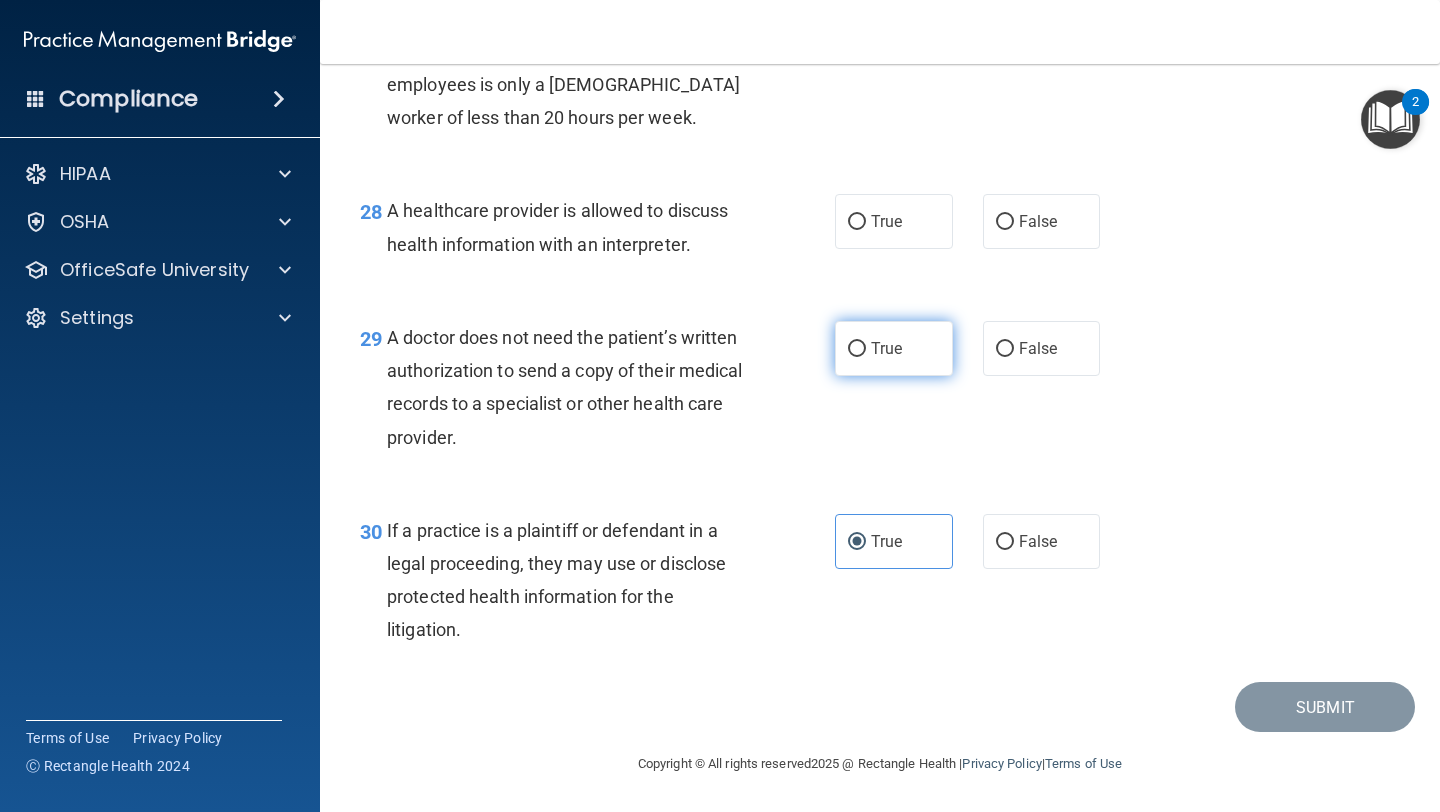 click on "True" at bounding box center [894, 348] 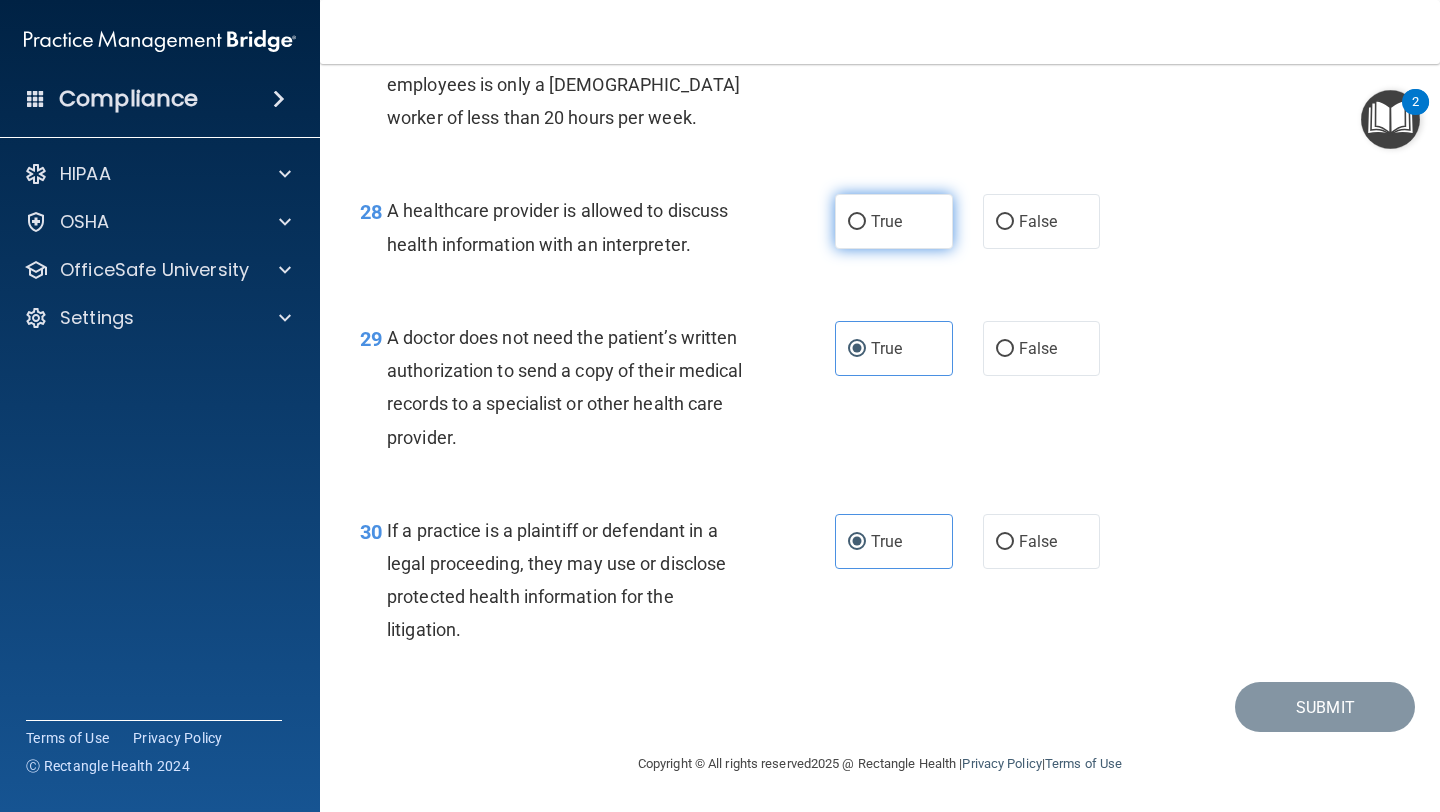click on "True" at bounding box center [894, 221] 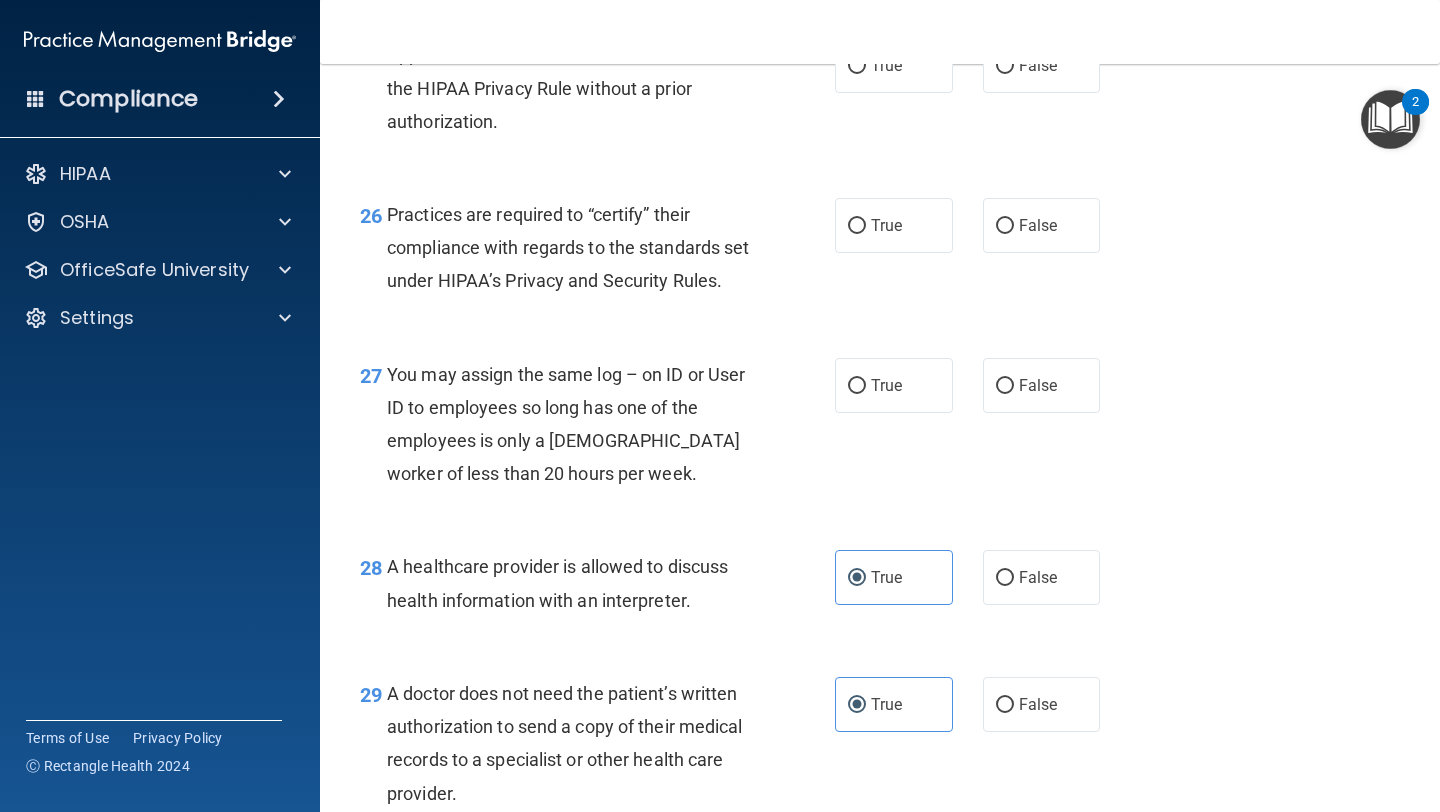 scroll, scrollTop: 4582, scrollLeft: 0, axis: vertical 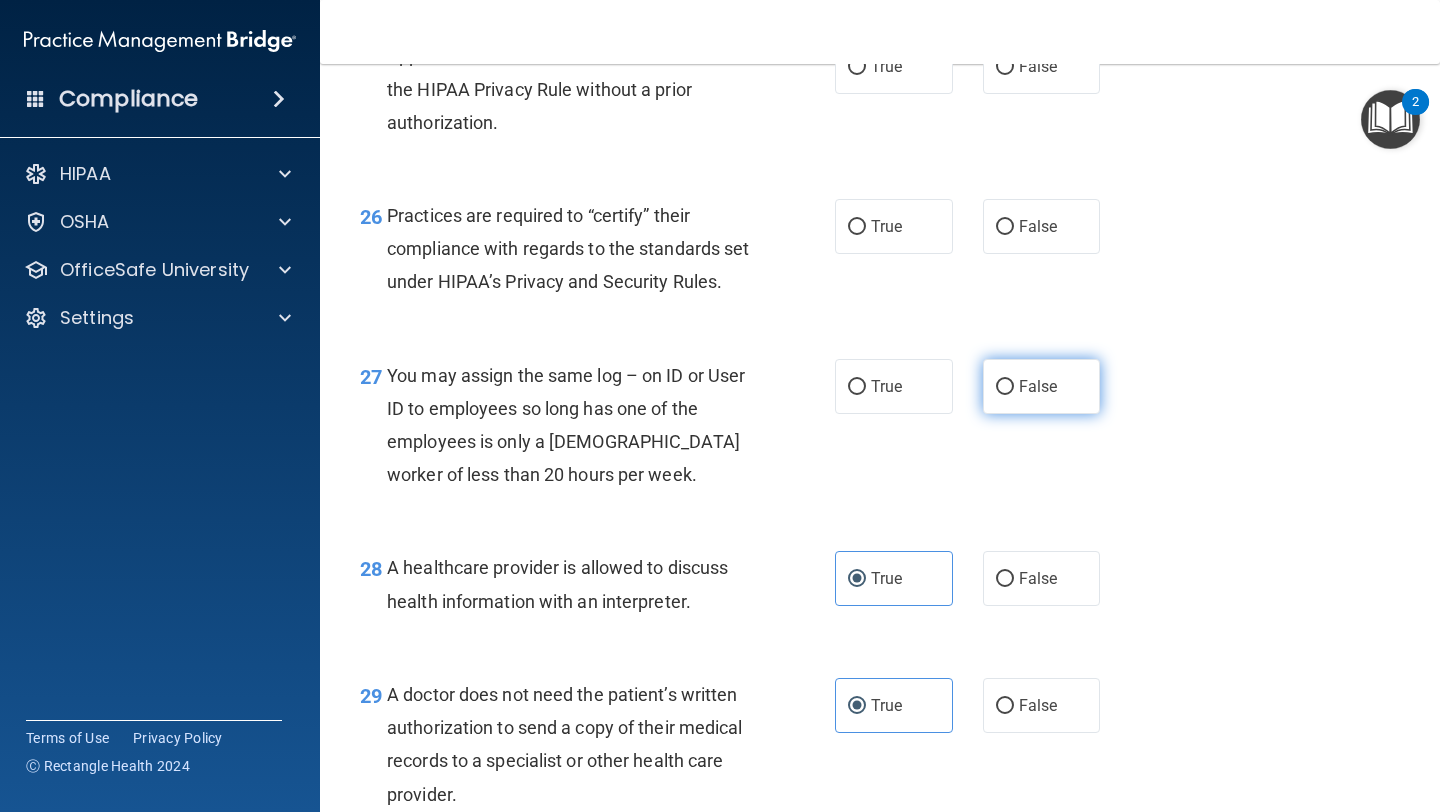 click on "False" at bounding box center (1038, 386) 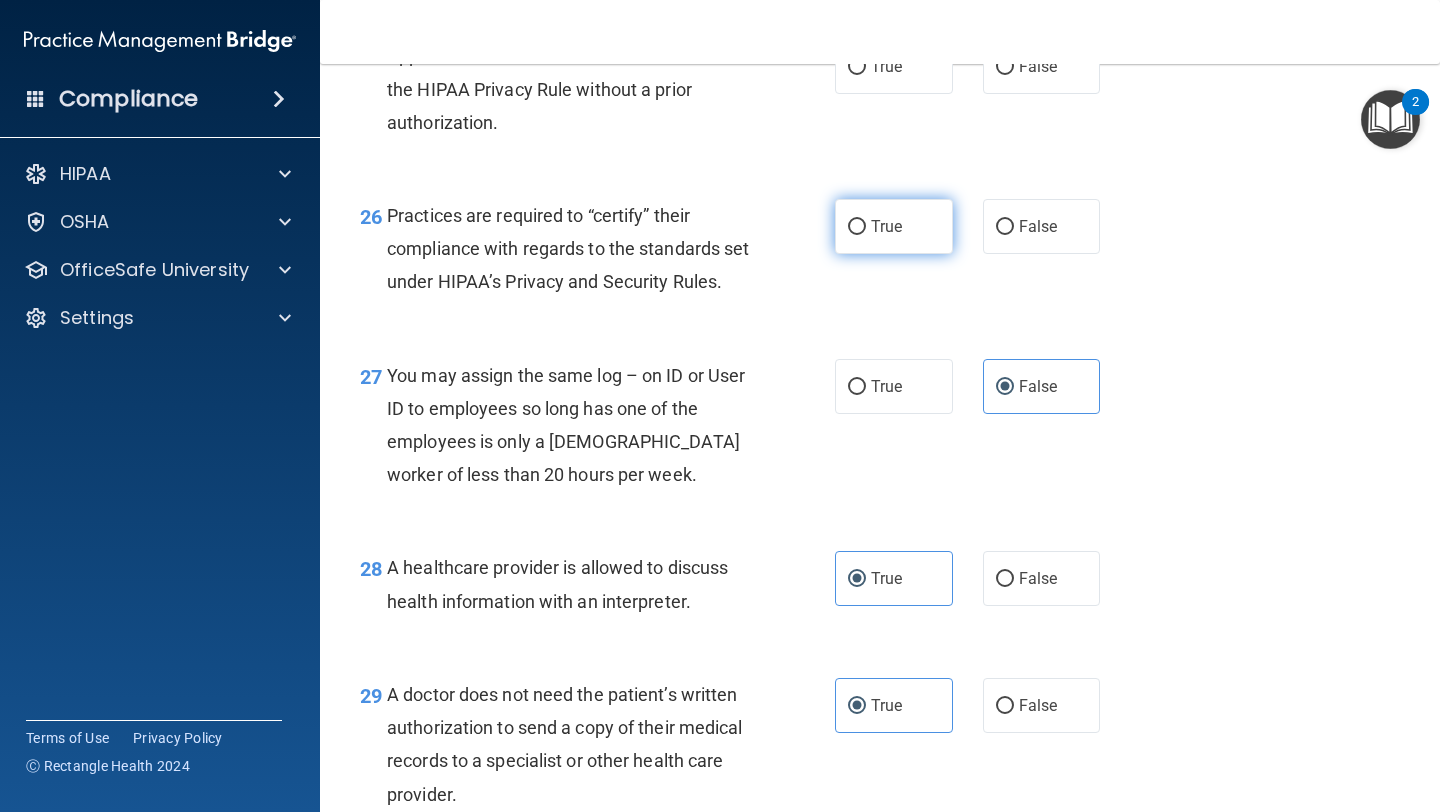 click on "True" at bounding box center (894, 226) 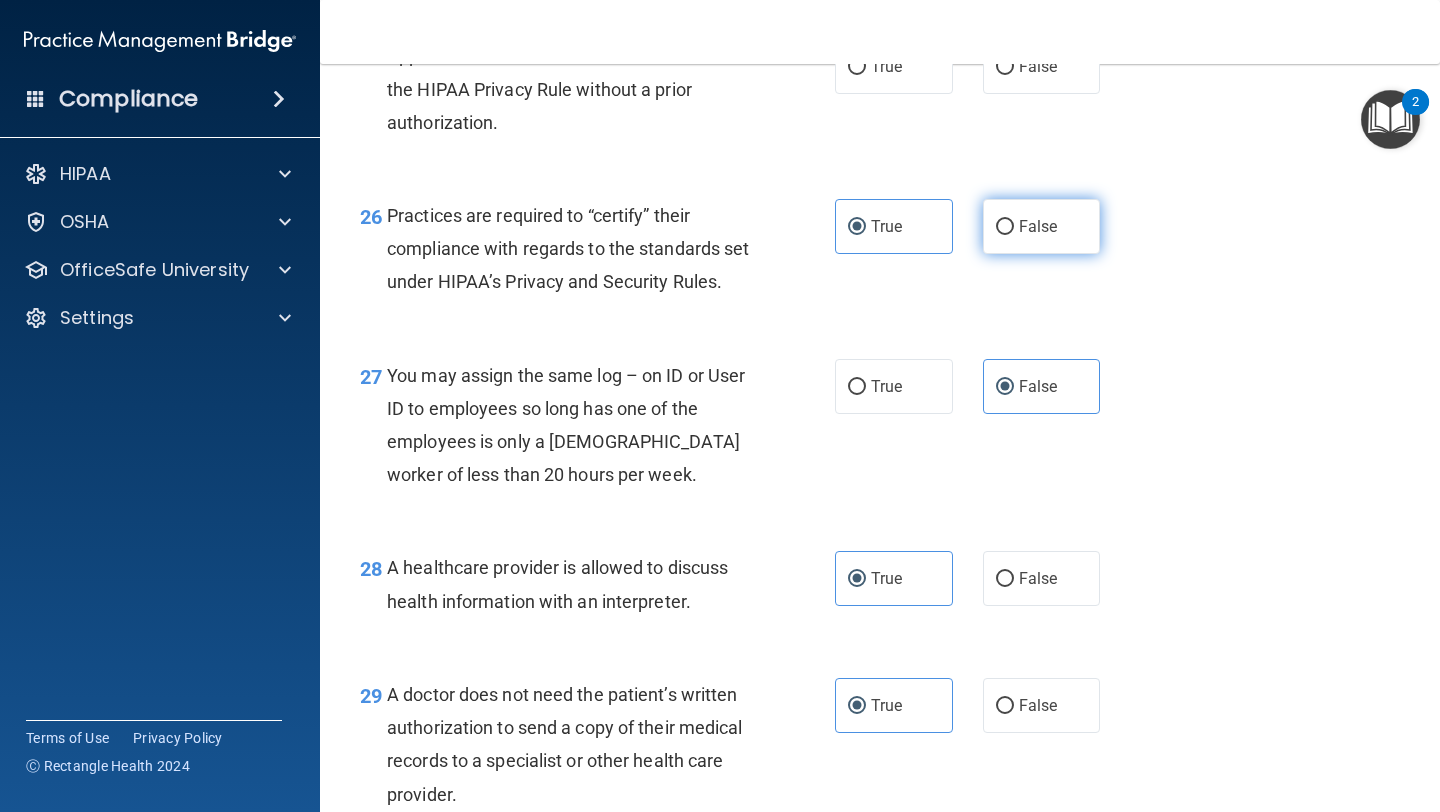 click on "False" at bounding box center [1038, 226] 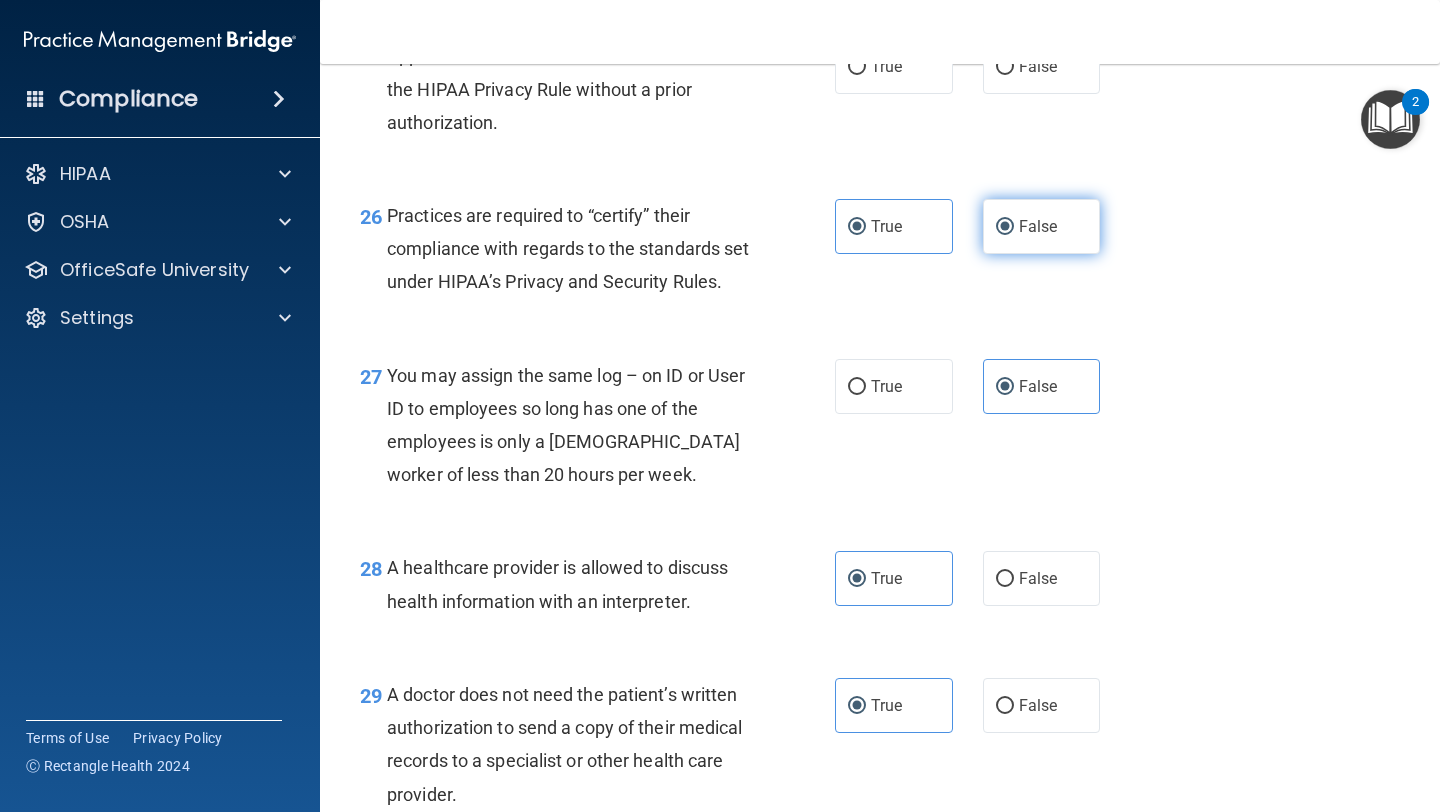 radio on "false" 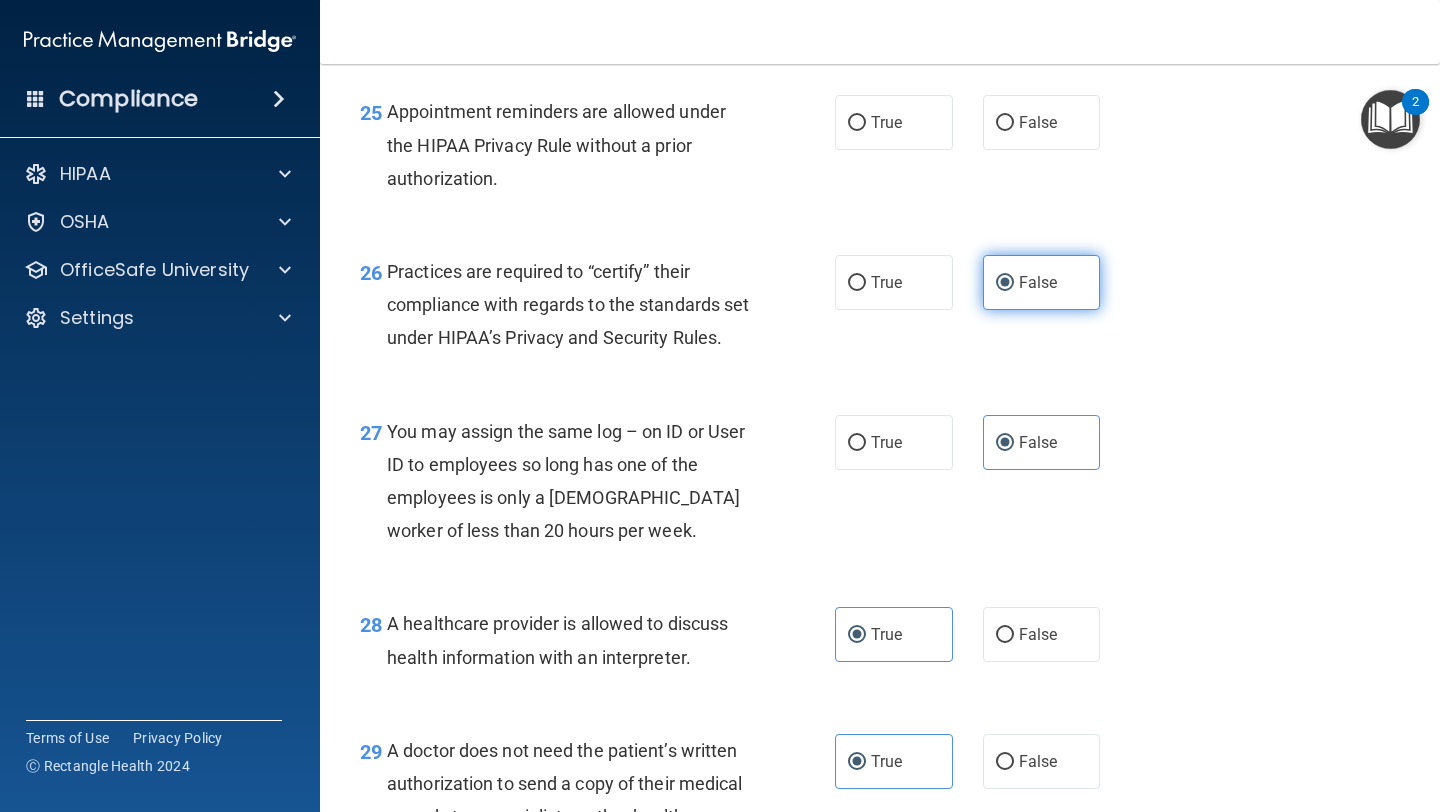 scroll, scrollTop: 4518, scrollLeft: 0, axis: vertical 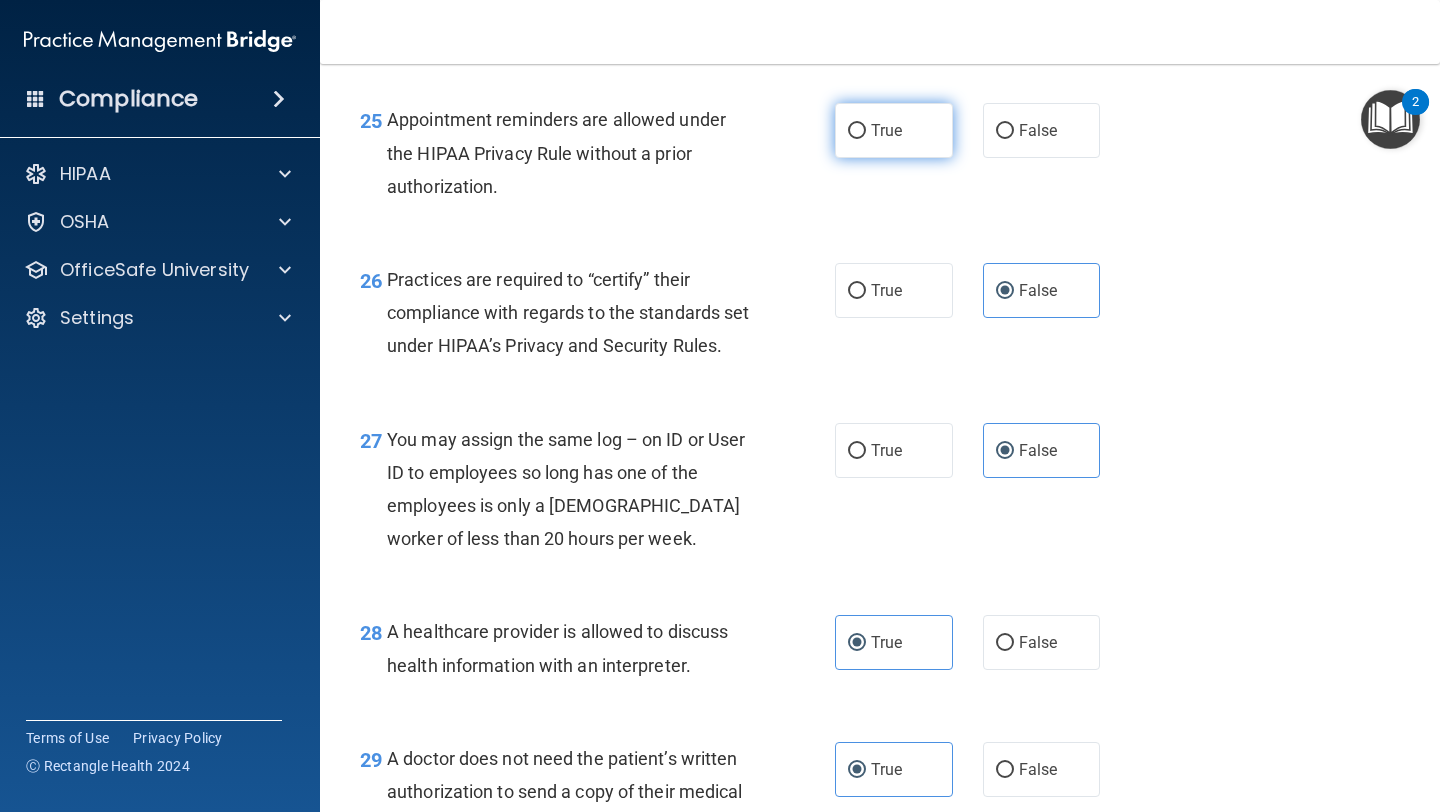 click on "True" at bounding box center (886, 130) 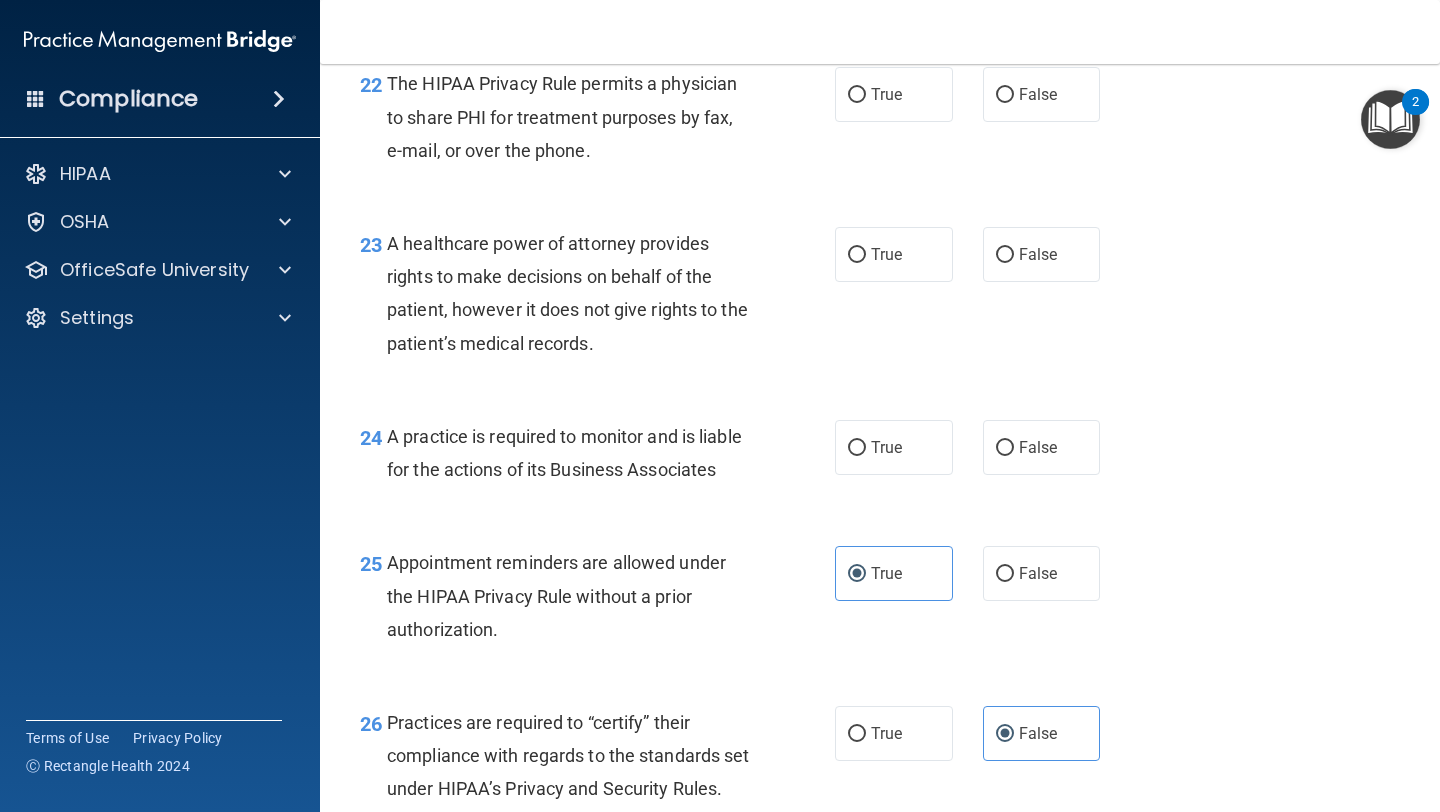 scroll, scrollTop: 4069, scrollLeft: 0, axis: vertical 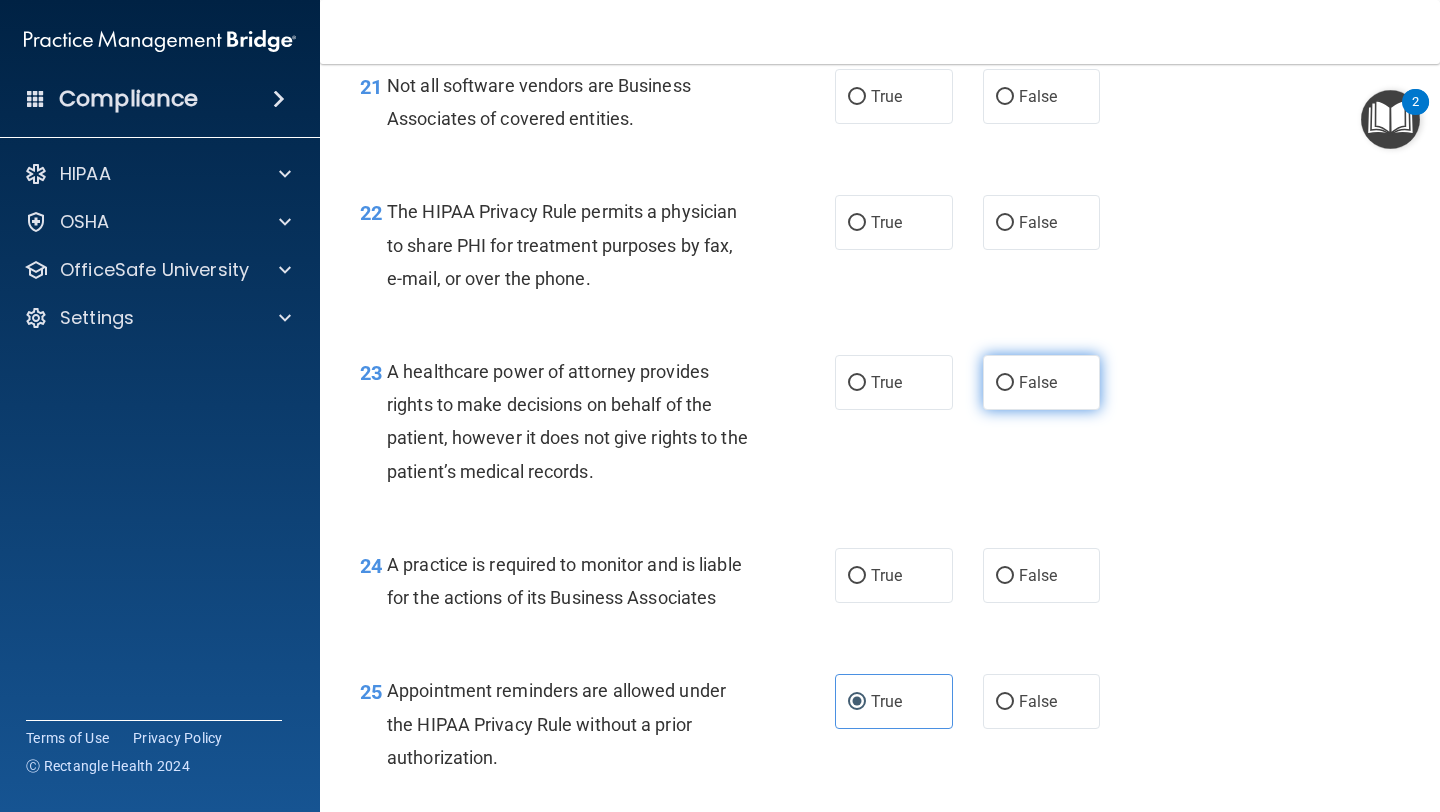 click on "False" at bounding box center [1042, 382] 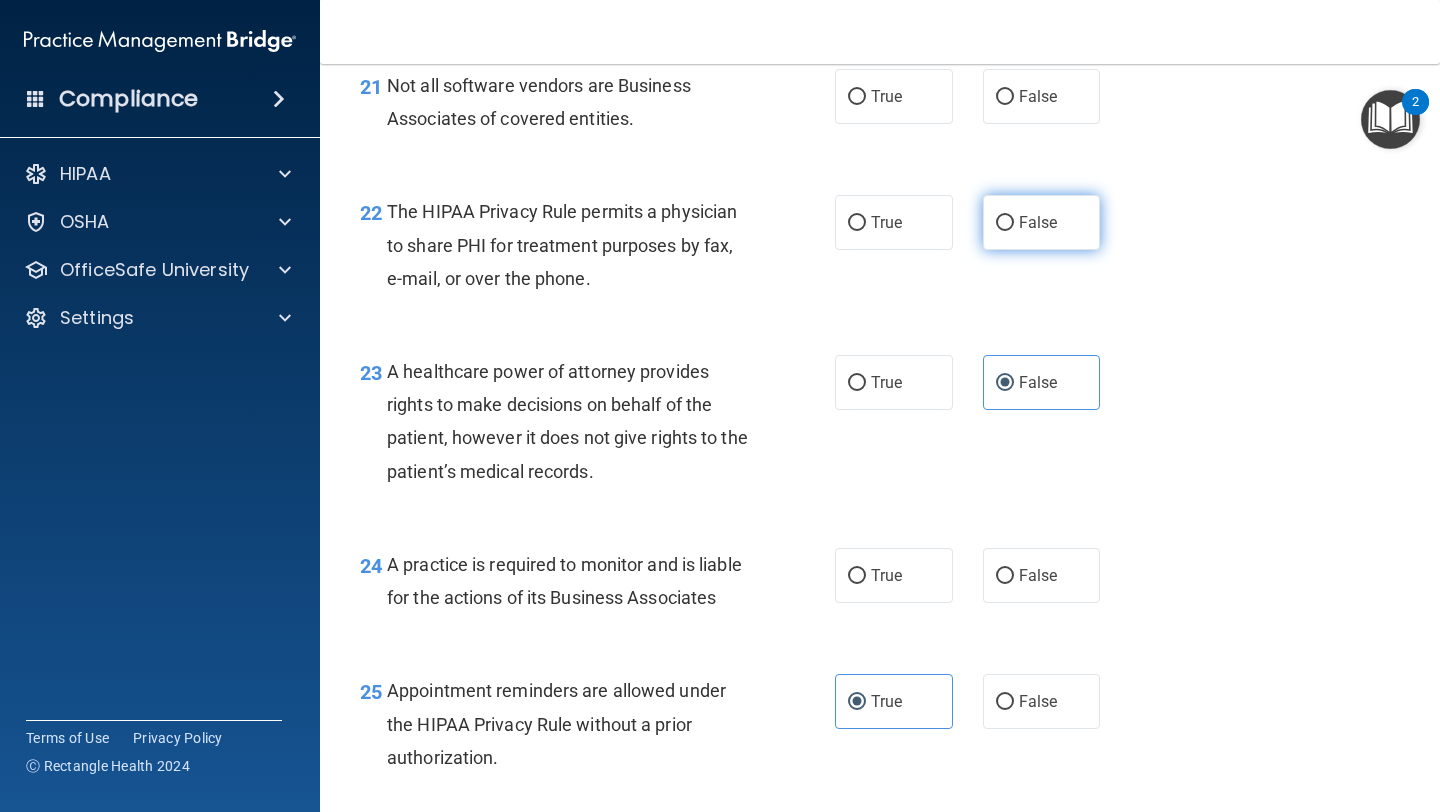 click on "False" at bounding box center [1042, 222] 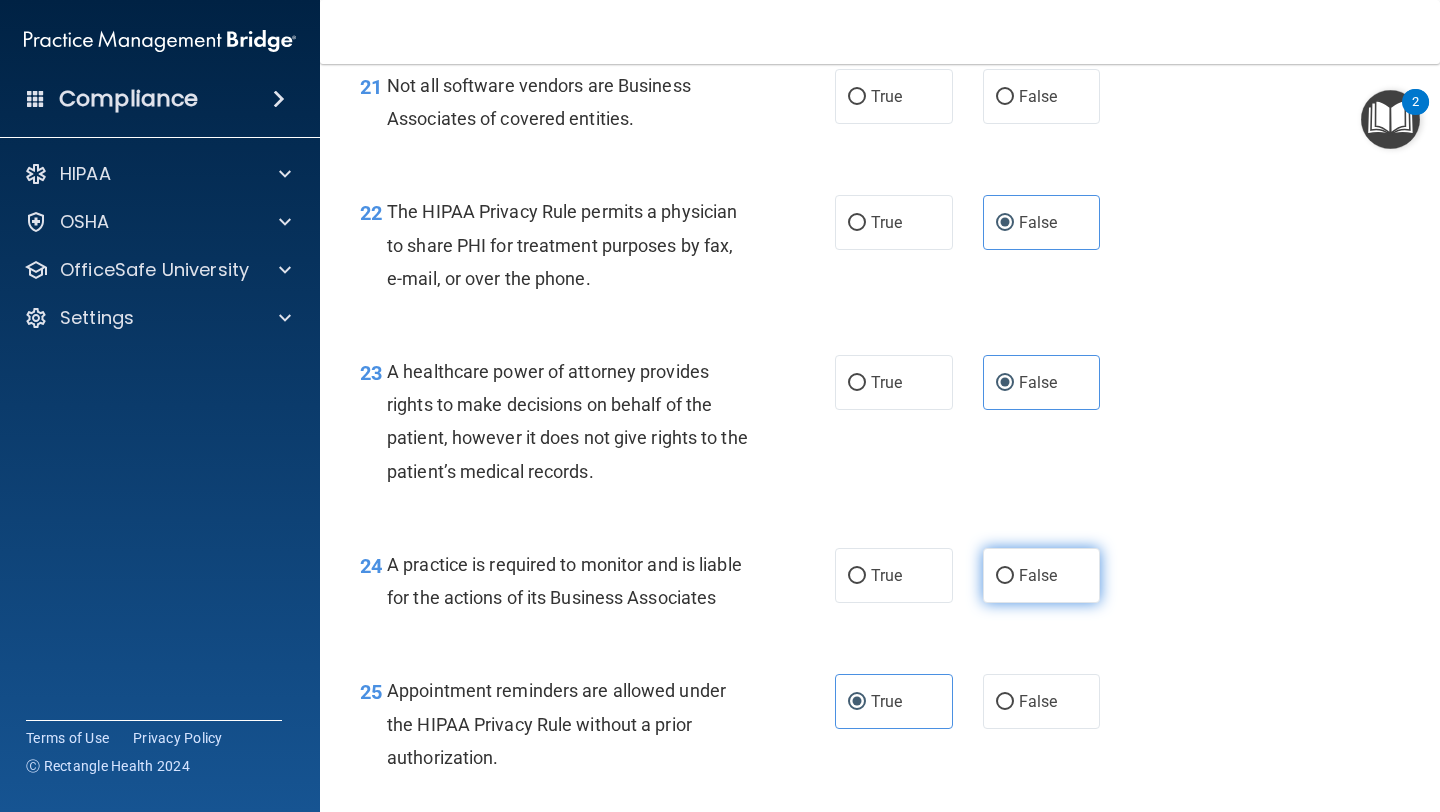 click on "False" at bounding box center (1038, 575) 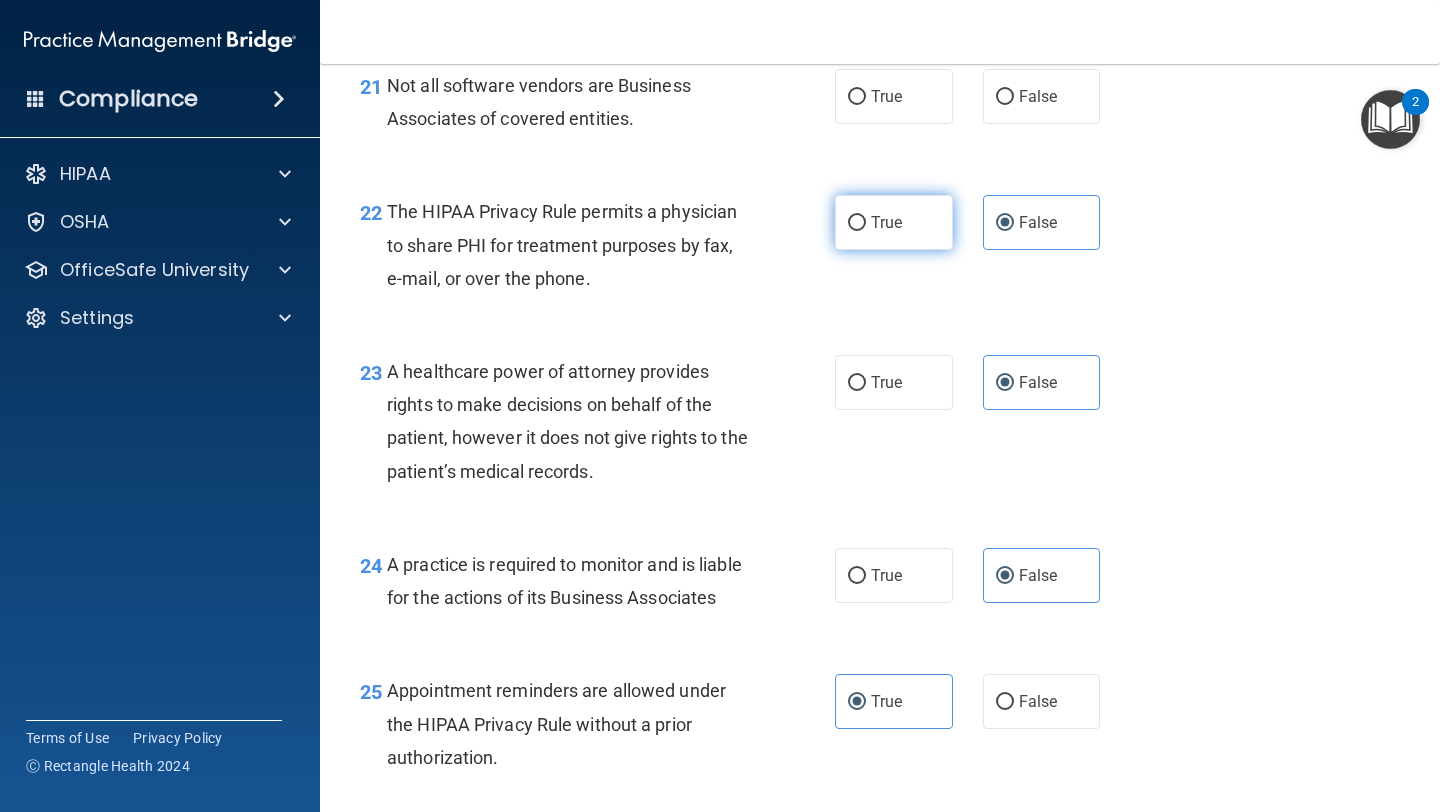 click on "True" at bounding box center [894, 222] 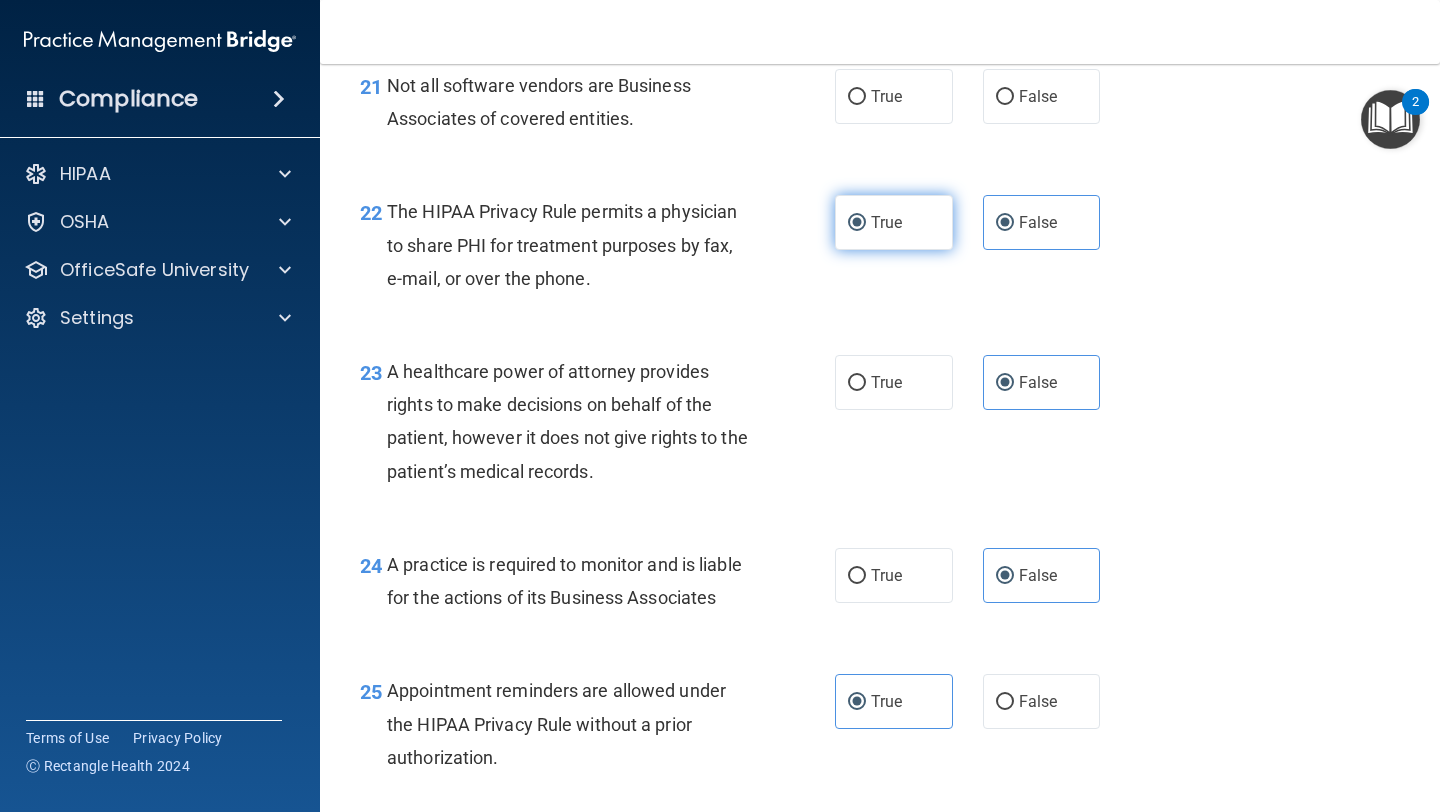 radio on "false" 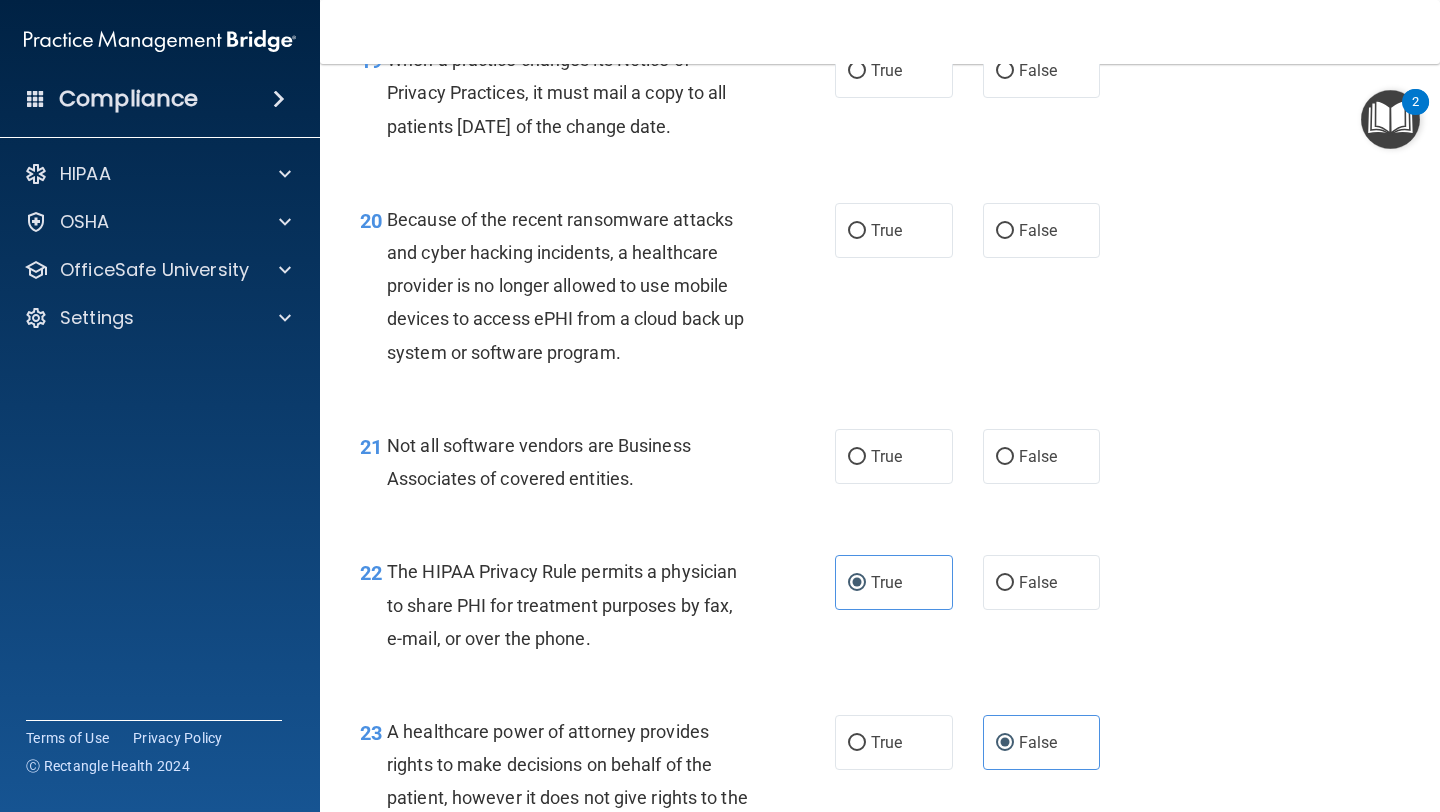 scroll, scrollTop: 3586, scrollLeft: 0, axis: vertical 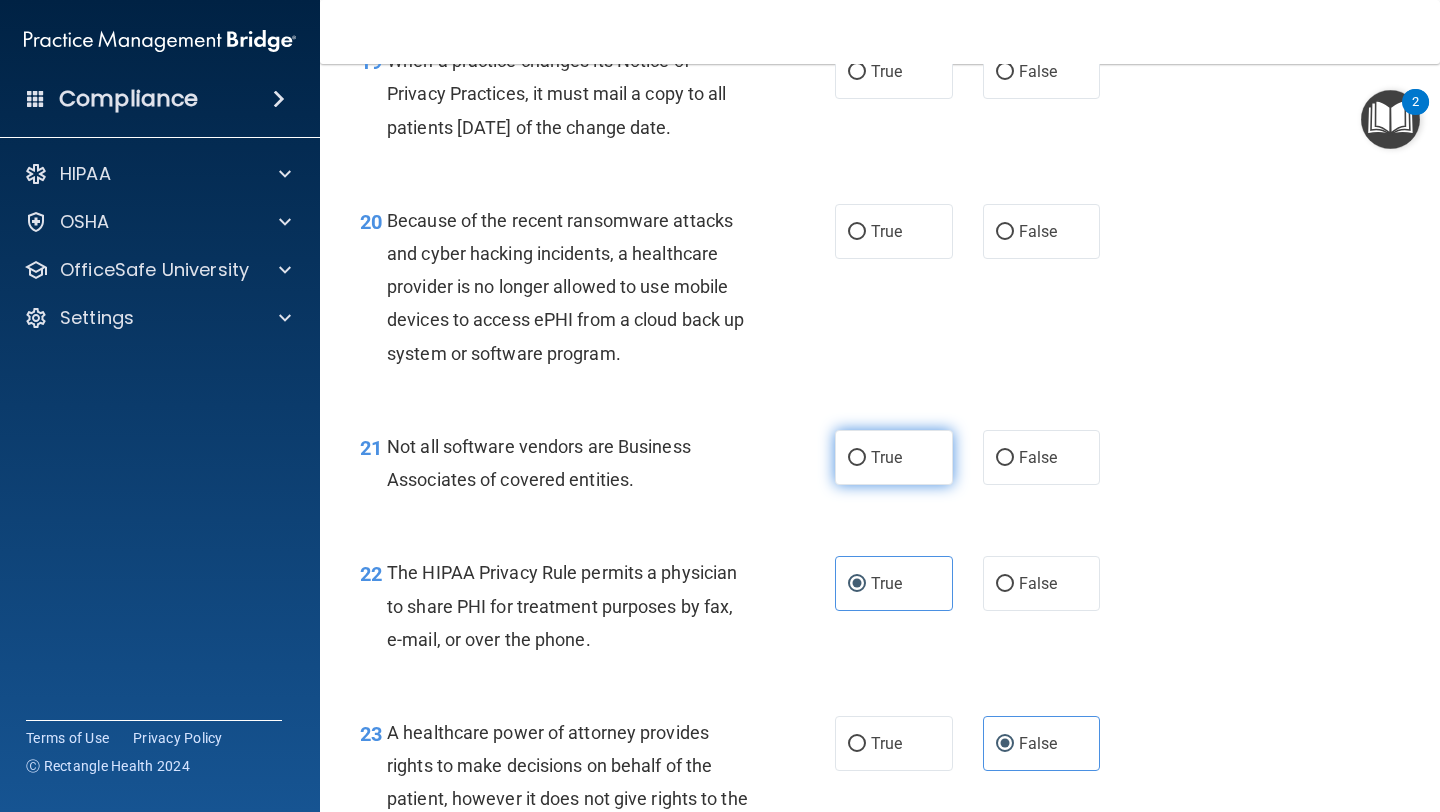 click on "True" at bounding box center (894, 457) 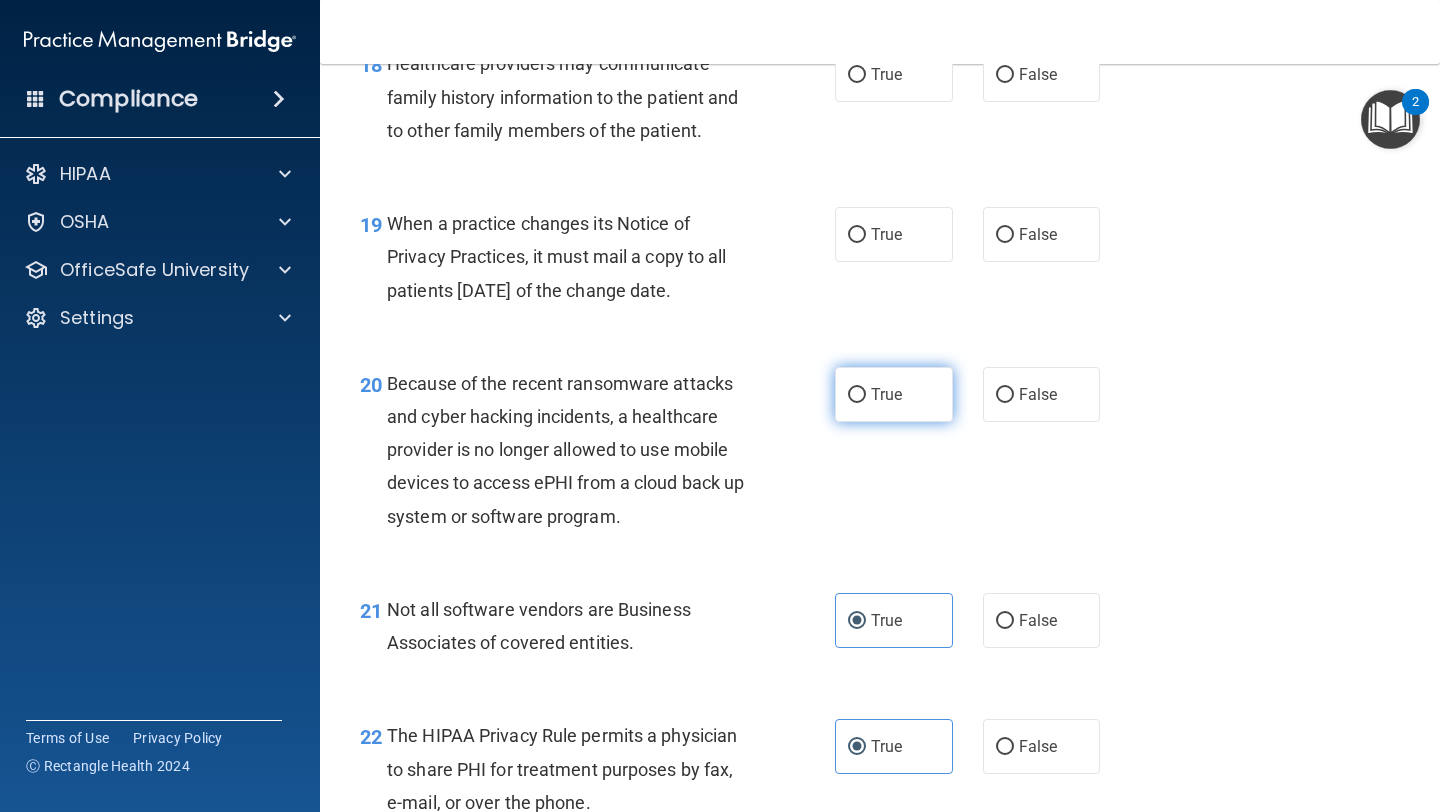 click on "True" at bounding box center [894, 394] 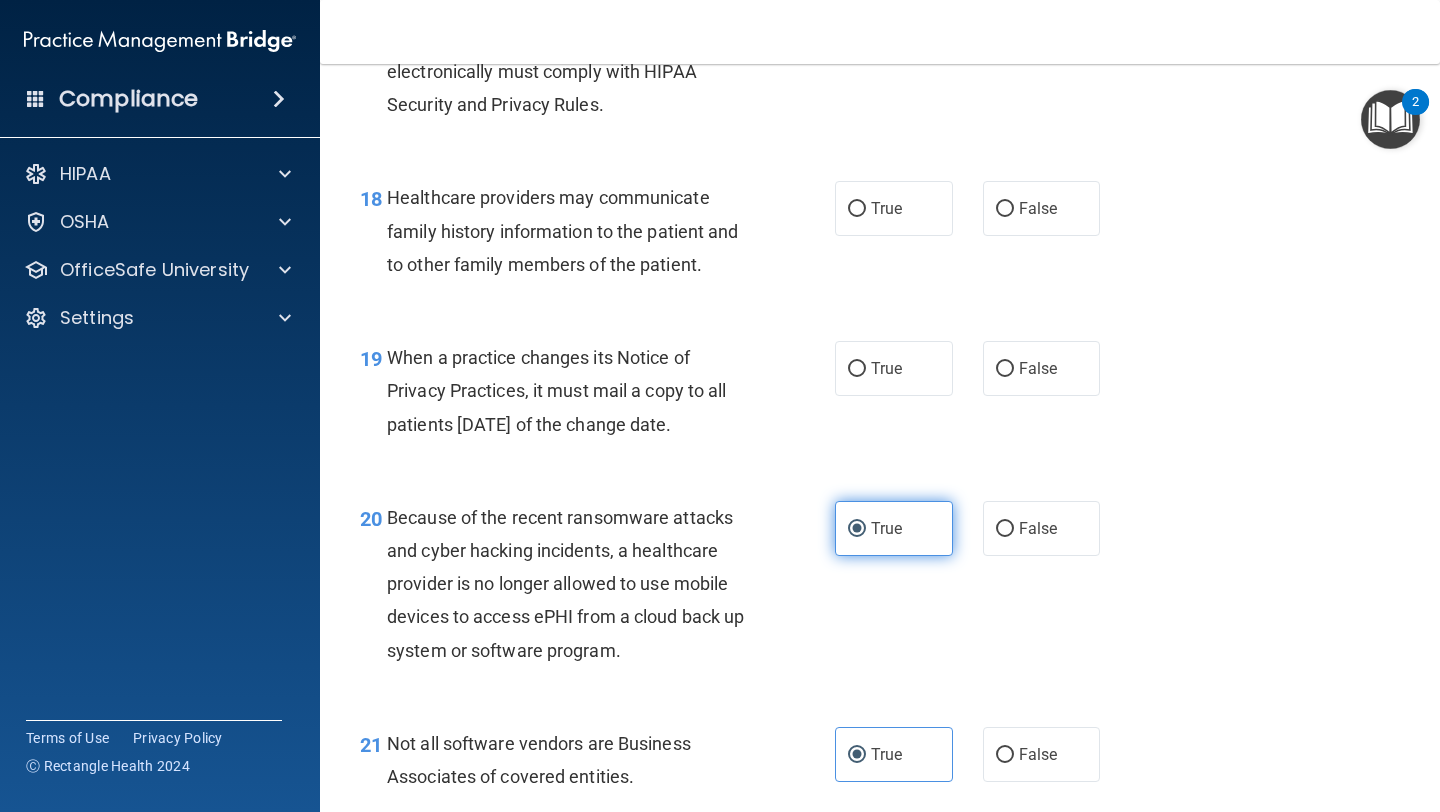 scroll, scrollTop: 3282, scrollLeft: 0, axis: vertical 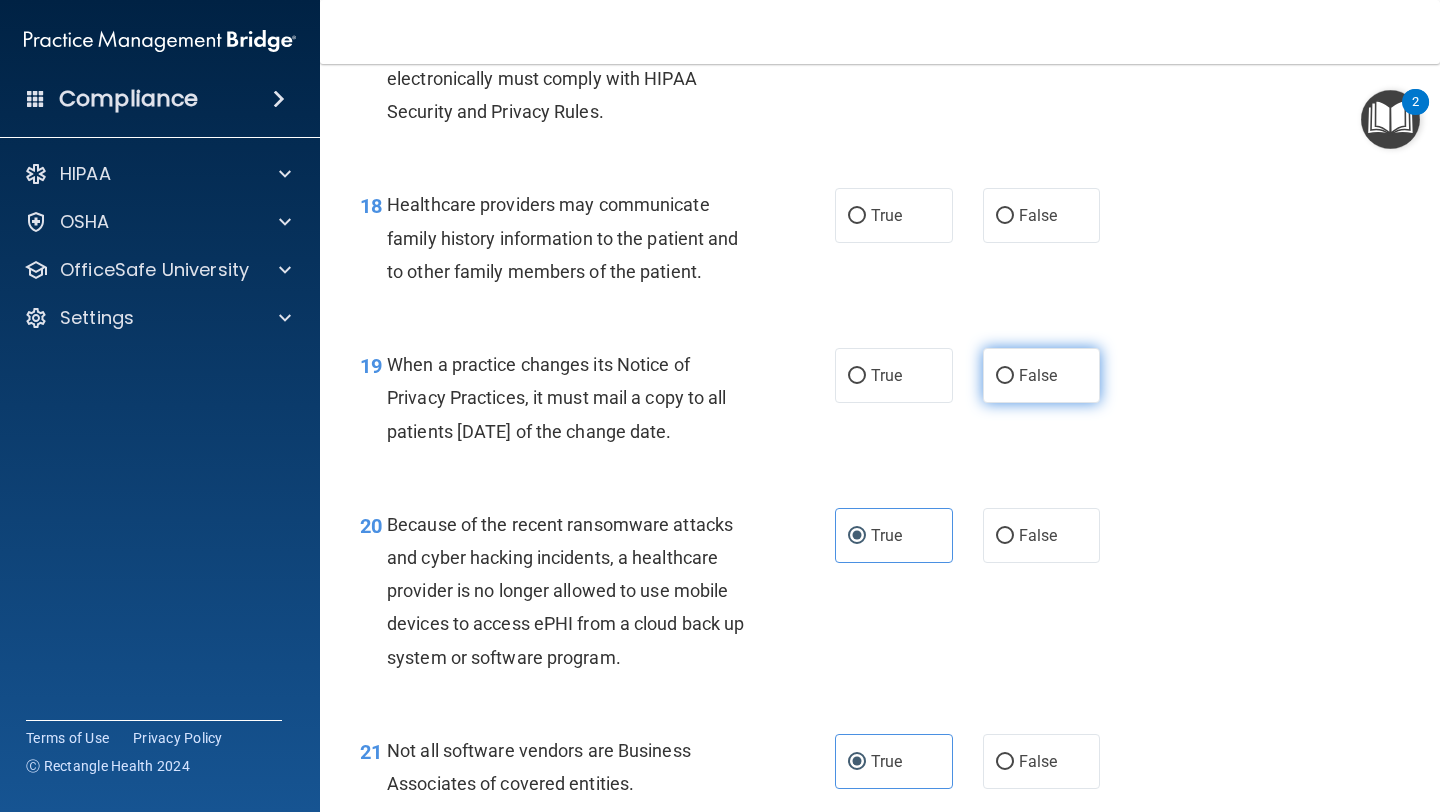 click on "False" at bounding box center [1038, 375] 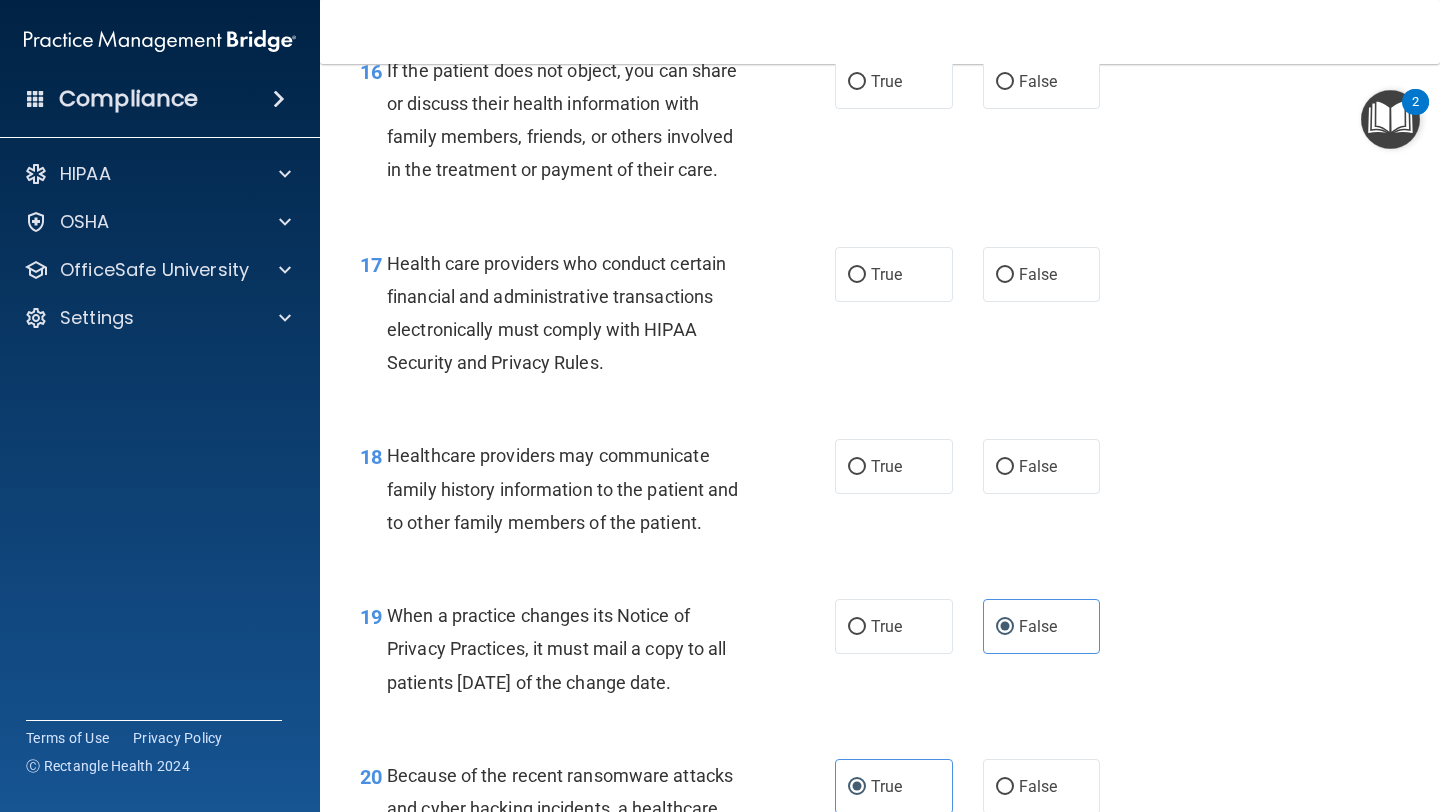 scroll, scrollTop: 3002, scrollLeft: 0, axis: vertical 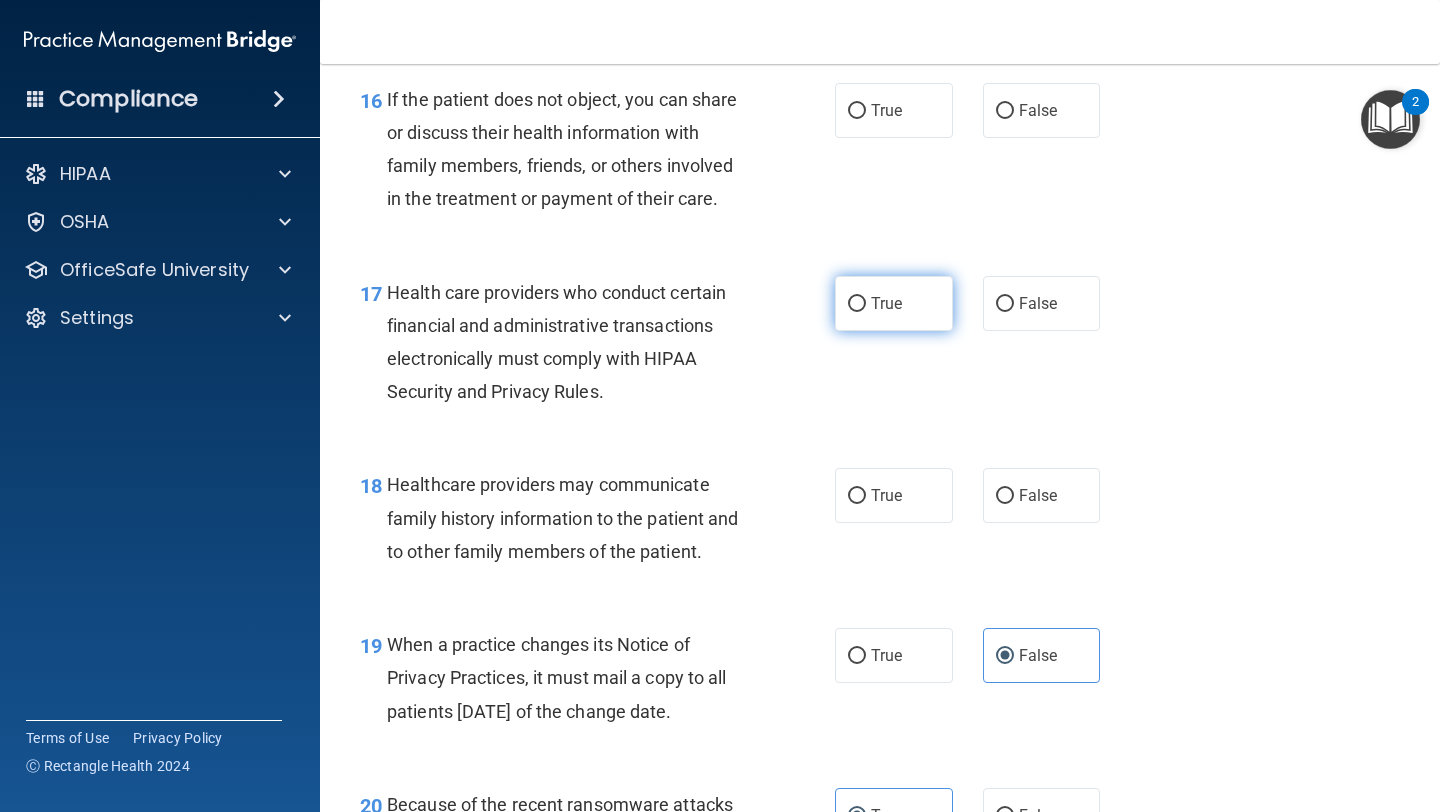 click on "True" at bounding box center (894, 303) 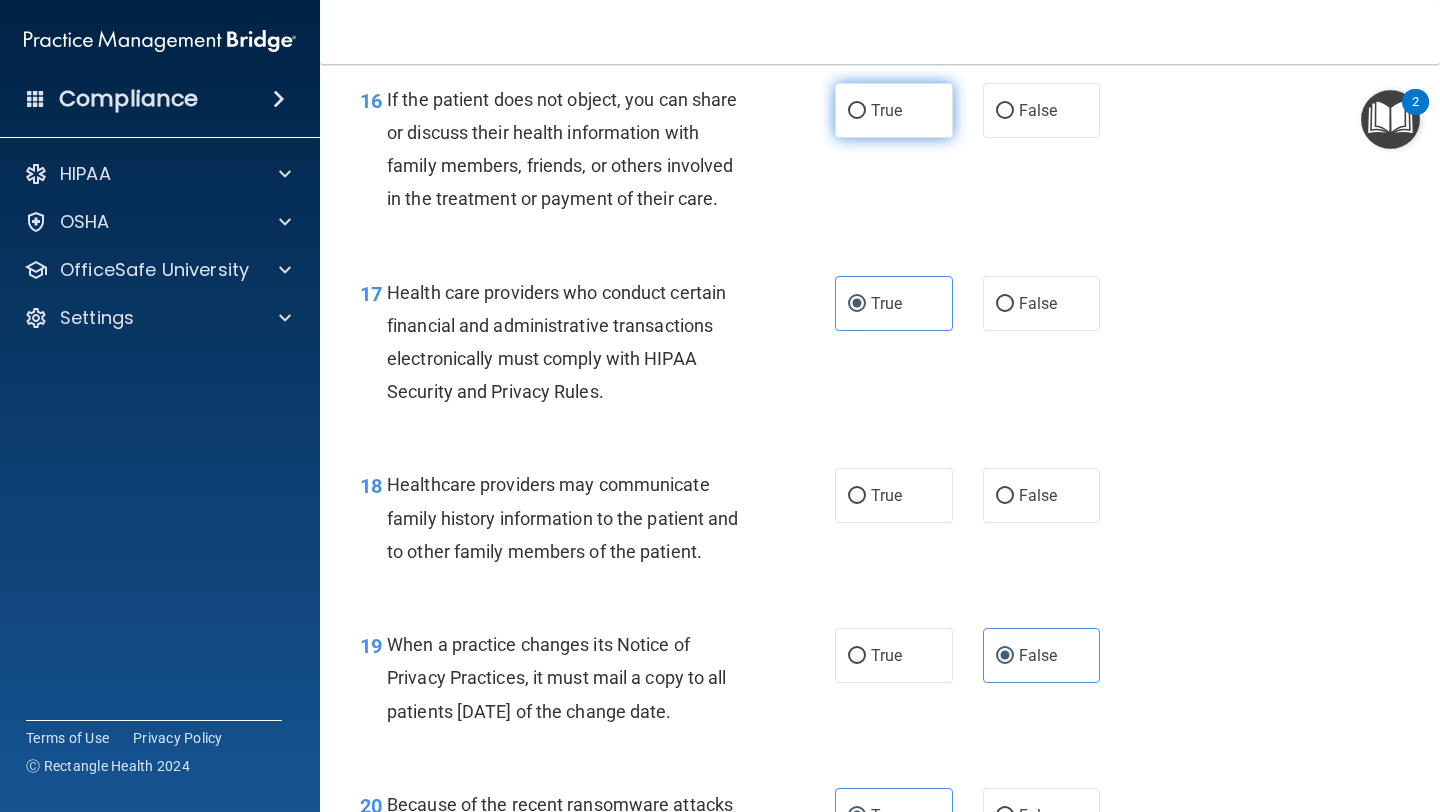 click on "True" at bounding box center (857, 111) 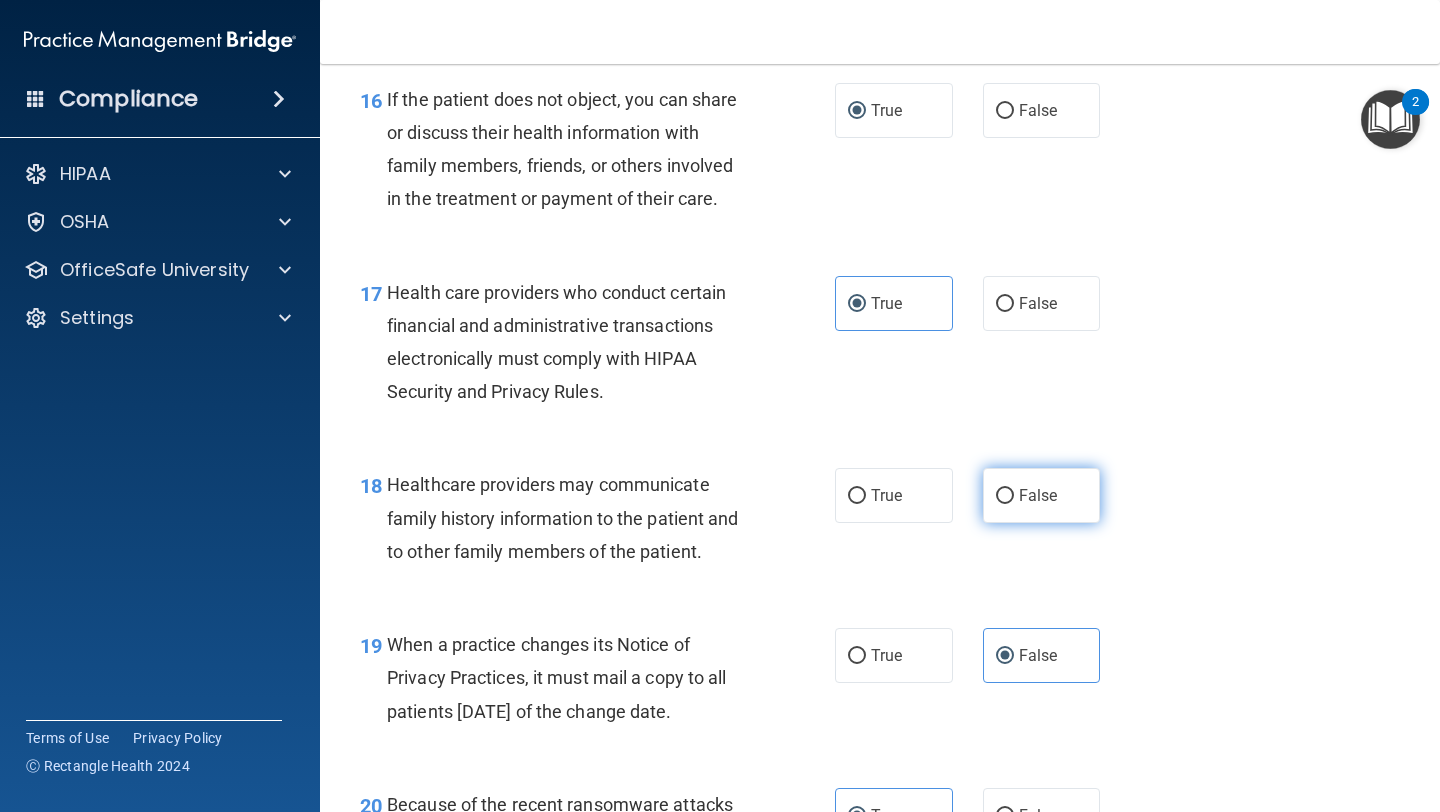 click on "False" at bounding box center [1005, 496] 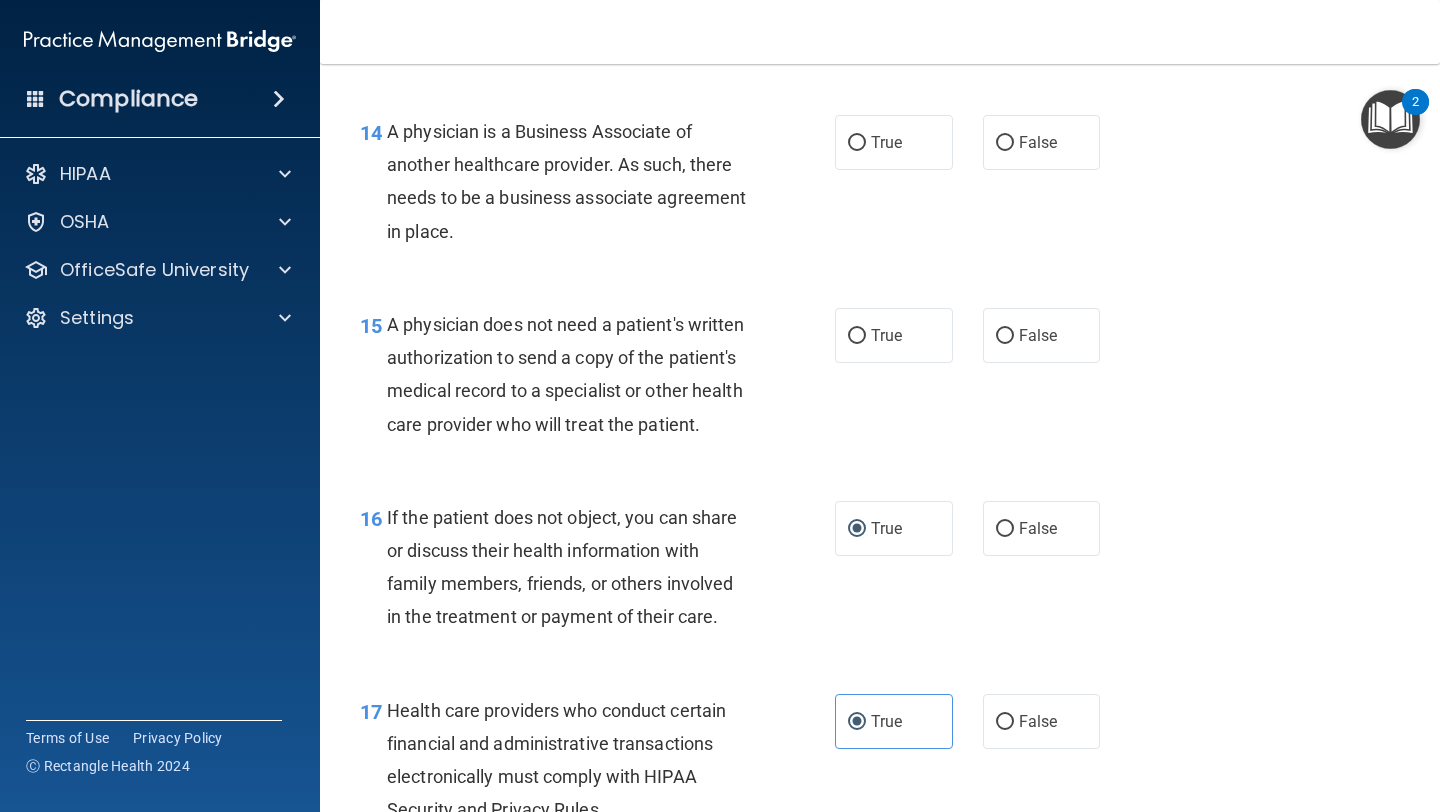 scroll, scrollTop: 2579, scrollLeft: 0, axis: vertical 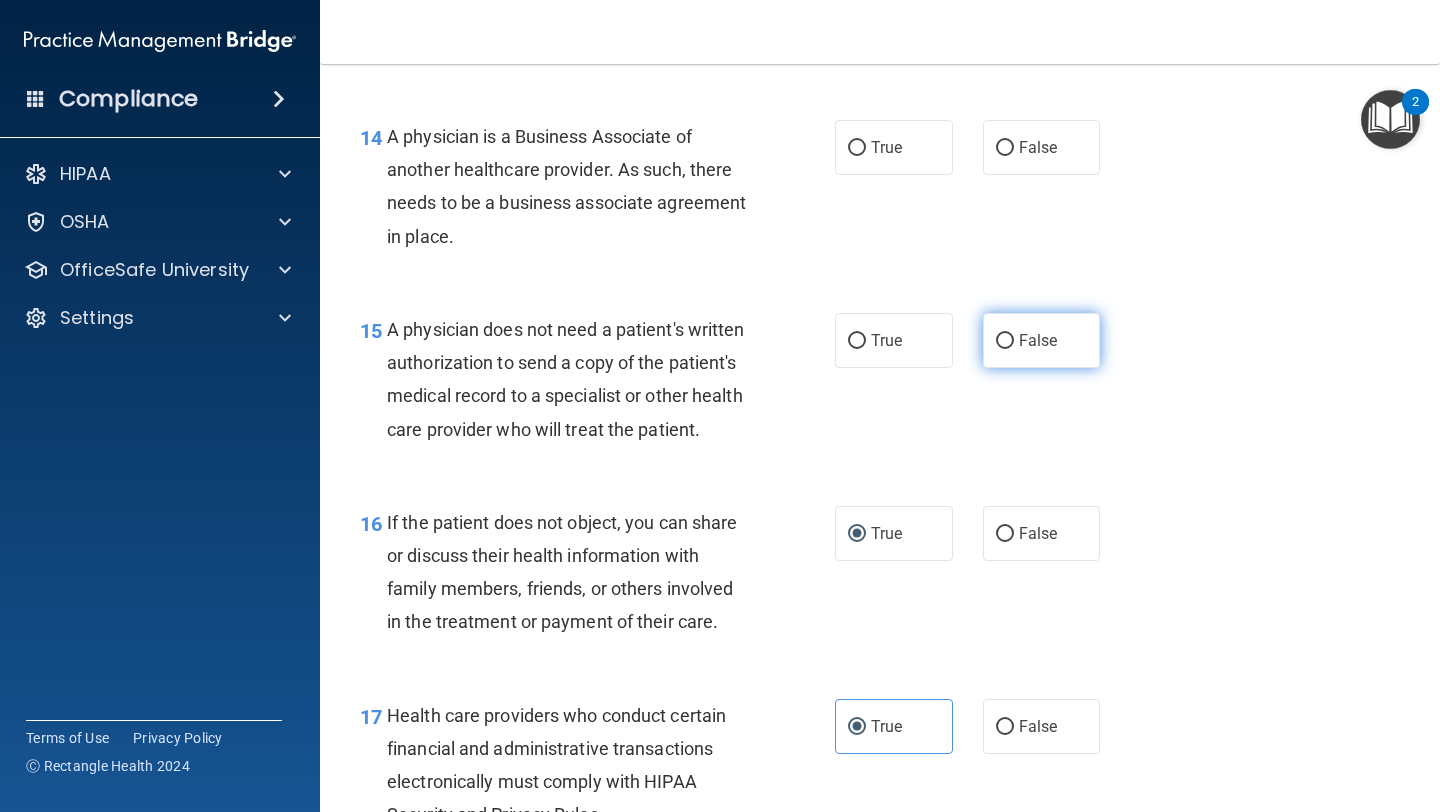 click on "False" at bounding box center (1042, 340) 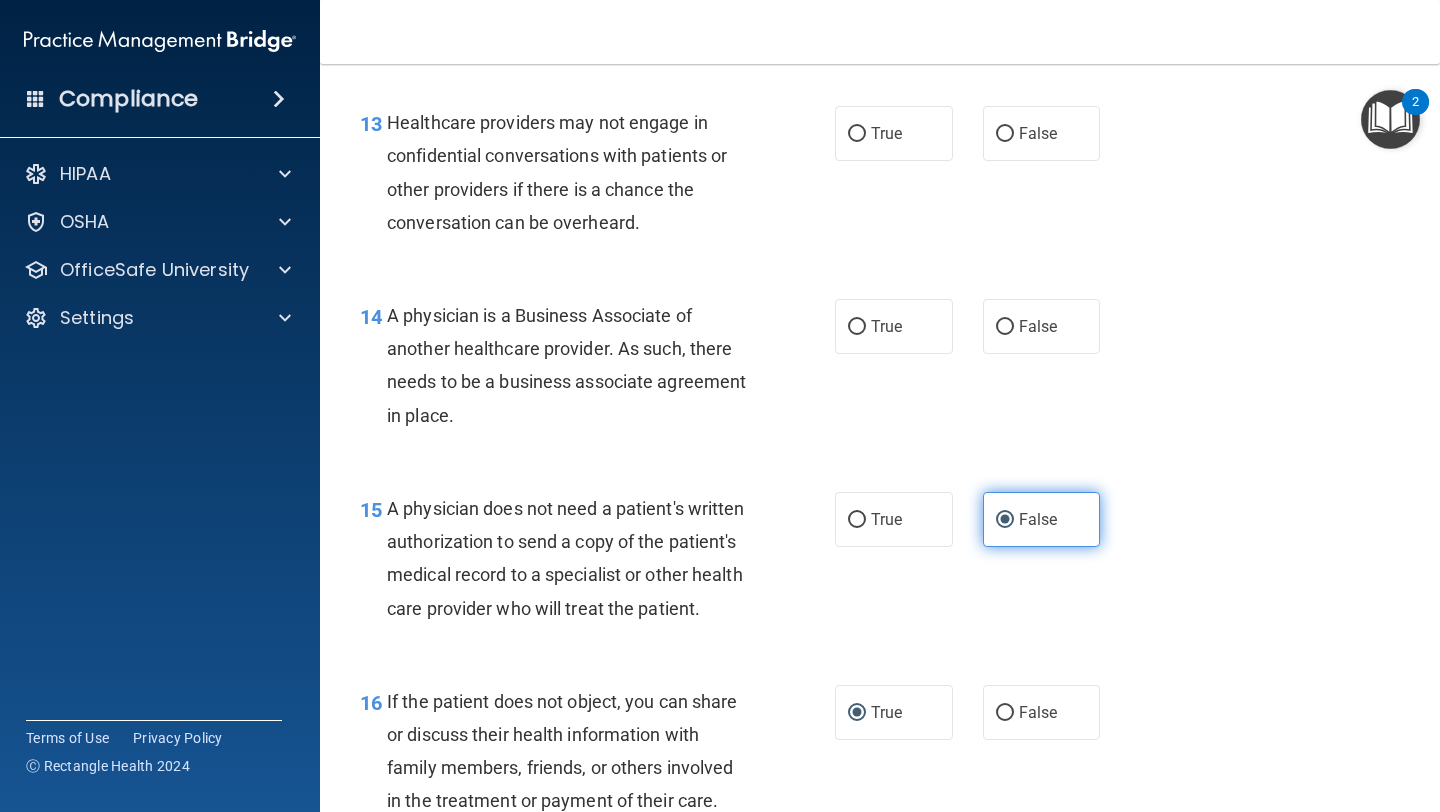scroll, scrollTop: 2381, scrollLeft: 0, axis: vertical 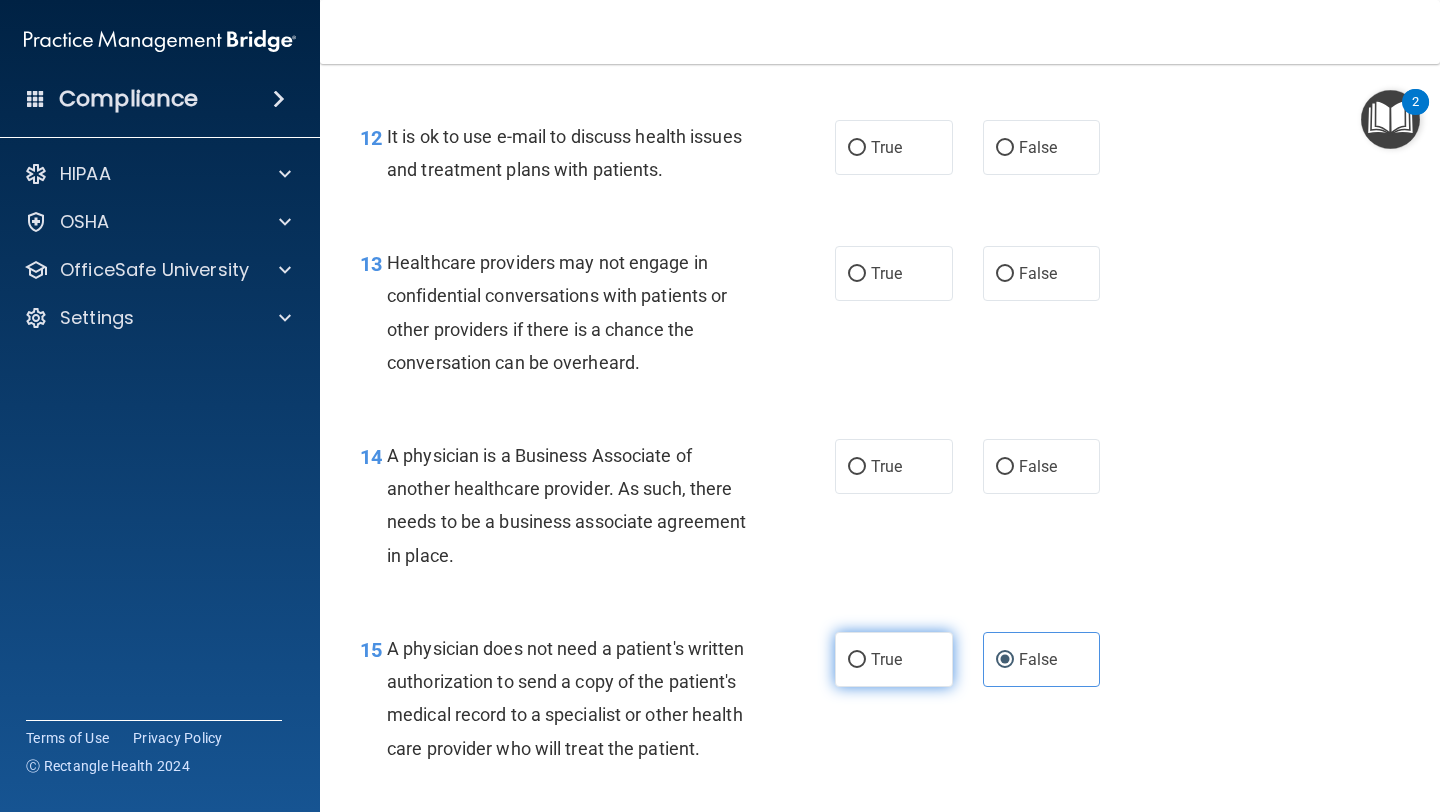 click on "True" at bounding box center [894, 659] 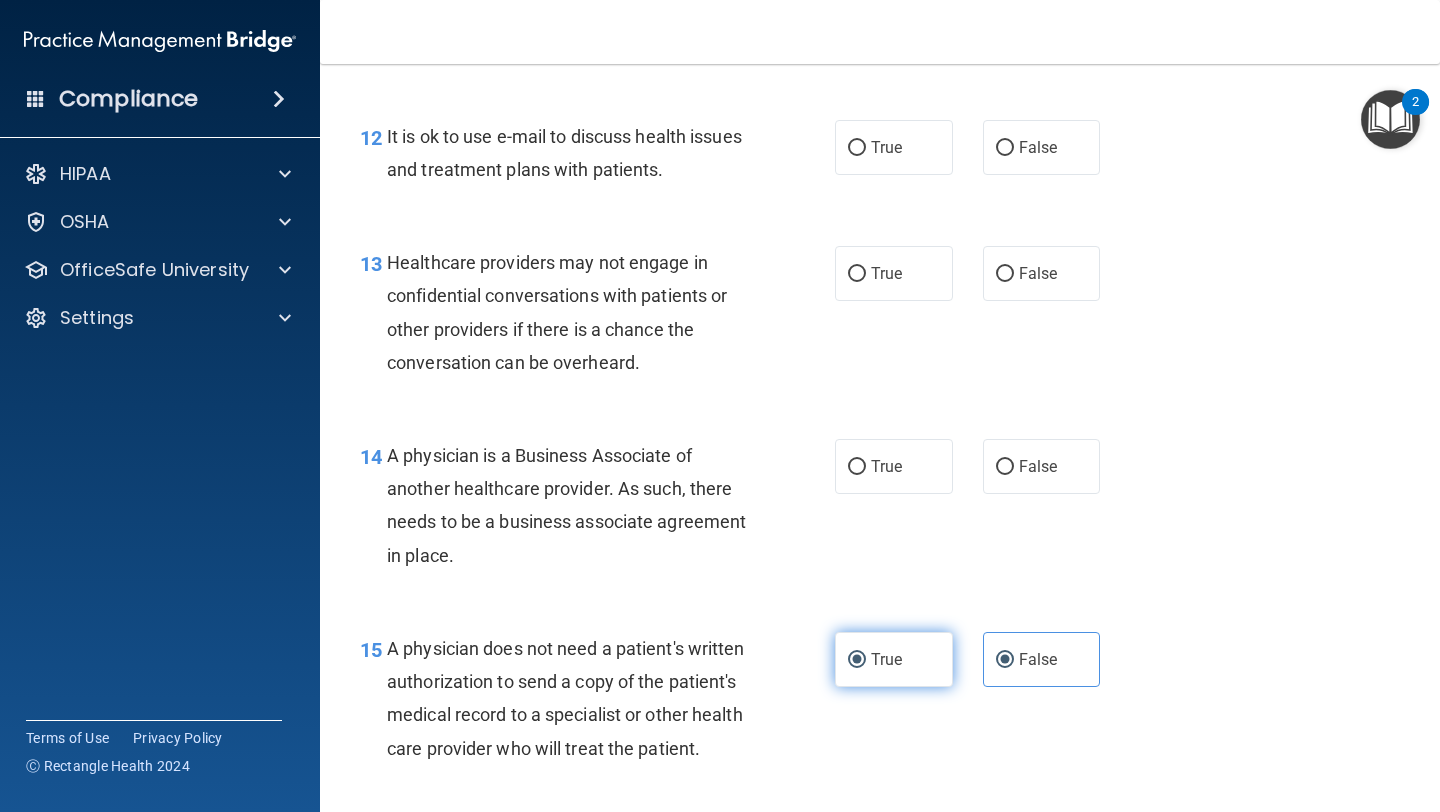 radio on "false" 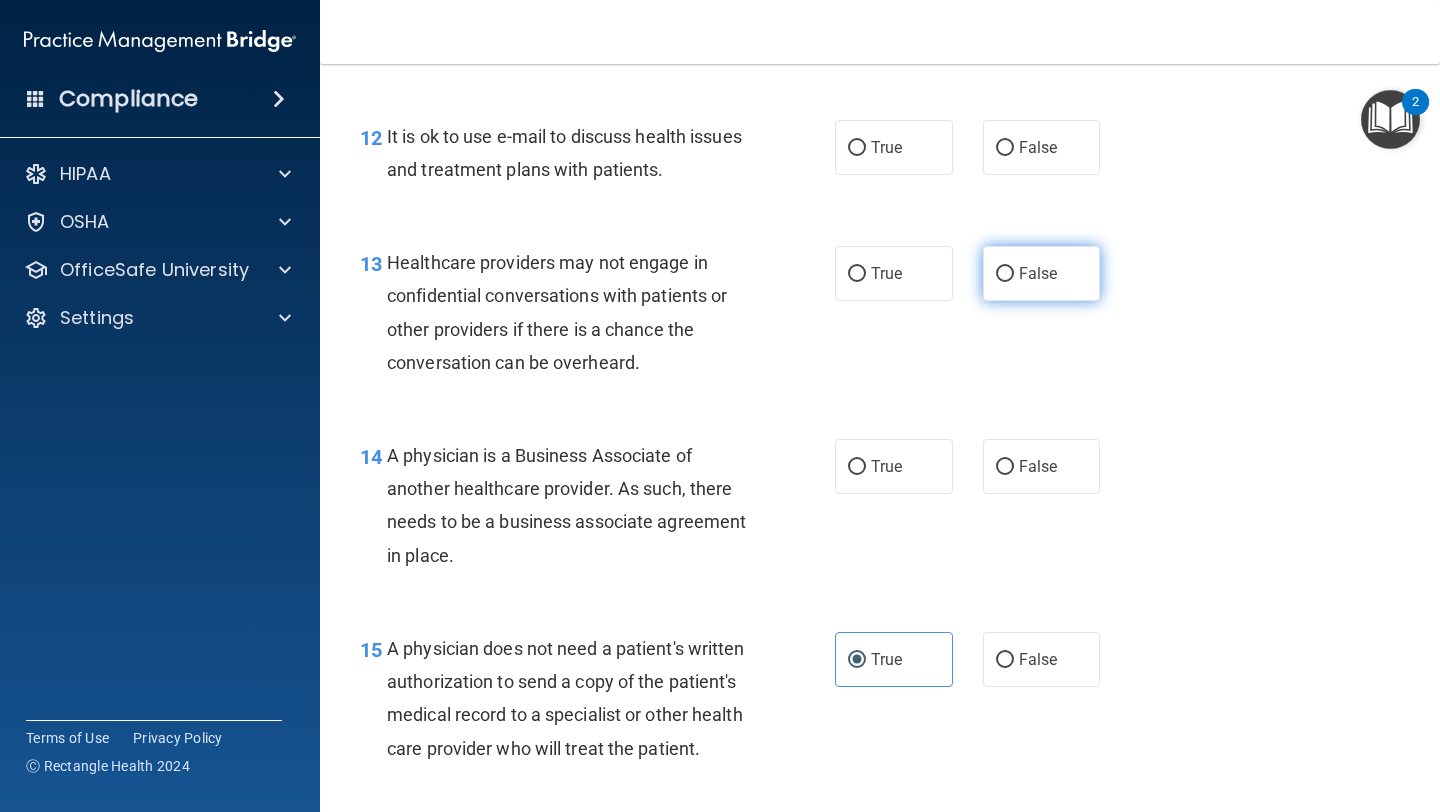 click on "False" at bounding box center (1042, 273) 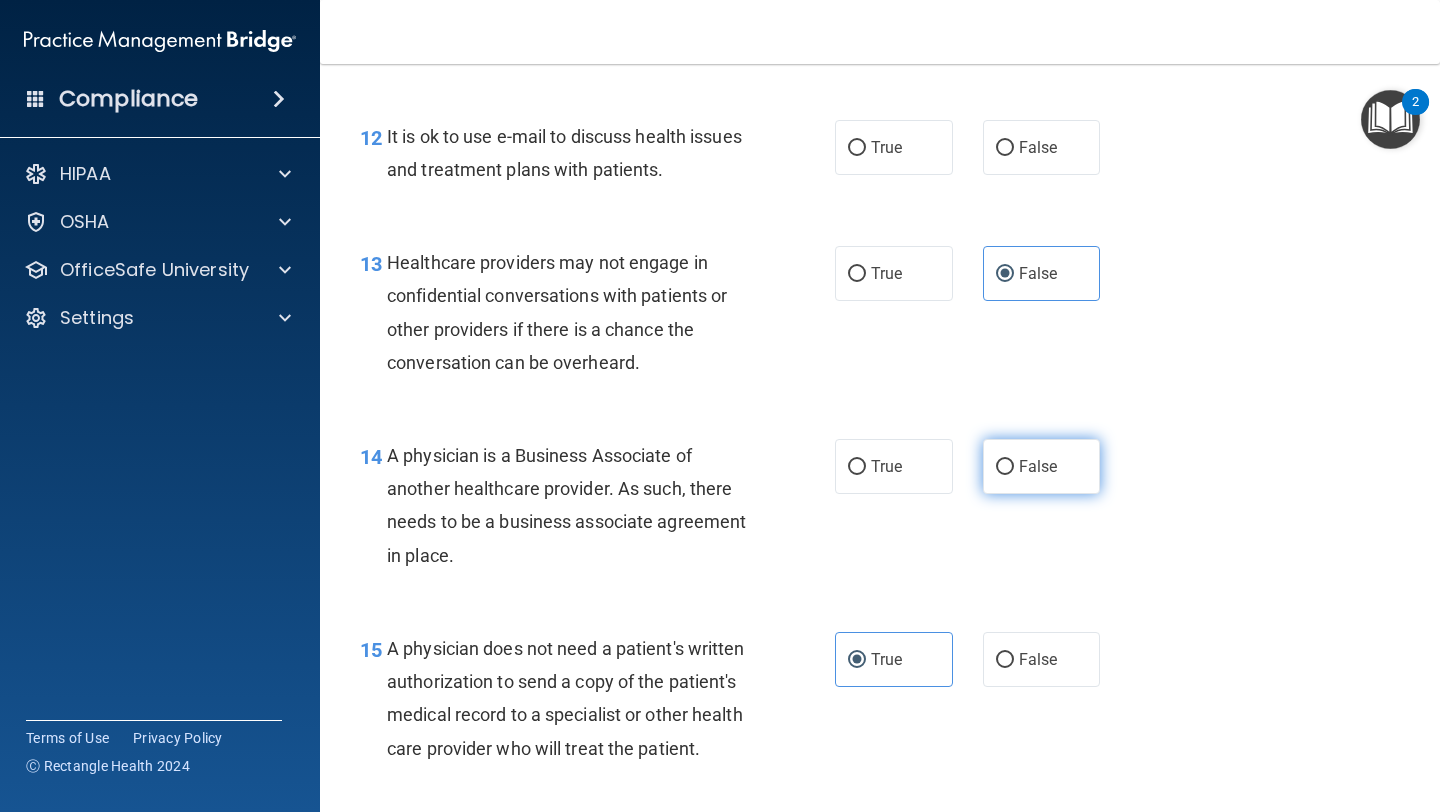 click on "False" at bounding box center [1042, 466] 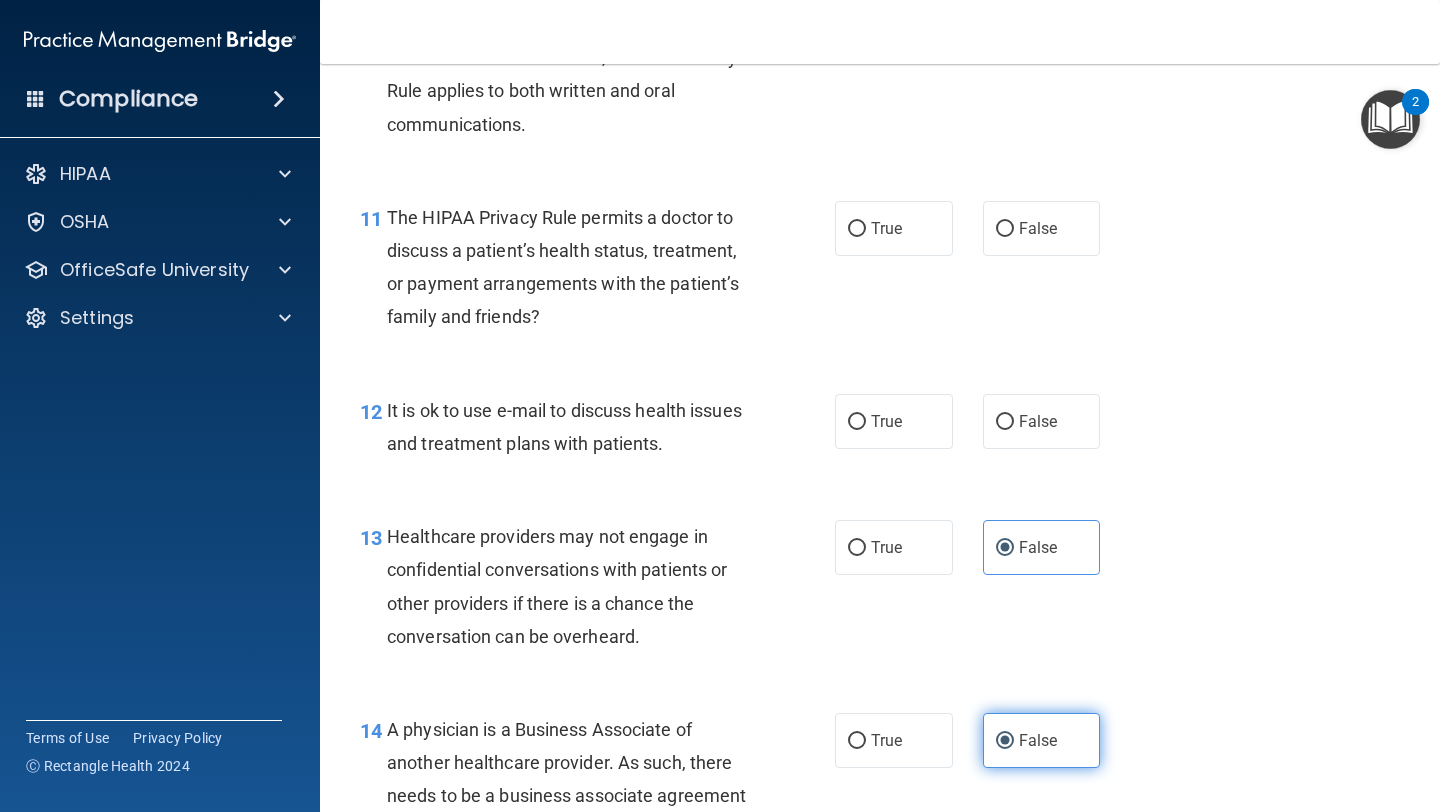 scroll, scrollTop: 1970, scrollLeft: 0, axis: vertical 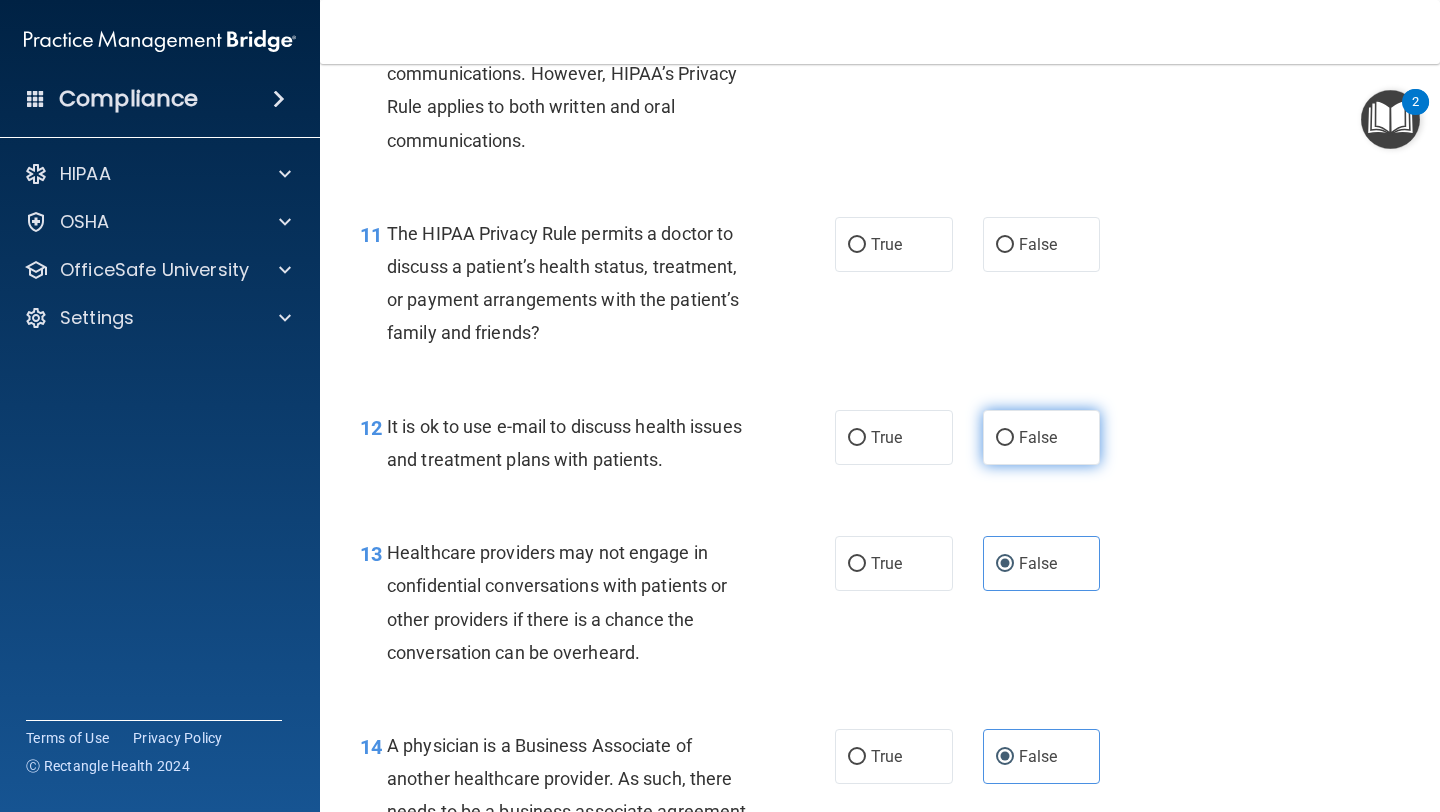 click on "False" at bounding box center [1038, 437] 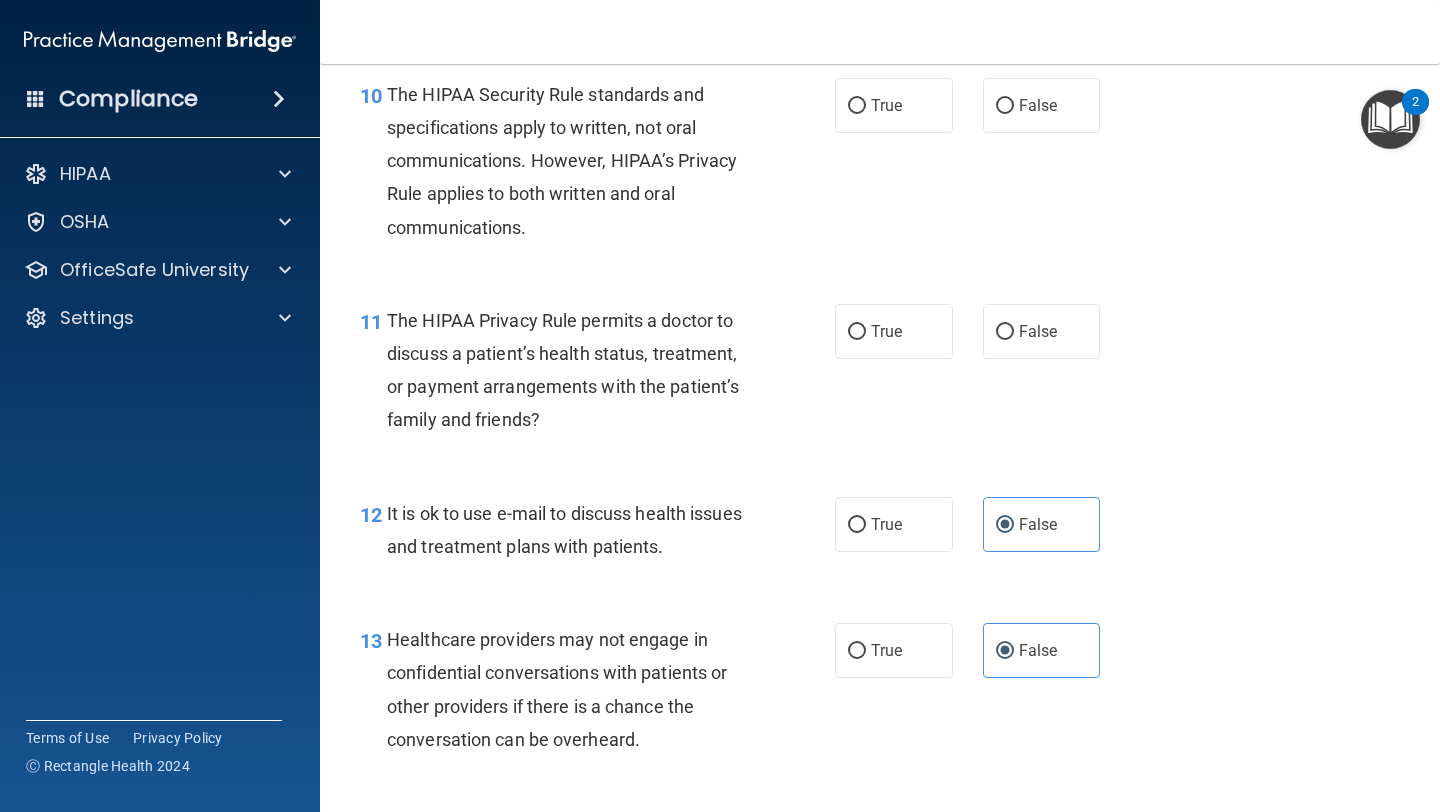 scroll, scrollTop: 1865, scrollLeft: 0, axis: vertical 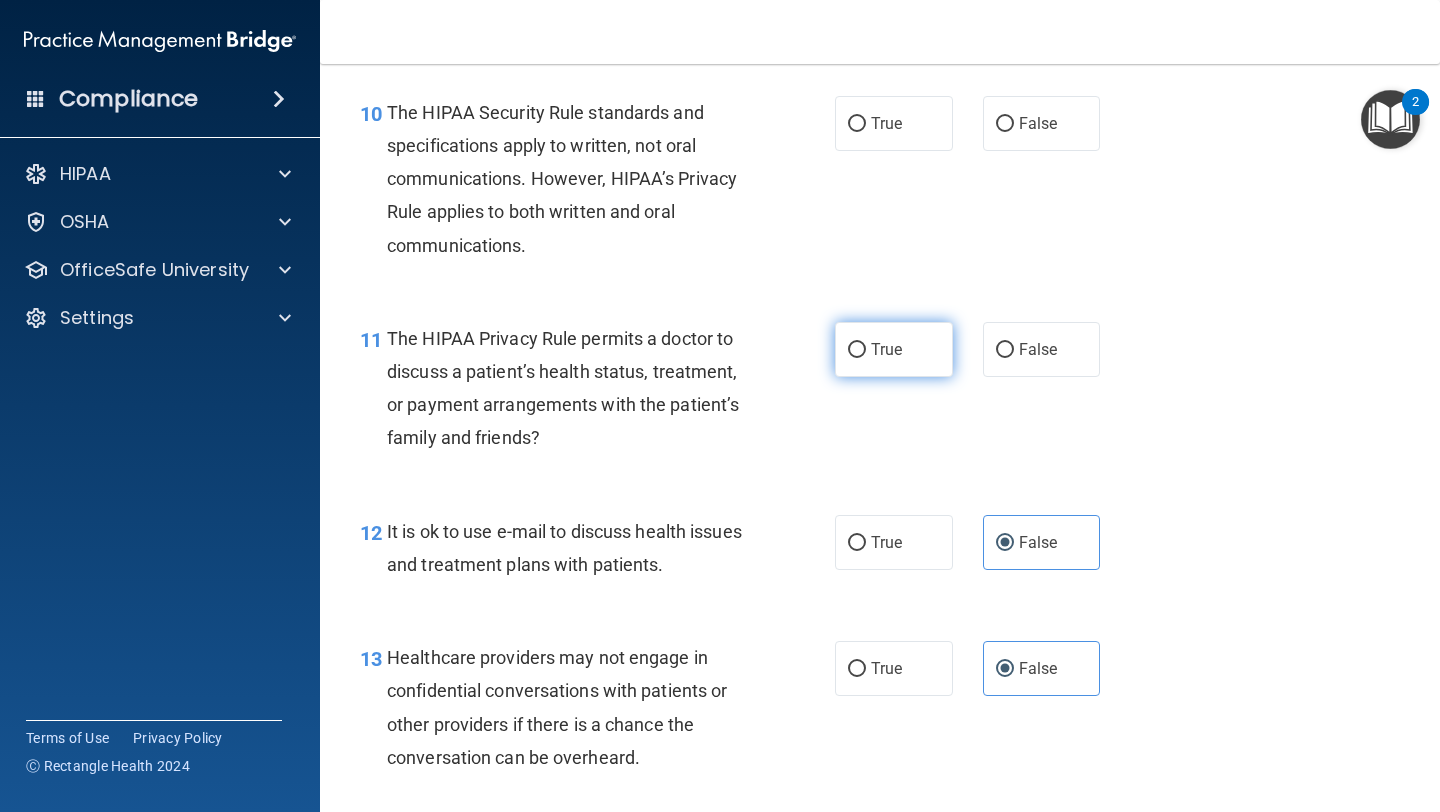 click on "True" at bounding box center [894, 349] 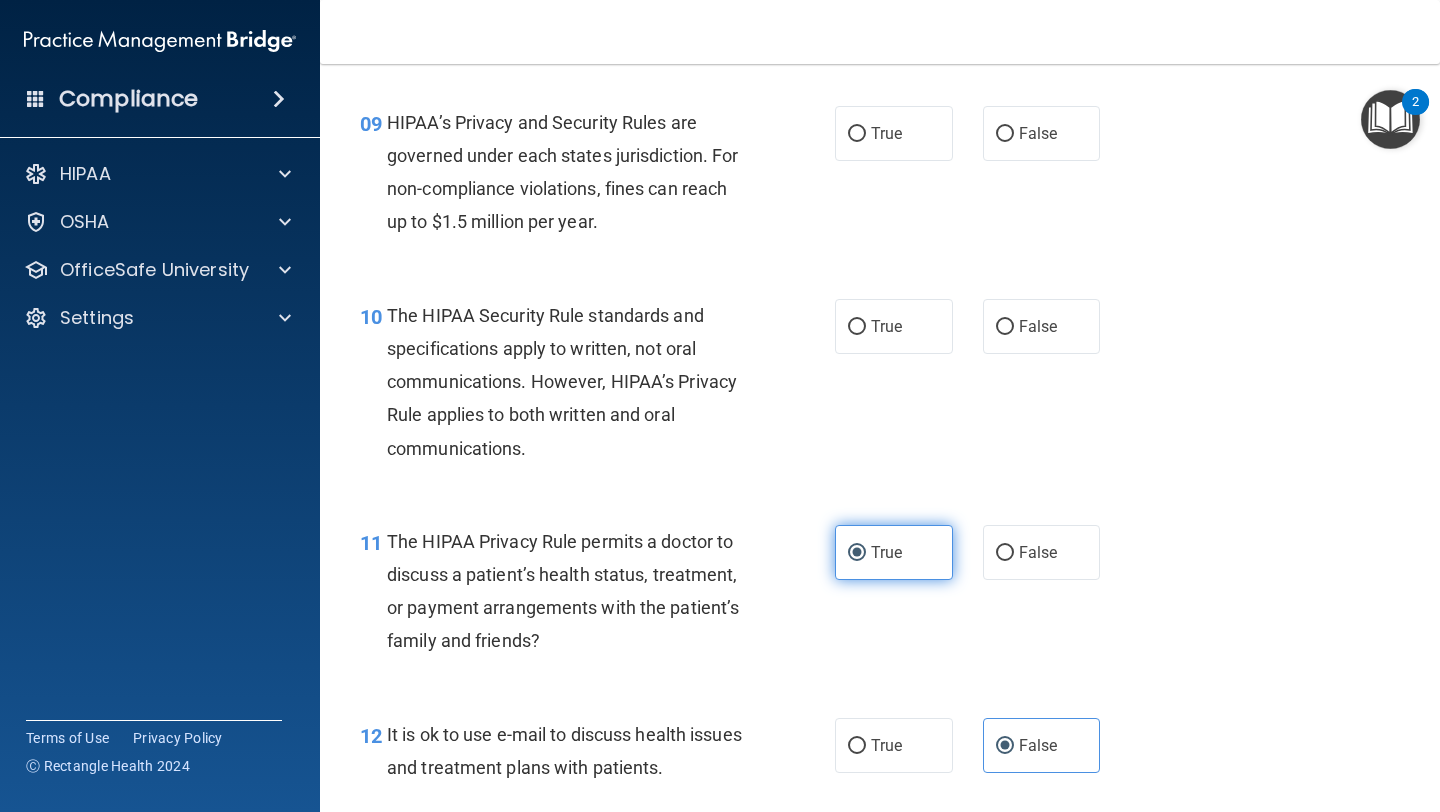 scroll, scrollTop: 1632, scrollLeft: 0, axis: vertical 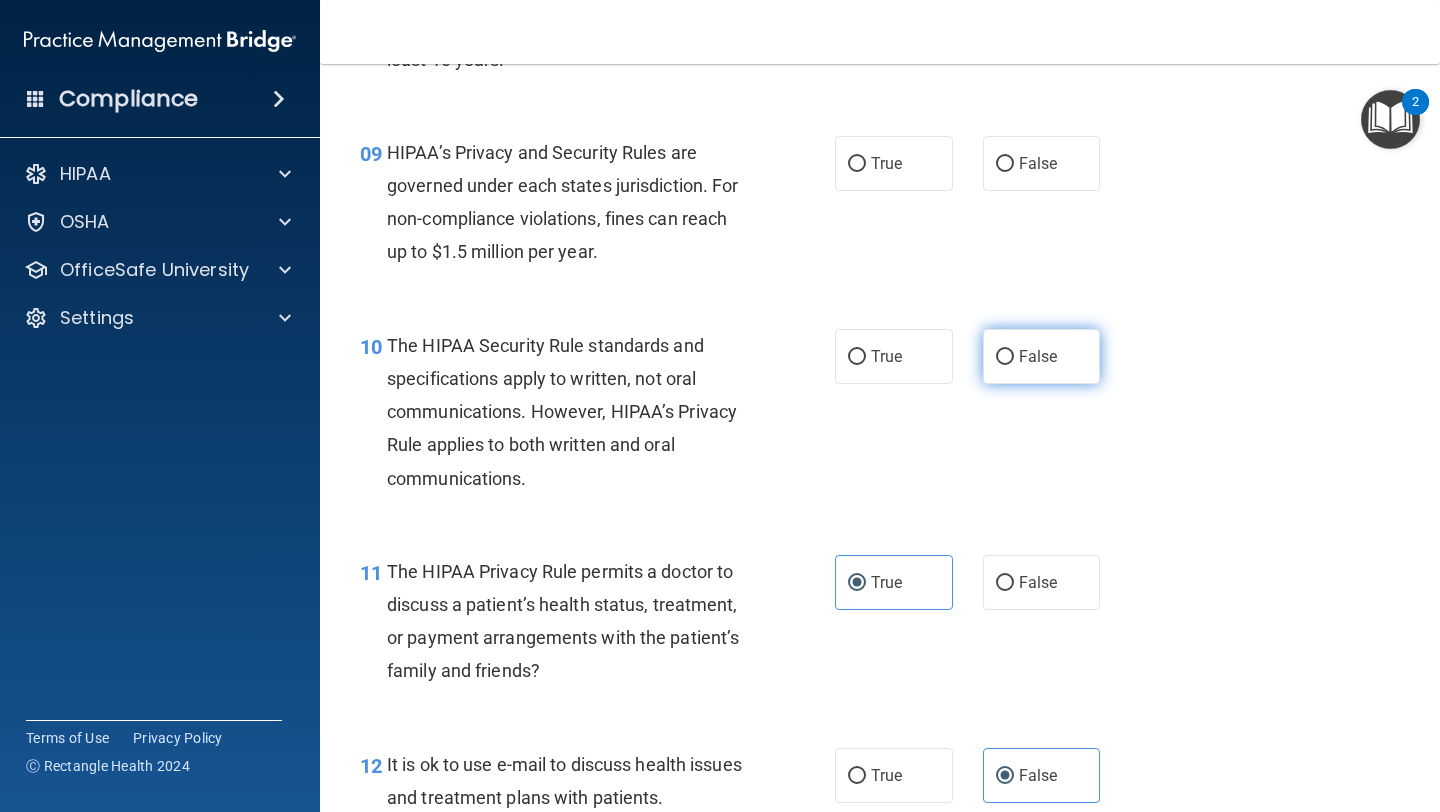 click on "False" at bounding box center [1042, 356] 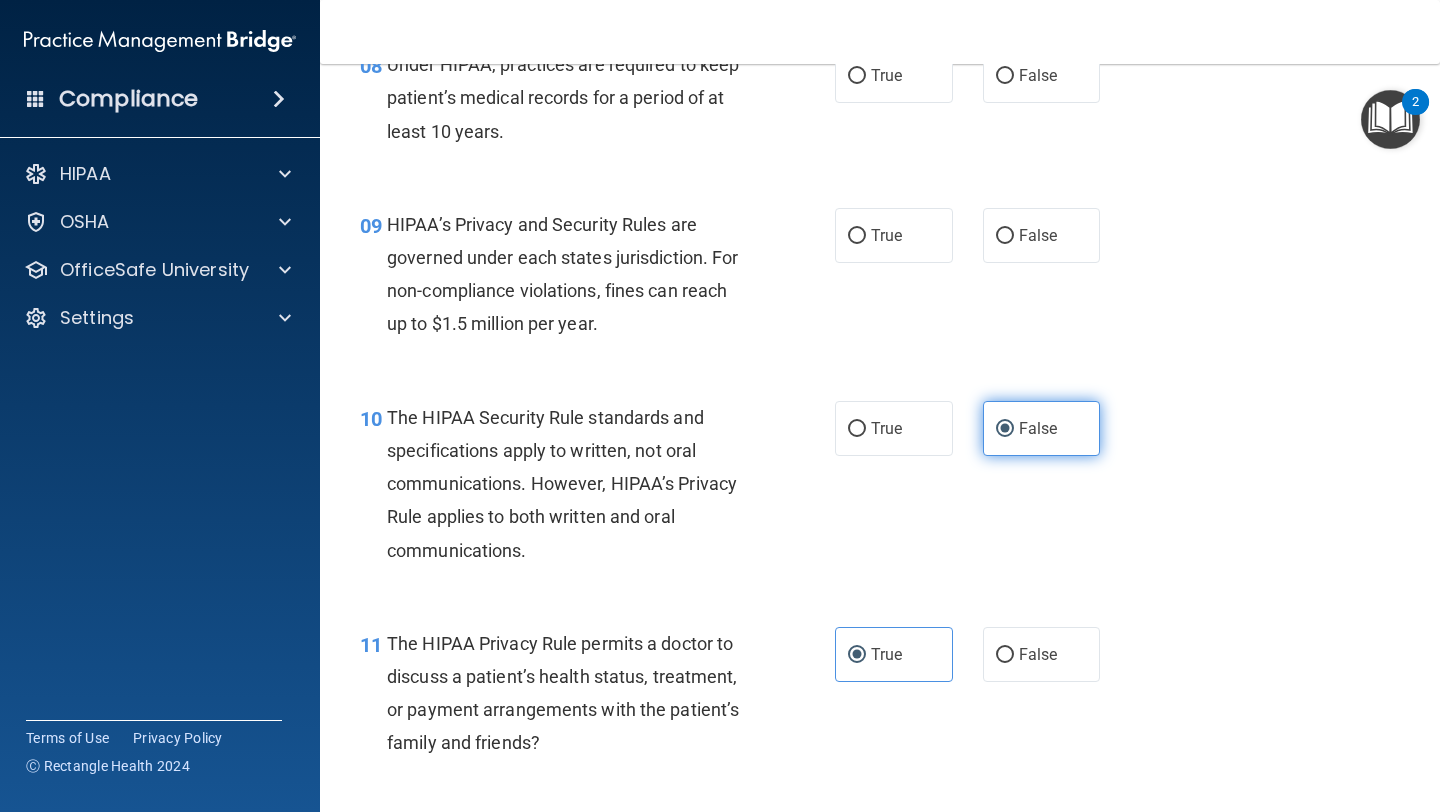 scroll, scrollTop: 1536, scrollLeft: 0, axis: vertical 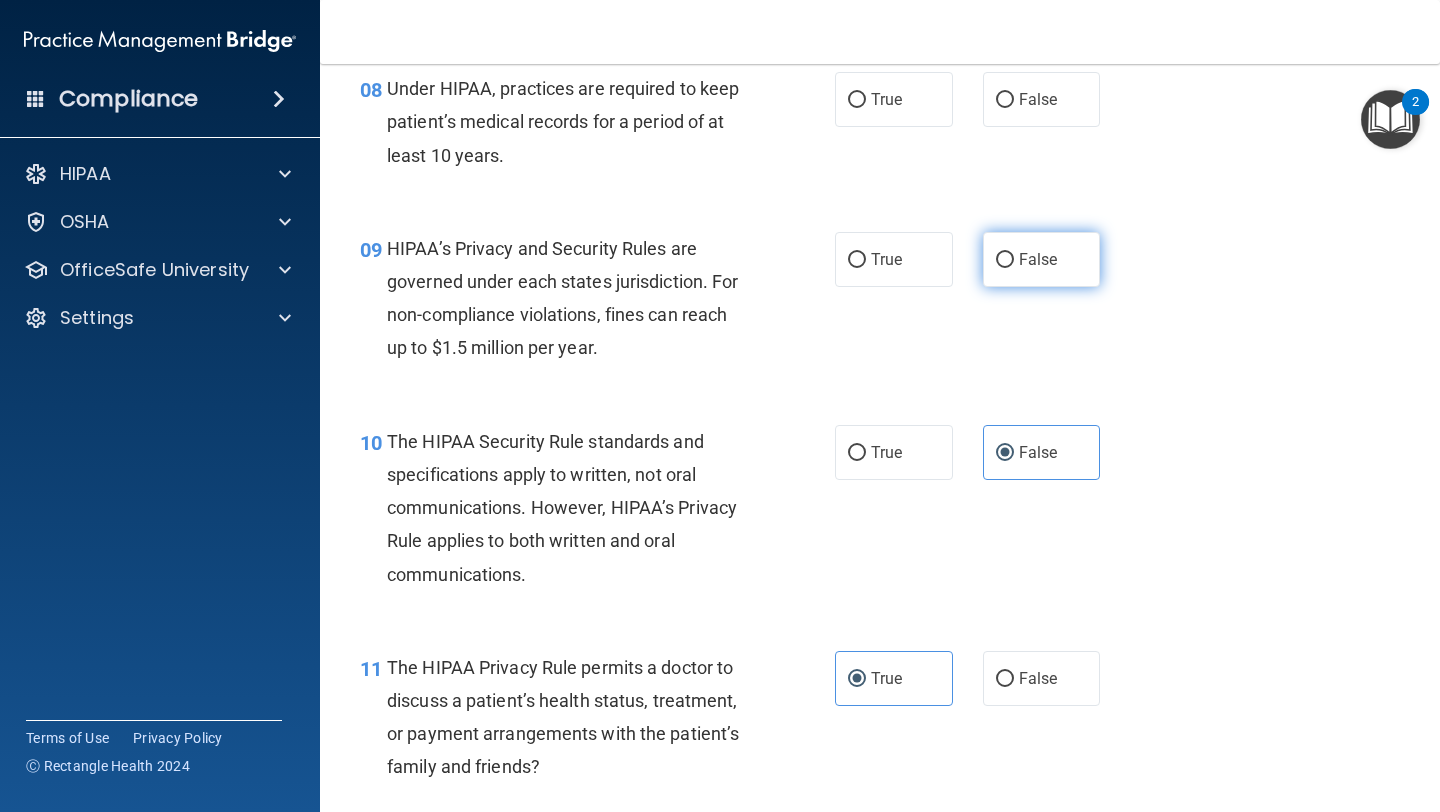 click on "False" at bounding box center (1042, 259) 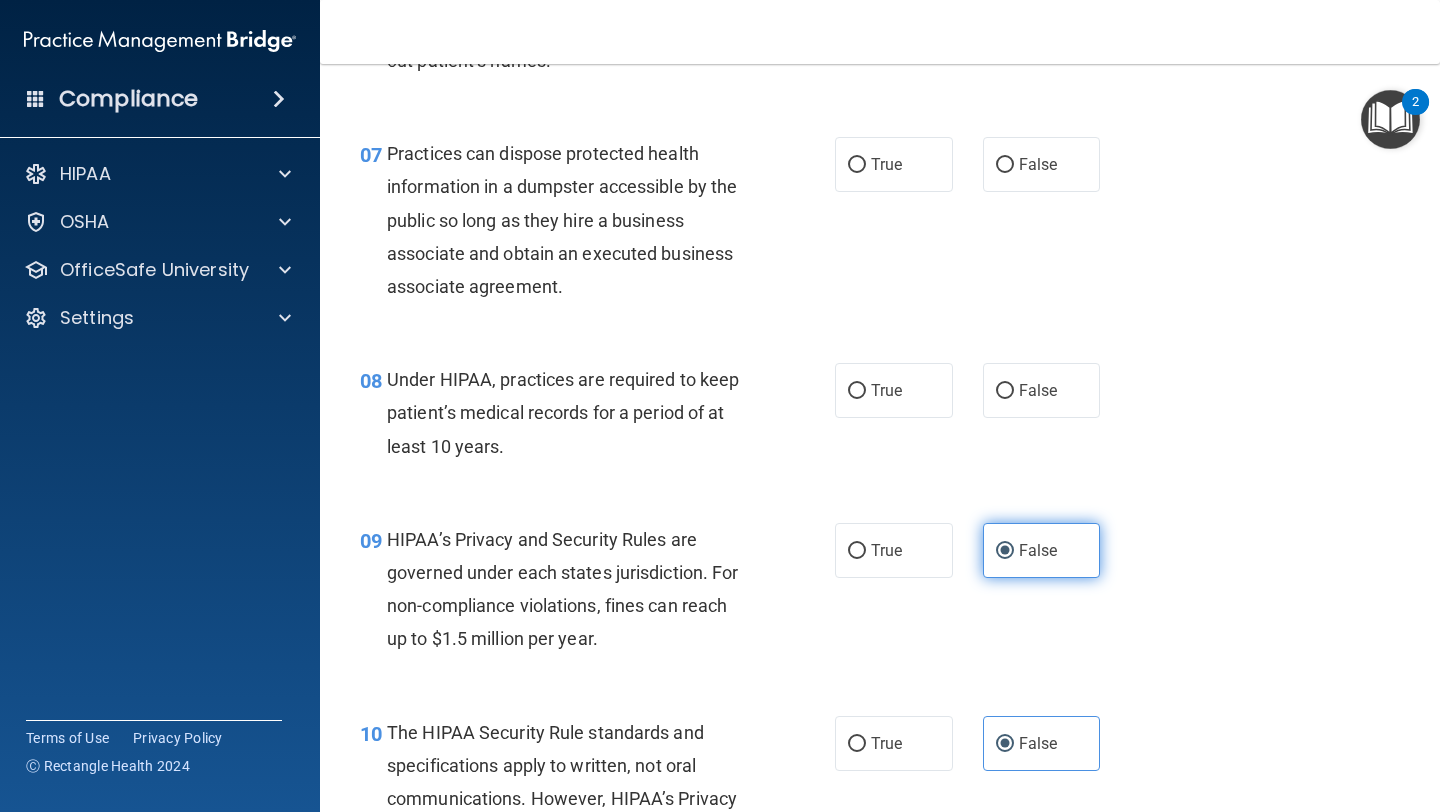 scroll, scrollTop: 1241, scrollLeft: 0, axis: vertical 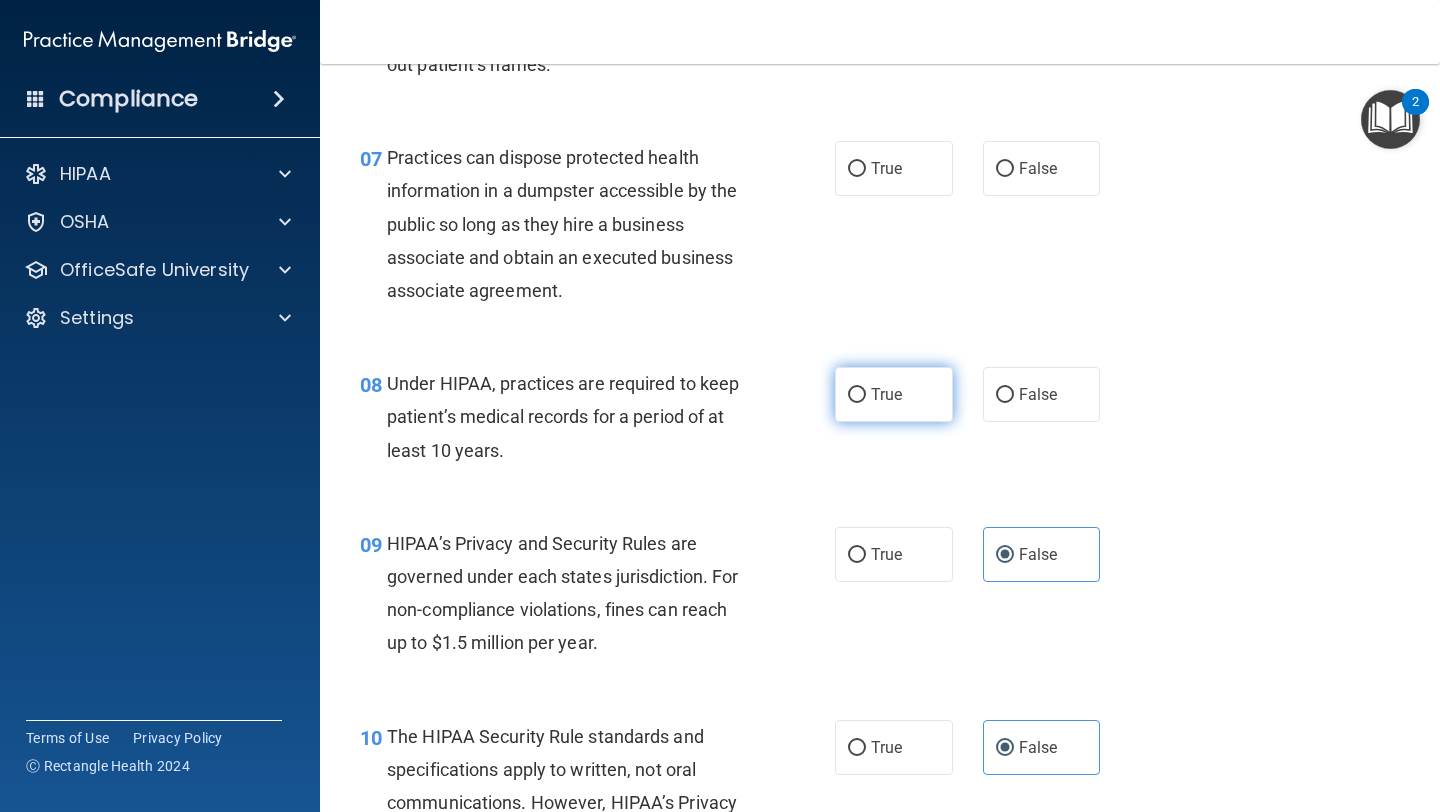 click on "True" at bounding box center [886, 394] 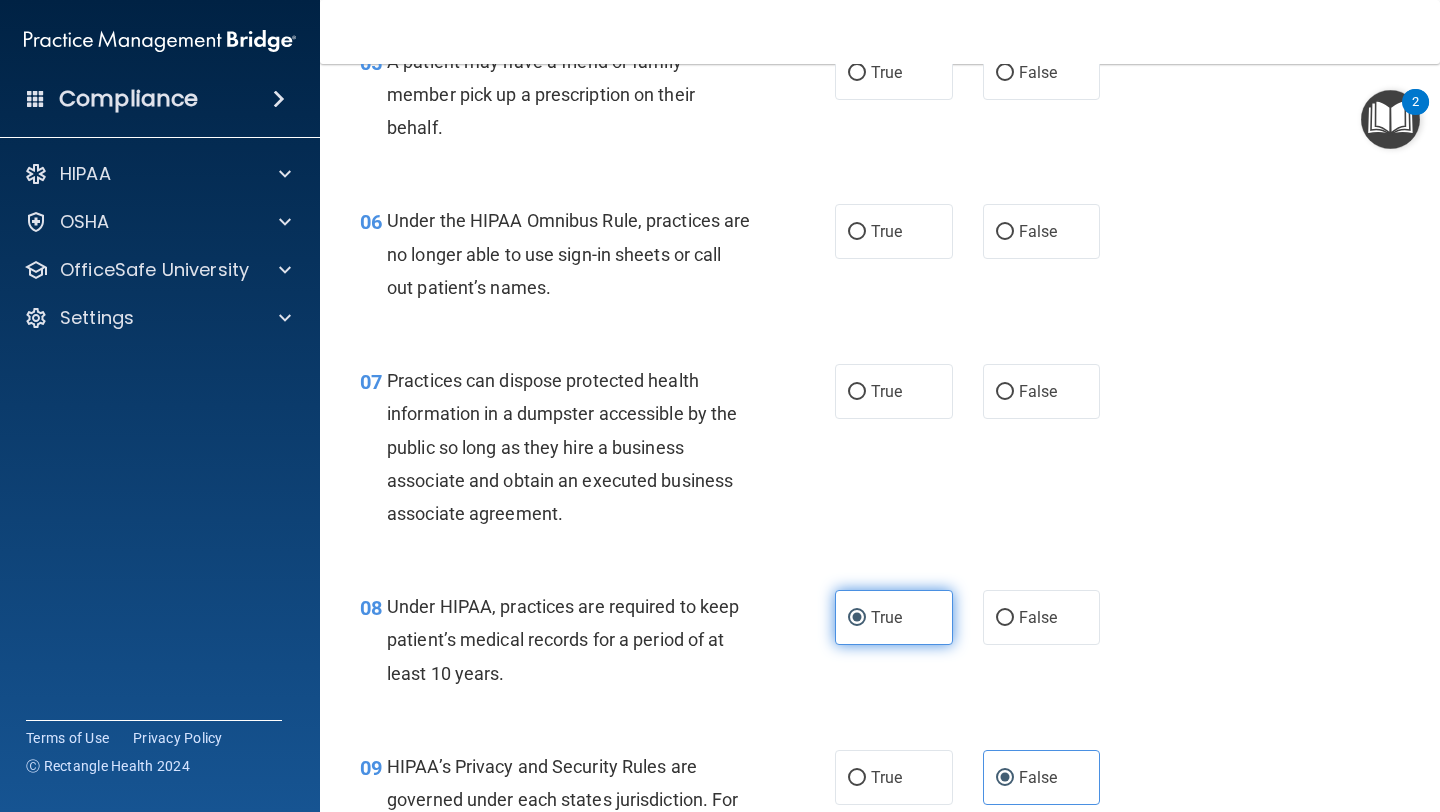 scroll, scrollTop: 1015, scrollLeft: 0, axis: vertical 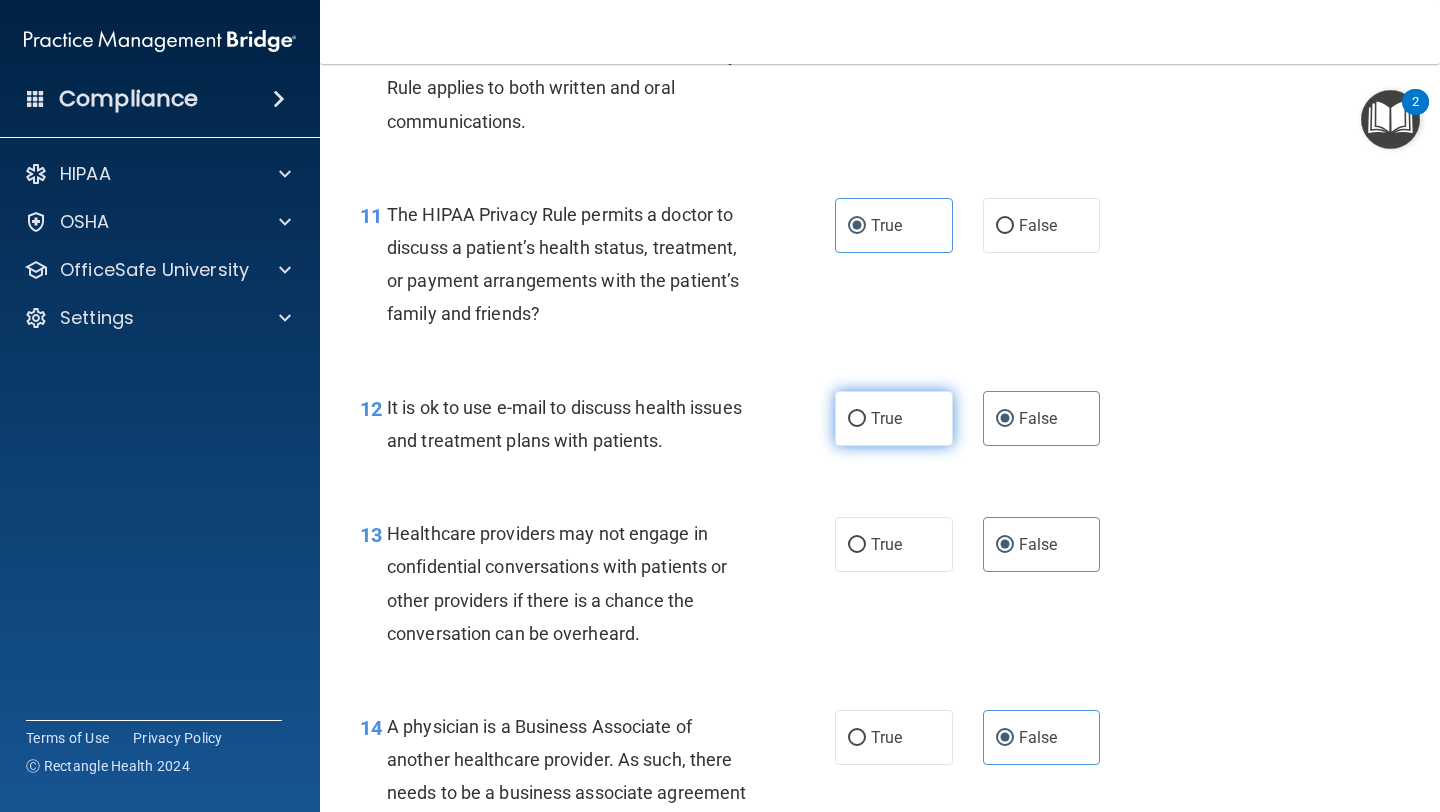 click on "True" at bounding box center (894, 418) 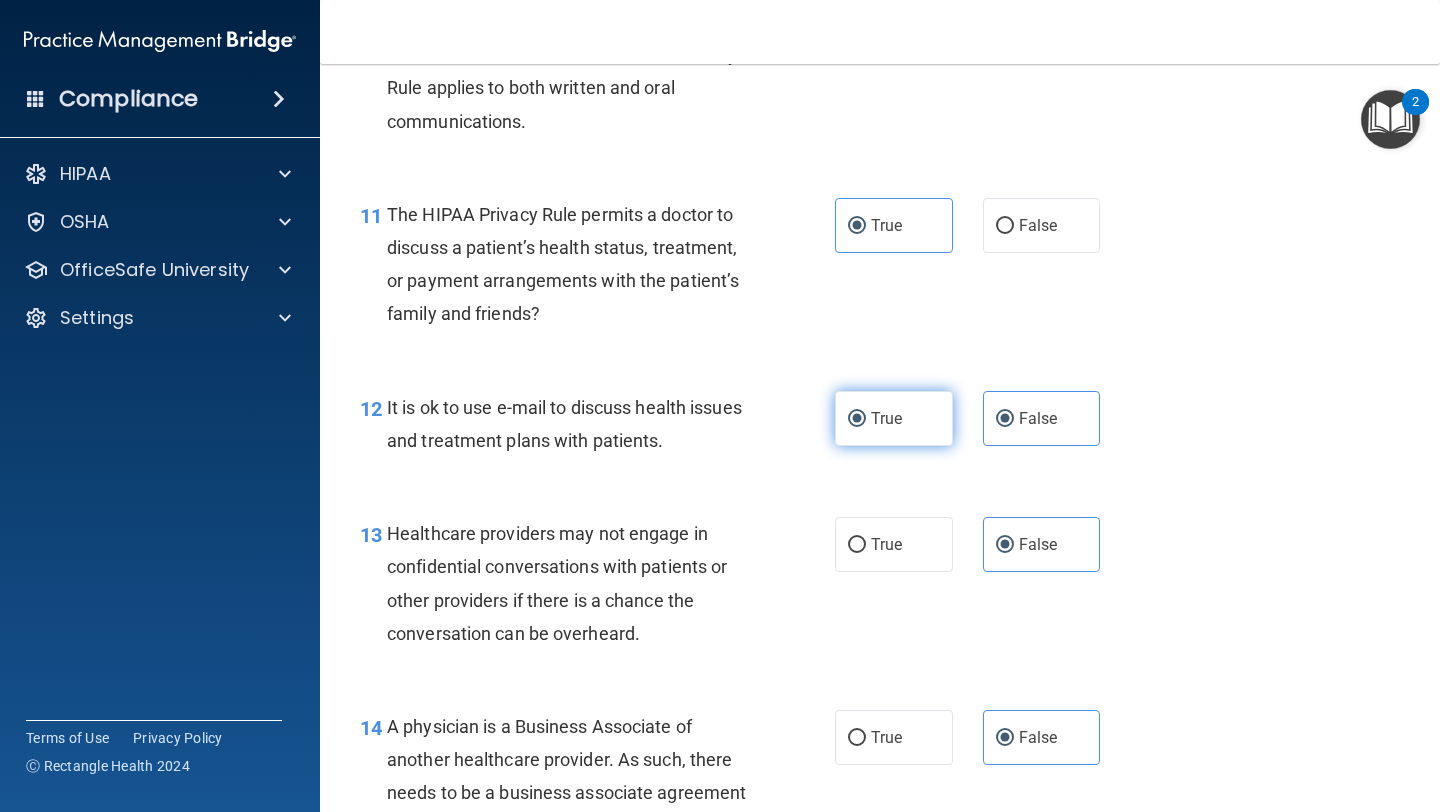 radio on "false" 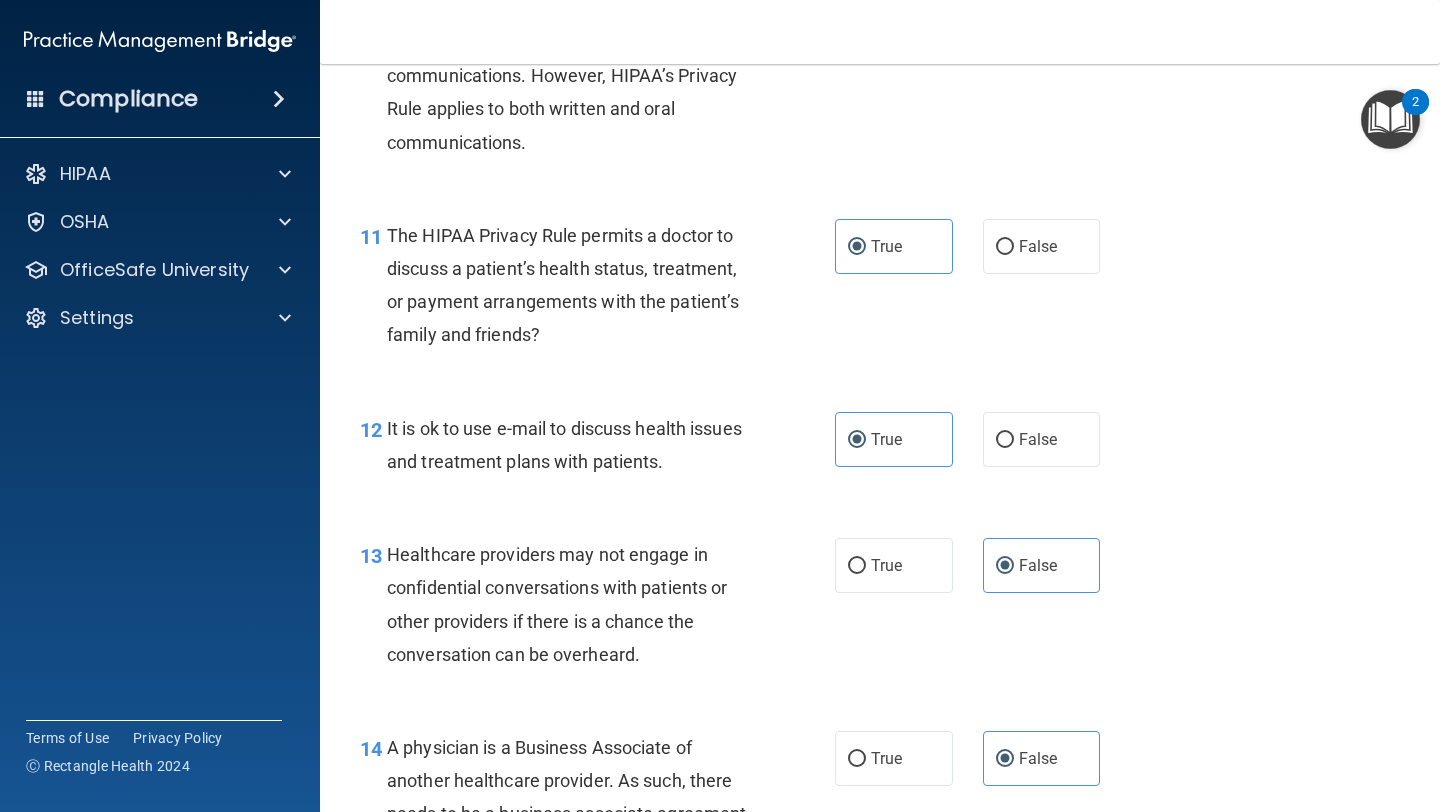 scroll, scrollTop: 1938, scrollLeft: 0, axis: vertical 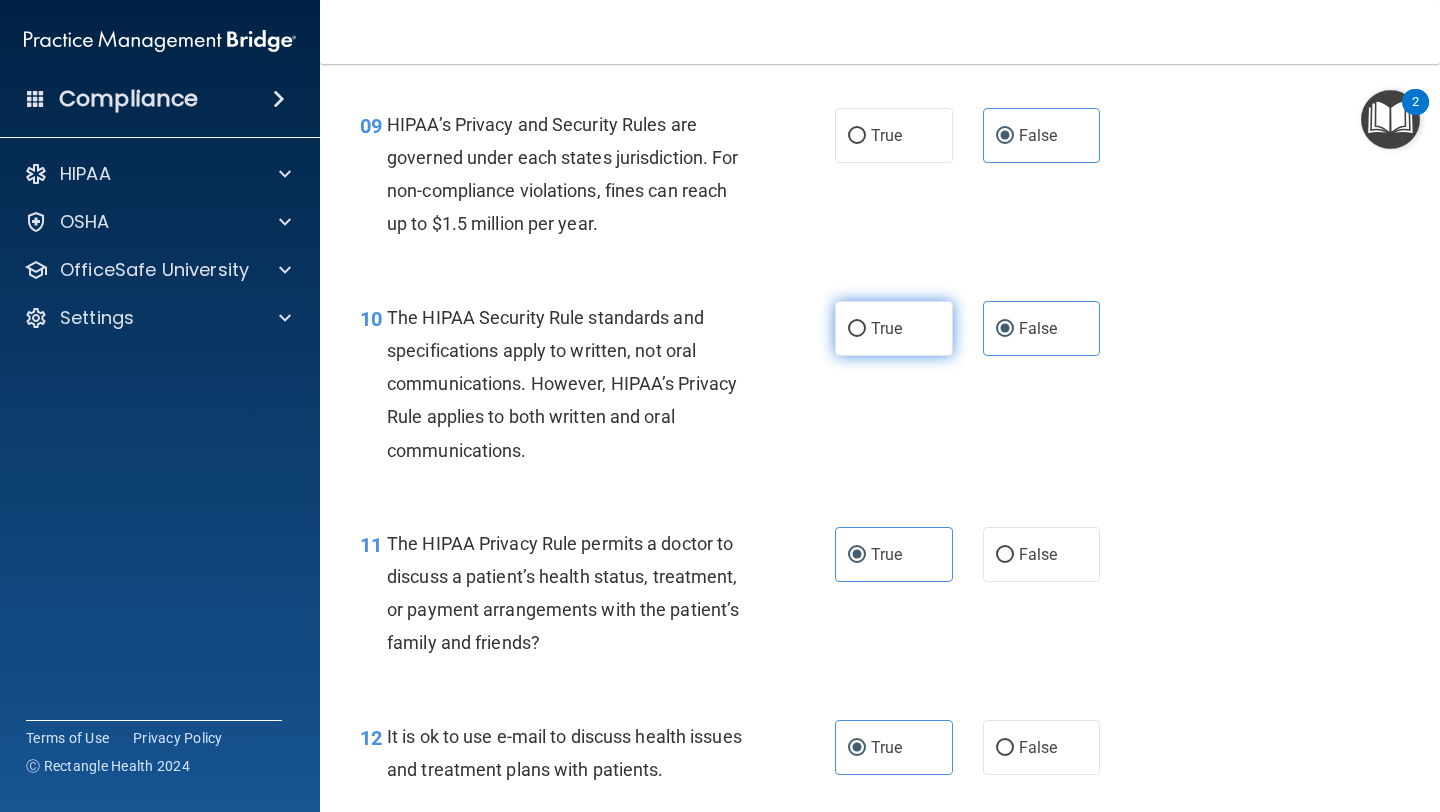 click on "True" at bounding box center (886, 328) 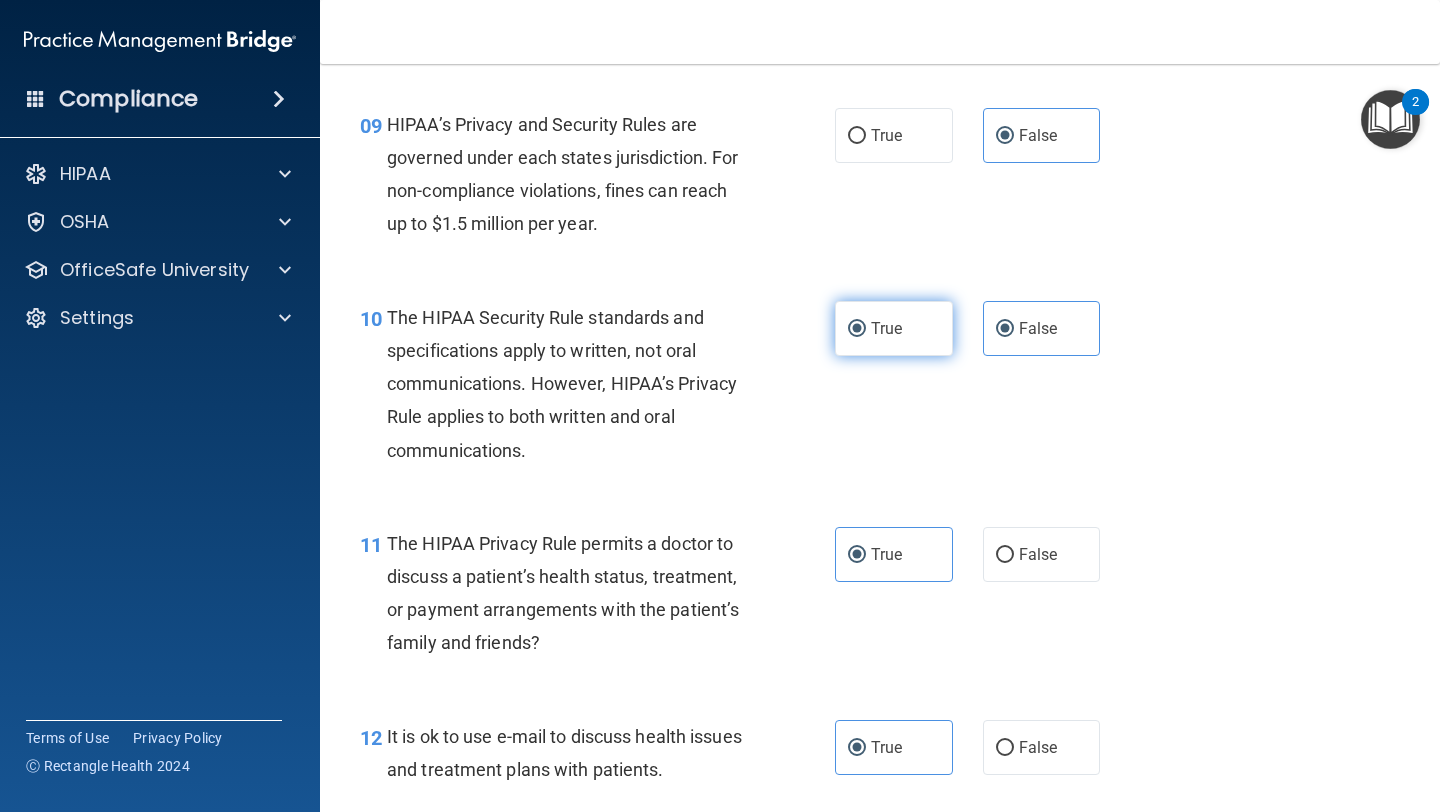 radio on "false" 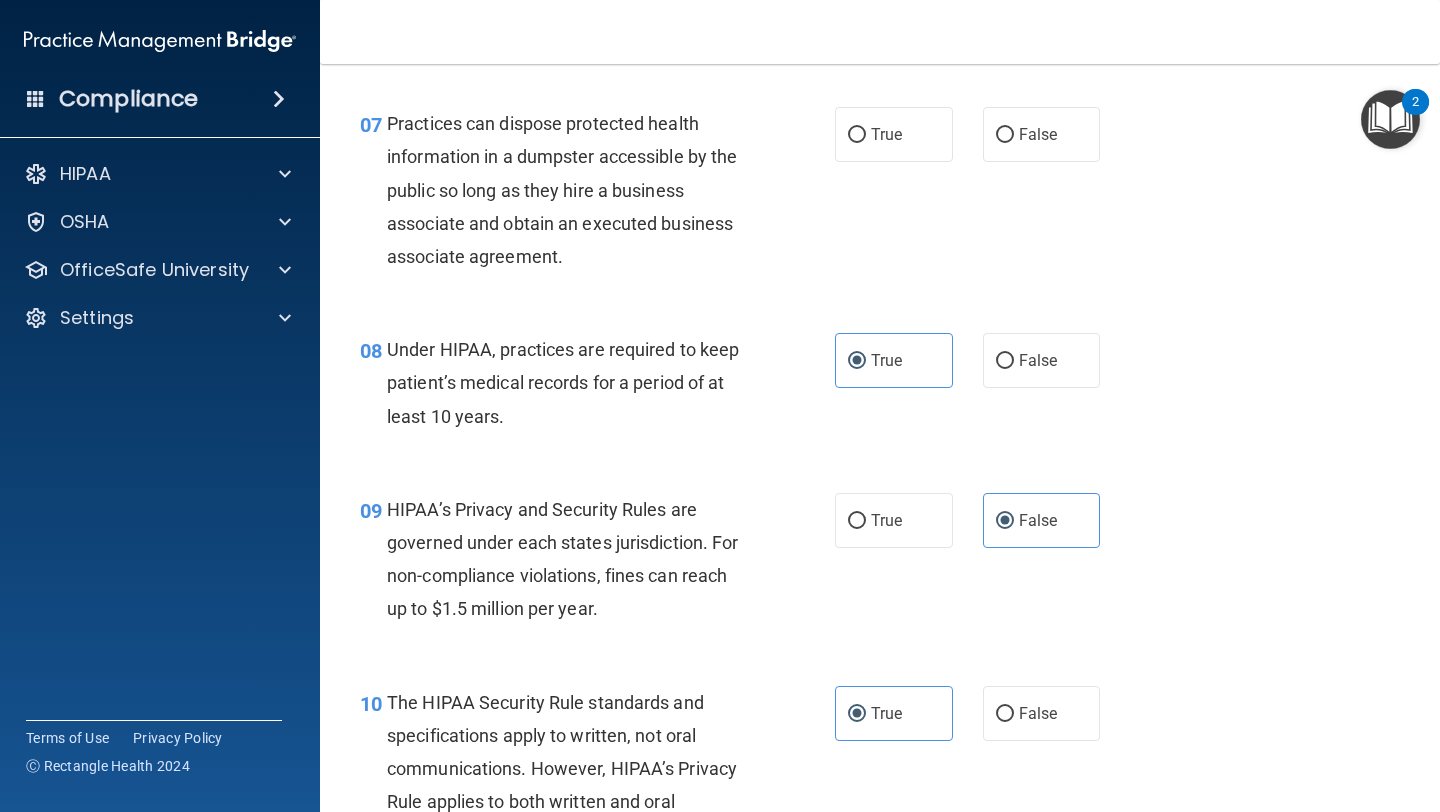 scroll, scrollTop: 1264, scrollLeft: 0, axis: vertical 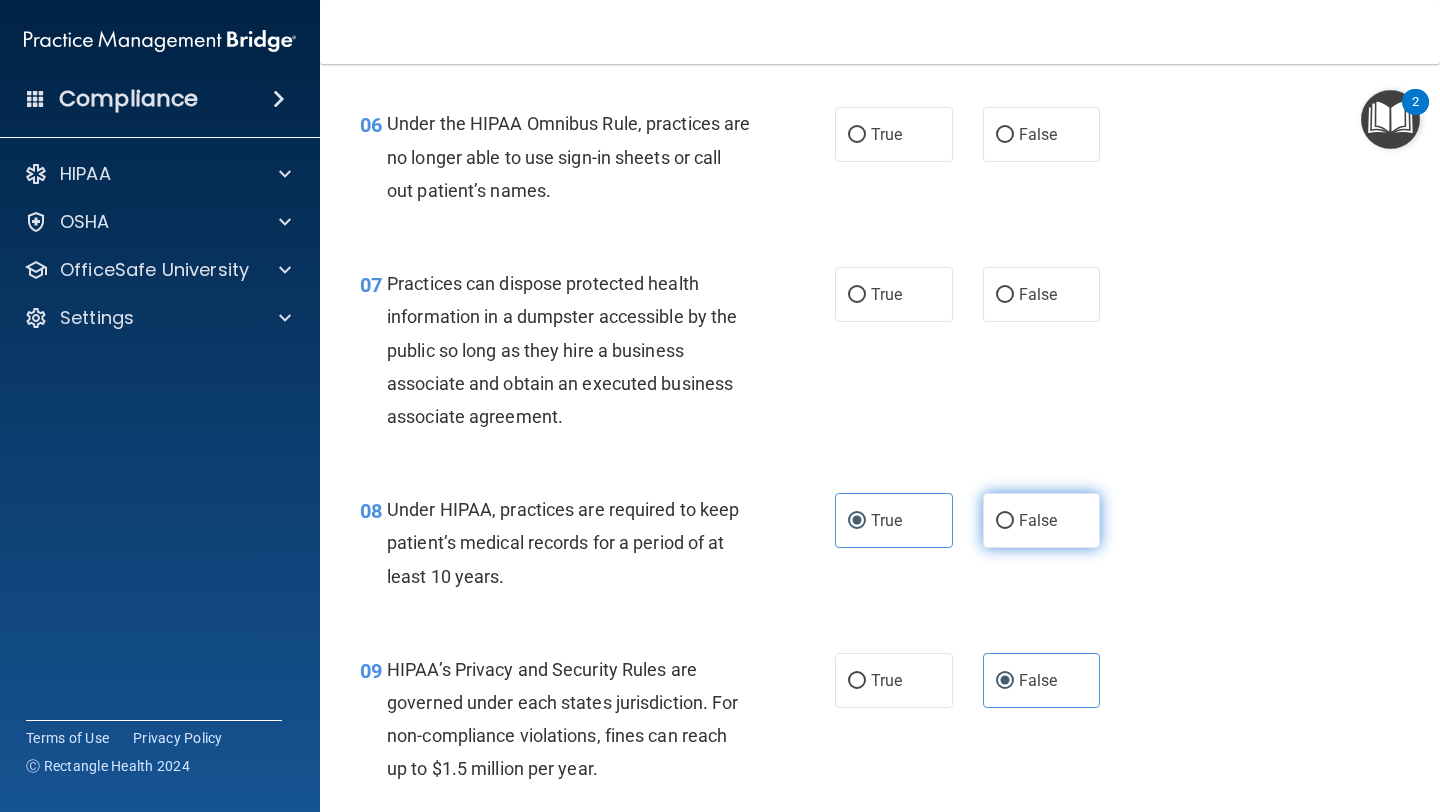 click on "False" at bounding box center (1042, 520) 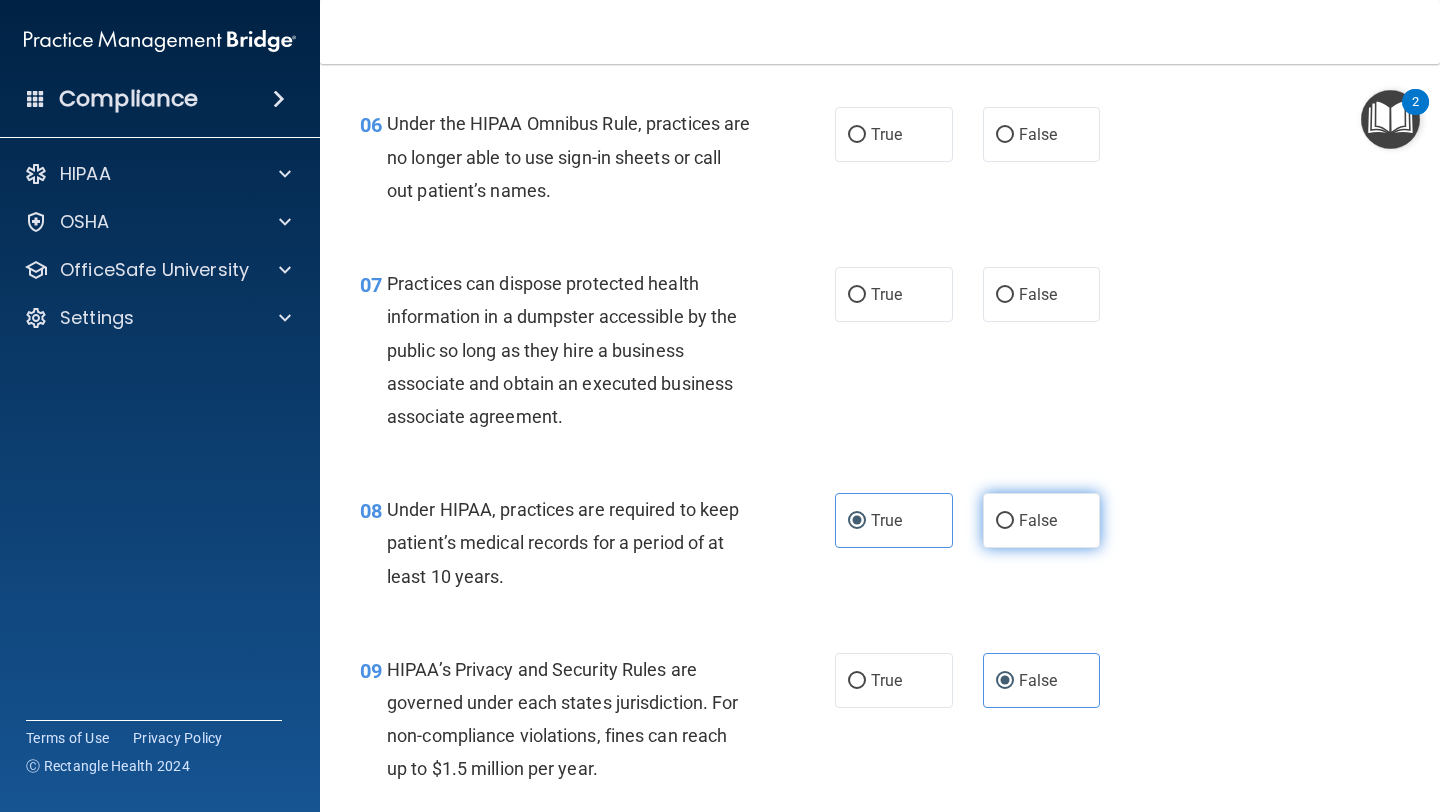 radio on "true" 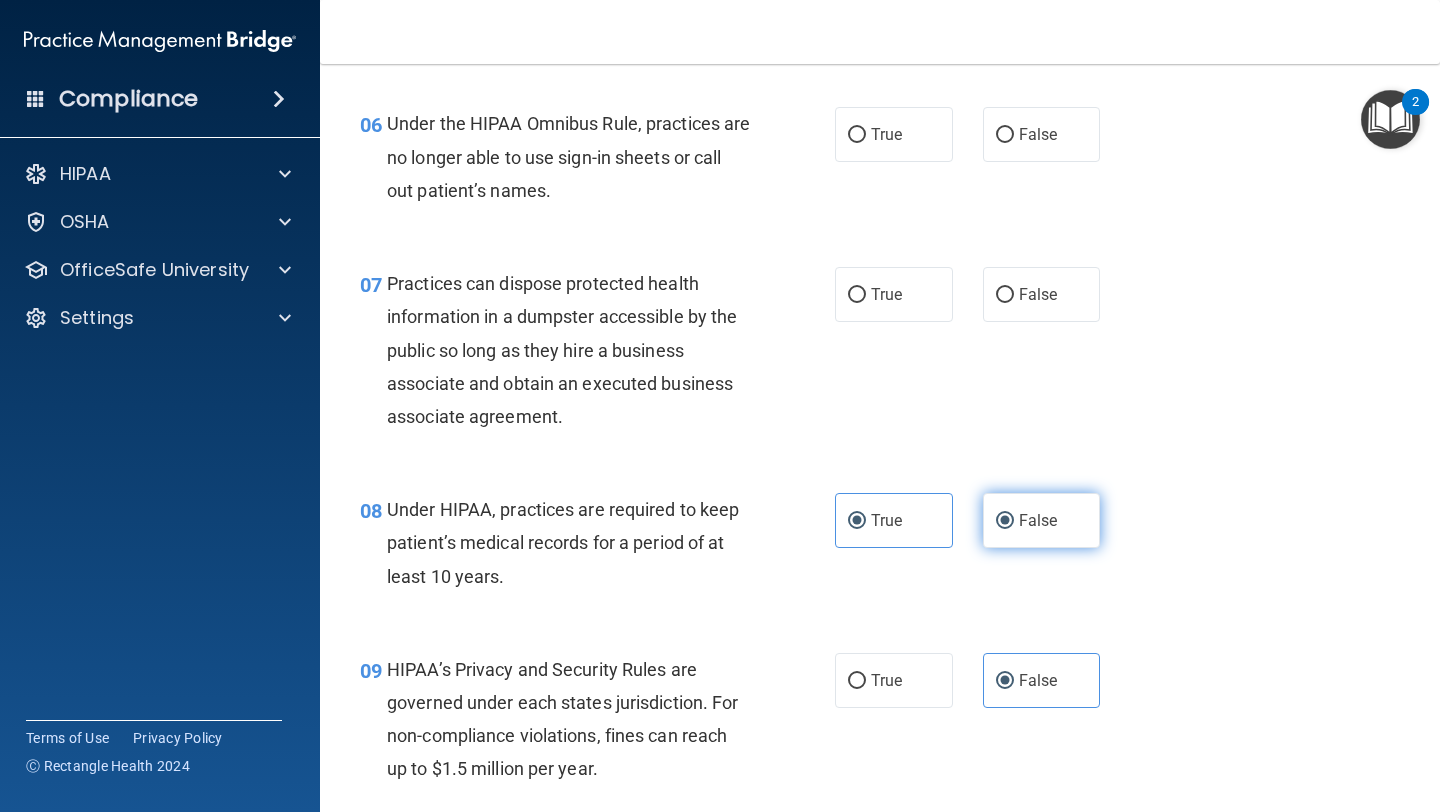 radio on "false" 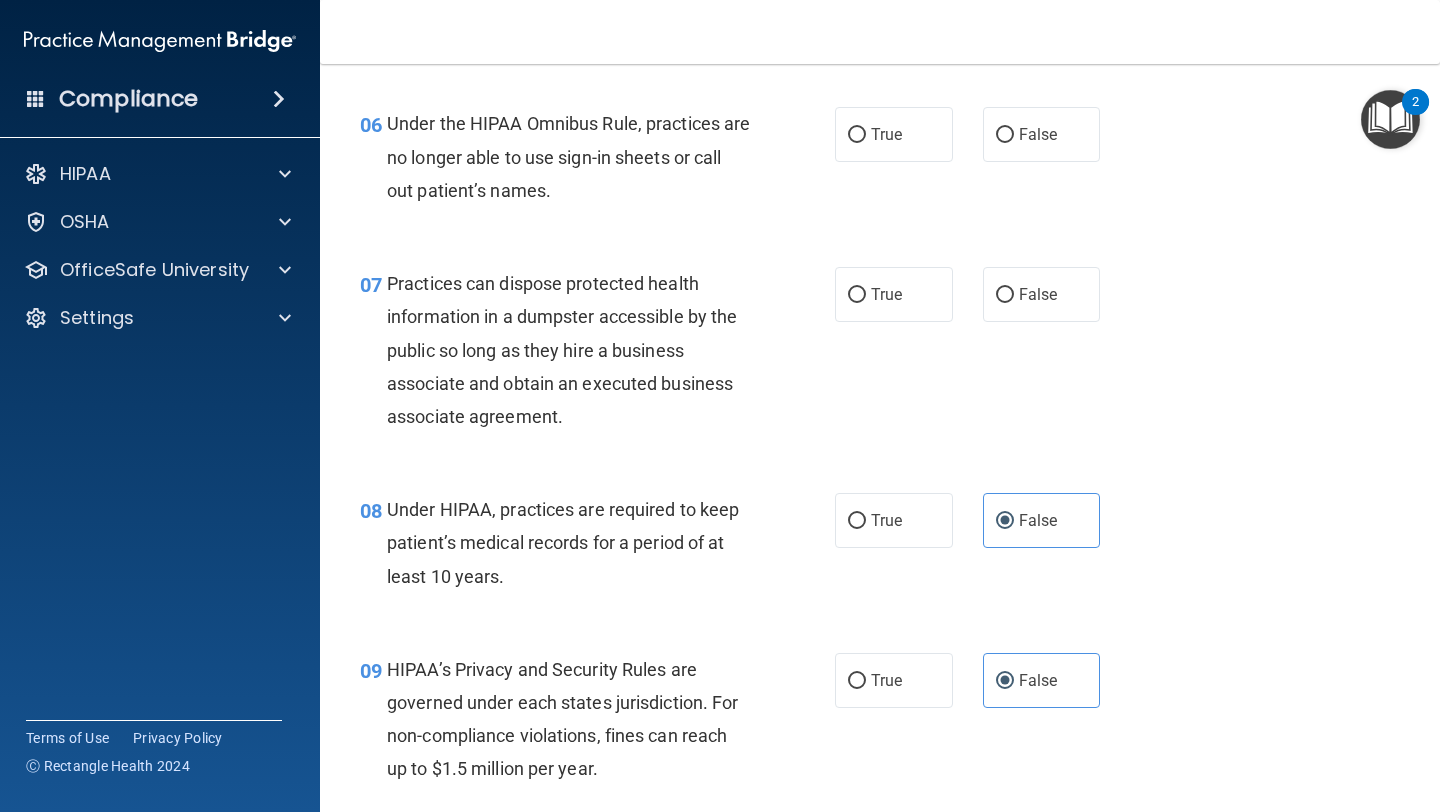 scroll, scrollTop: 922, scrollLeft: 0, axis: vertical 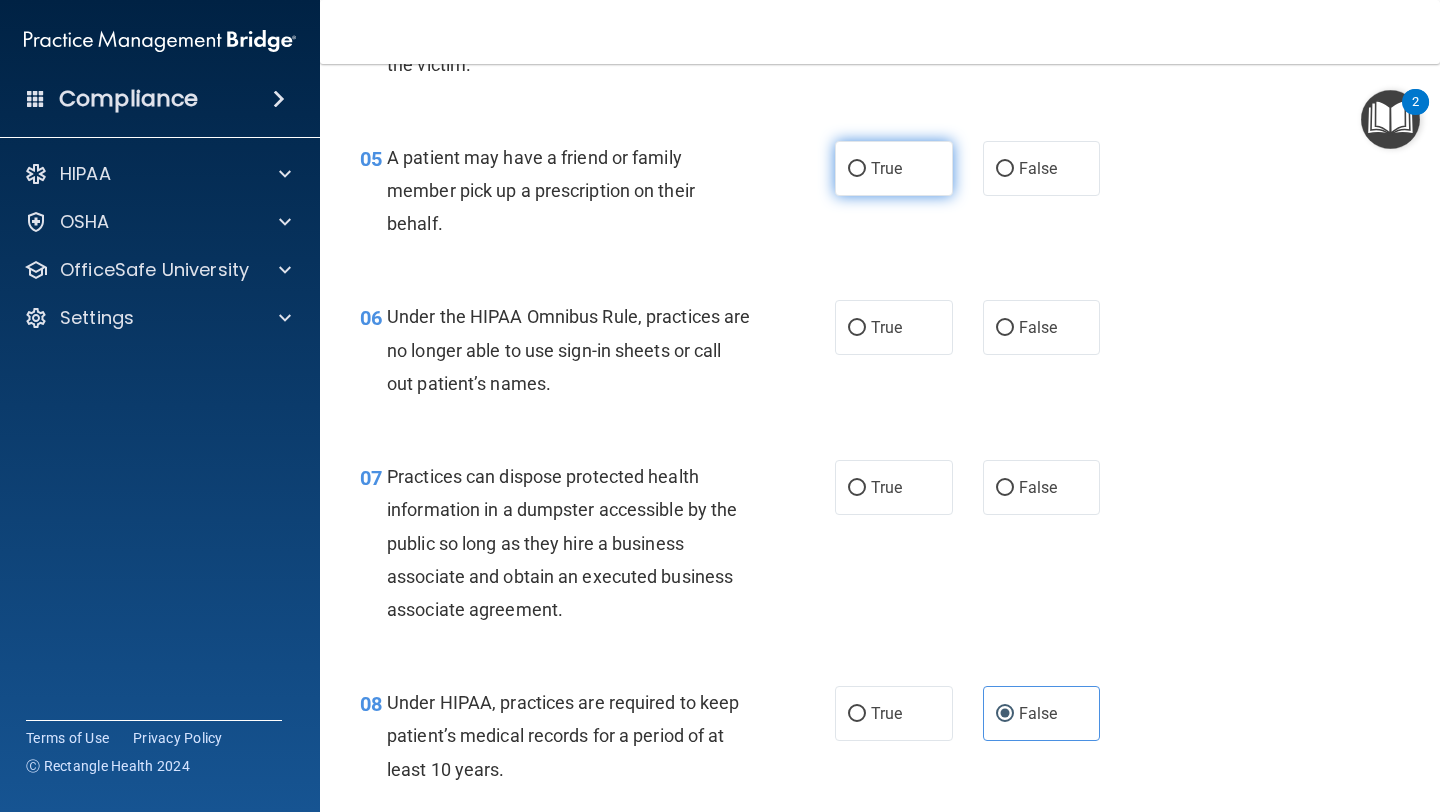 click on "True" at bounding box center [857, 169] 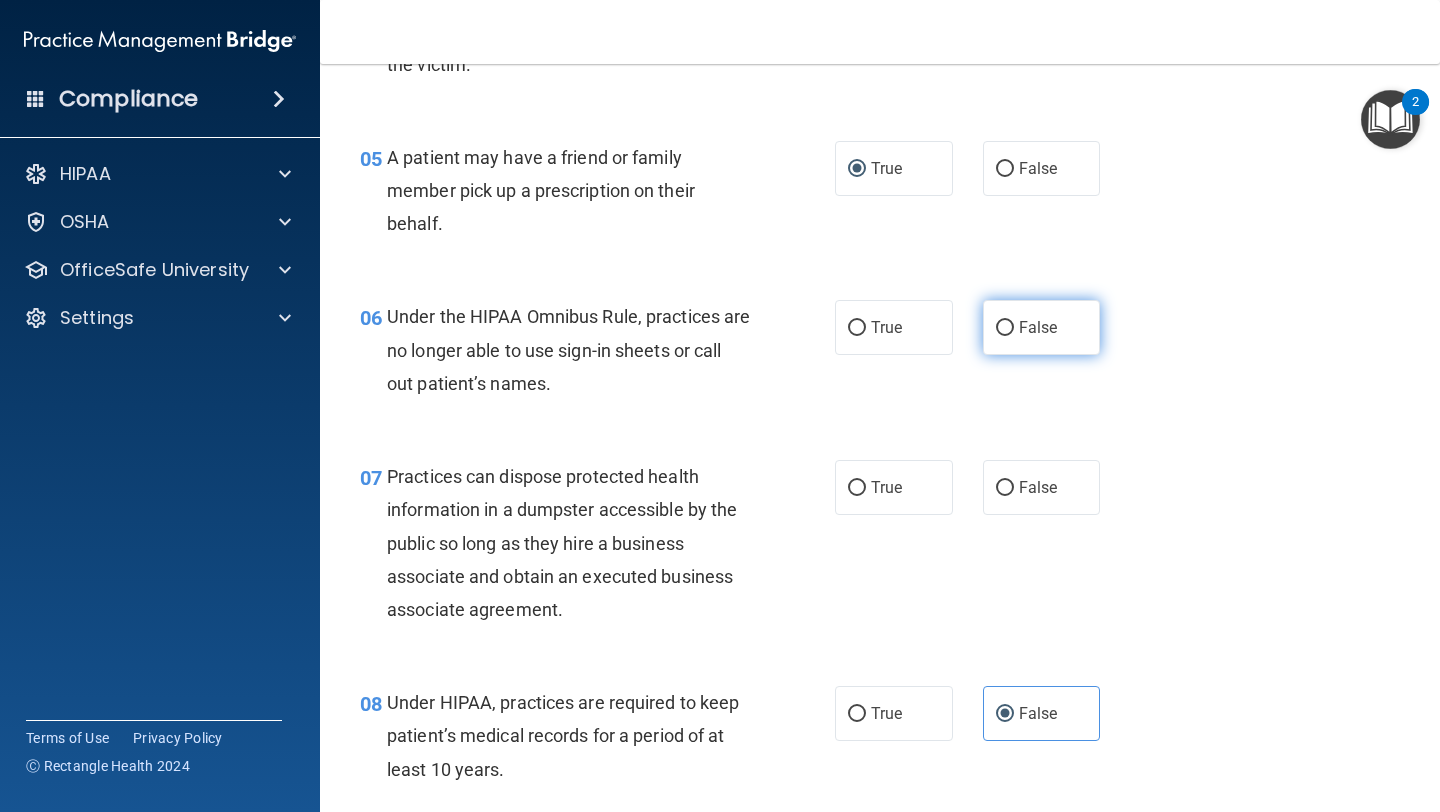 click on "False" at bounding box center [1042, 327] 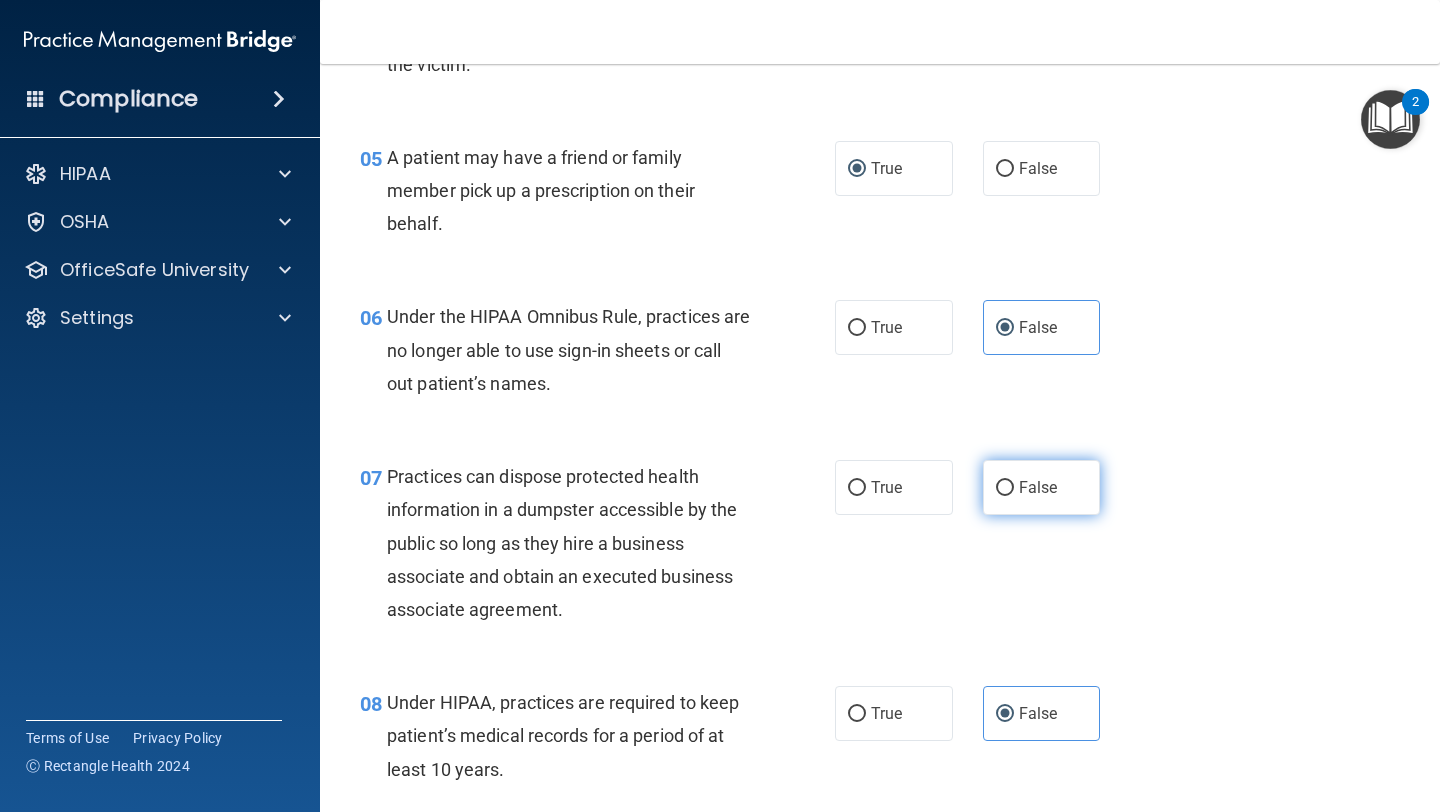 click on "False" at bounding box center [1042, 487] 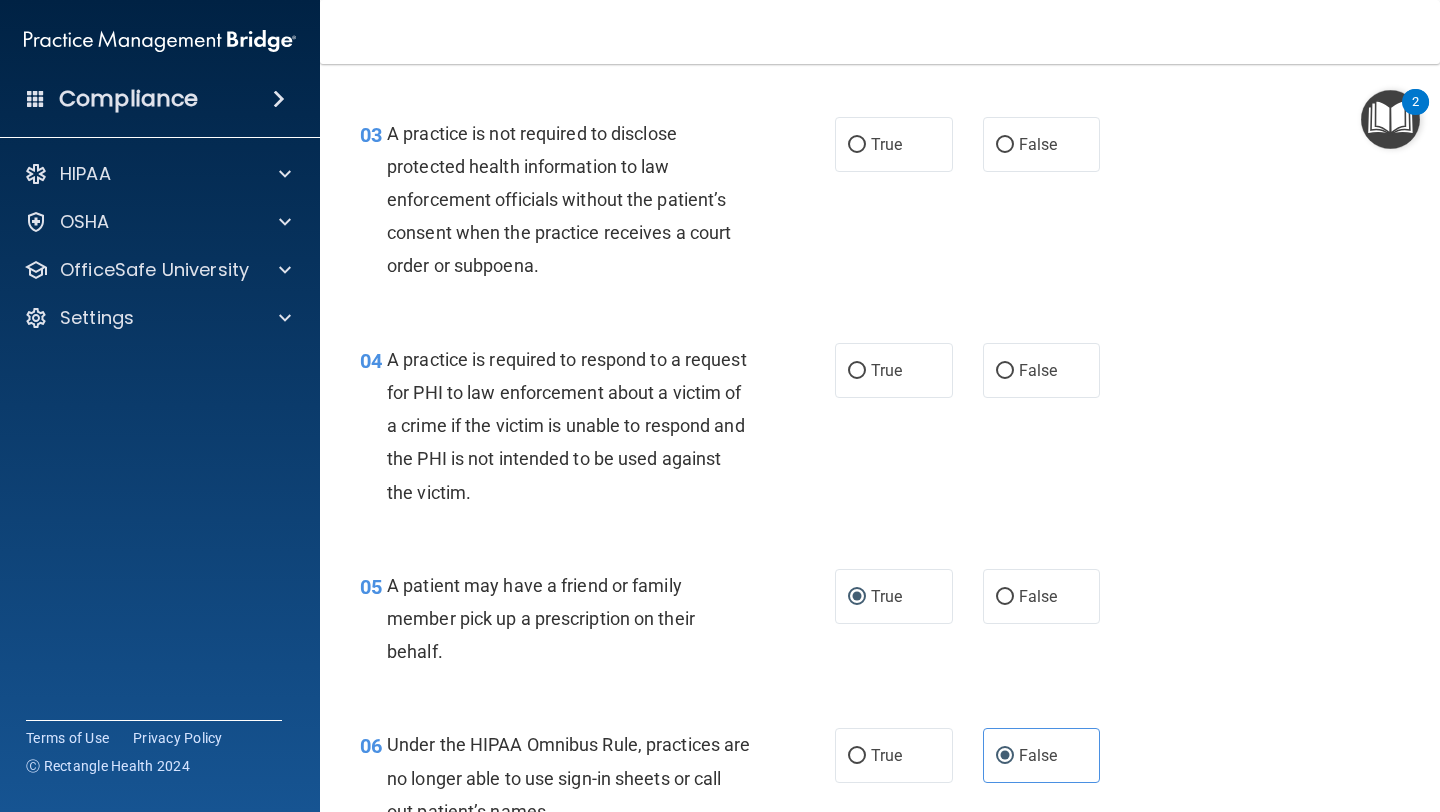 scroll, scrollTop: 450, scrollLeft: 0, axis: vertical 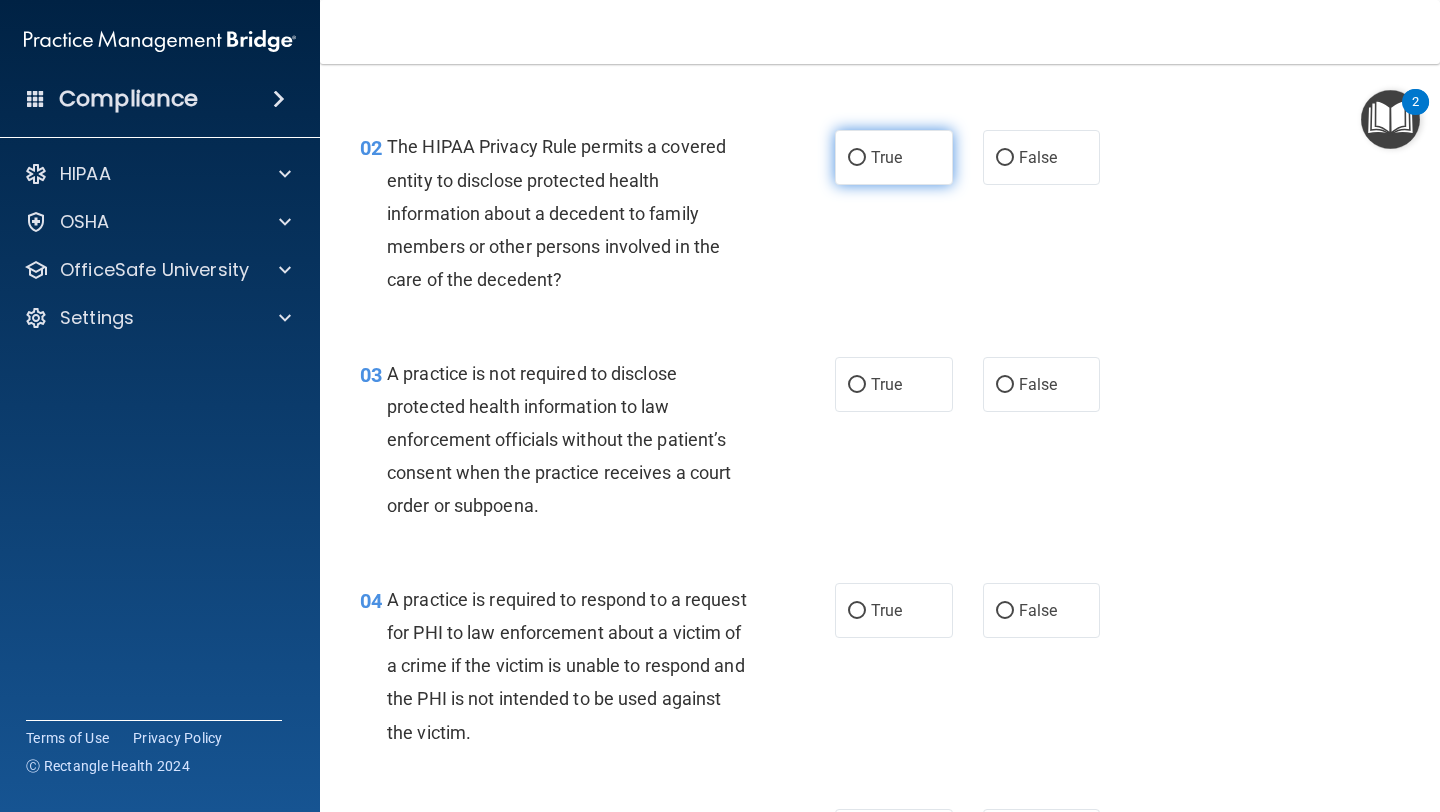 click on "True" at bounding box center (894, 157) 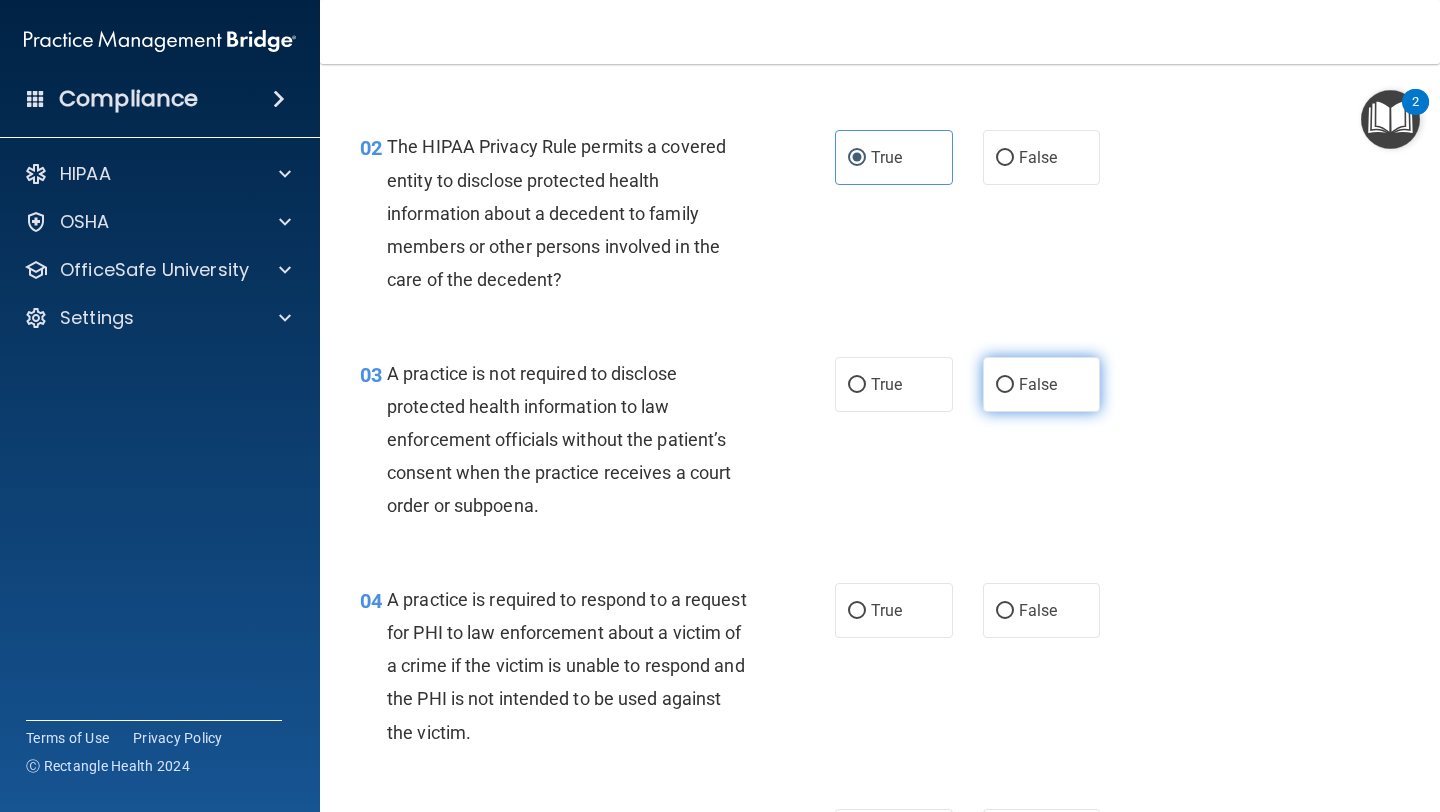 click on "False" at bounding box center [1042, 384] 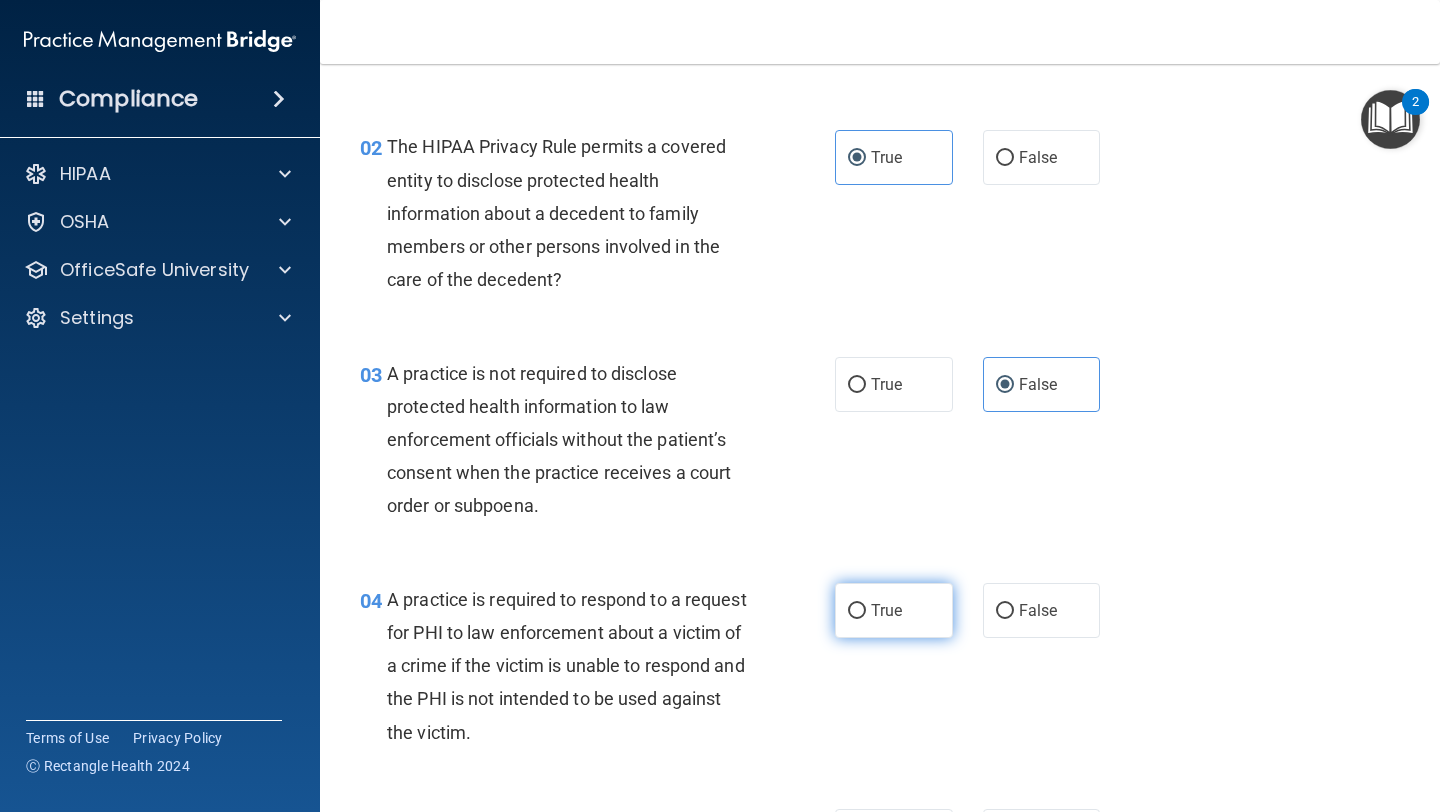 click on "True" at bounding box center (894, 610) 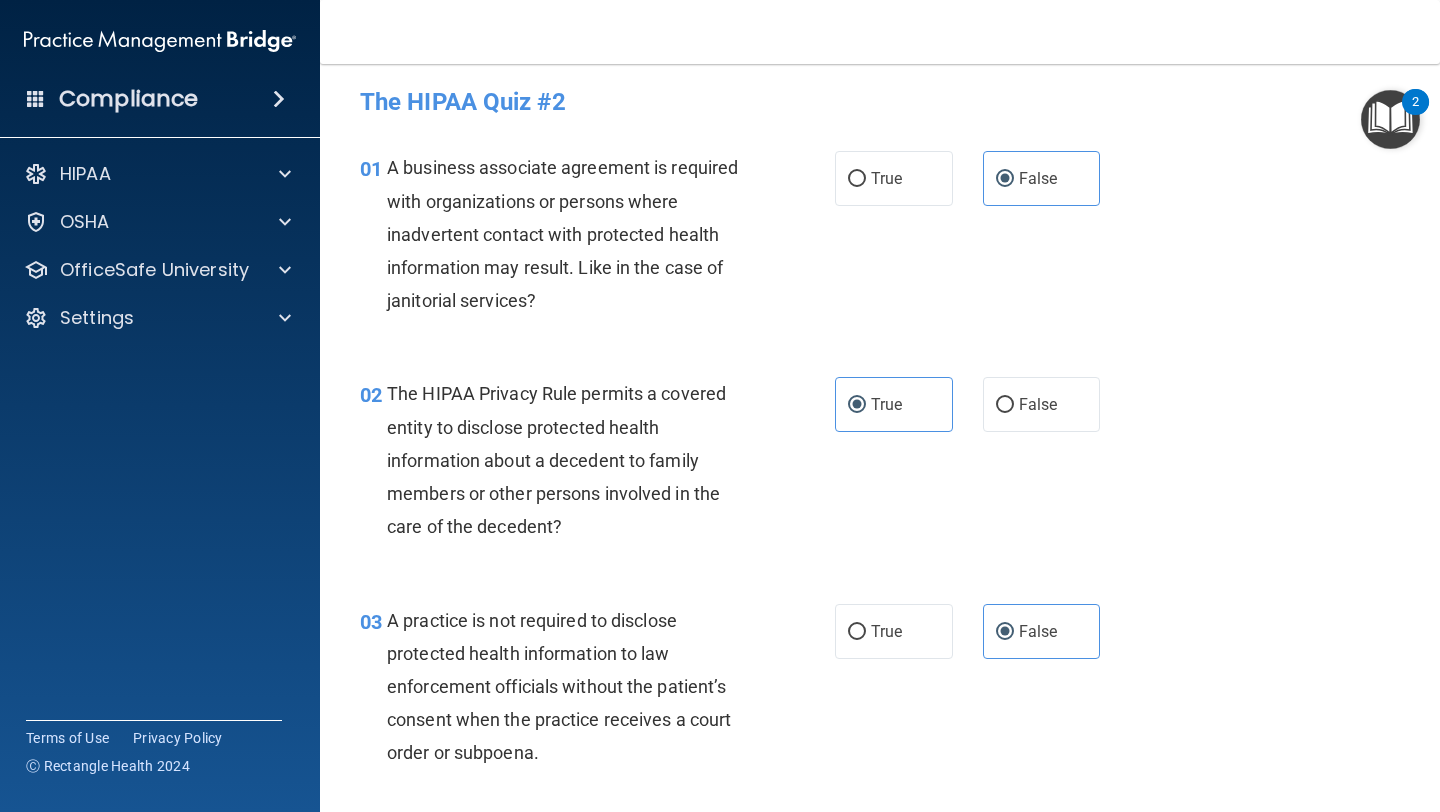 scroll, scrollTop: 0, scrollLeft: 0, axis: both 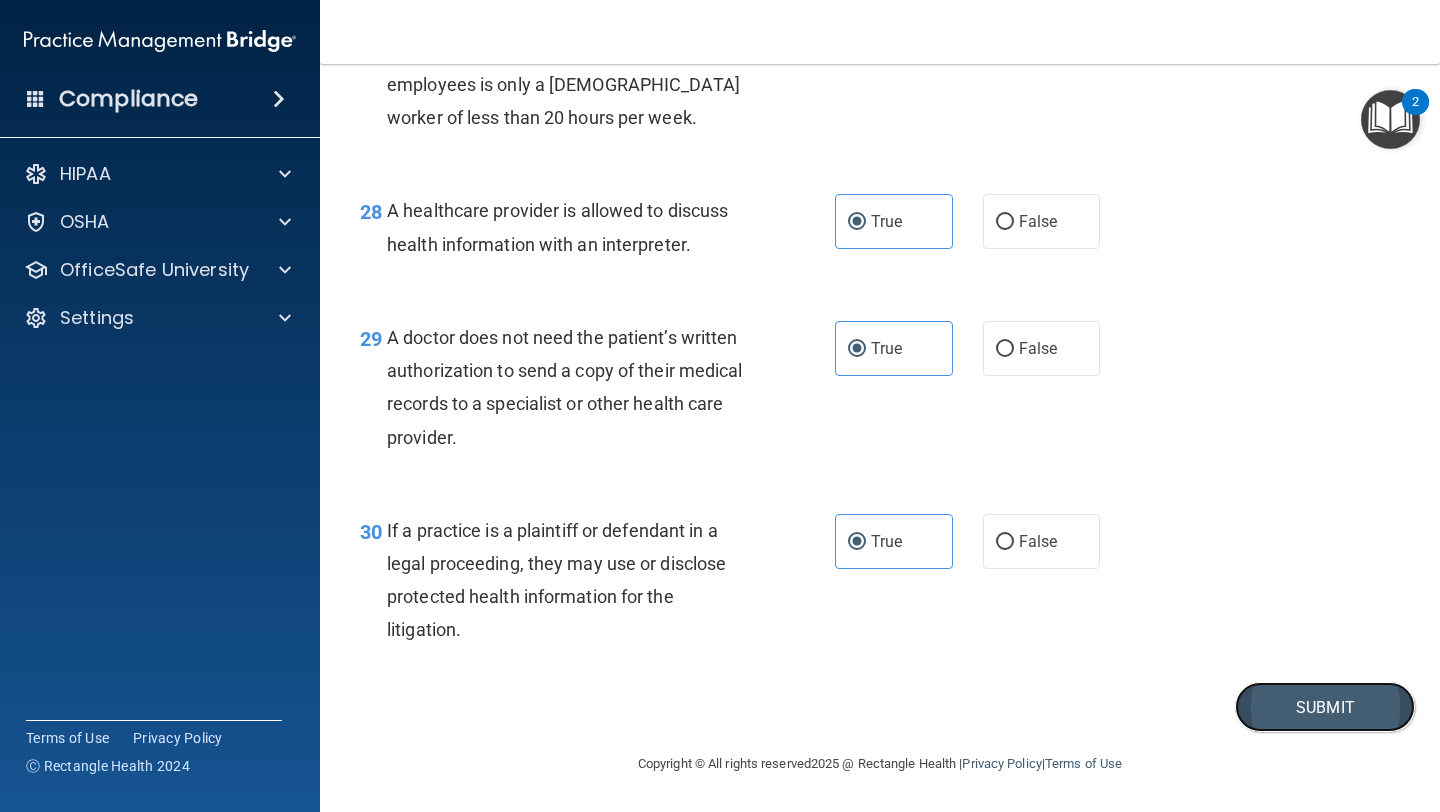 click on "Submit" at bounding box center (1325, 707) 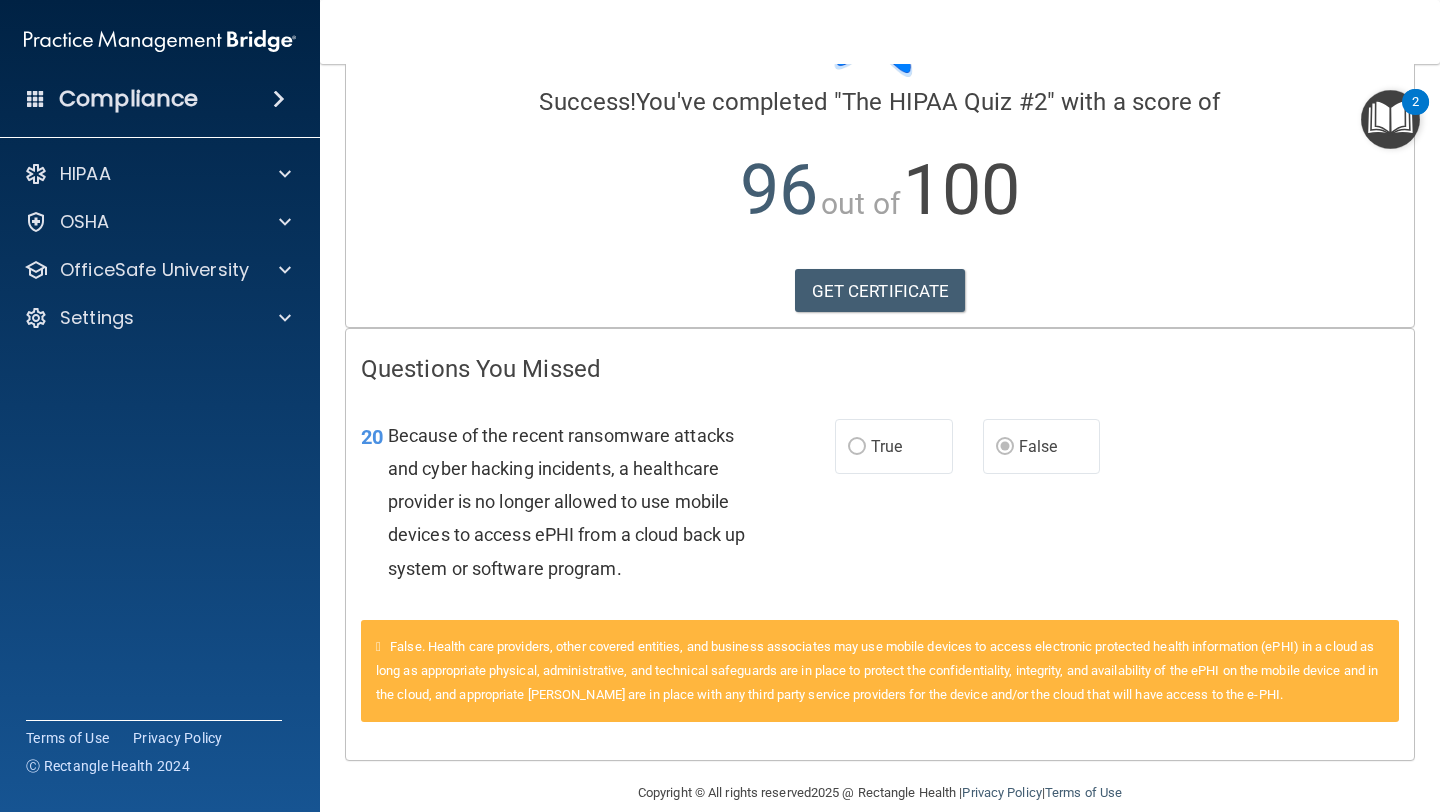 scroll, scrollTop: 0, scrollLeft: 0, axis: both 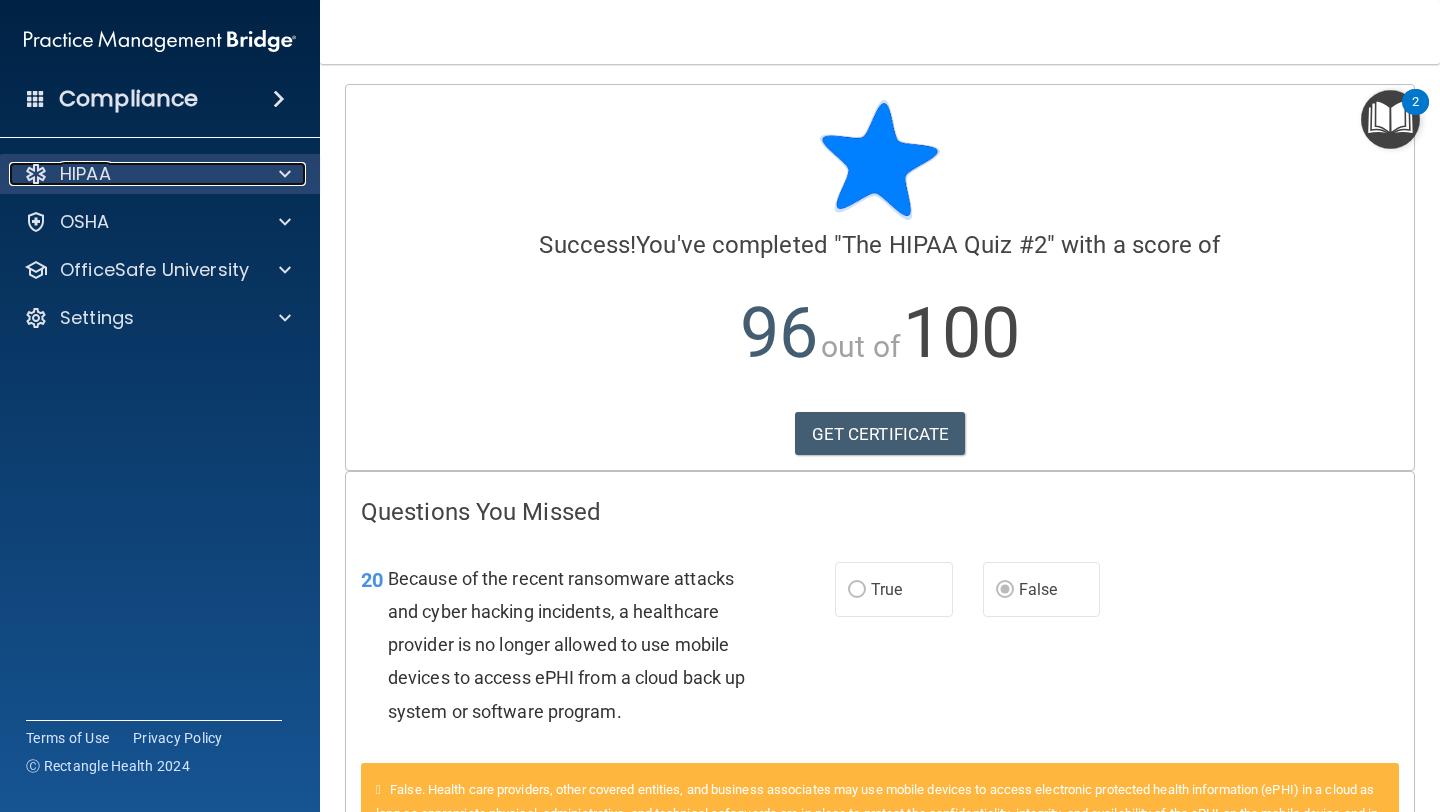 click at bounding box center (282, 174) 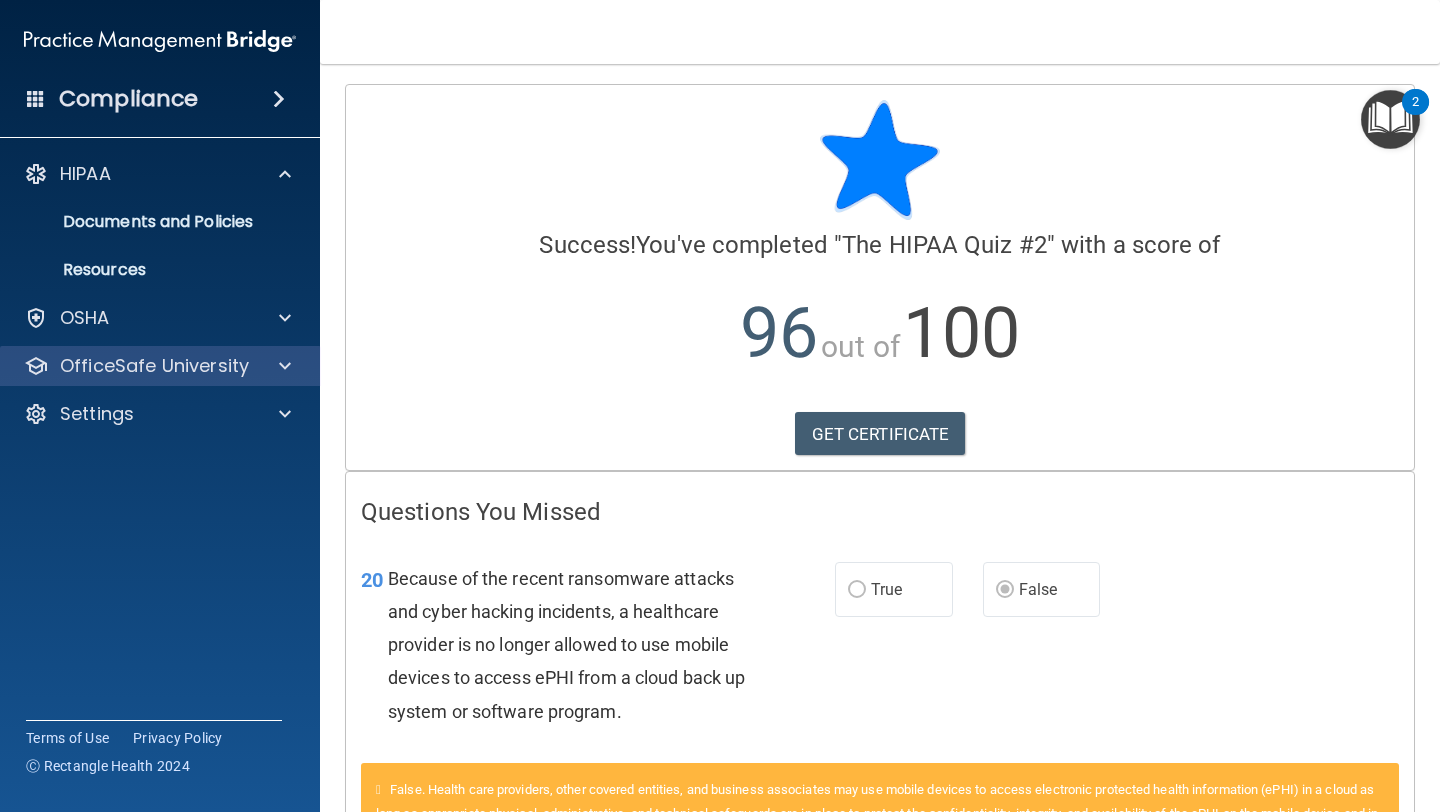 click on "OfficeSafe University" at bounding box center [160, 366] 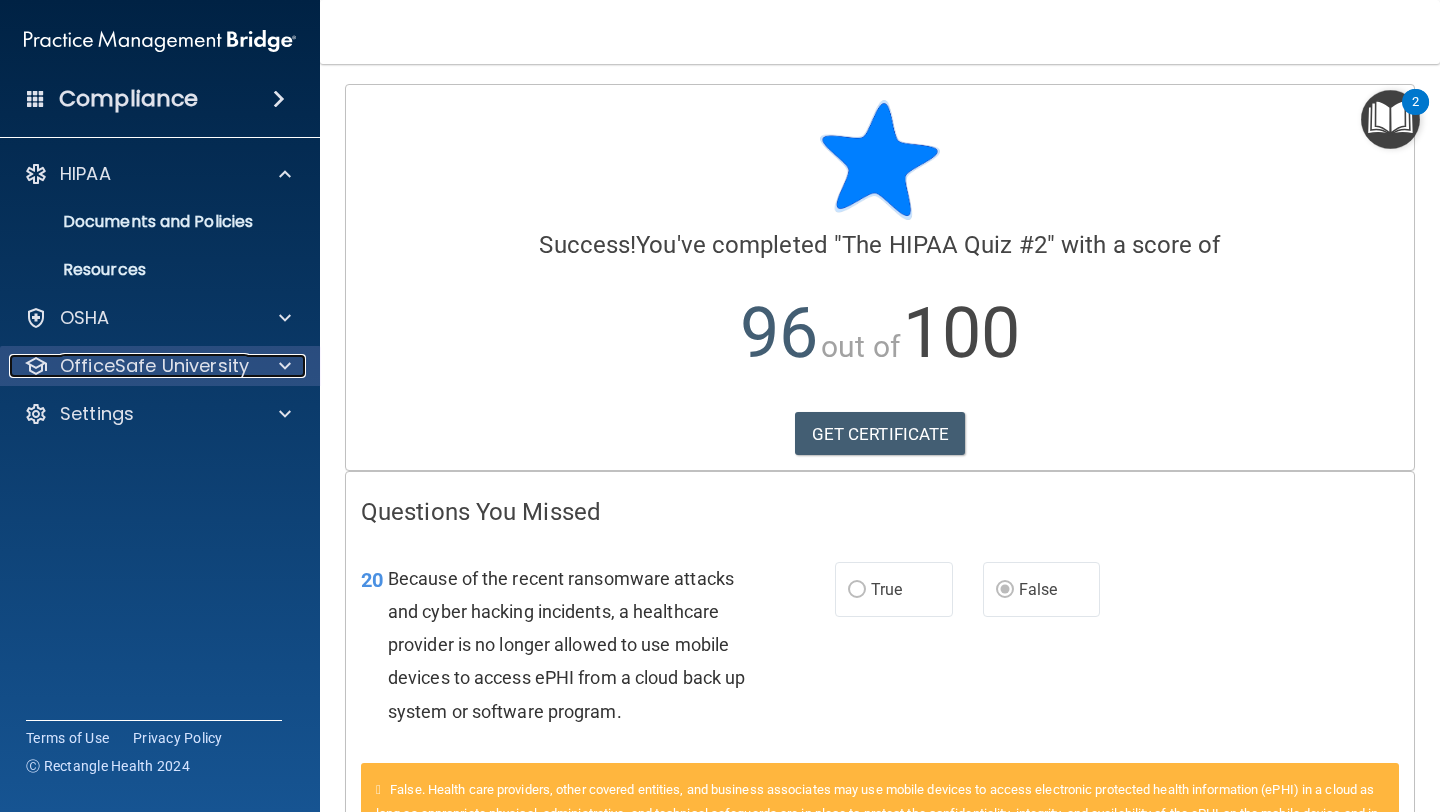 click at bounding box center (282, 366) 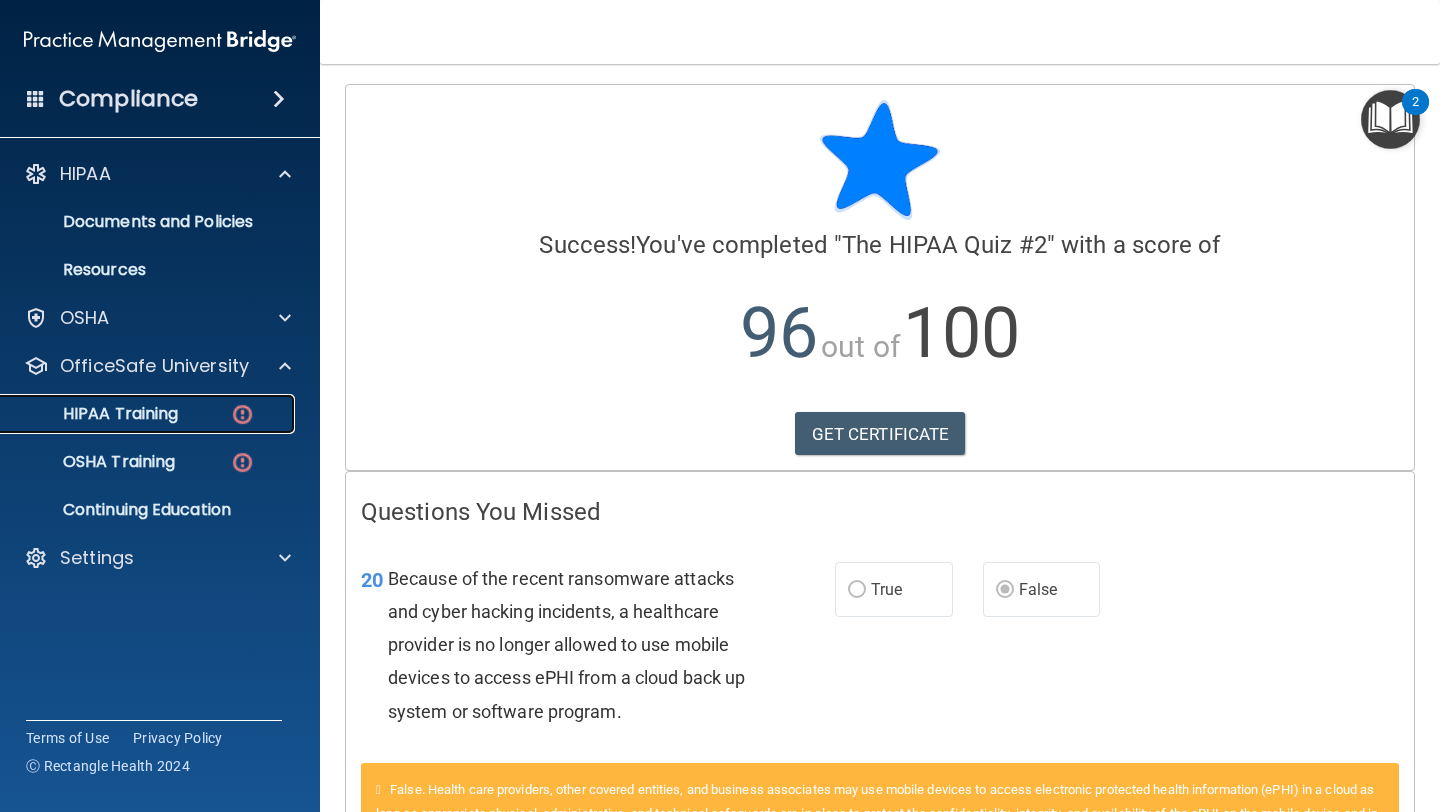 click on "HIPAA Training" at bounding box center [149, 414] 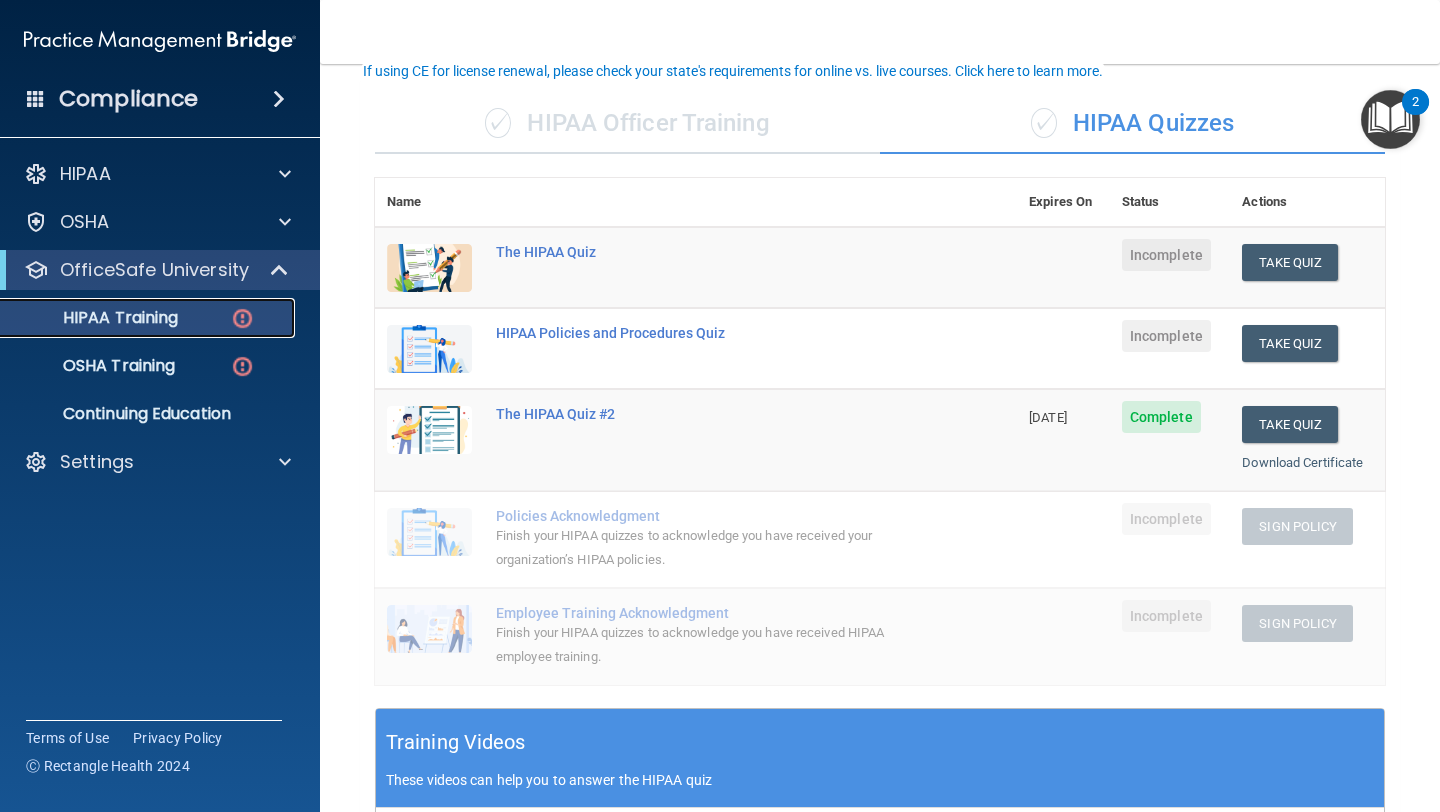 scroll, scrollTop: 132, scrollLeft: 0, axis: vertical 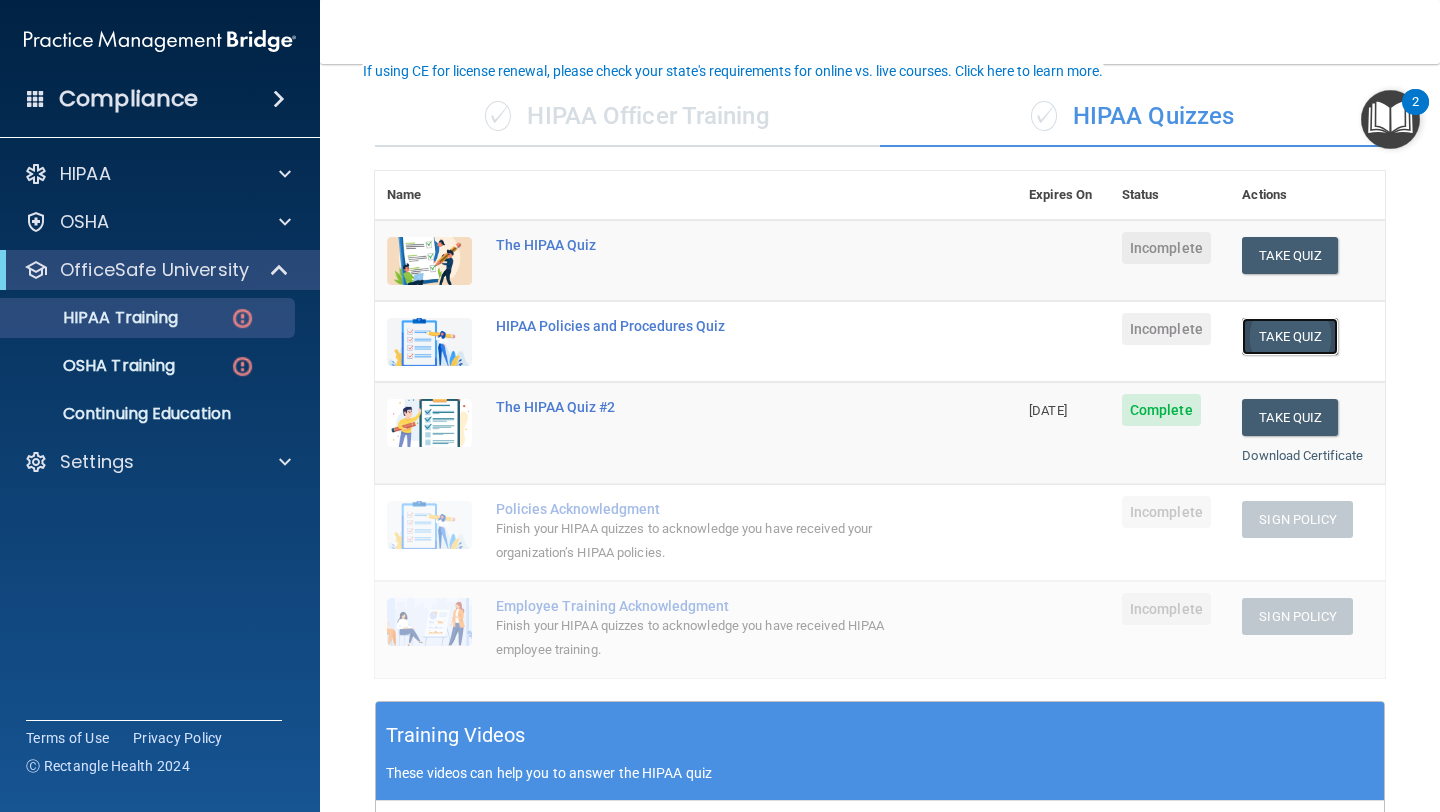 click on "Take Quiz" at bounding box center (1290, 336) 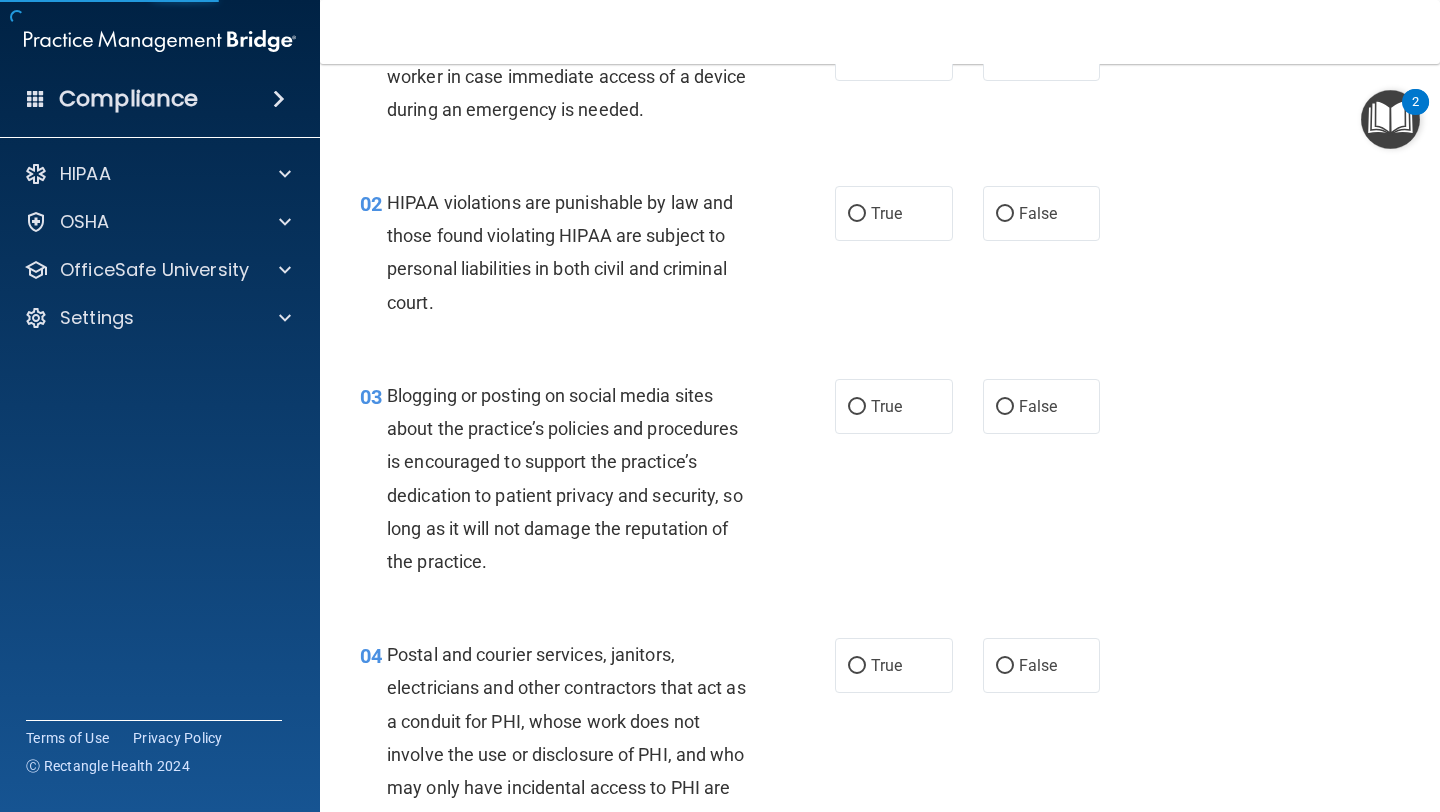 scroll, scrollTop: 0, scrollLeft: 0, axis: both 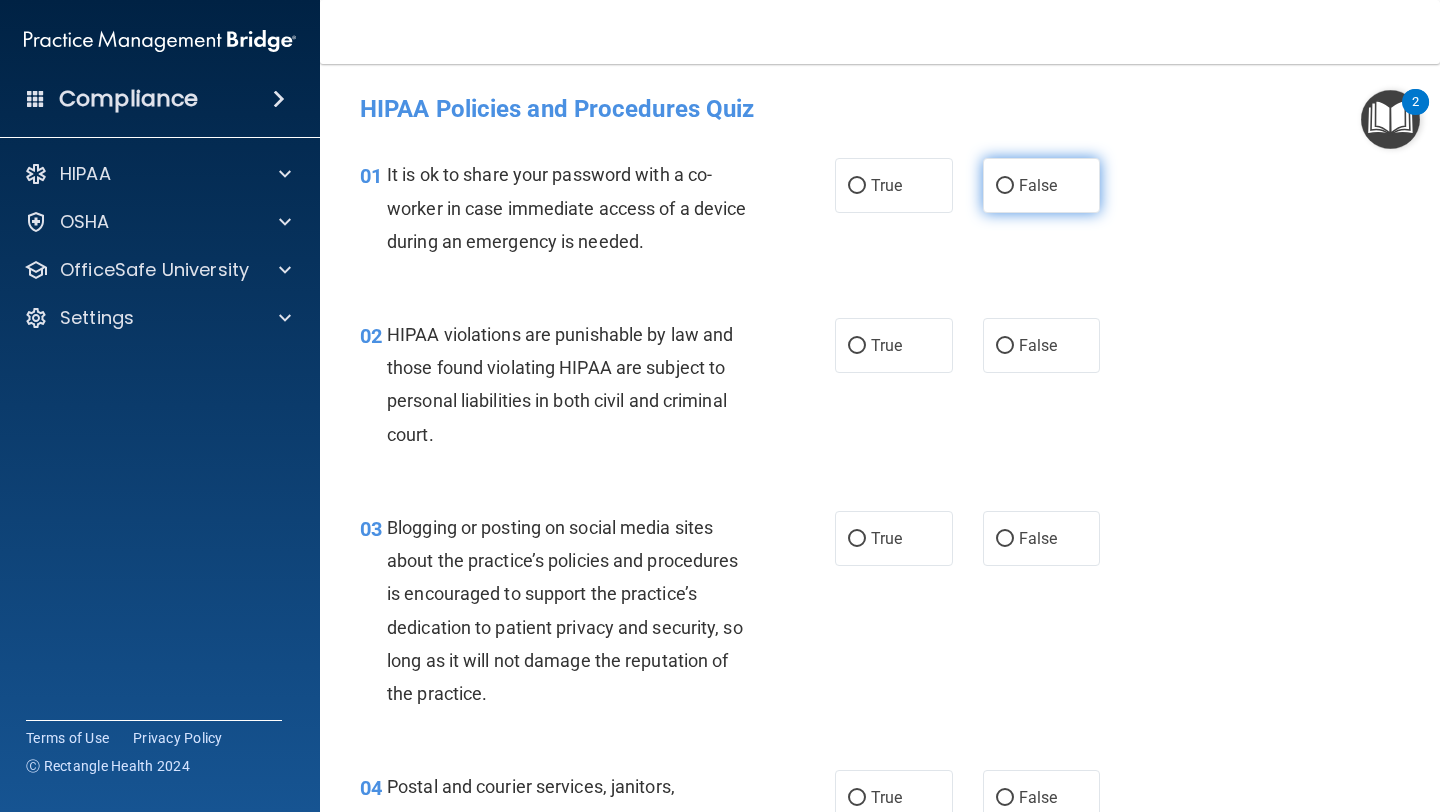 click on "False" at bounding box center [1042, 185] 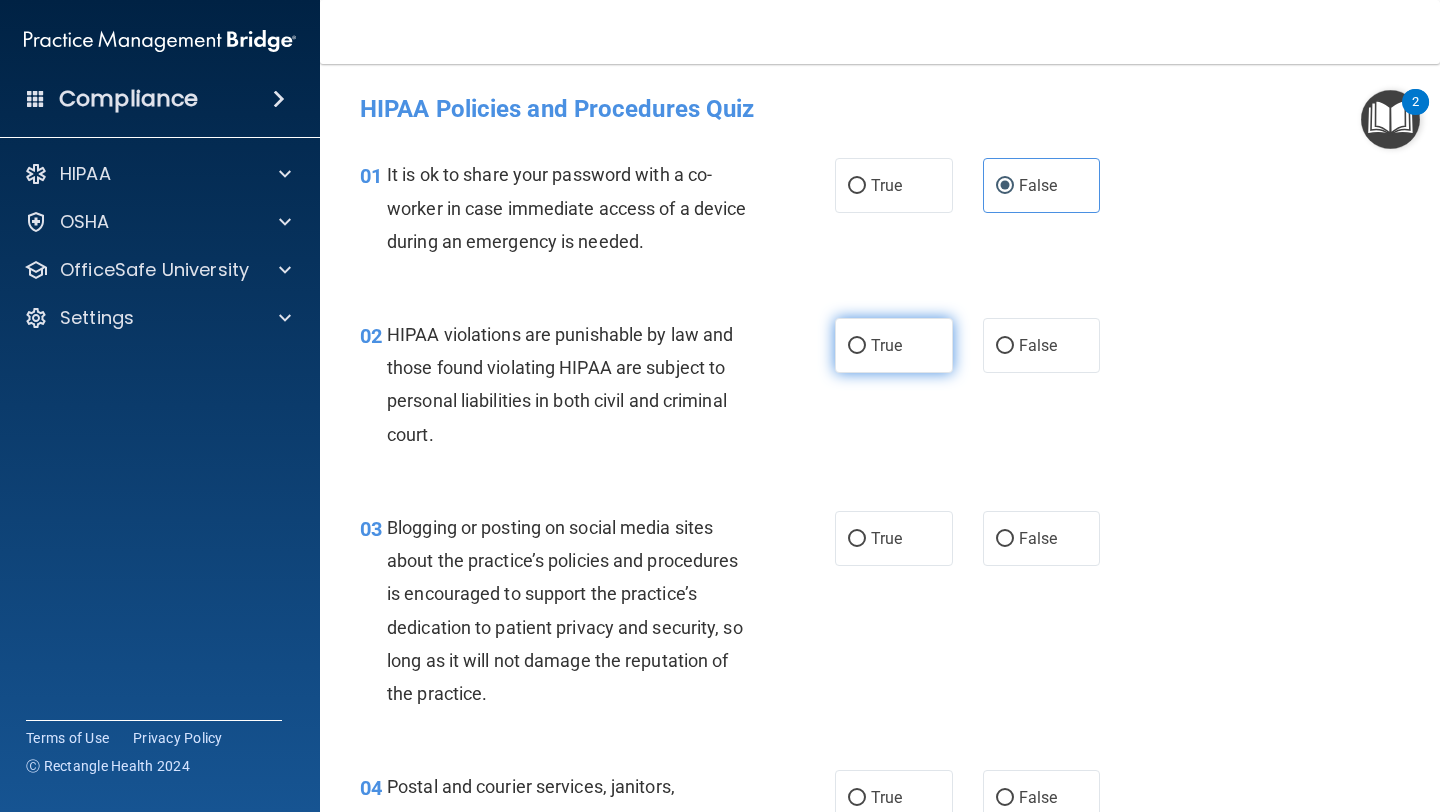 click on "True" at bounding box center (886, 345) 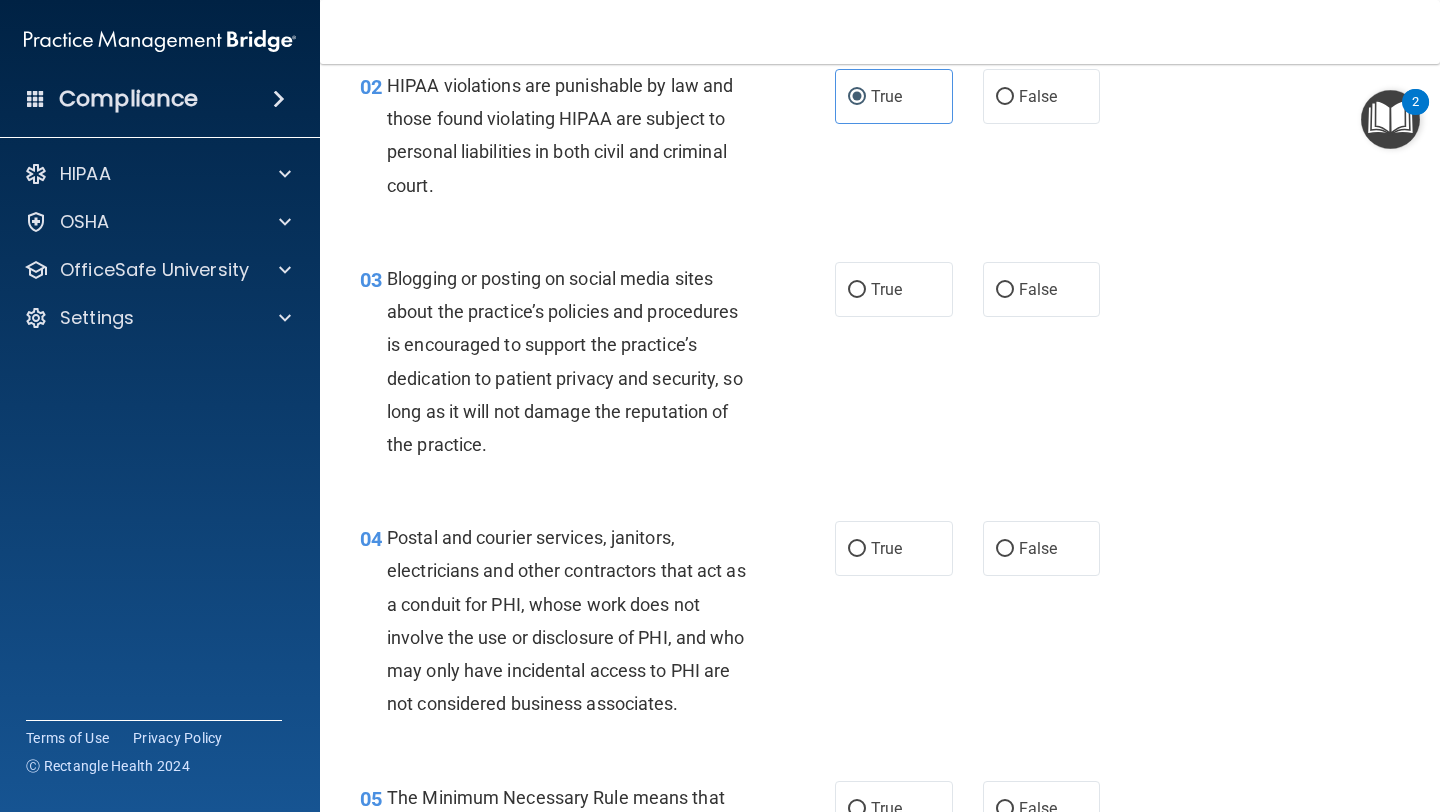 scroll, scrollTop: 250, scrollLeft: 0, axis: vertical 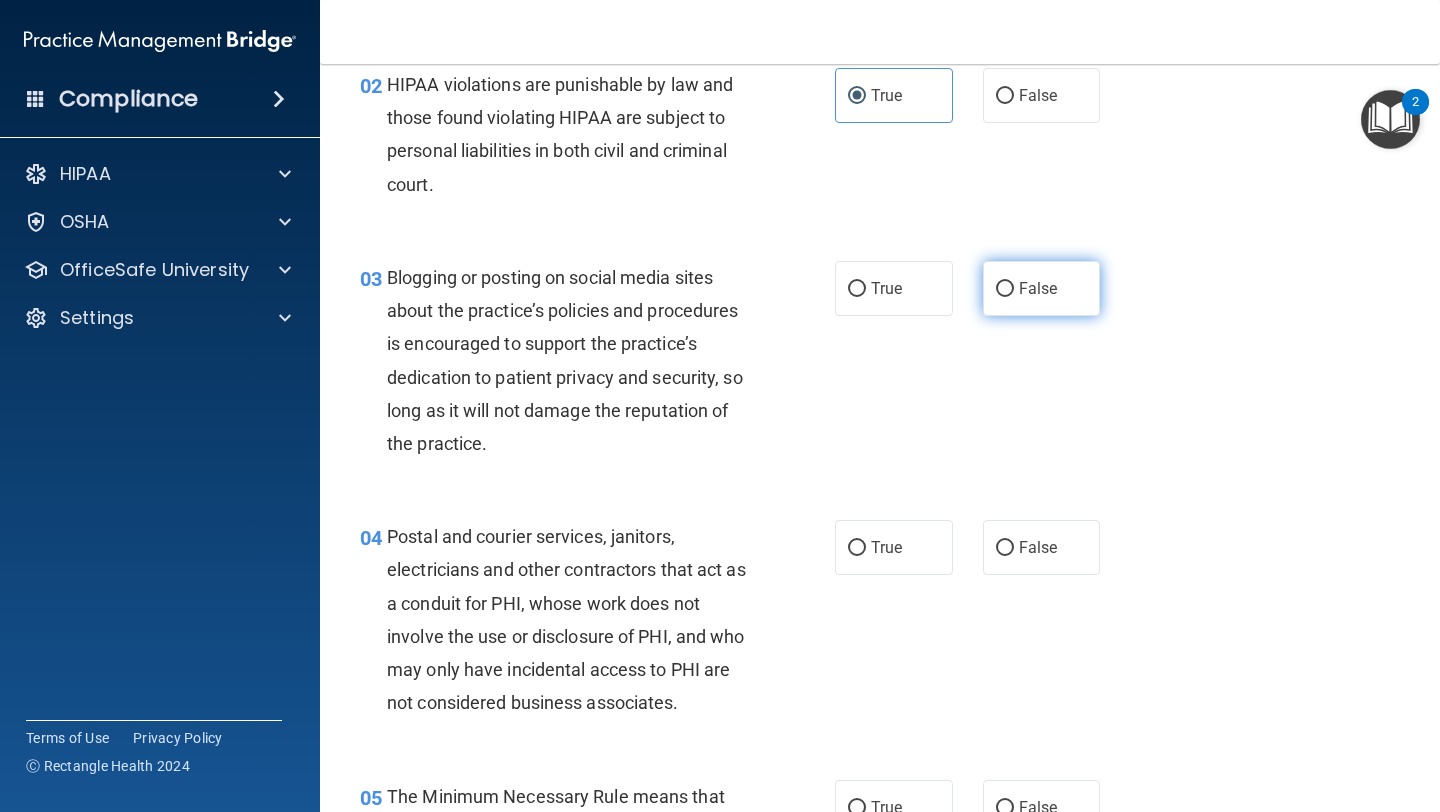 click on "False" at bounding box center [1042, 288] 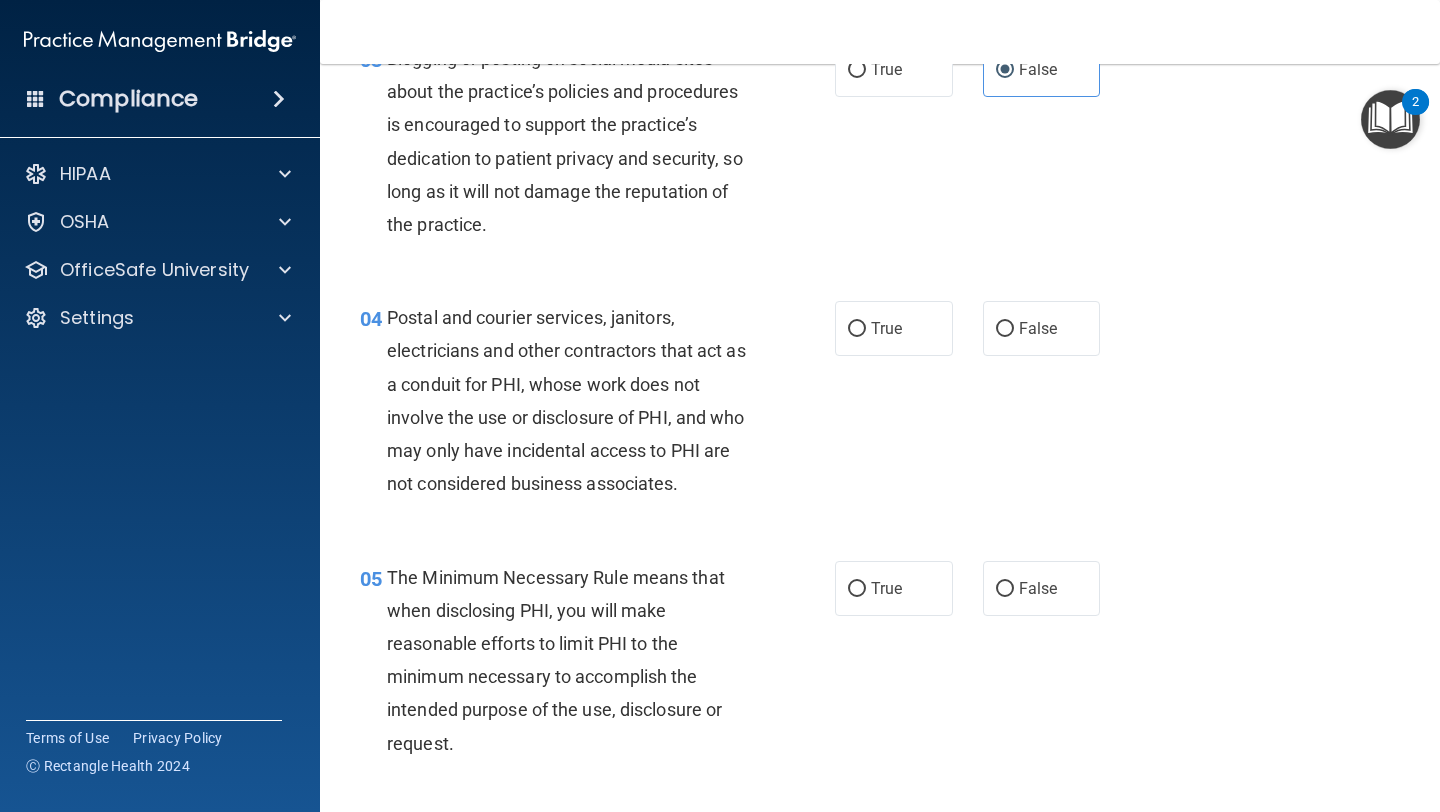 scroll, scrollTop: 471, scrollLeft: 0, axis: vertical 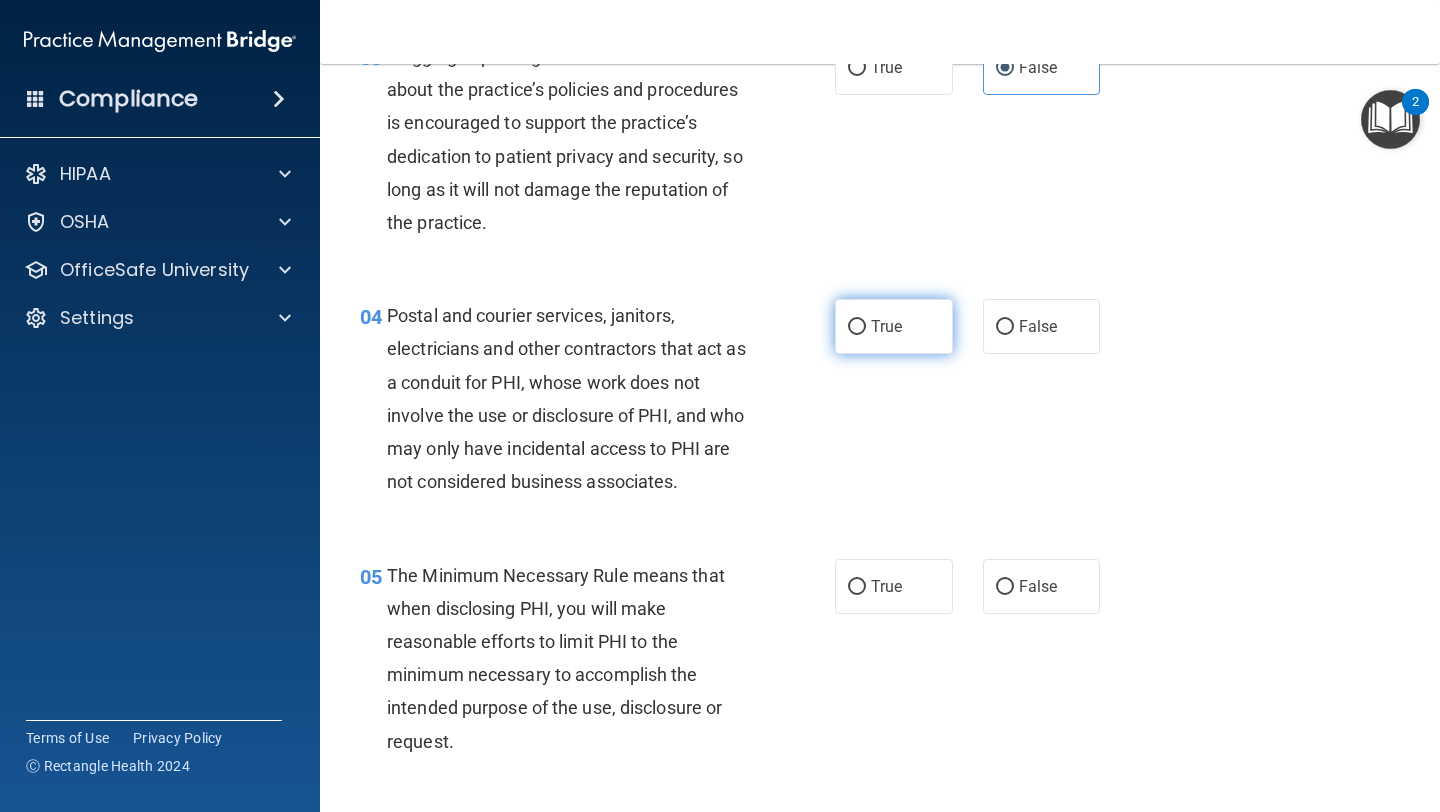 click on "True" at bounding box center [894, 326] 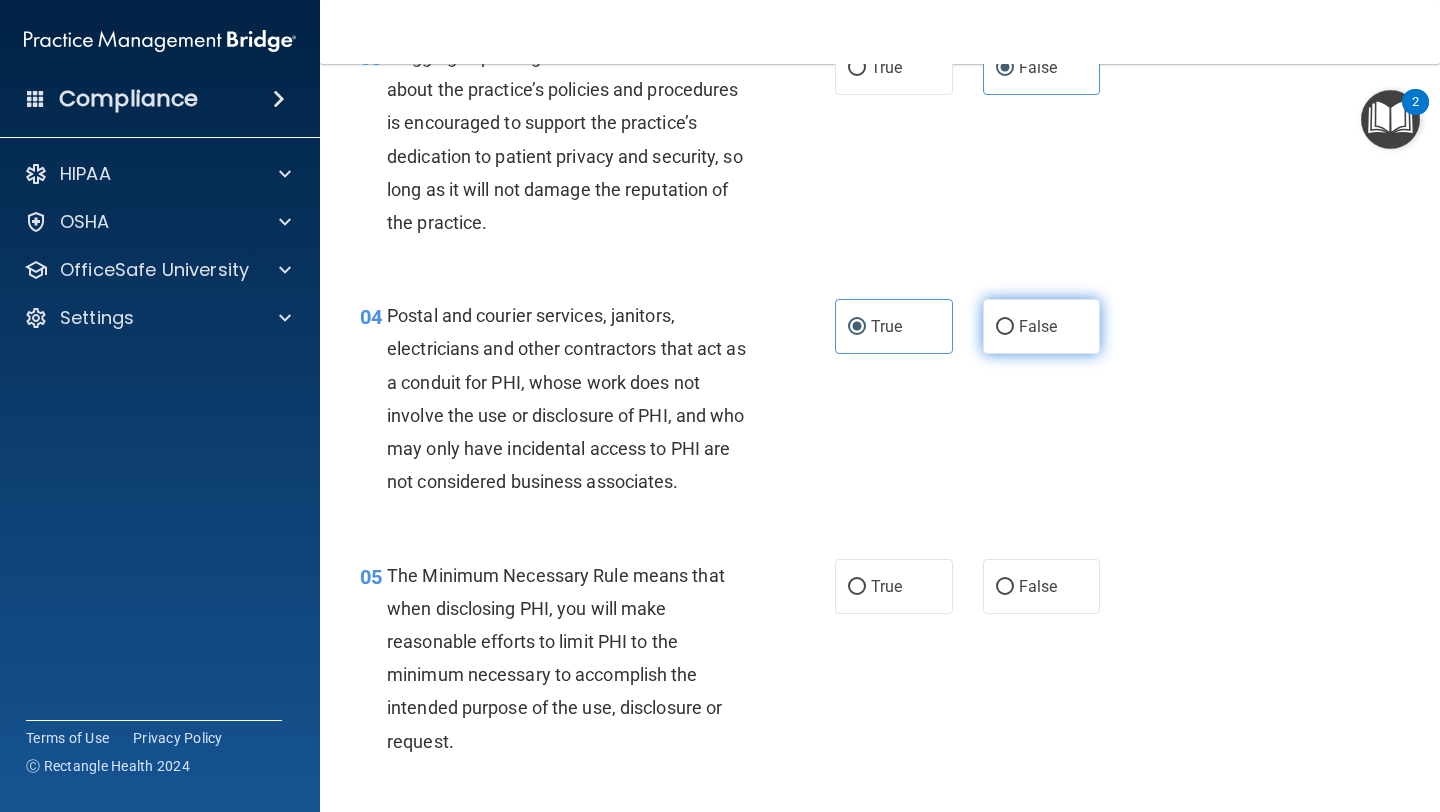 click on "False" at bounding box center [1038, 326] 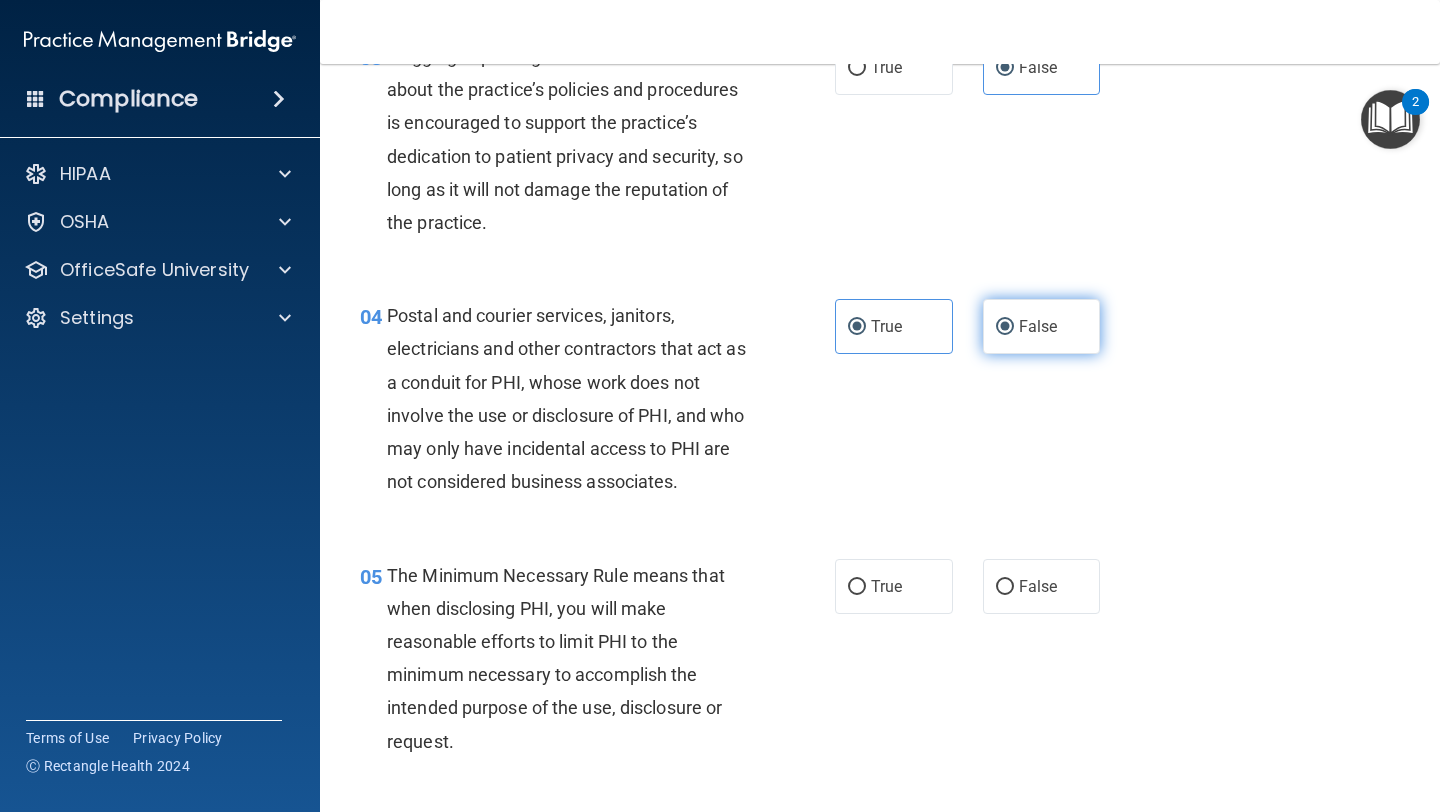 radio on "false" 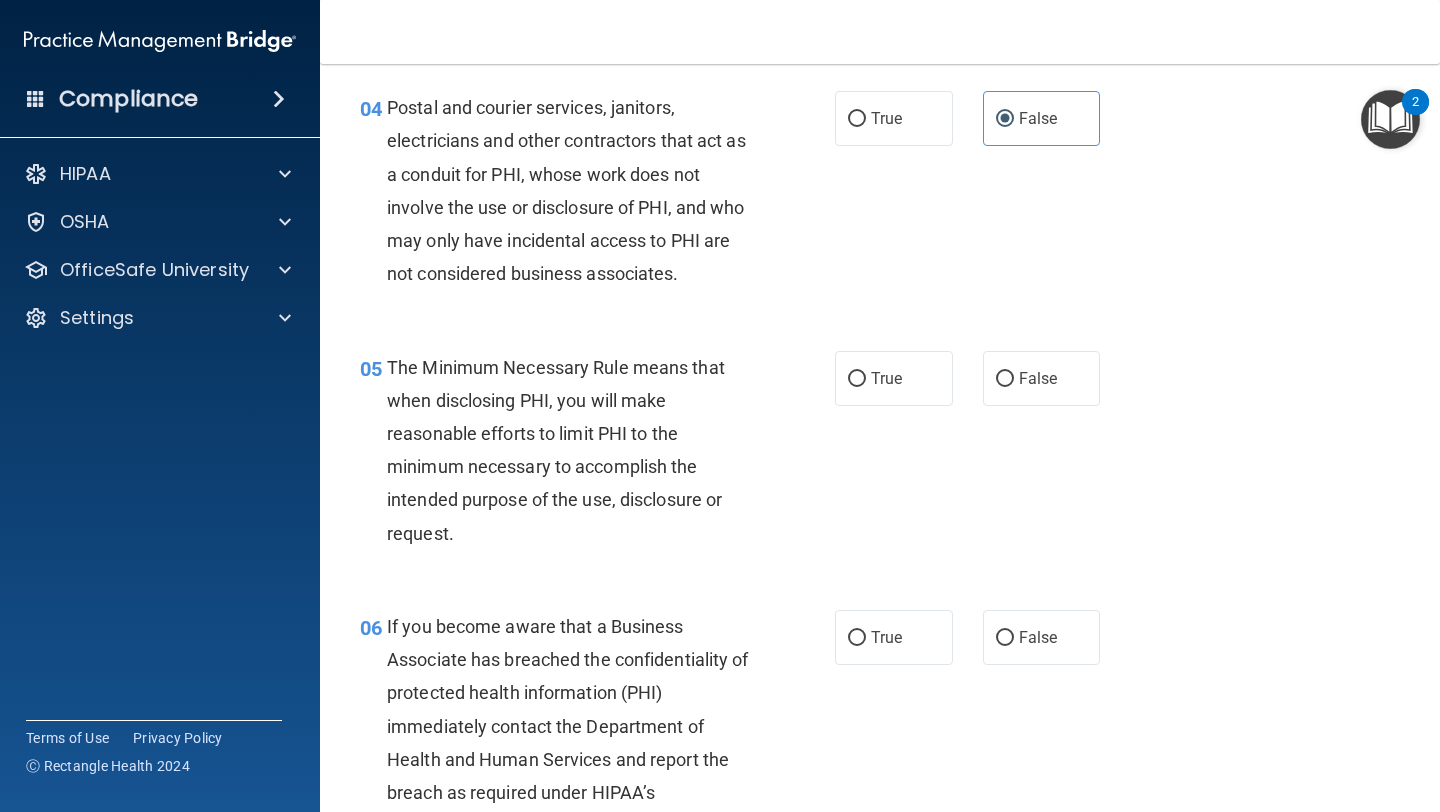 scroll, scrollTop: 683, scrollLeft: 0, axis: vertical 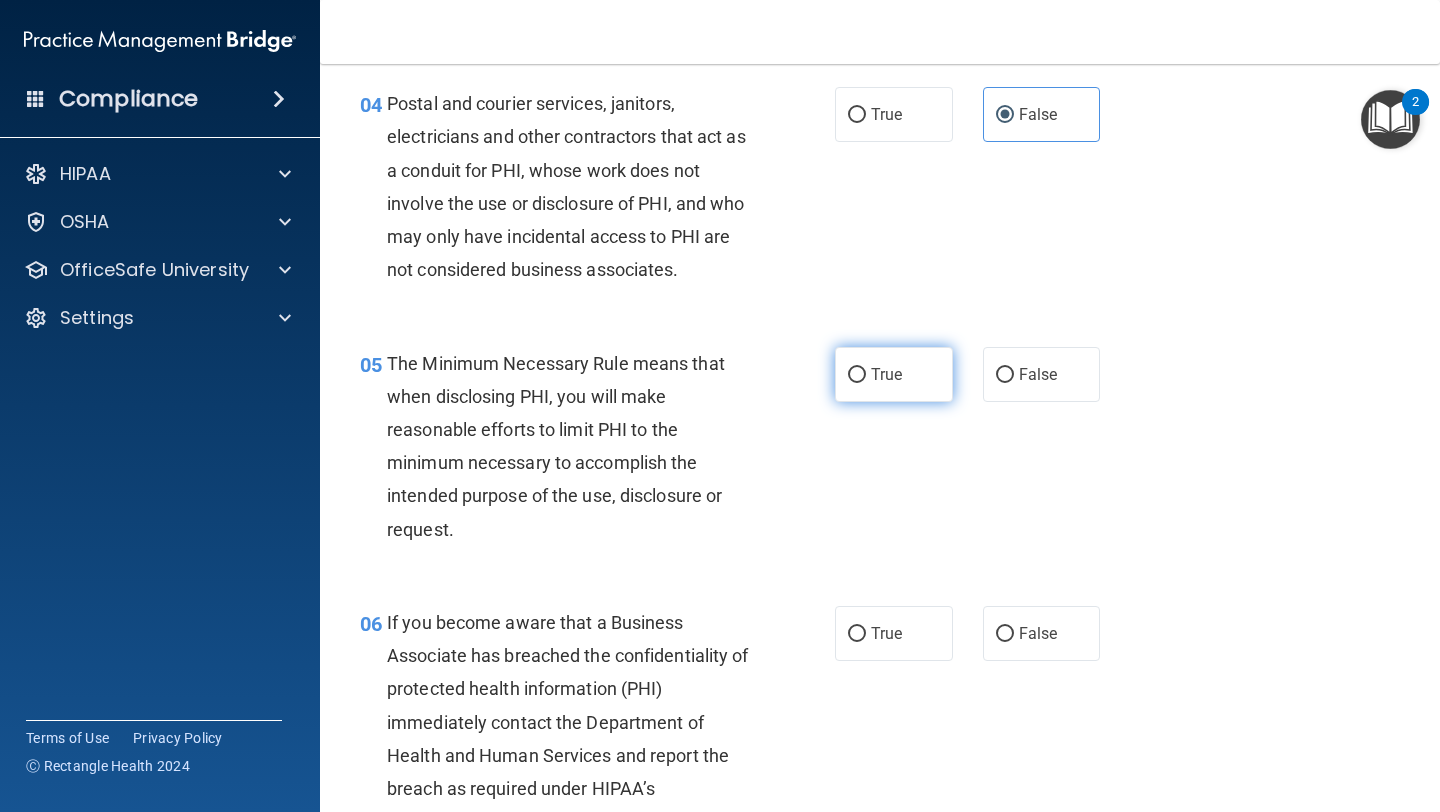 click on "True" at bounding box center (894, 374) 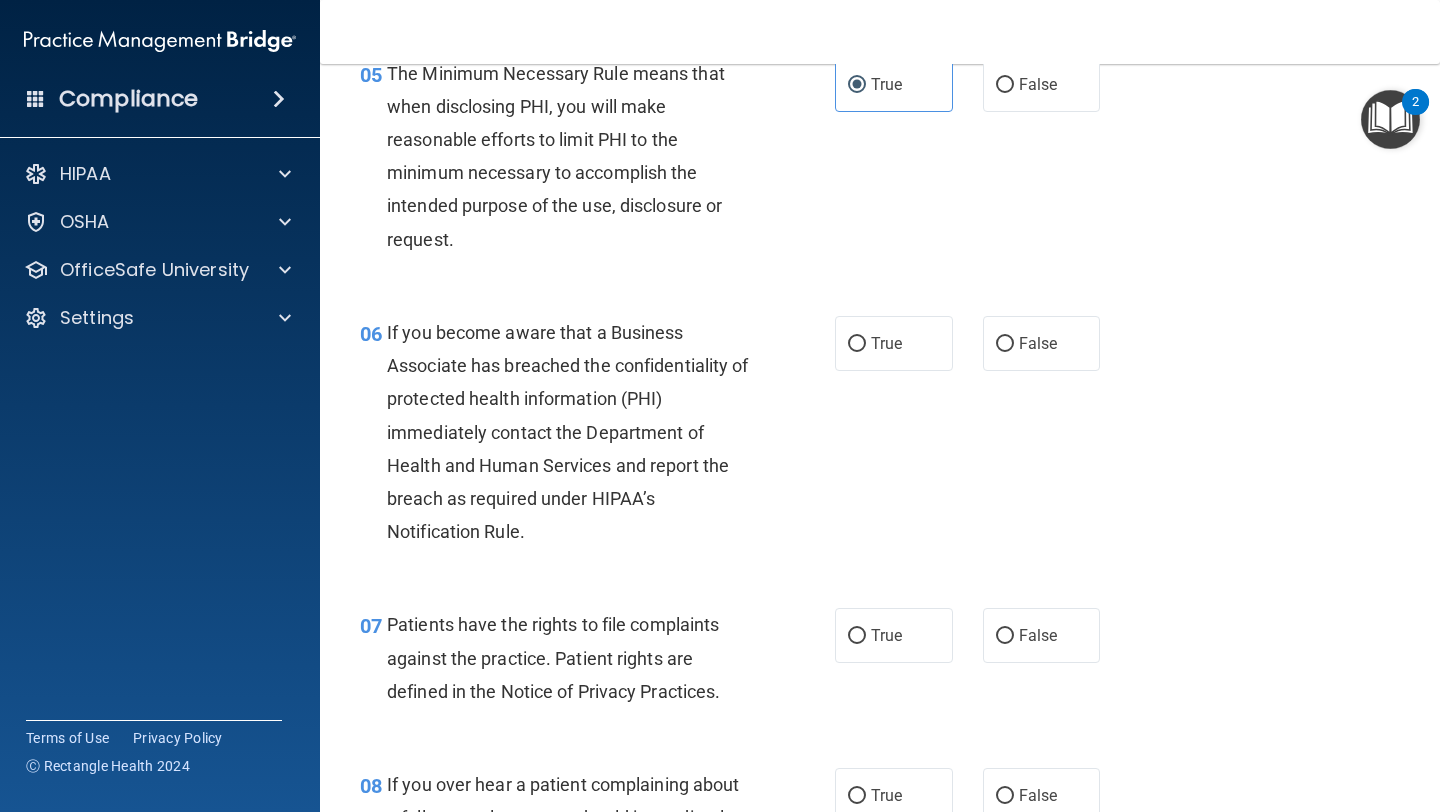 scroll, scrollTop: 975, scrollLeft: 0, axis: vertical 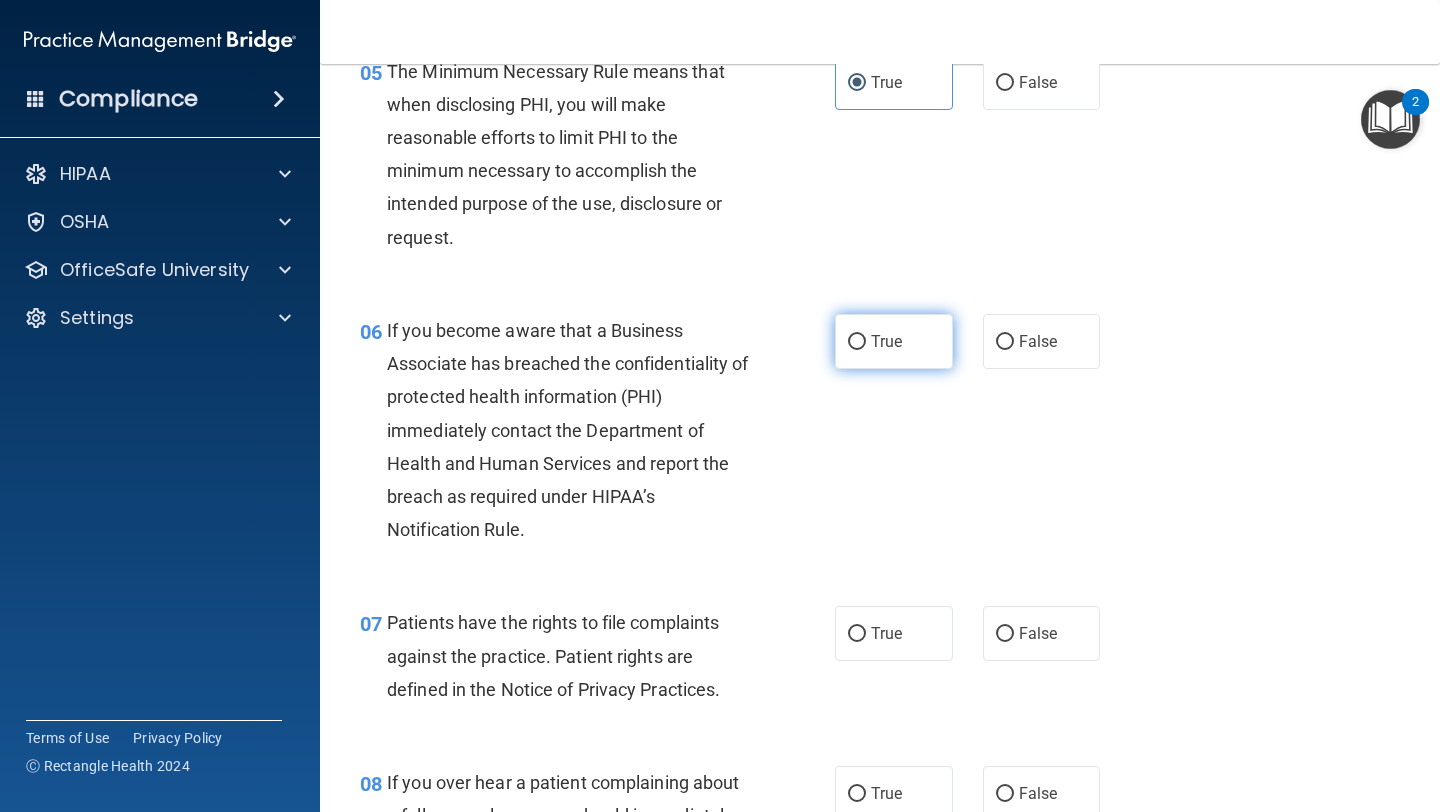 click on "True" at bounding box center (894, 341) 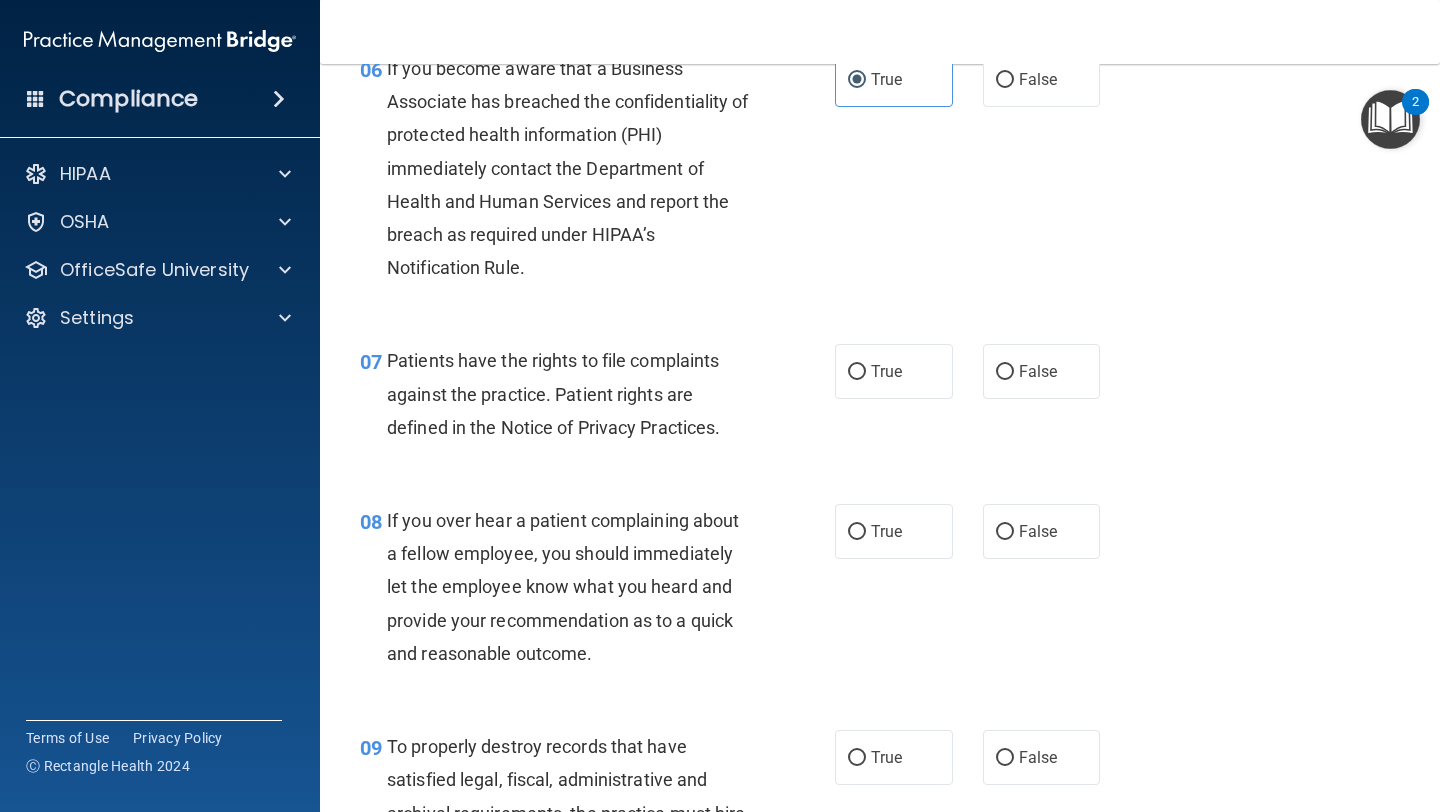 scroll, scrollTop: 1242, scrollLeft: 0, axis: vertical 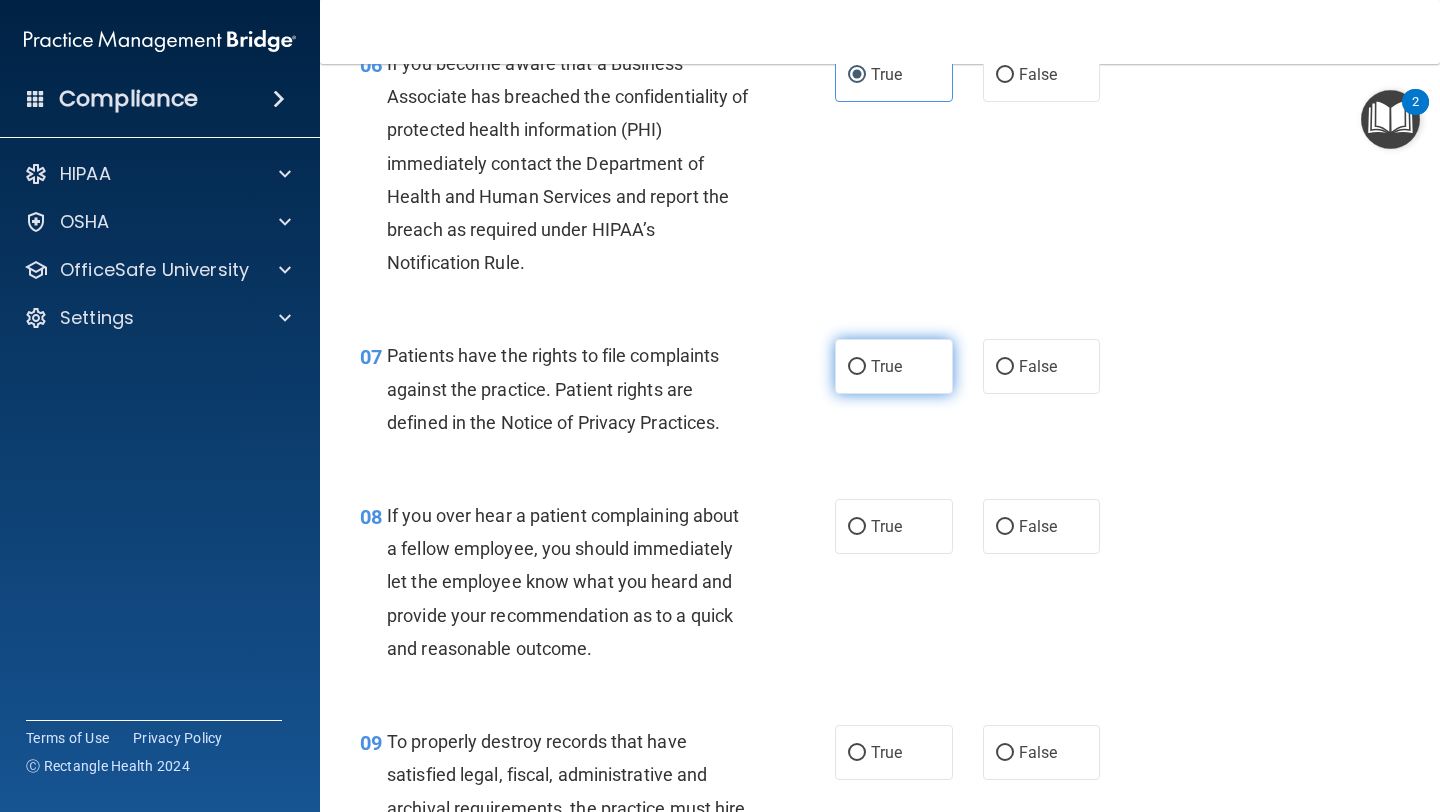 click on "True" at bounding box center (894, 366) 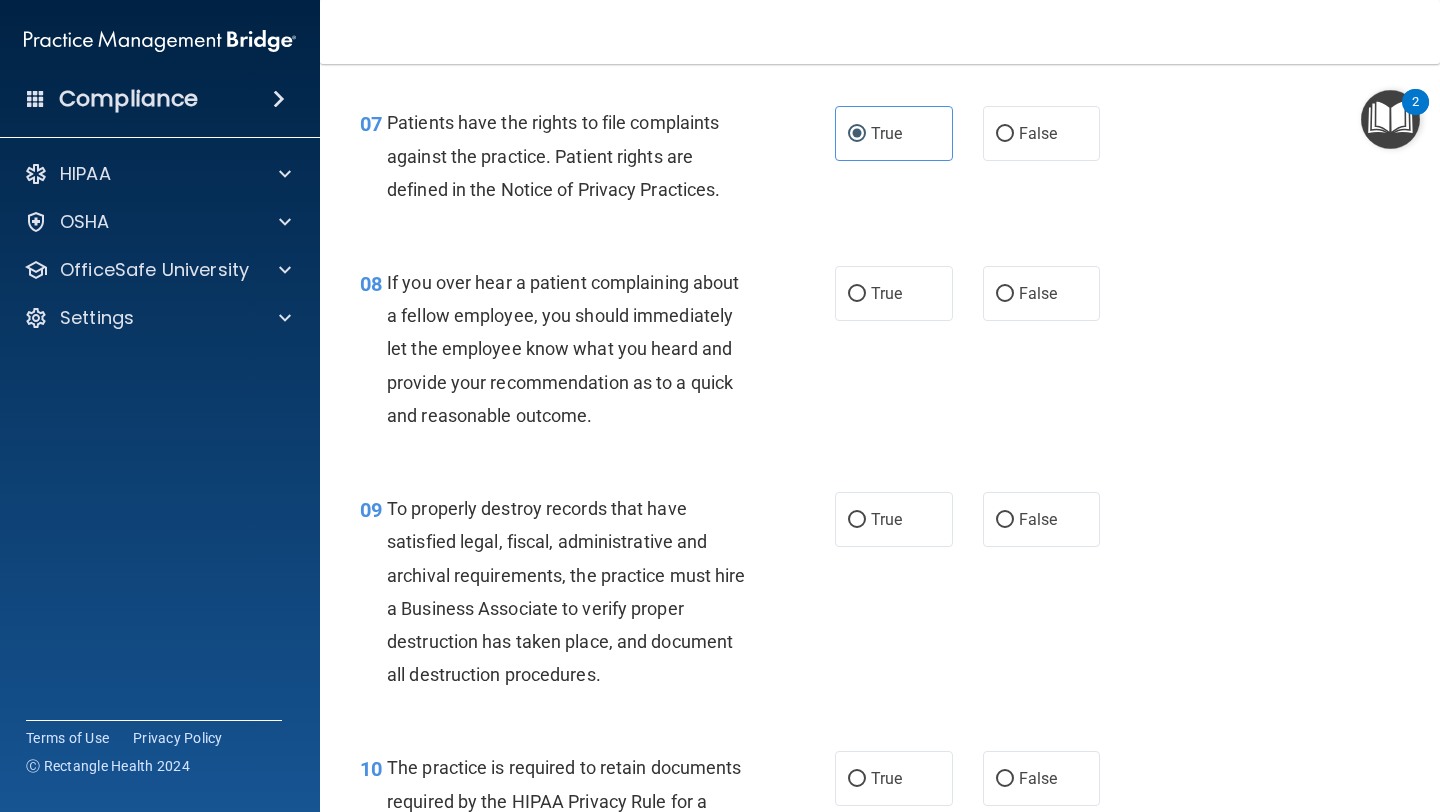 scroll, scrollTop: 1478, scrollLeft: 0, axis: vertical 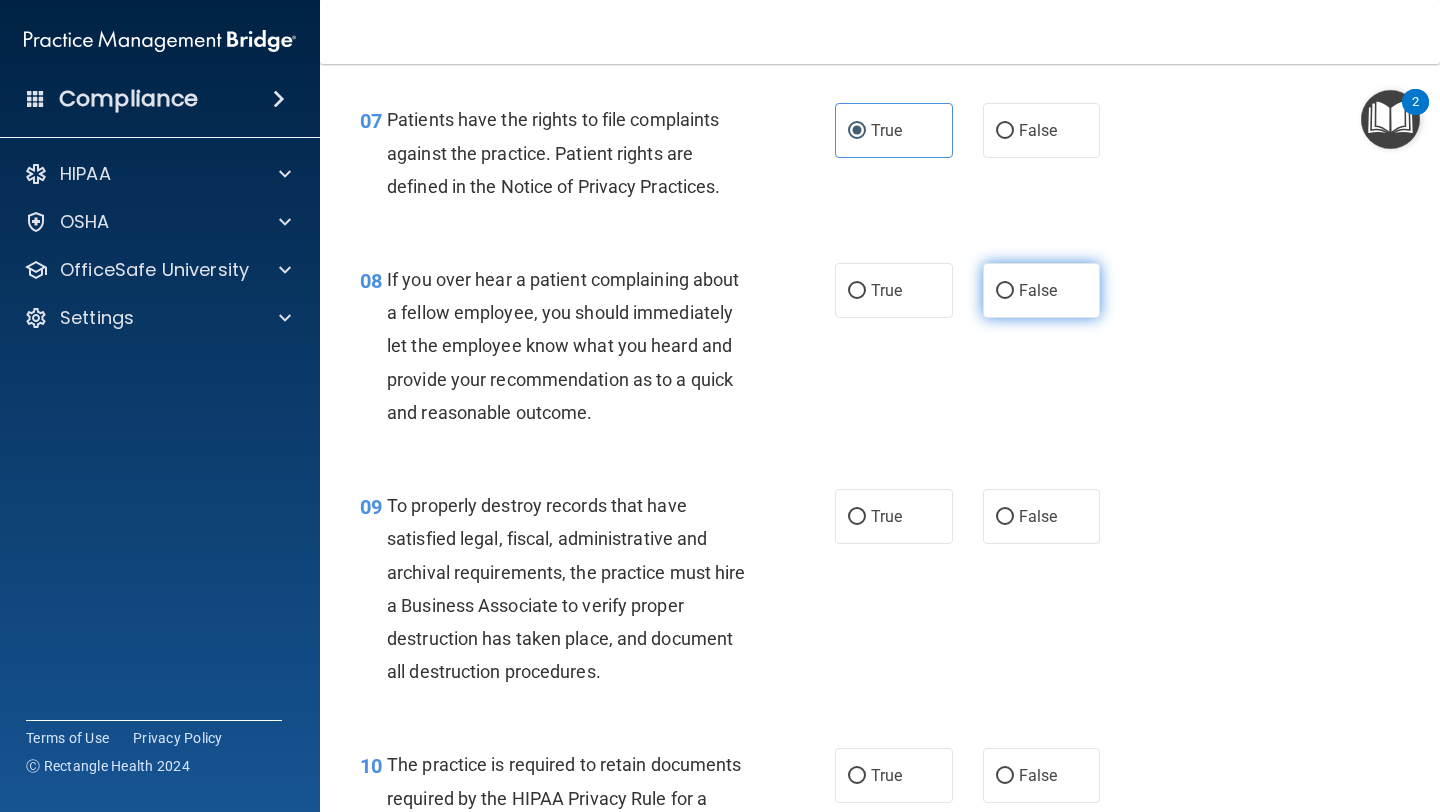 click on "False" at bounding box center [1042, 290] 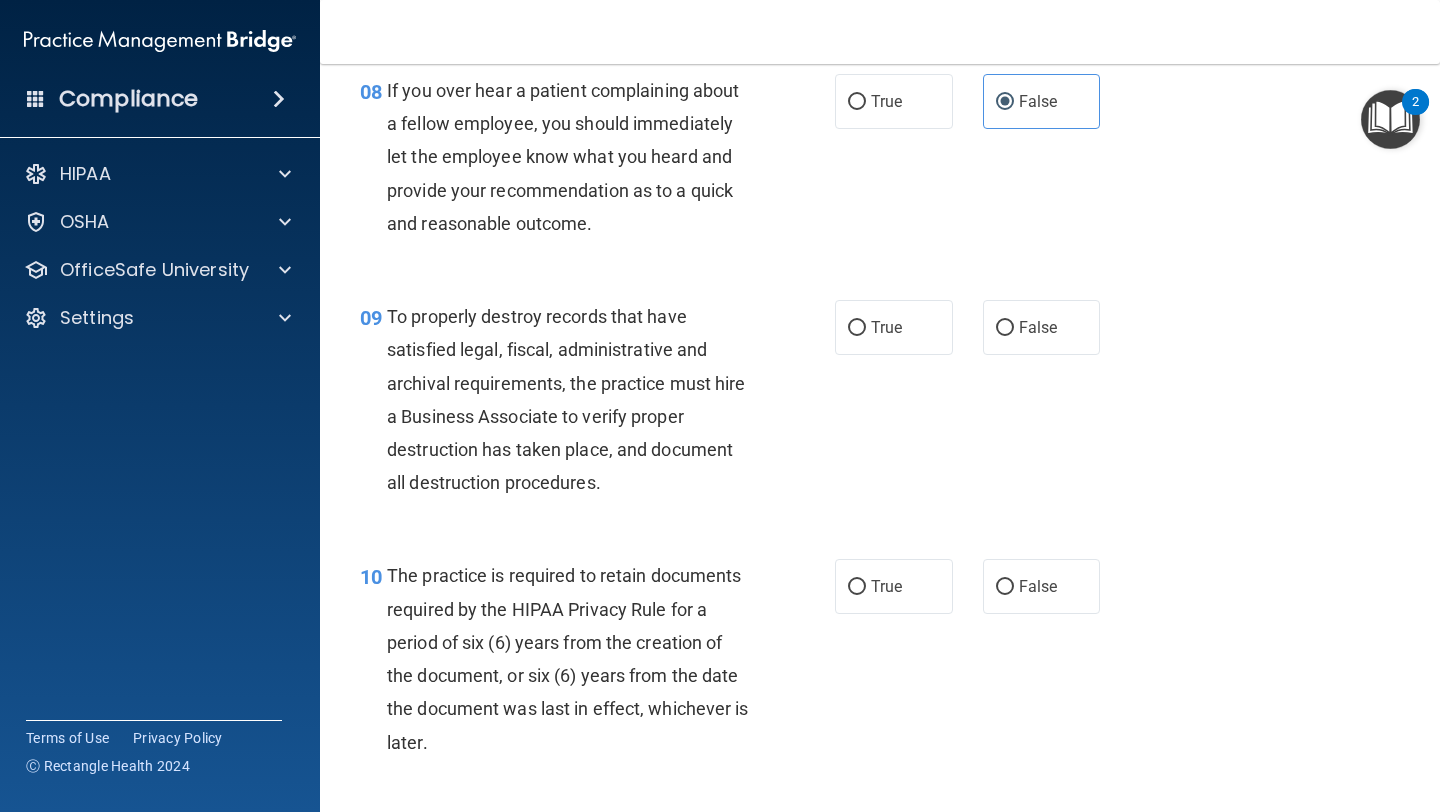 scroll, scrollTop: 1671, scrollLeft: 0, axis: vertical 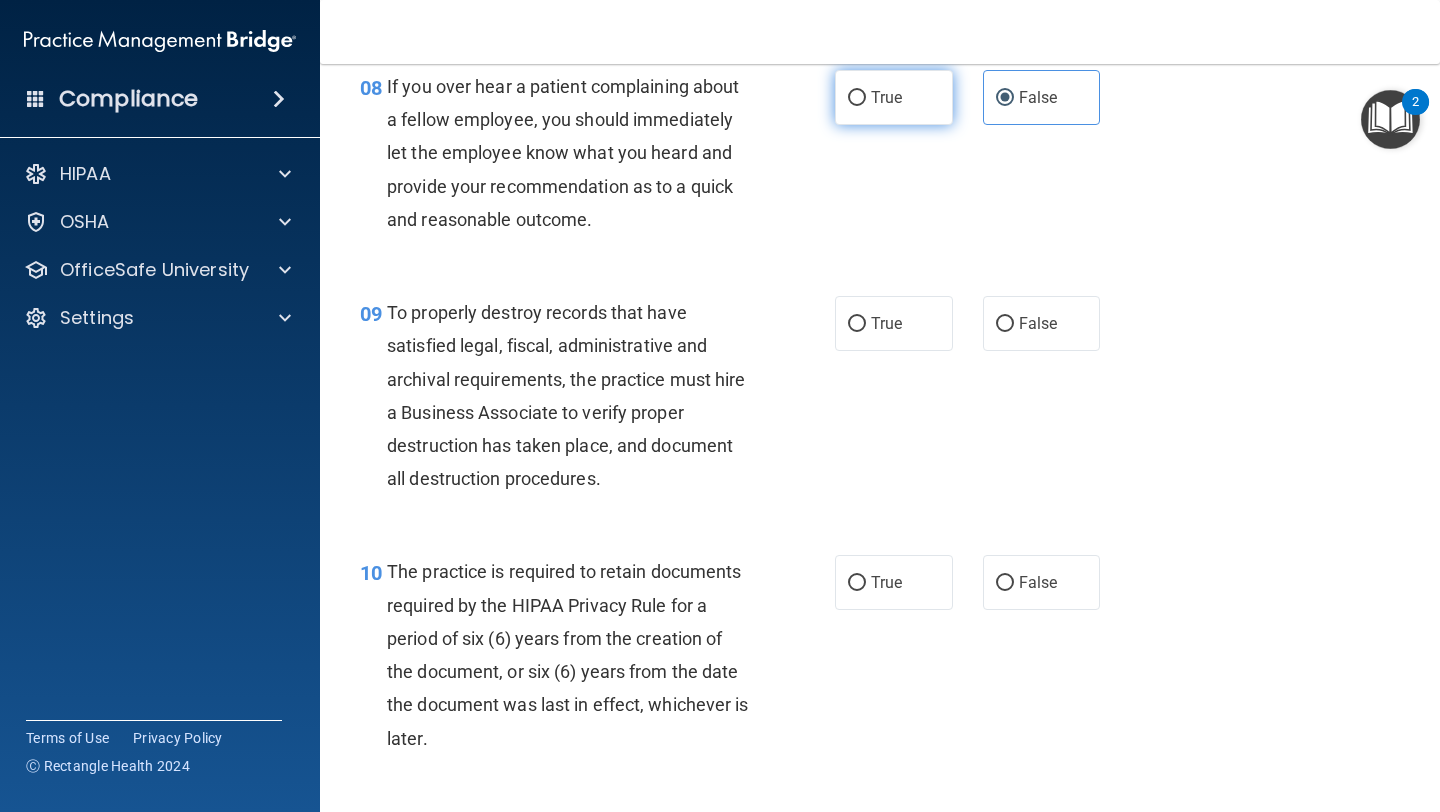 click on "True" at bounding box center [894, 97] 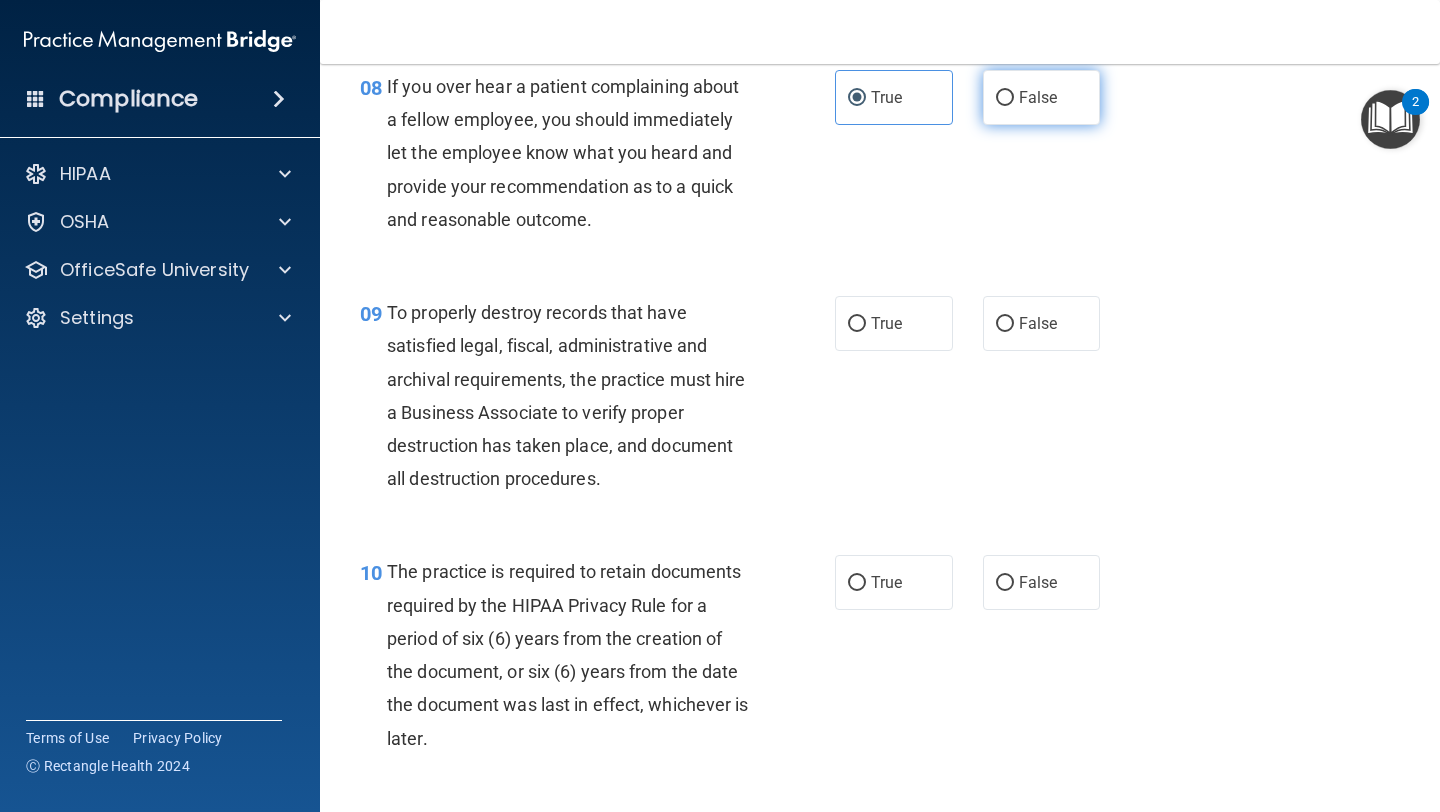click on "False" at bounding box center [1042, 97] 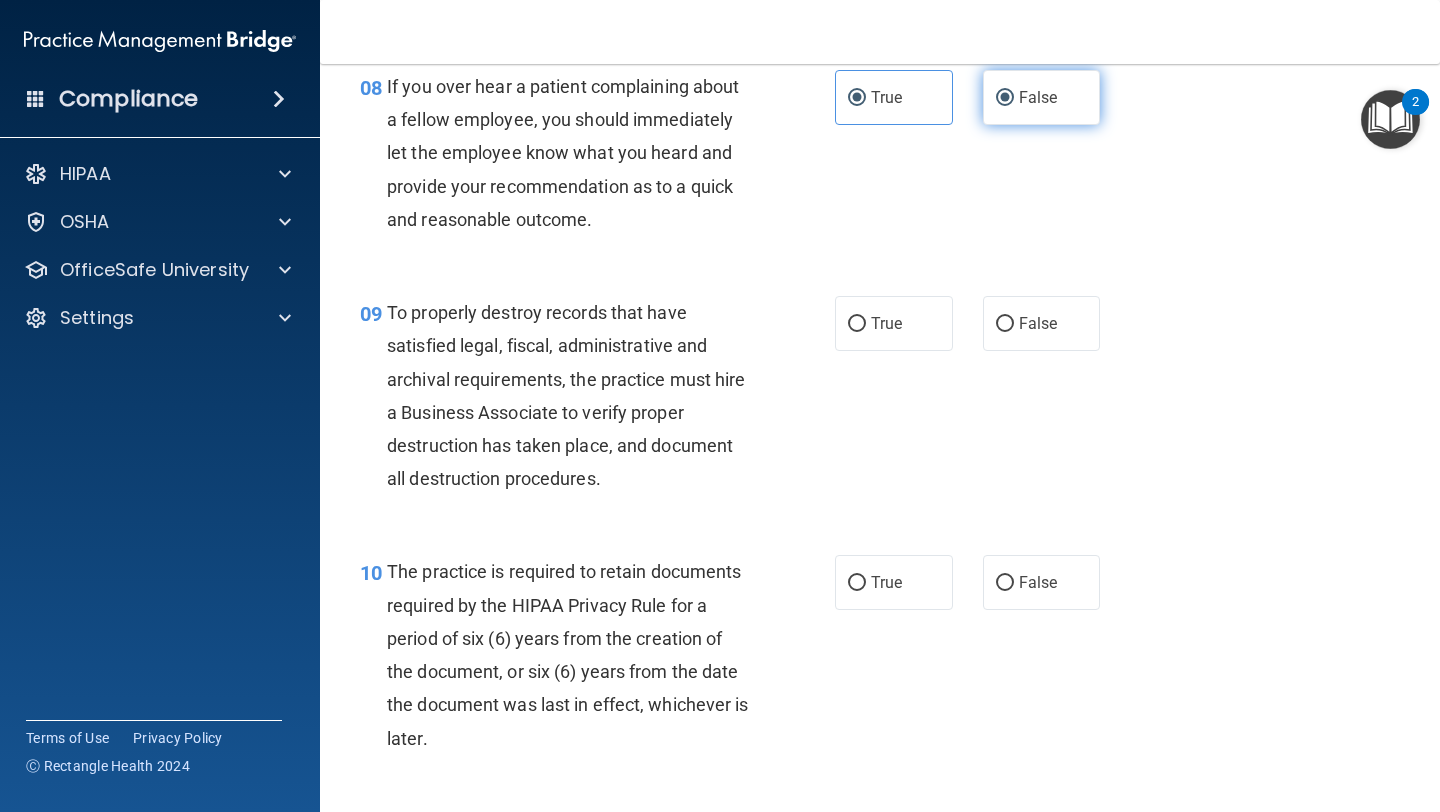 radio on "false" 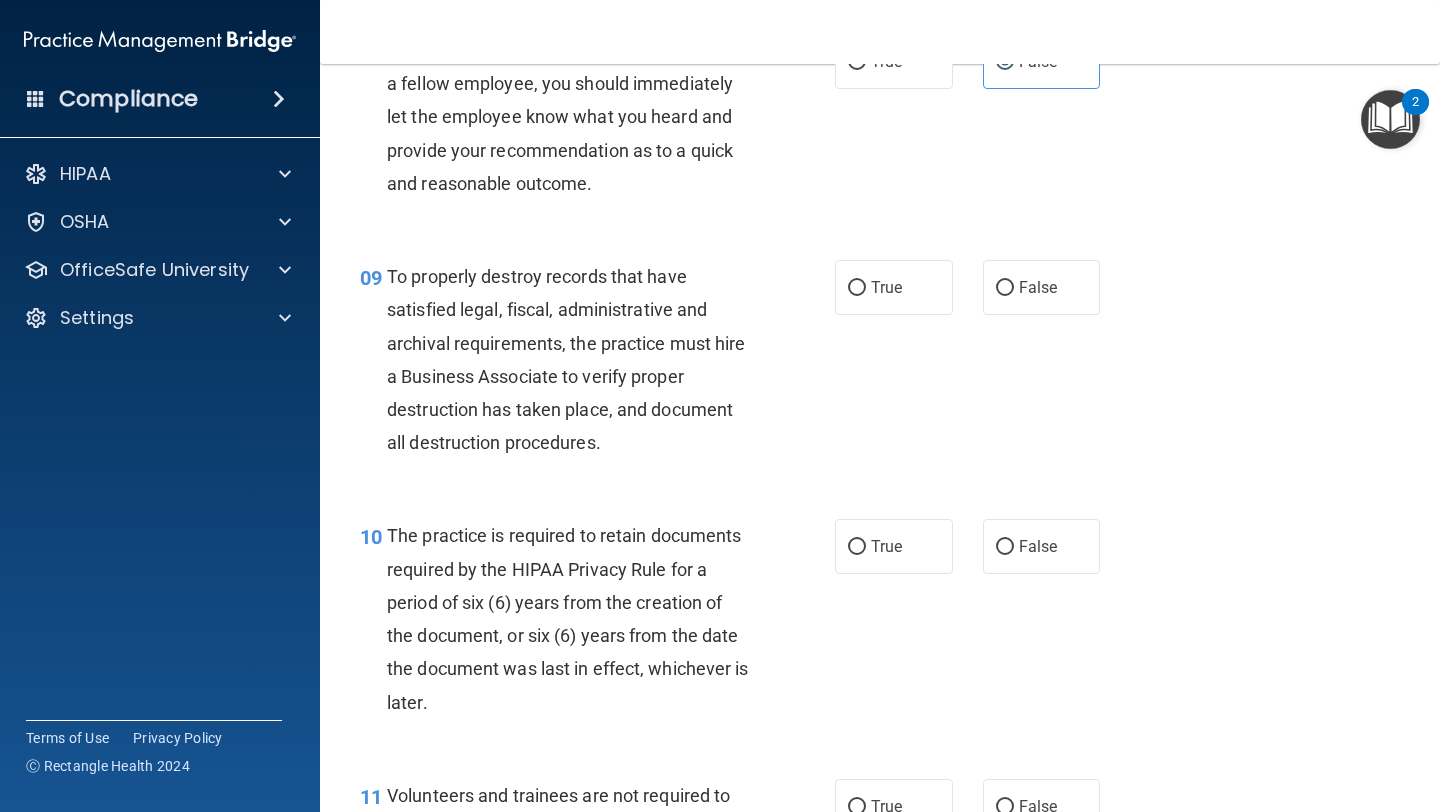 scroll, scrollTop: 1715, scrollLeft: 0, axis: vertical 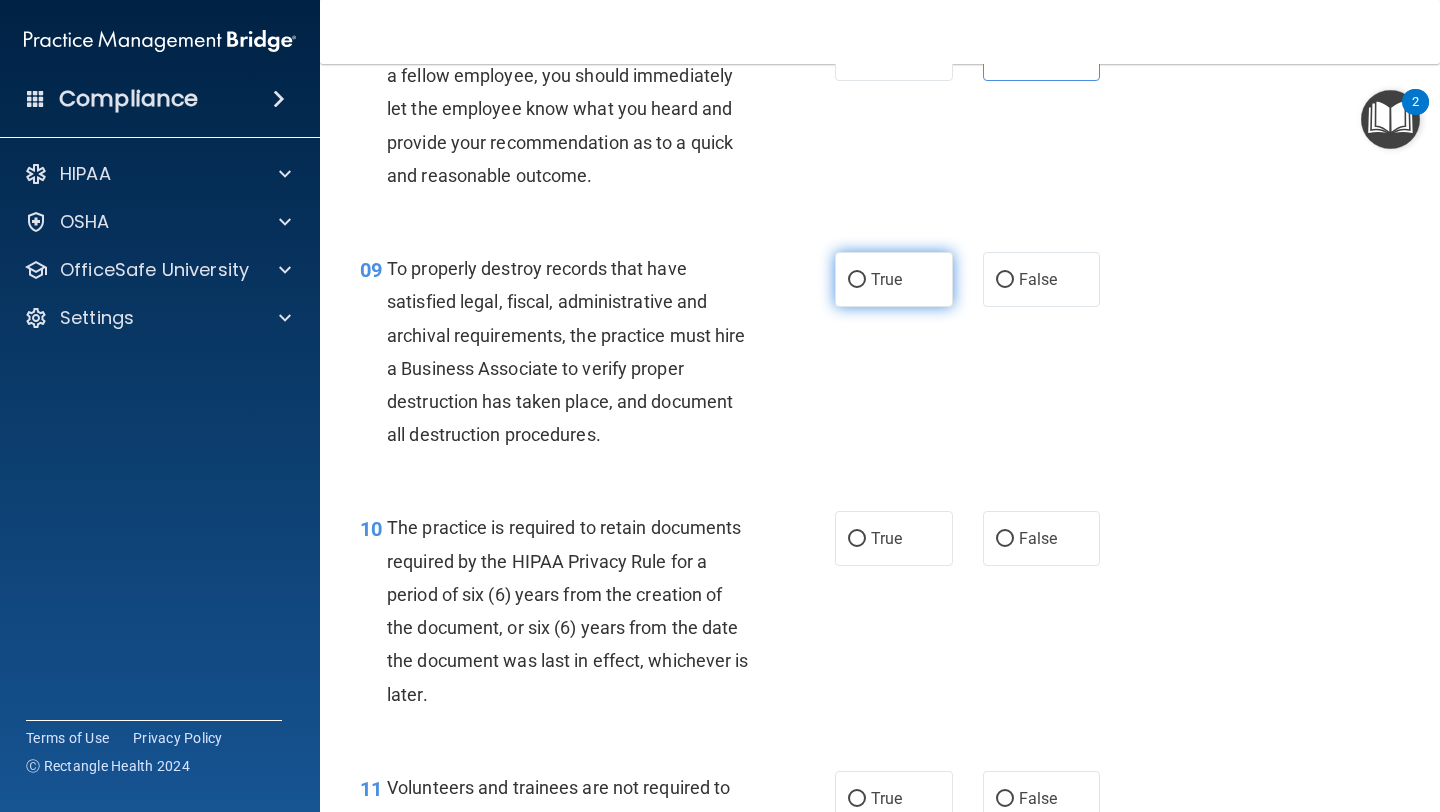 click on "True" at bounding box center [894, 279] 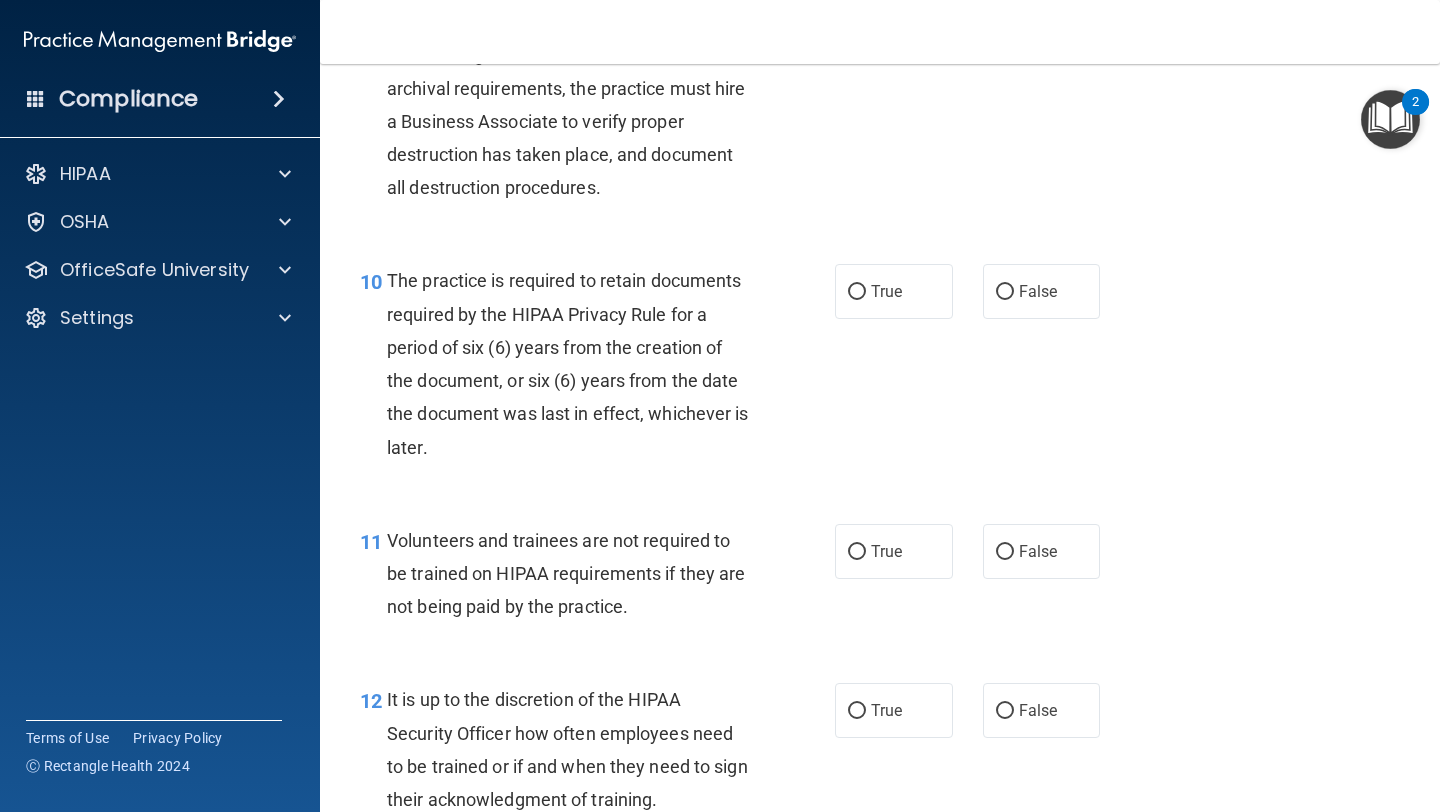 scroll, scrollTop: 1964, scrollLeft: 0, axis: vertical 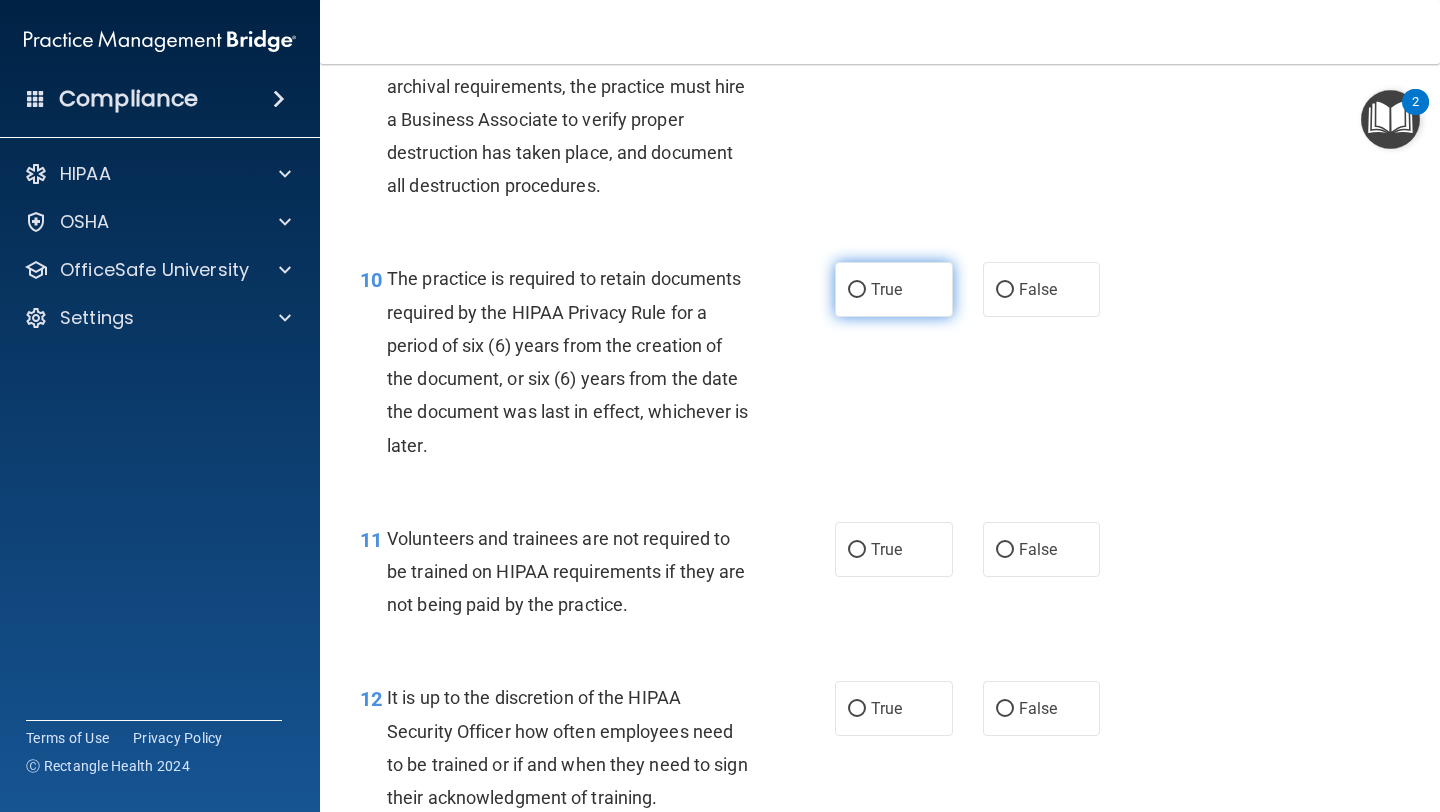 click on "True" at bounding box center [894, 289] 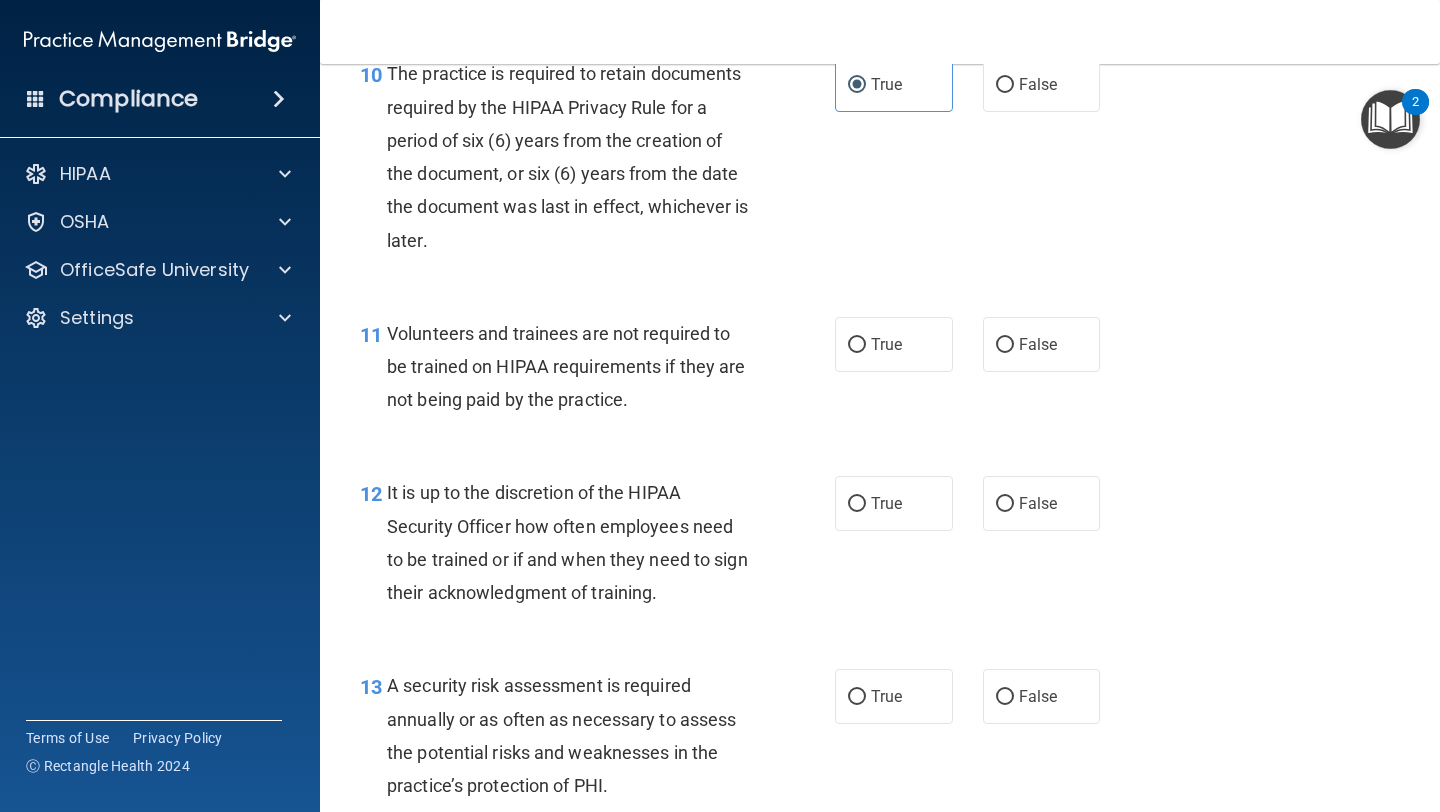 scroll, scrollTop: 2171, scrollLeft: 0, axis: vertical 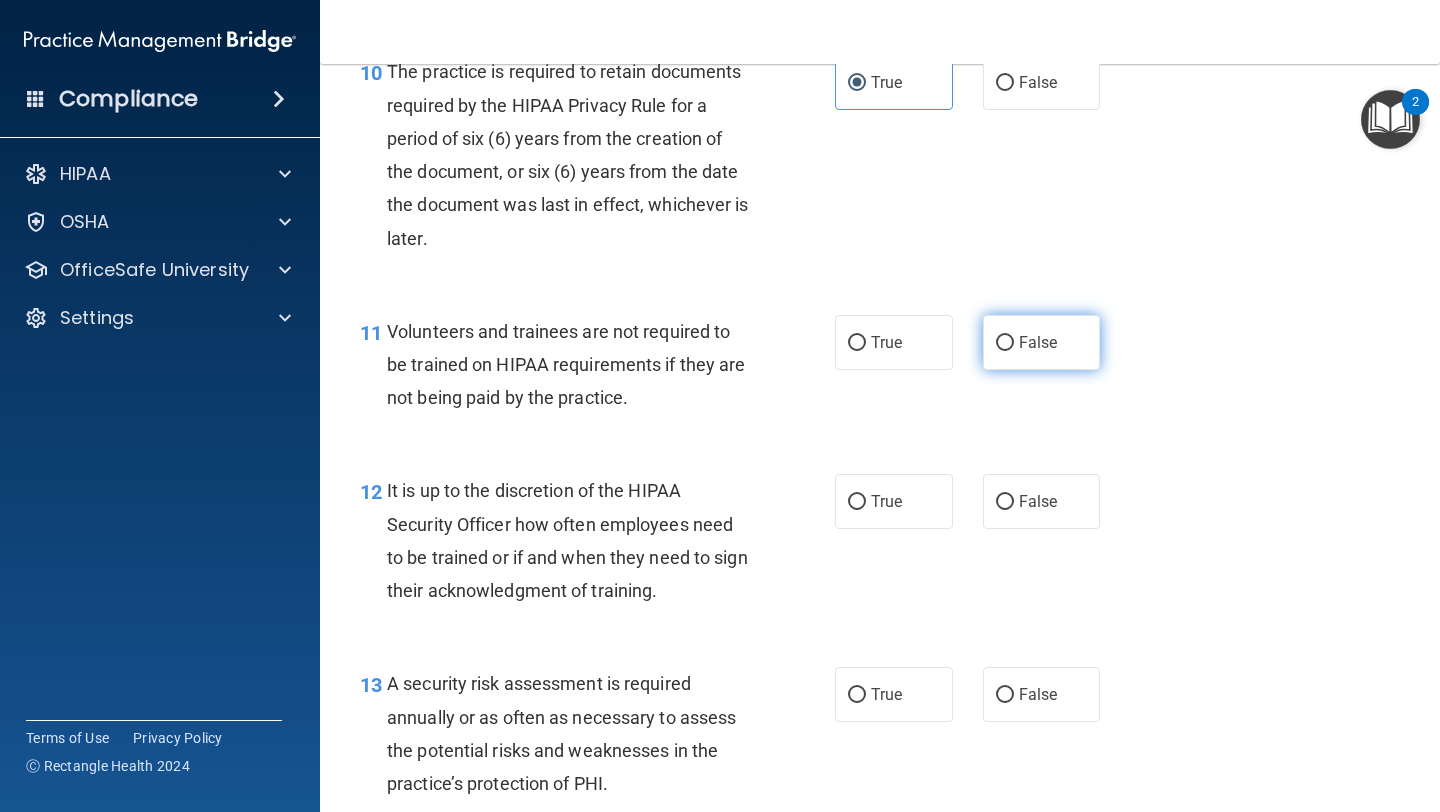 click on "False" at bounding box center (1042, 342) 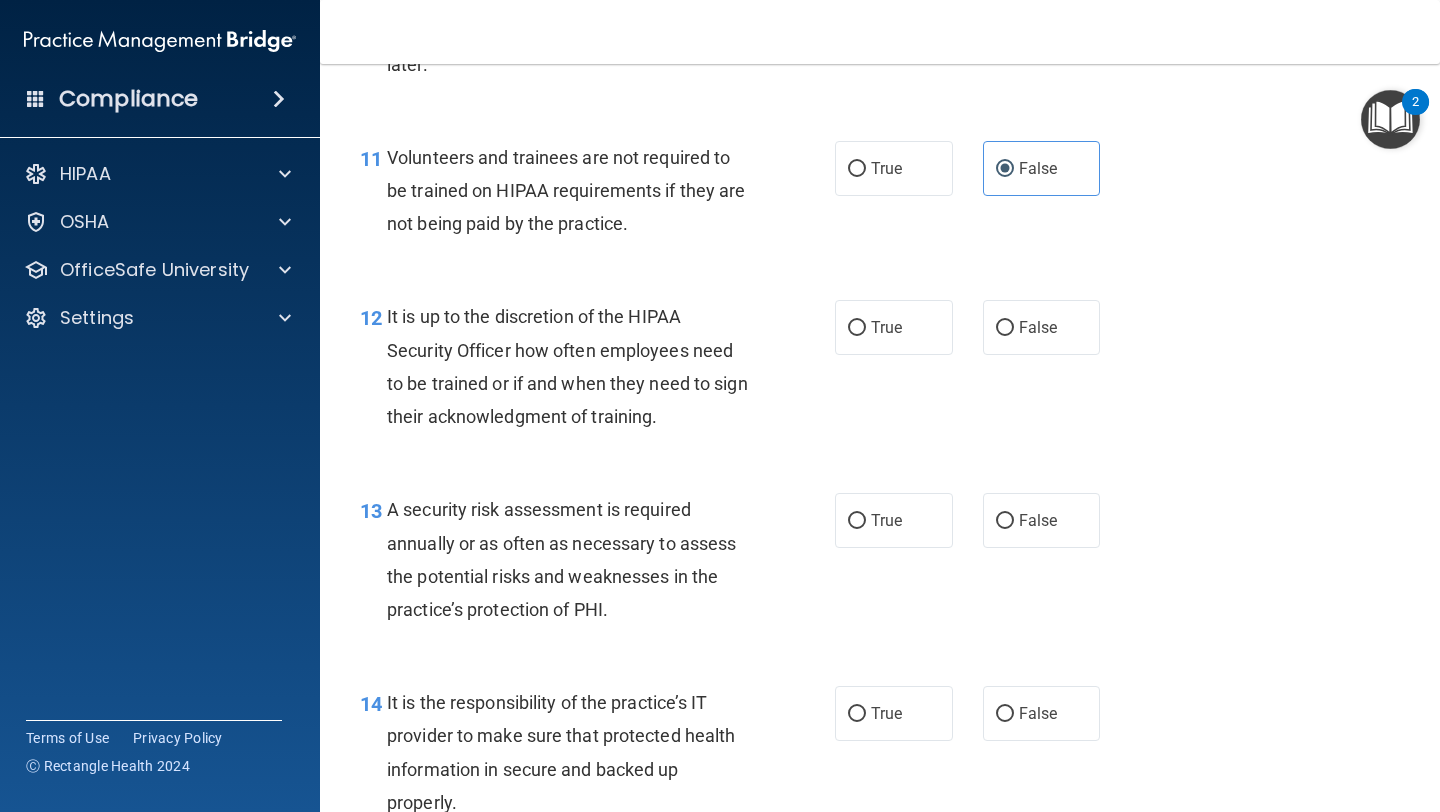 scroll, scrollTop: 2348, scrollLeft: 0, axis: vertical 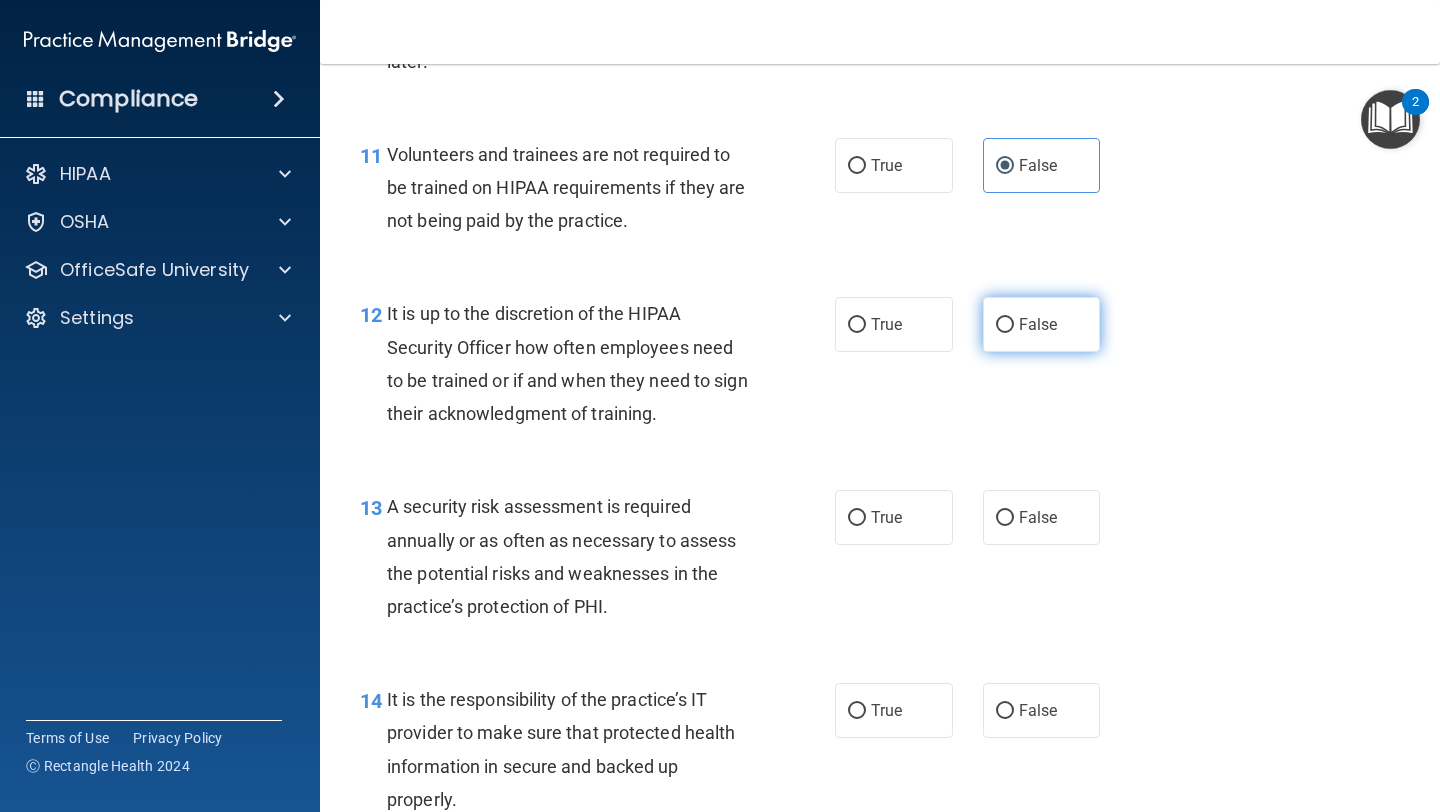 click on "False" at bounding box center [1042, 324] 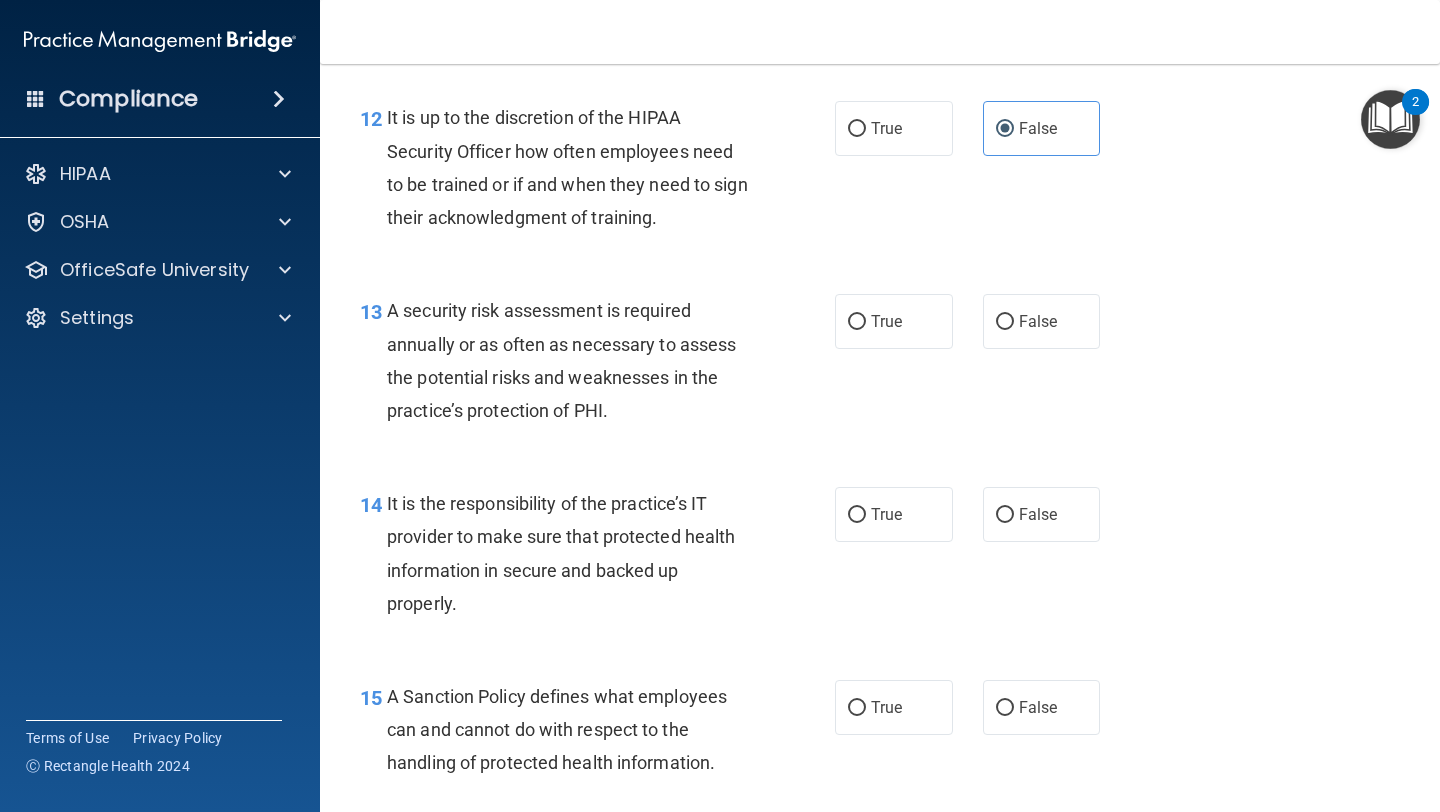 scroll, scrollTop: 2546, scrollLeft: 0, axis: vertical 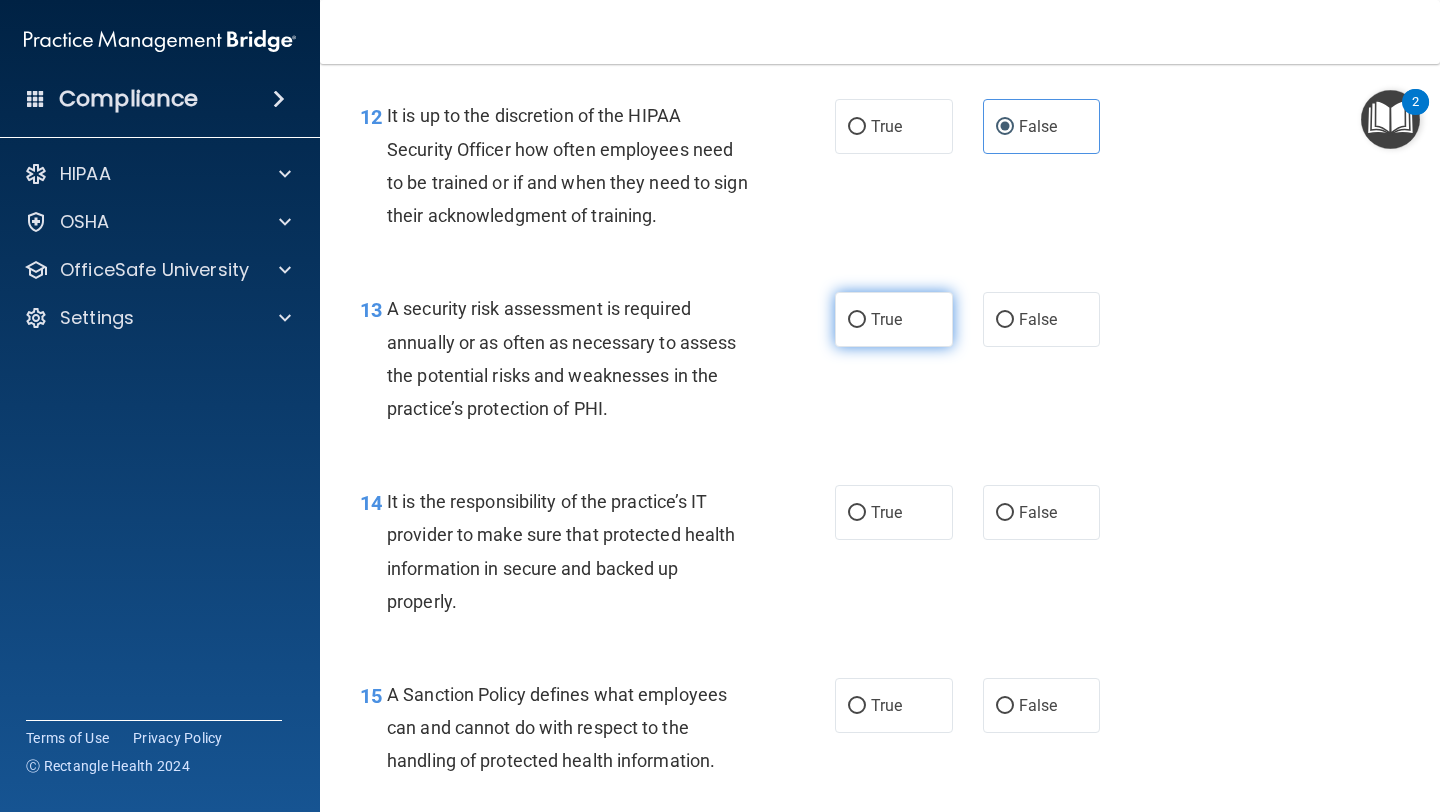 click on "True" at bounding box center [894, 319] 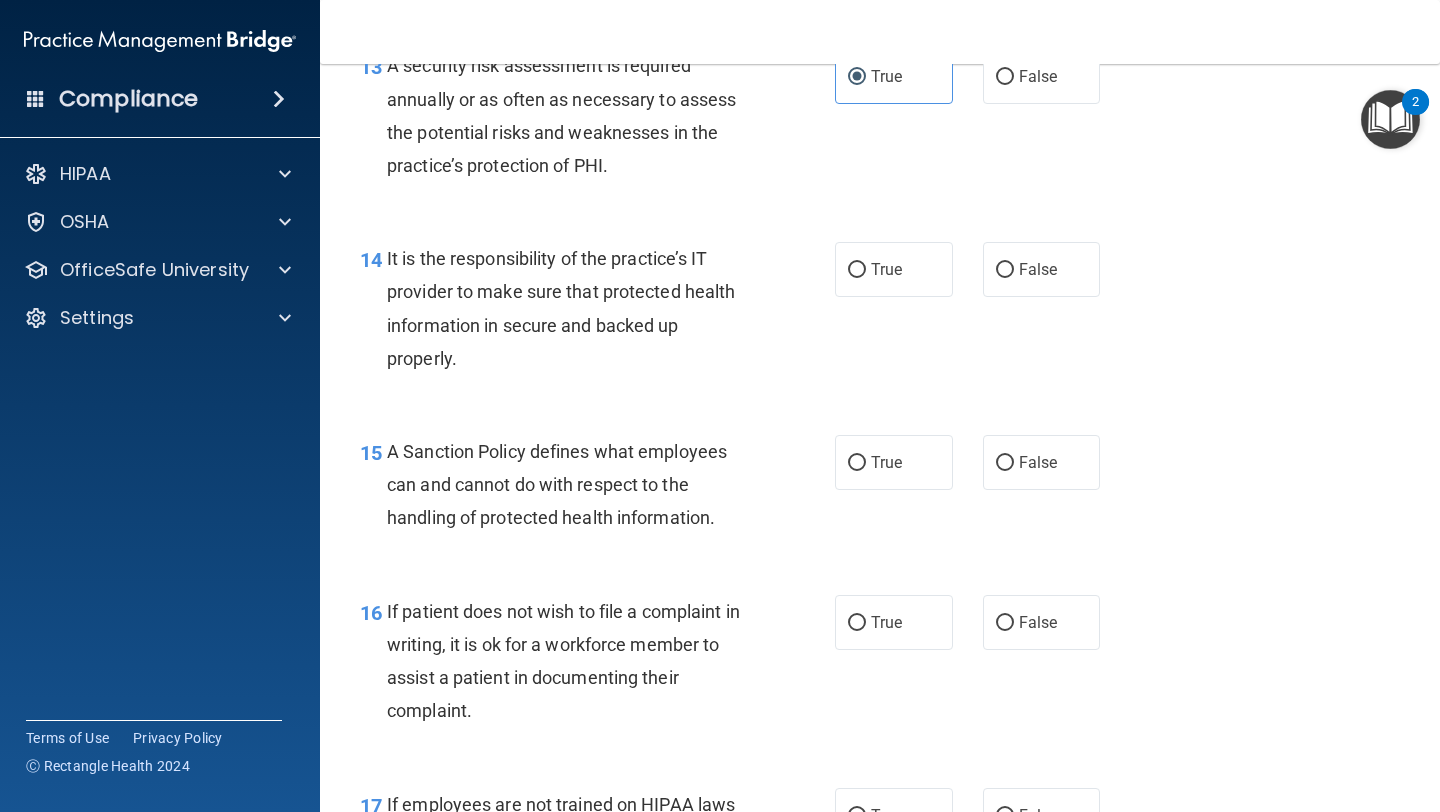 scroll, scrollTop: 2792, scrollLeft: 0, axis: vertical 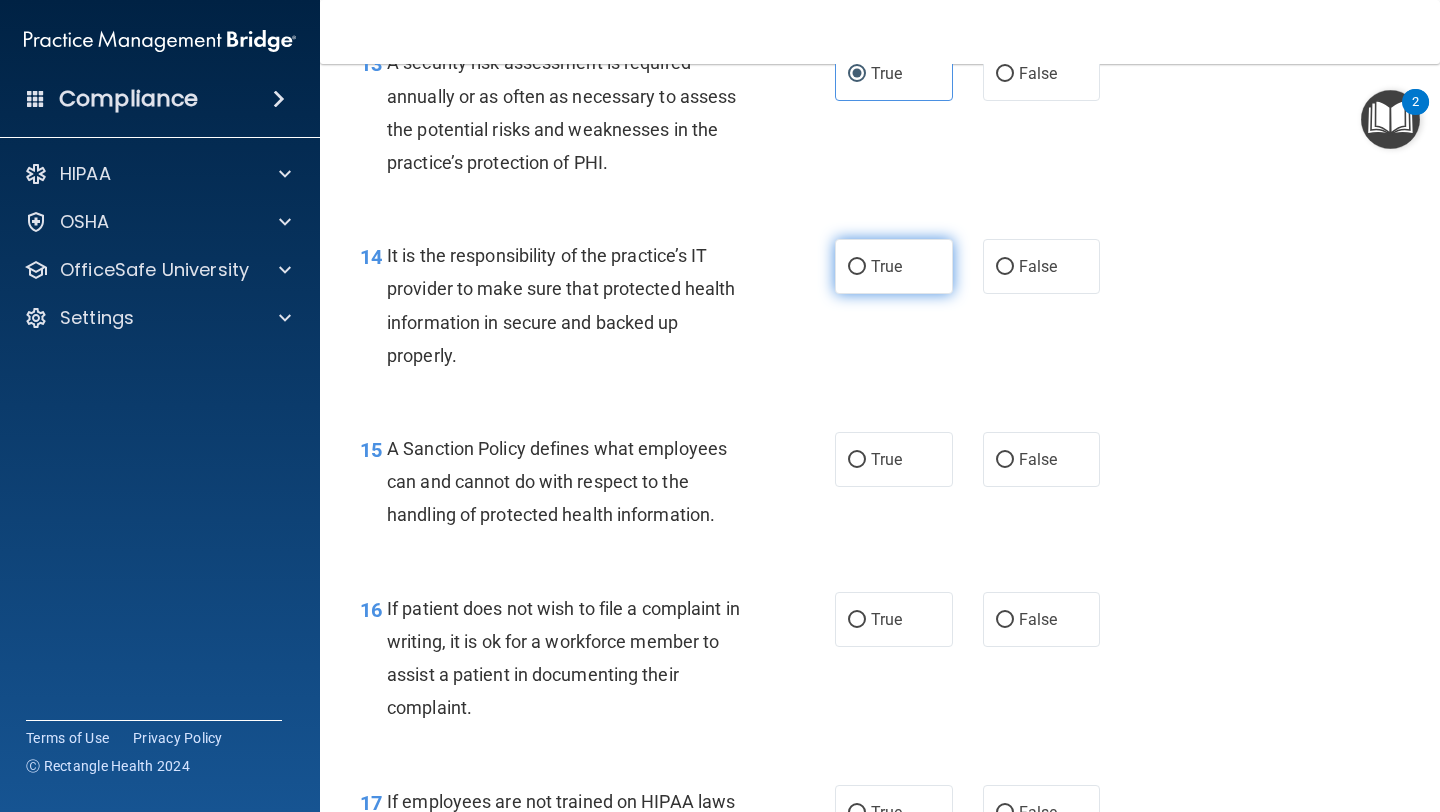 click on "True" at bounding box center (894, 266) 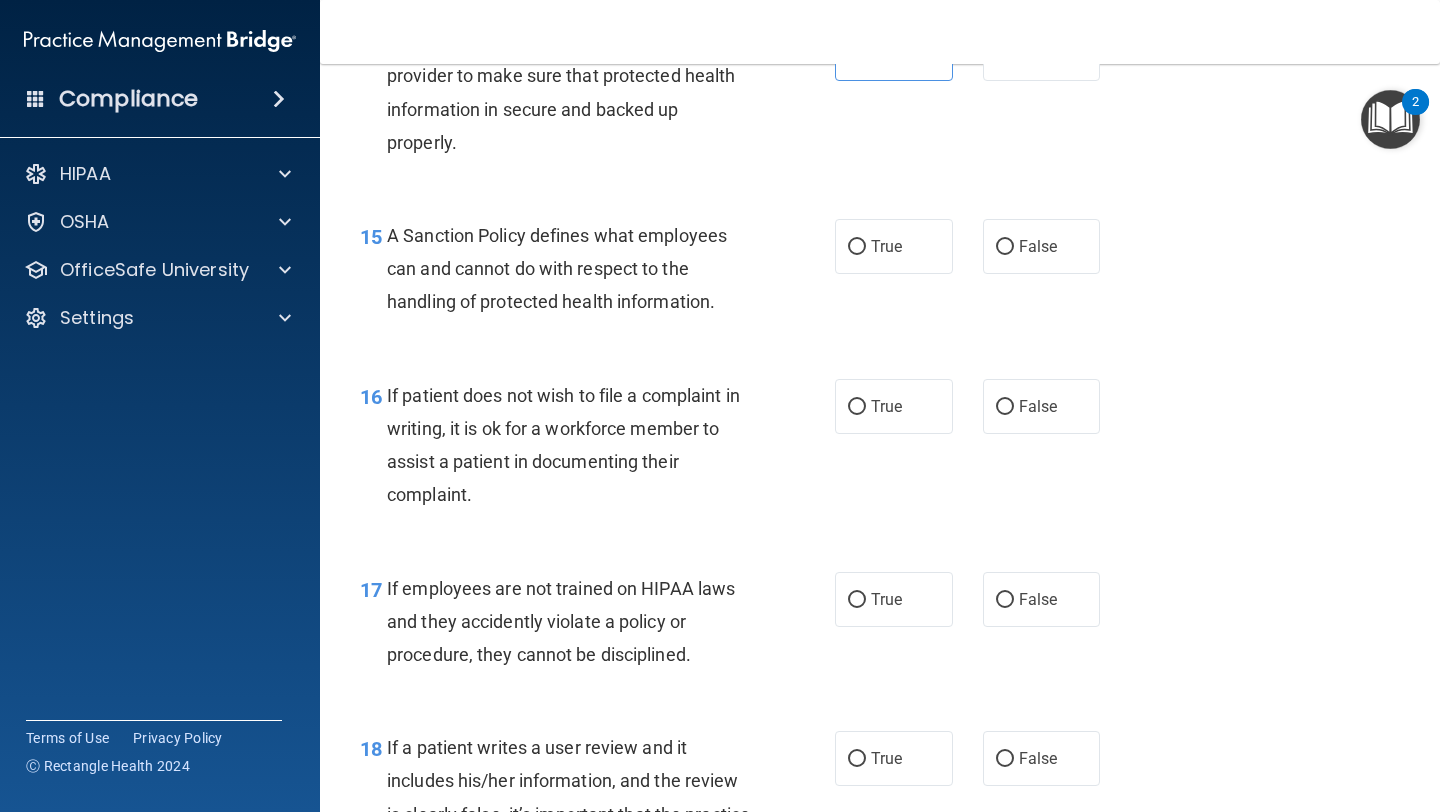 scroll, scrollTop: 3018, scrollLeft: 0, axis: vertical 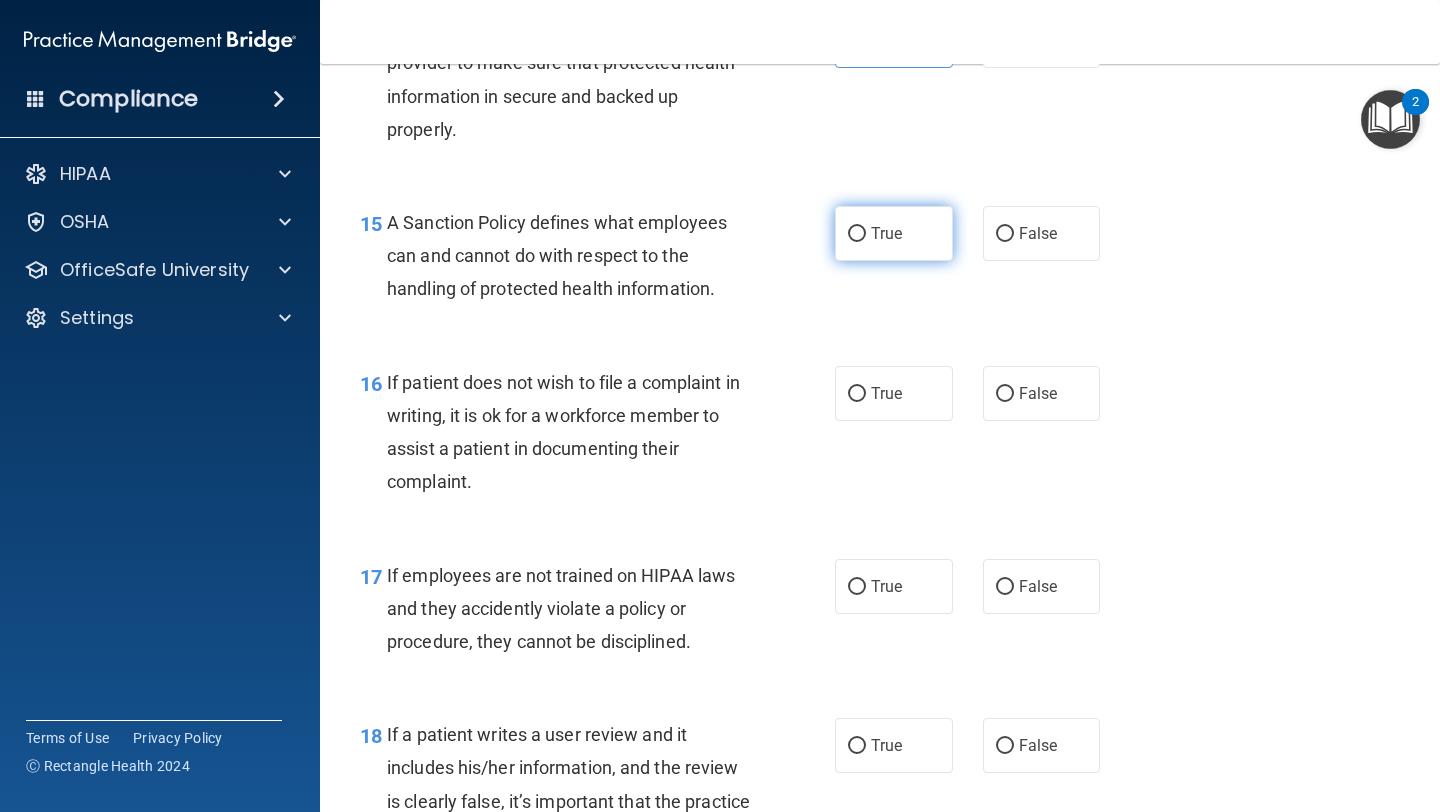 click on "True" at bounding box center (886, 233) 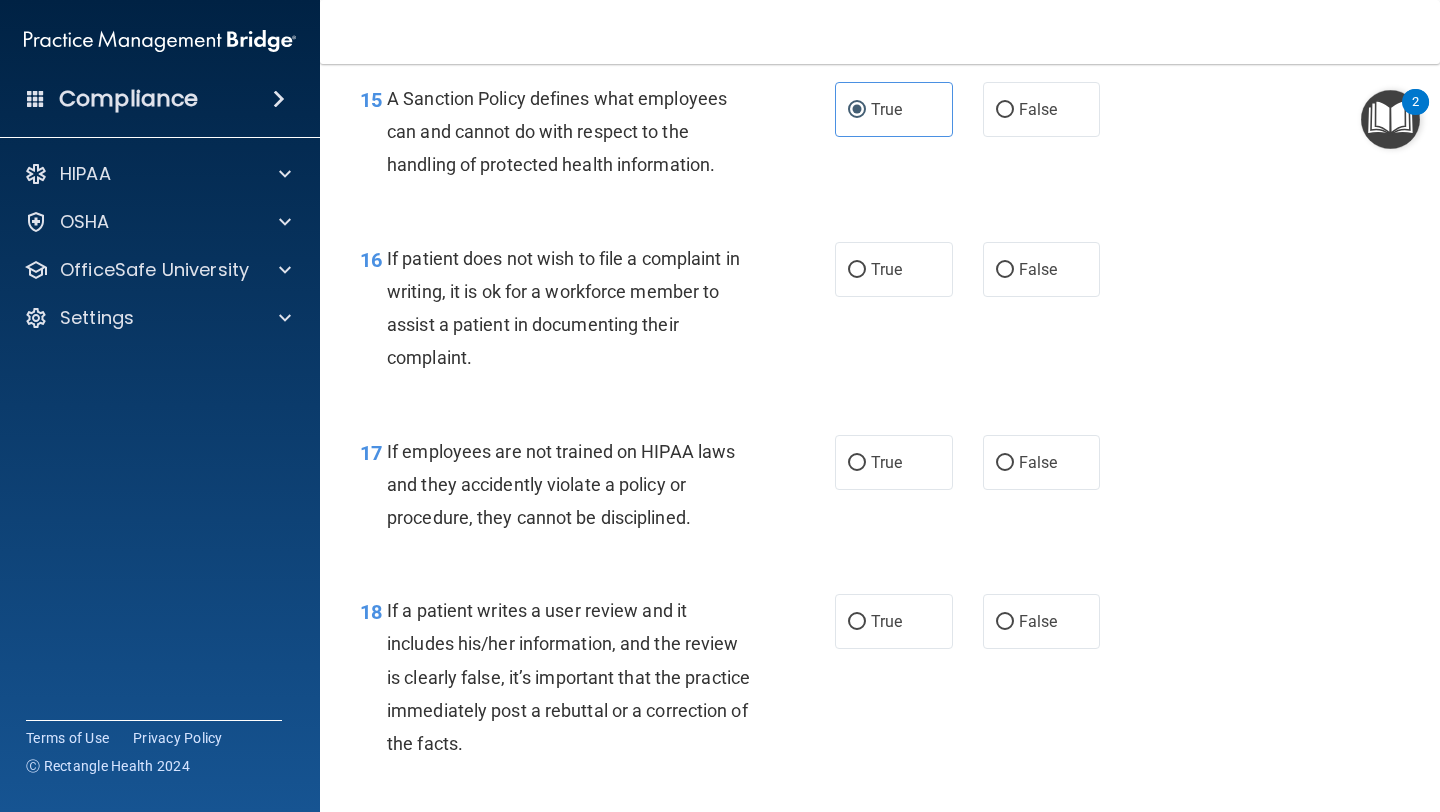 scroll, scrollTop: 3169, scrollLeft: 0, axis: vertical 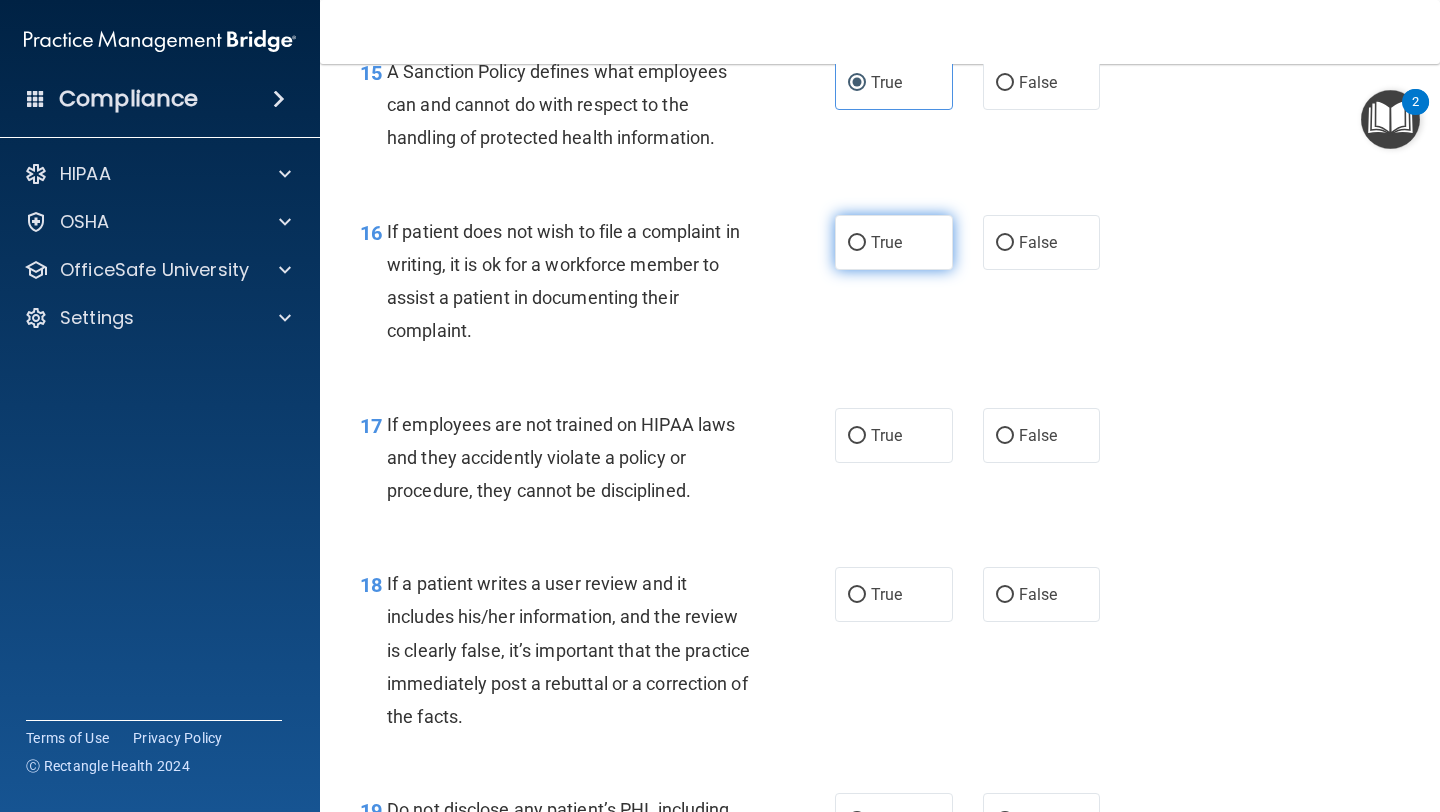 click on "True" at bounding box center [886, 242] 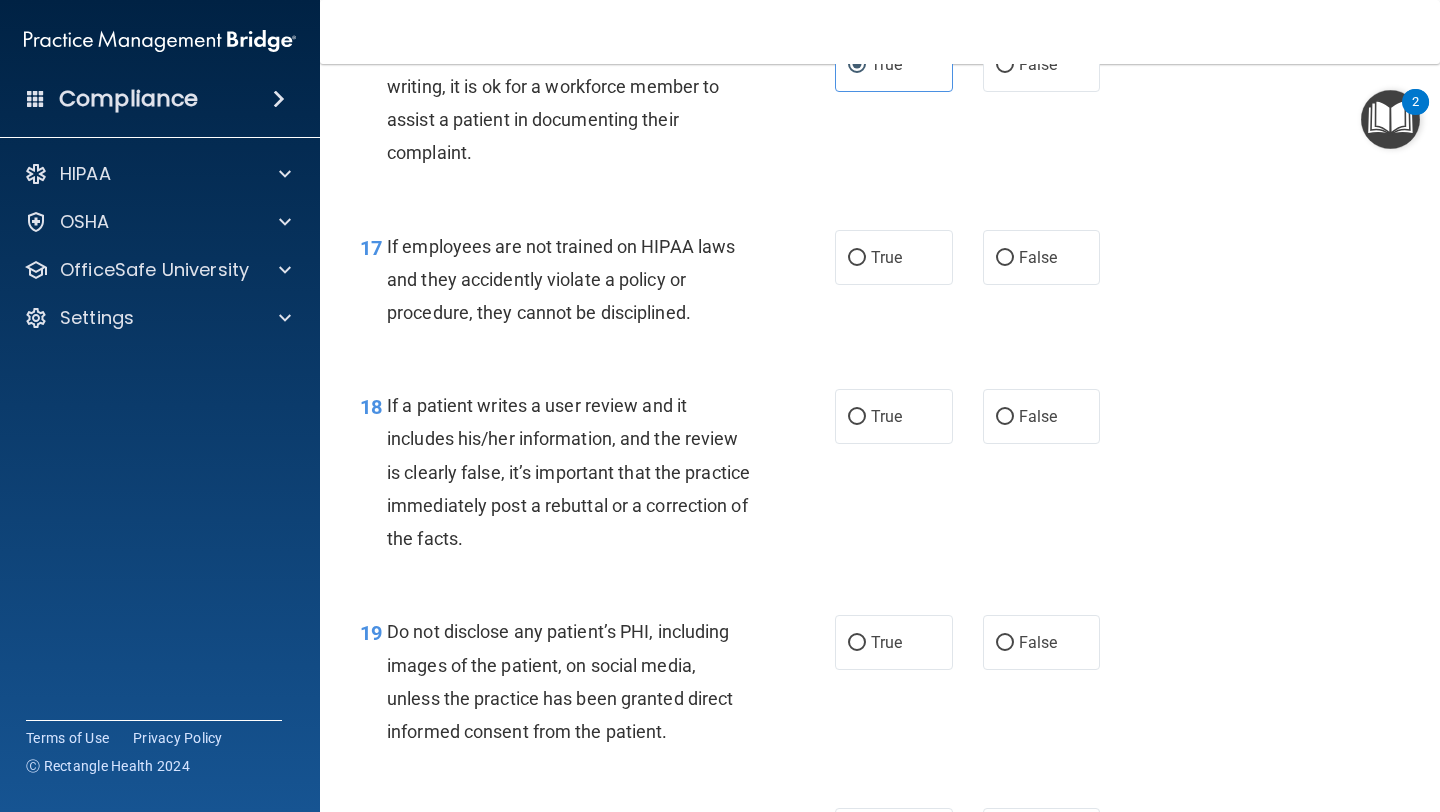 scroll, scrollTop: 3351, scrollLeft: 0, axis: vertical 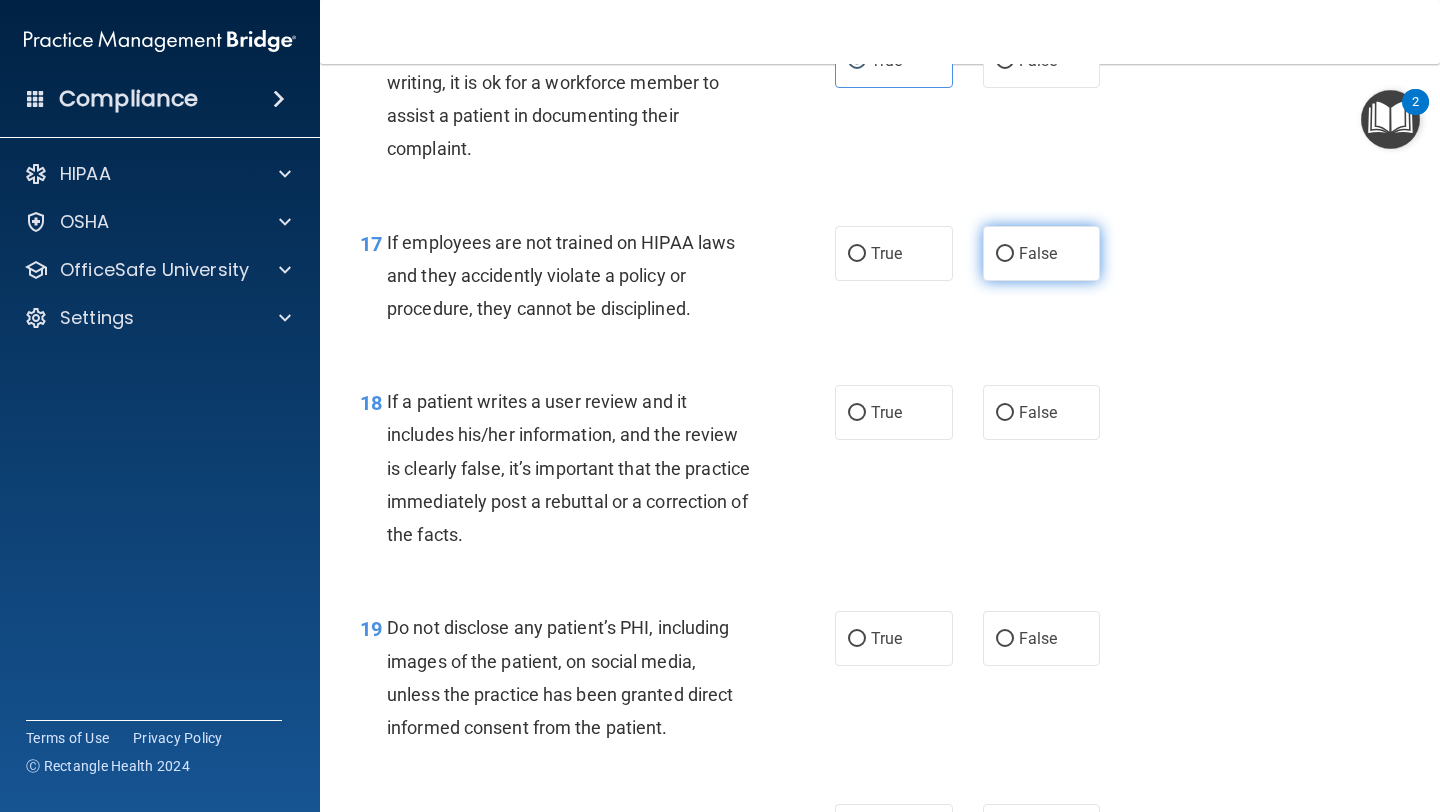 click on "False" at bounding box center (1038, 253) 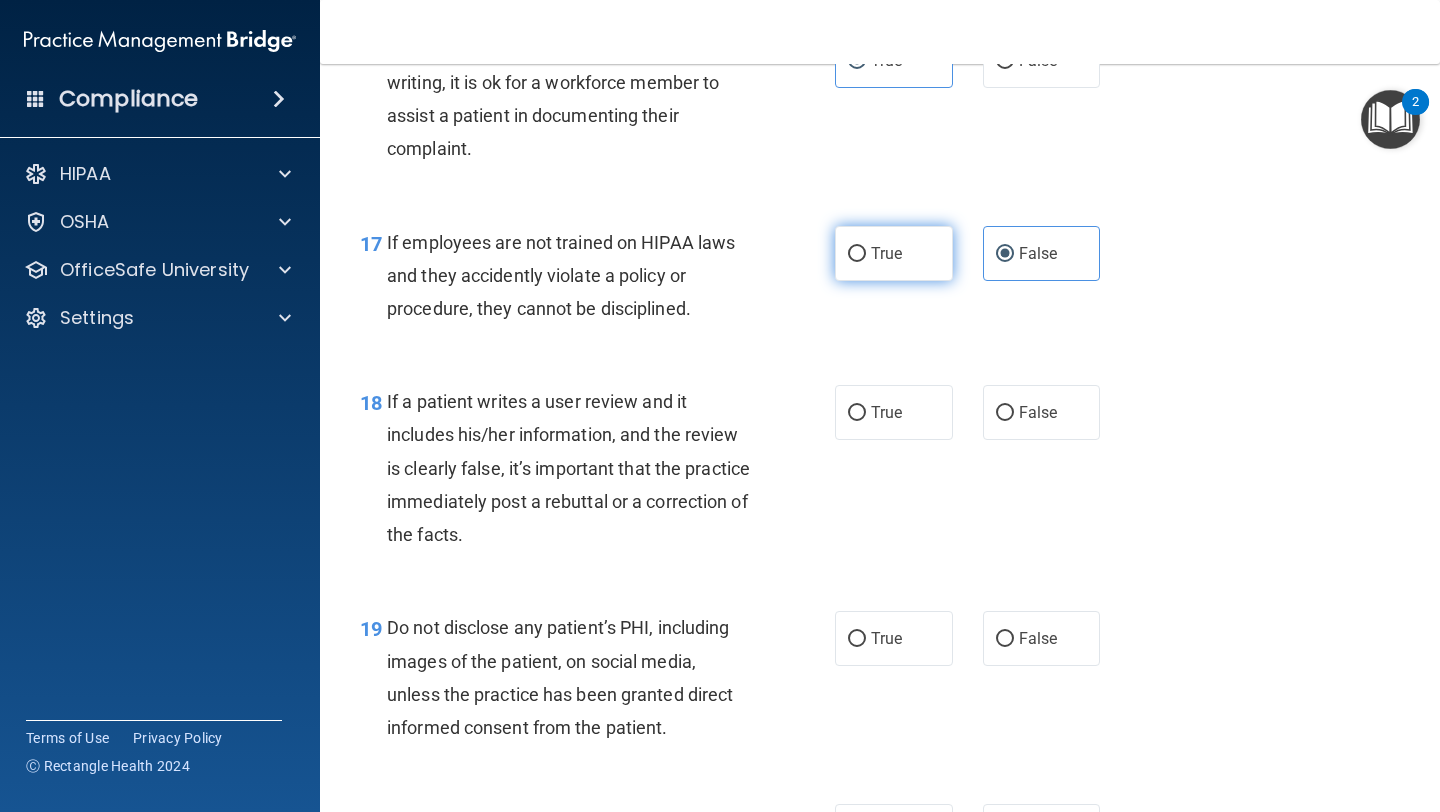 click on "True" at bounding box center (894, 253) 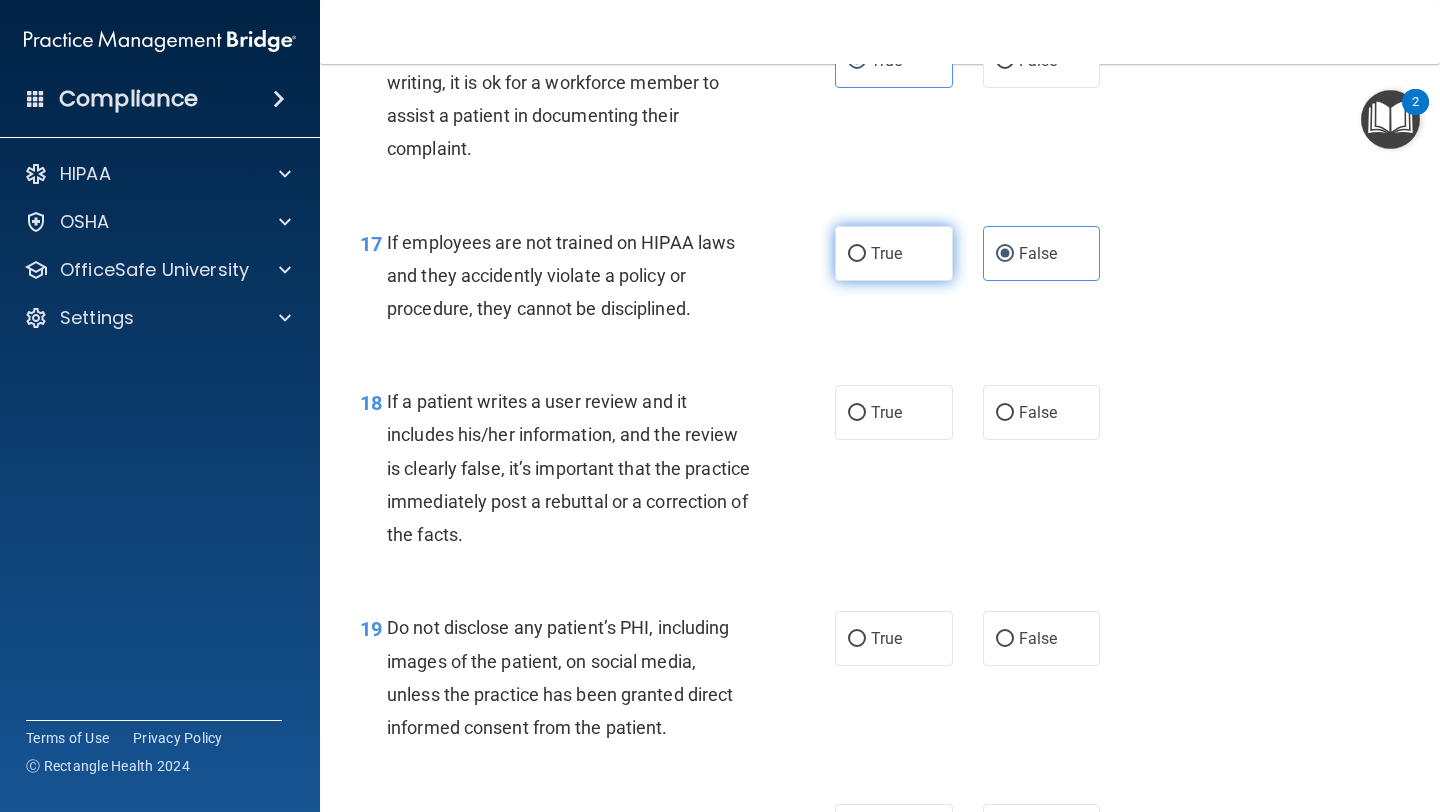 radio on "true" 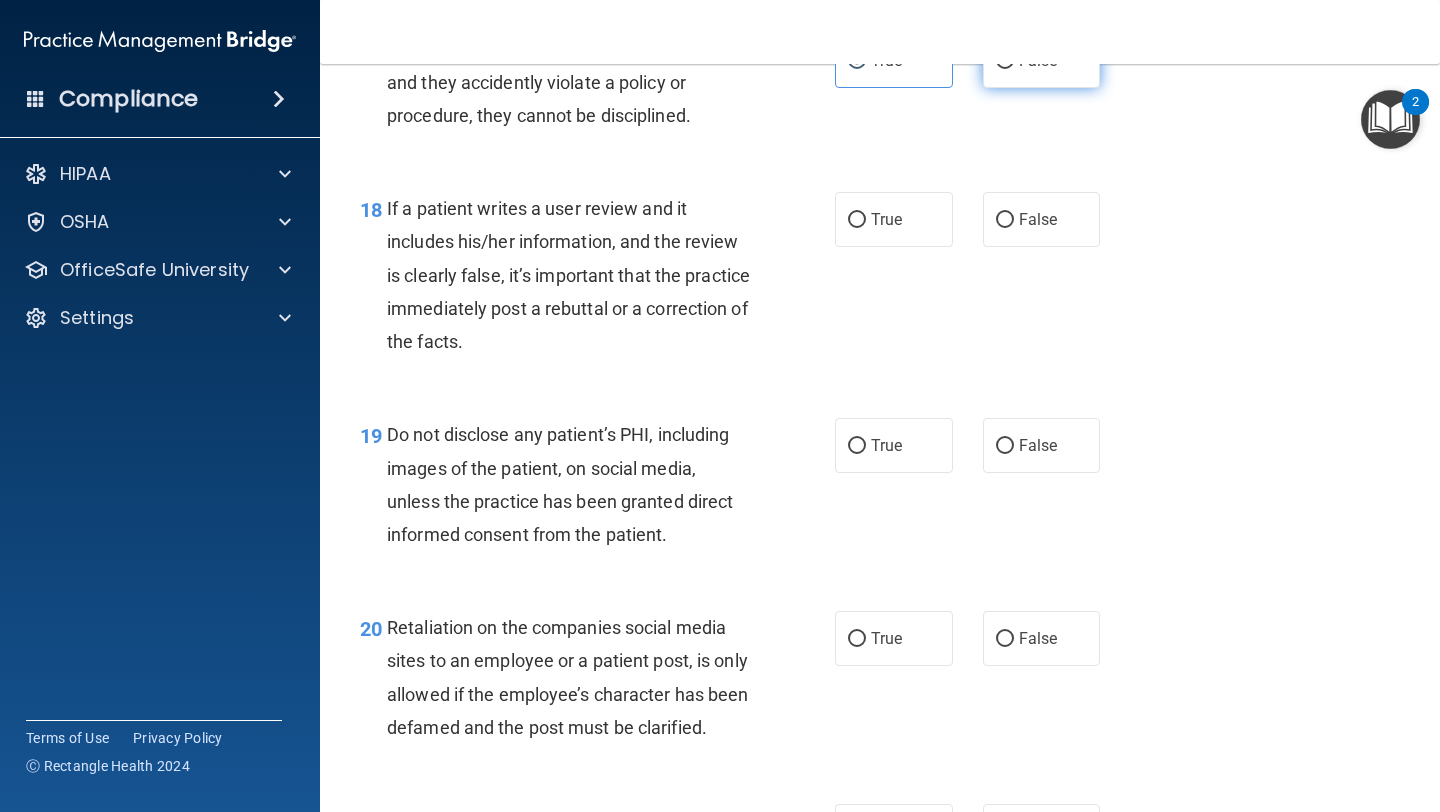 click on "False" at bounding box center [1042, 60] 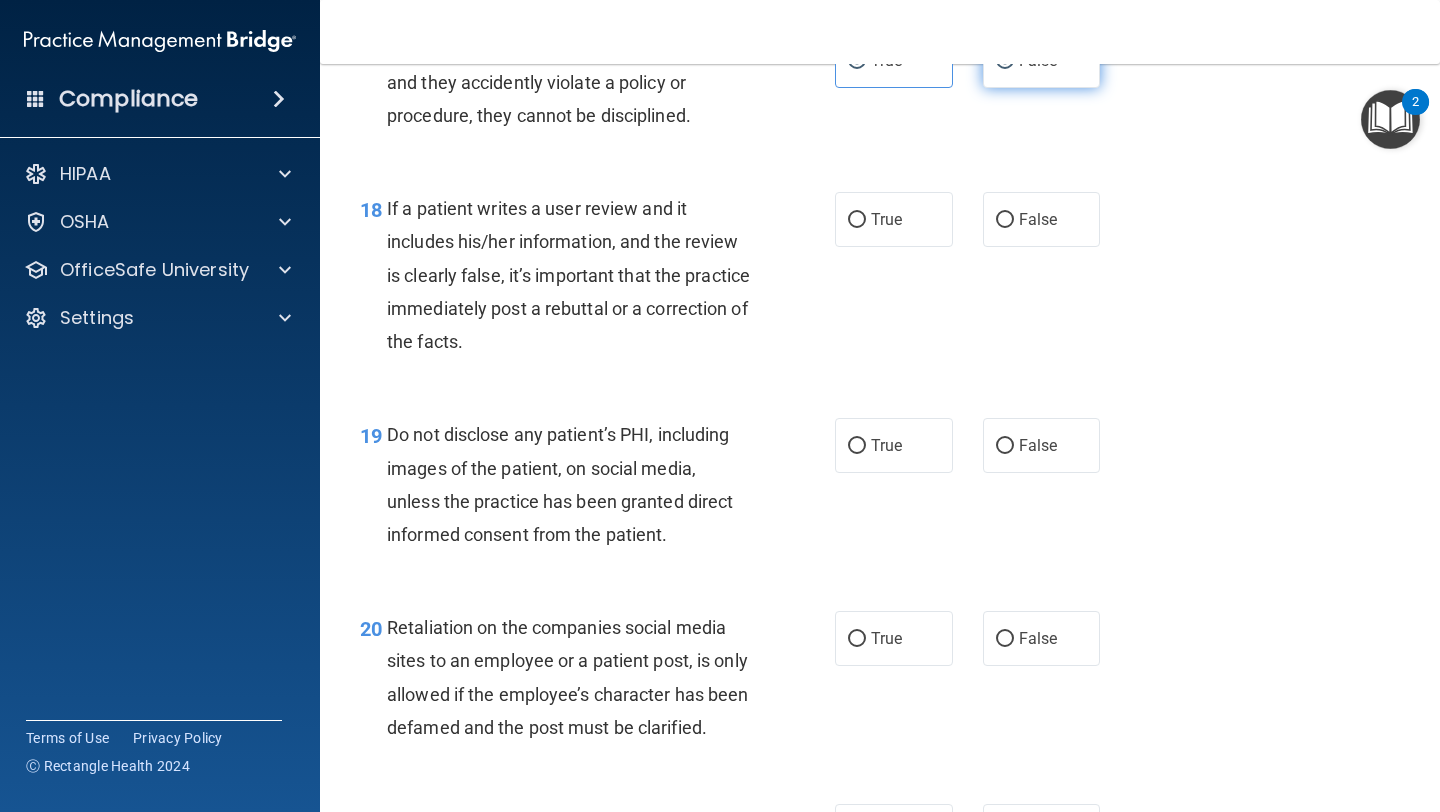 radio on "false" 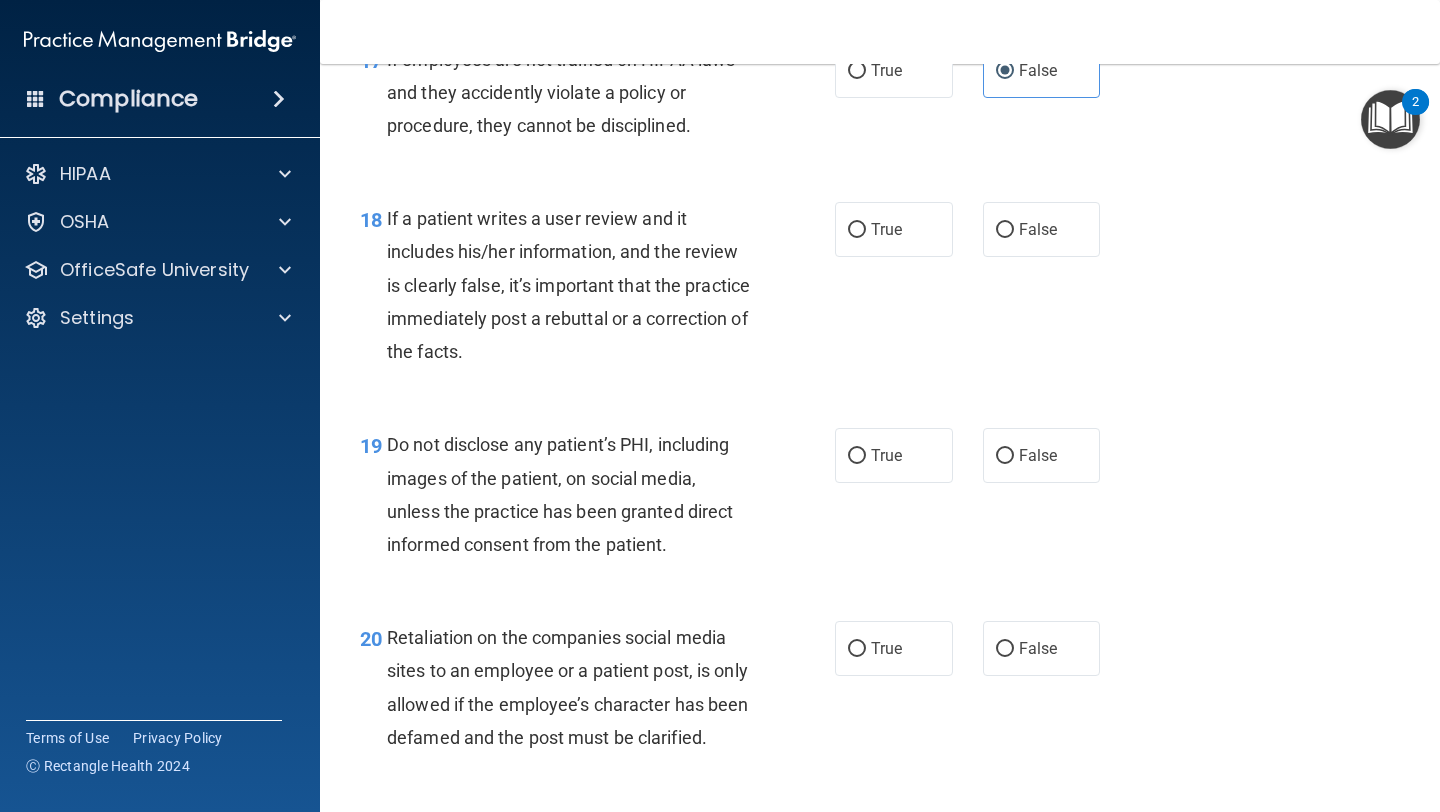 scroll, scrollTop: 3569, scrollLeft: 0, axis: vertical 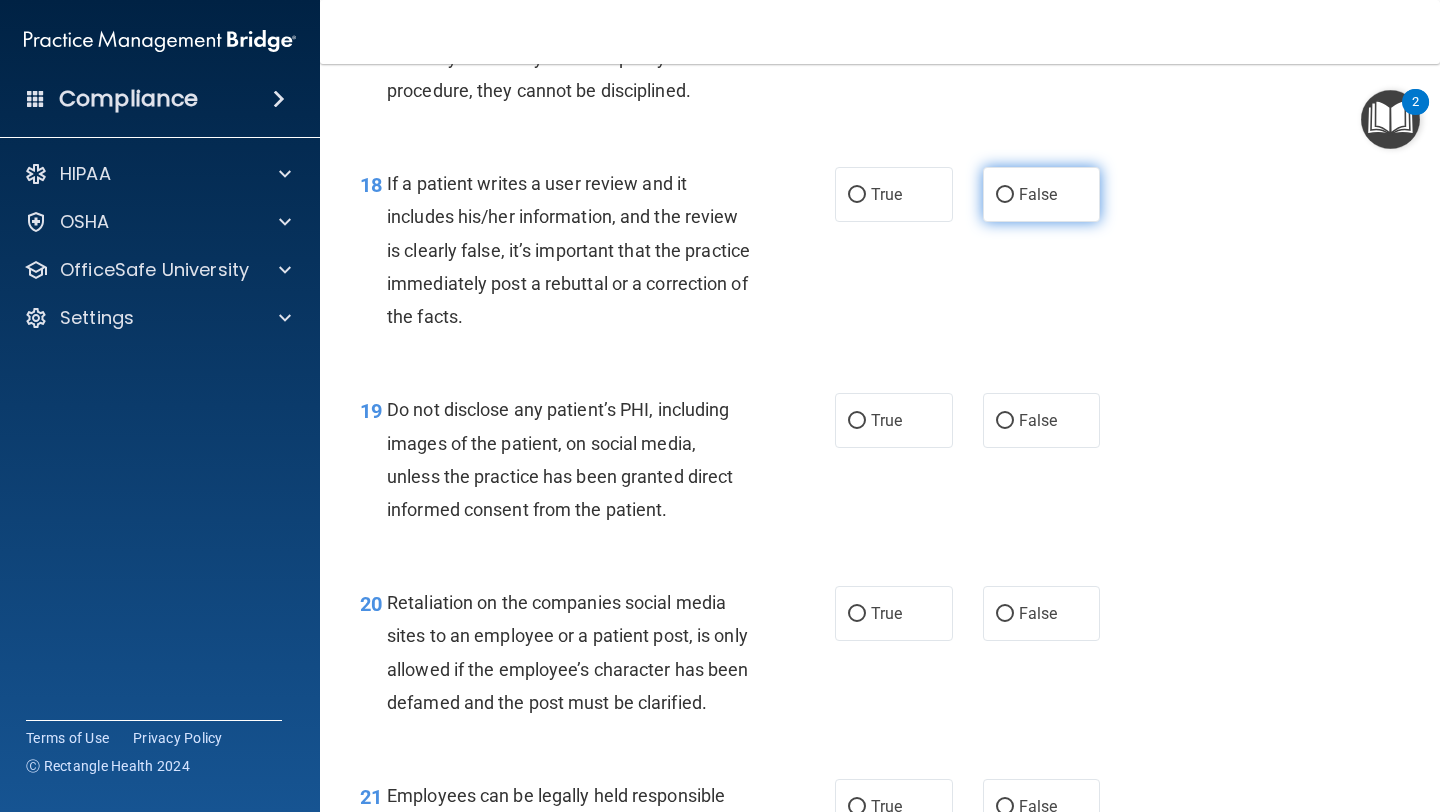 click on "False" at bounding box center (1038, 194) 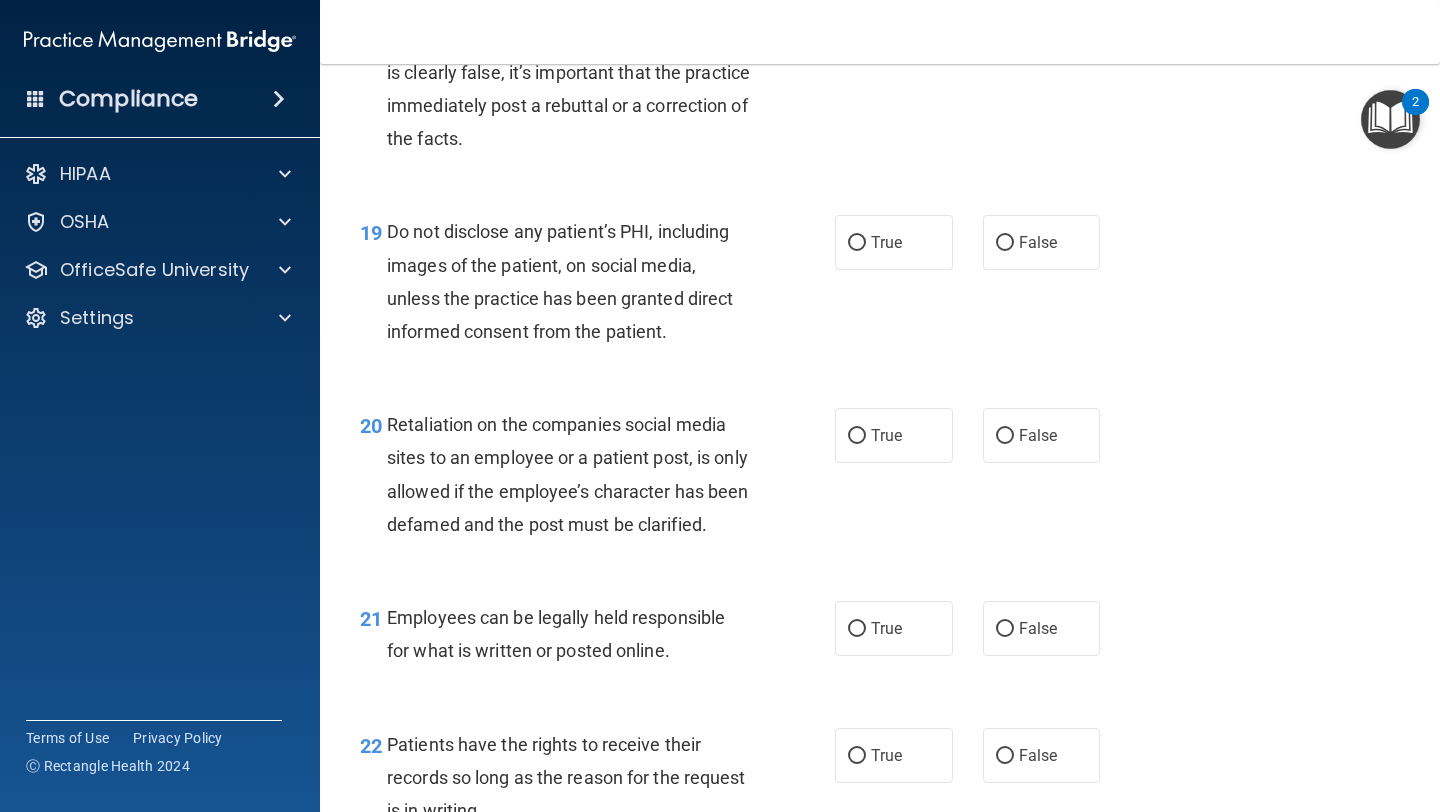 scroll, scrollTop: 3750, scrollLeft: 0, axis: vertical 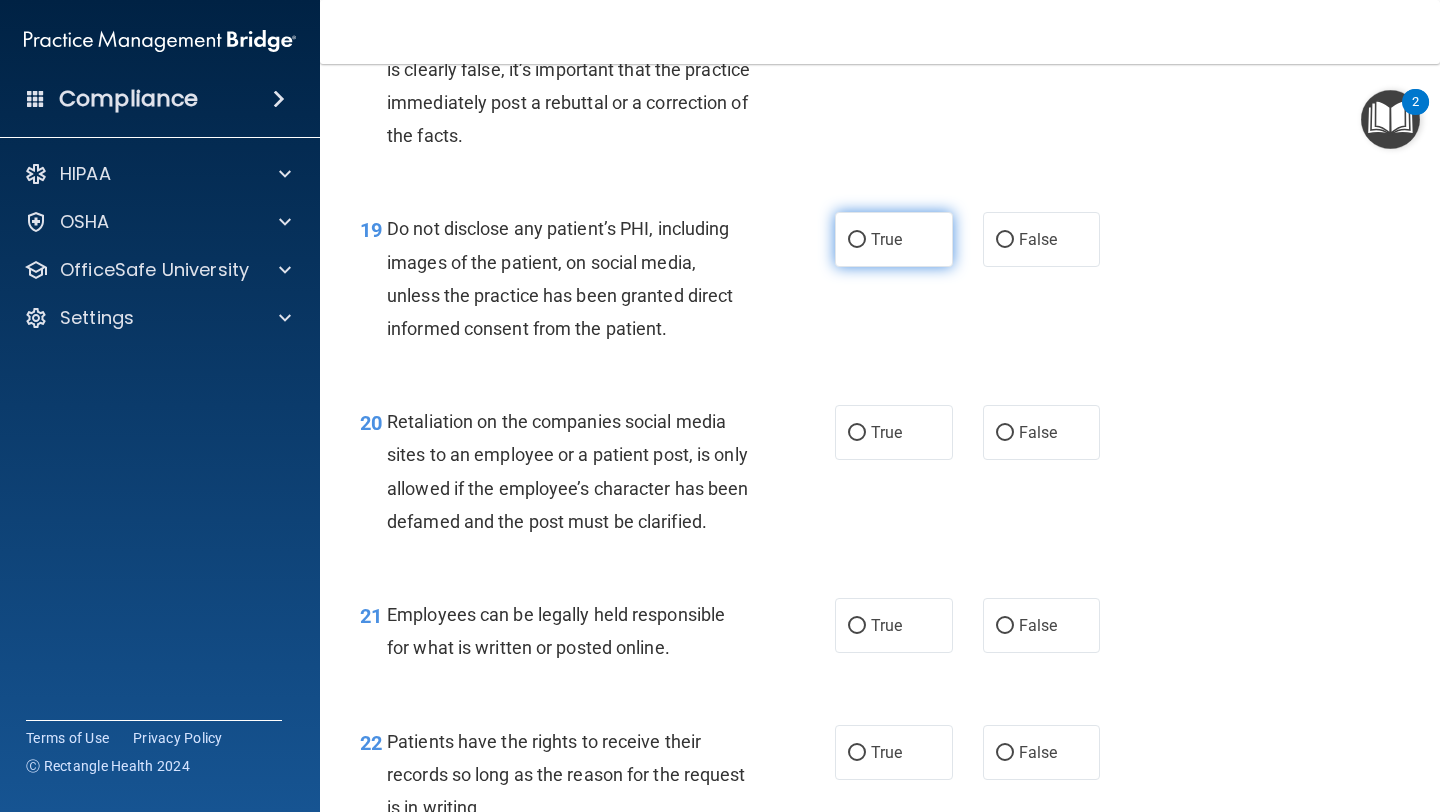 click on "True" at bounding box center (894, 239) 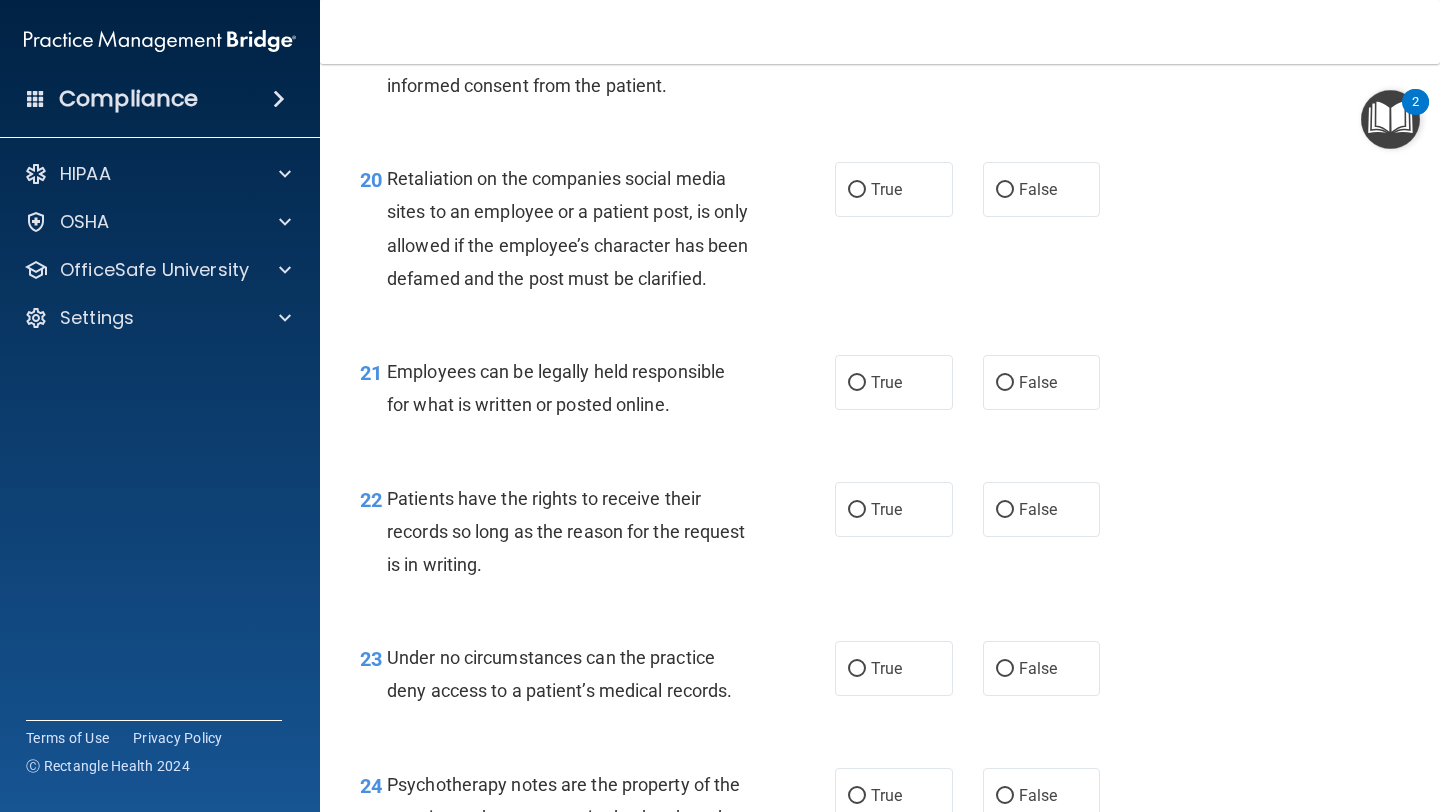 scroll, scrollTop: 3998, scrollLeft: 0, axis: vertical 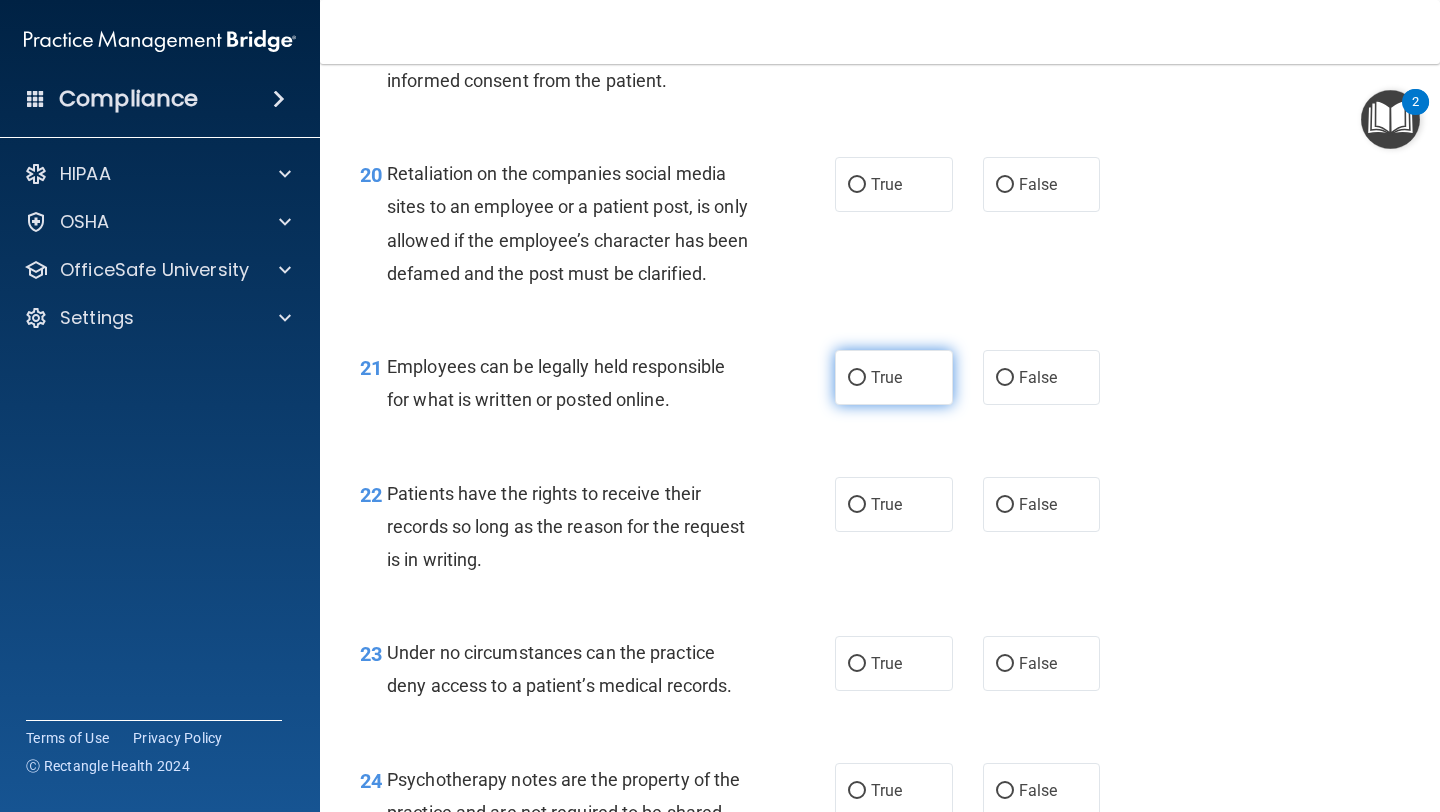 click on "True" at bounding box center (894, 377) 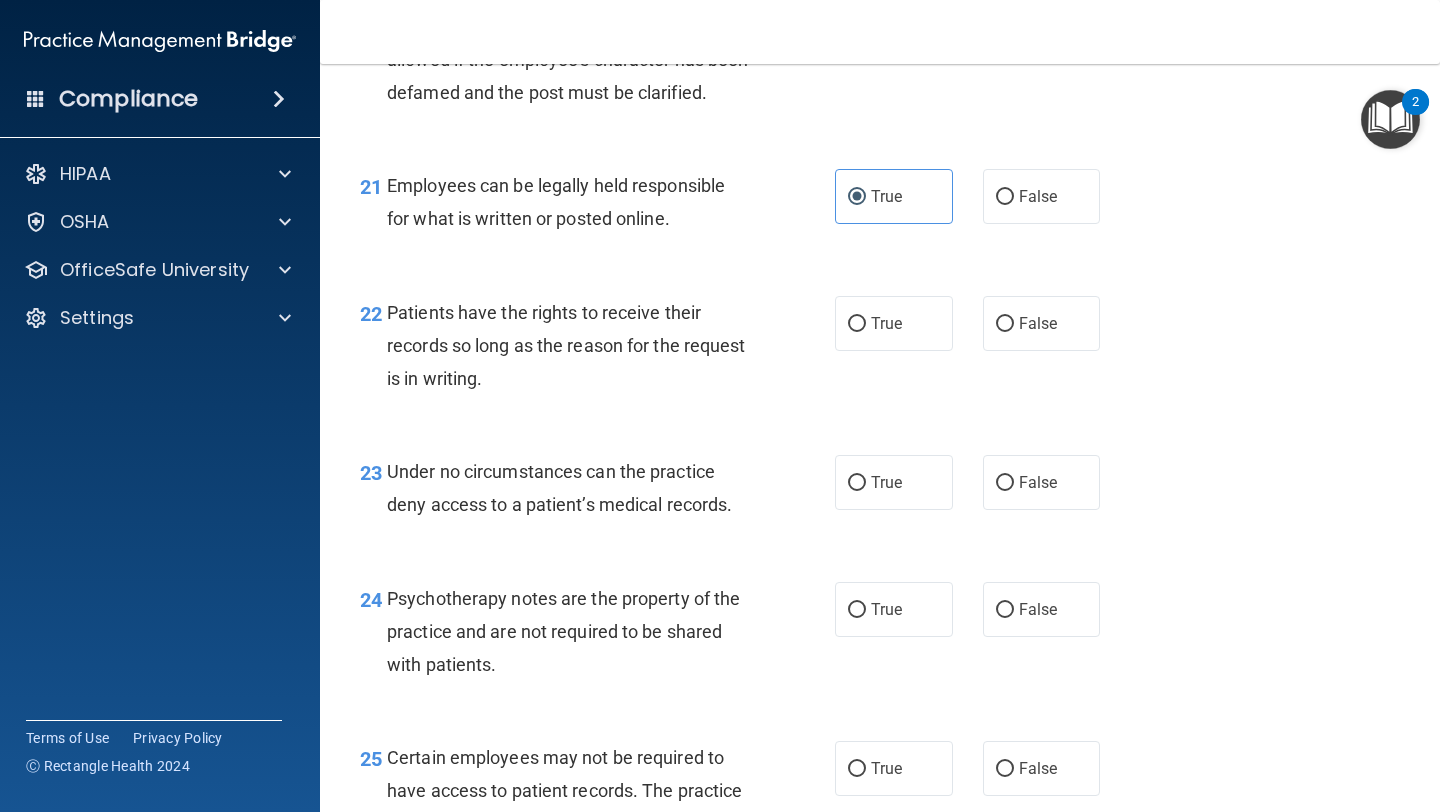 scroll, scrollTop: 4186, scrollLeft: 0, axis: vertical 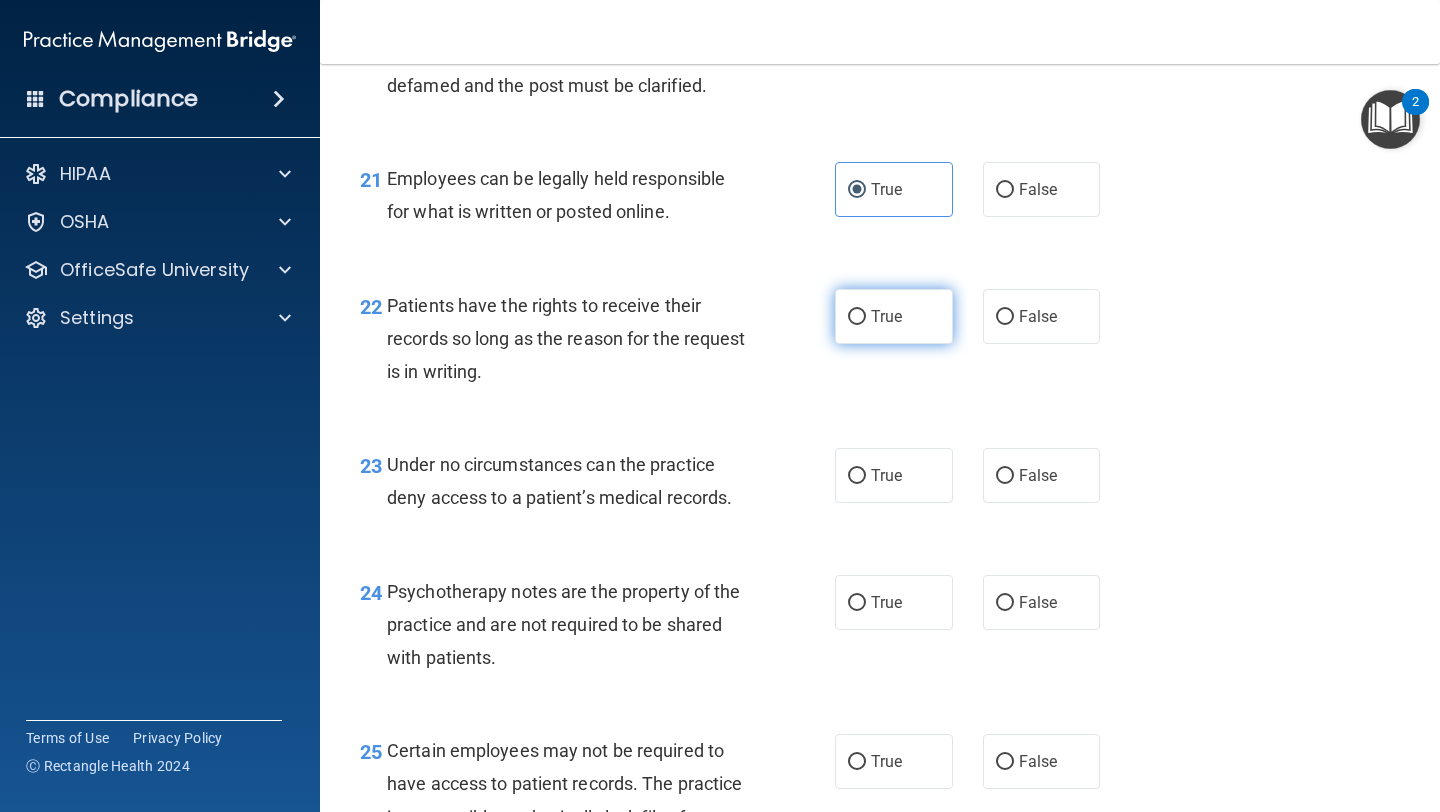 click on "True" at bounding box center [894, 316] 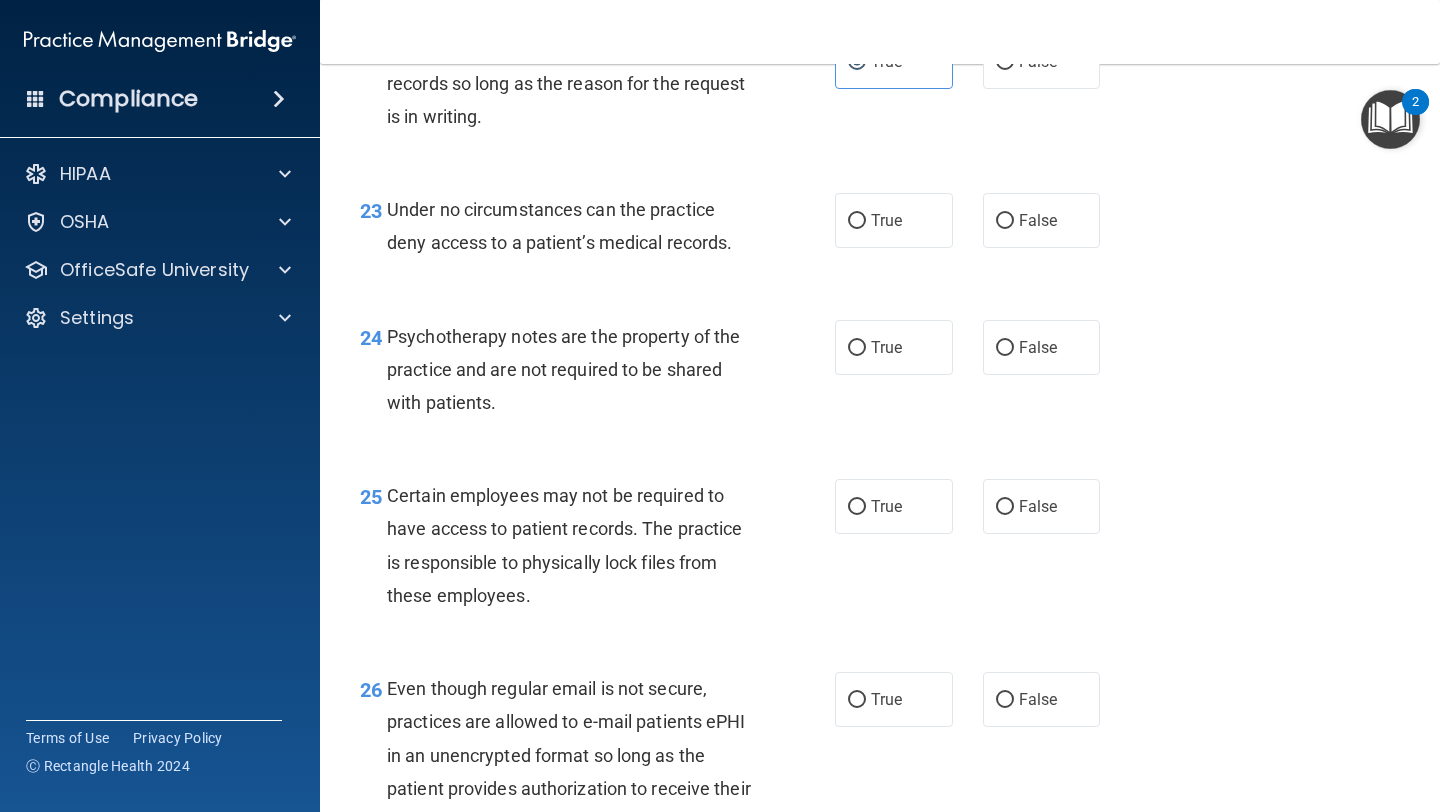 scroll, scrollTop: 4443, scrollLeft: 0, axis: vertical 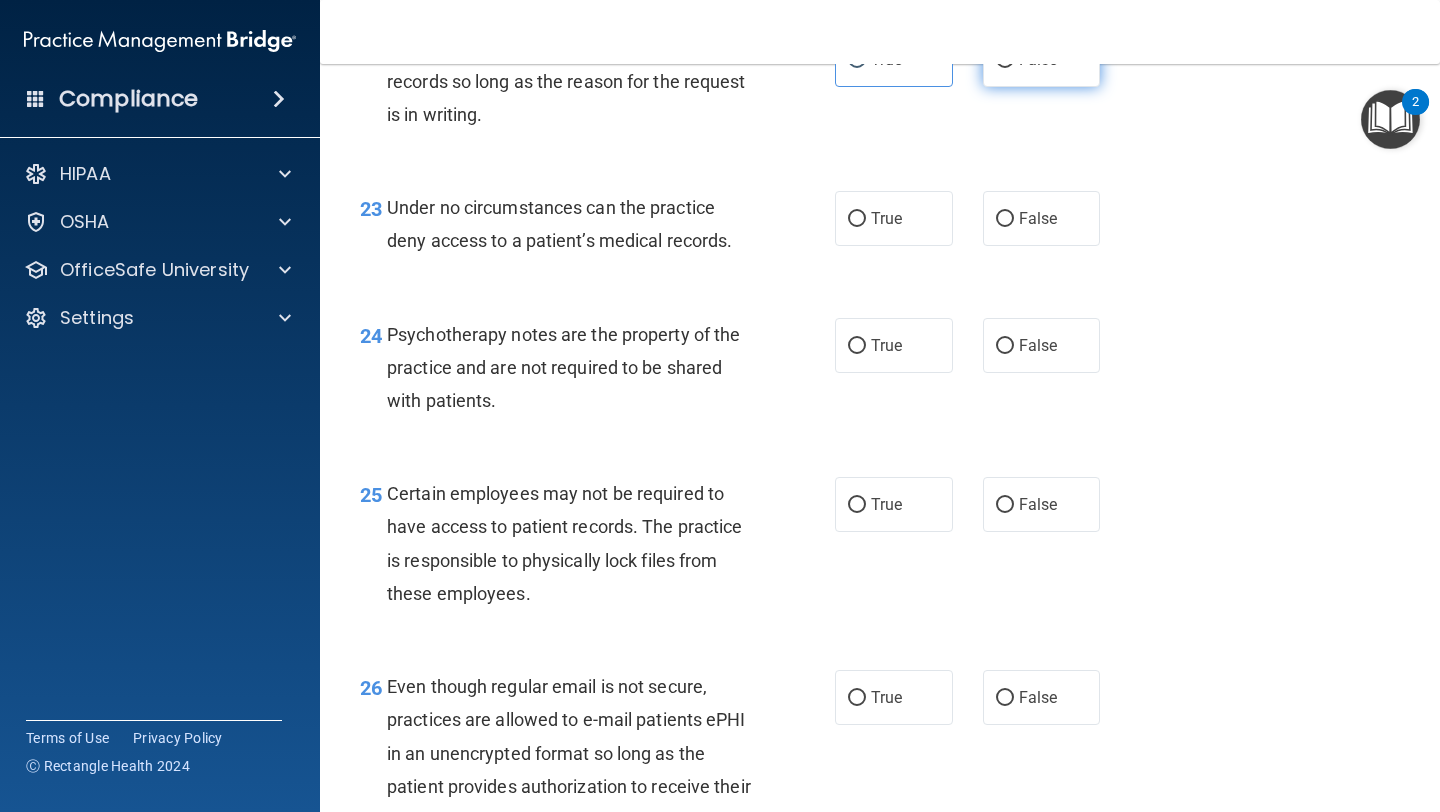 click on "False" at bounding box center [1042, 59] 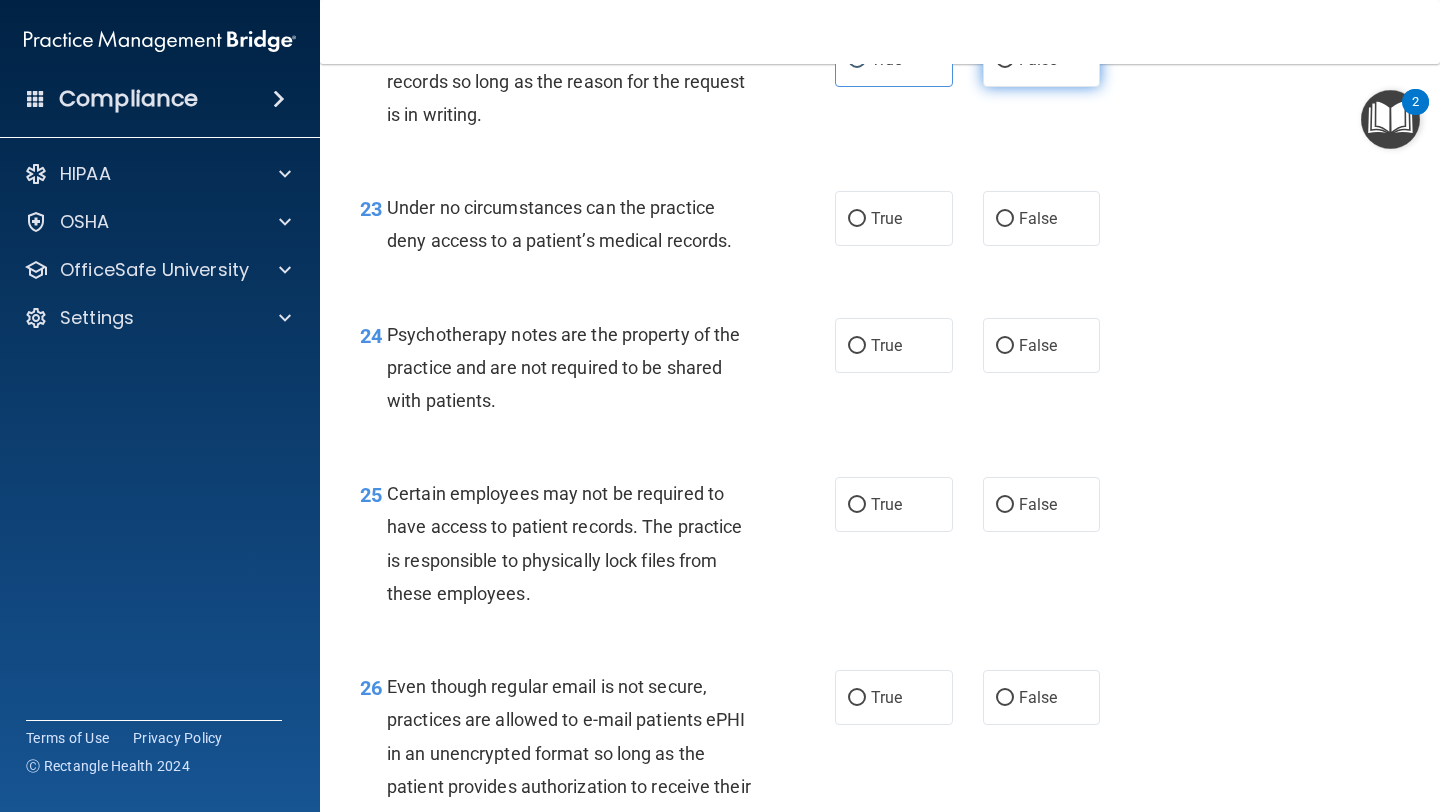 radio on "true" 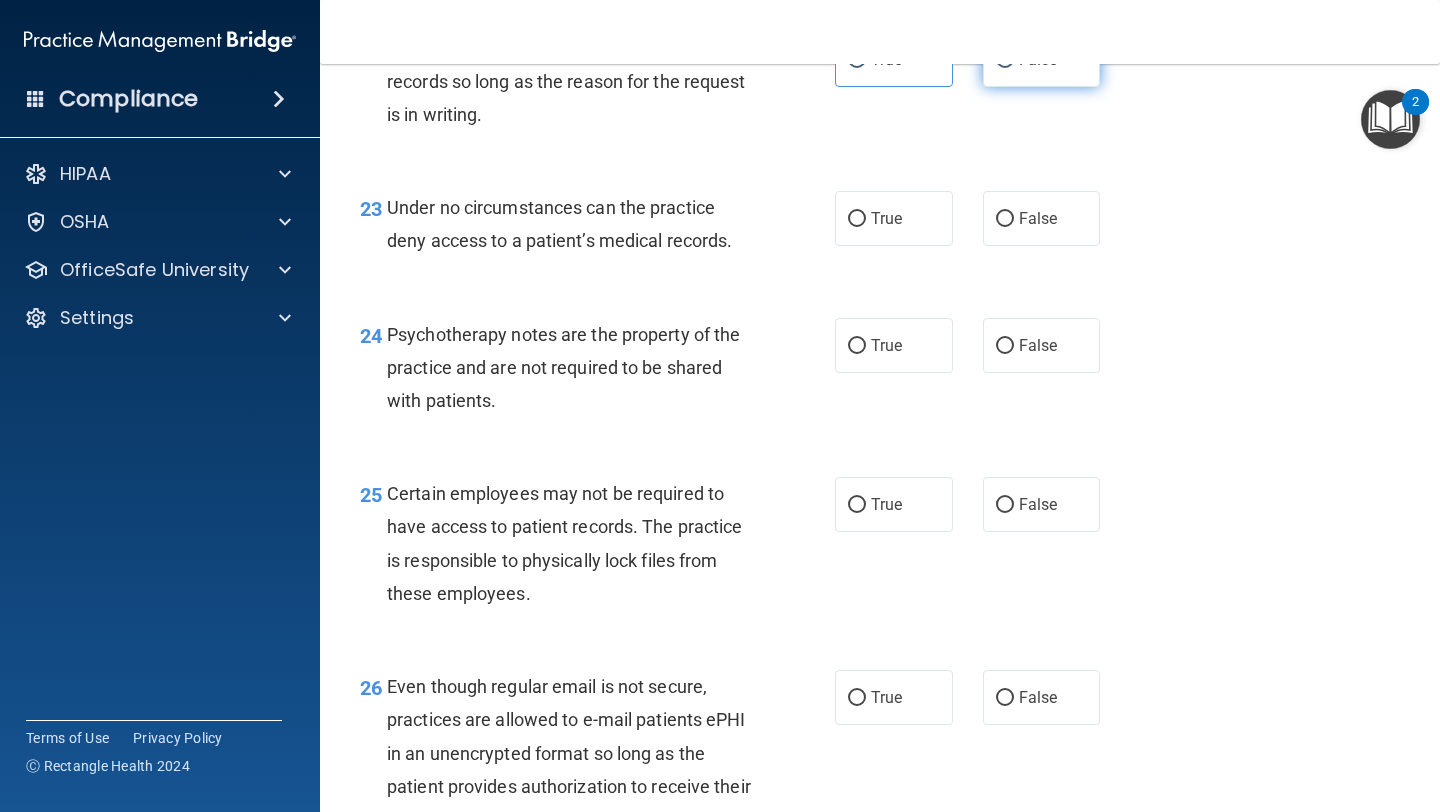 radio on "false" 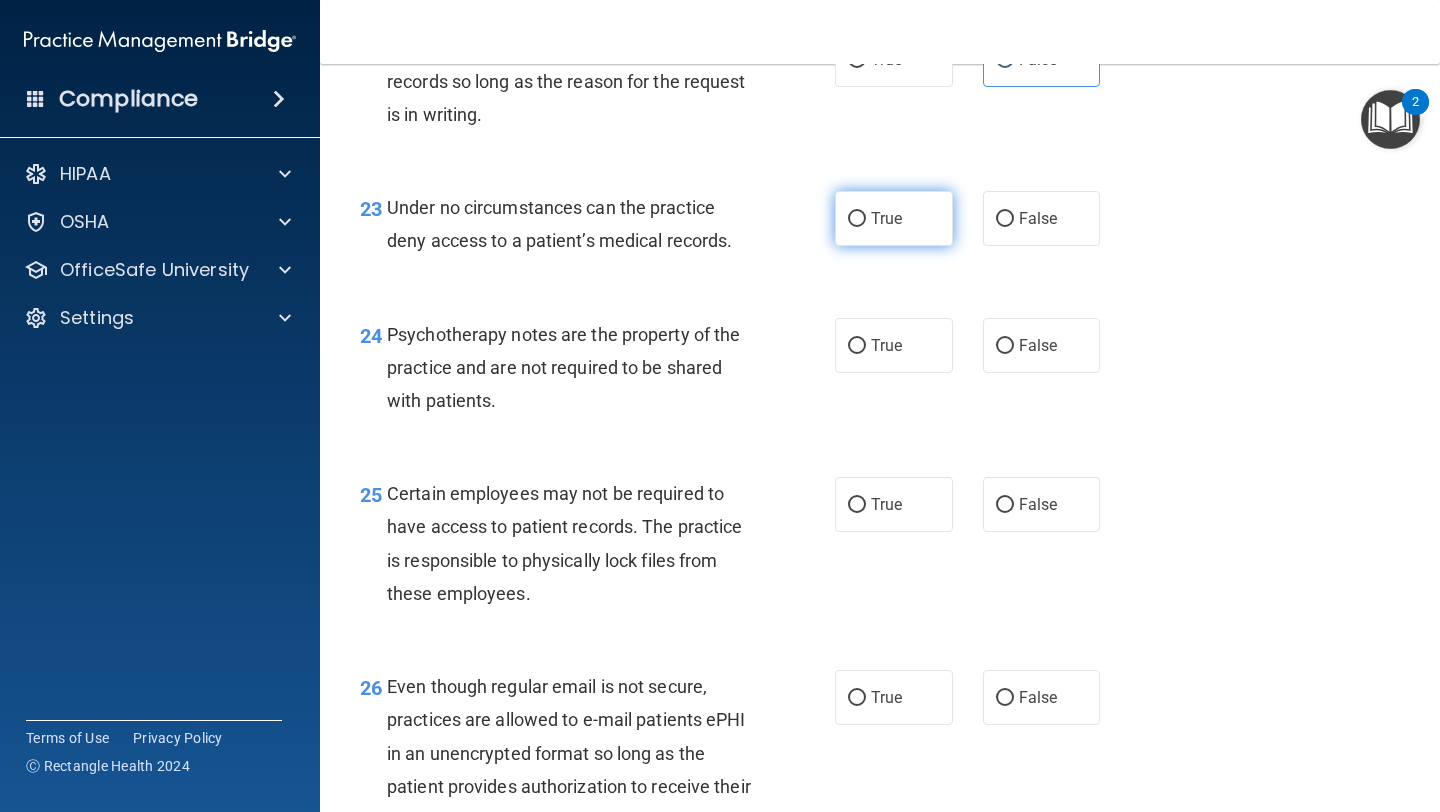 click on "True" at bounding box center (886, 218) 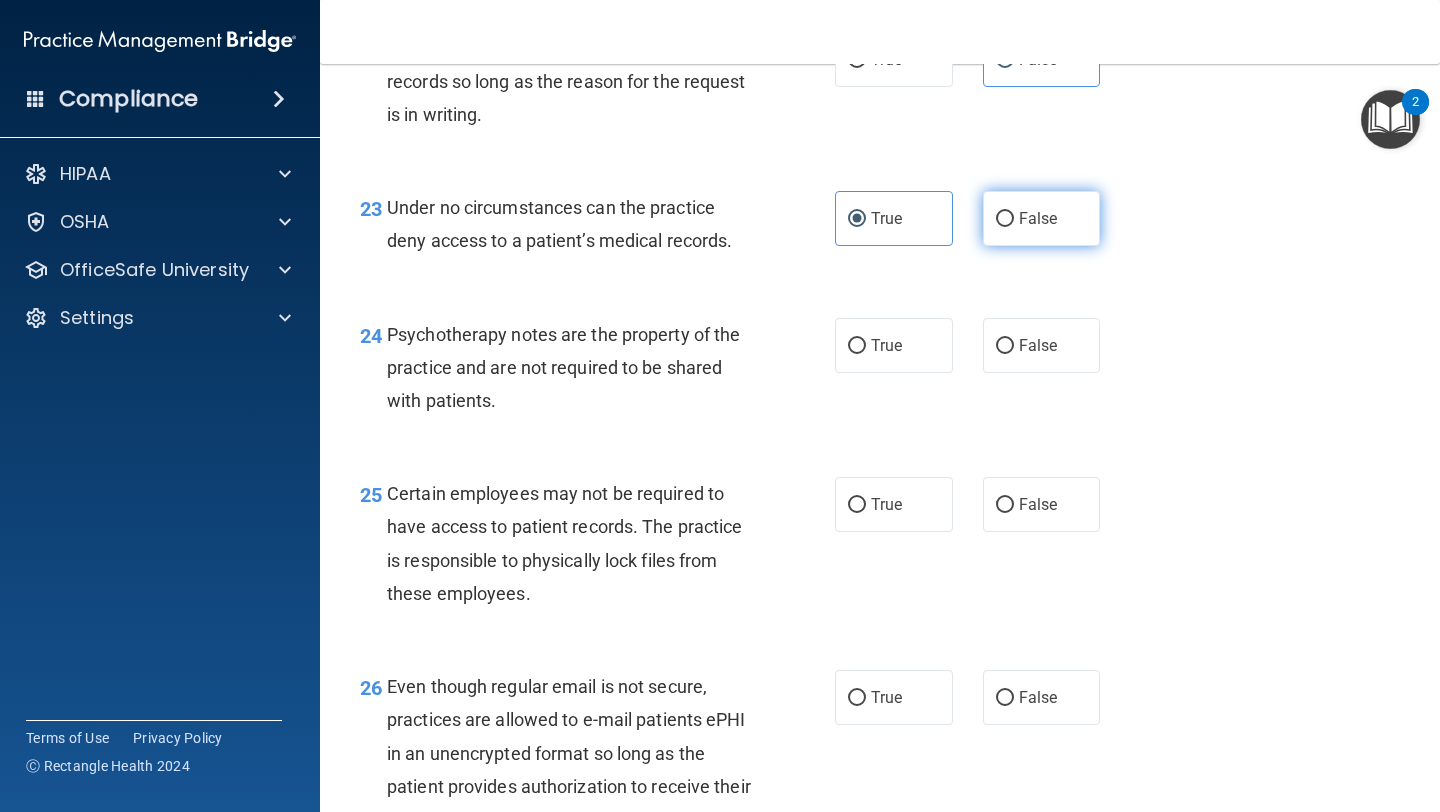 click on "False" at bounding box center [1038, 218] 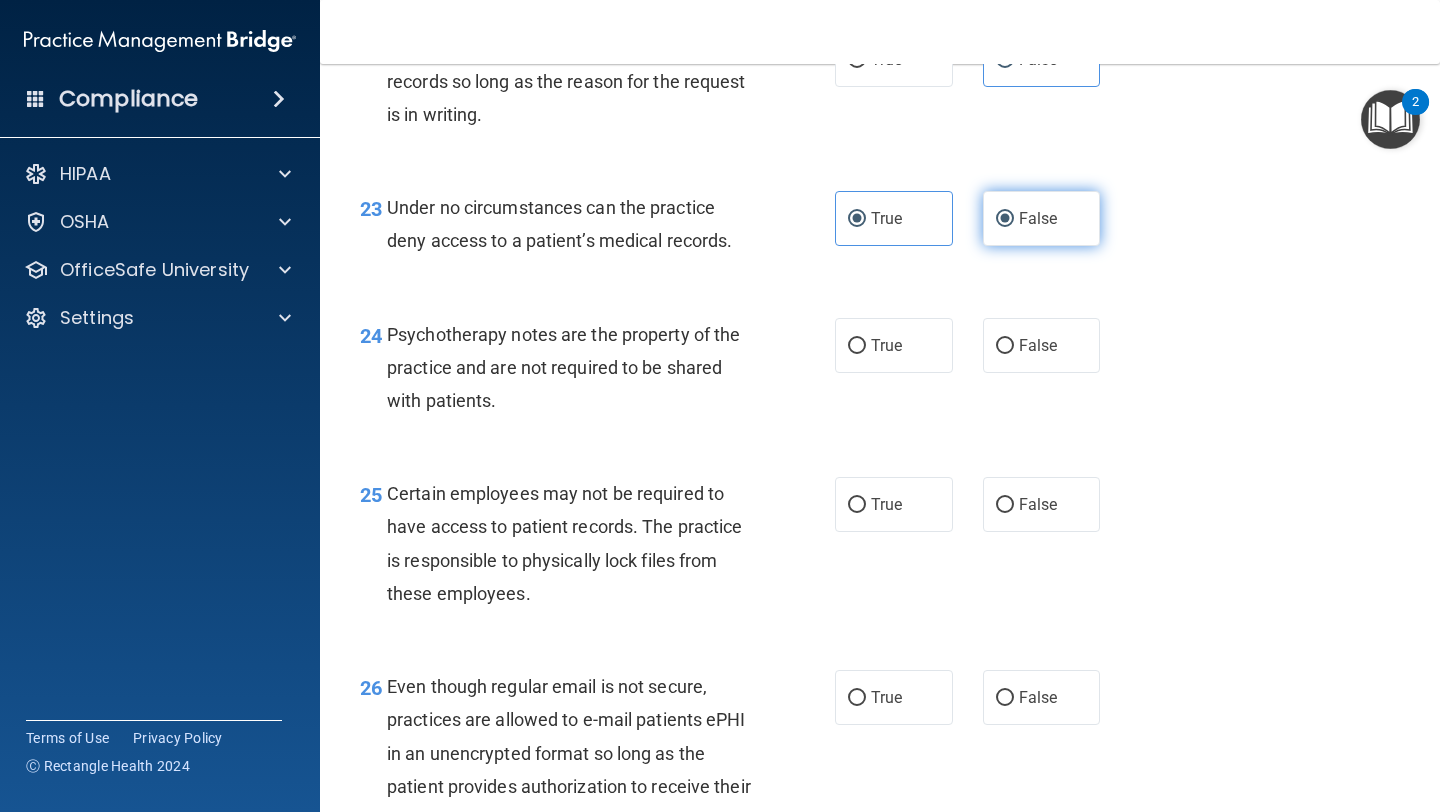 radio on "false" 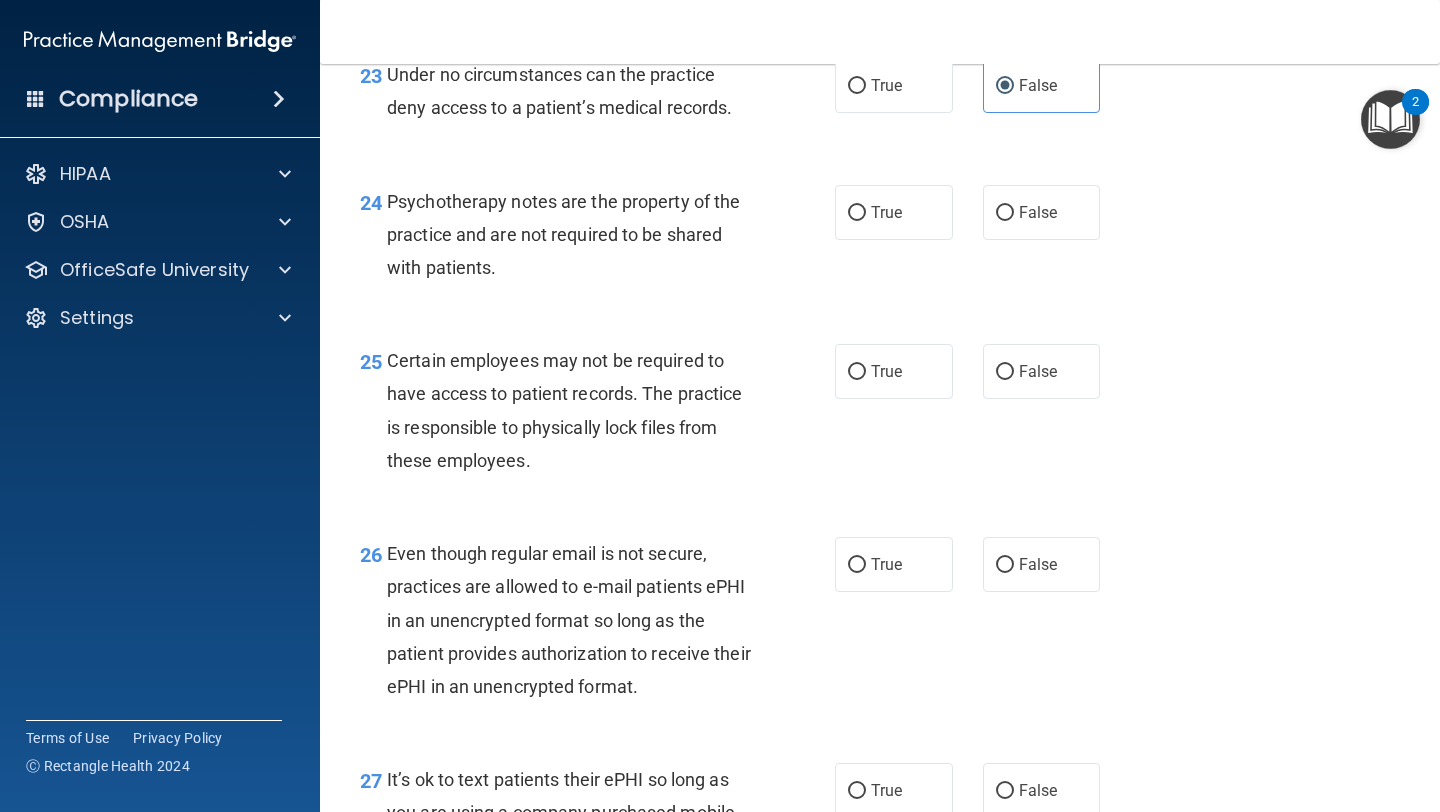 scroll, scrollTop: 4579, scrollLeft: 0, axis: vertical 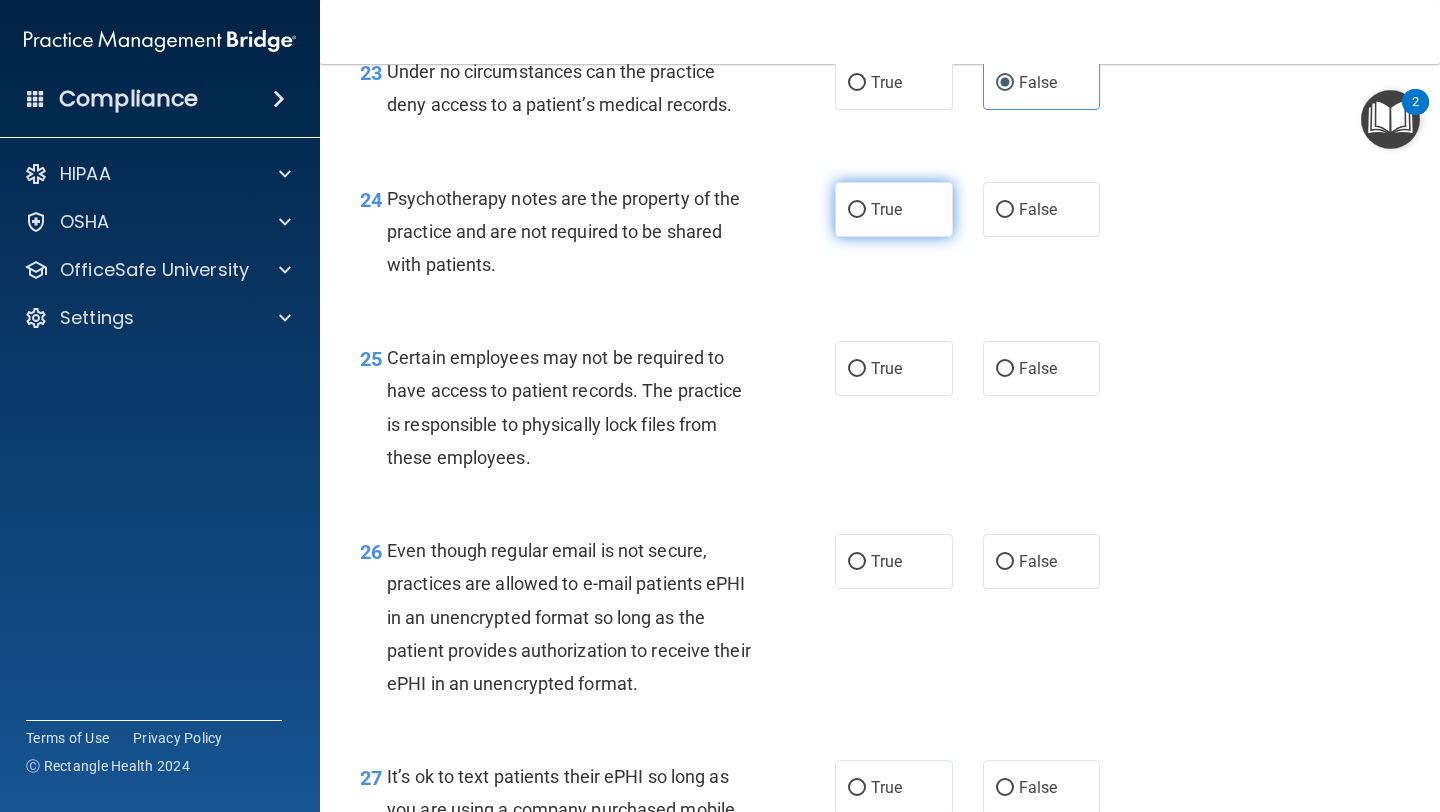 click on "True" at bounding box center (894, 209) 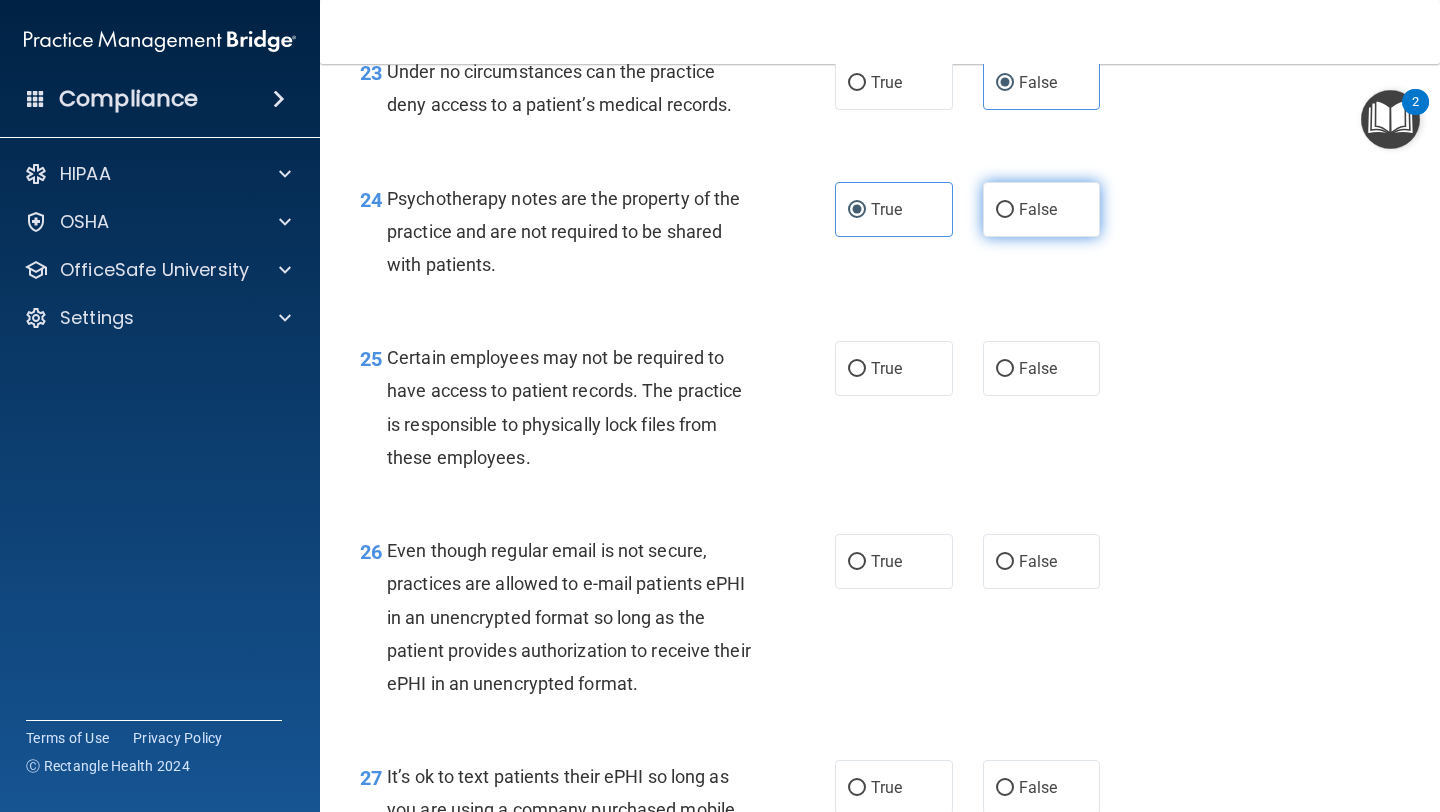 click on "False" at bounding box center (1038, 209) 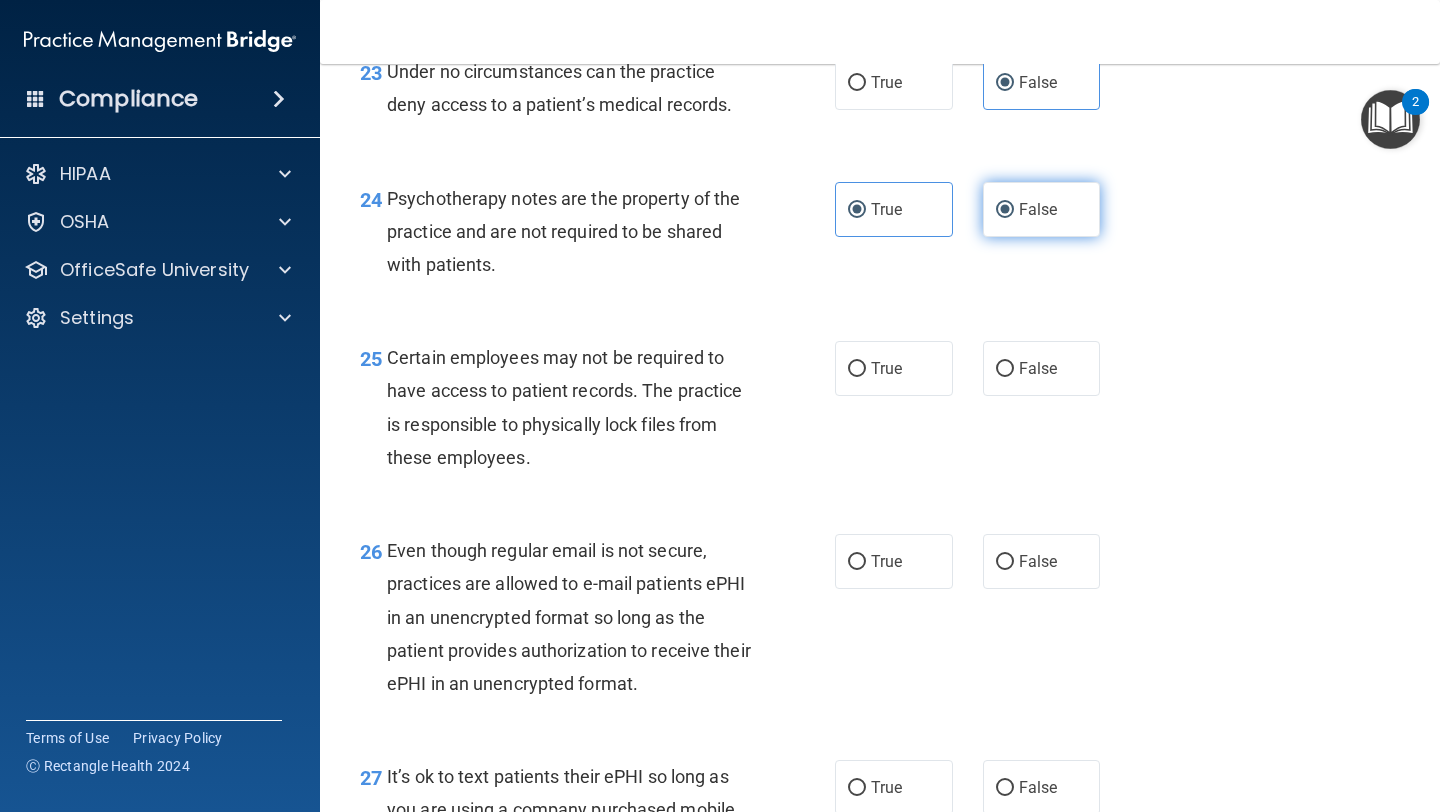 radio on "false" 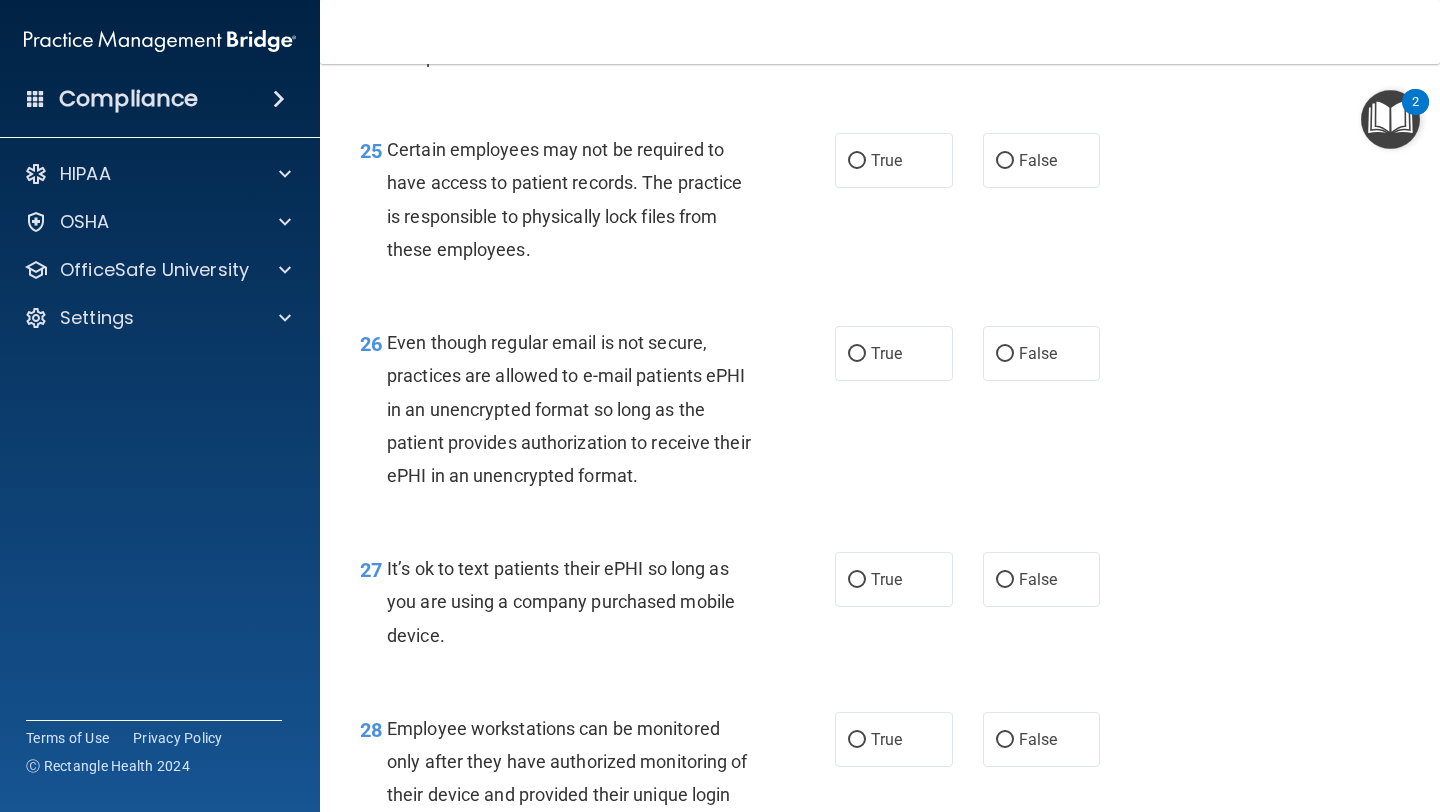 scroll, scrollTop: 4788, scrollLeft: 0, axis: vertical 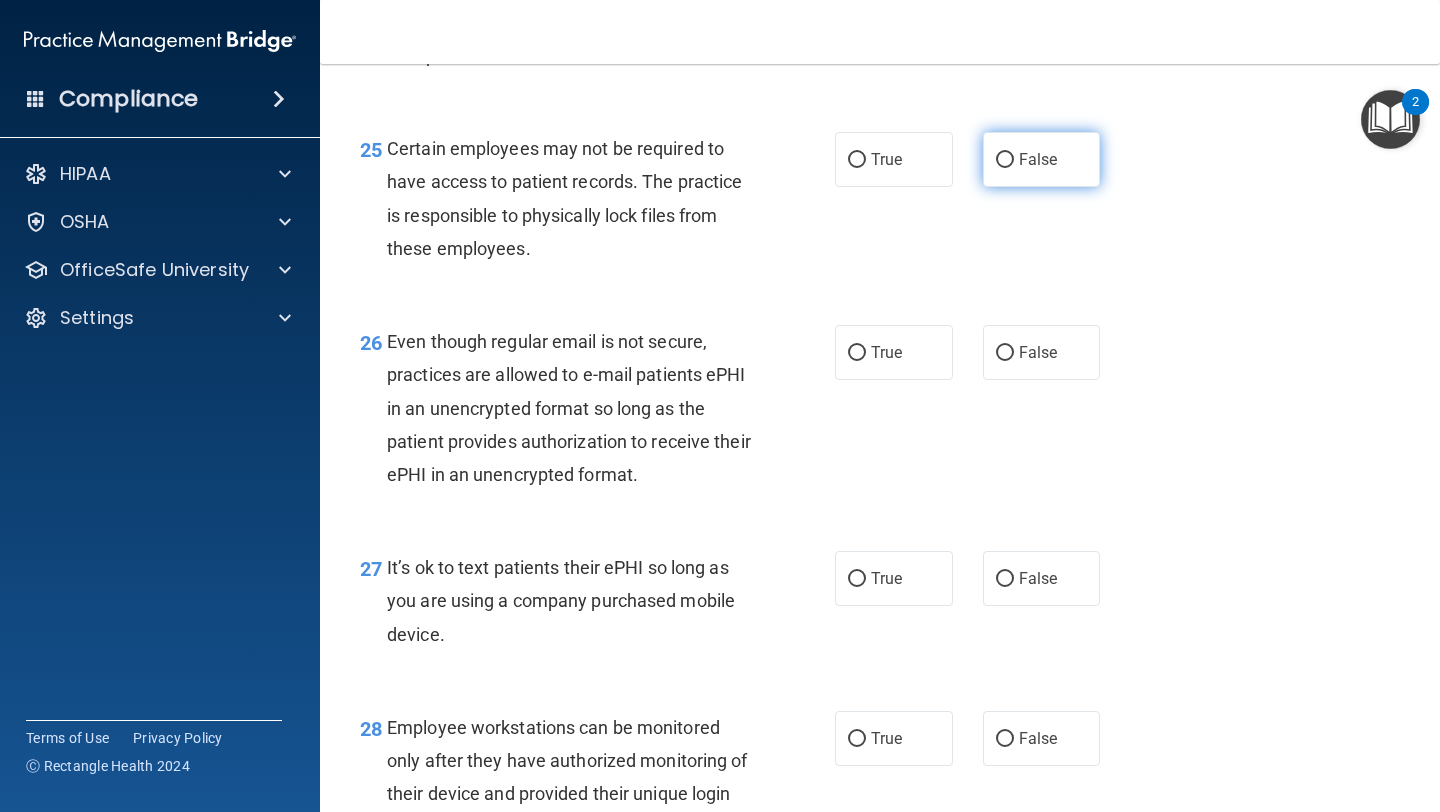 click on "False" at bounding box center [1042, 159] 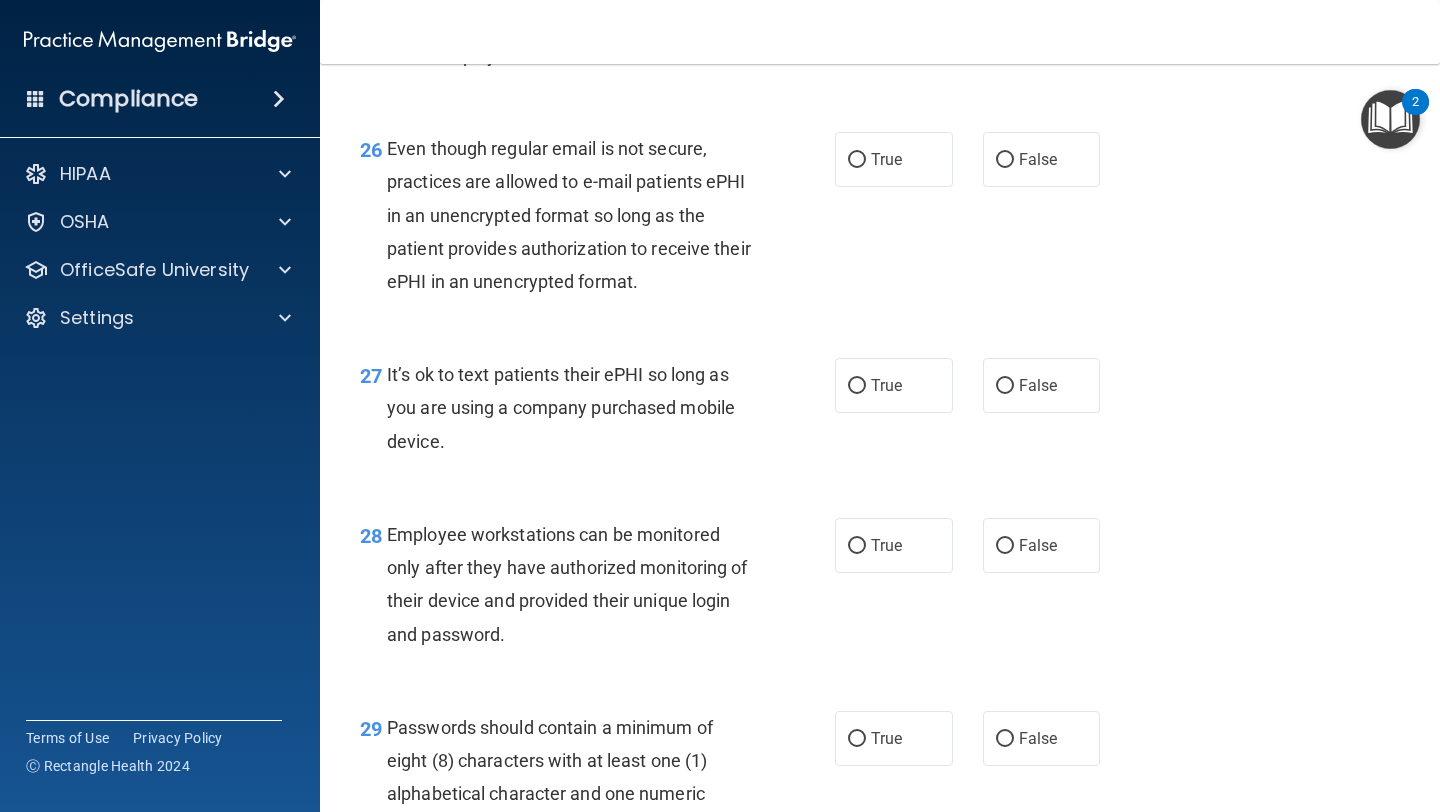 scroll, scrollTop: 4987, scrollLeft: 0, axis: vertical 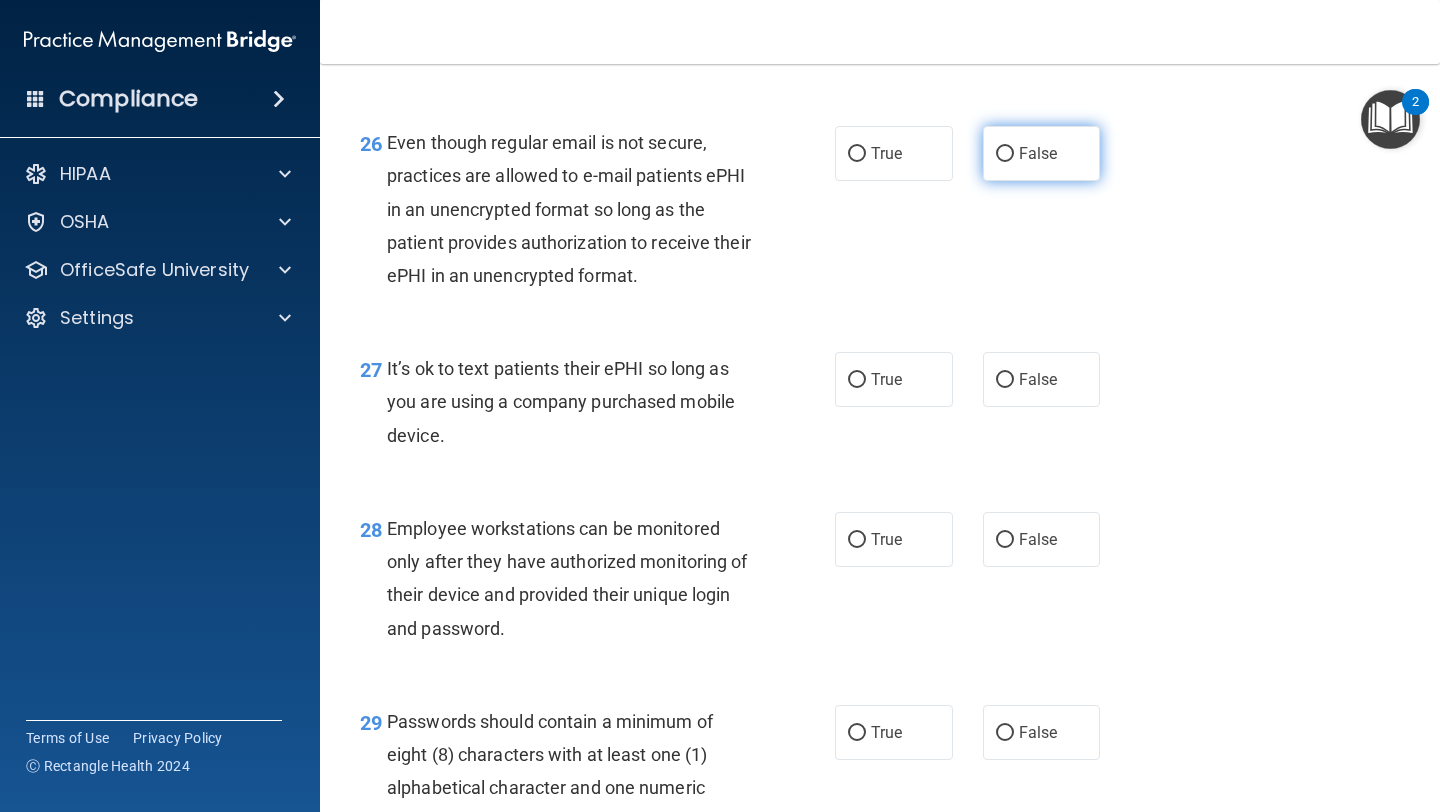 click on "False" at bounding box center [1038, 153] 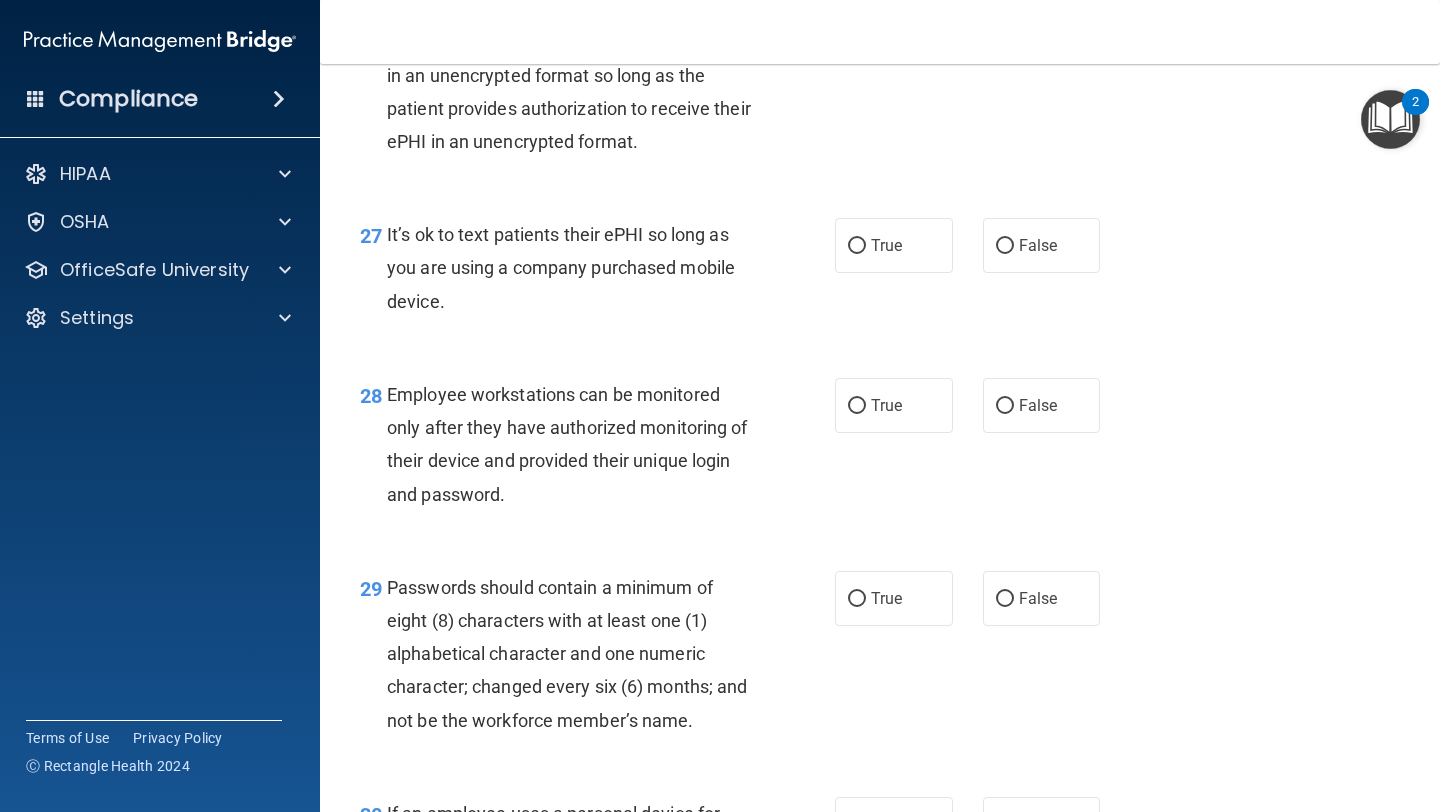 scroll, scrollTop: 5122, scrollLeft: 0, axis: vertical 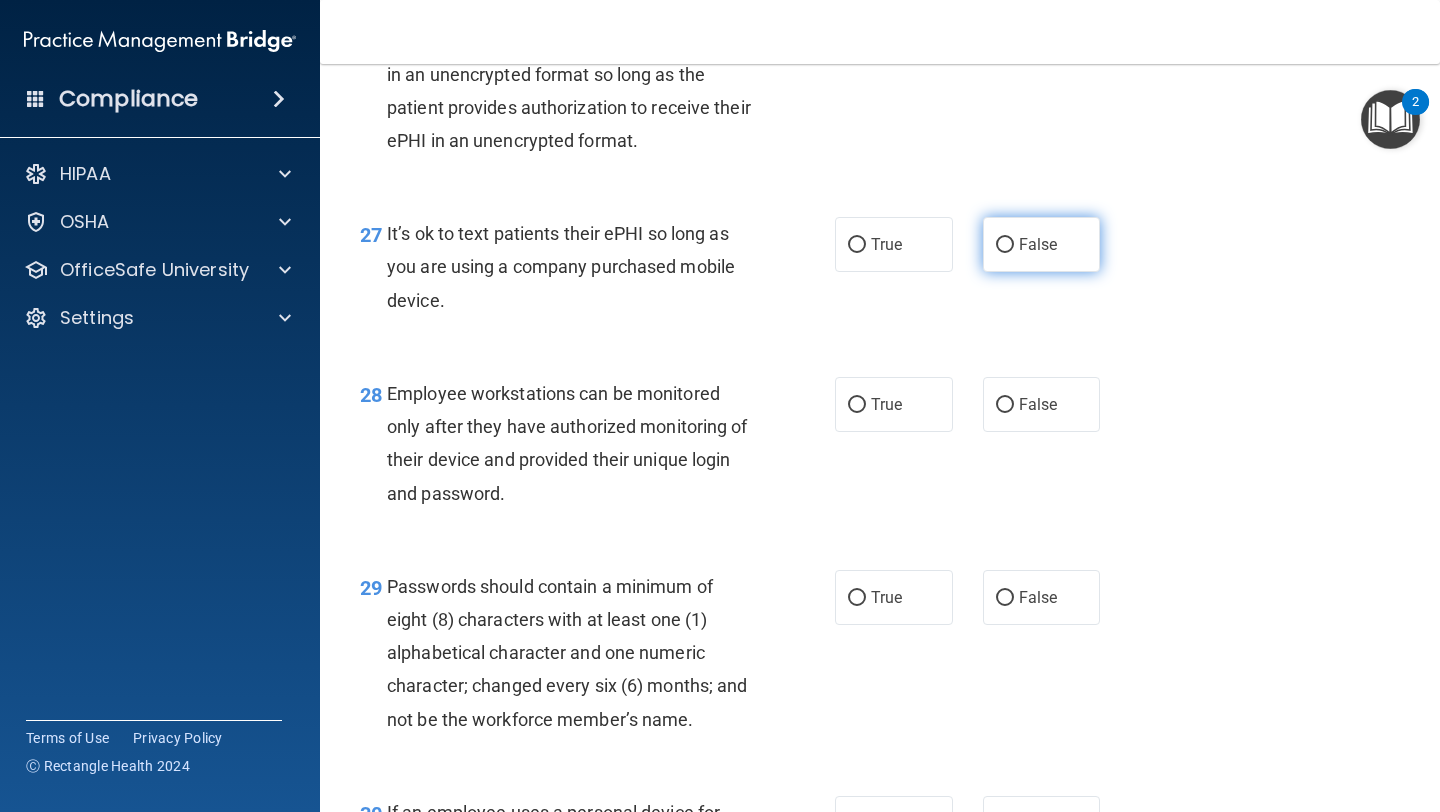 click on "False" at bounding box center [1042, 244] 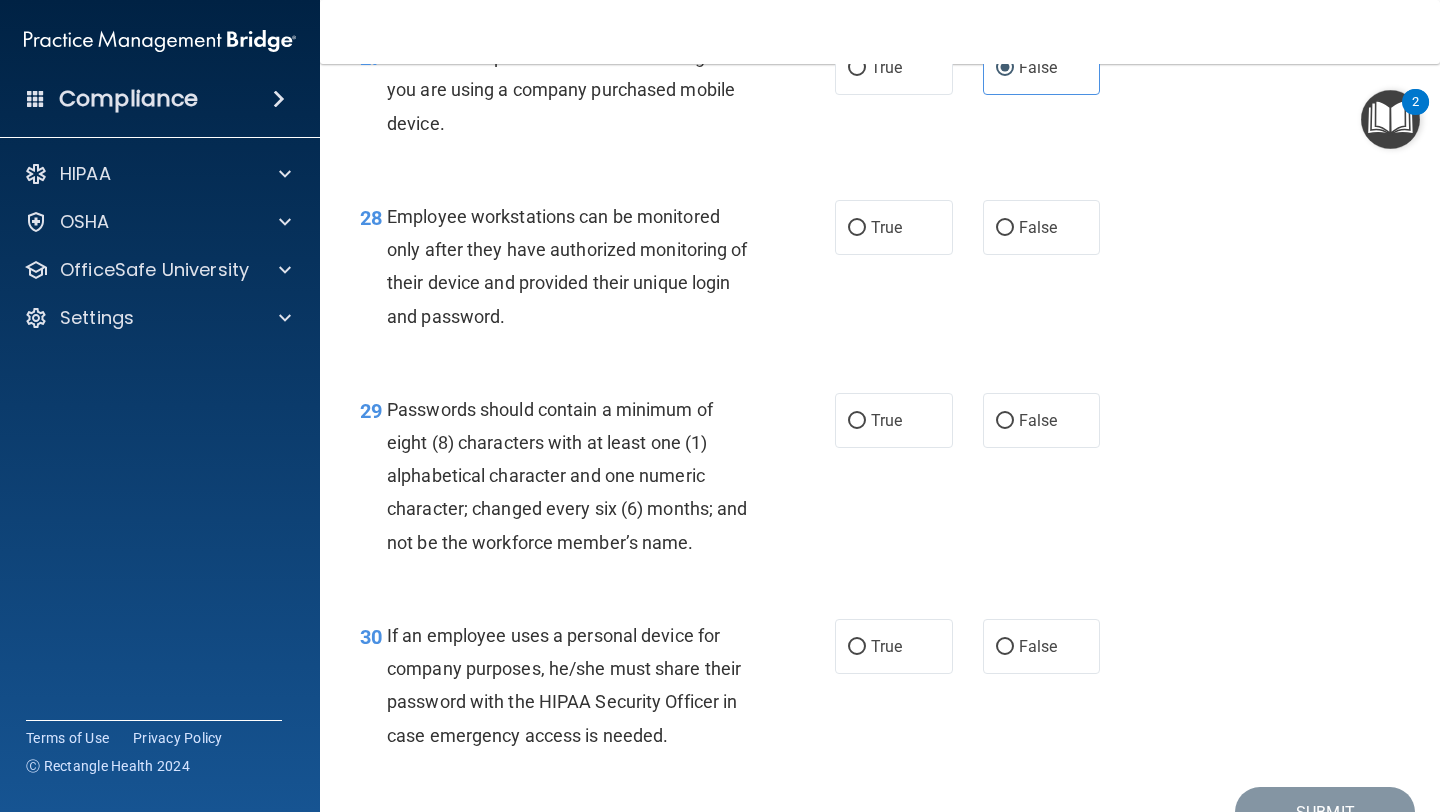 scroll, scrollTop: 5307, scrollLeft: 0, axis: vertical 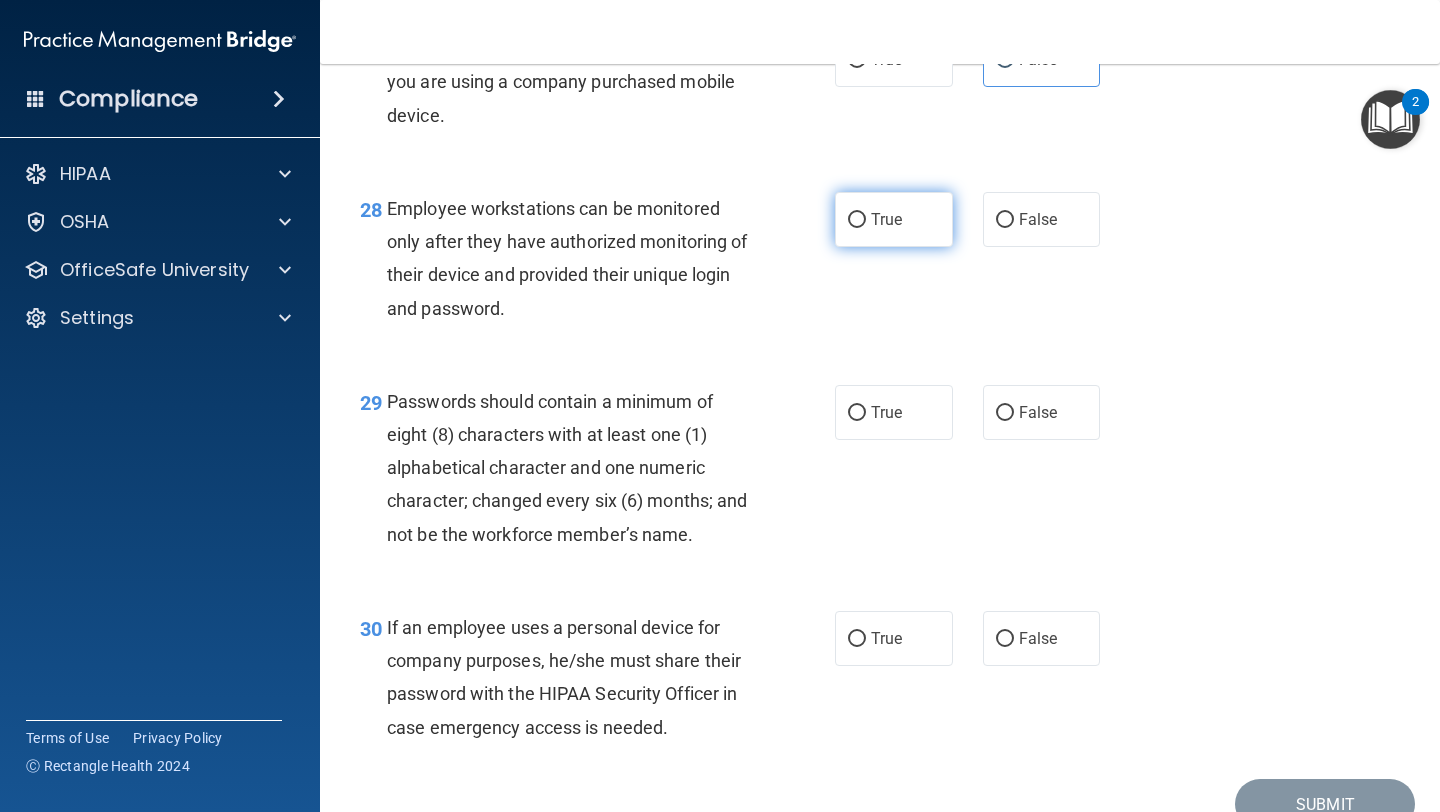click on "True" at bounding box center (894, 219) 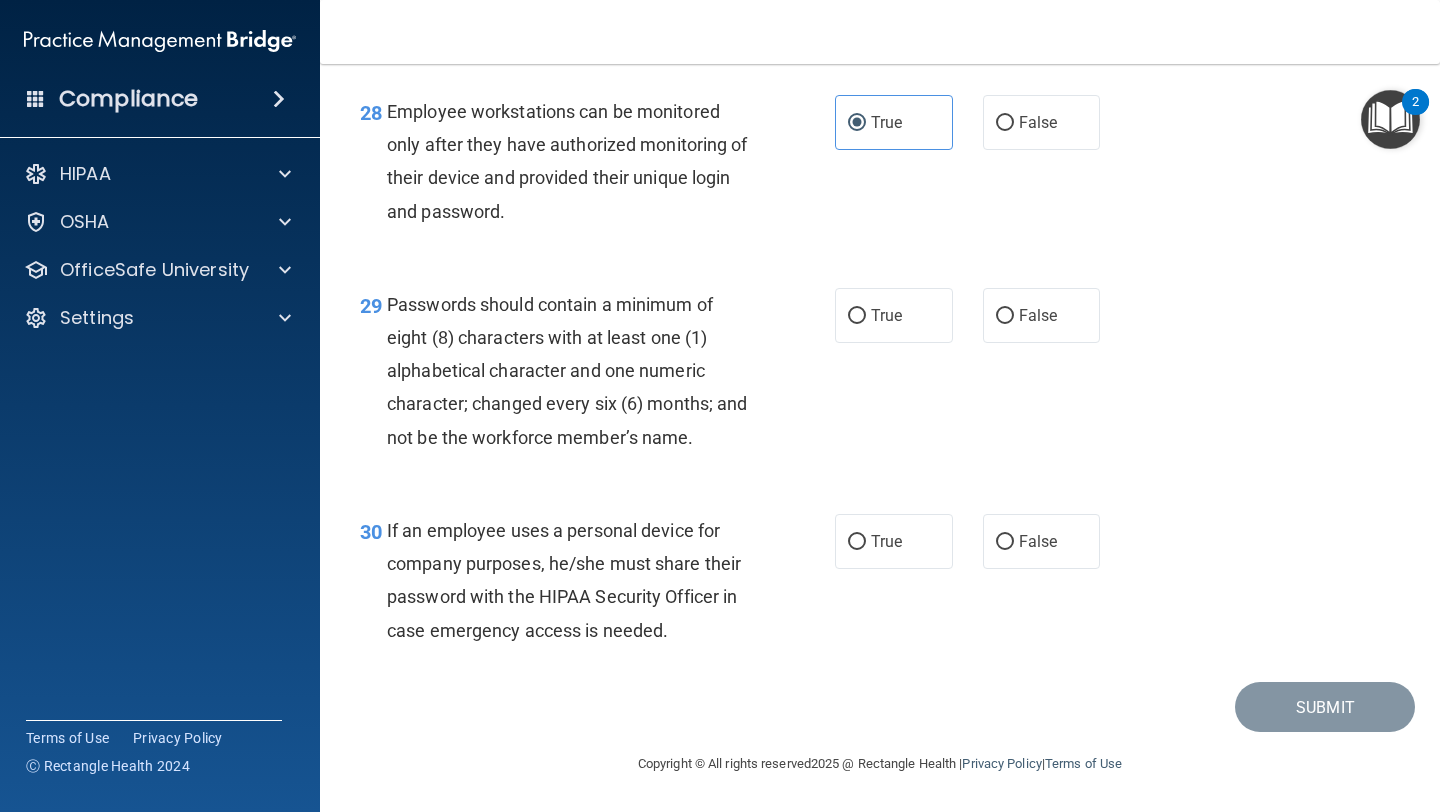 scroll, scrollTop: 5438, scrollLeft: 0, axis: vertical 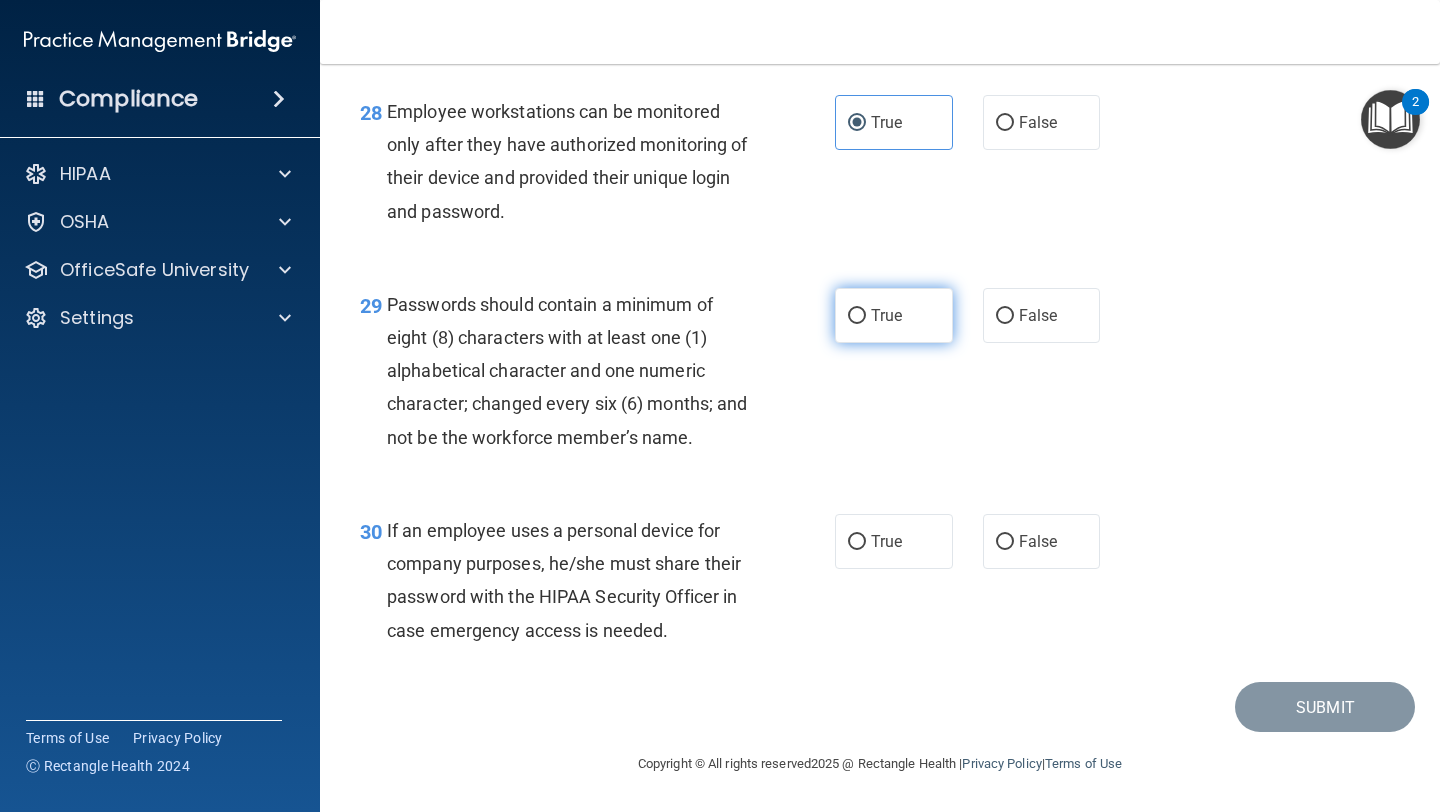 click on "True" at bounding box center (886, 315) 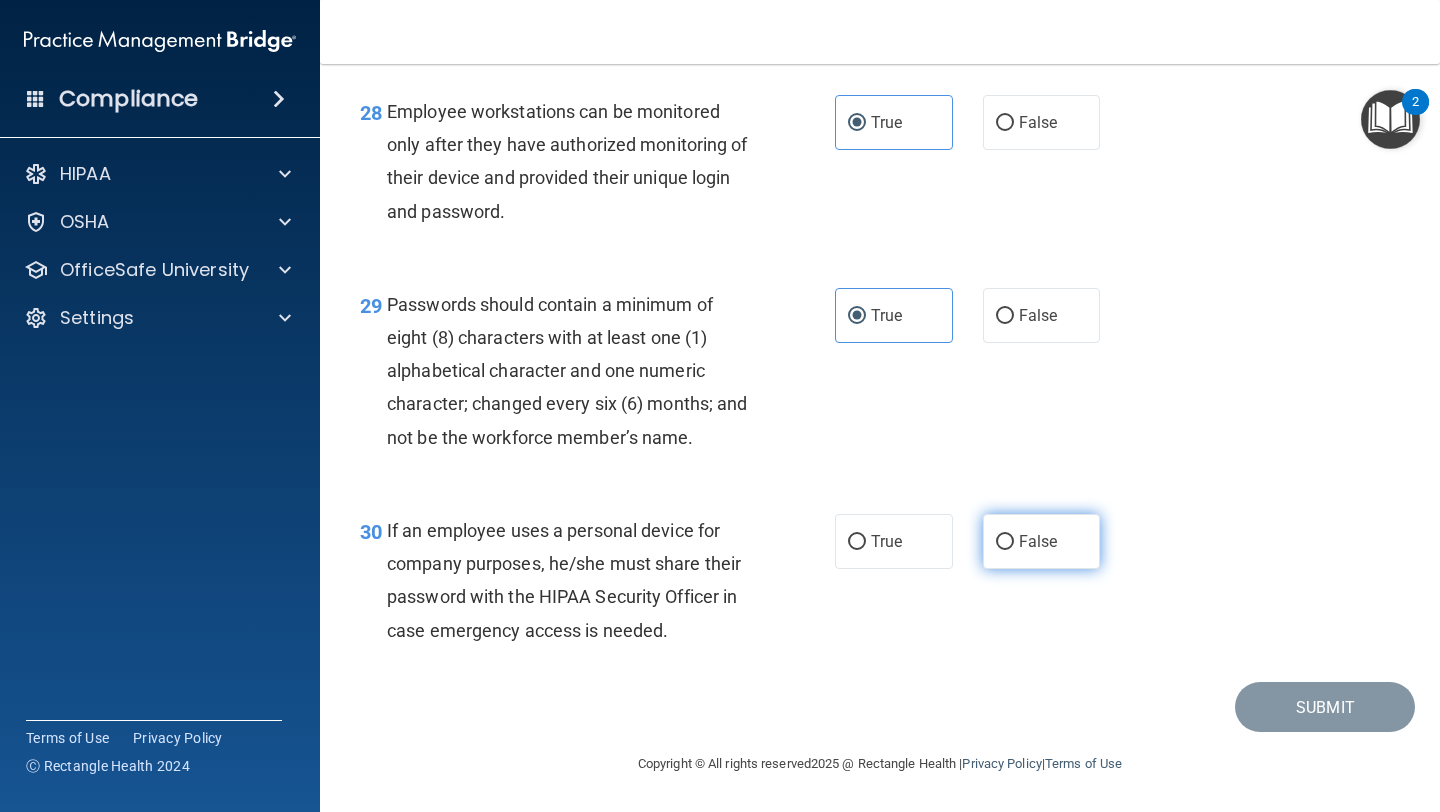 click on "False" at bounding box center [1005, 542] 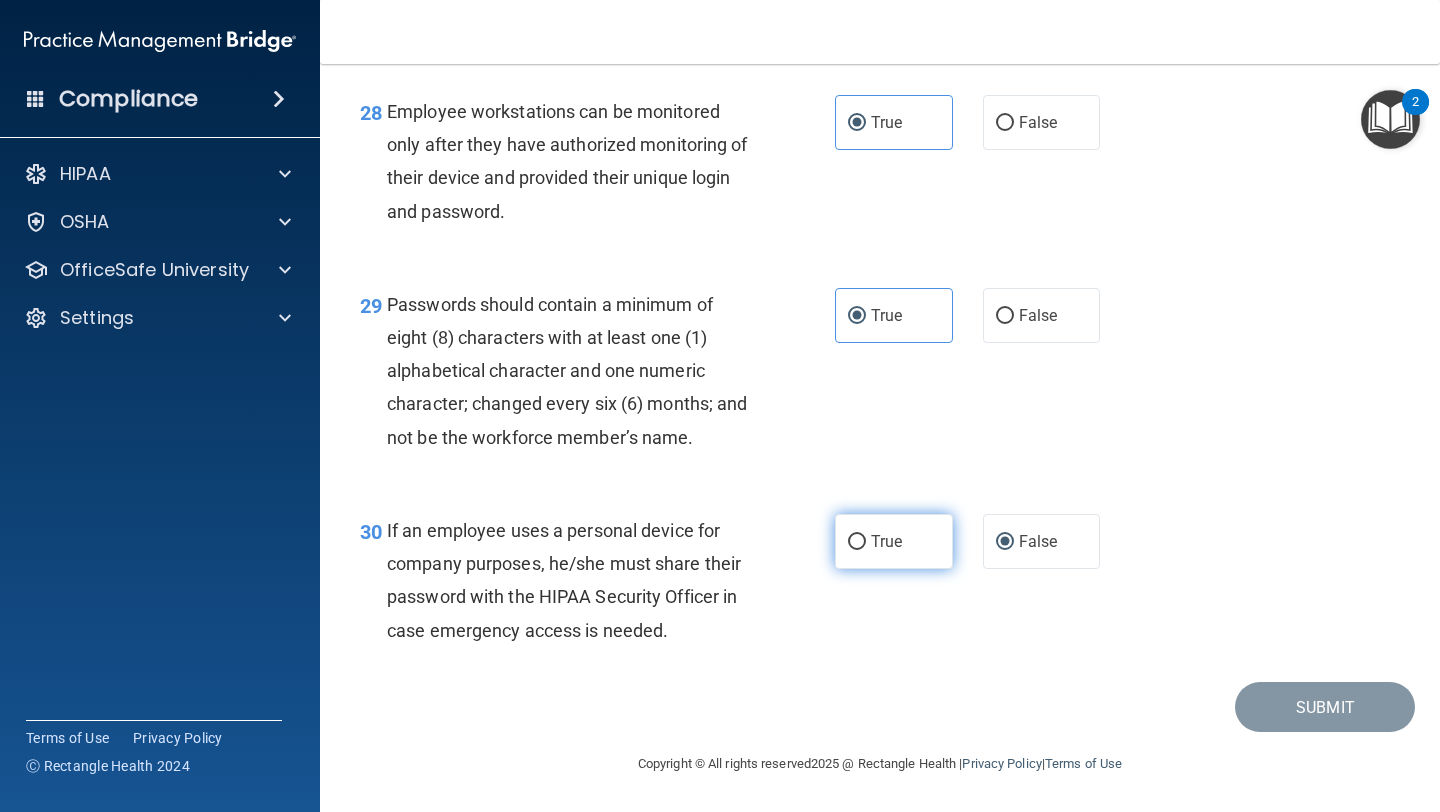 click on "True" at bounding box center (894, 541) 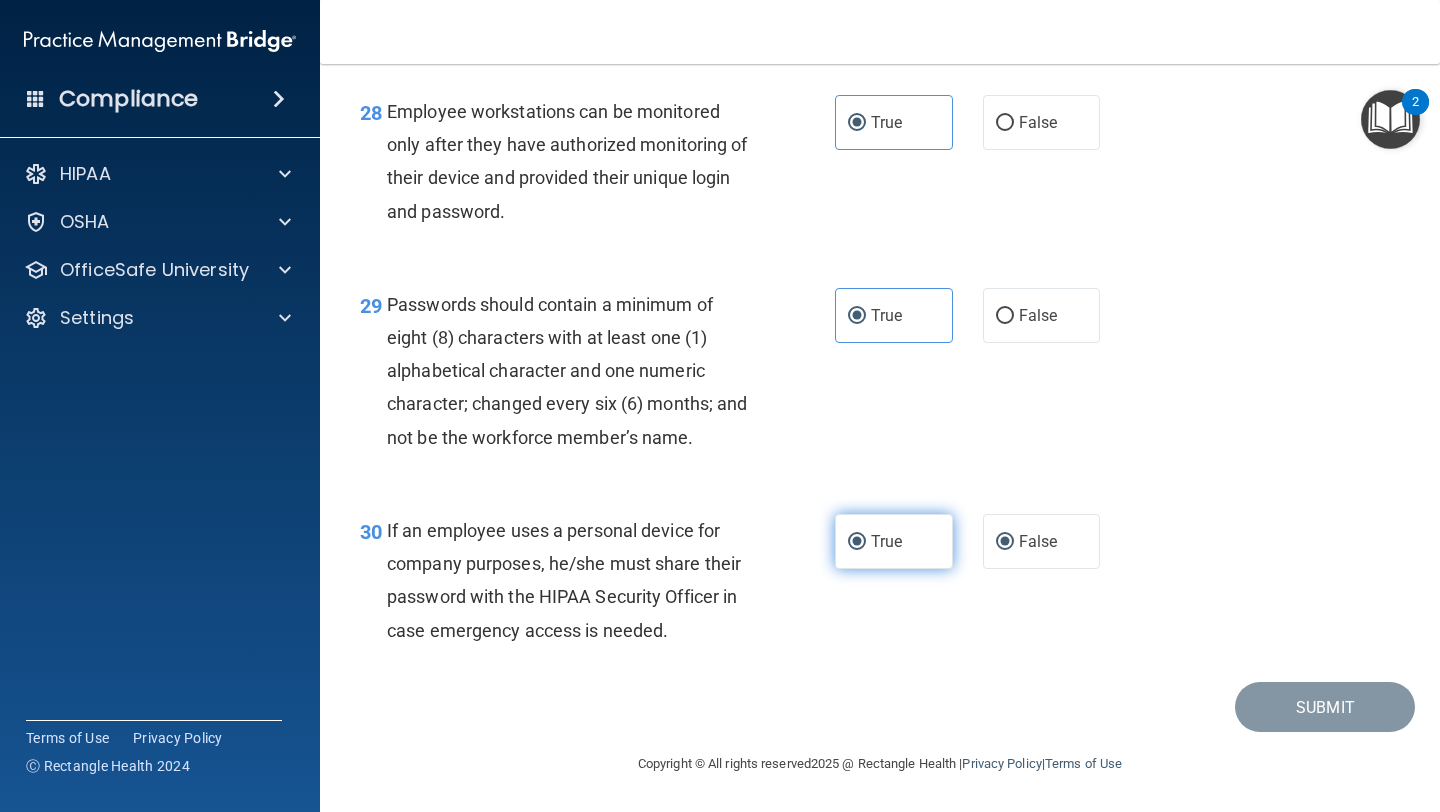 radio on "false" 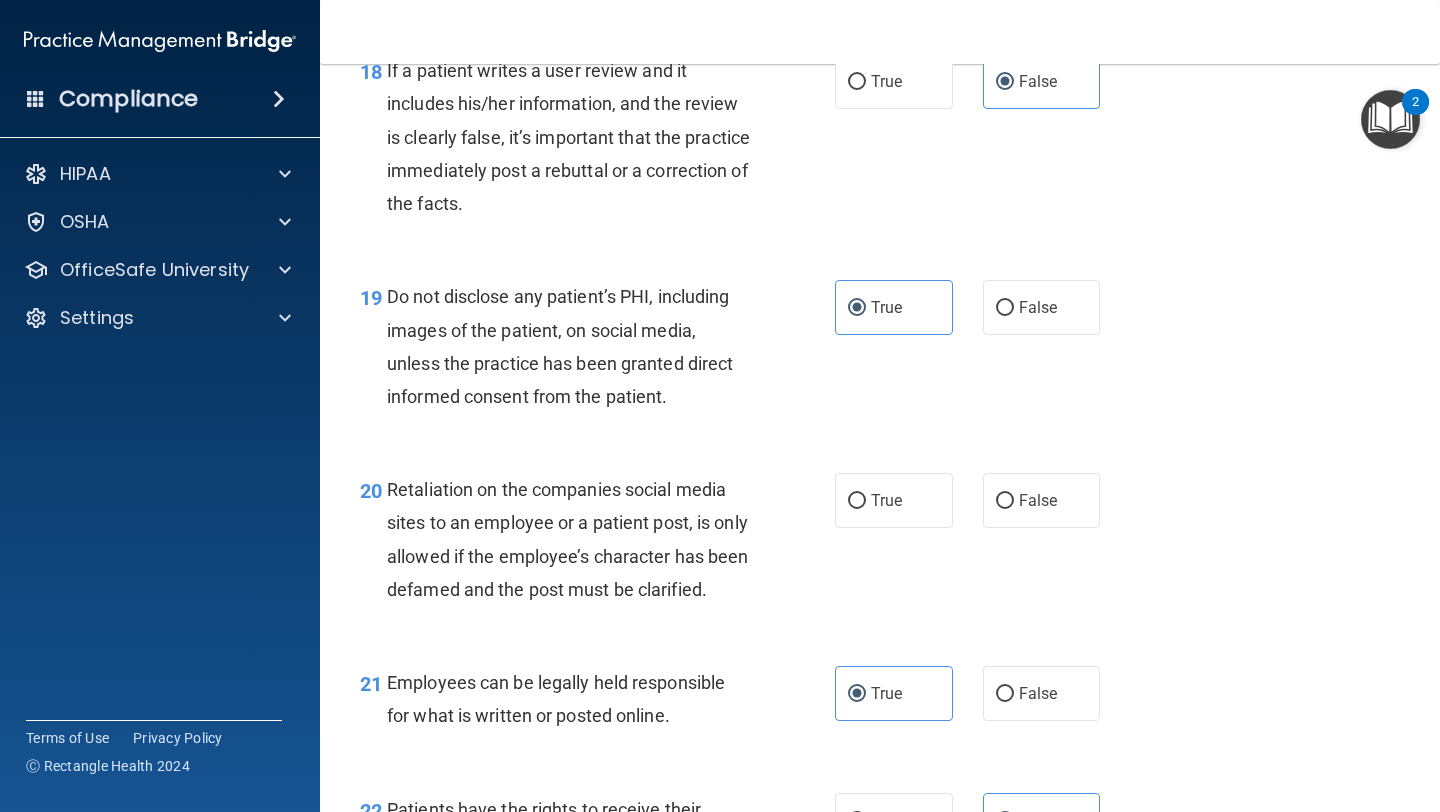 scroll, scrollTop: 3675, scrollLeft: 0, axis: vertical 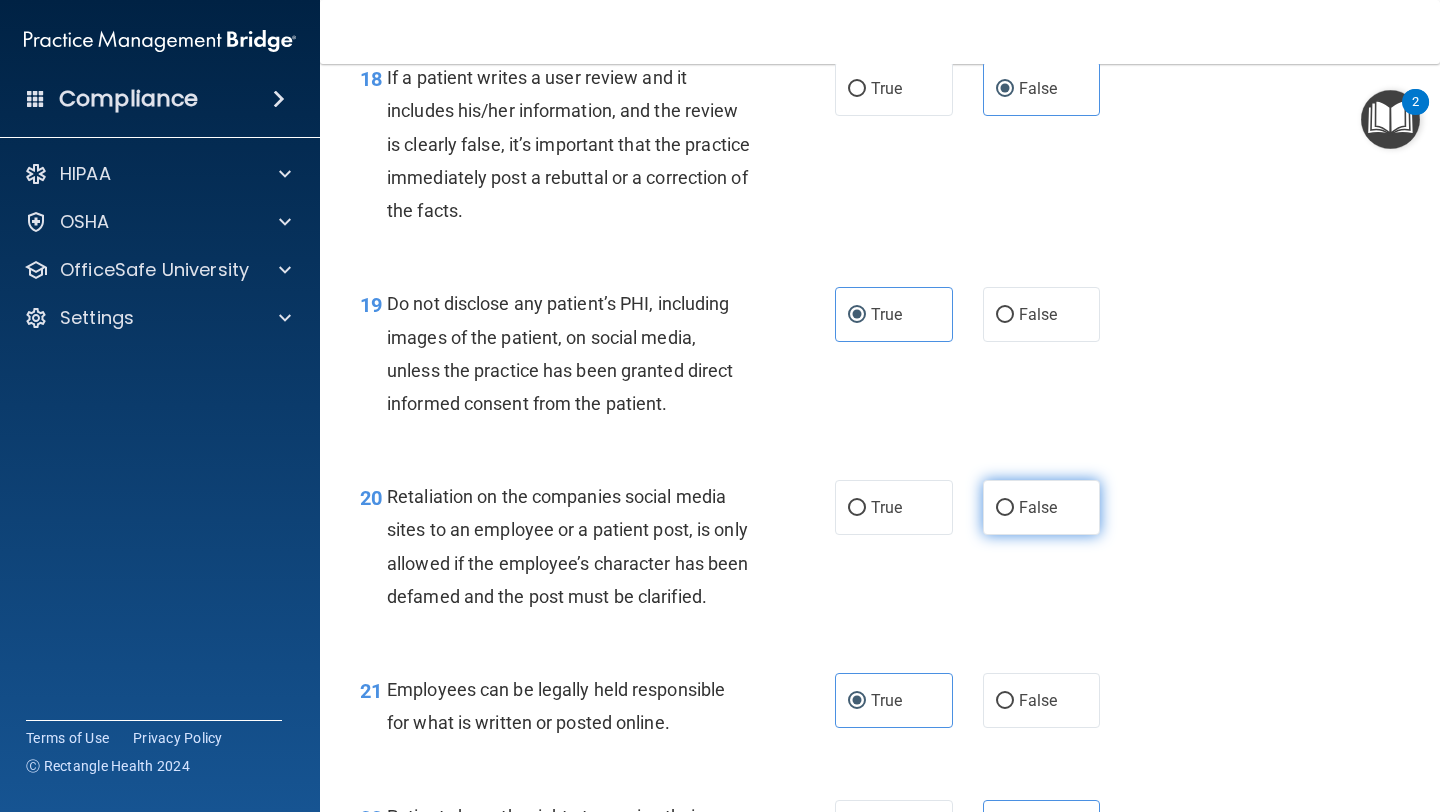 click on "False" at bounding box center (1038, 507) 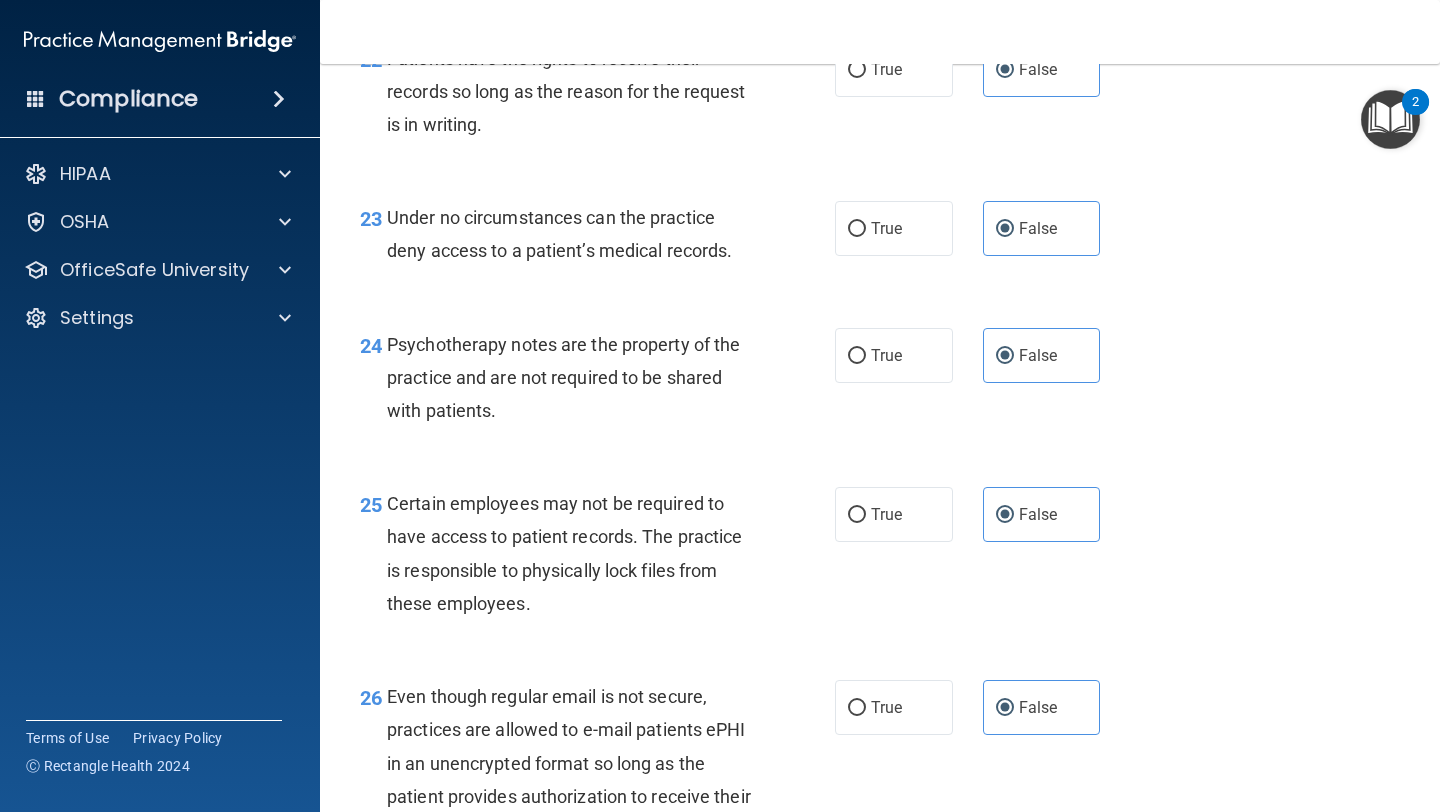 scroll, scrollTop: 5438, scrollLeft: 0, axis: vertical 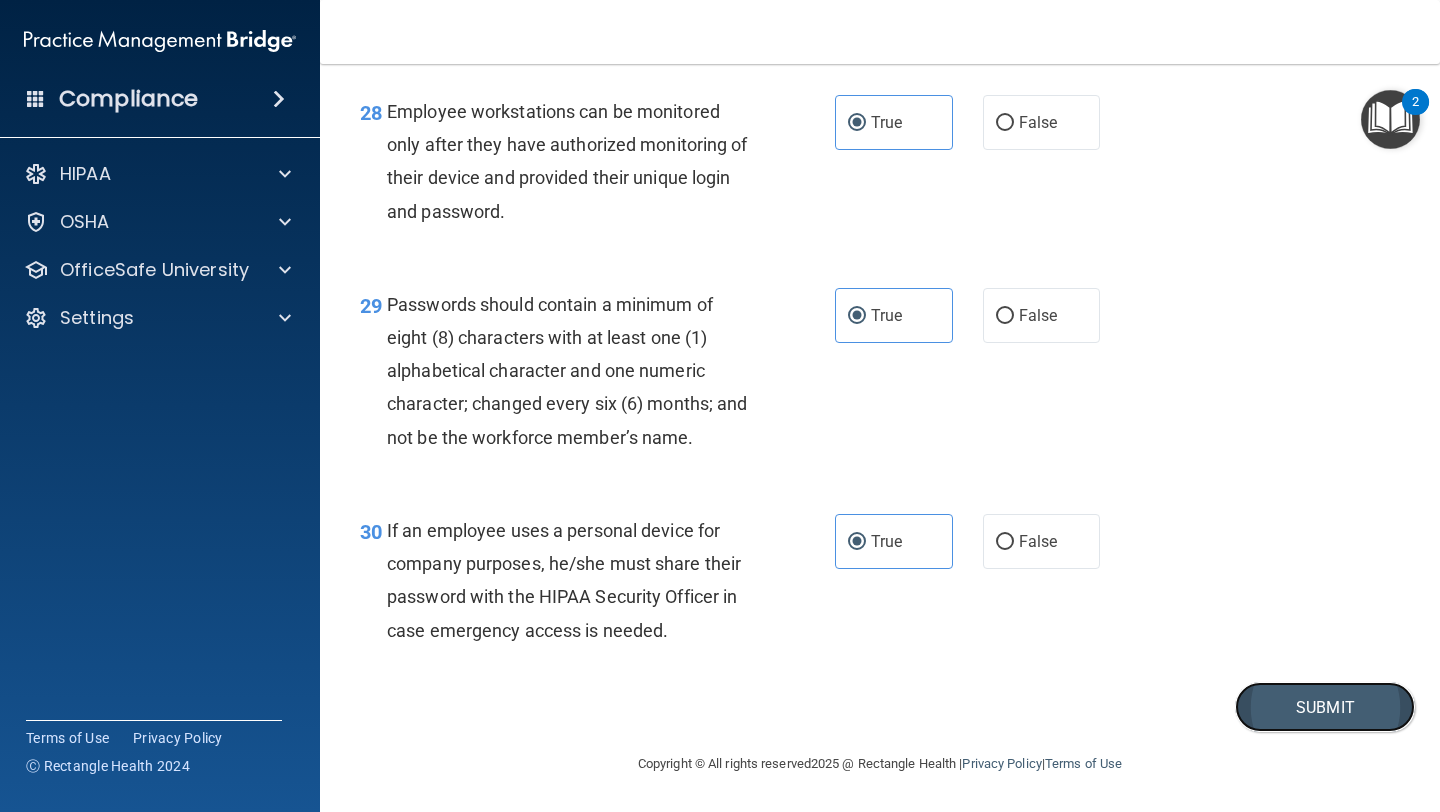click on "Submit" at bounding box center [1325, 707] 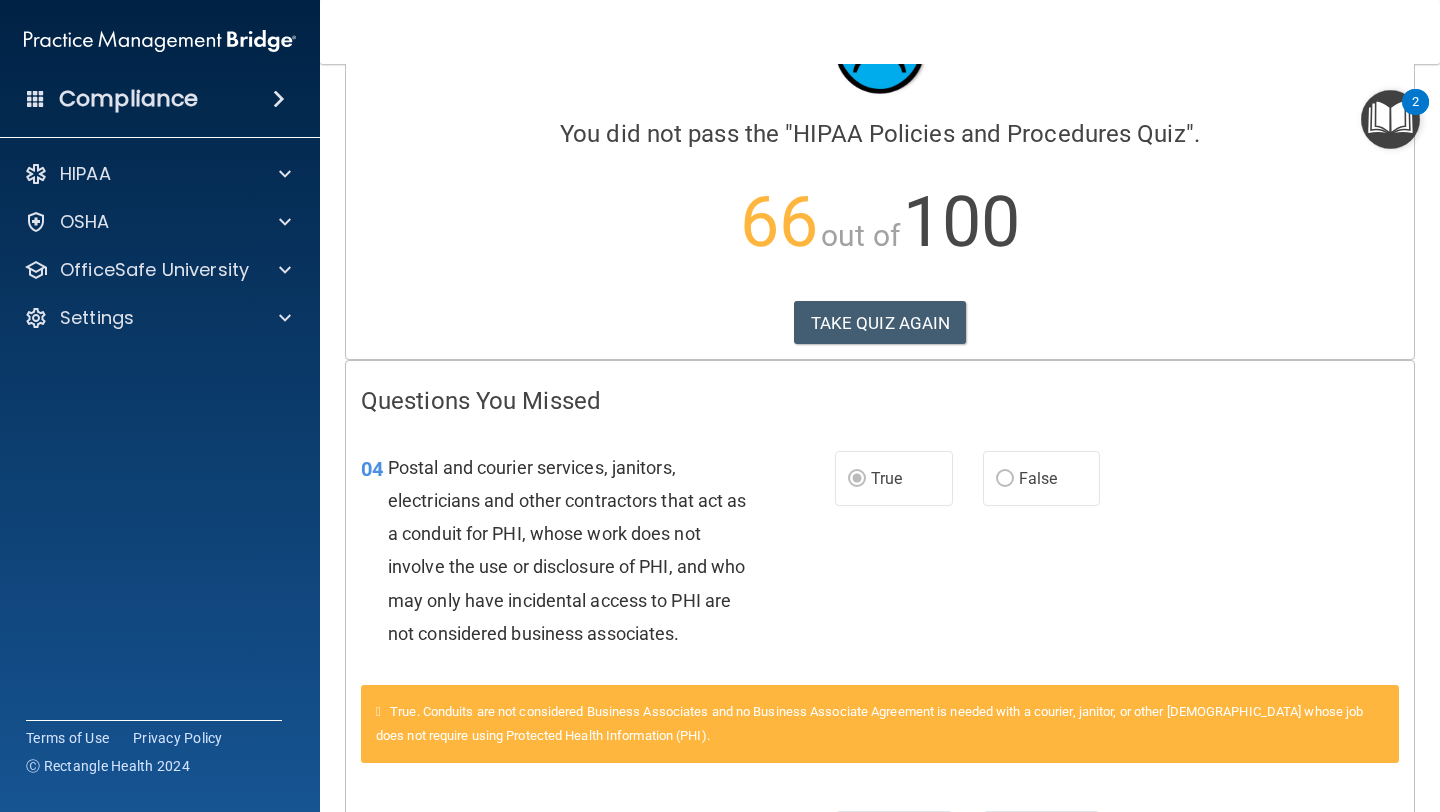 scroll, scrollTop: 0, scrollLeft: 0, axis: both 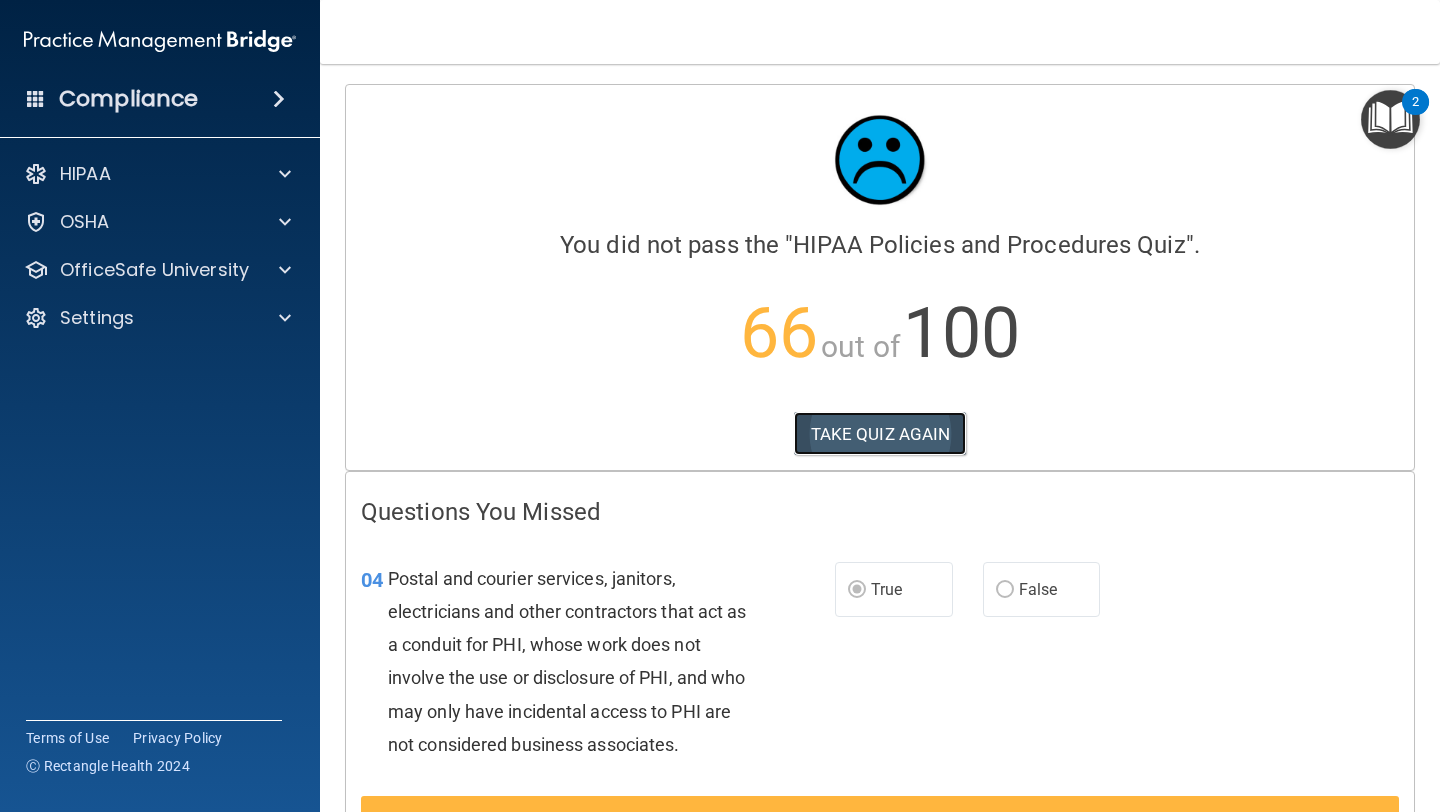 click on "TAKE QUIZ AGAIN" at bounding box center [880, 434] 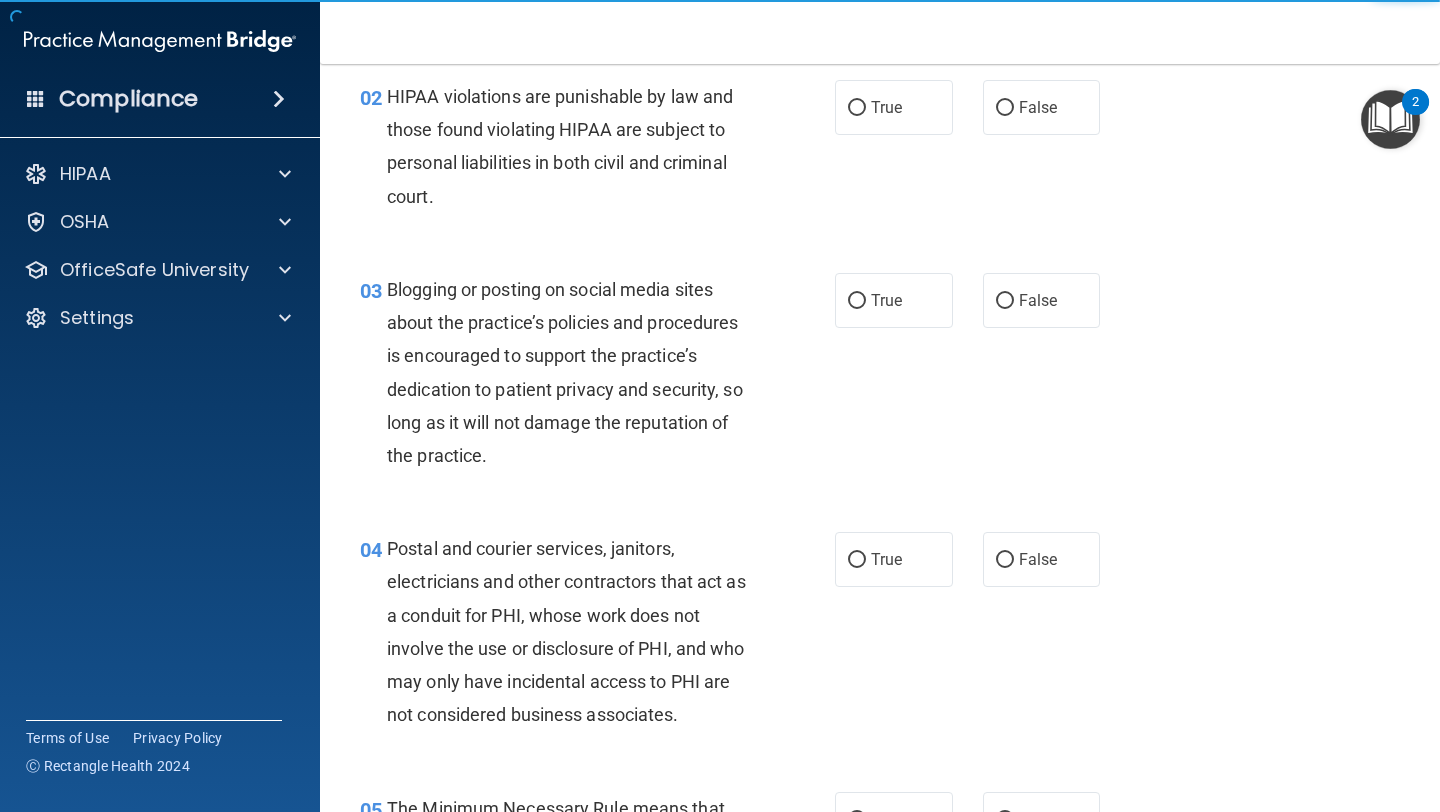 scroll, scrollTop: 247, scrollLeft: 0, axis: vertical 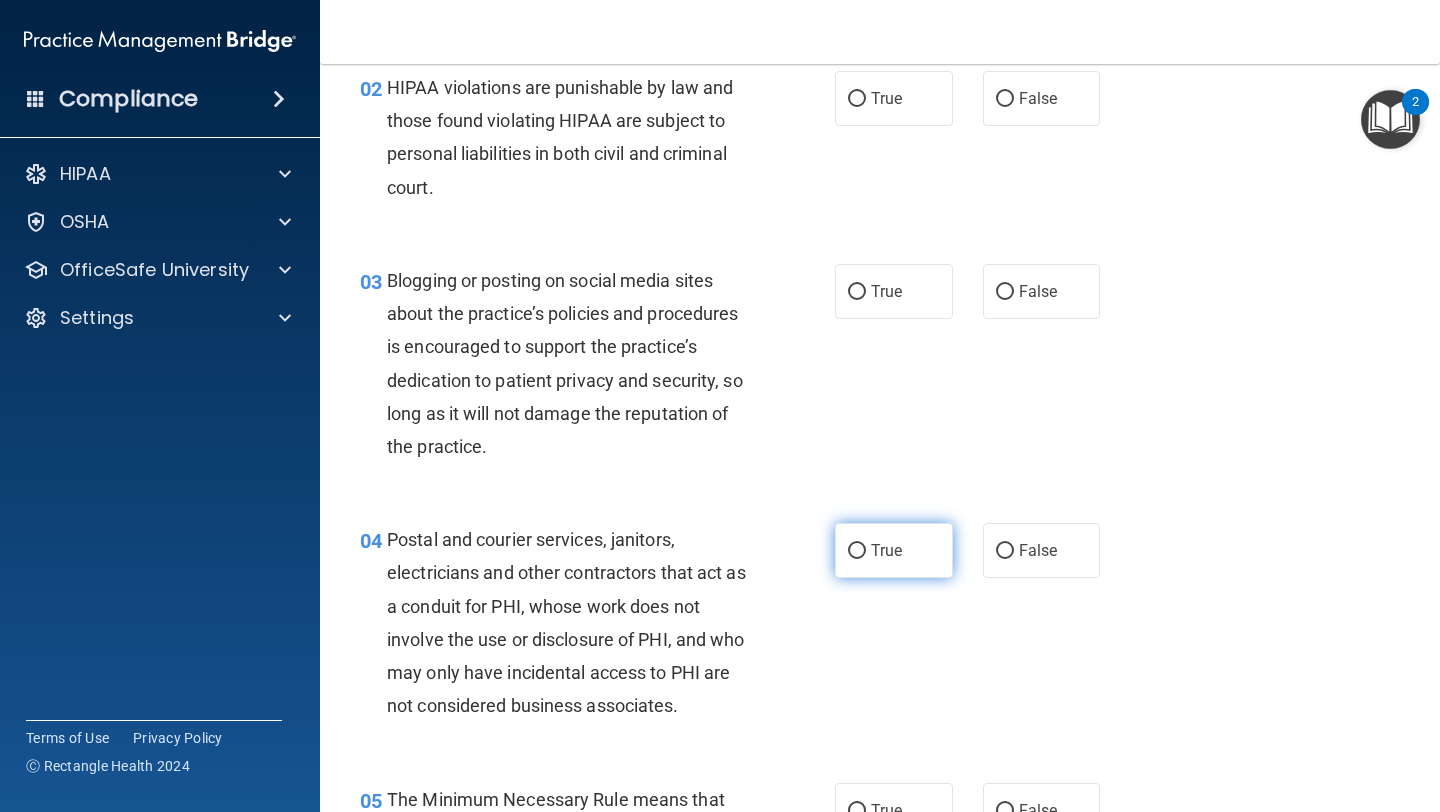 click on "True" at bounding box center [886, 550] 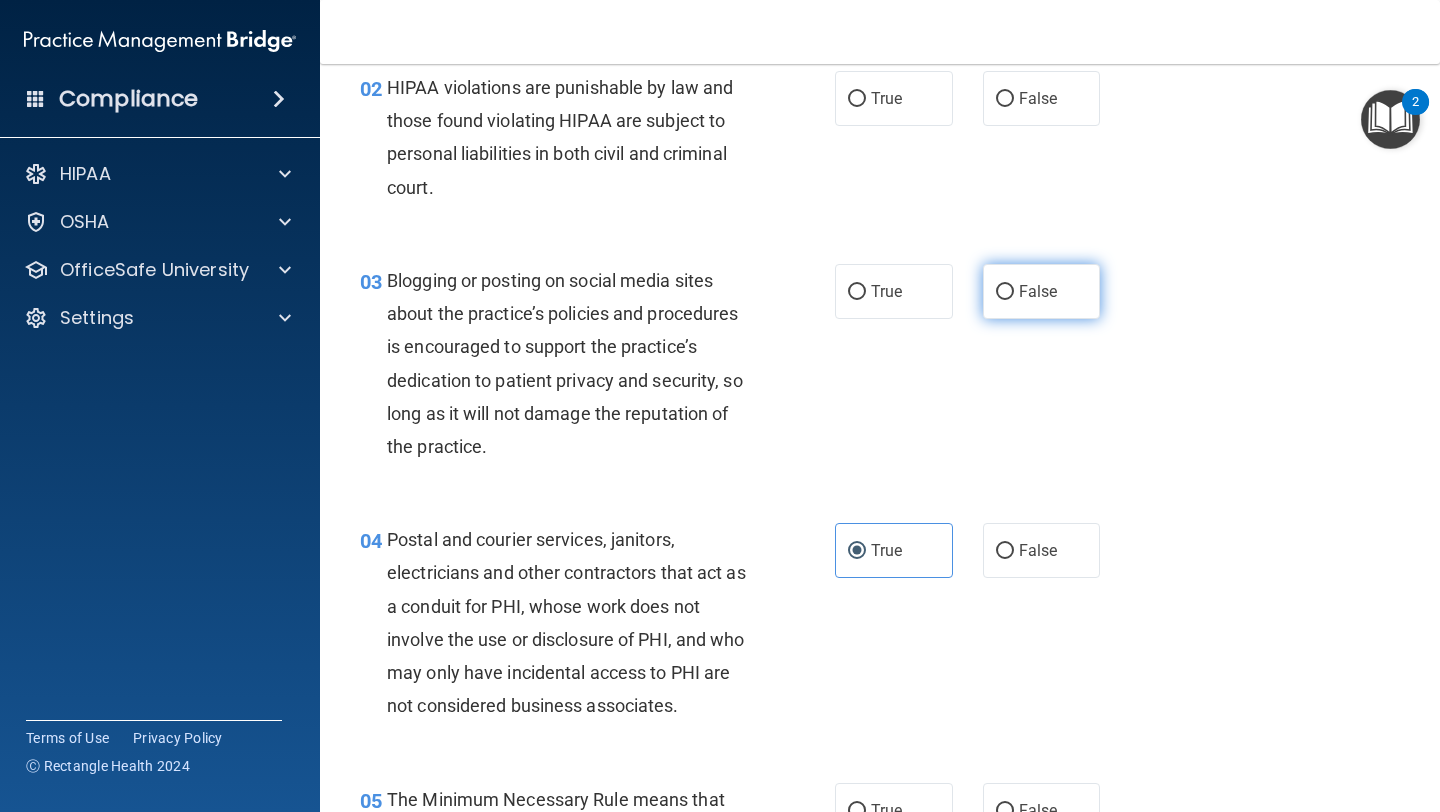 click on "False" at bounding box center [1042, 291] 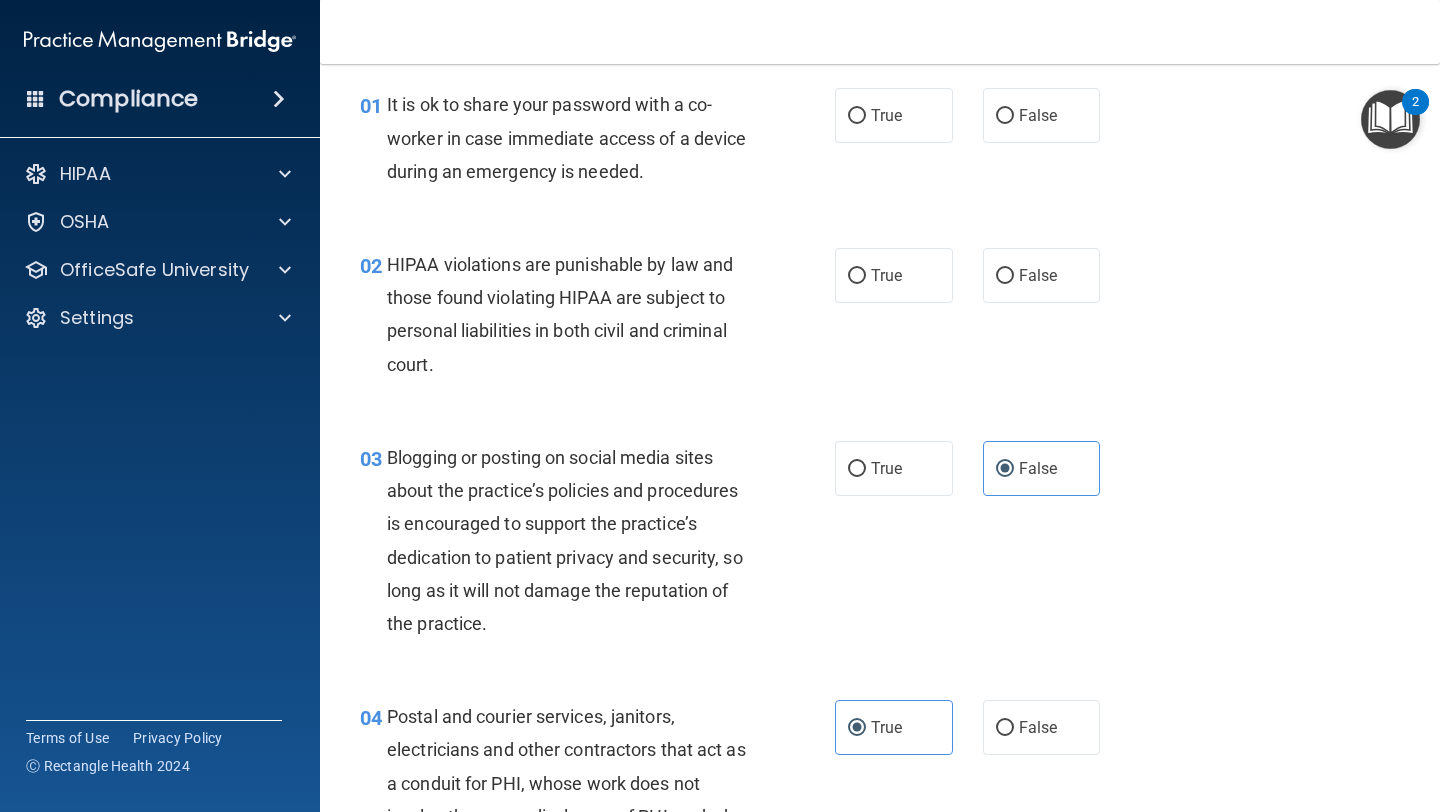 scroll, scrollTop: 69, scrollLeft: 0, axis: vertical 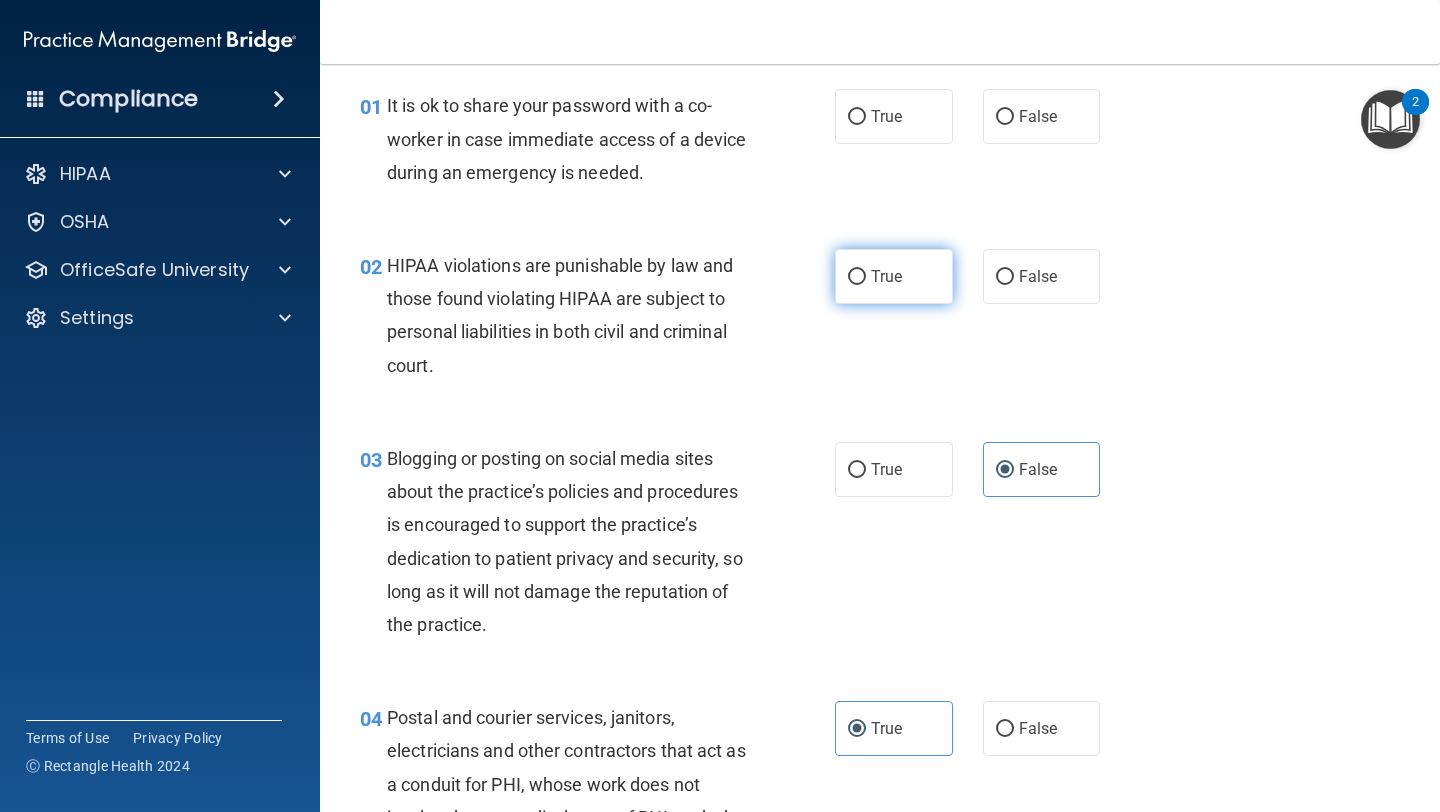 click on "True" at bounding box center [894, 276] 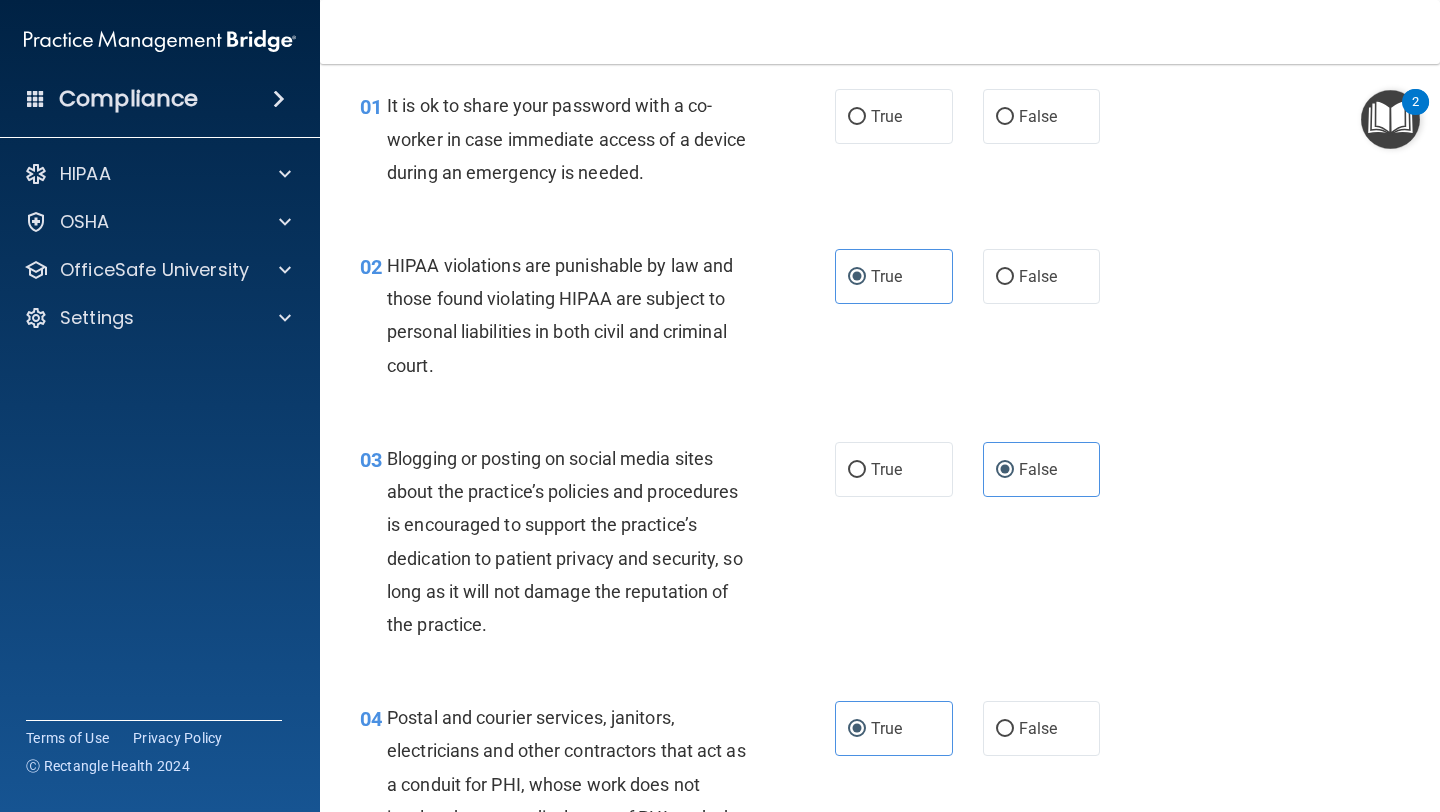 scroll, scrollTop: 0, scrollLeft: 0, axis: both 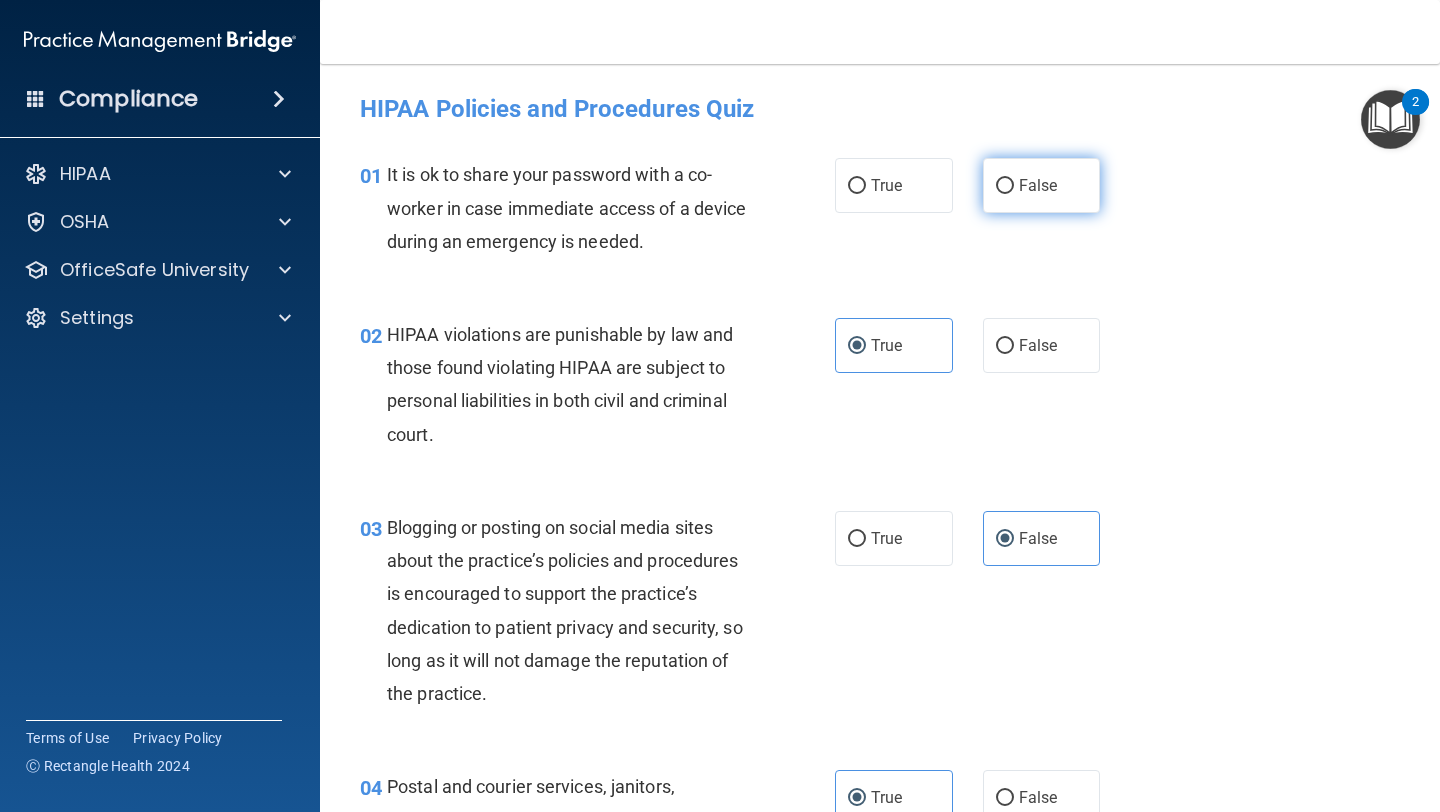 click on "False" at bounding box center (1042, 185) 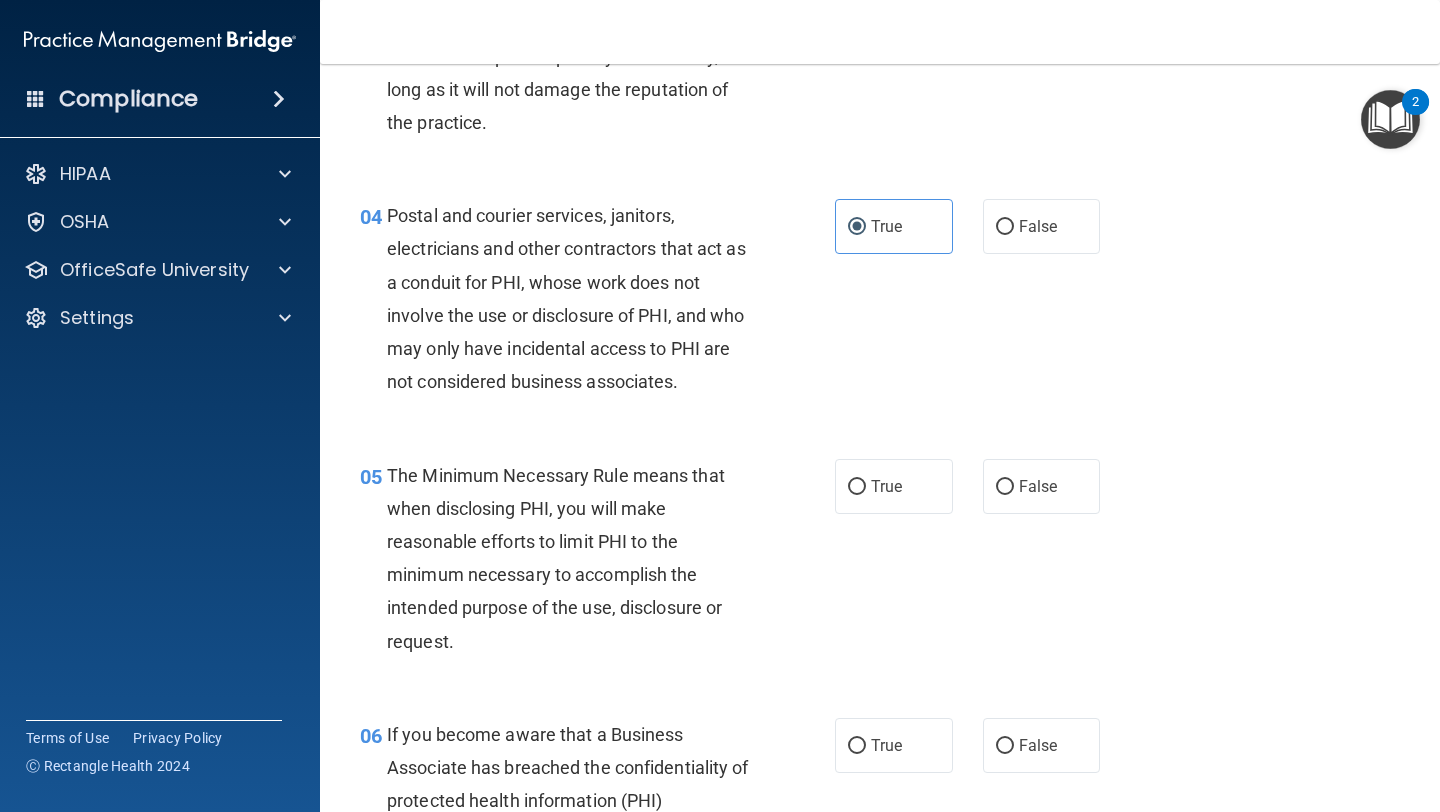 scroll, scrollTop: 584, scrollLeft: 0, axis: vertical 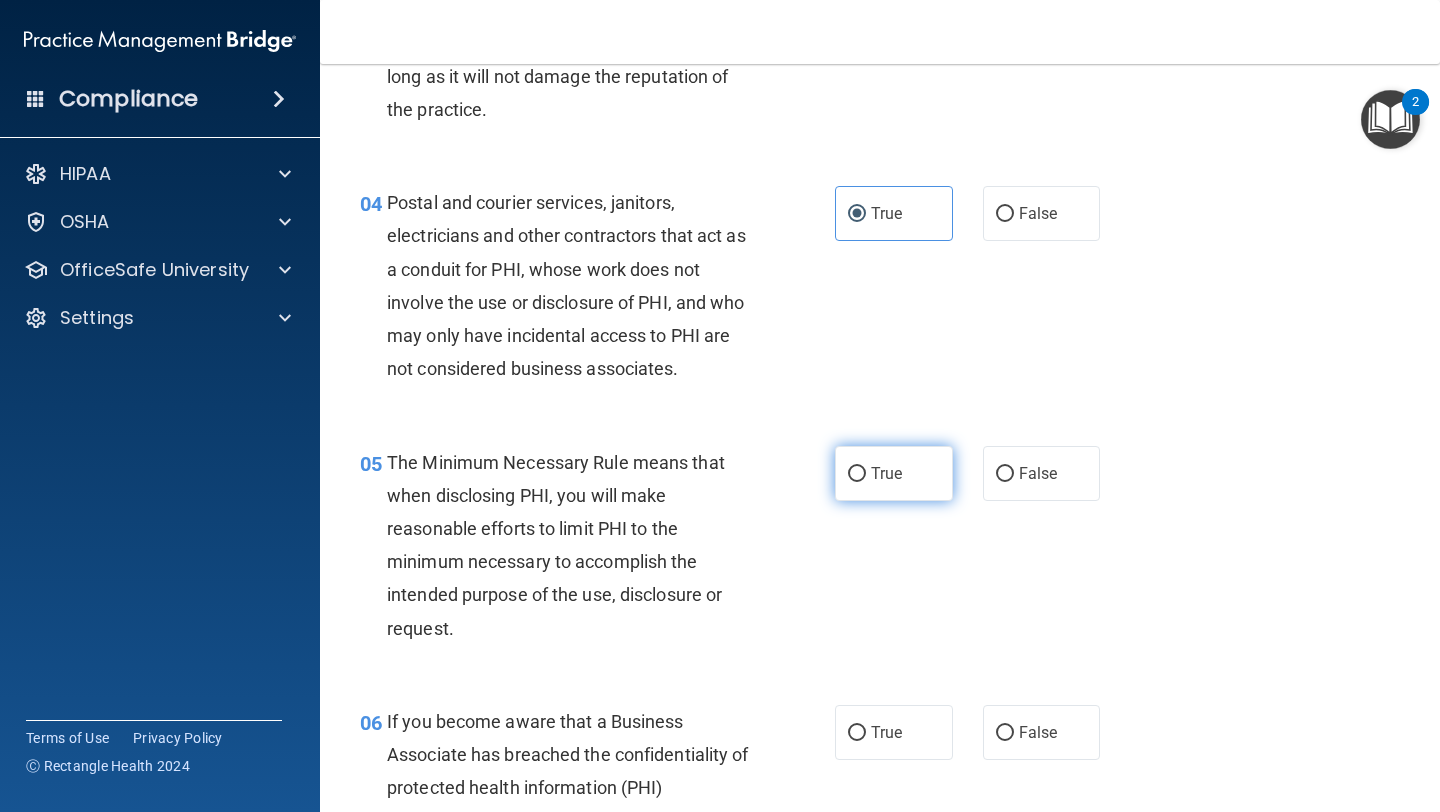 click on "True" at bounding box center (894, 473) 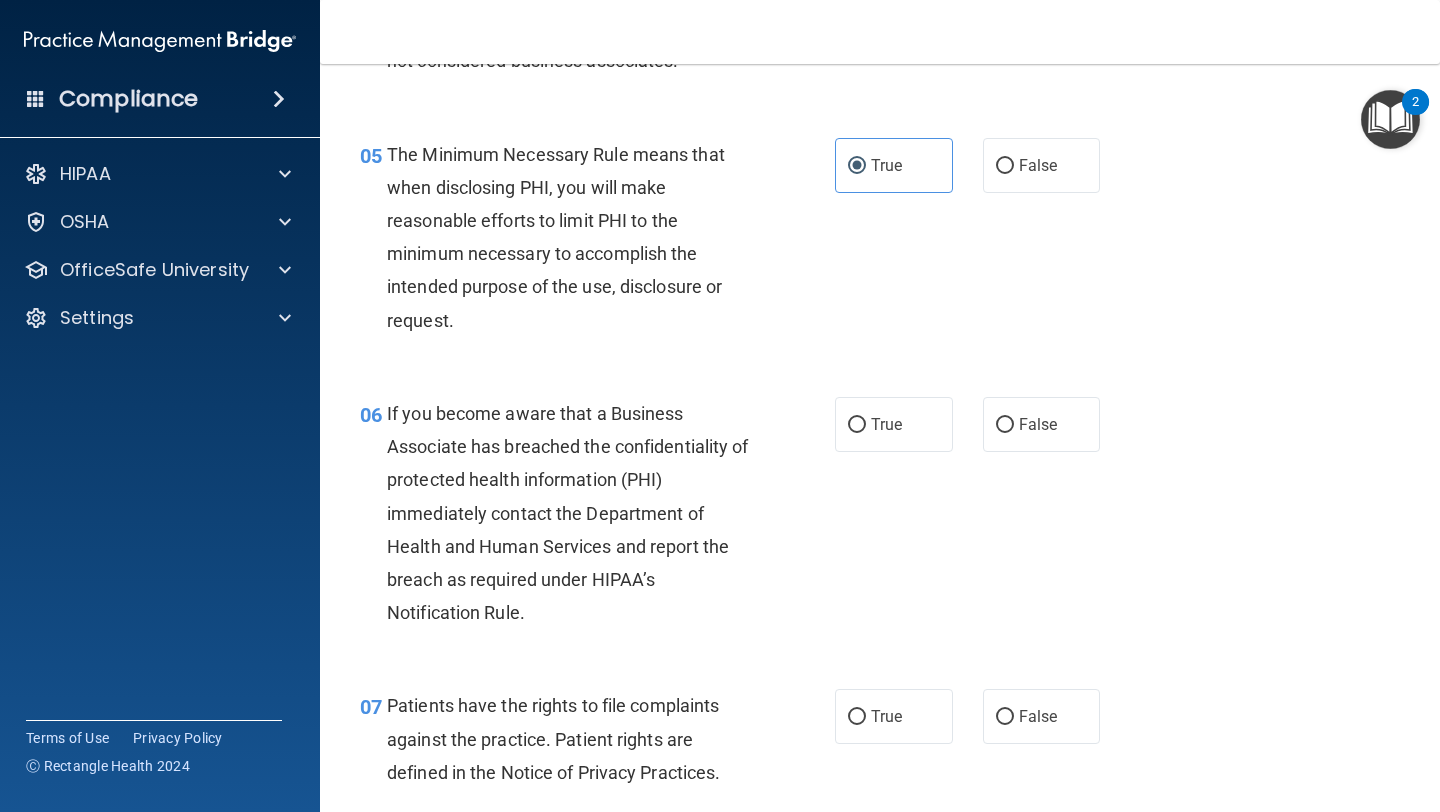 scroll, scrollTop: 904, scrollLeft: 0, axis: vertical 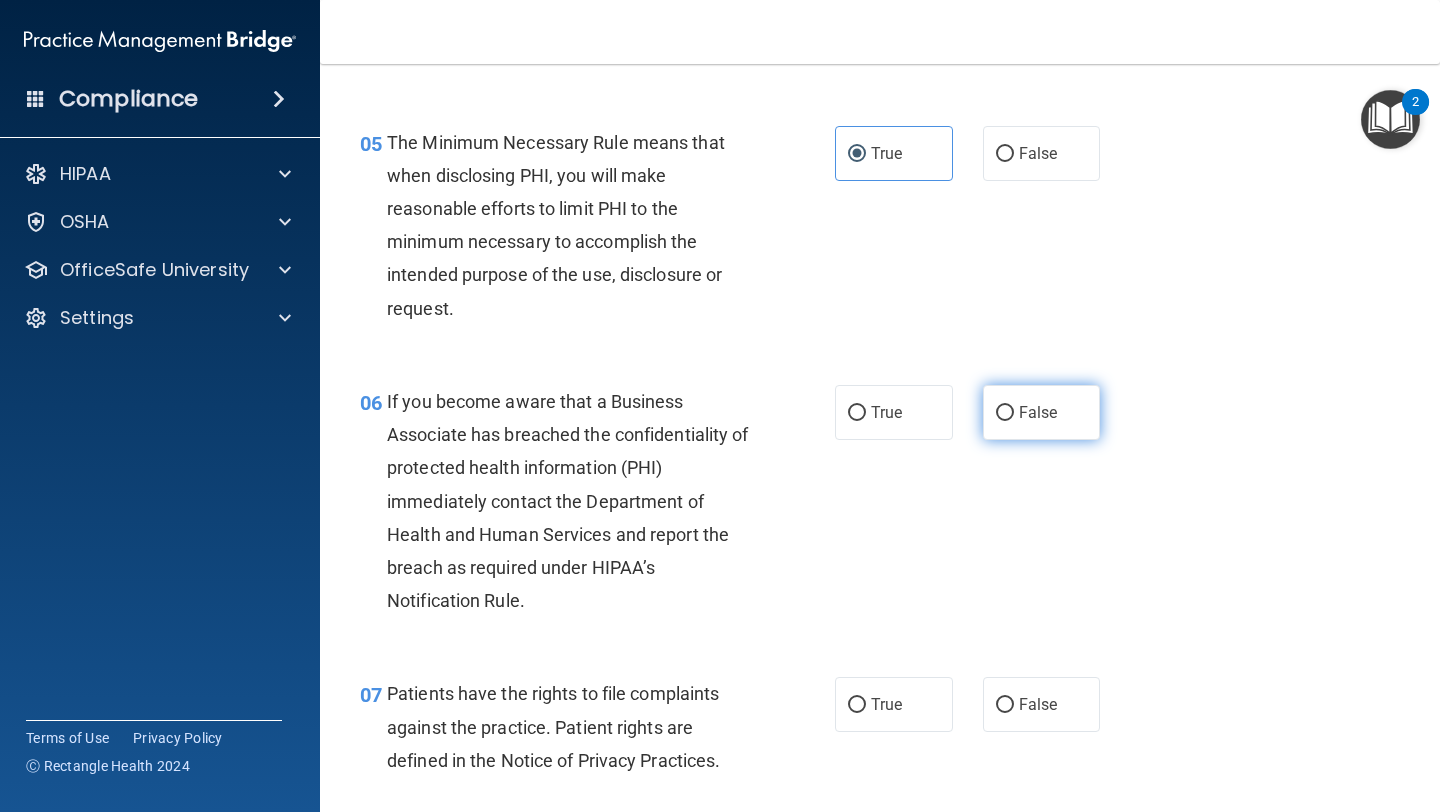 click on "False" at bounding box center (1042, 412) 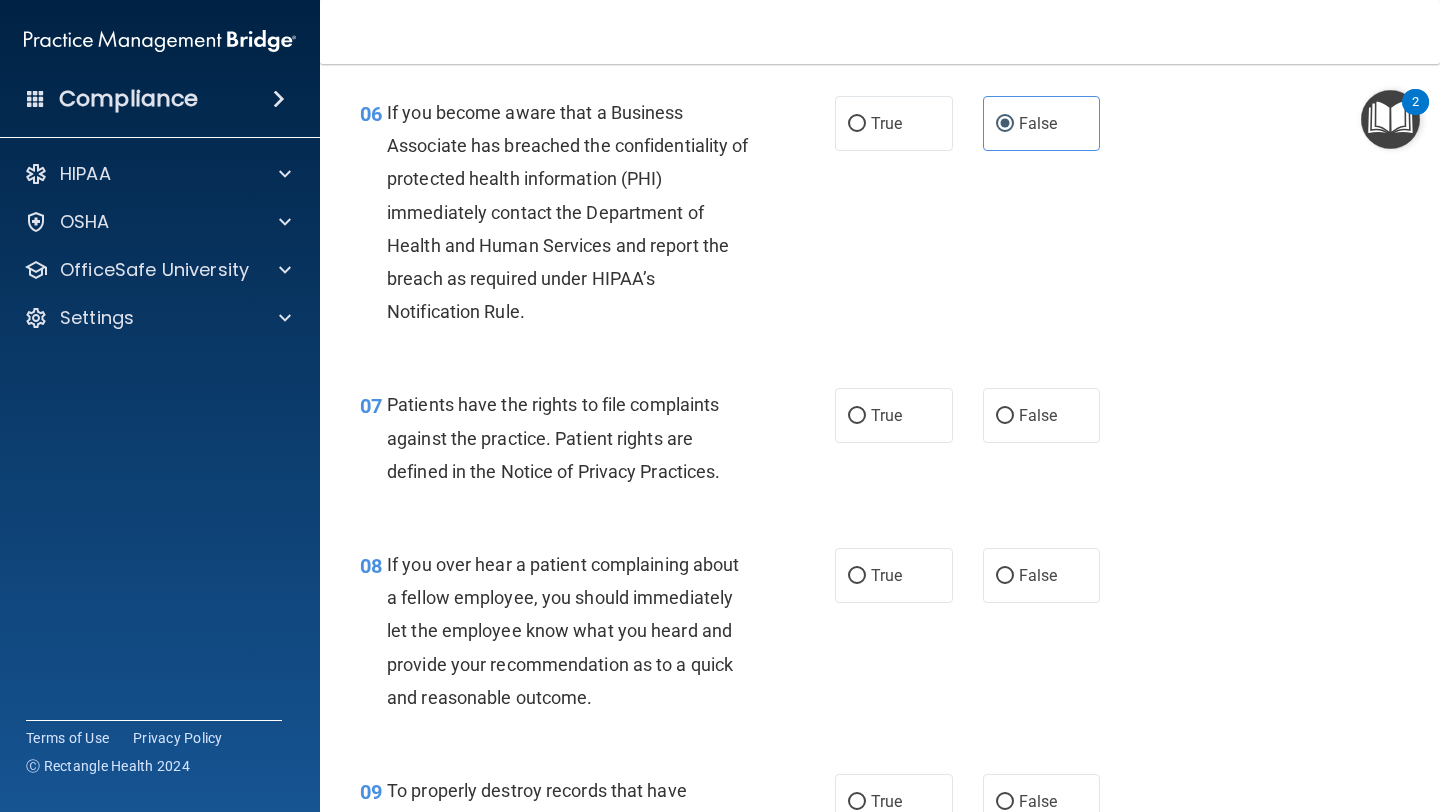 scroll, scrollTop: 1316, scrollLeft: 0, axis: vertical 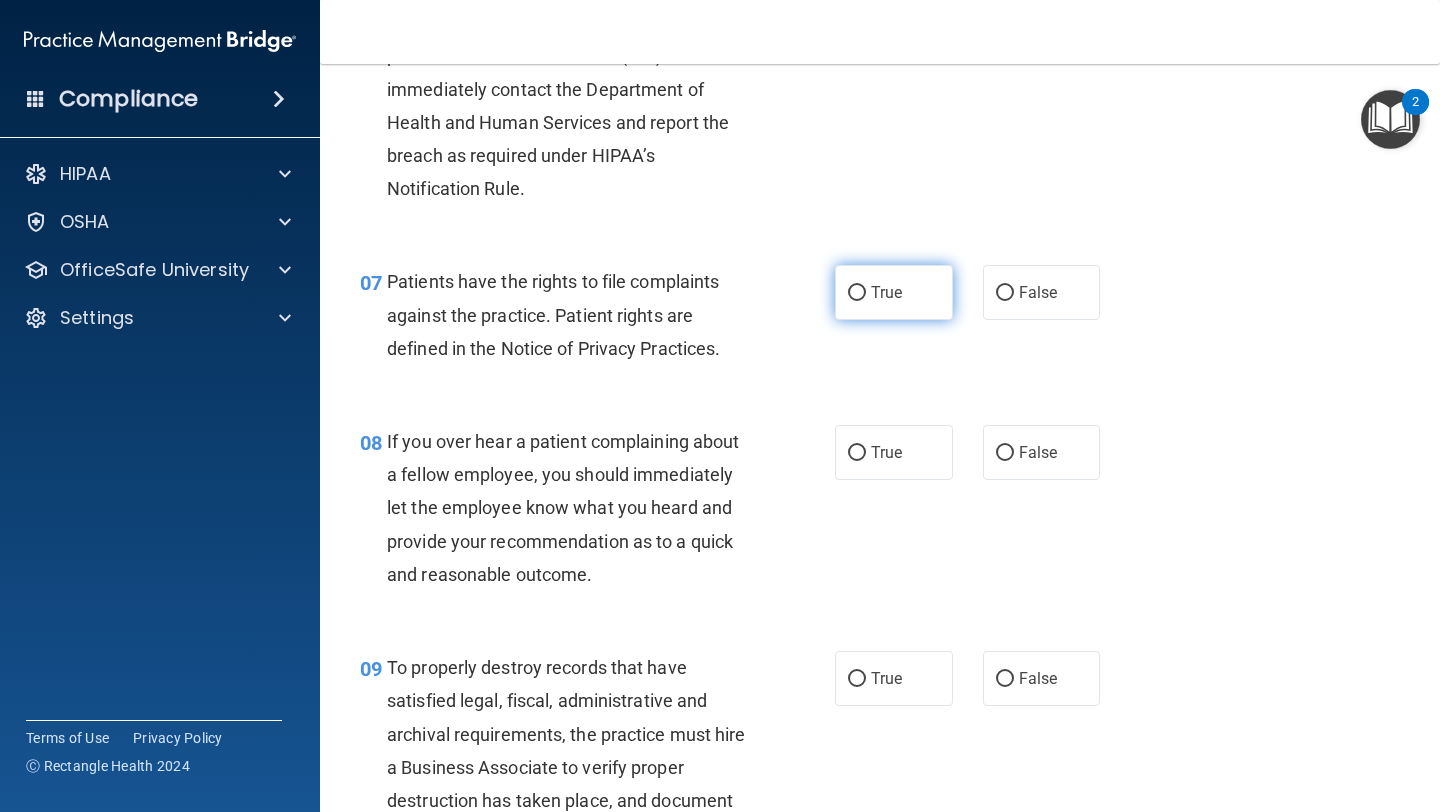 click on "True" at bounding box center (894, 292) 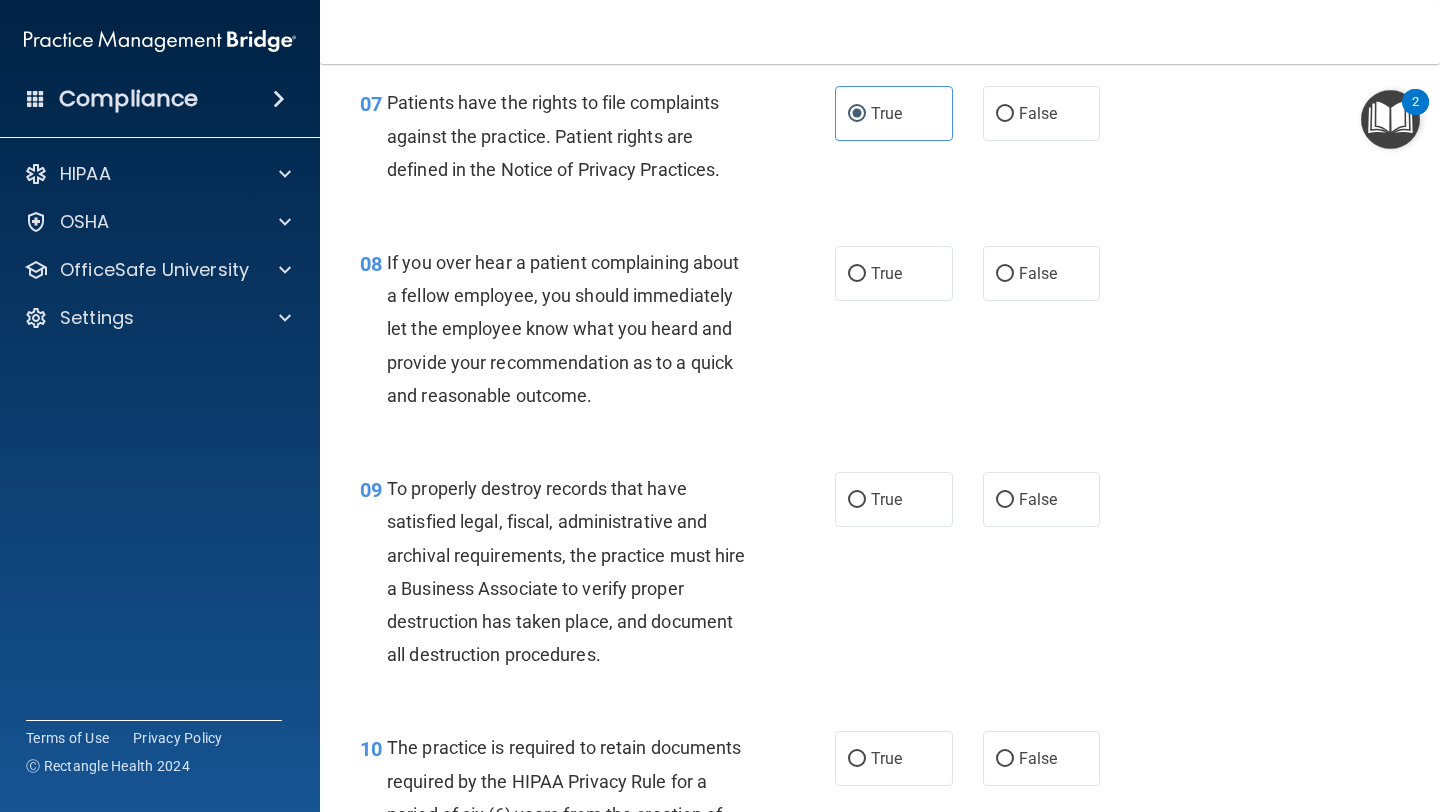 scroll, scrollTop: 1499, scrollLeft: 0, axis: vertical 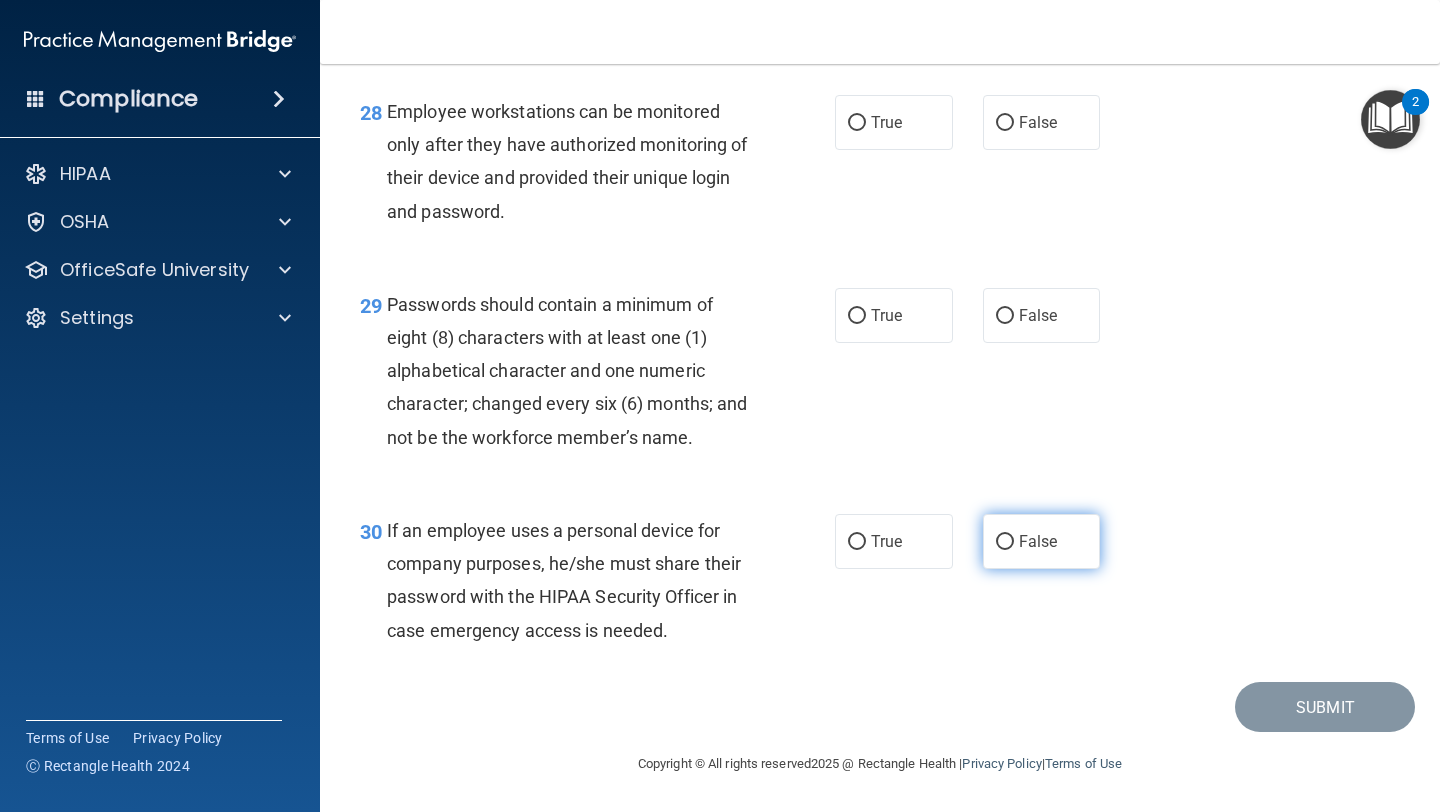 click on "False" at bounding box center (1038, 541) 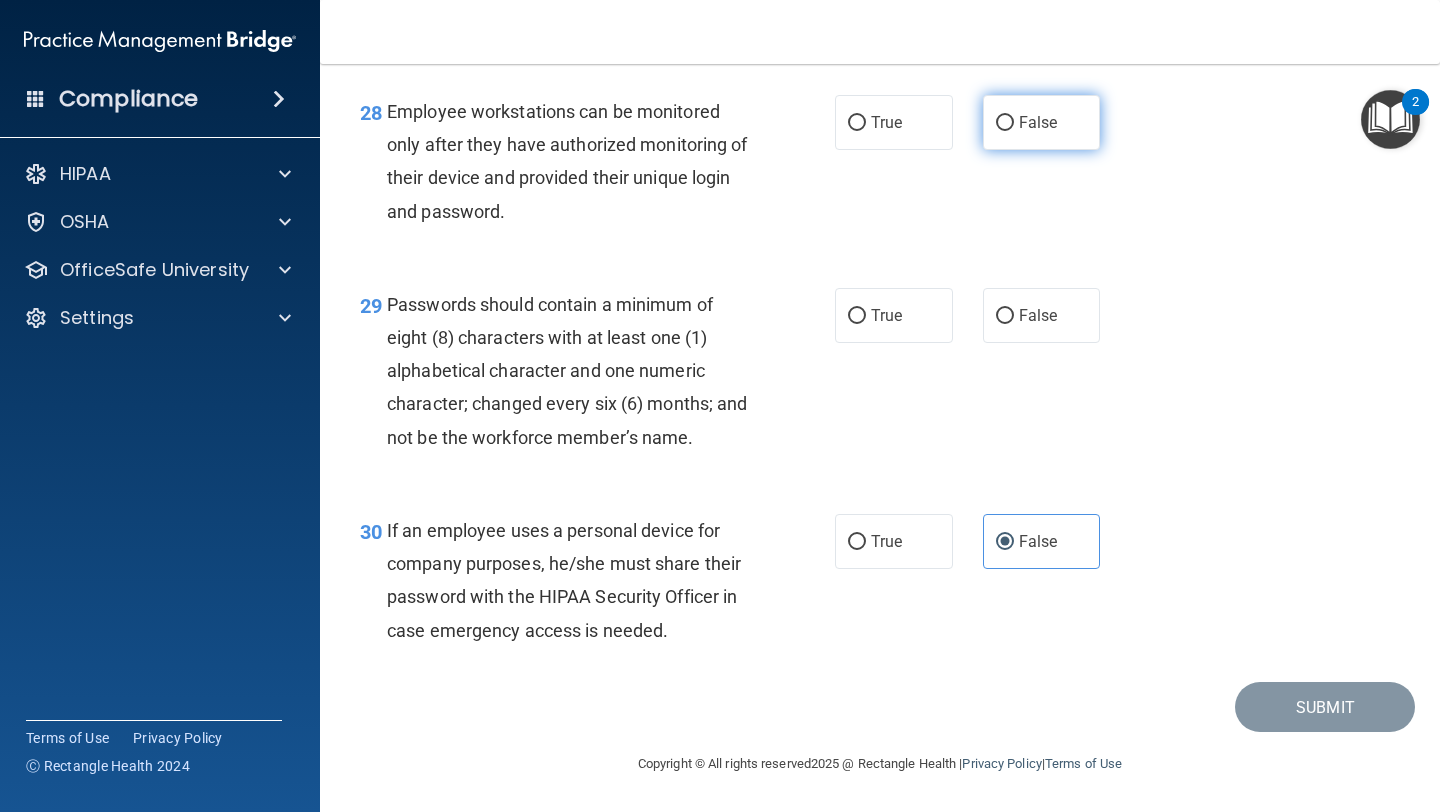 click on "False" at bounding box center [1042, 122] 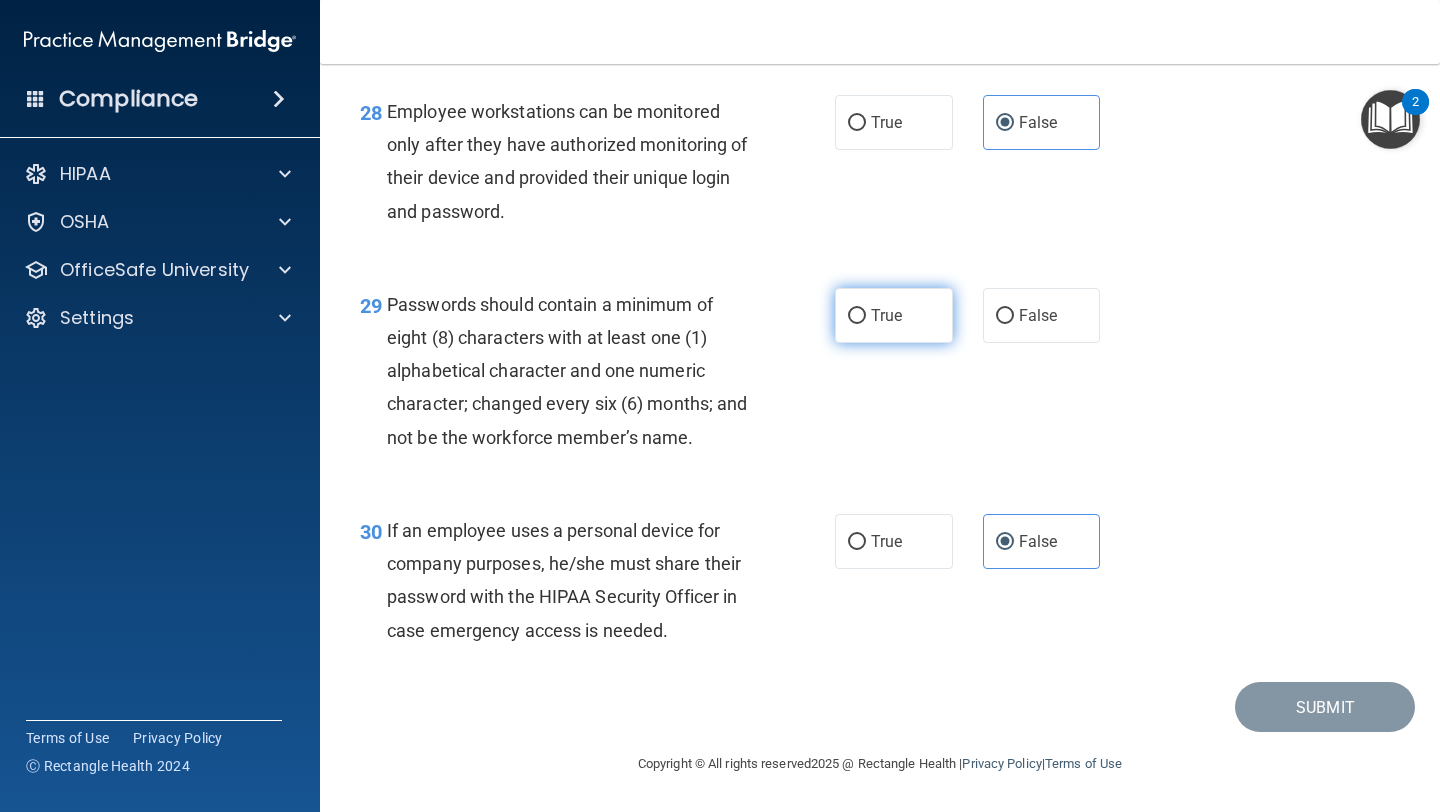 click on "True" at bounding box center [894, 315] 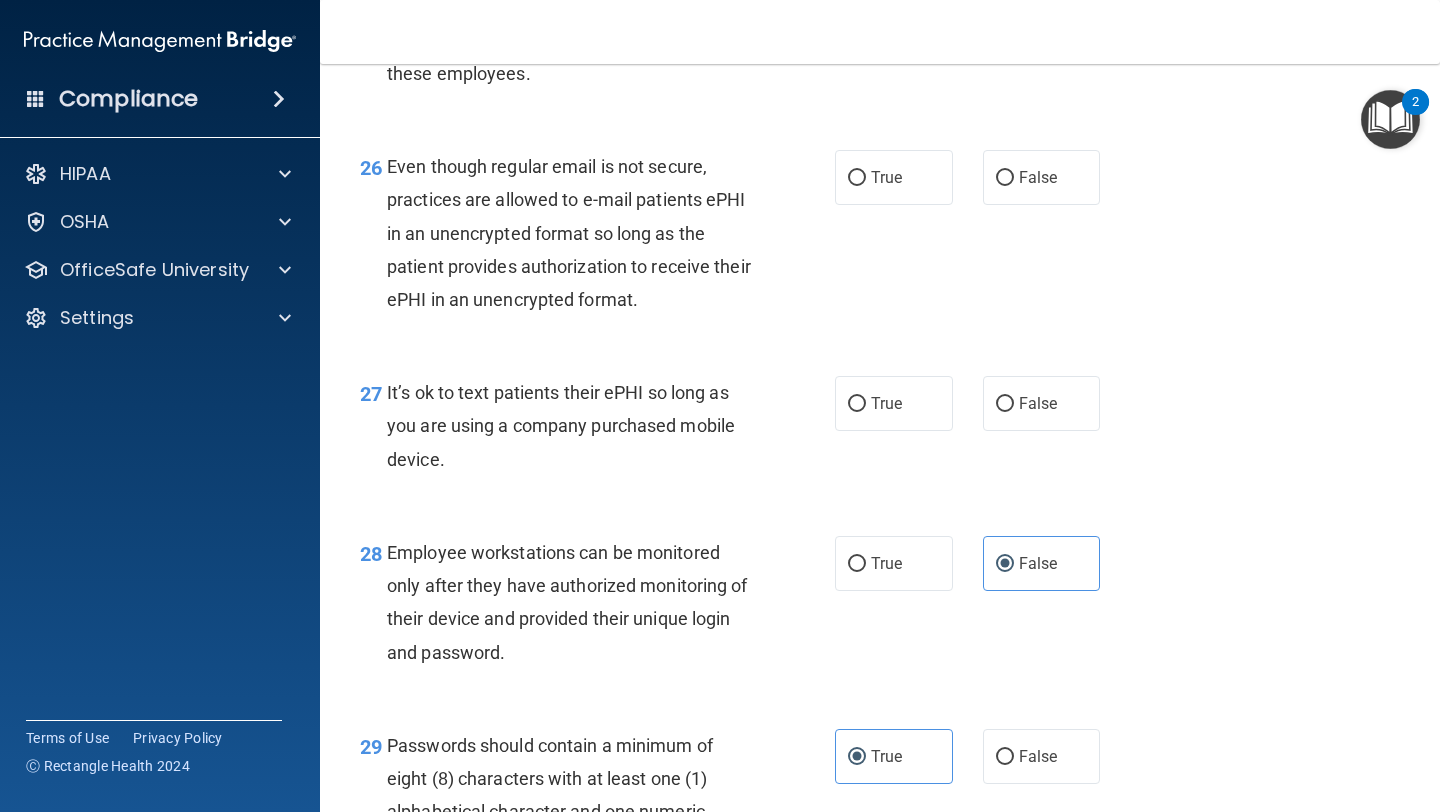 scroll, scrollTop: 4915, scrollLeft: 0, axis: vertical 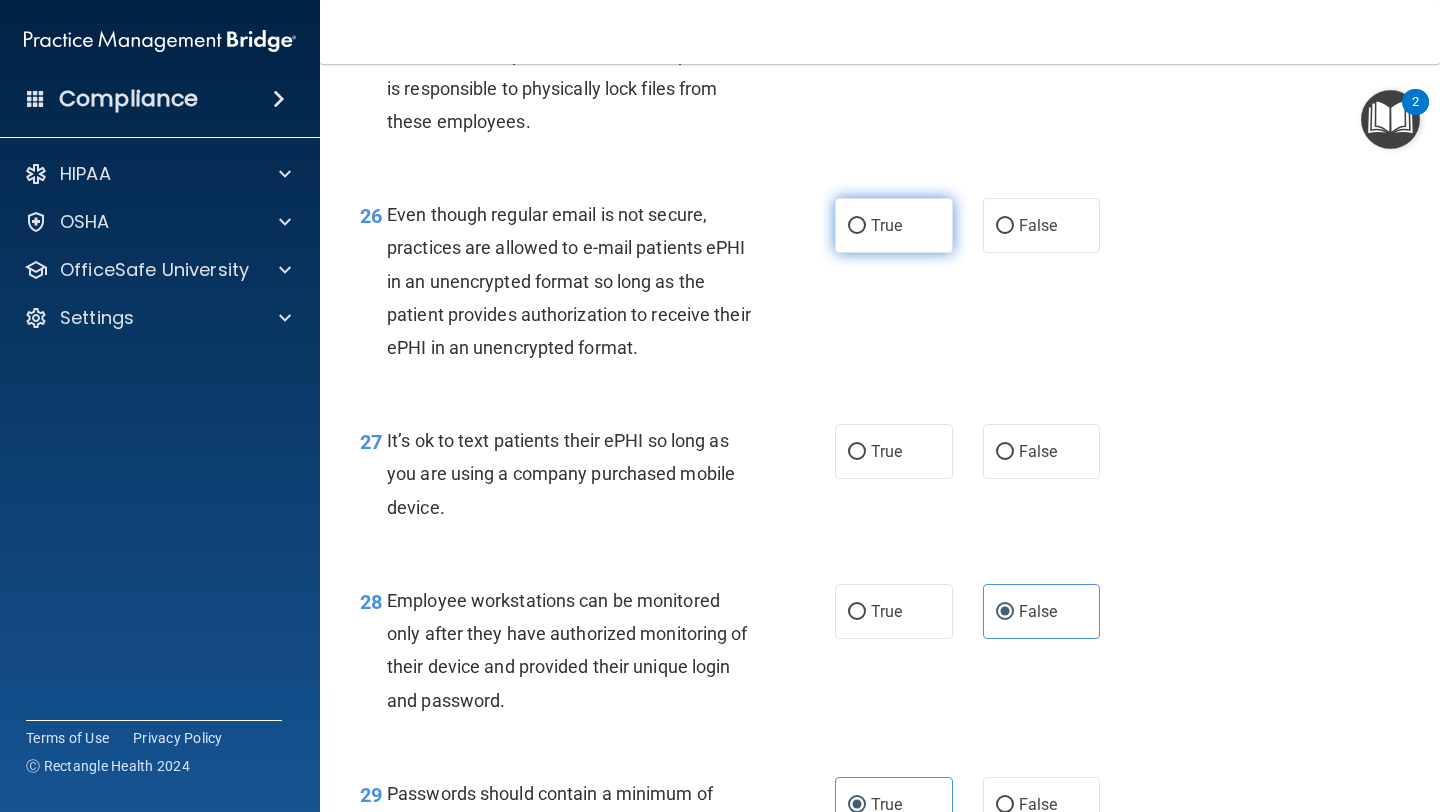 click on "True" at bounding box center (894, 225) 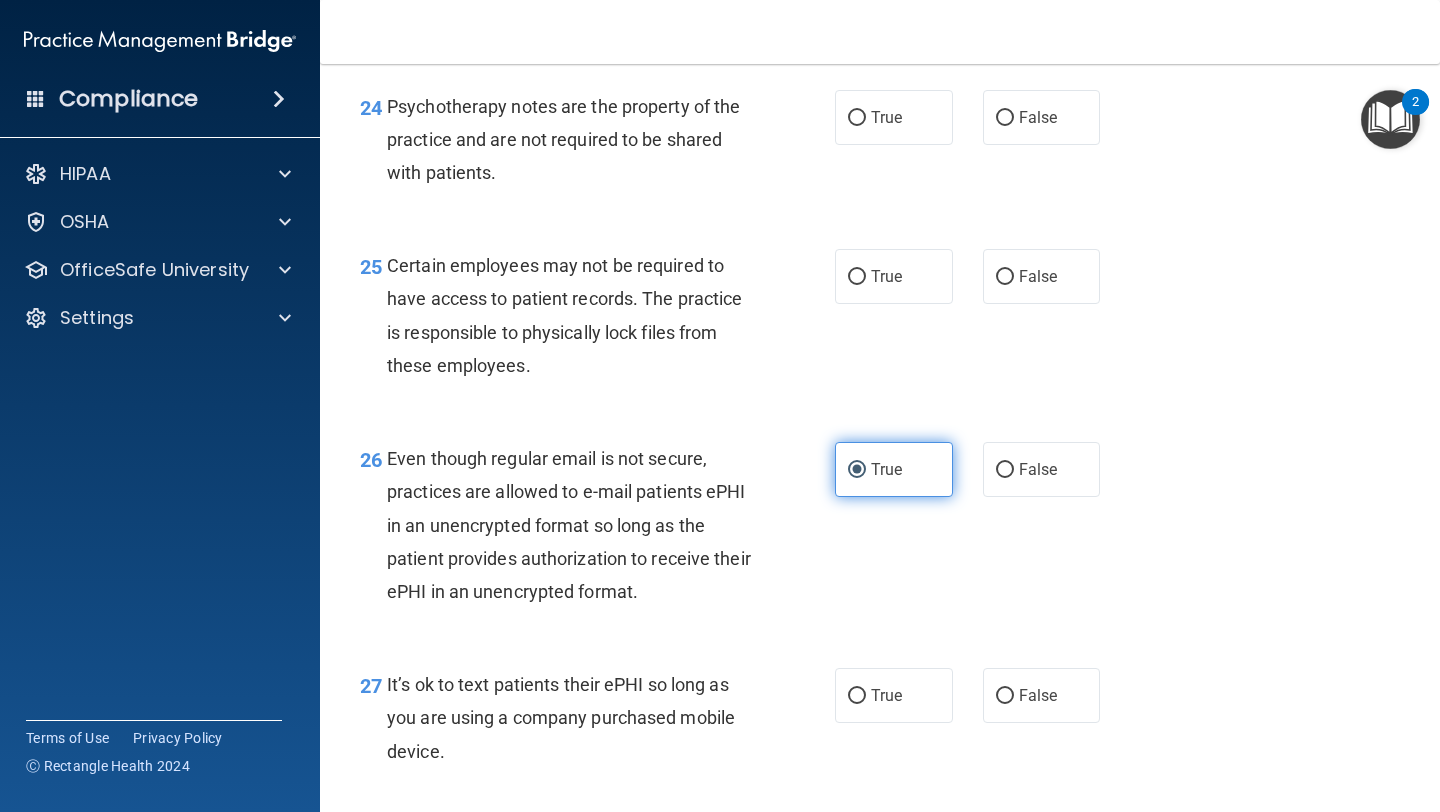 scroll, scrollTop: 4619, scrollLeft: 0, axis: vertical 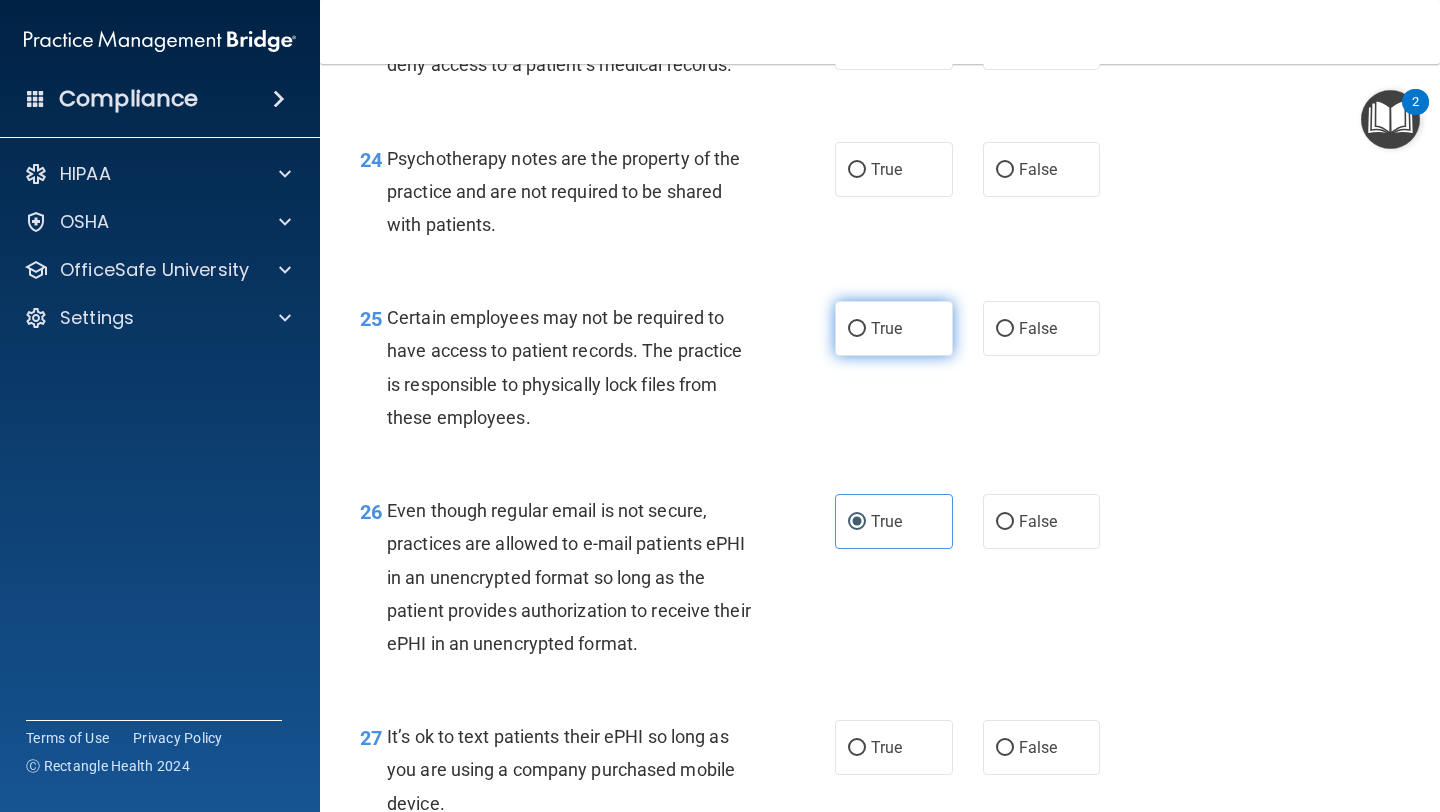 click on "True" at bounding box center (886, 328) 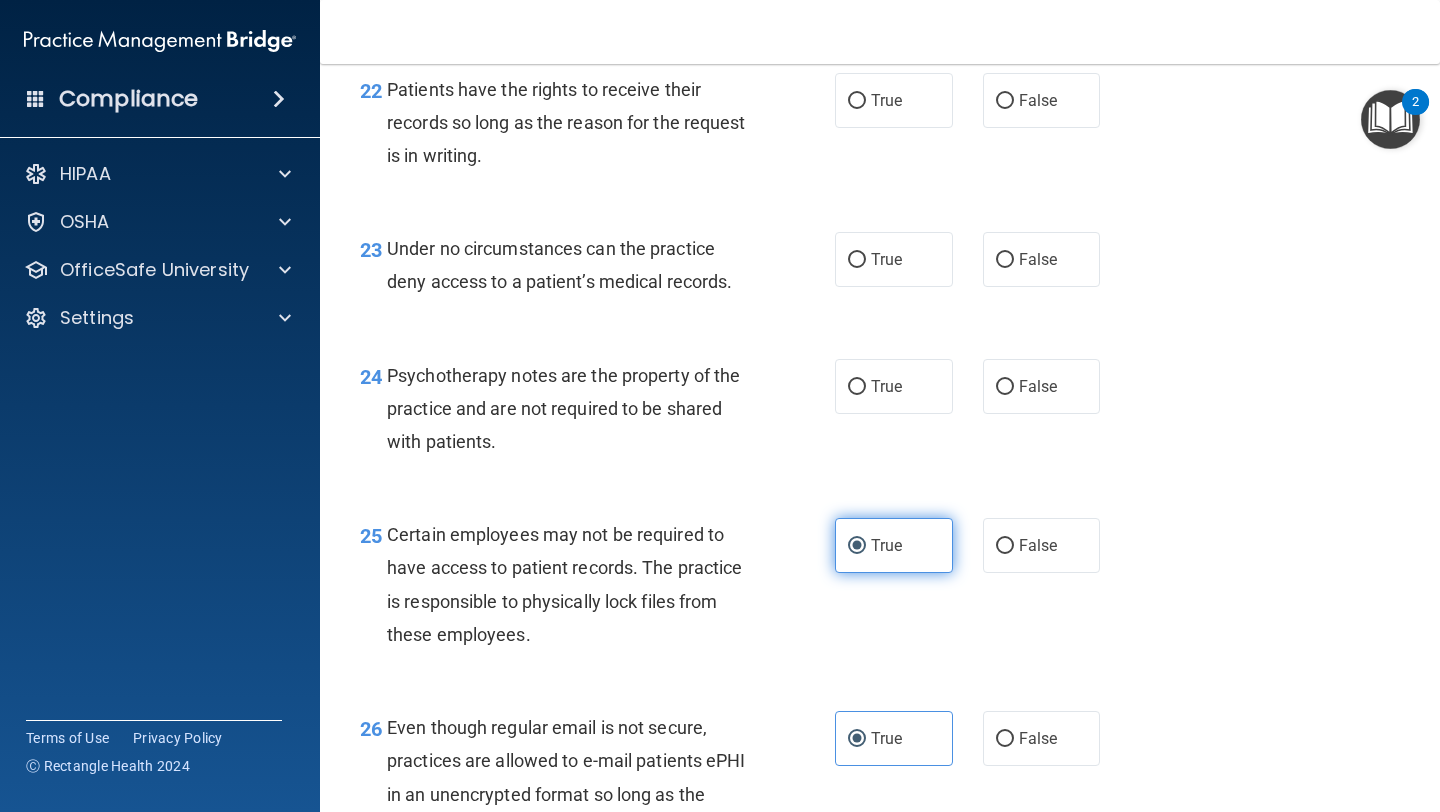 scroll, scrollTop: 4383, scrollLeft: 0, axis: vertical 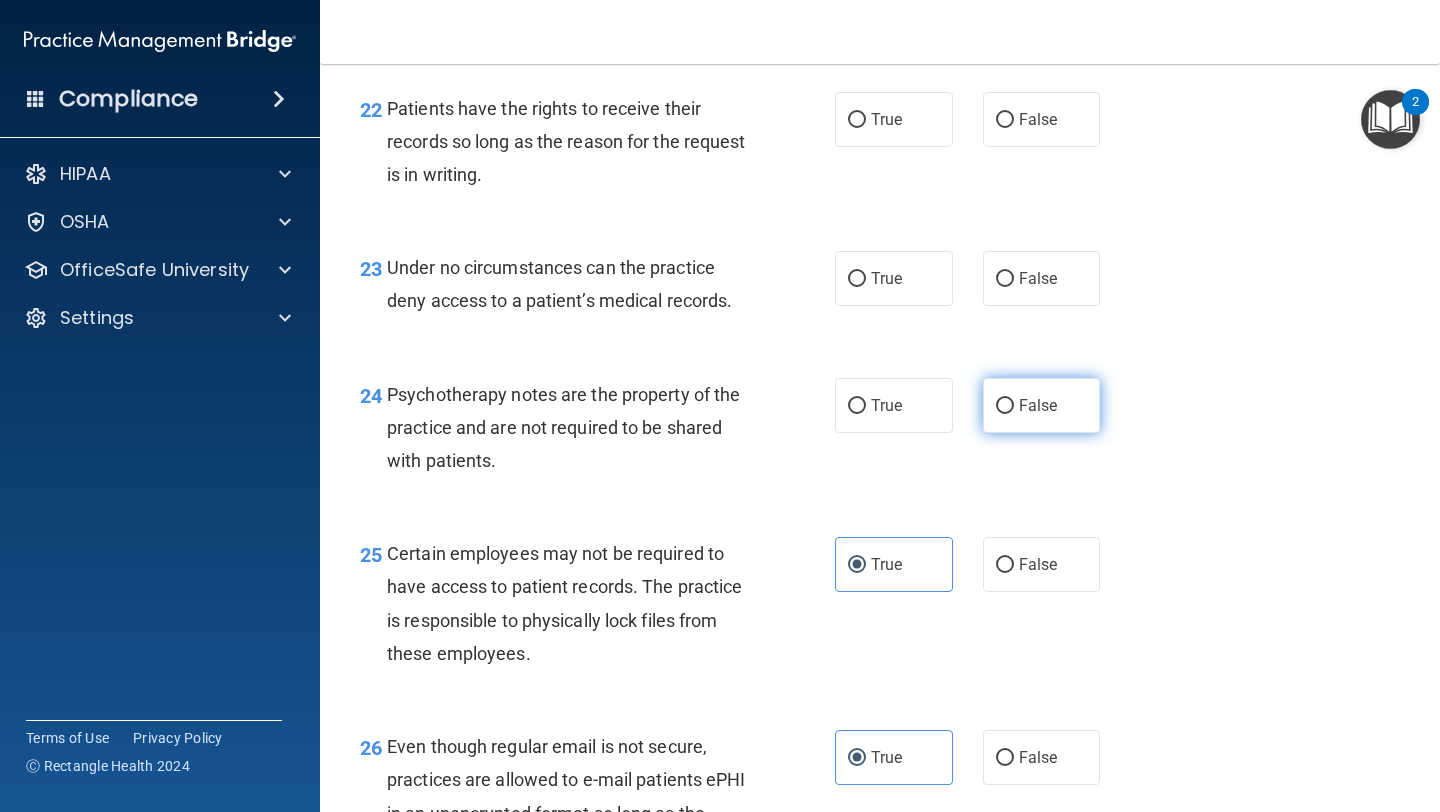 click on "False" at bounding box center [1042, 405] 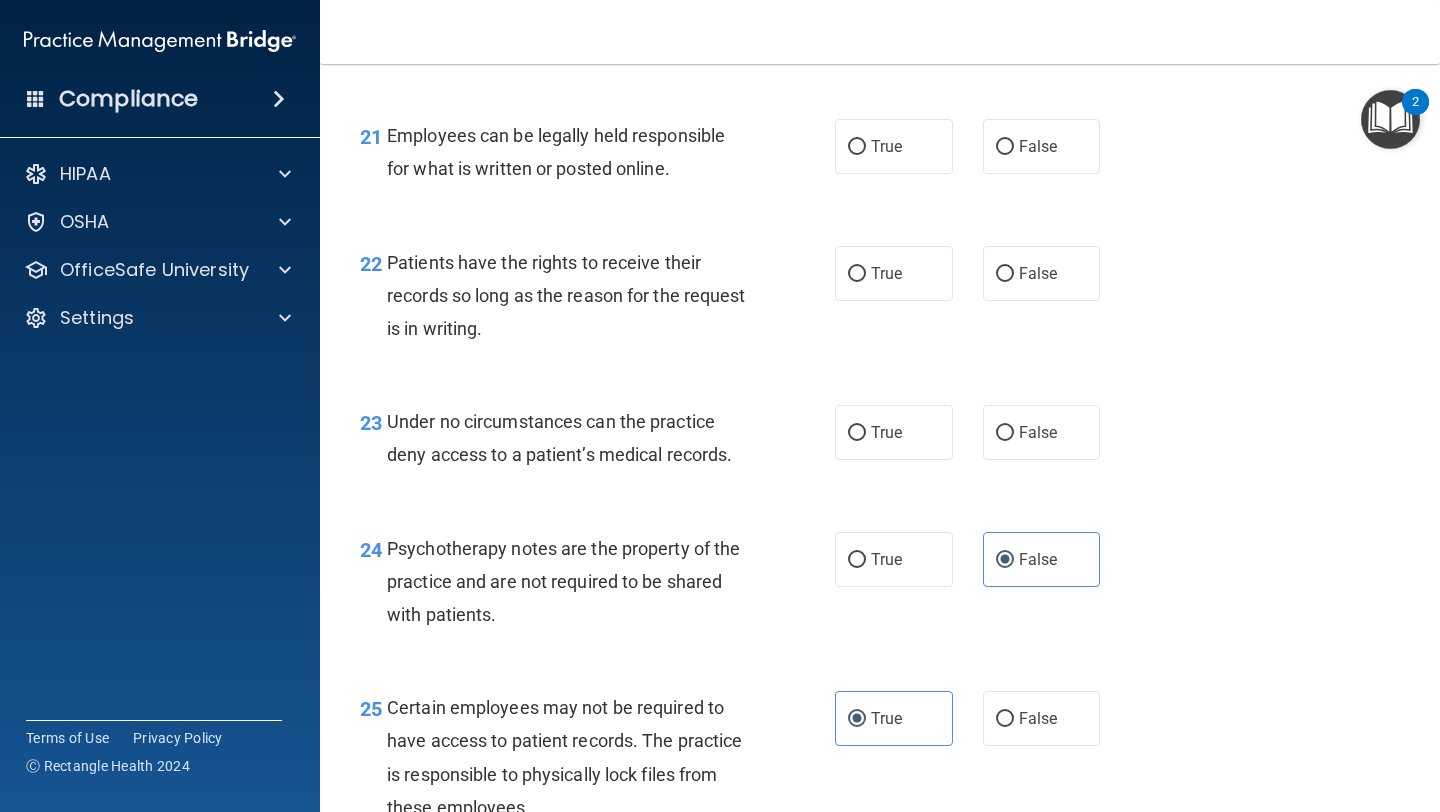 scroll, scrollTop: 4227, scrollLeft: 0, axis: vertical 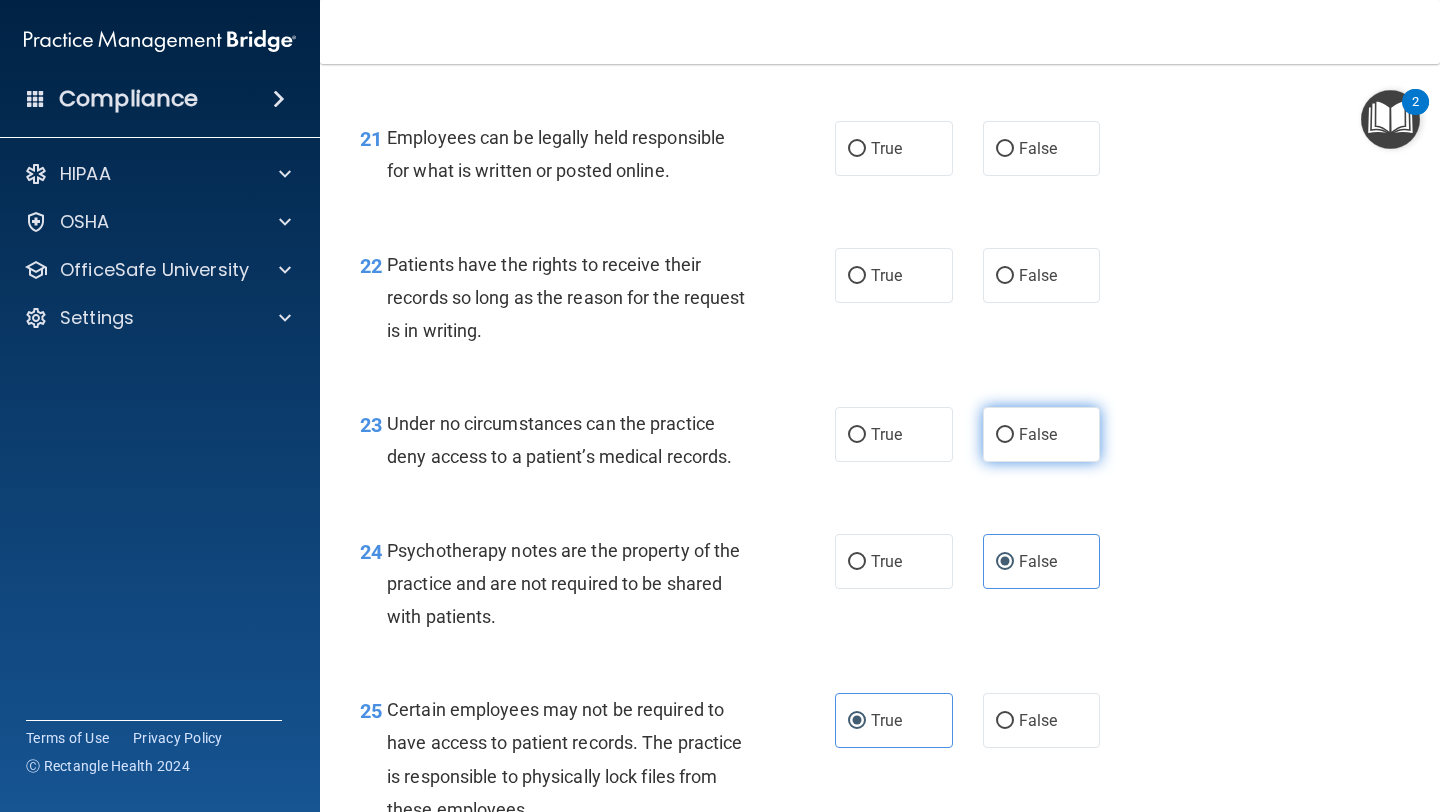 click on "False" at bounding box center (1038, 434) 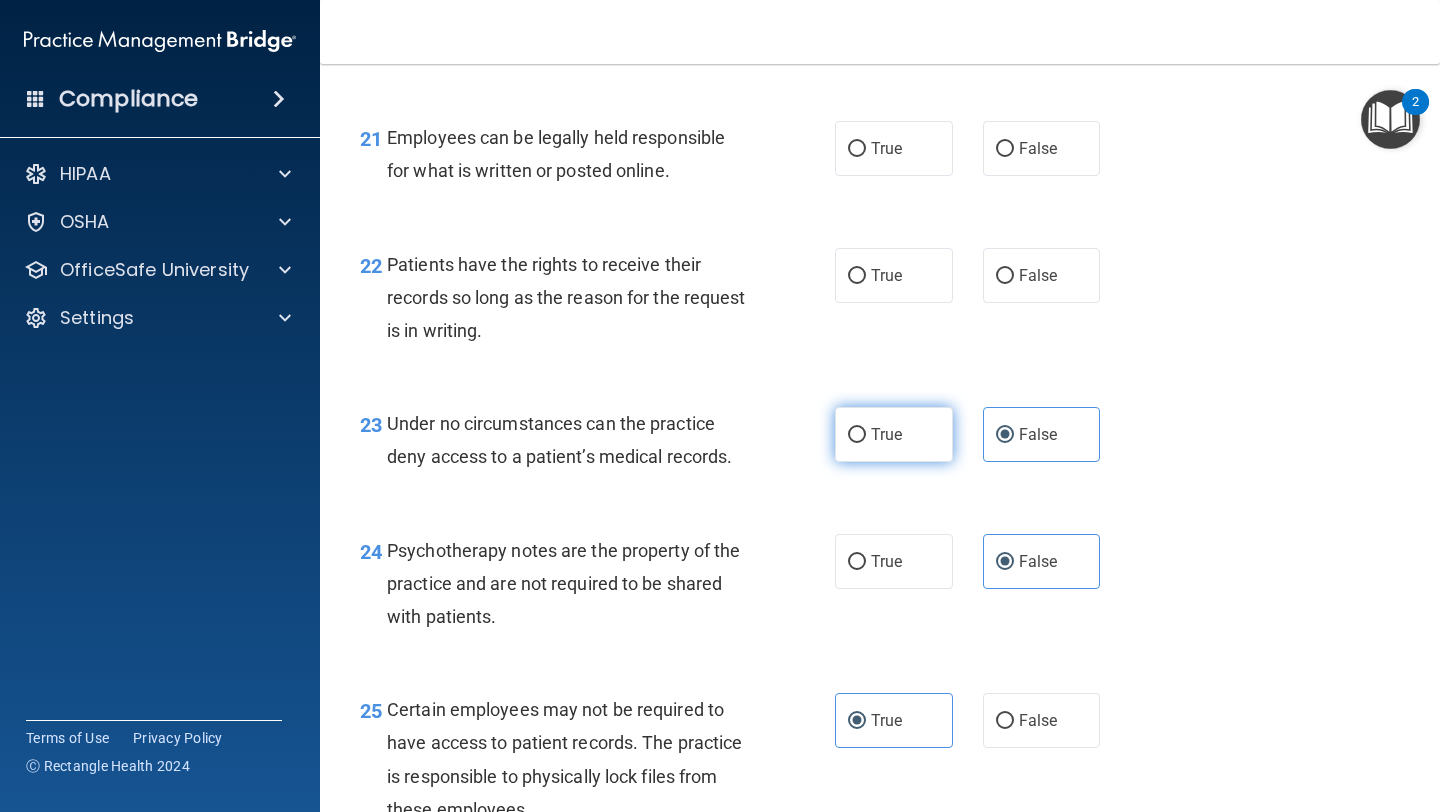 click on "True" at bounding box center [886, 434] 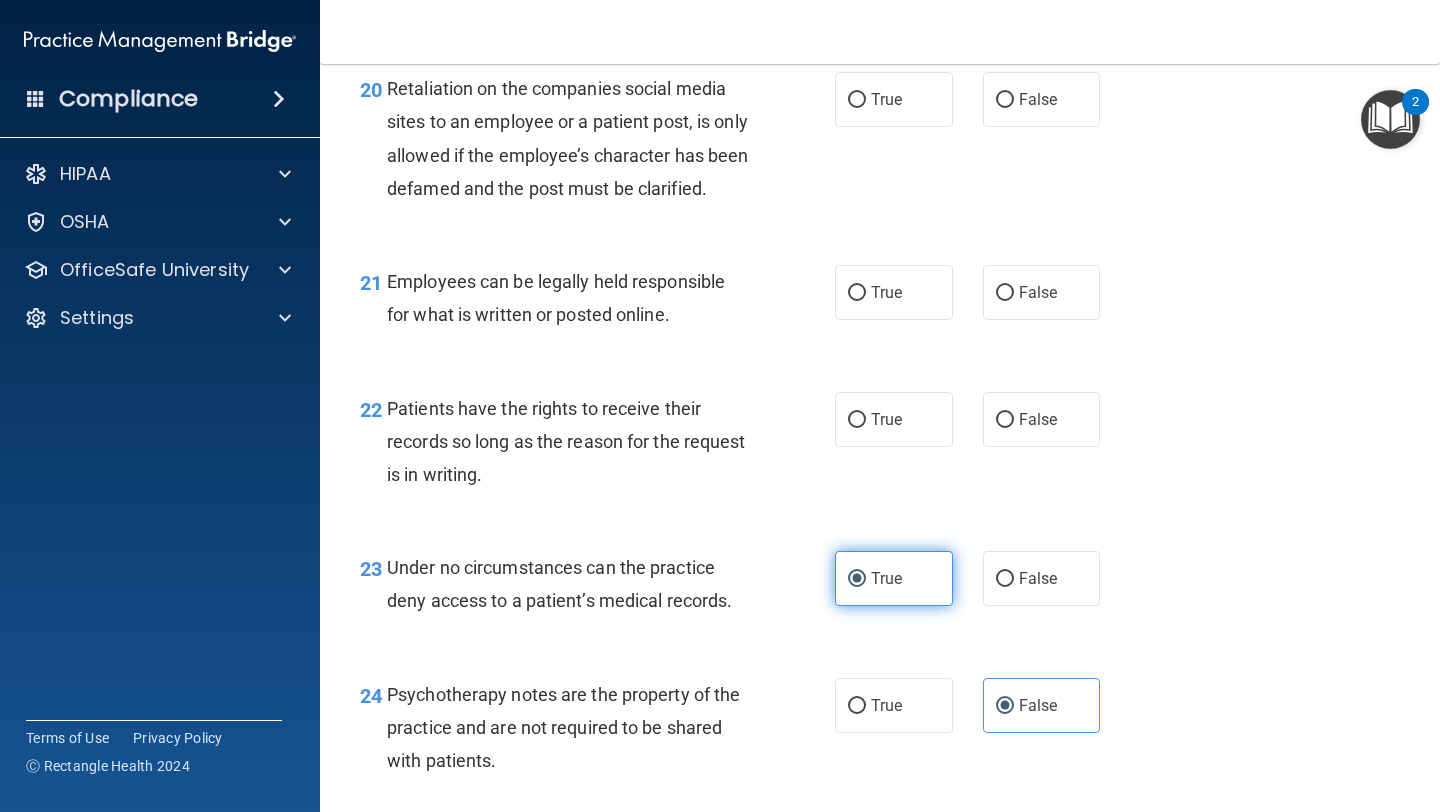 scroll, scrollTop: 4082, scrollLeft: 0, axis: vertical 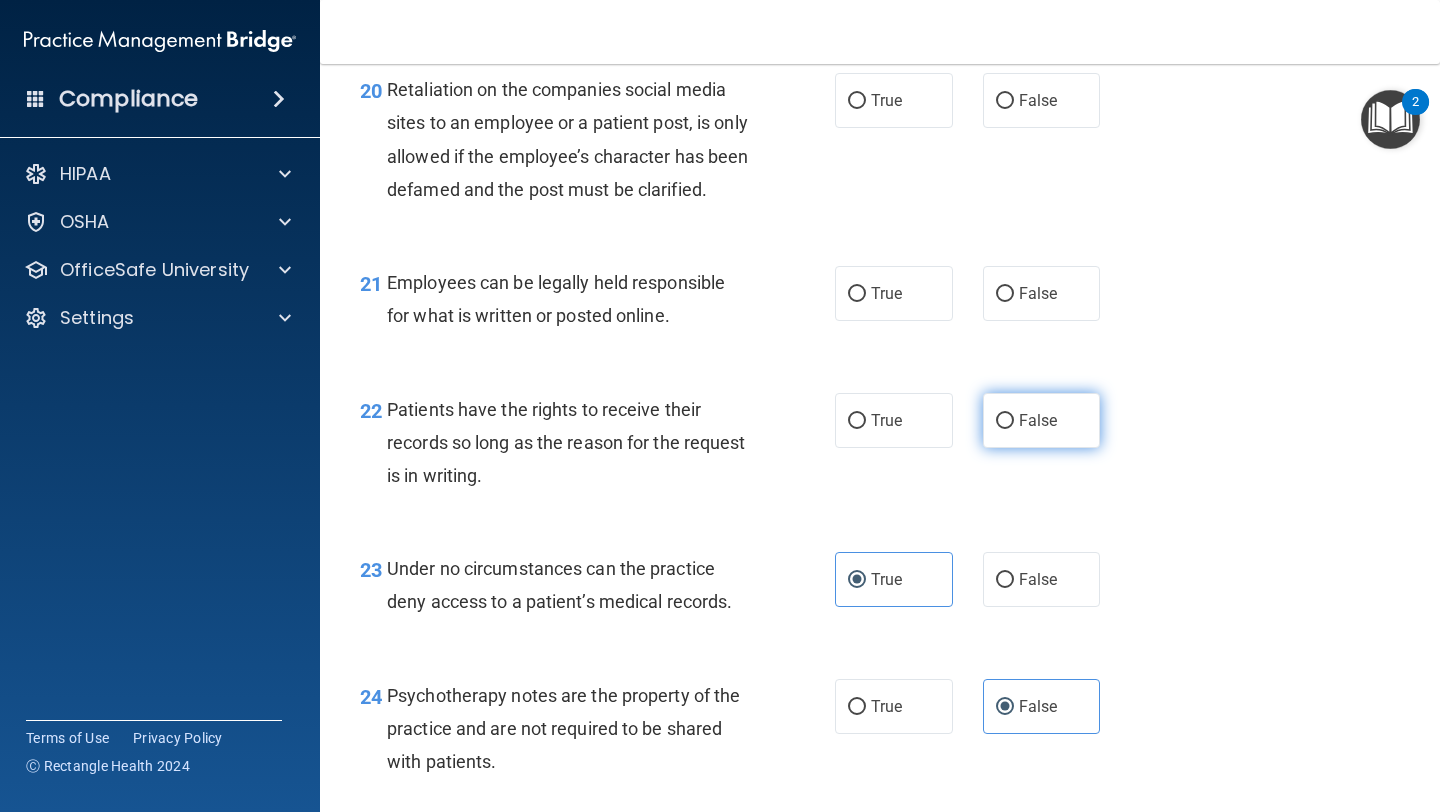 click on "False" at bounding box center [1038, 420] 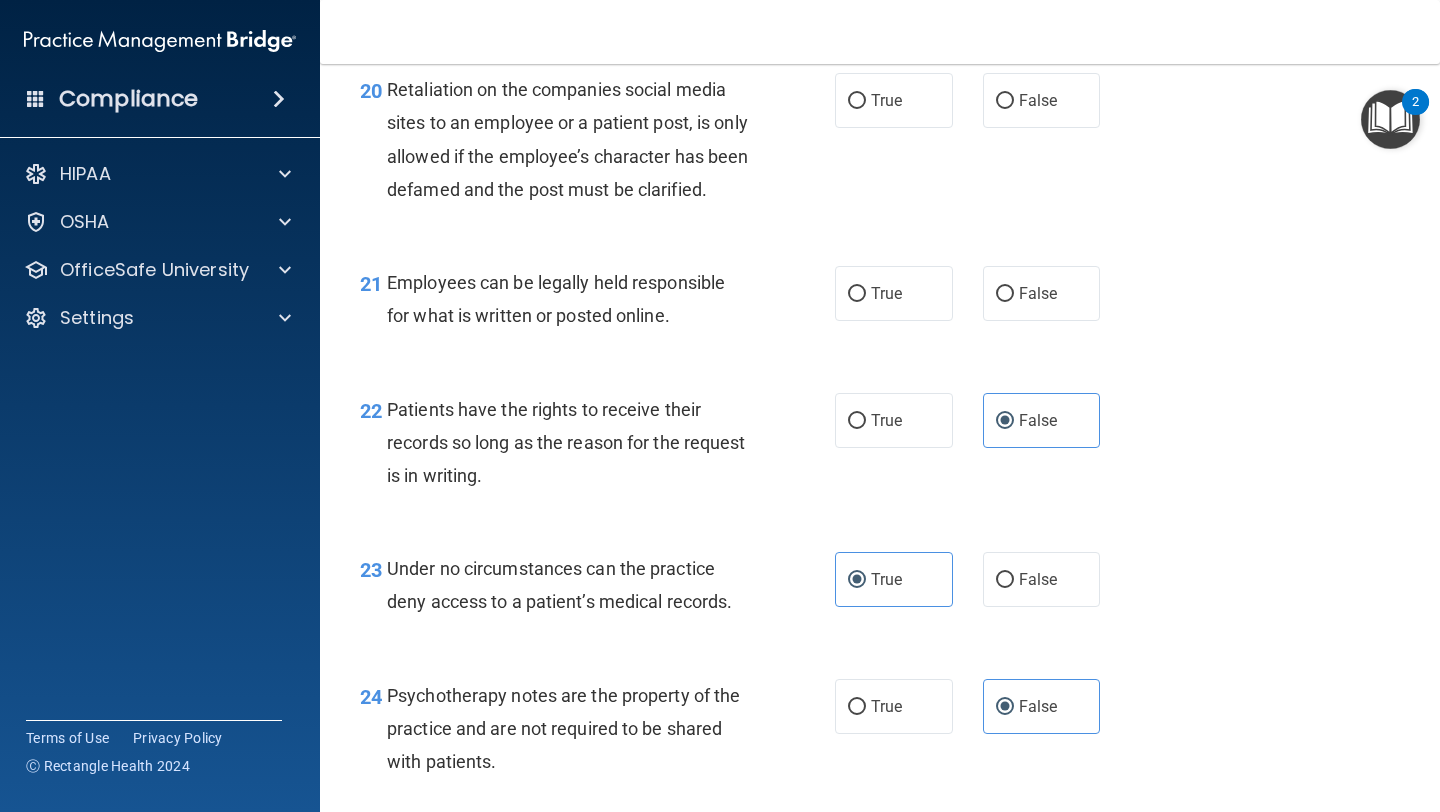 scroll, scrollTop: 3973, scrollLeft: 0, axis: vertical 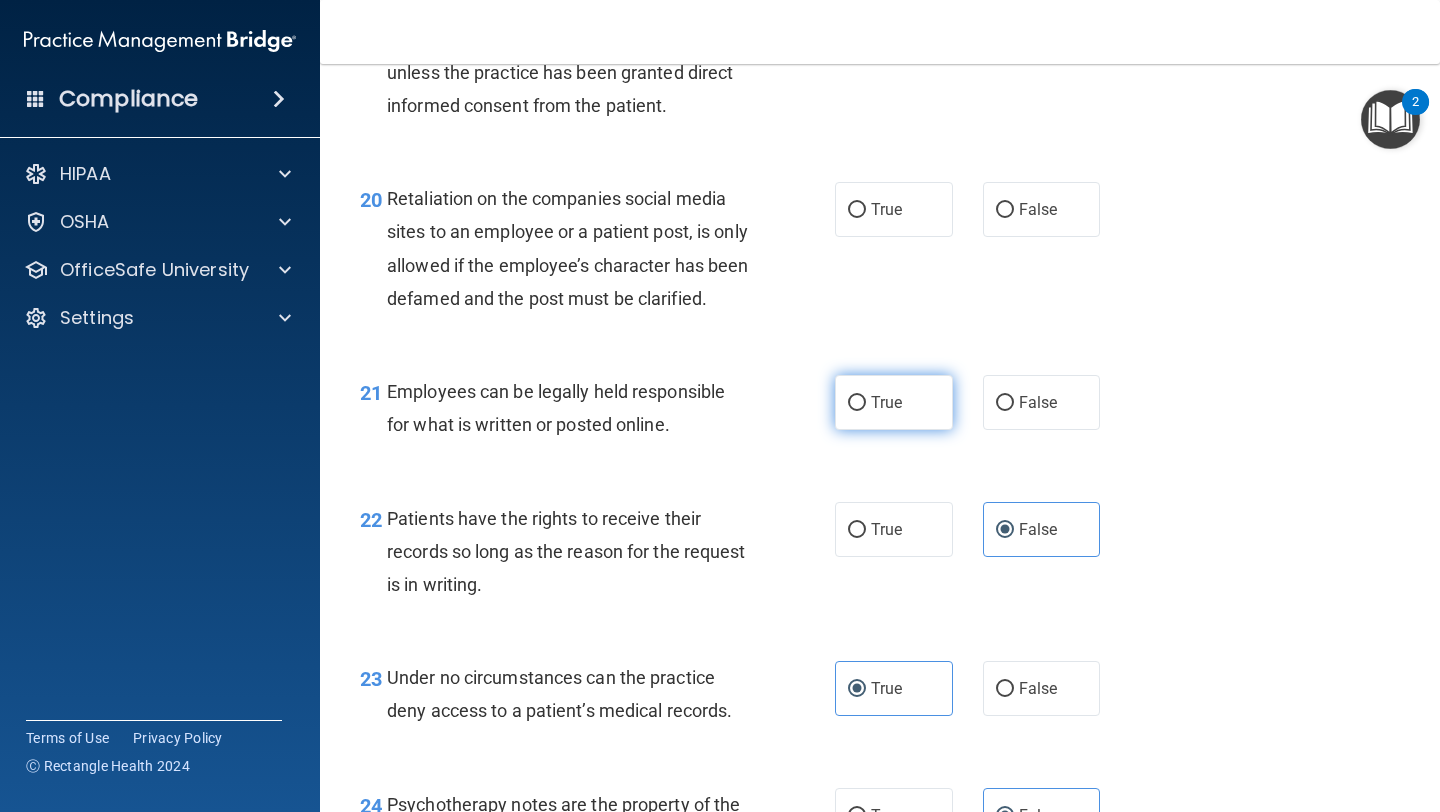 click on "True" at bounding box center (894, 402) 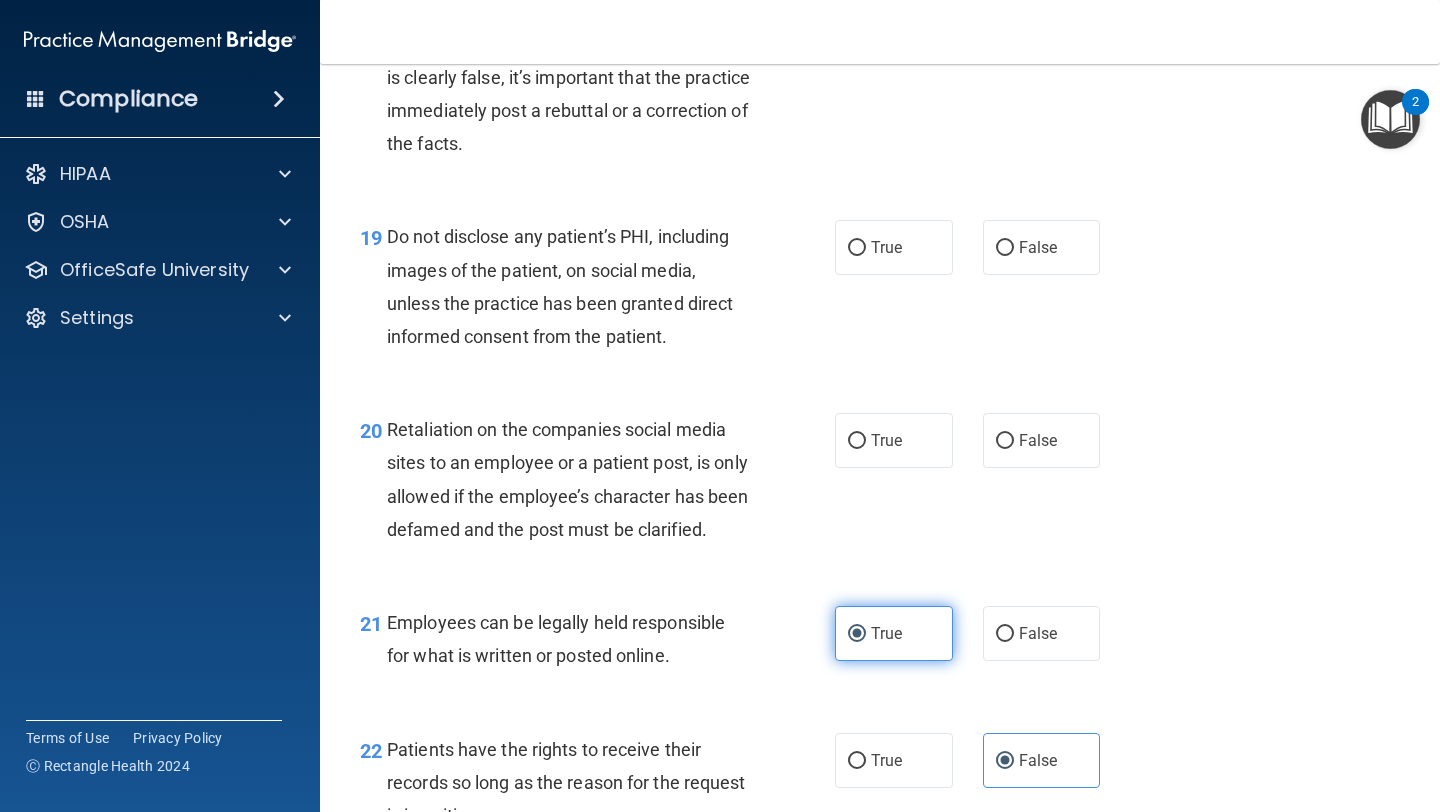 scroll, scrollTop: 3732, scrollLeft: 0, axis: vertical 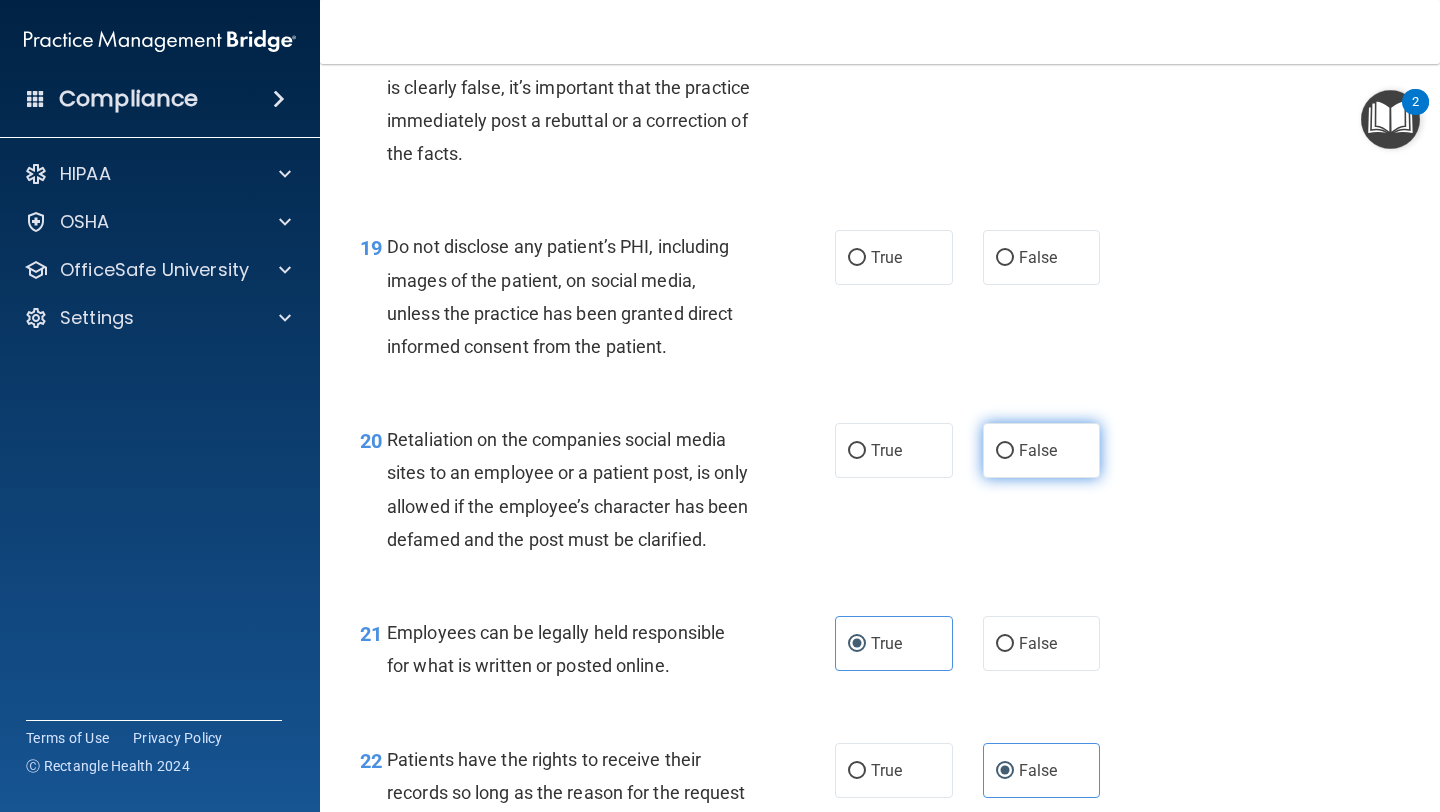 click on "False" at bounding box center [1042, 450] 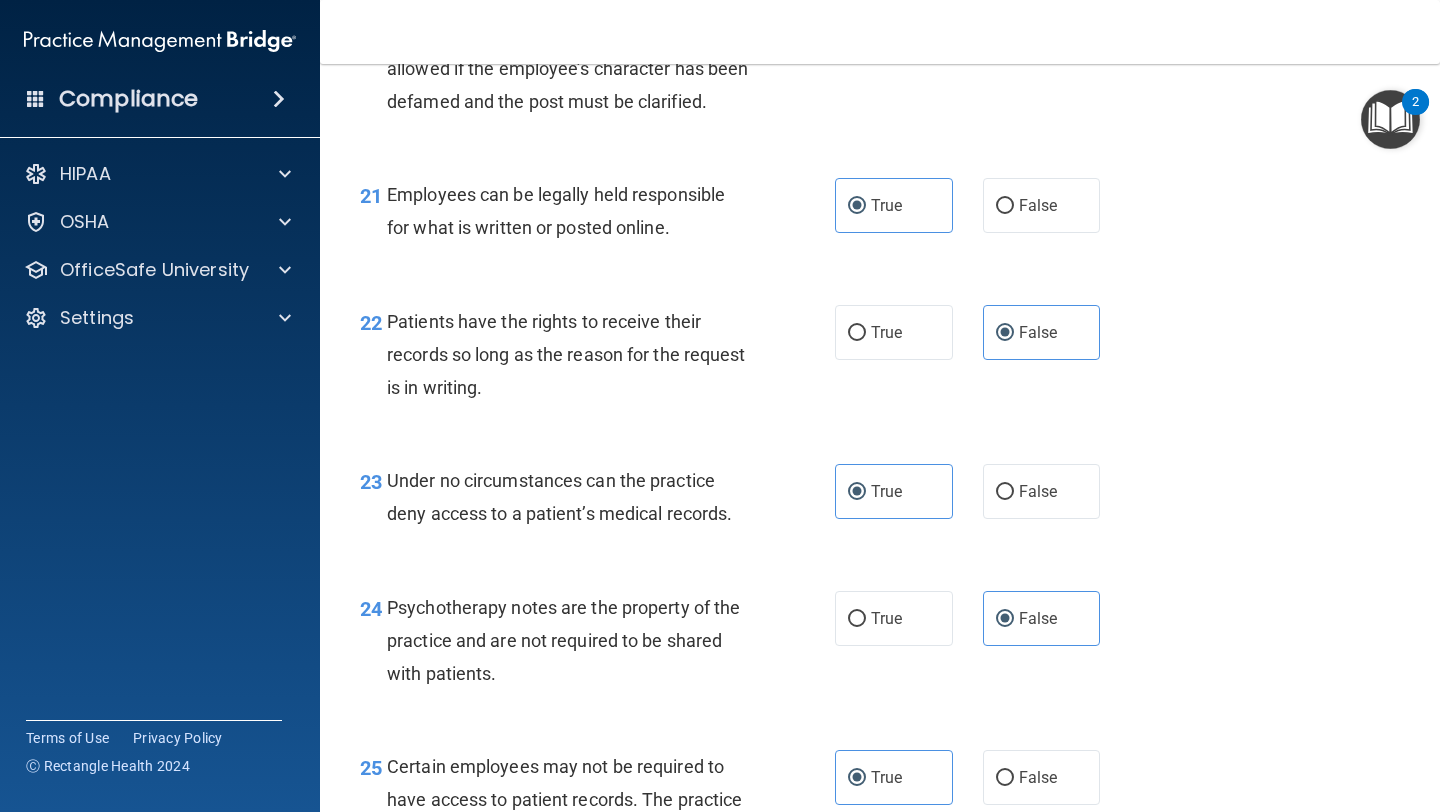 scroll, scrollTop: 4173, scrollLeft: 0, axis: vertical 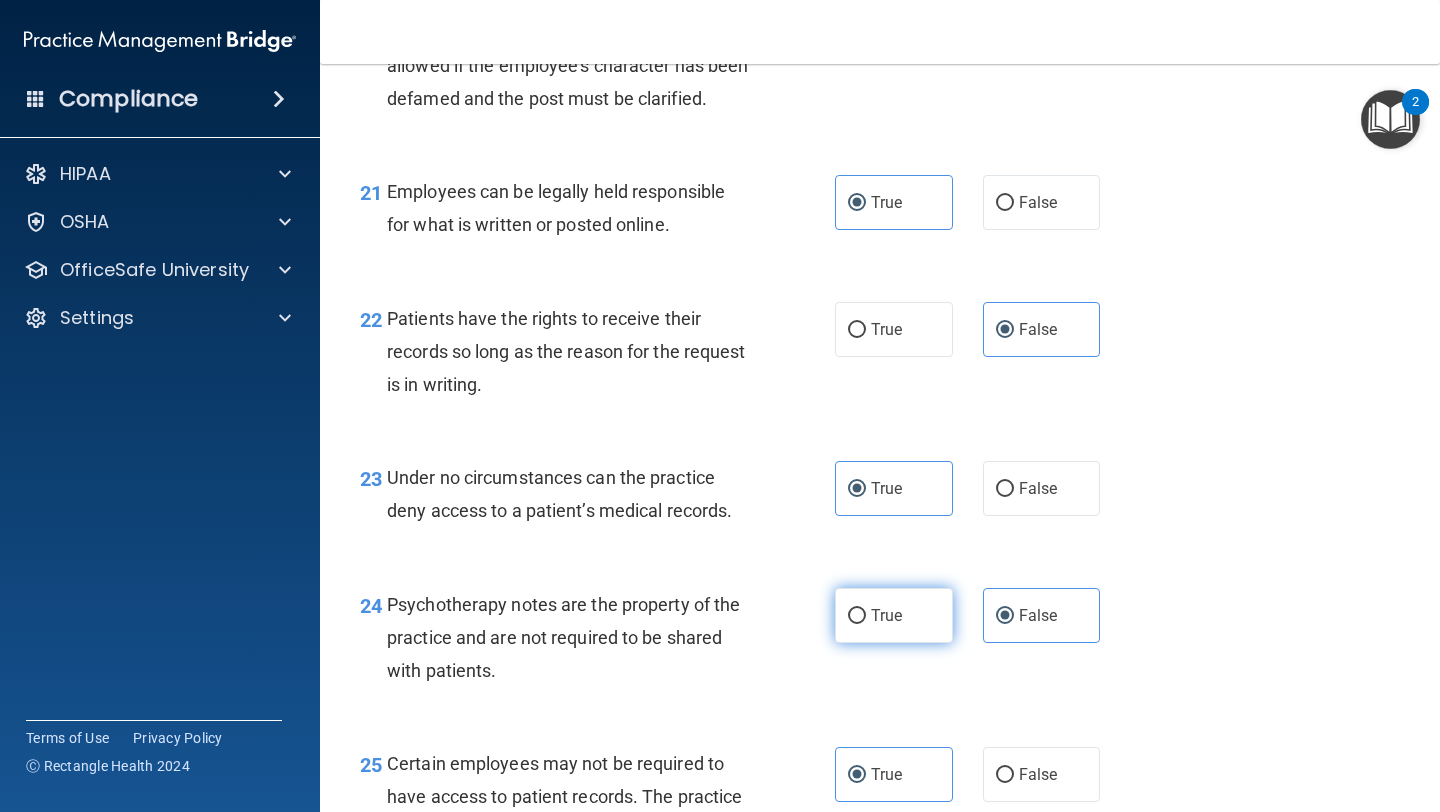 click on "True" at bounding box center [894, 615] 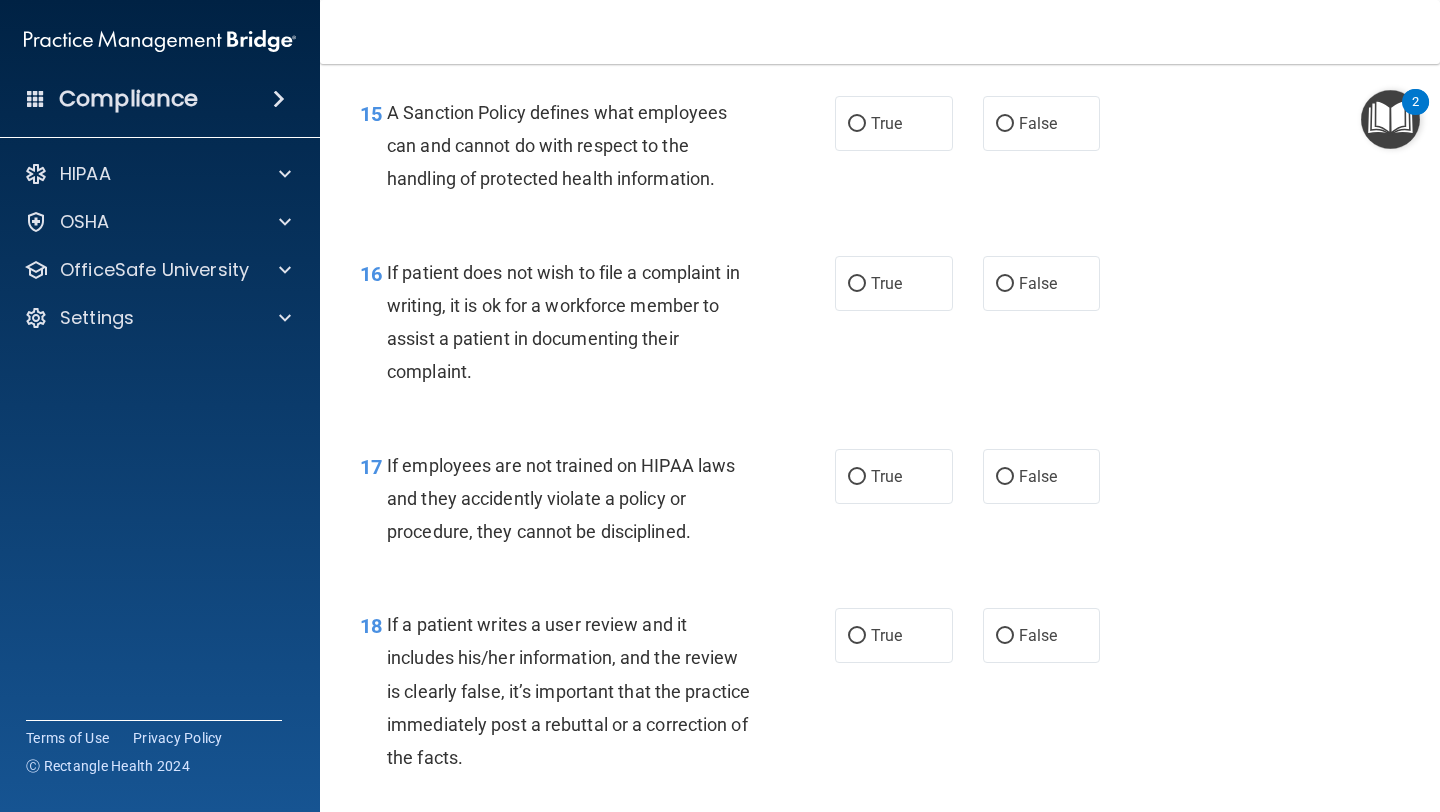 scroll, scrollTop: 3127, scrollLeft: 0, axis: vertical 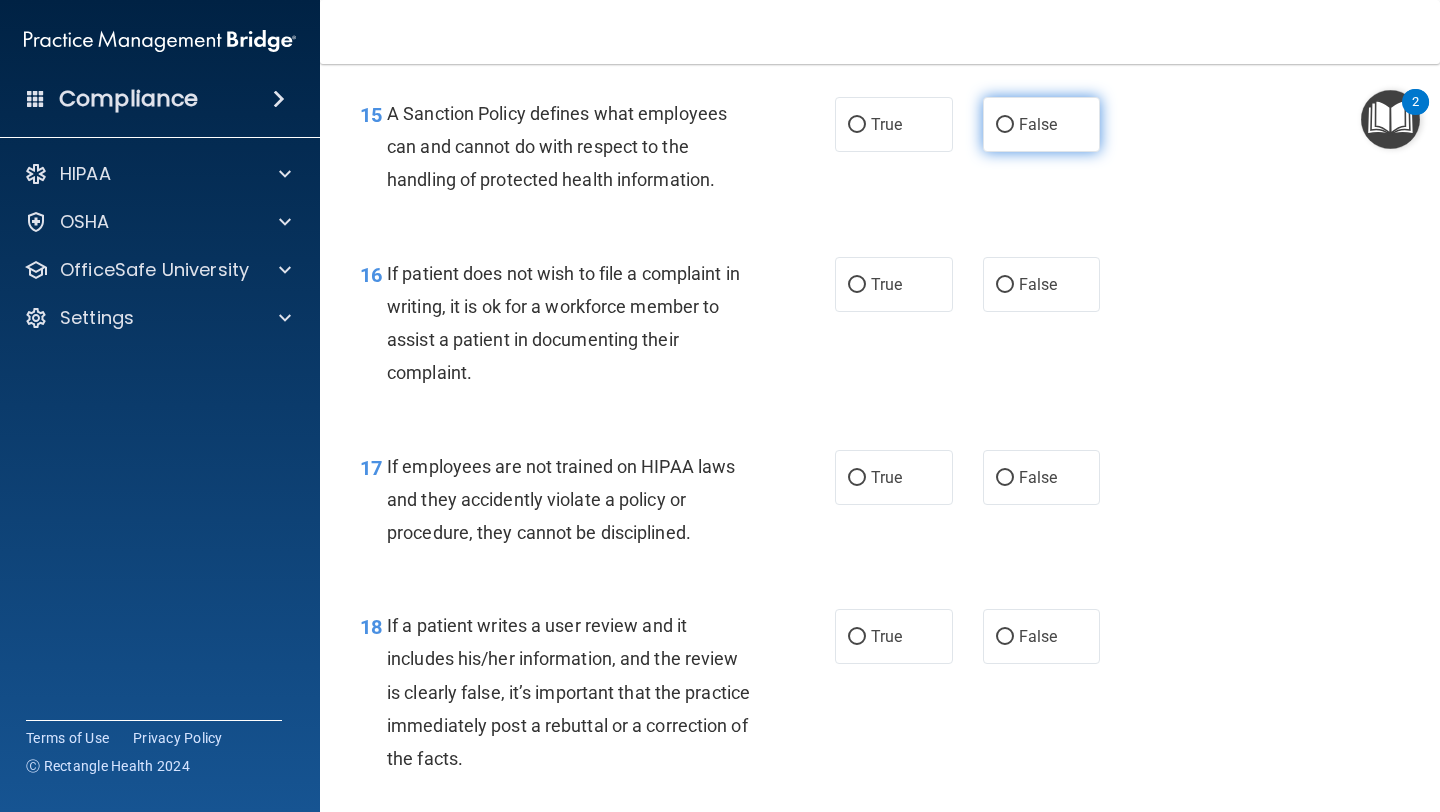click on "False" at bounding box center (1038, 124) 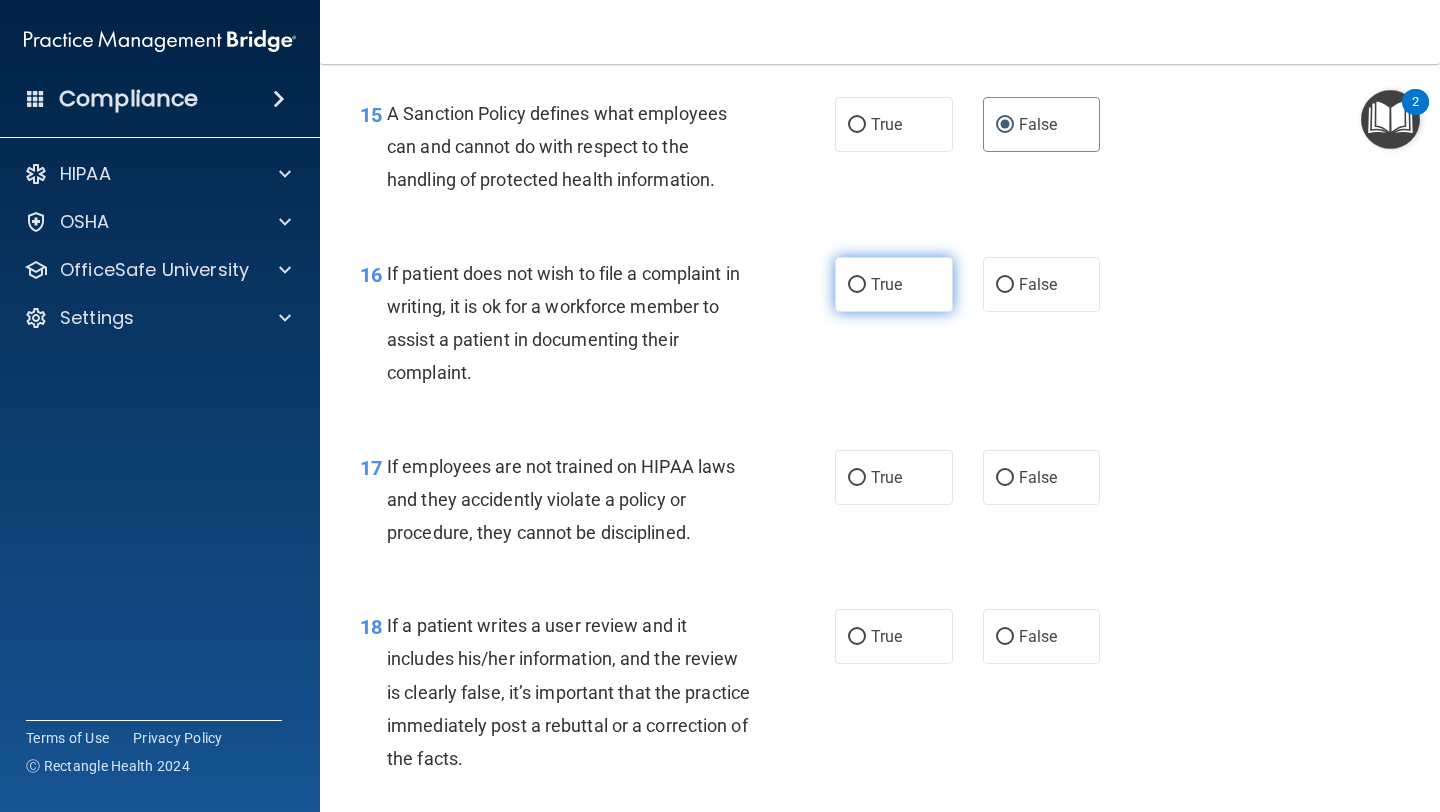 click on "True" at bounding box center [894, 284] 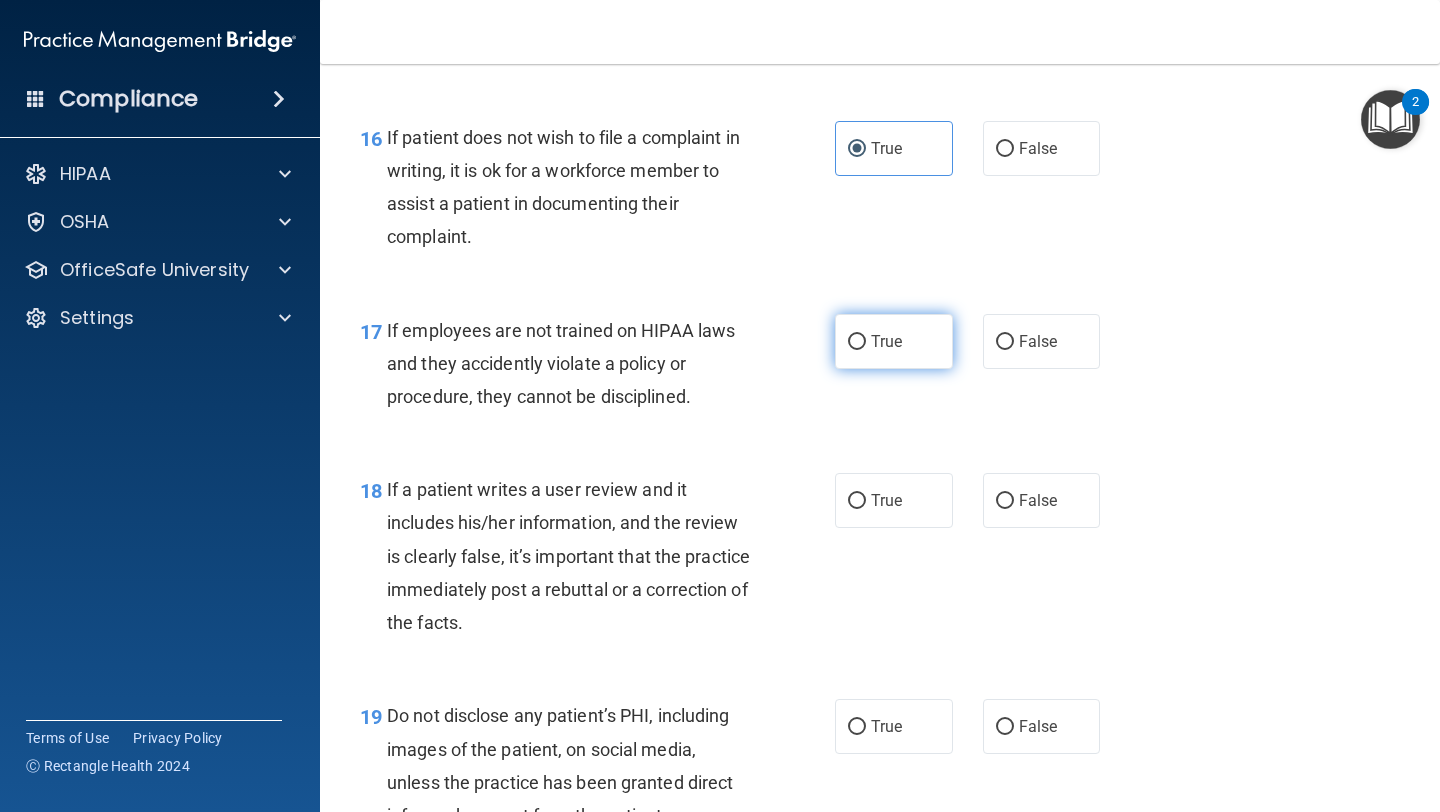 scroll, scrollTop: 3265, scrollLeft: 0, axis: vertical 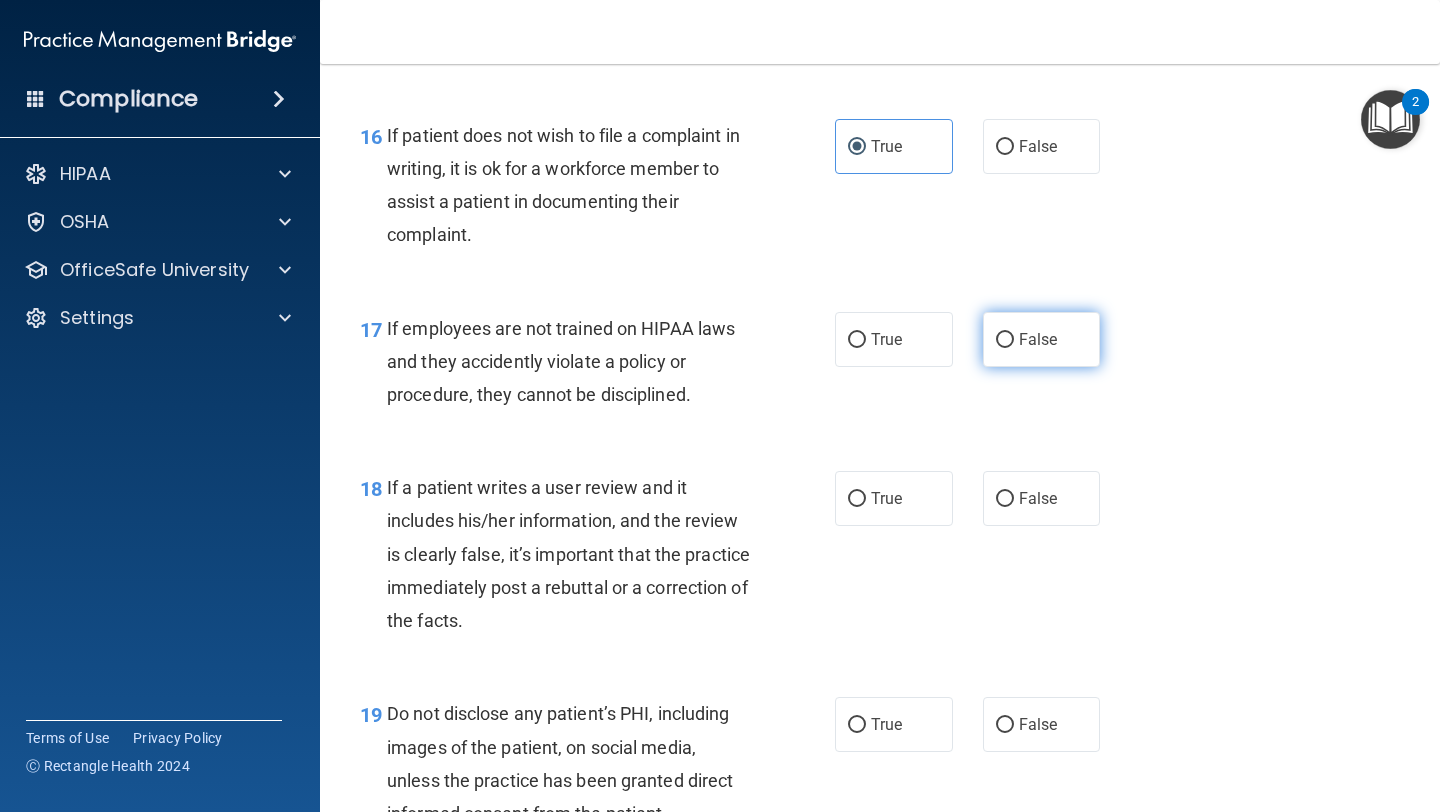 click on "False" at bounding box center [1042, 339] 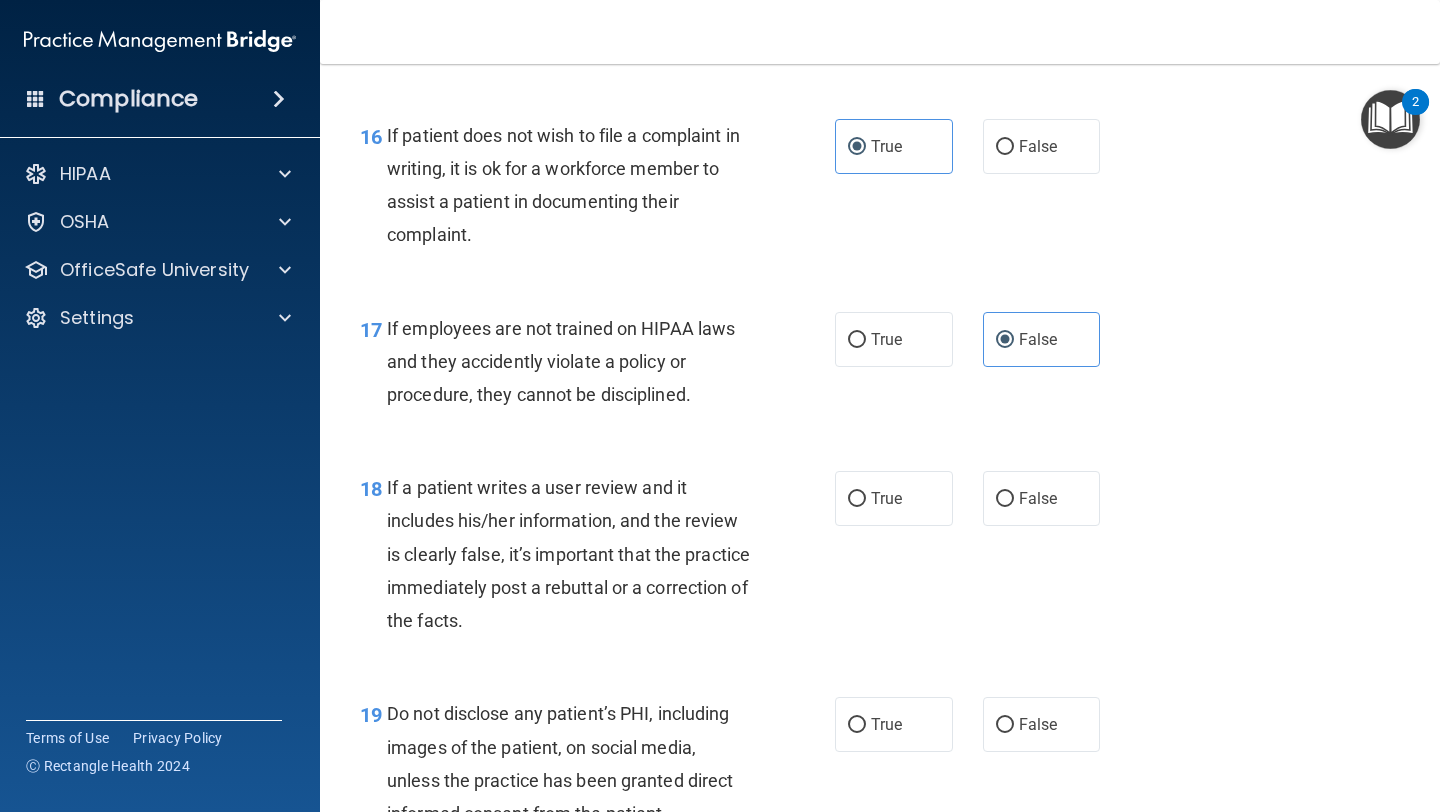 scroll, scrollTop: 3447, scrollLeft: 0, axis: vertical 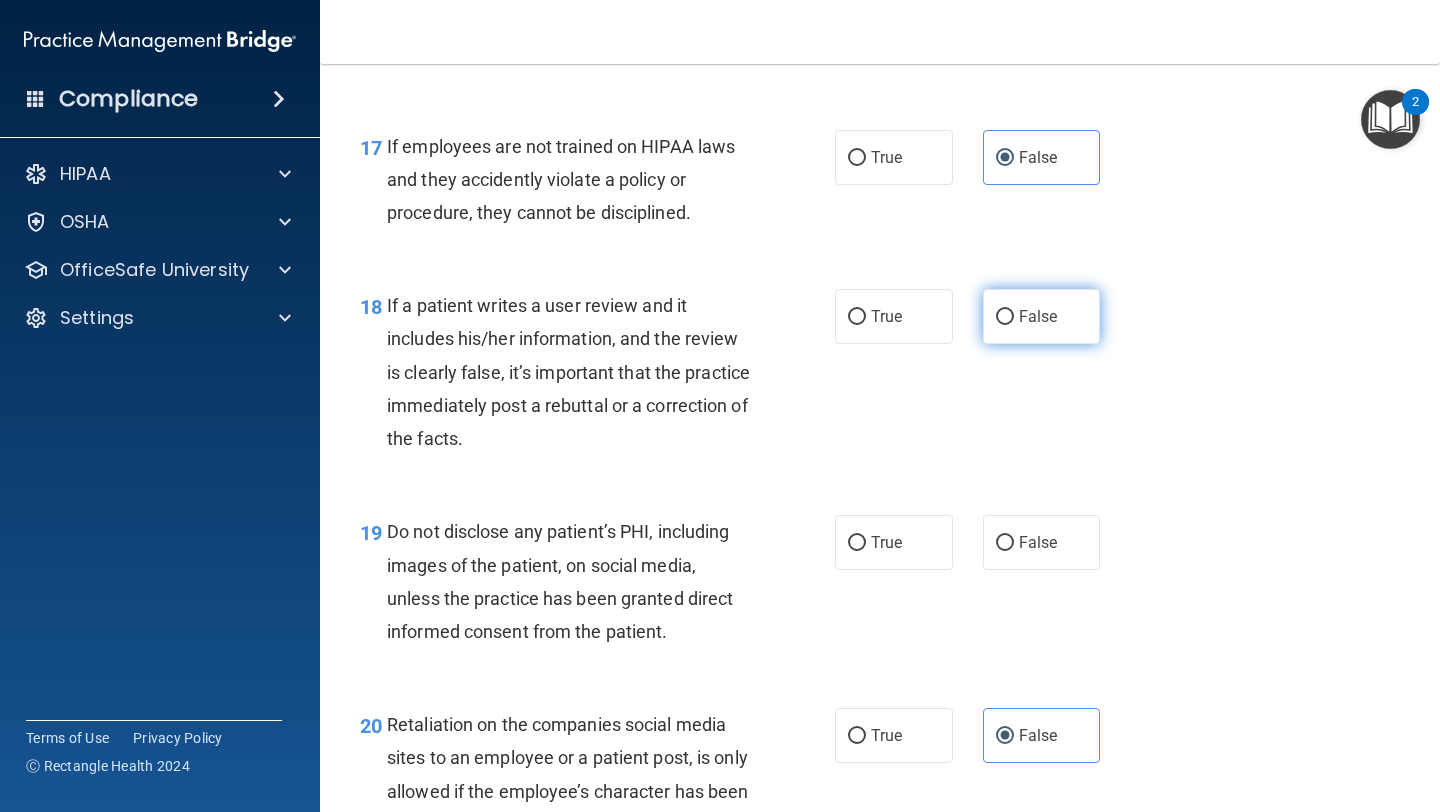 click on "False" at bounding box center [1042, 316] 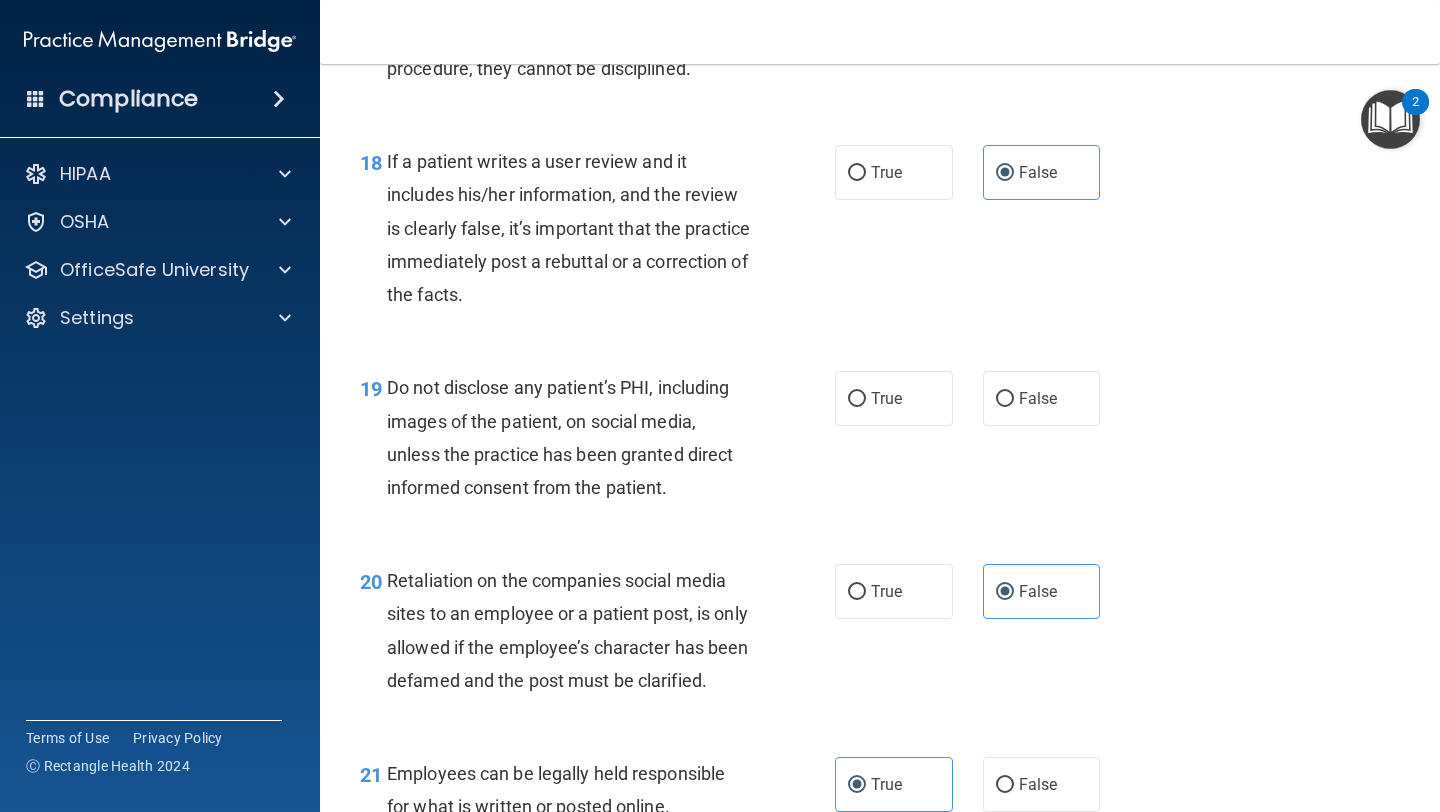 scroll, scrollTop: 3622, scrollLeft: 0, axis: vertical 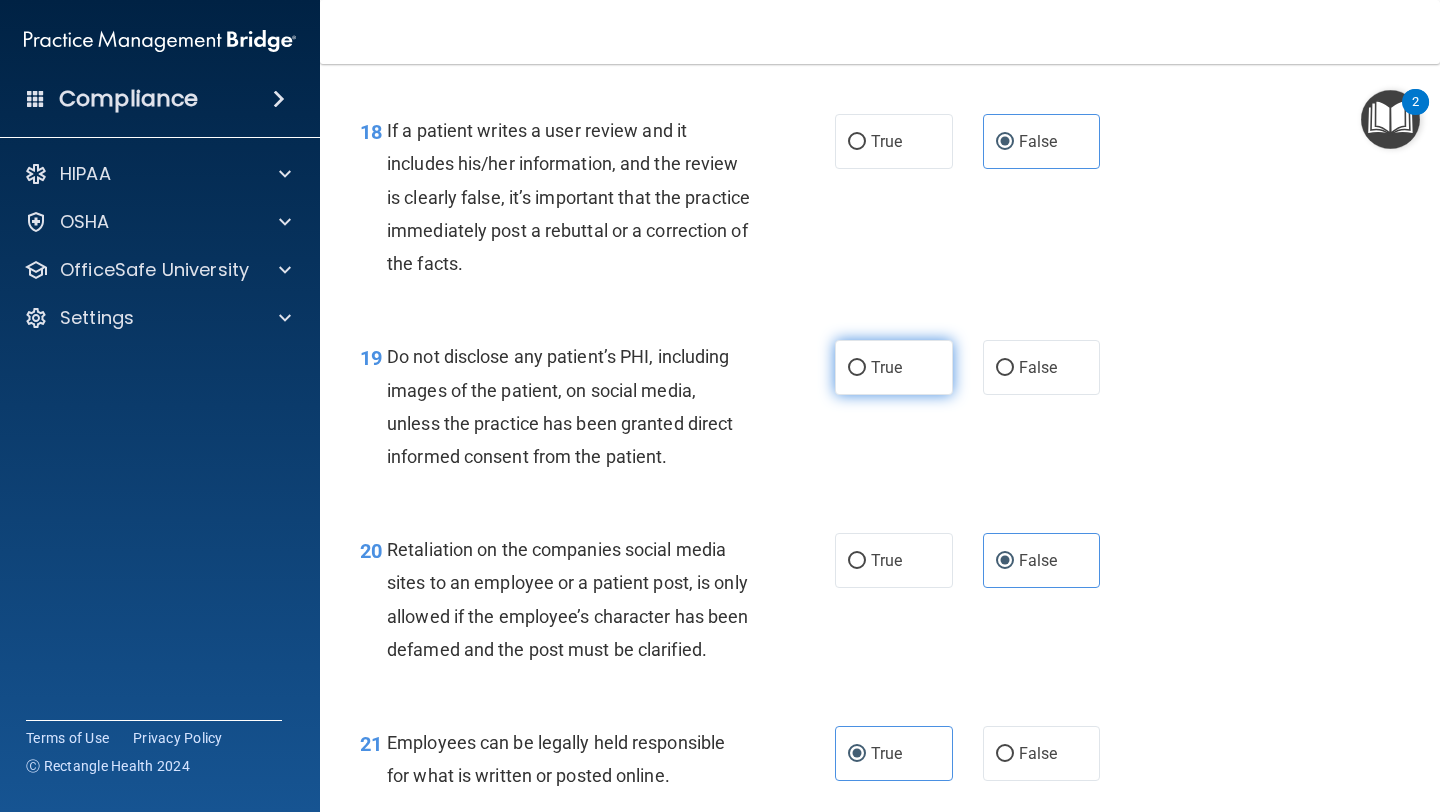 click on "True" at bounding box center (894, 367) 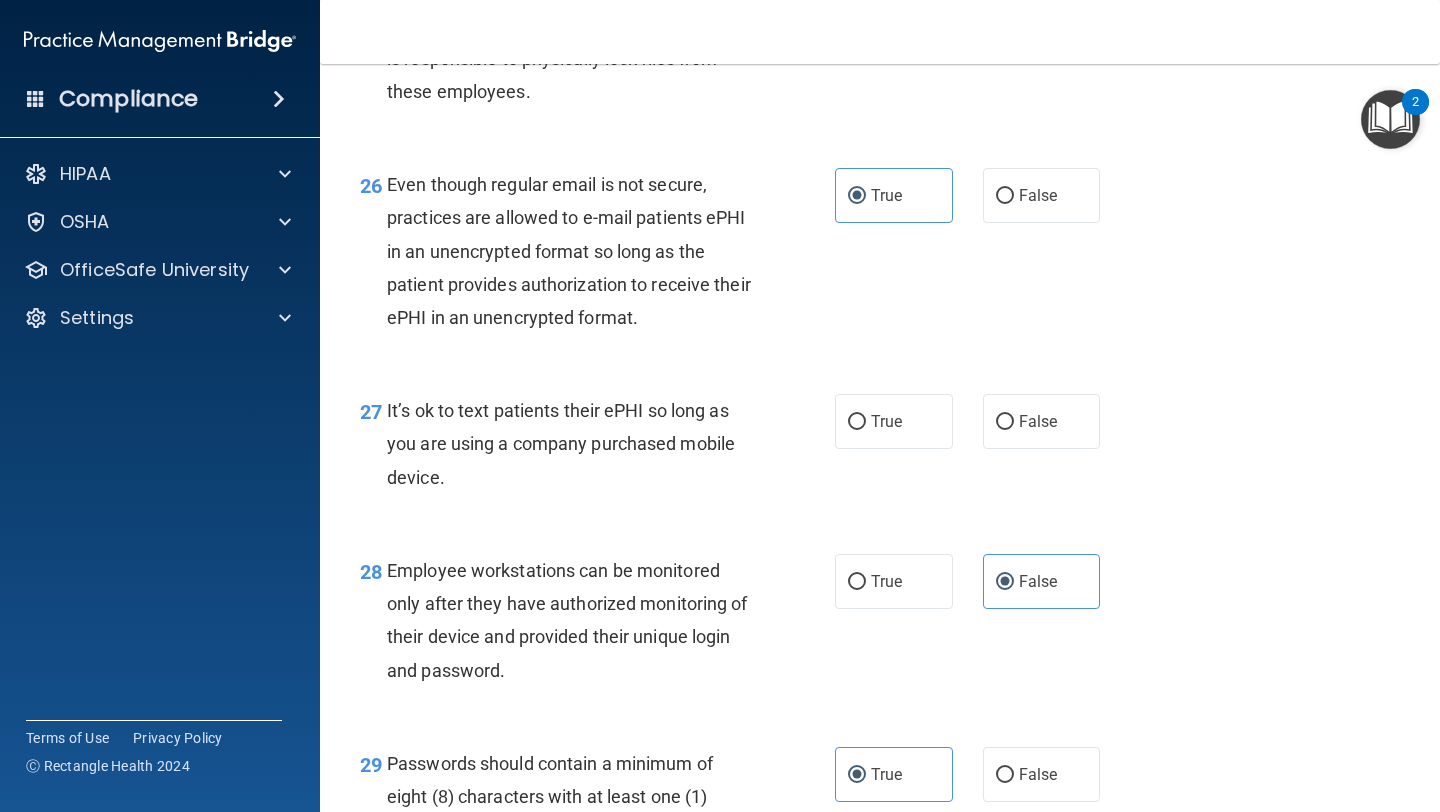 scroll, scrollTop: 4998, scrollLeft: 0, axis: vertical 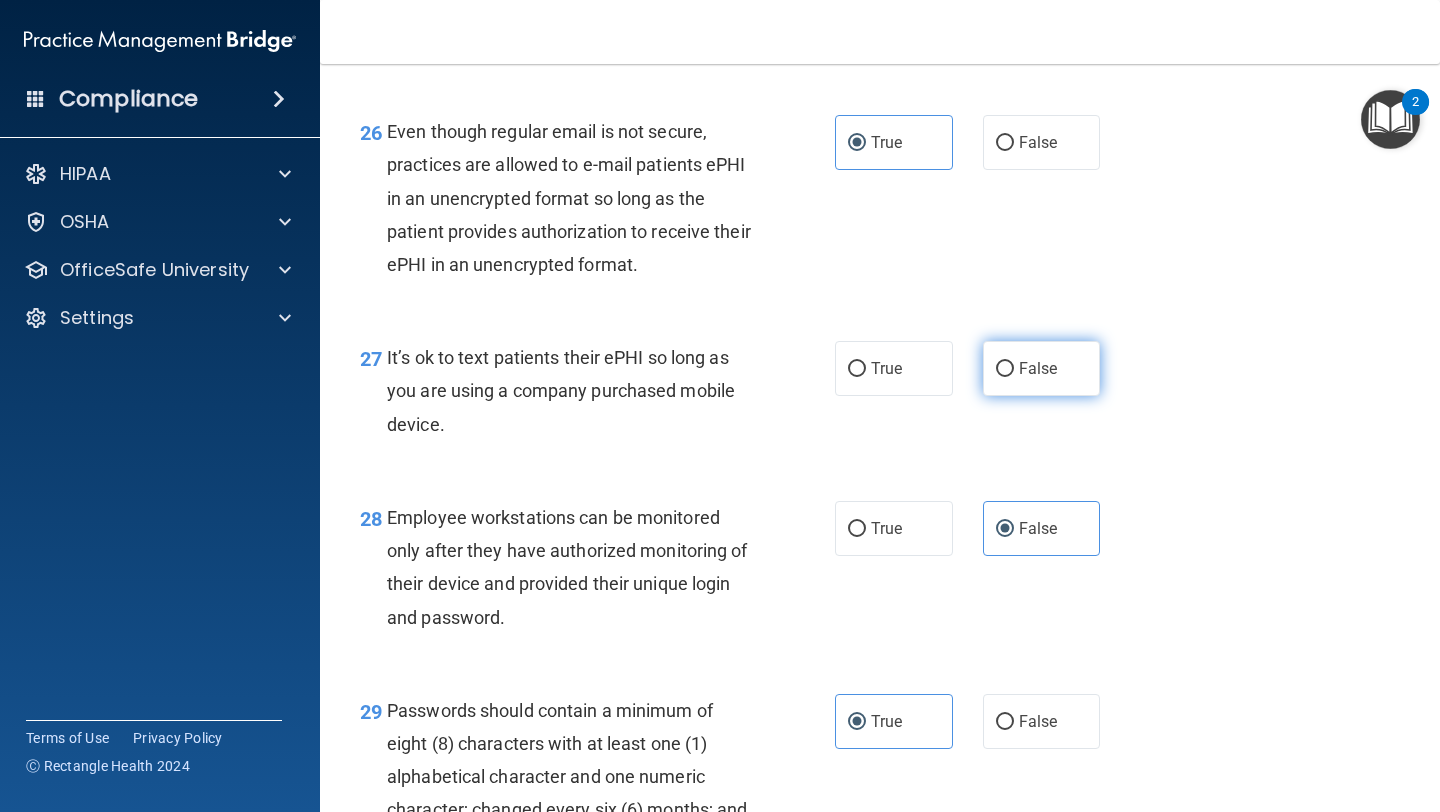 click on "False" at bounding box center (1042, 368) 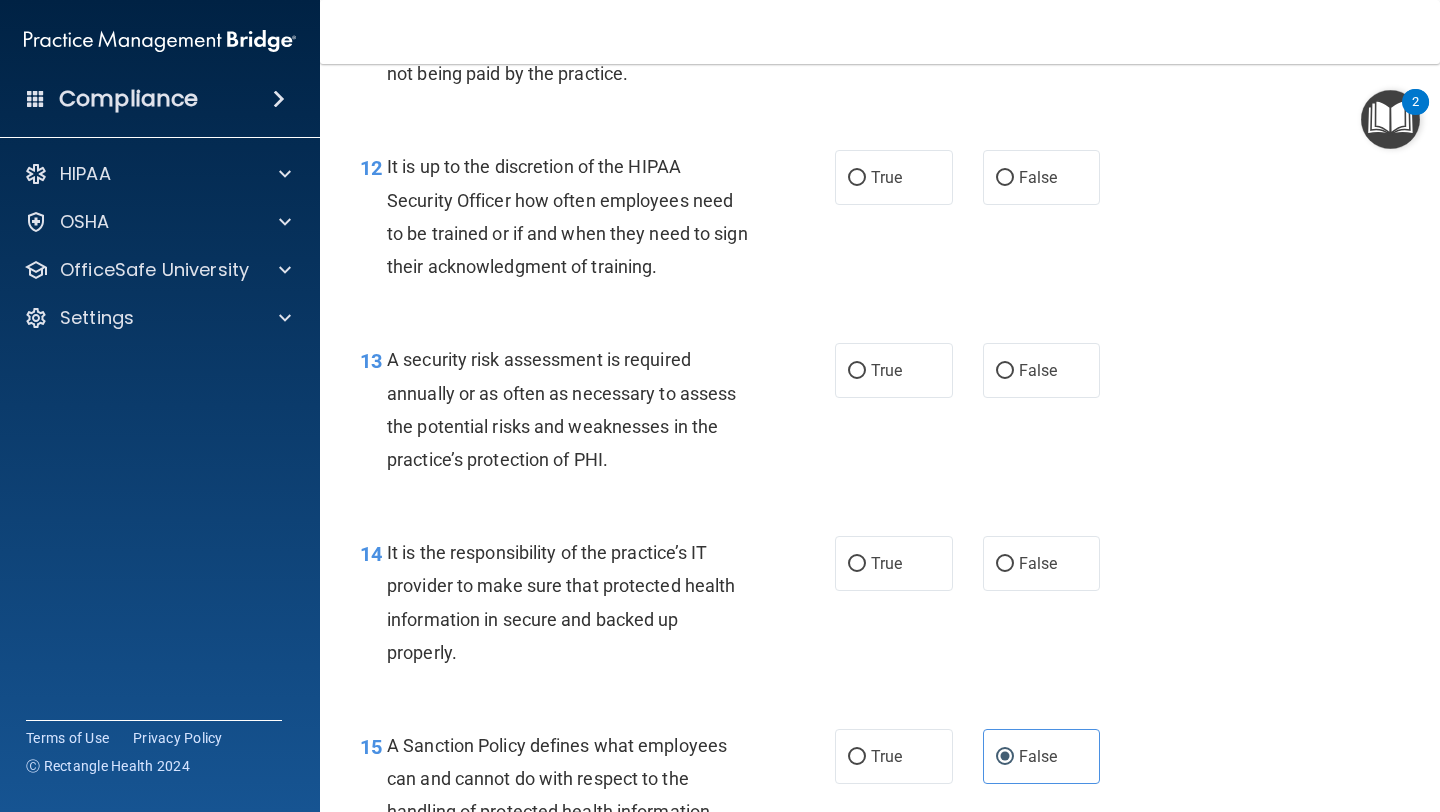 scroll, scrollTop: 2493, scrollLeft: 0, axis: vertical 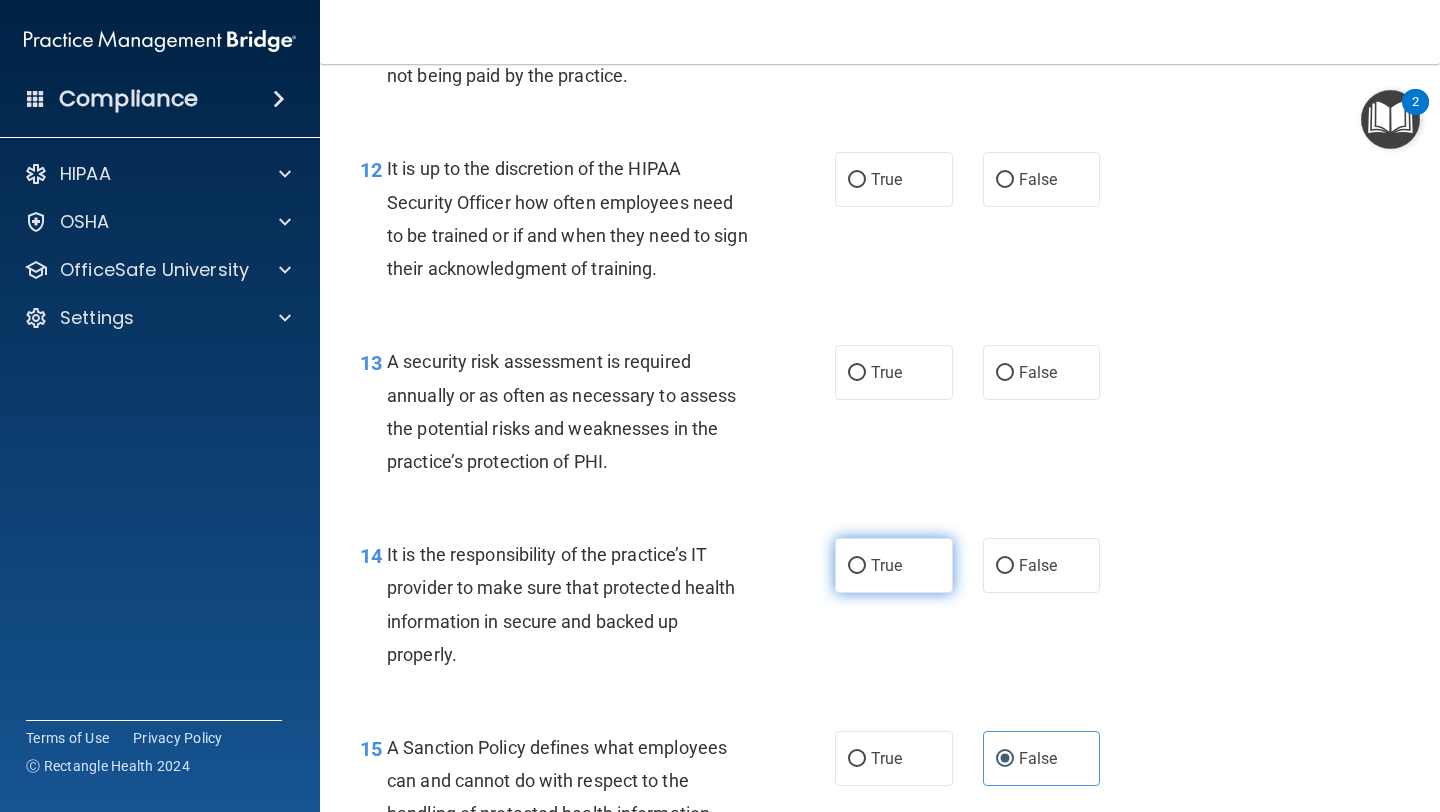 click on "True" at bounding box center [894, 565] 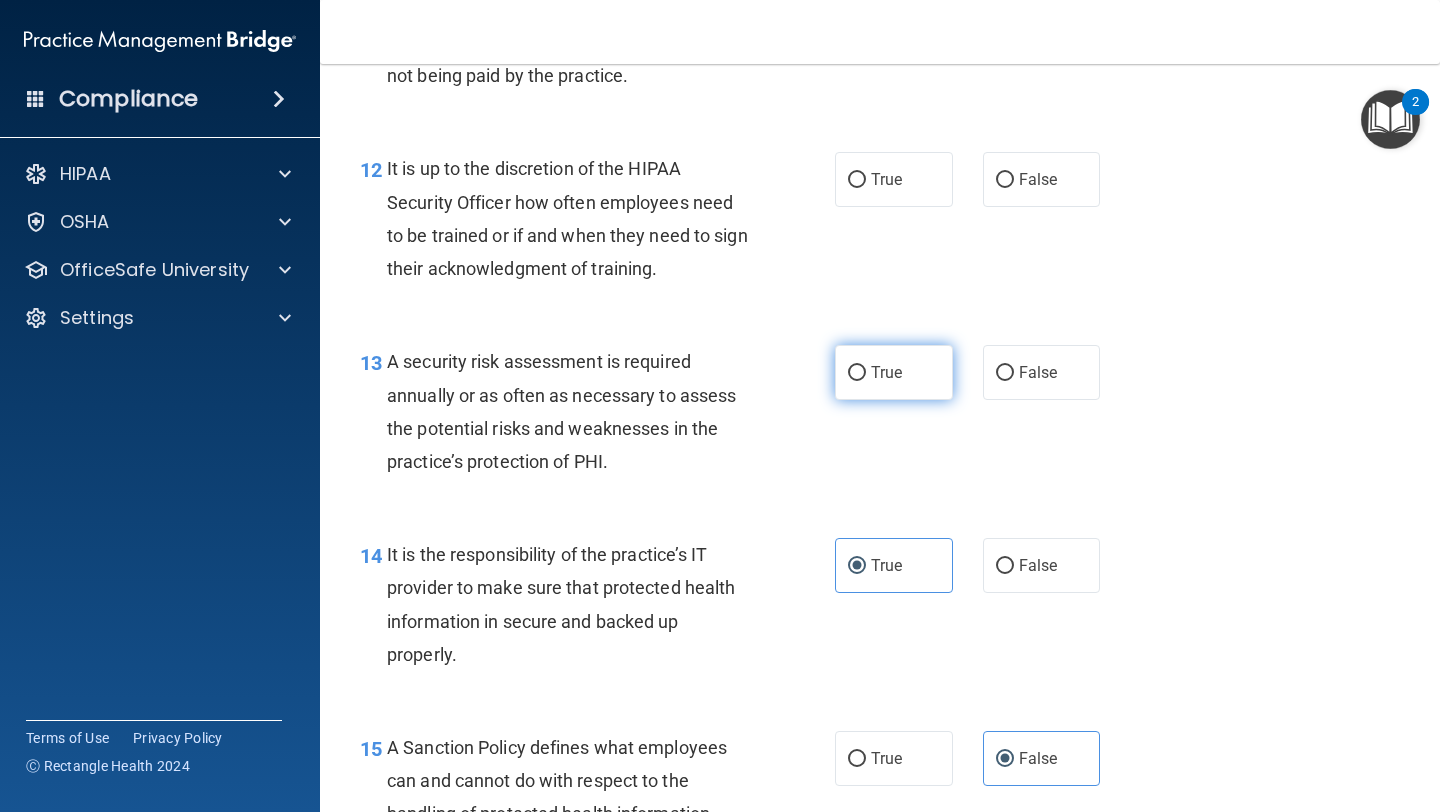 click on "True" at bounding box center [894, 372] 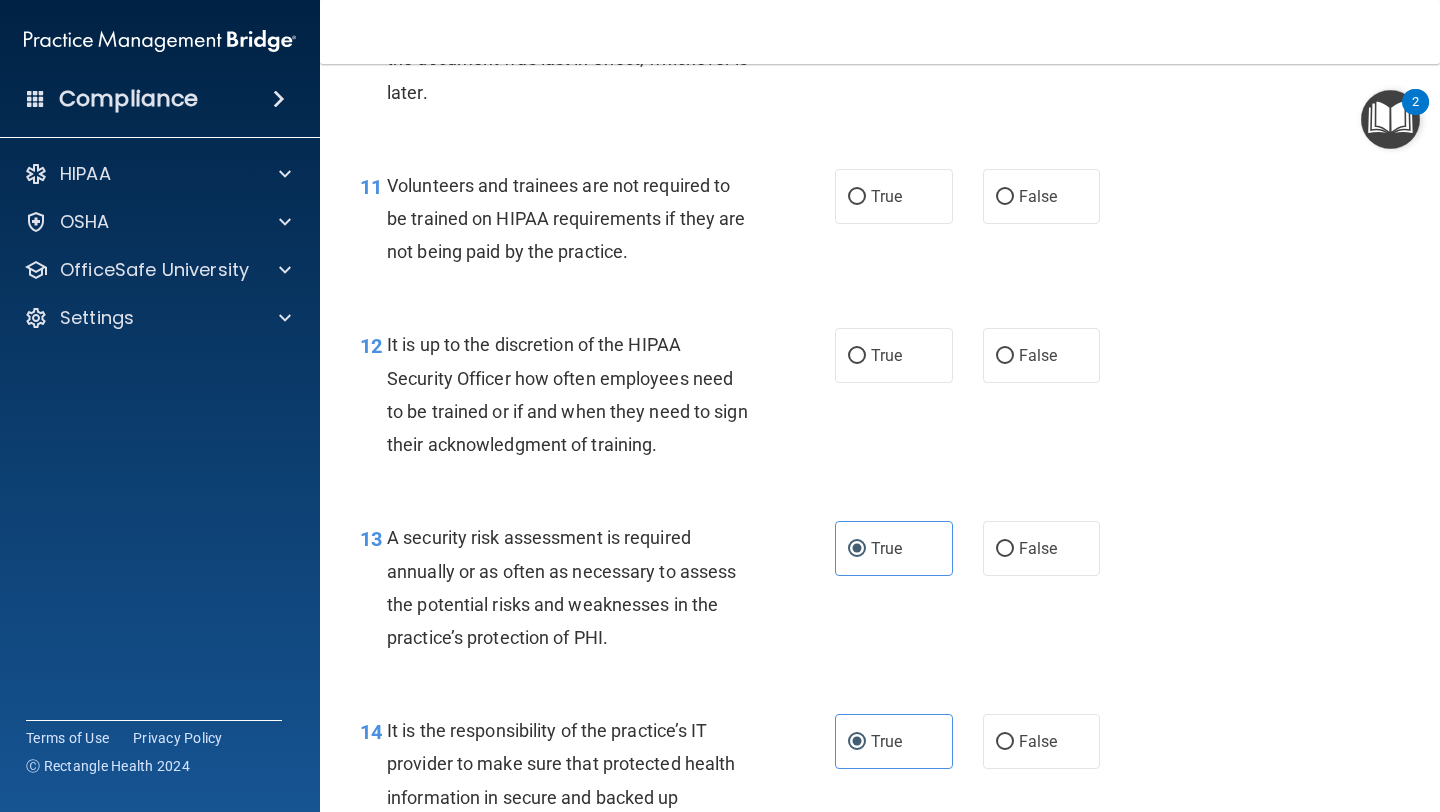 scroll, scrollTop: 2308, scrollLeft: 0, axis: vertical 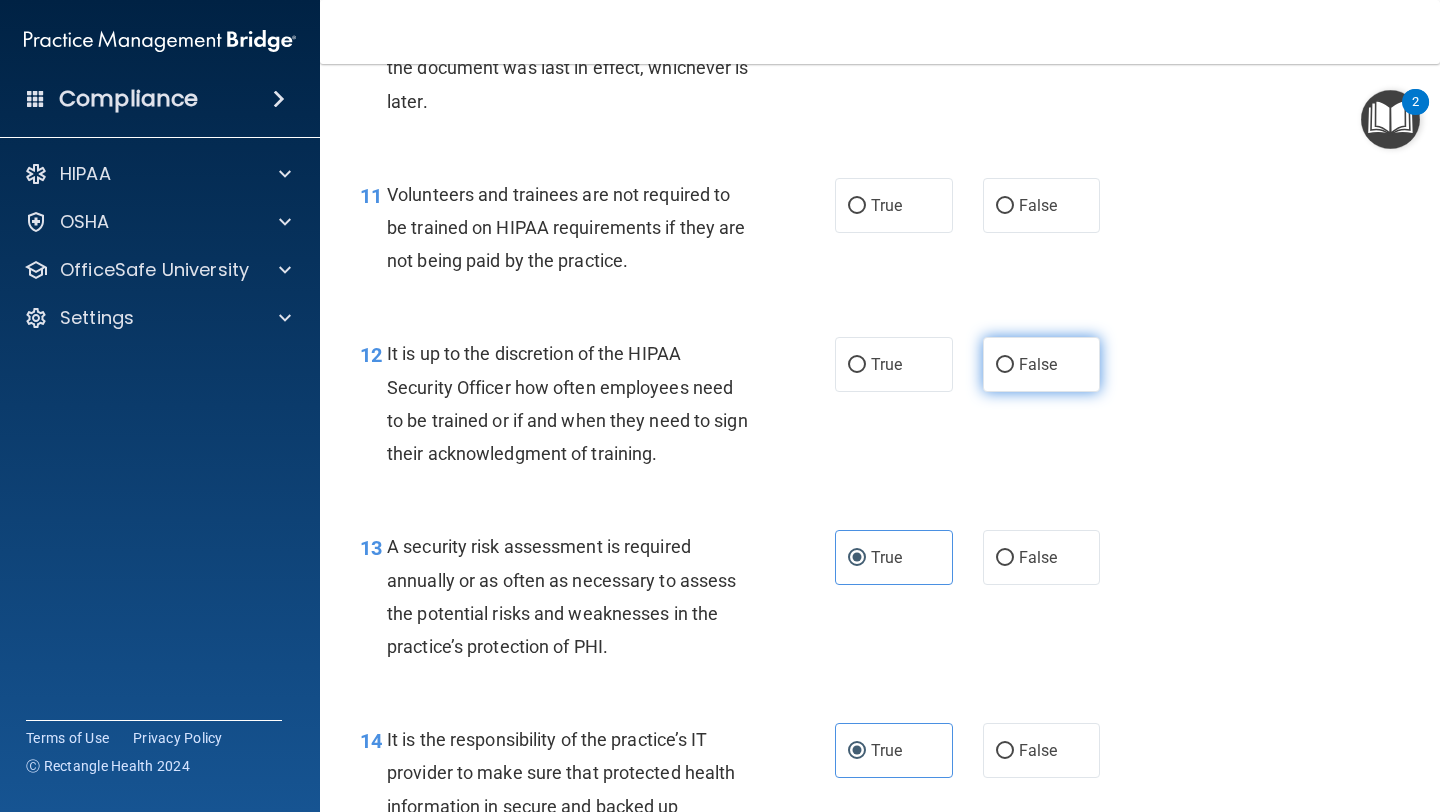 click on "False" at bounding box center [1042, 364] 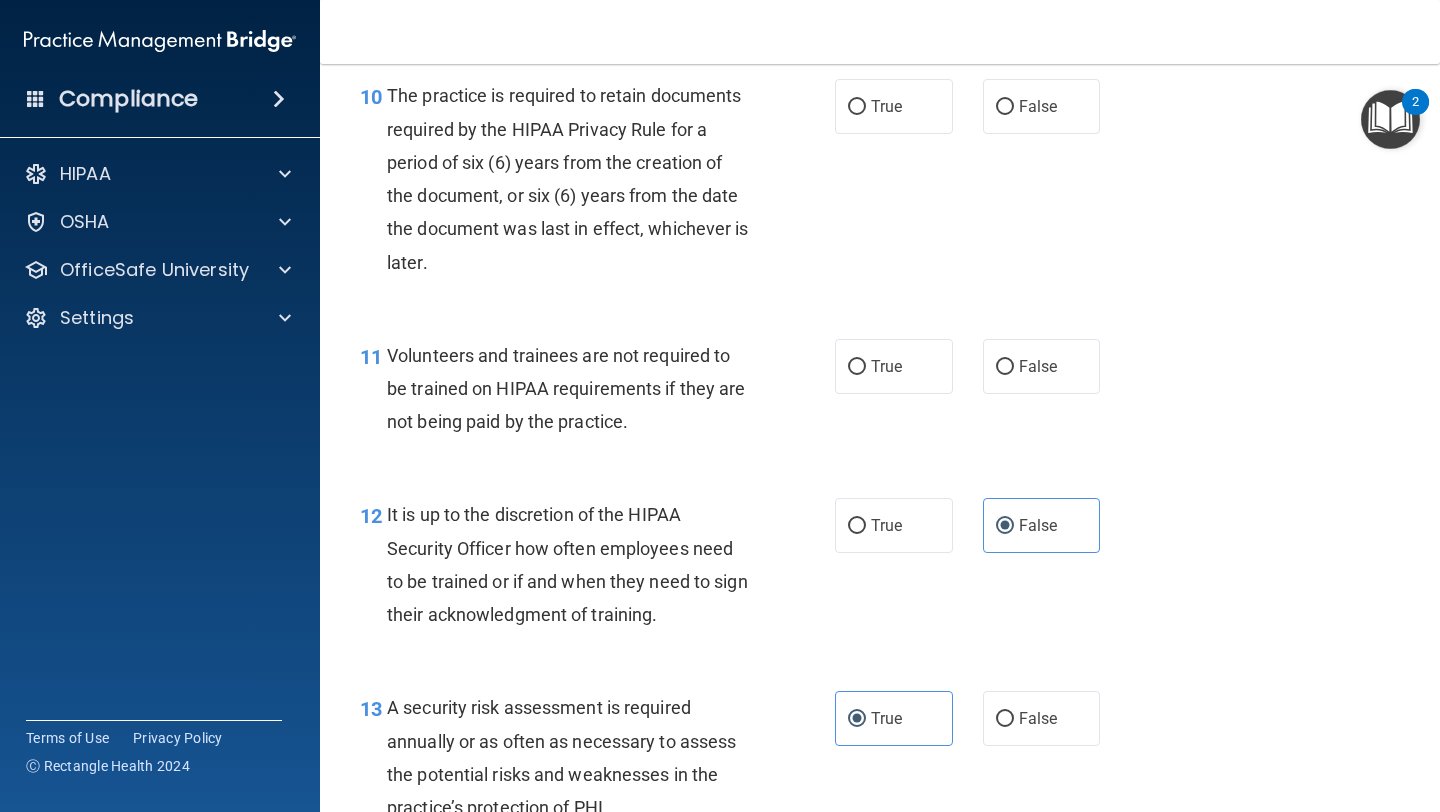 scroll, scrollTop: 2139, scrollLeft: 0, axis: vertical 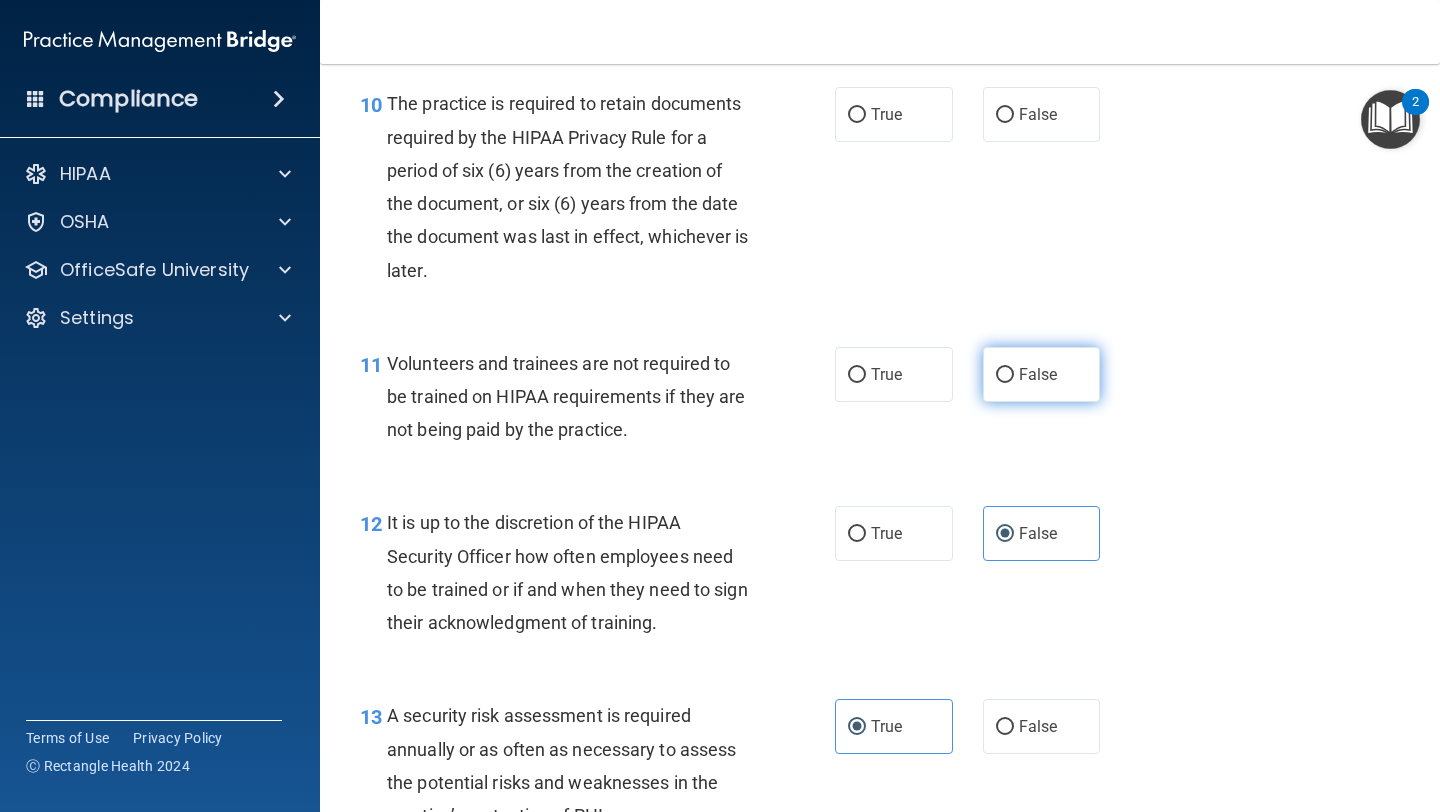 click on "False" at bounding box center (1005, 375) 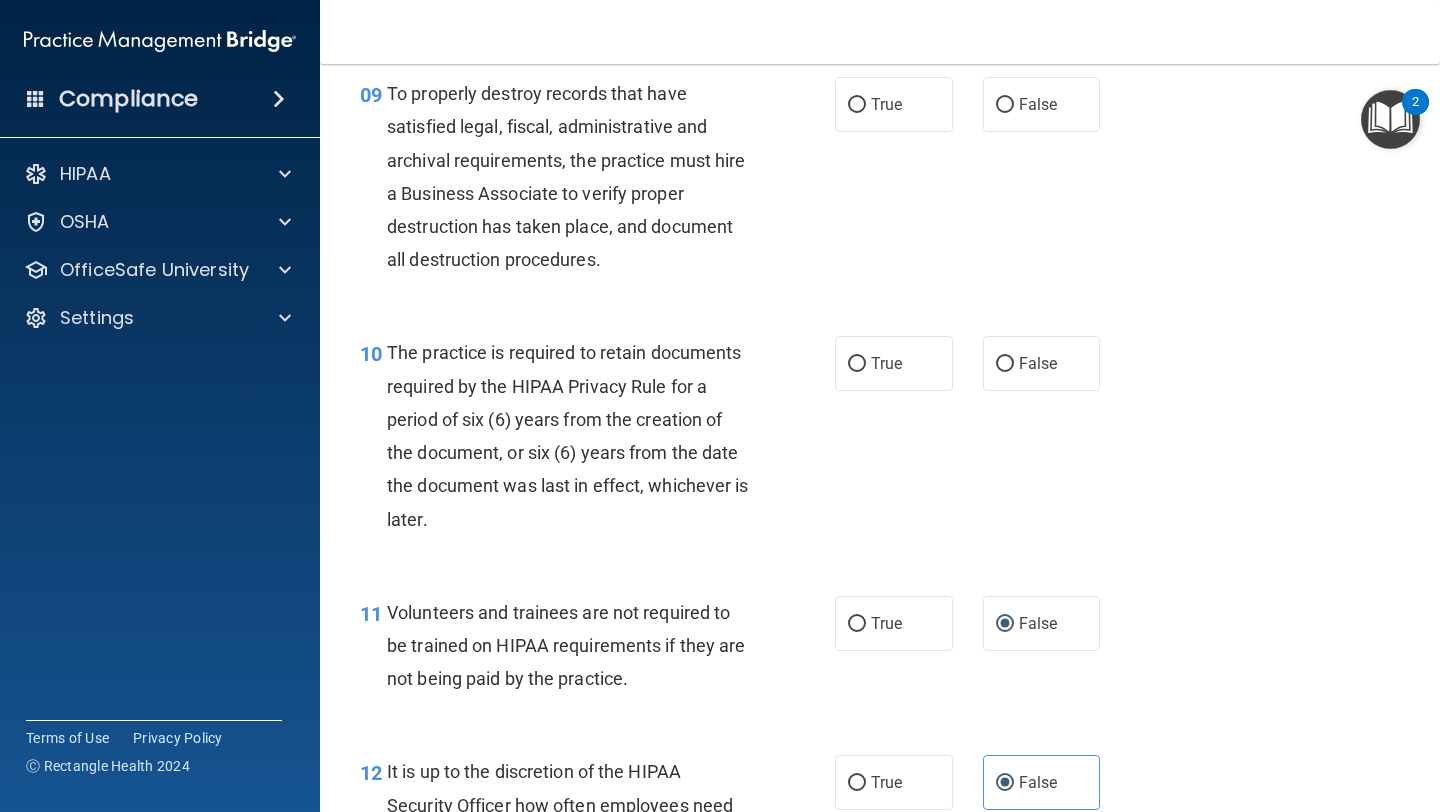 scroll, scrollTop: 1885, scrollLeft: 0, axis: vertical 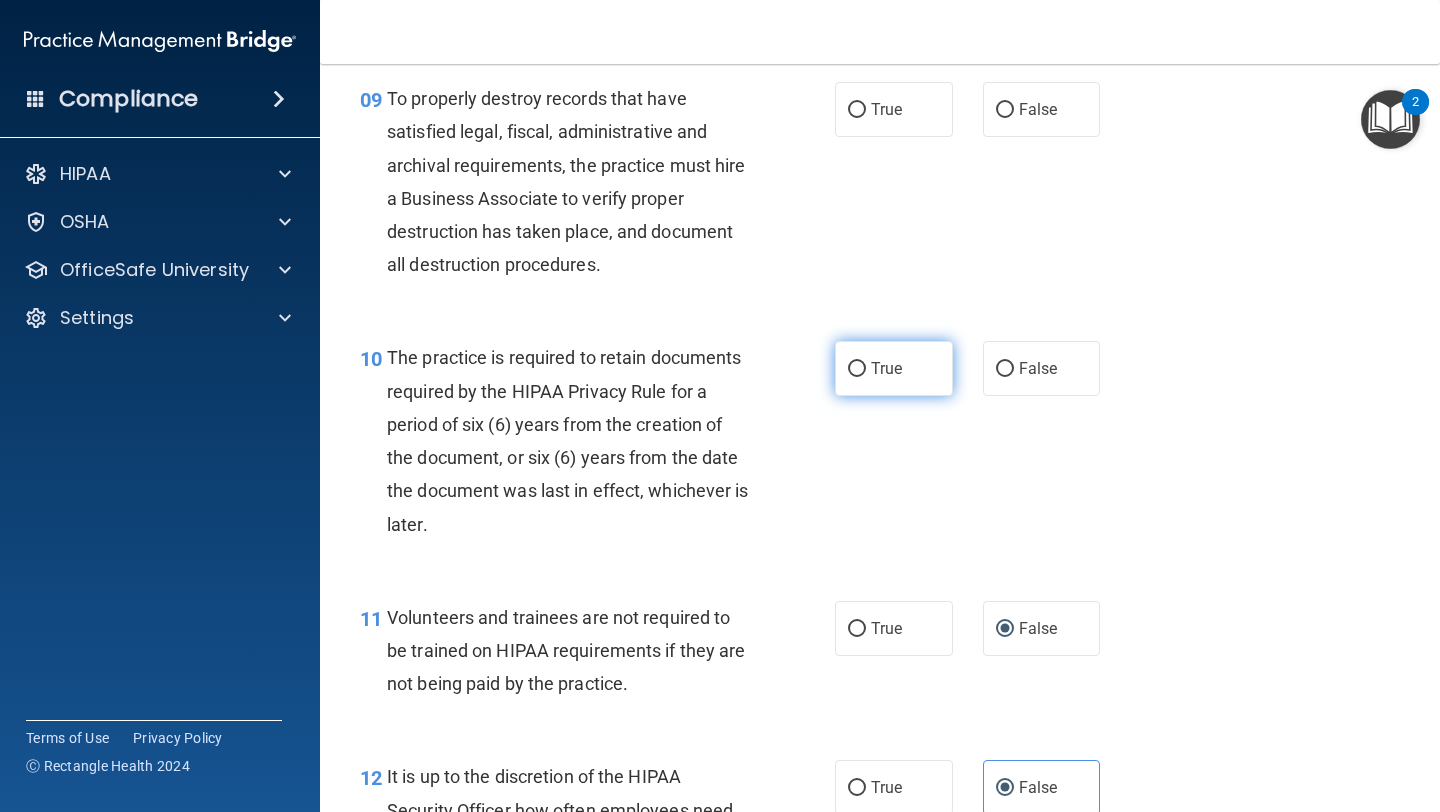 click on "True" at bounding box center [857, 369] 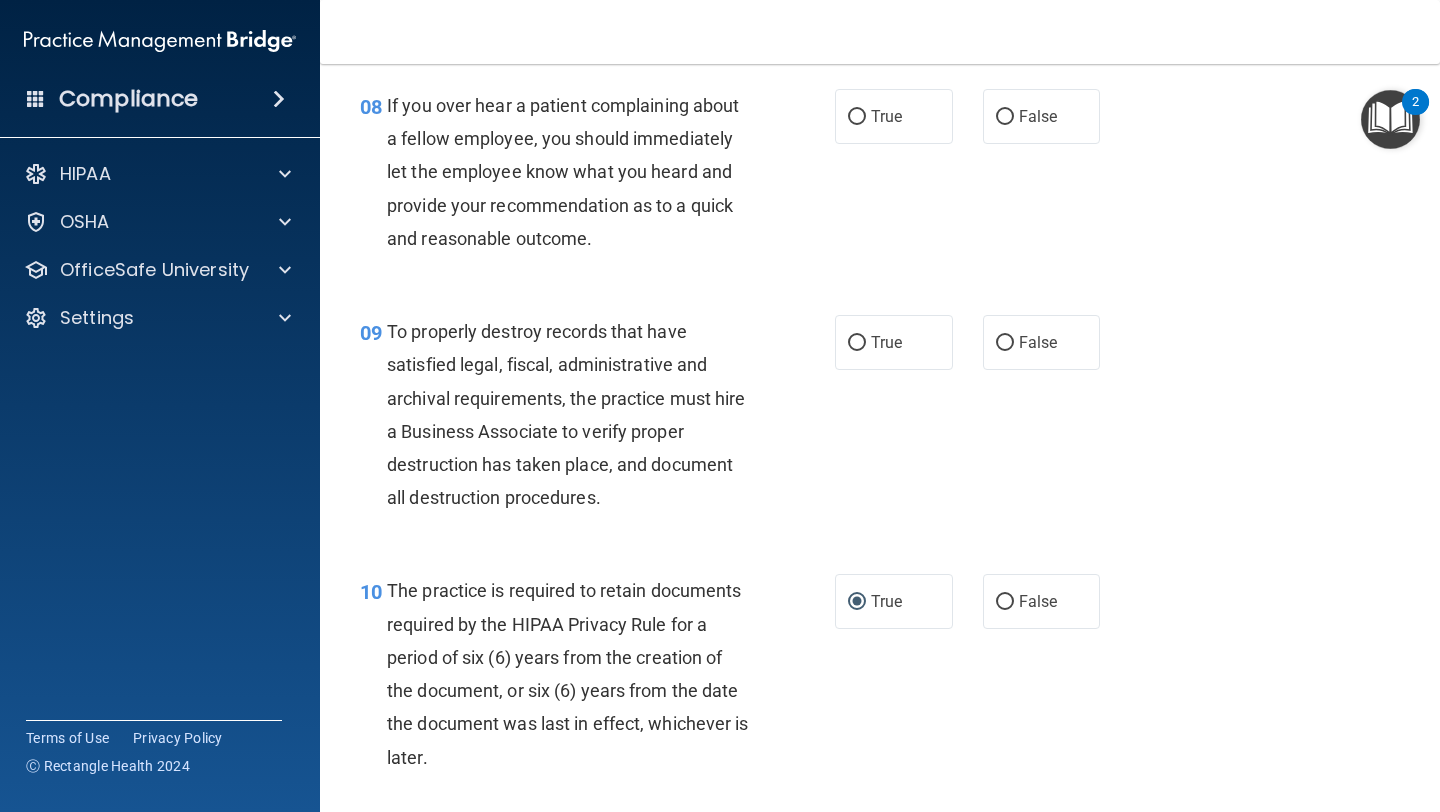 scroll, scrollTop: 1644, scrollLeft: 0, axis: vertical 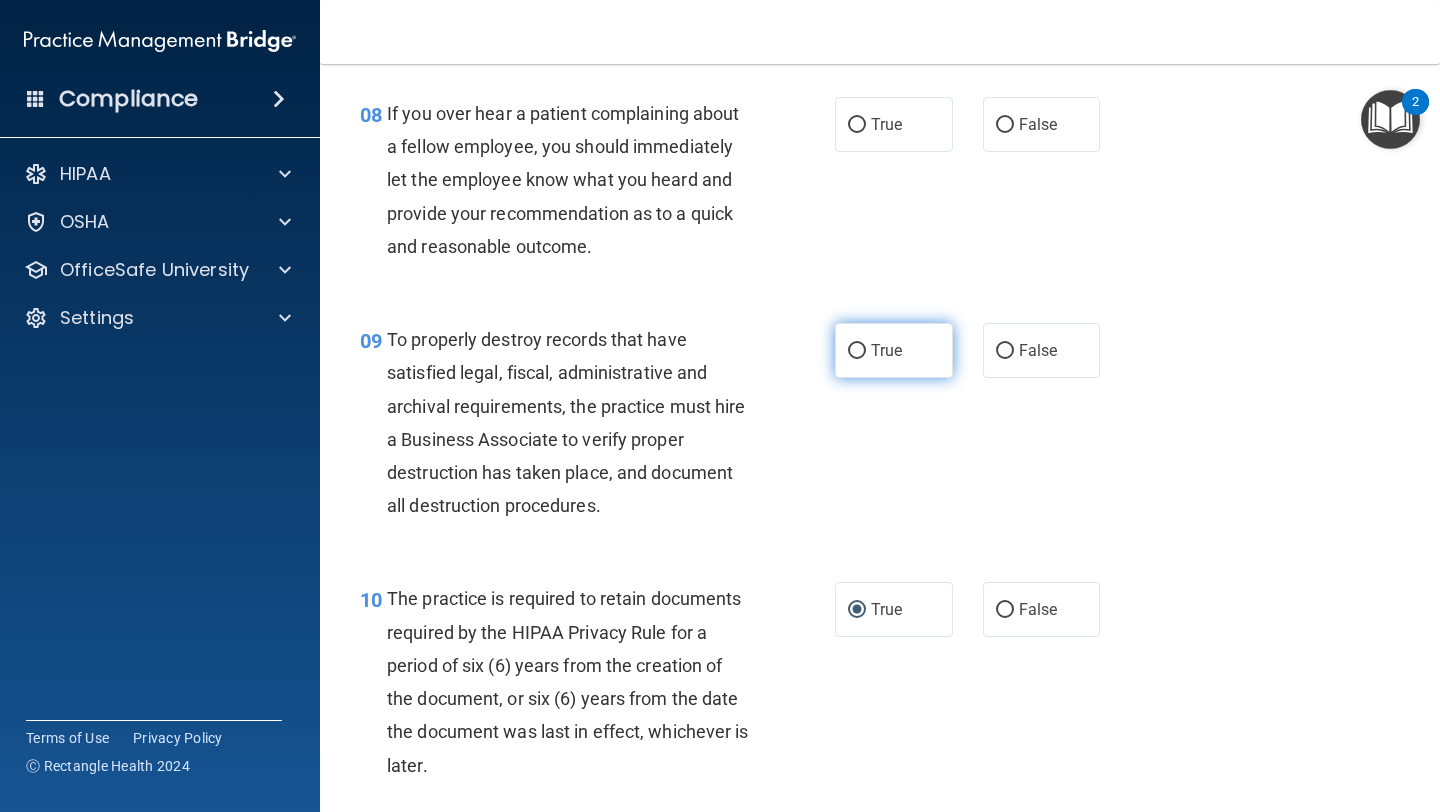 click on "True" at bounding box center (894, 350) 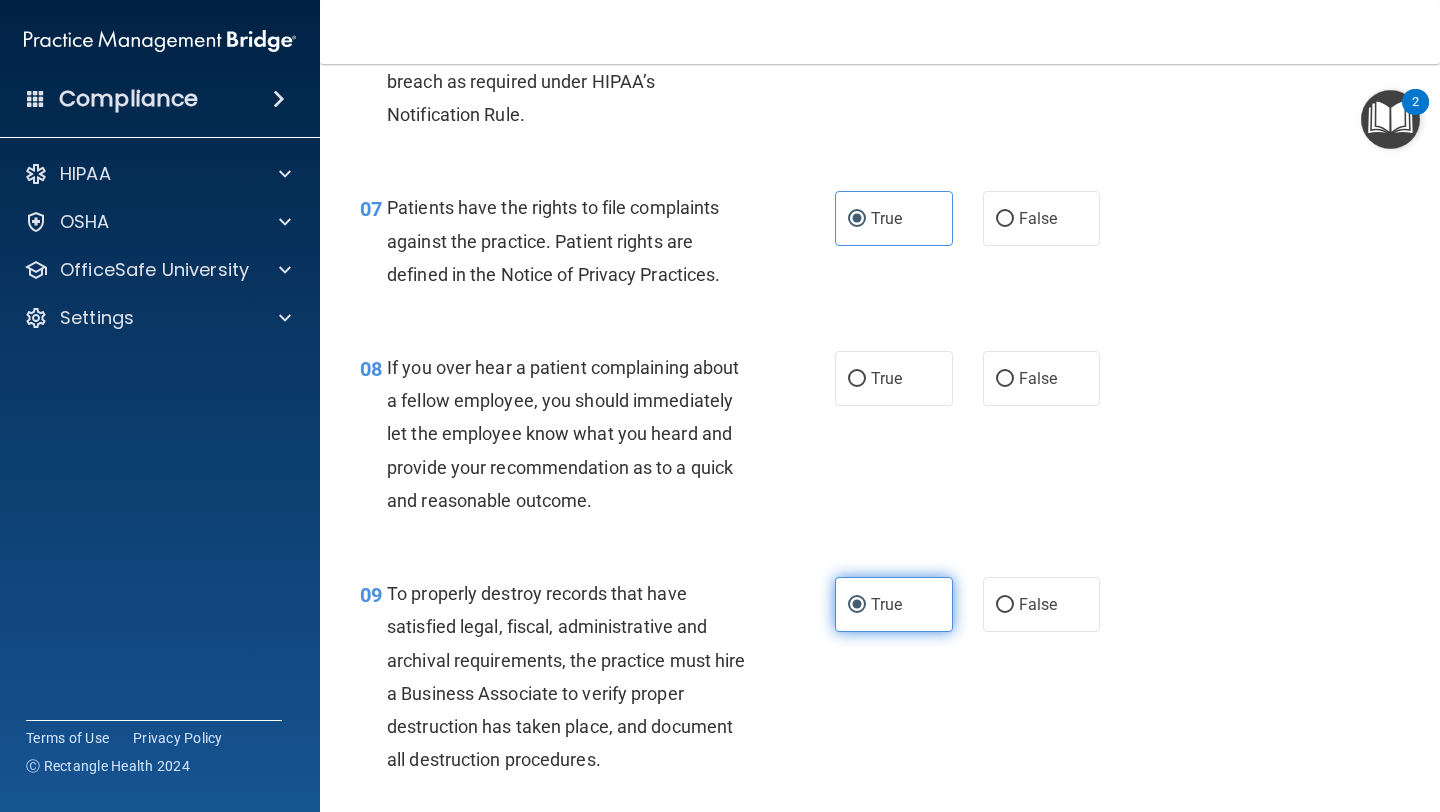 scroll, scrollTop: 1383, scrollLeft: 0, axis: vertical 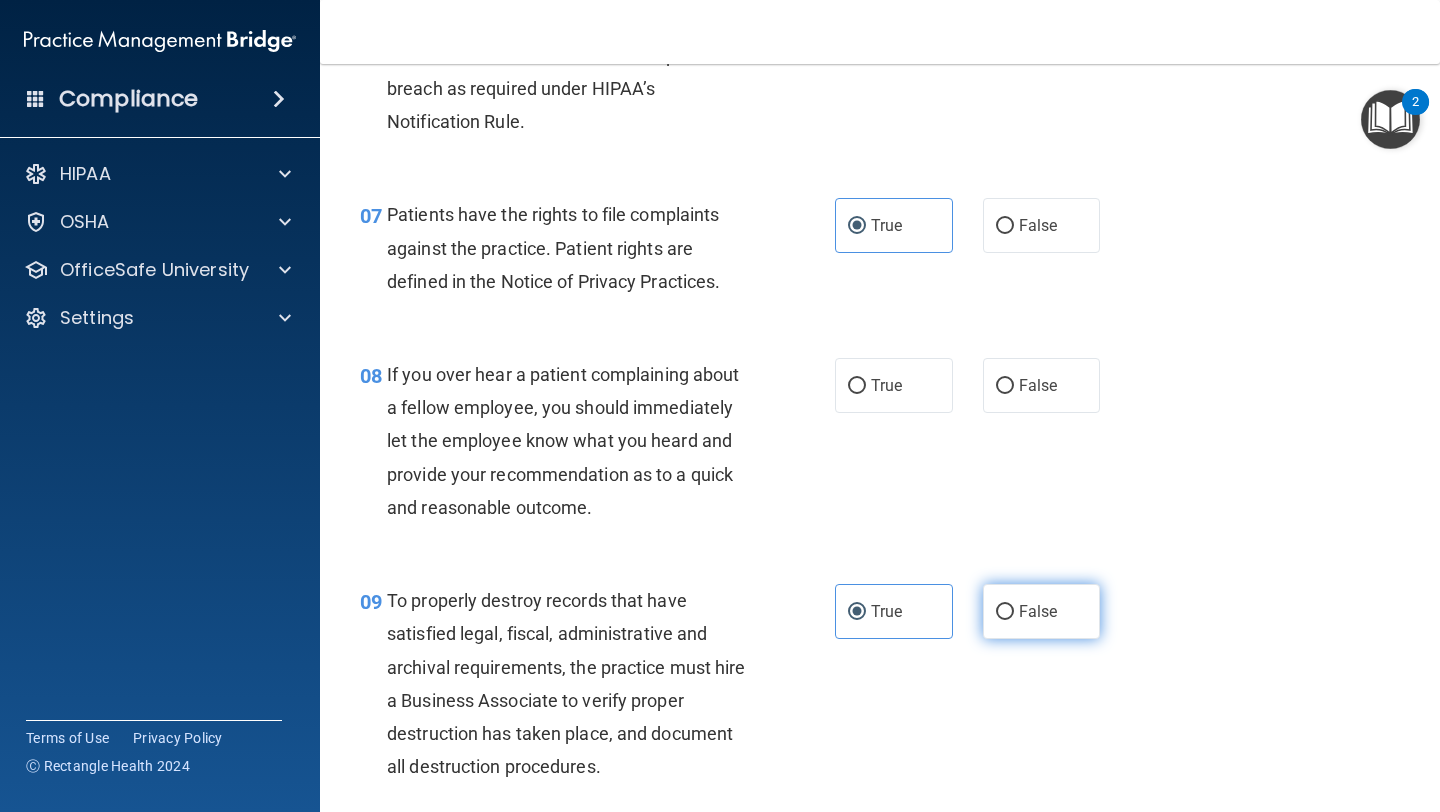 click on "False" at bounding box center [1042, 611] 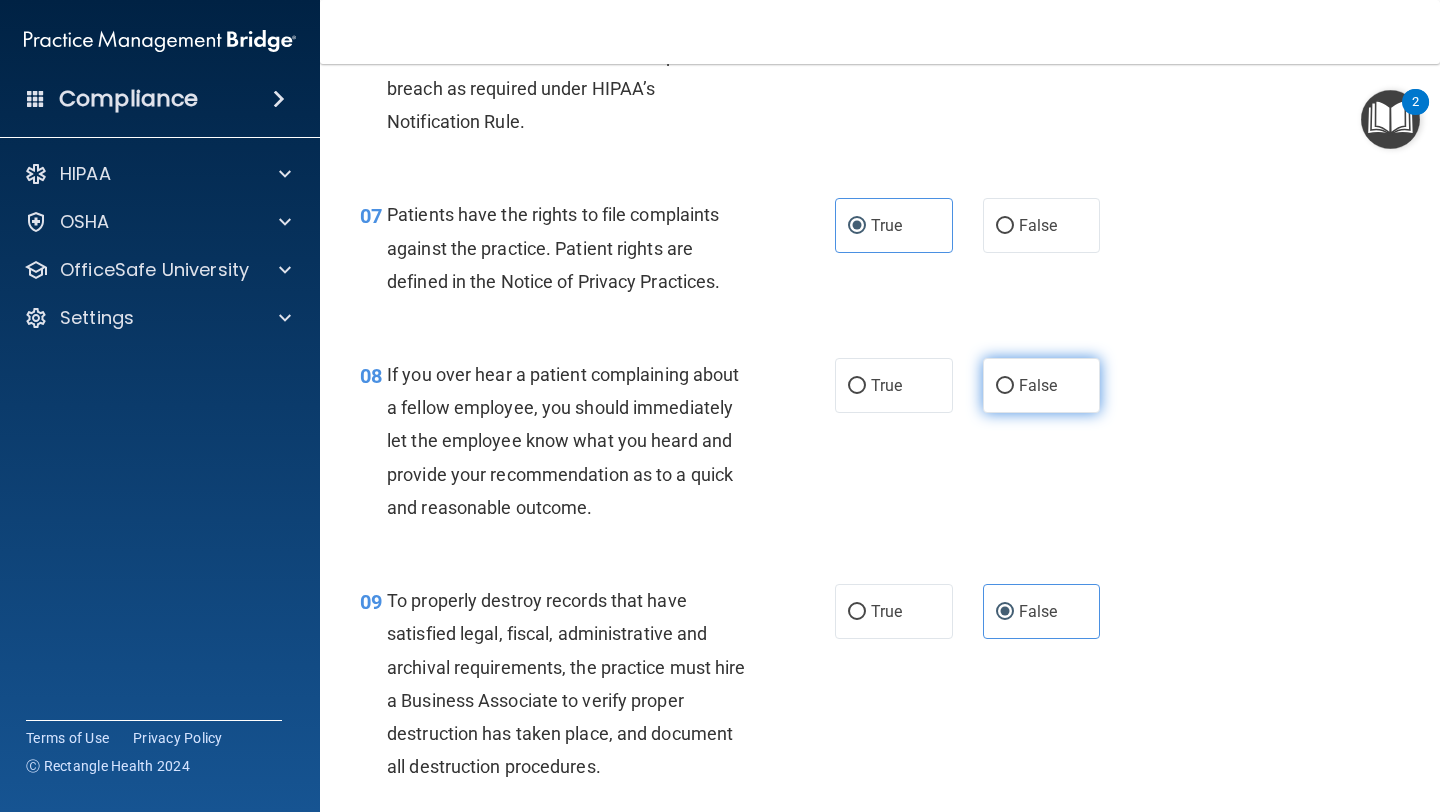 click on "False" at bounding box center [1042, 385] 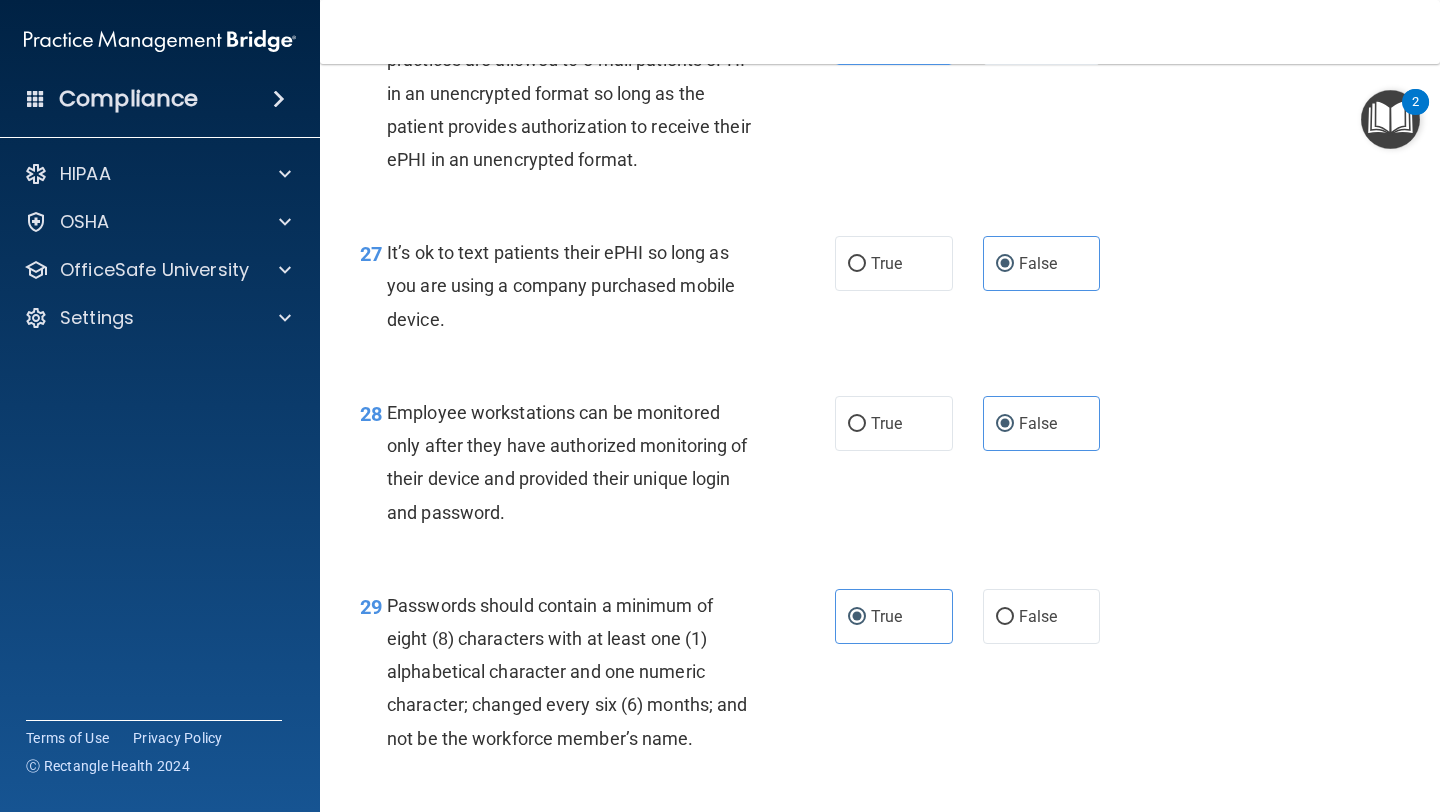 scroll, scrollTop: 5438, scrollLeft: 0, axis: vertical 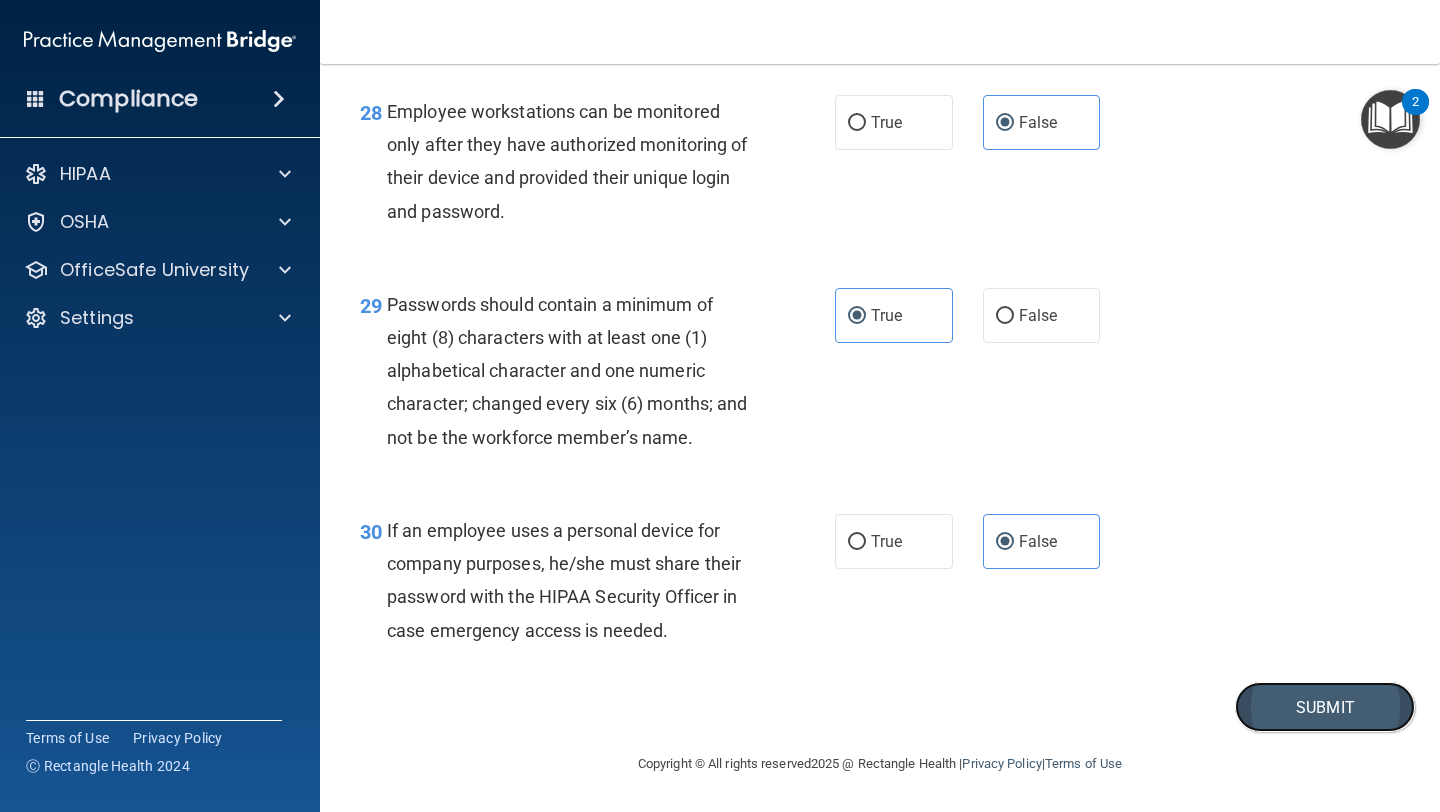 click on "Submit" at bounding box center [1325, 707] 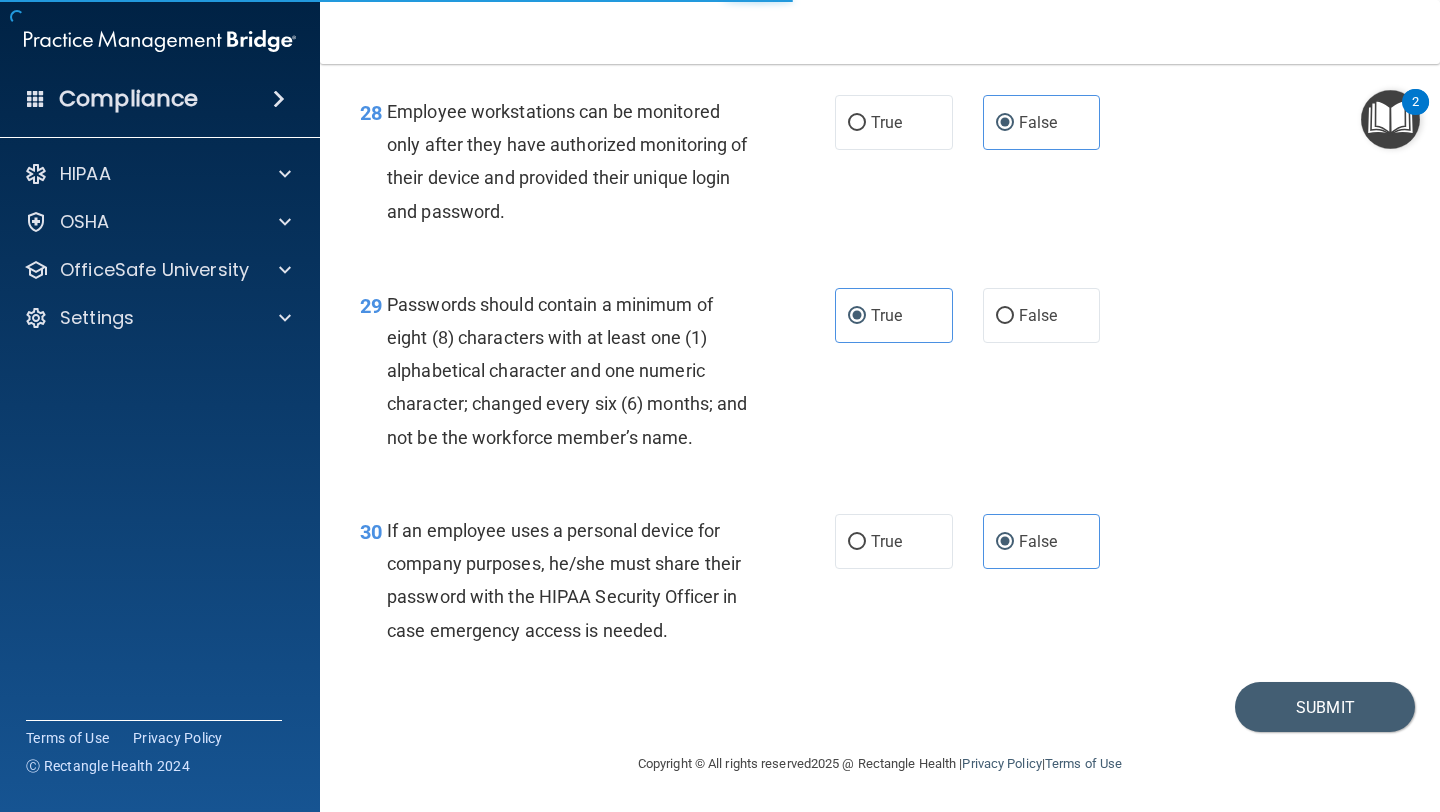 scroll, scrollTop: 0, scrollLeft: 0, axis: both 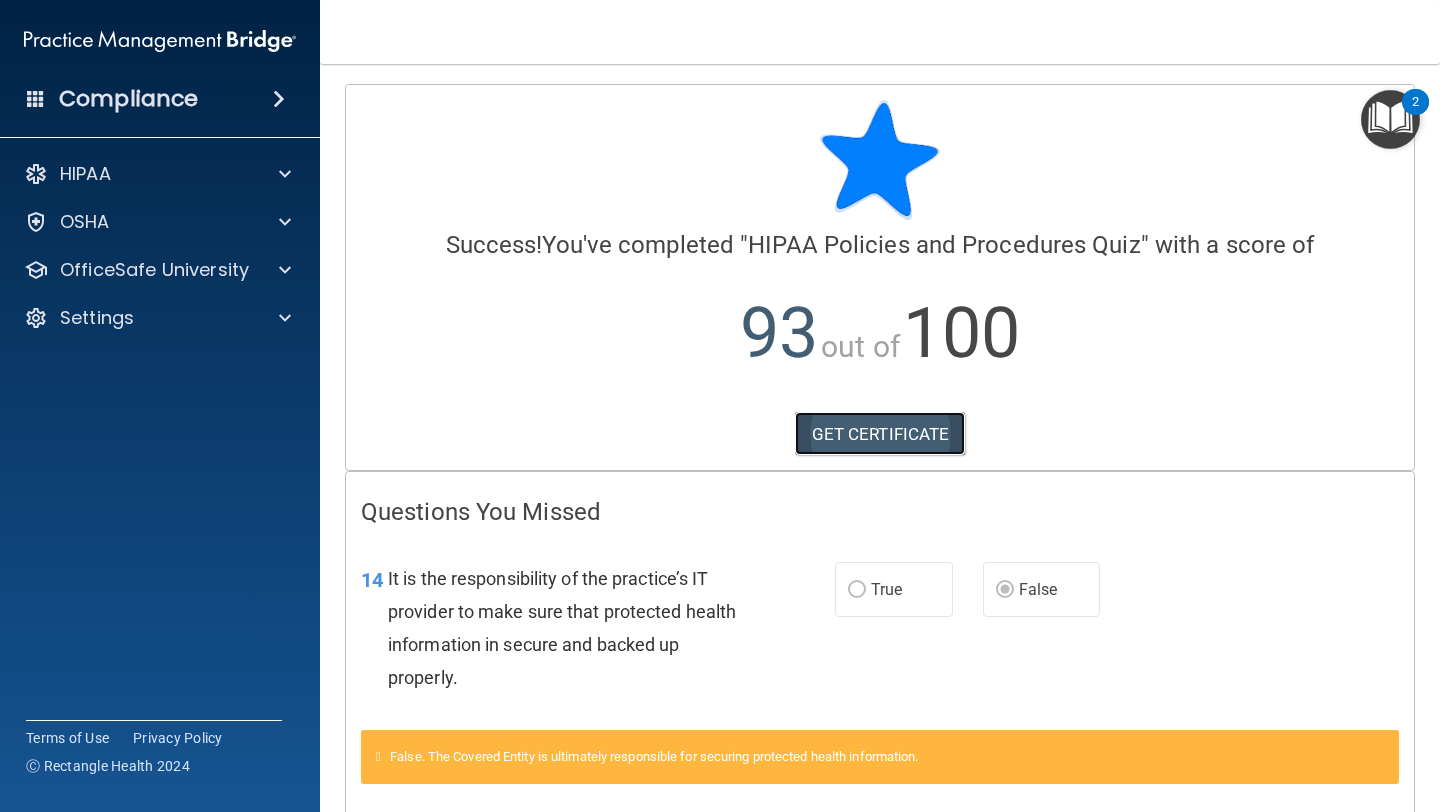 click on "GET CERTIFICATE" at bounding box center (880, 434) 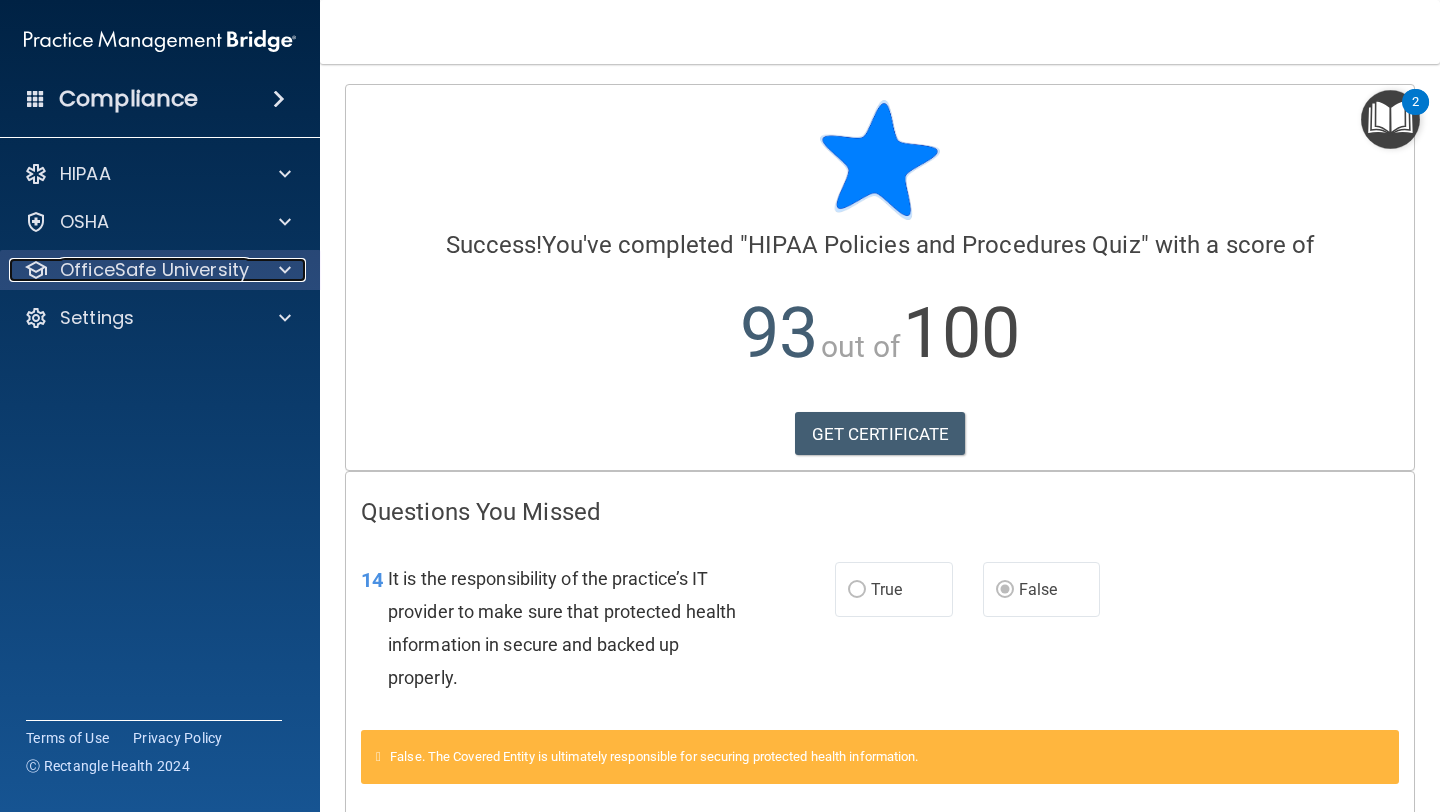 click on "OfficeSafe University" at bounding box center (154, 270) 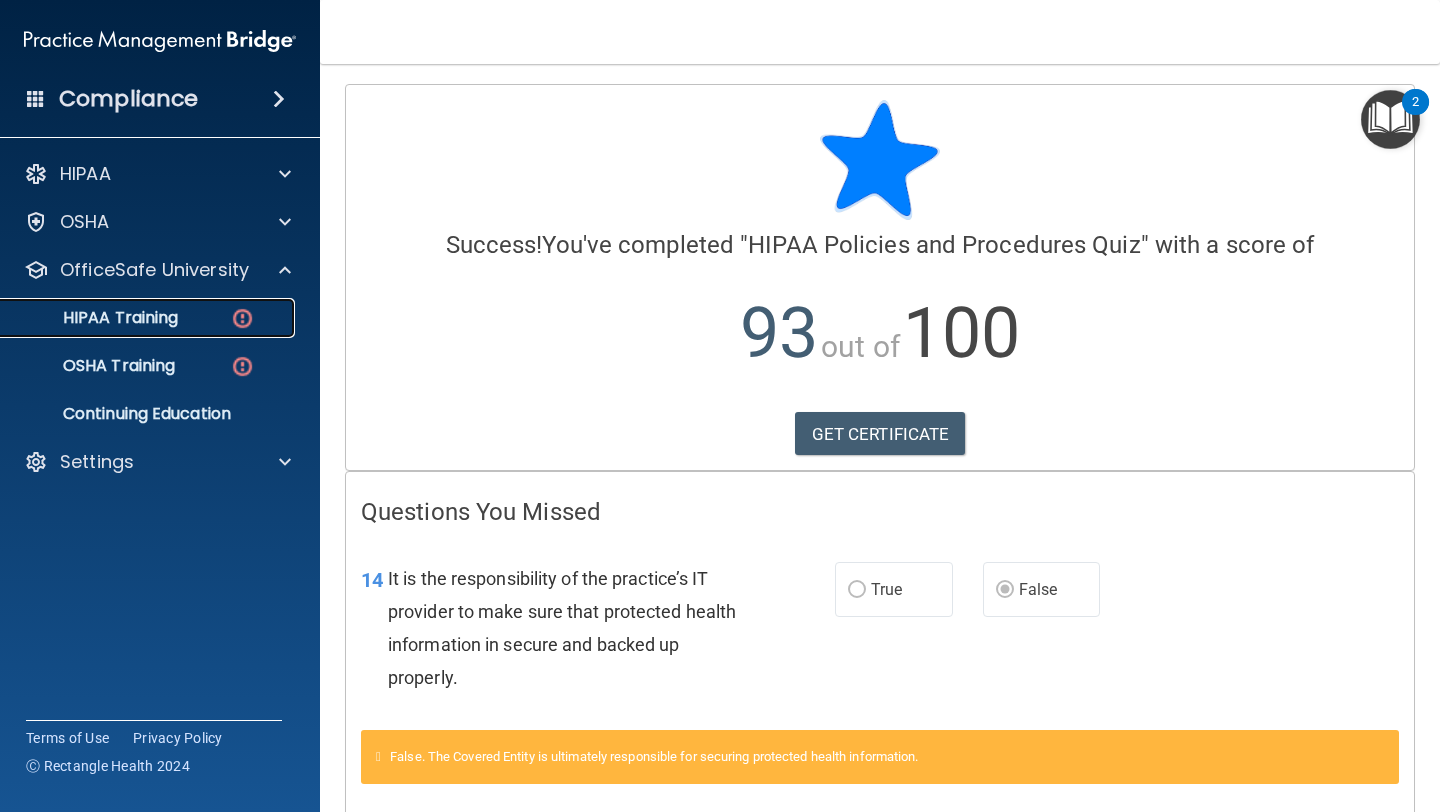 click on "HIPAA Training" at bounding box center (95, 318) 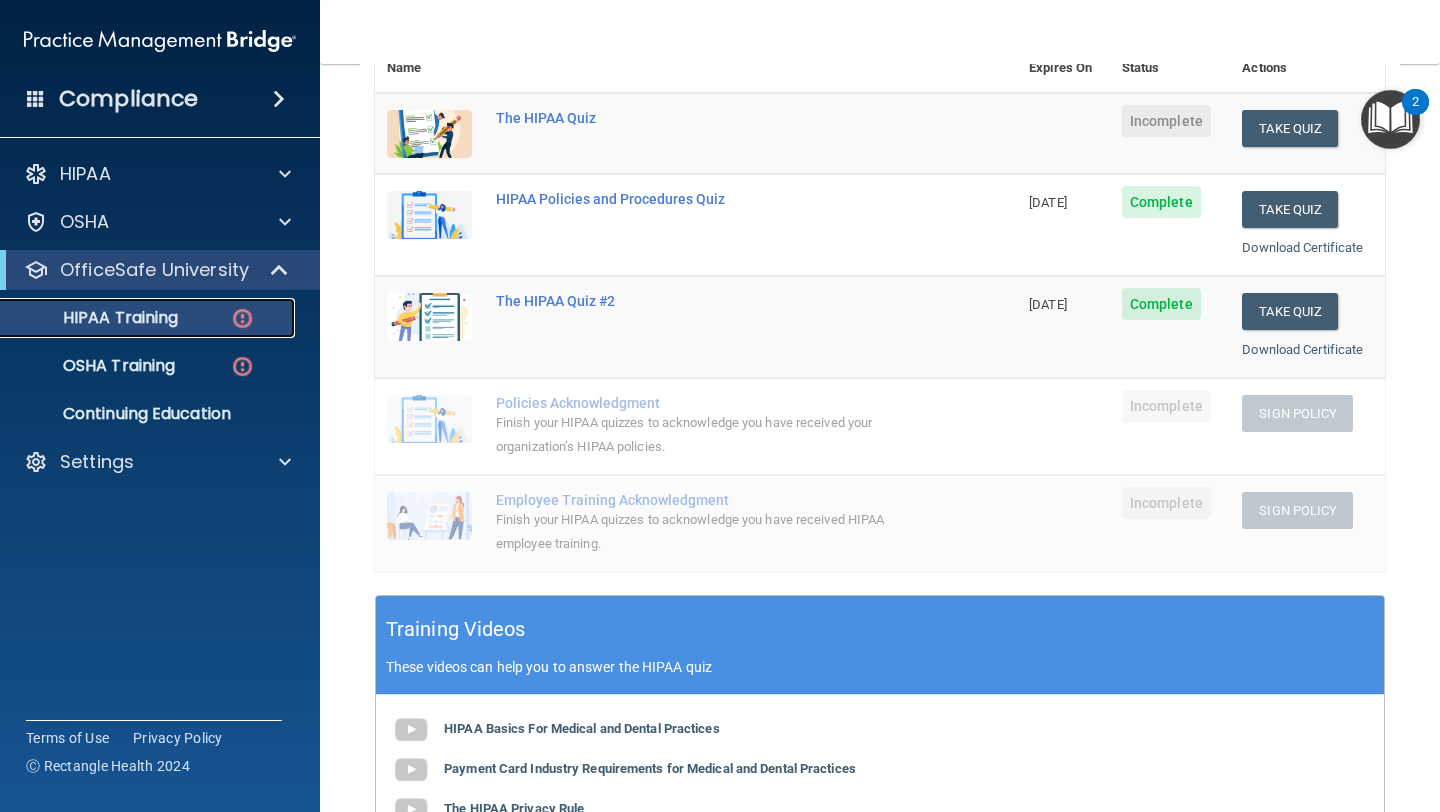 scroll, scrollTop: 0, scrollLeft: 0, axis: both 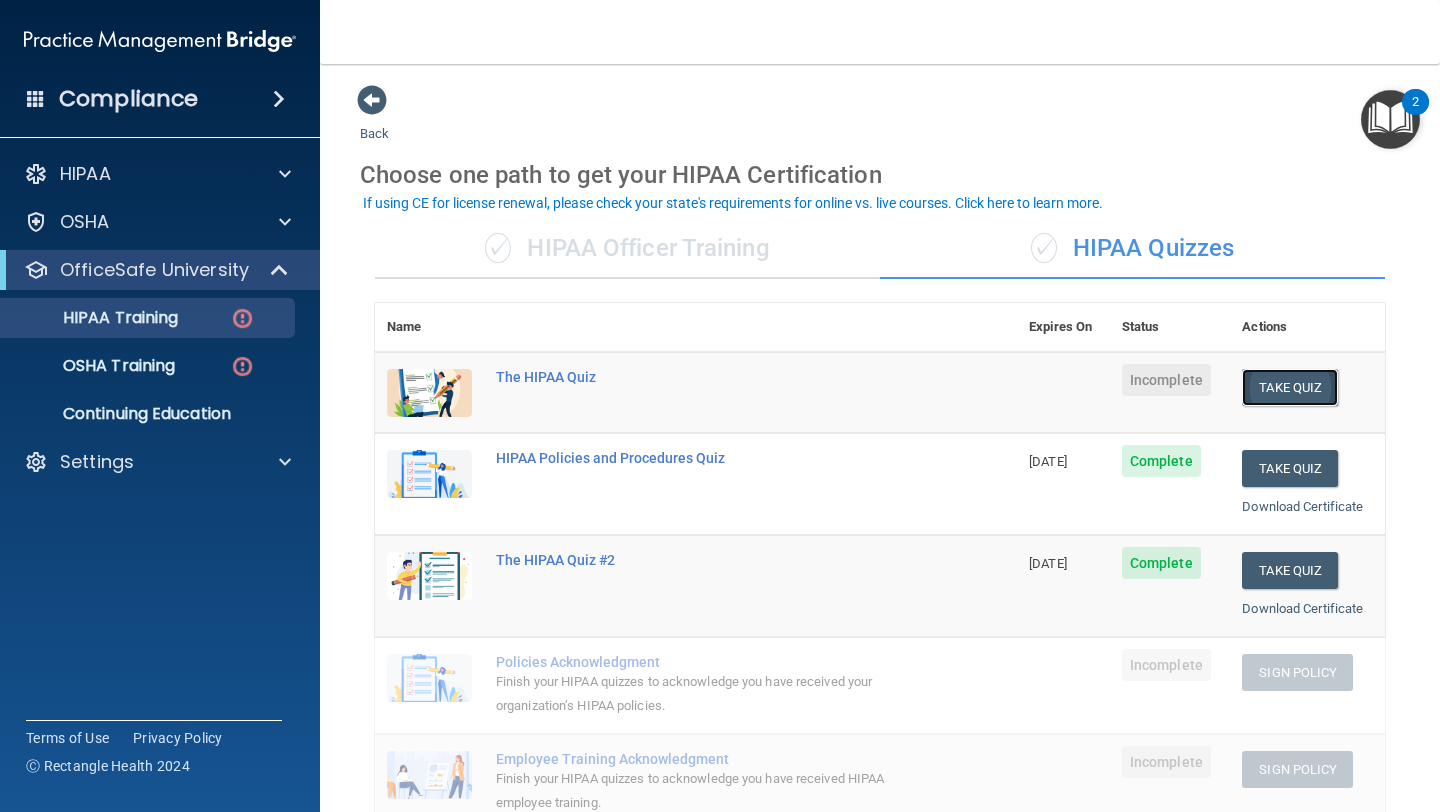 click on "Take Quiz" at bounding box center (1290, 387) 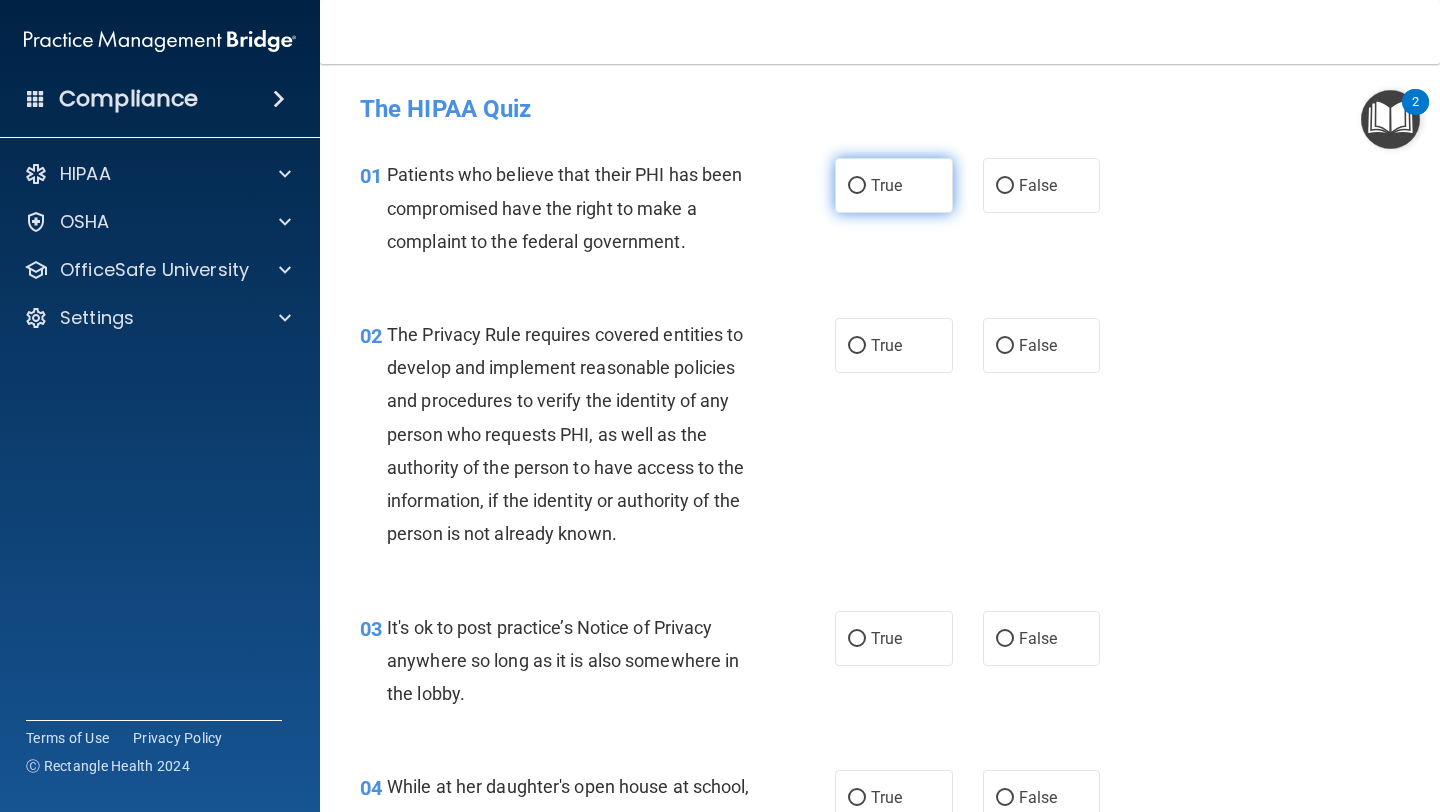 click on "True" at bounding box center [894, 185] 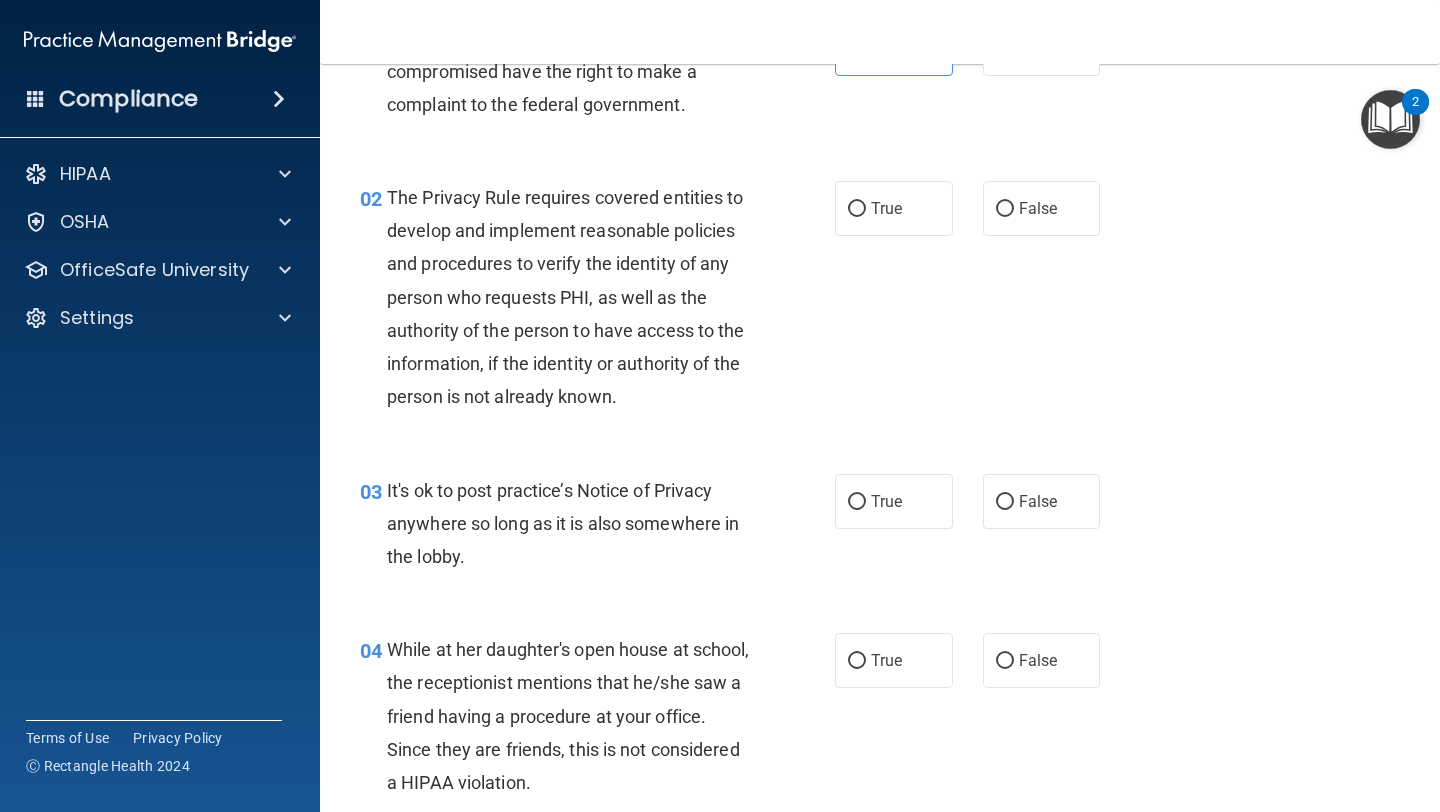 scroll, scrollTop: 140, scrollLeft: 0, axis: vertical 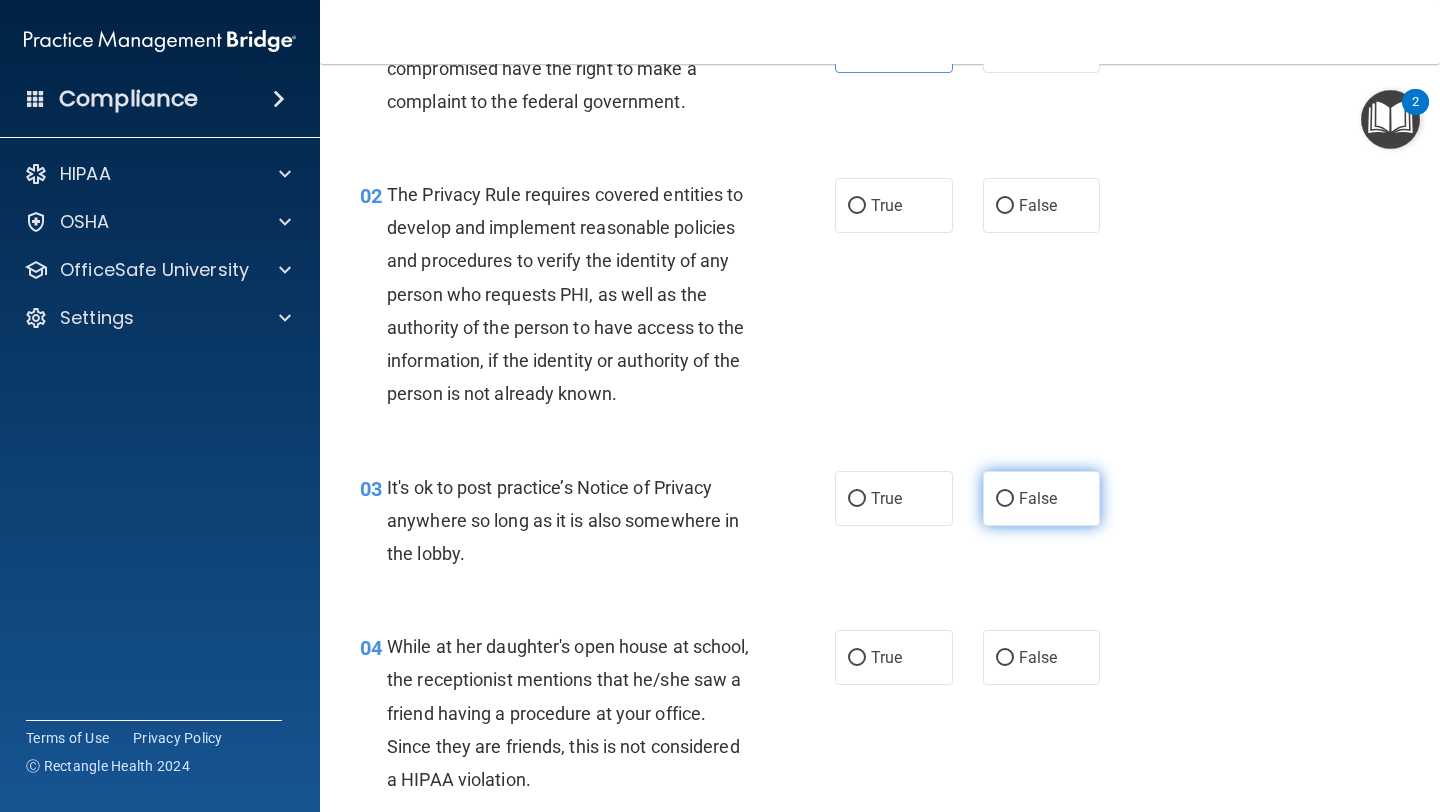 click on "False" at bounding box center (1038, 498) 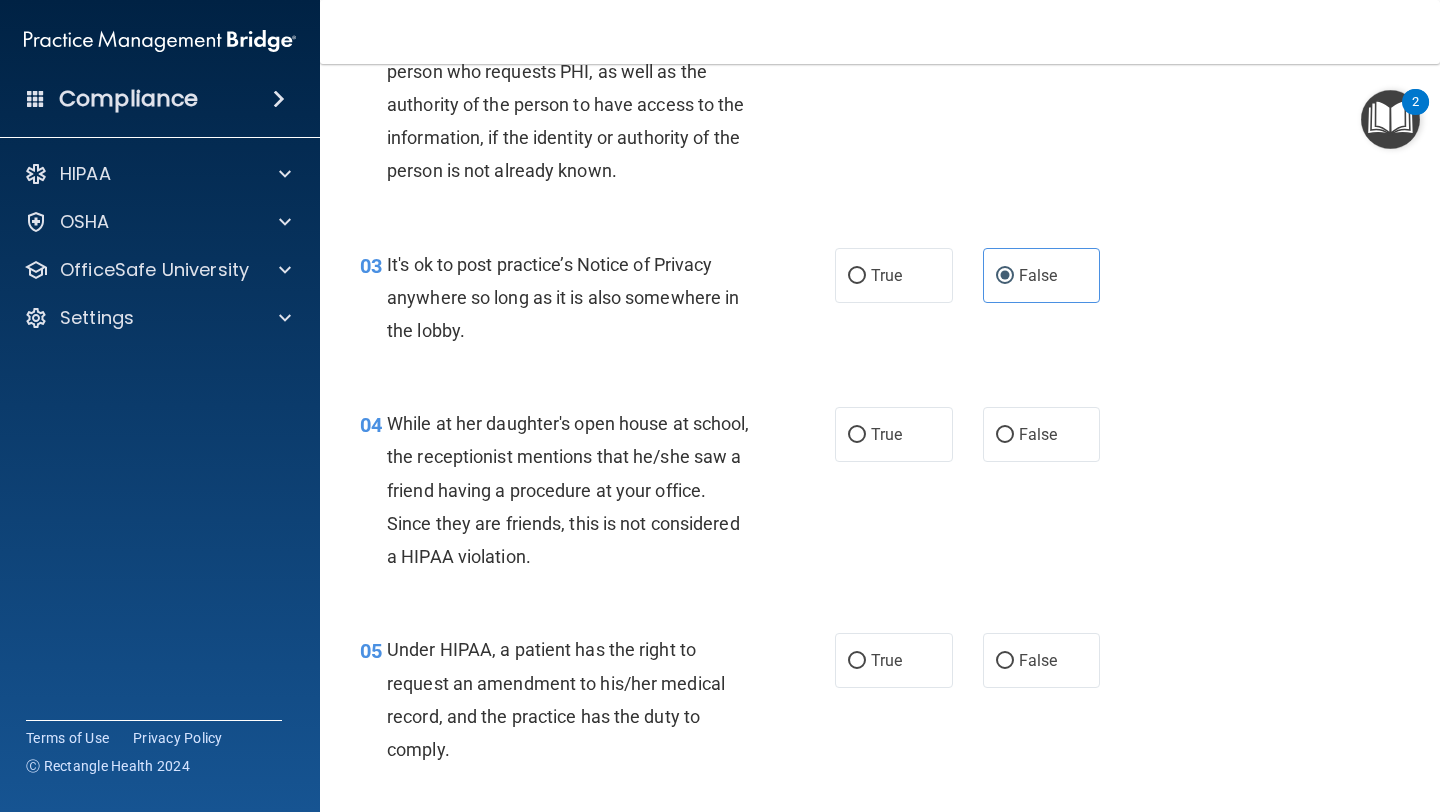 scroll, scrollTop: 365, scrollLeft: 0, axis: vertical 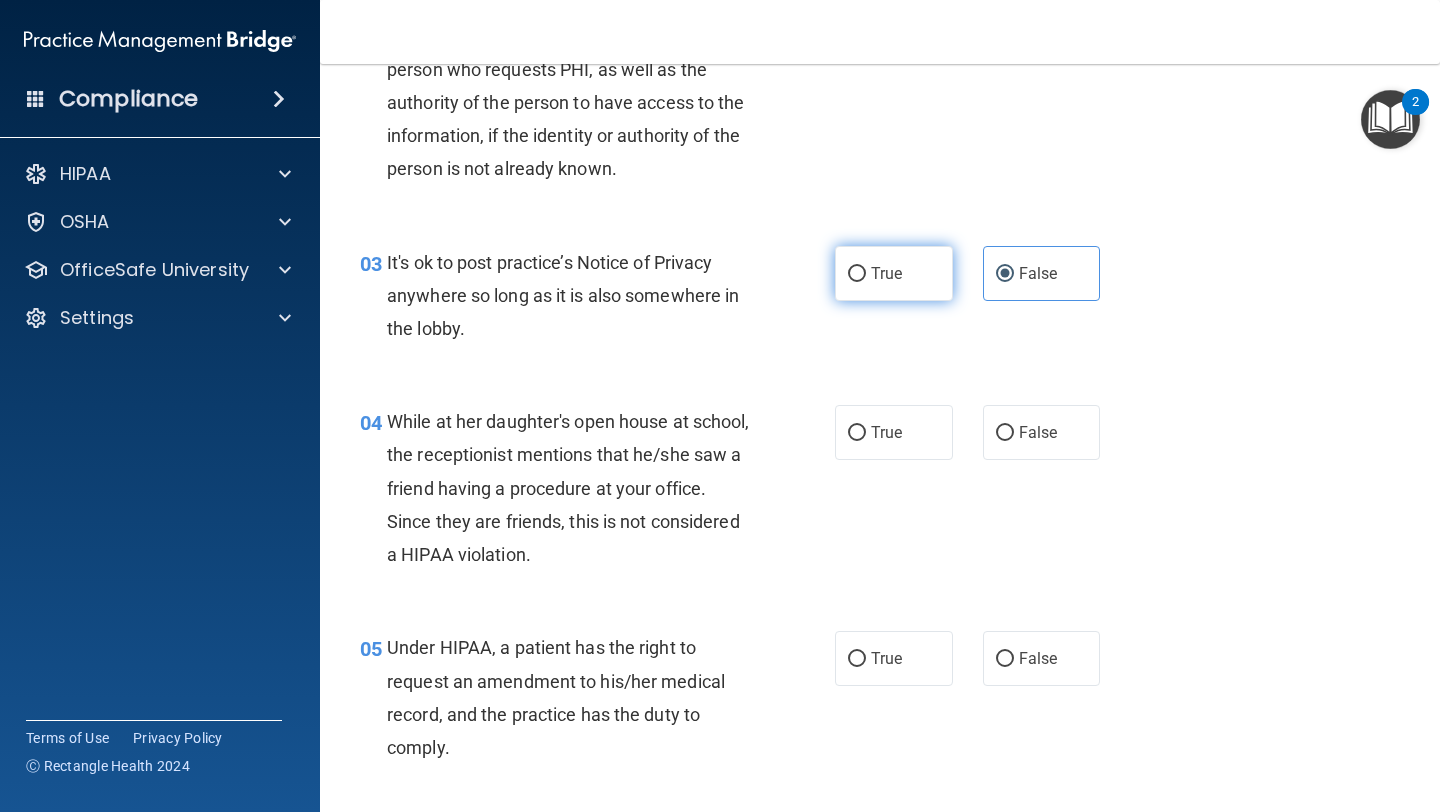 click on "True" at bounding box center [894, 273] 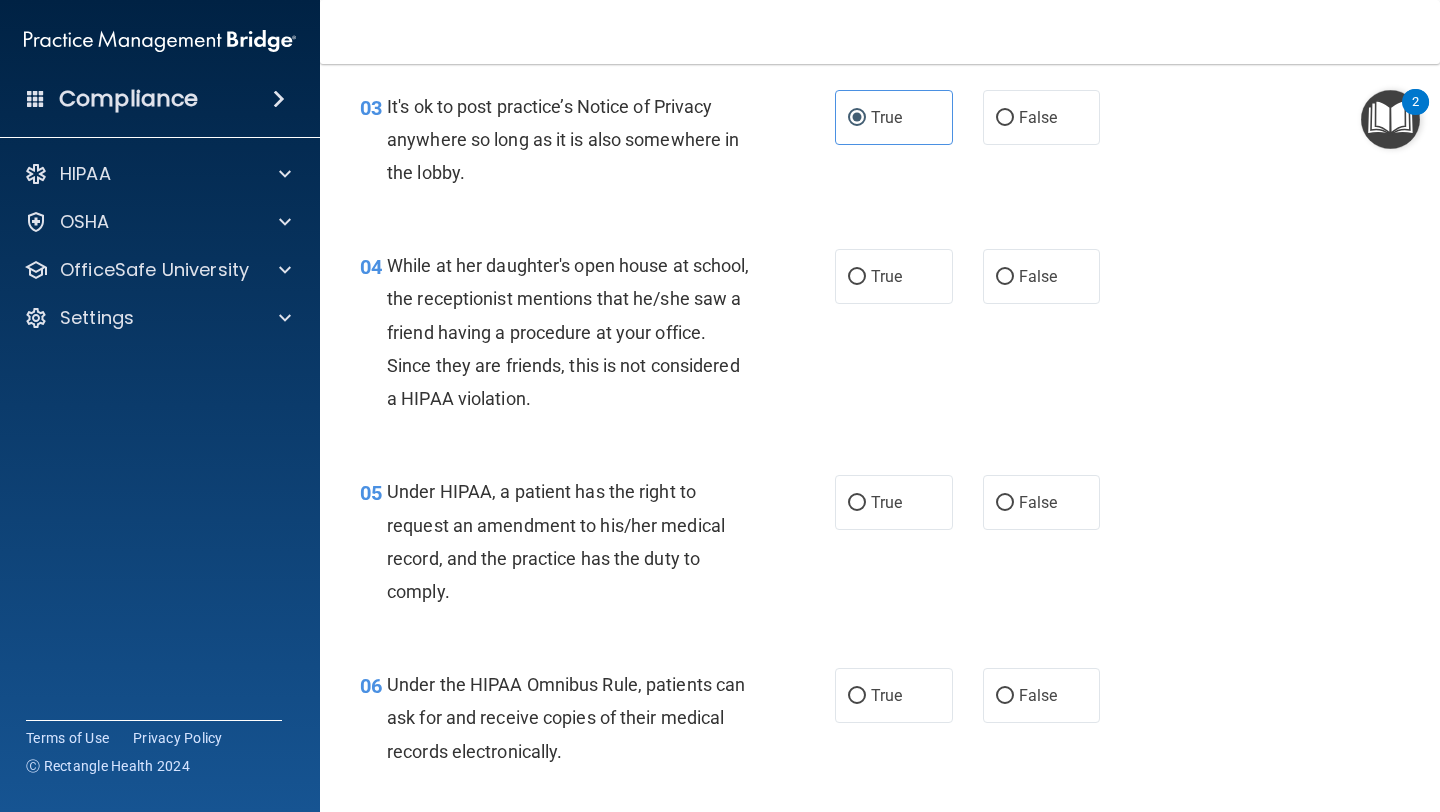 scroll, scrollTop: 524, scrollLeft: 0, axis: vertical 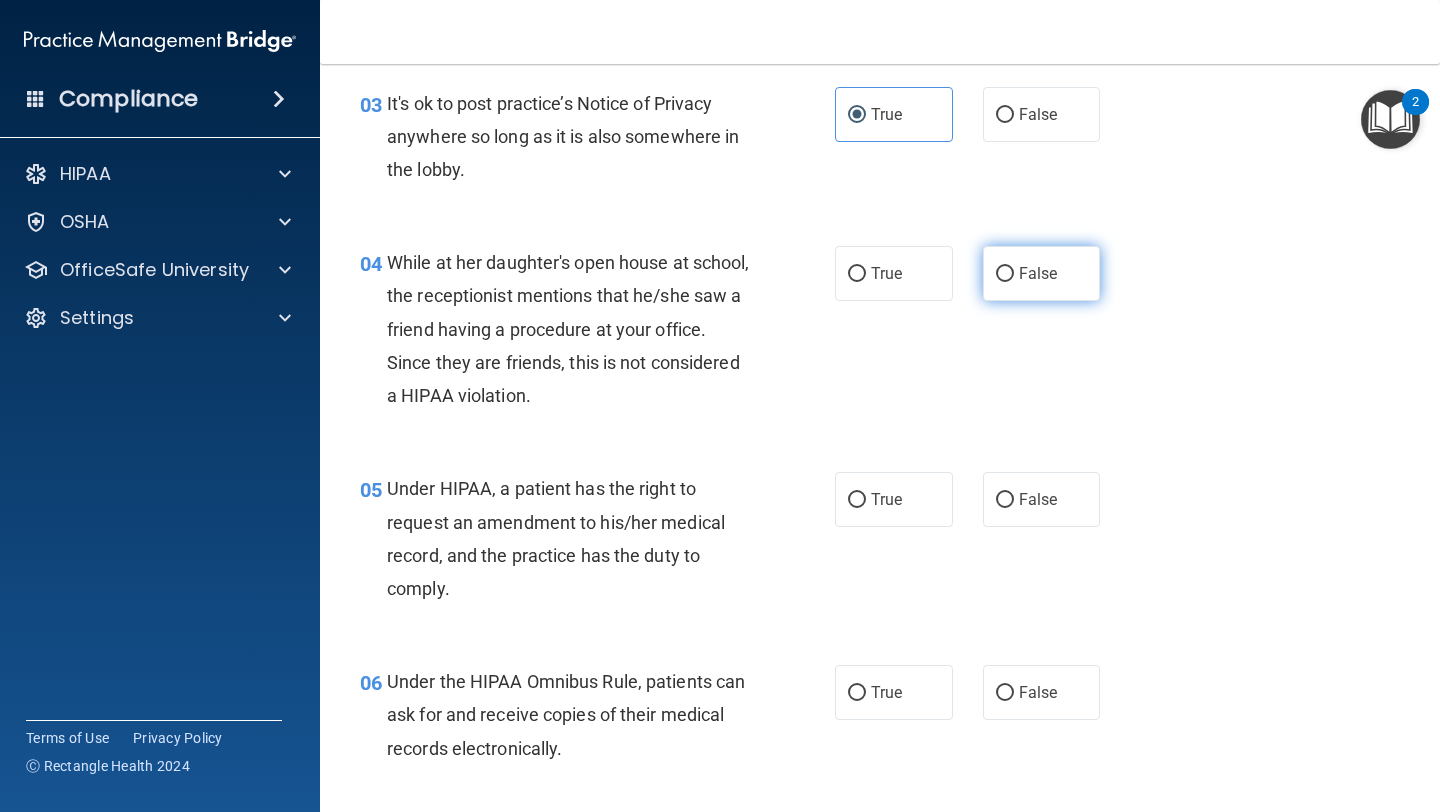 click on "False" at bounding box center (1038, 273) 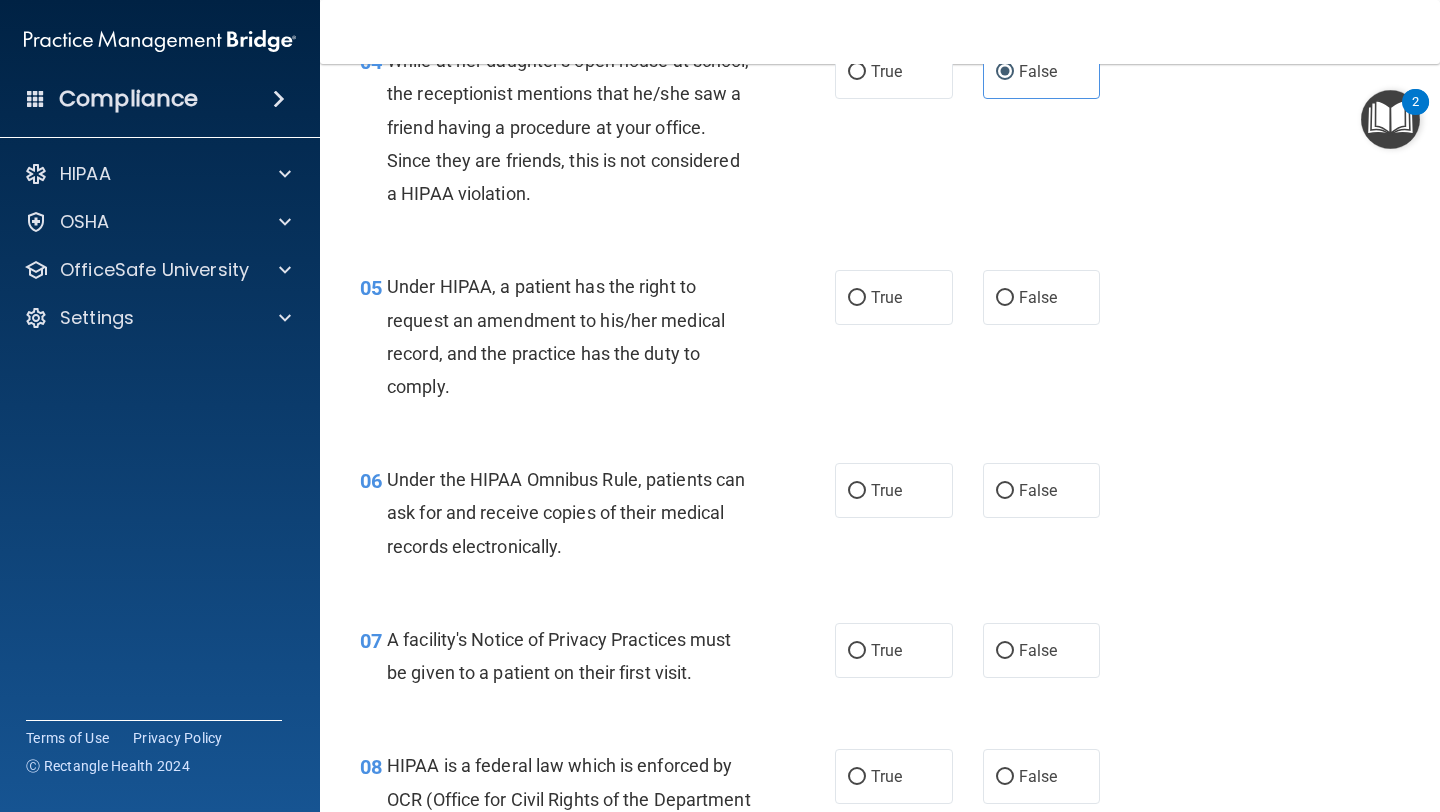 scroll, scrollTop: 727, scrollLeft: 0, axis: vertical 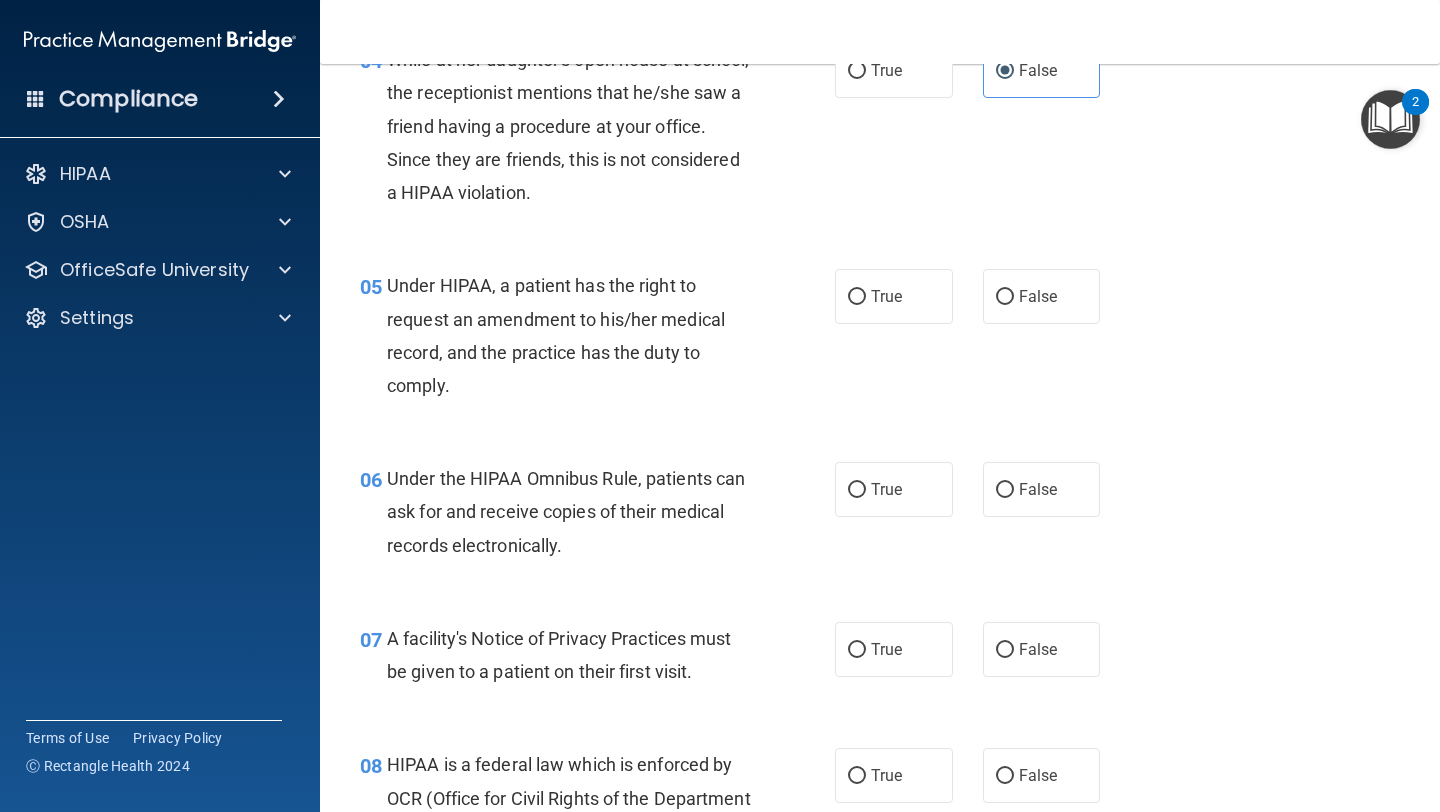 click on "05       Under HIPAA, a patient has the right to request an amendment to his/her medical record, and the practice has the duty to comply.                 True           False" at bounding box center [880, 340] 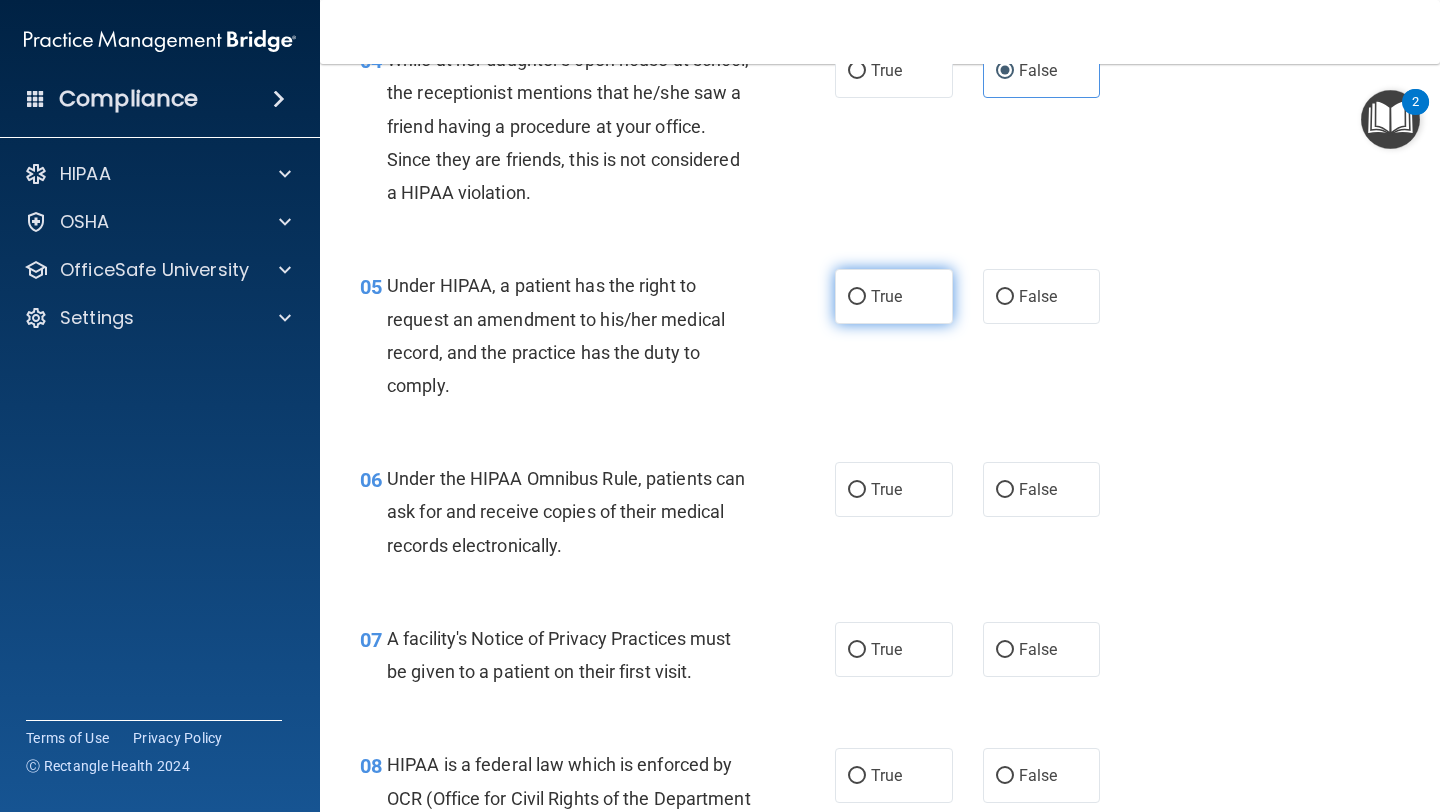 click on "True" at bounding box center (894, 296) 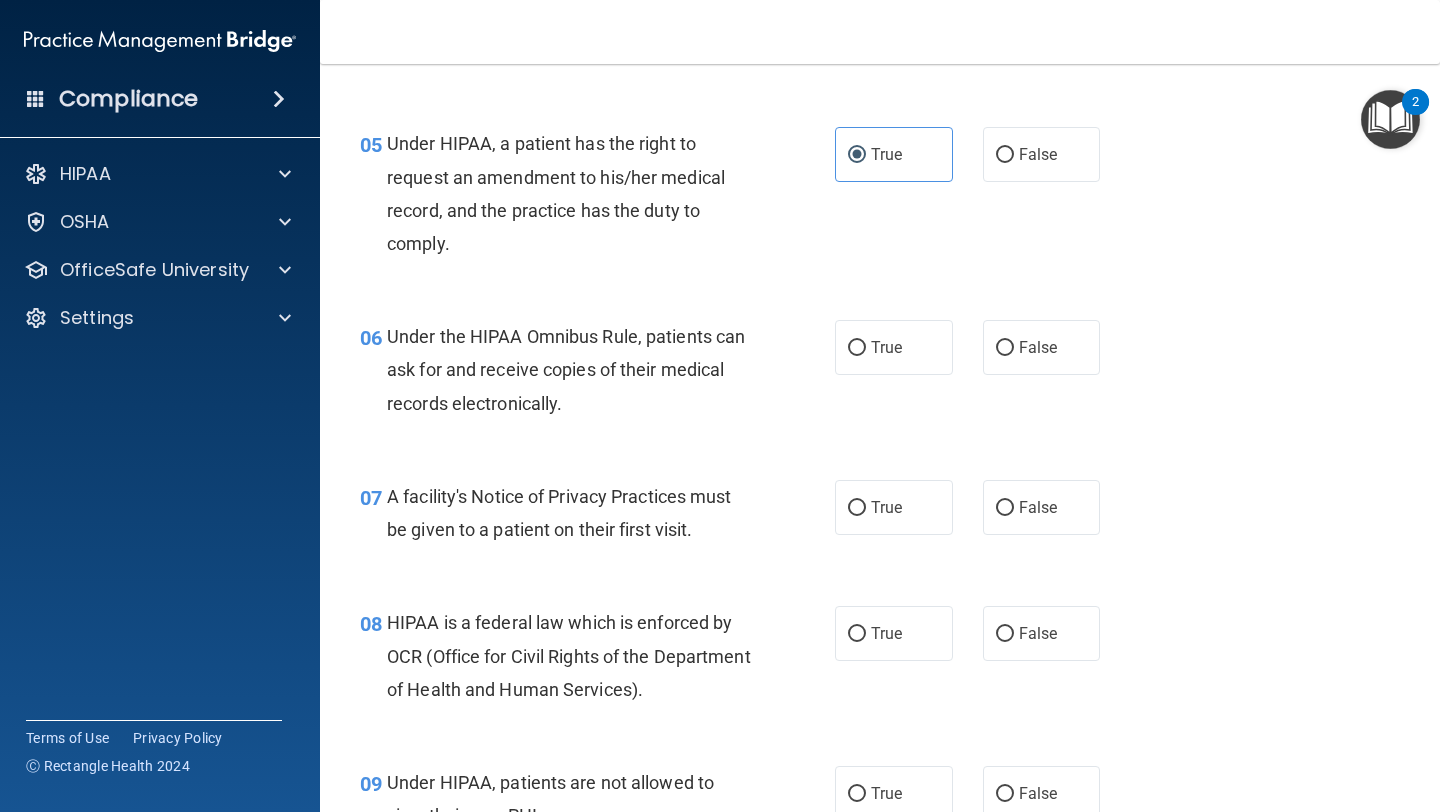 scroll, scrollTop: 871, scrollLeft: 0, axis: vertical 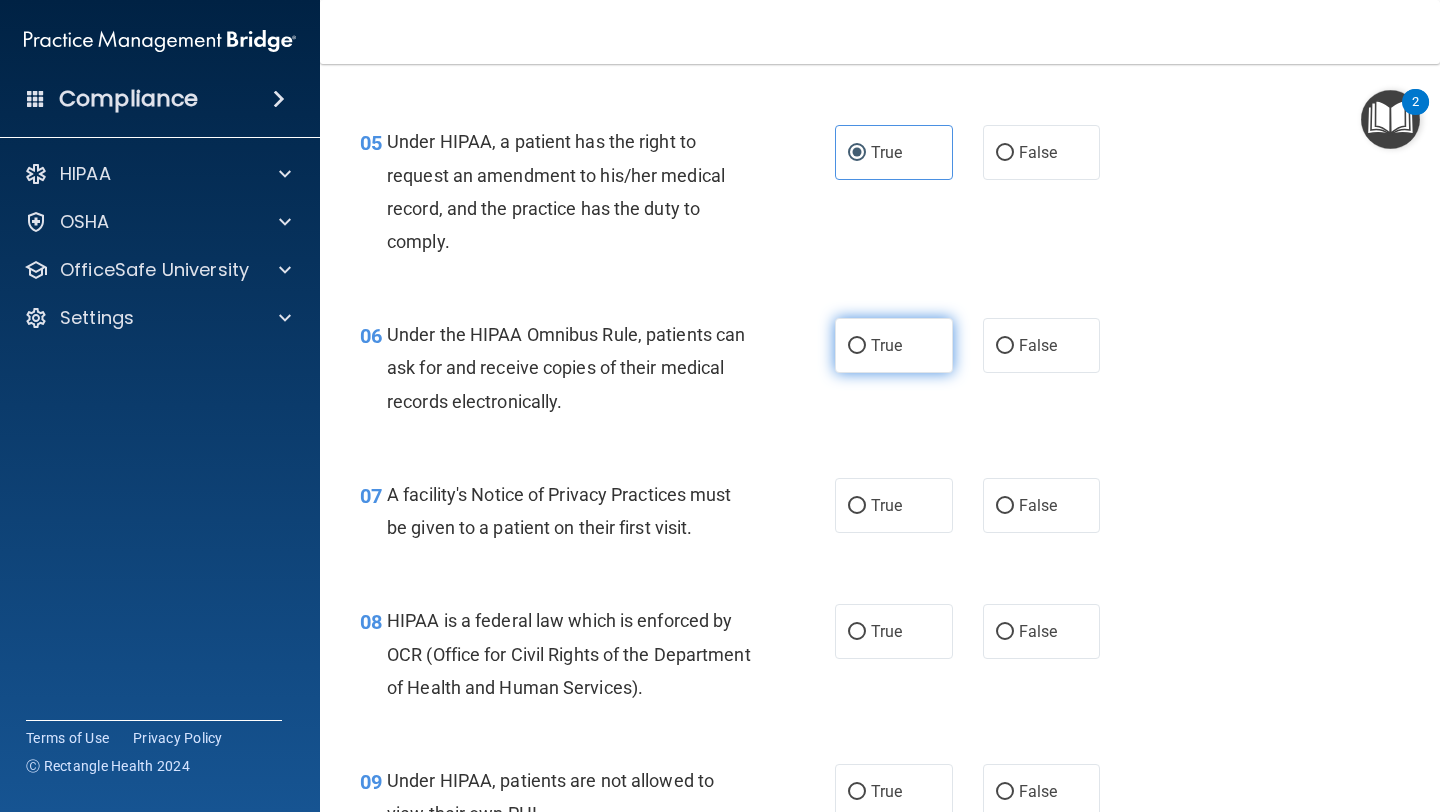 click on "True" at bounding box center (894, 345) 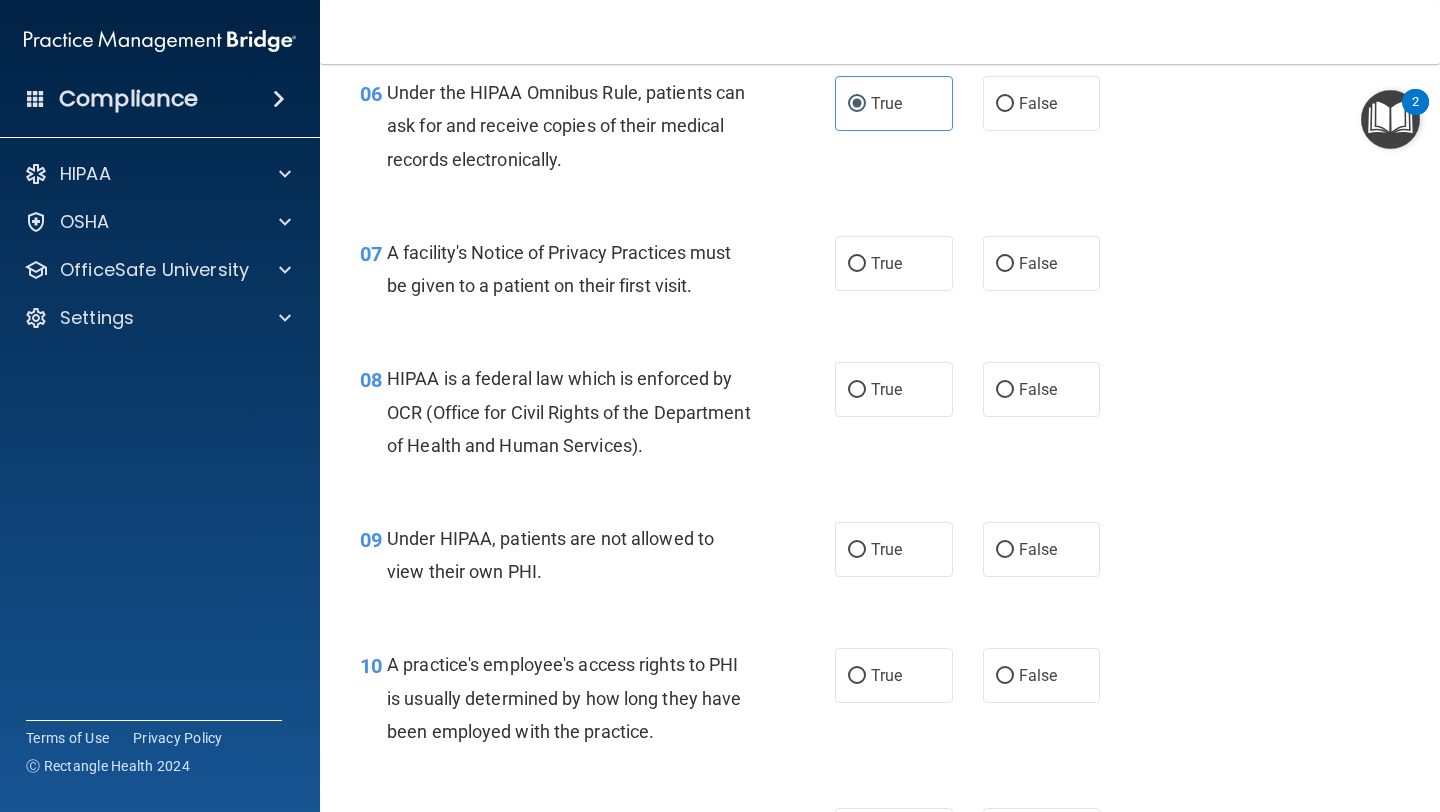scroll, scrollTop: 1114, scrollLeft: 0, axis: vertical 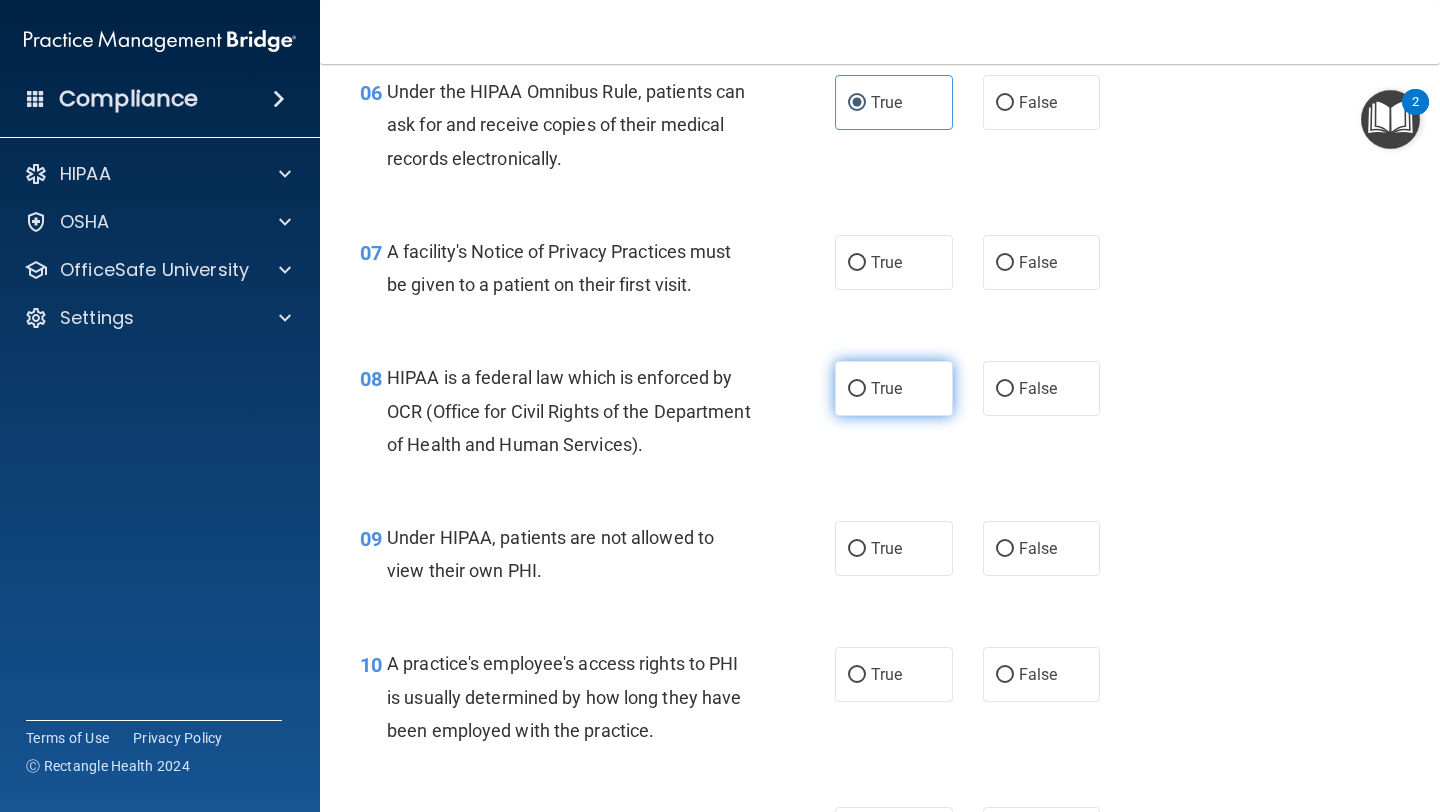 click on "True" at bounding box center (894, 388) 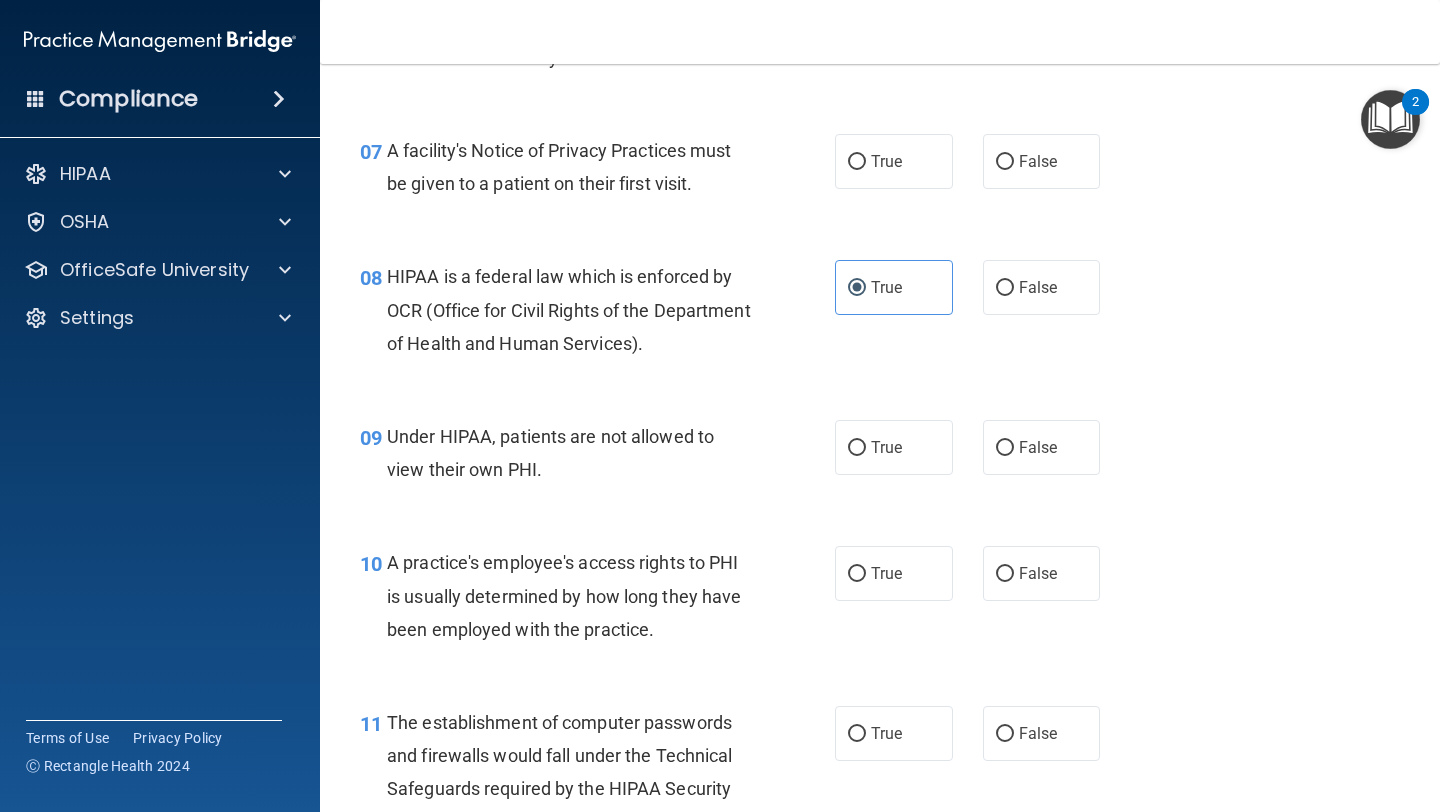 scroll, scrollTop: 1217, scrollLeft: 0, axis: vertical 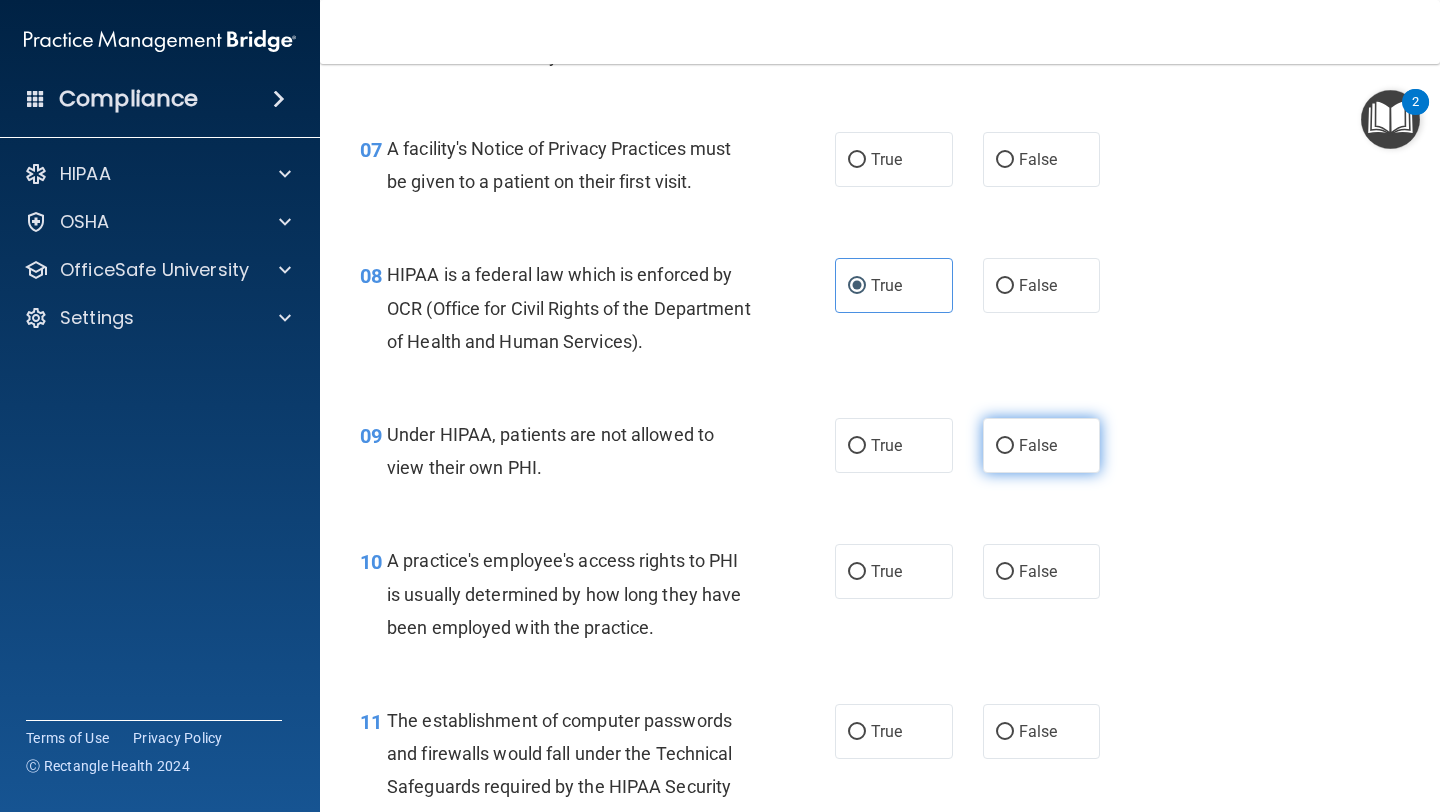 click on "False" at bounding box center [1042, 445] 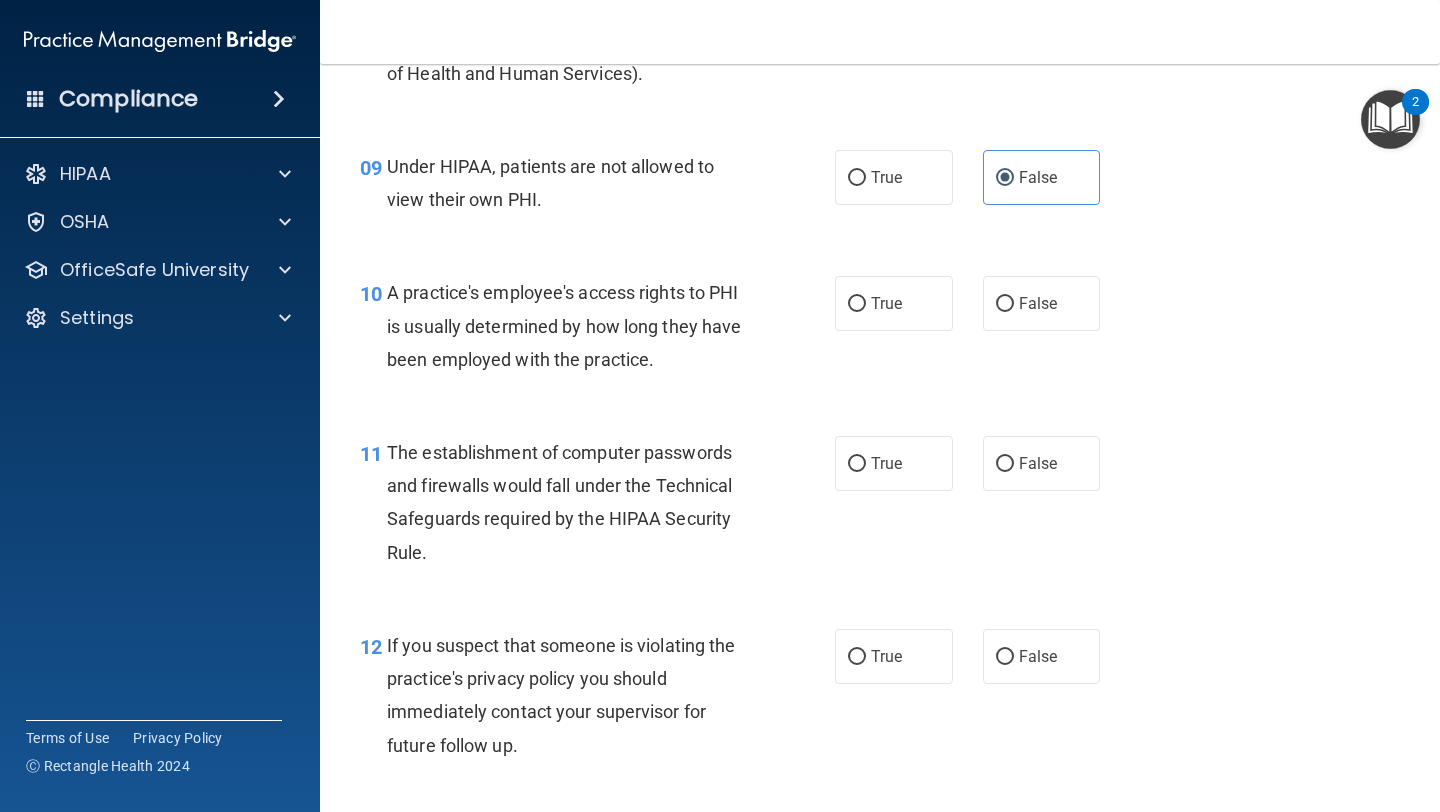 scroll, scrollTop: 1488, scrollLeft: 0, axis: vertical 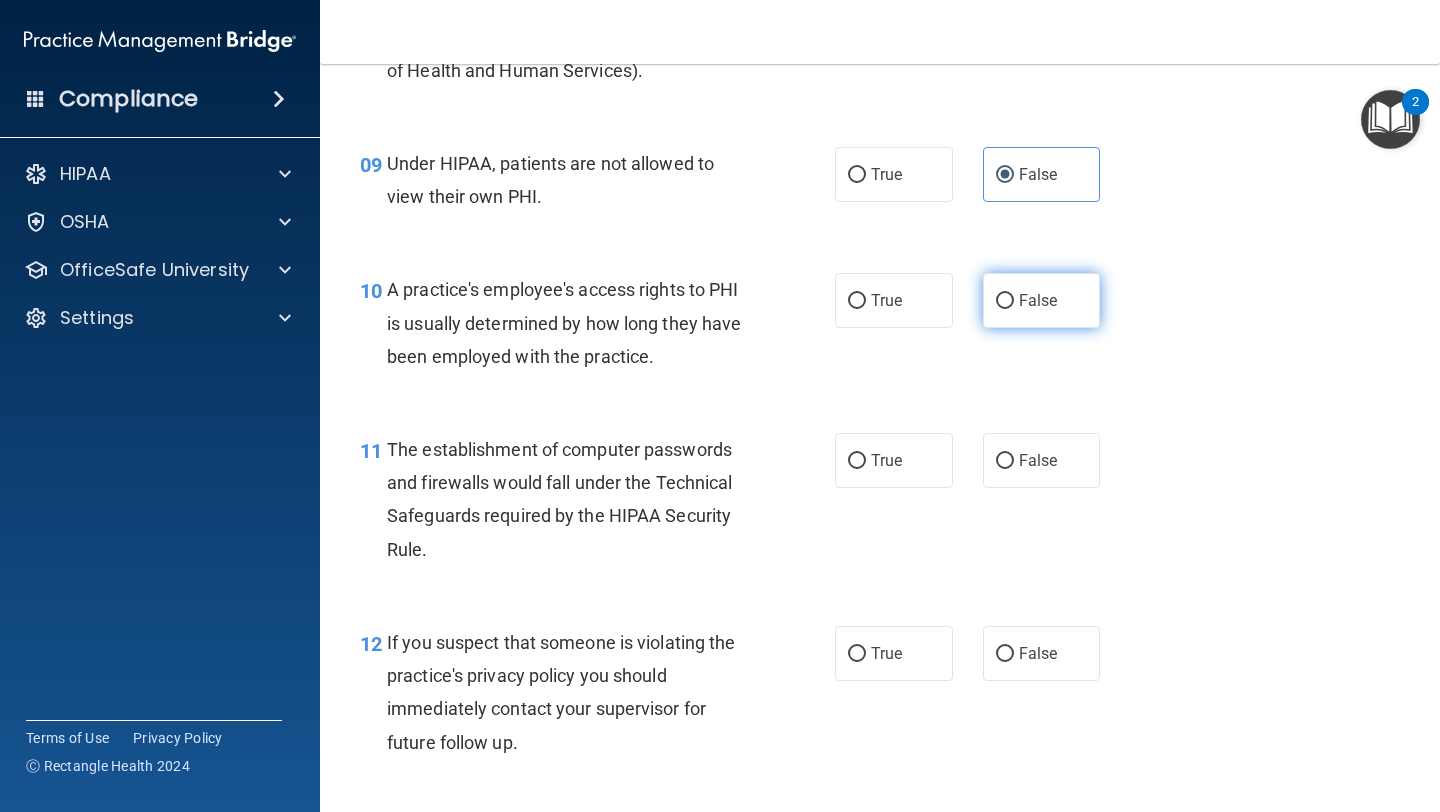 click on "False" at bounding box center (1038, 300) 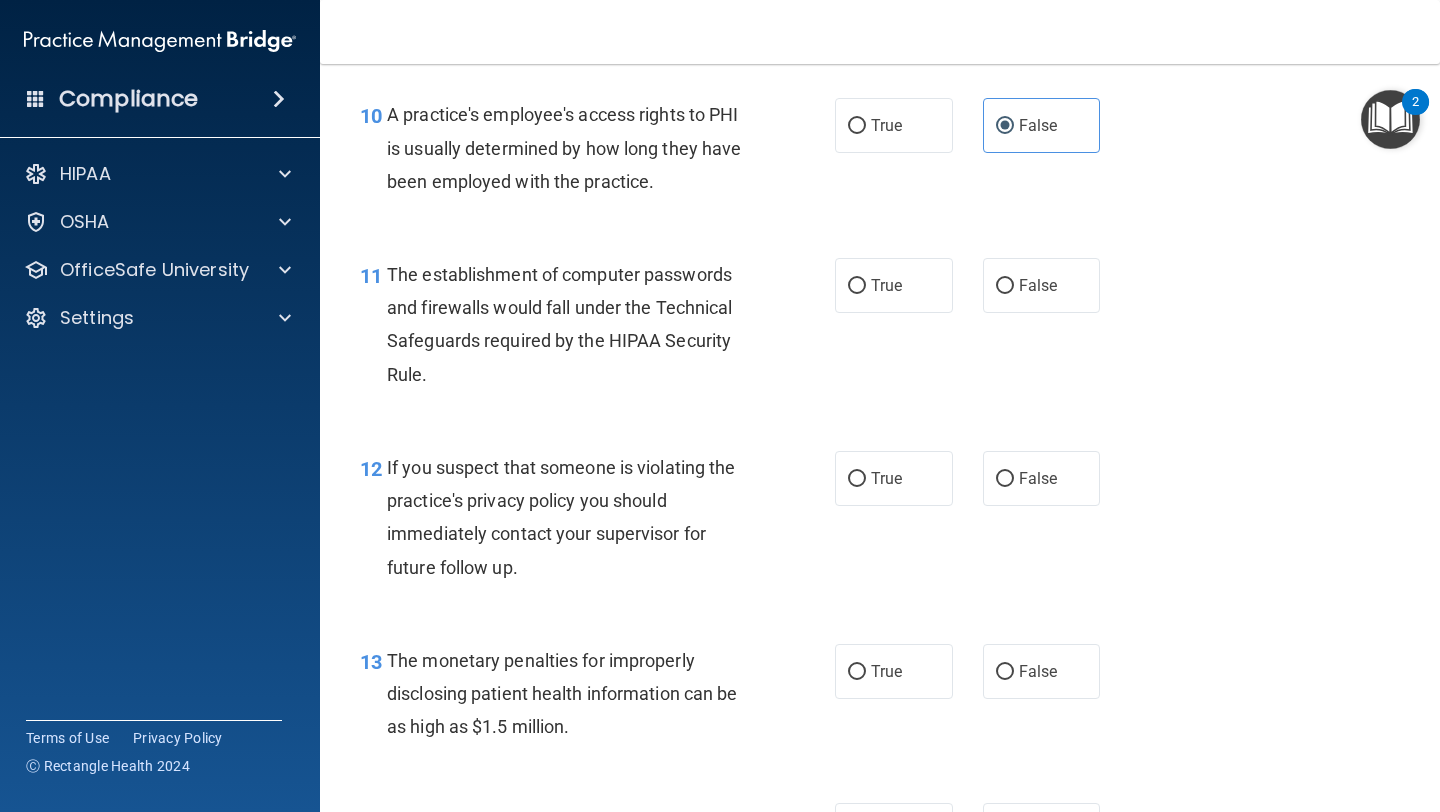 scroll, scrollTop: 1666, scrollLeft: 0, axis: vertical 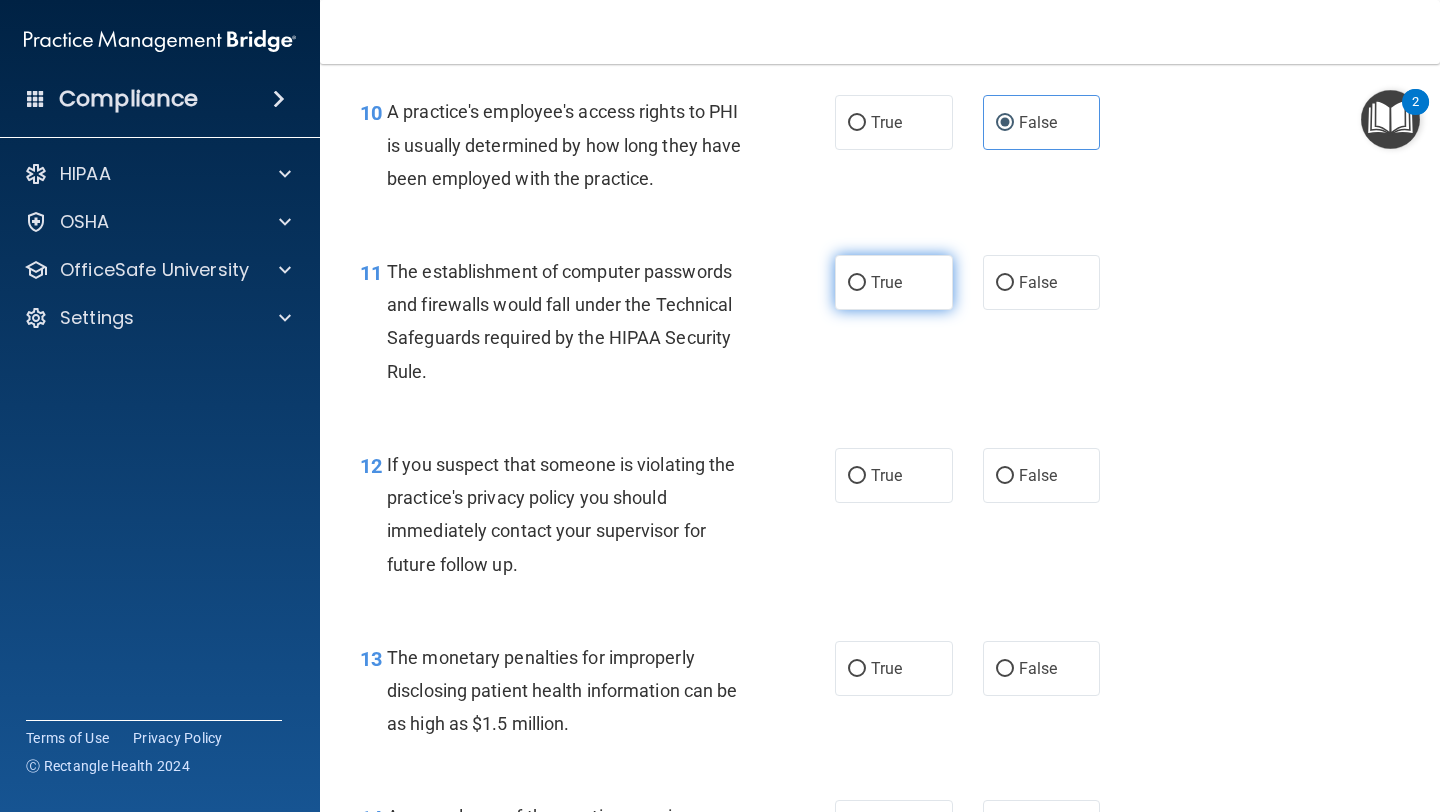 click on "True" at bounding box center [894, 282] 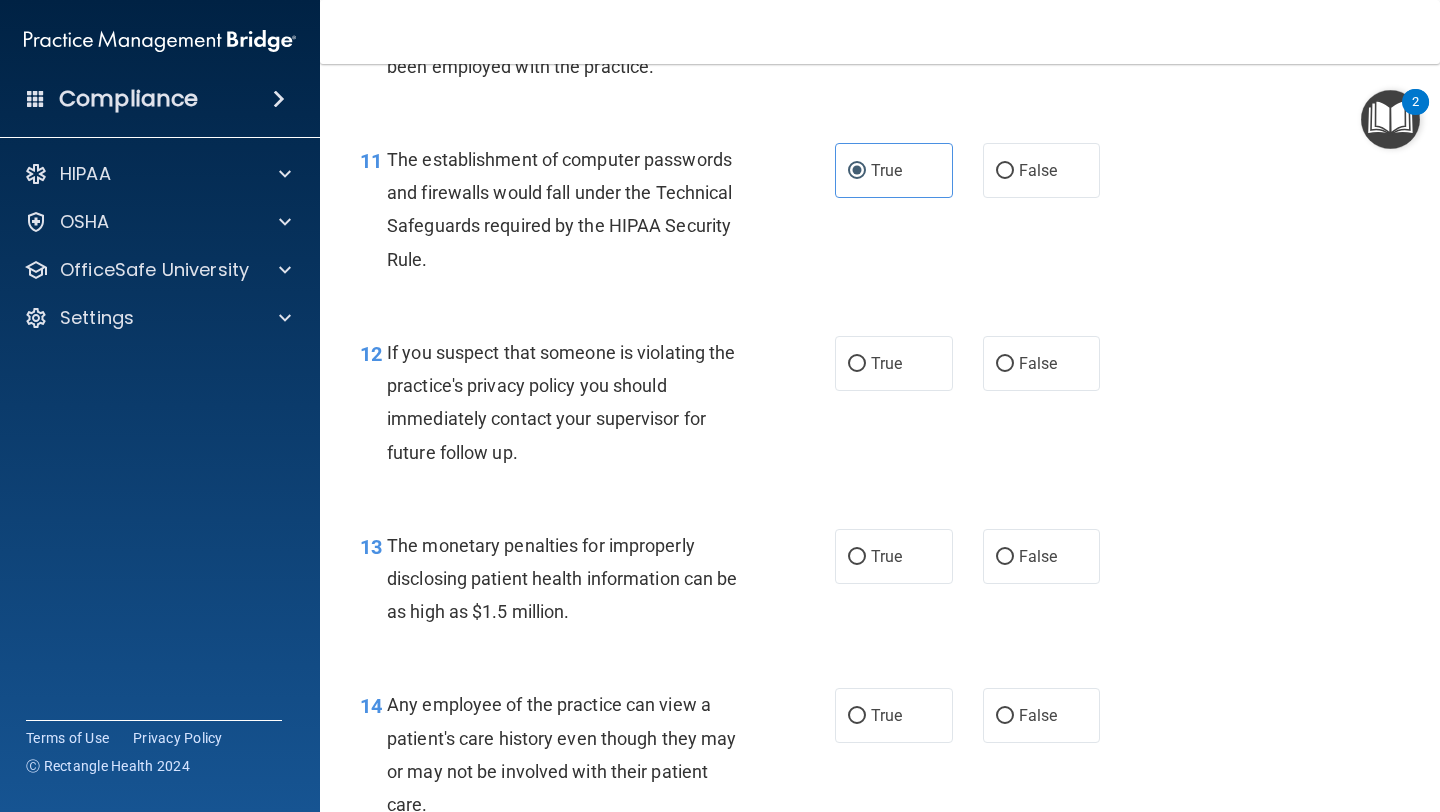 scroll, scrollTop: 1781, scrollLeft: 0, axis: vertical 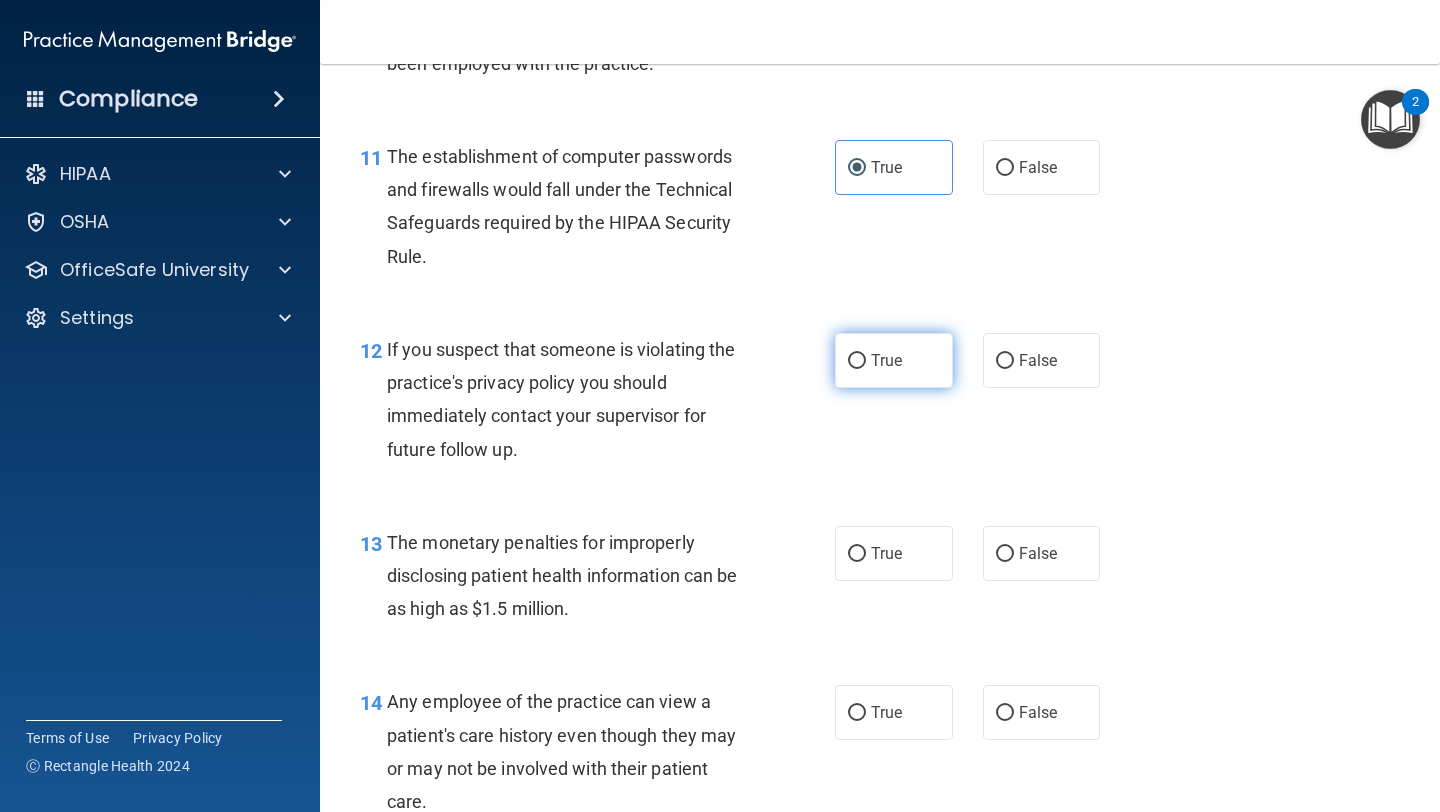 click on "True" at bounding box center (894, 360) 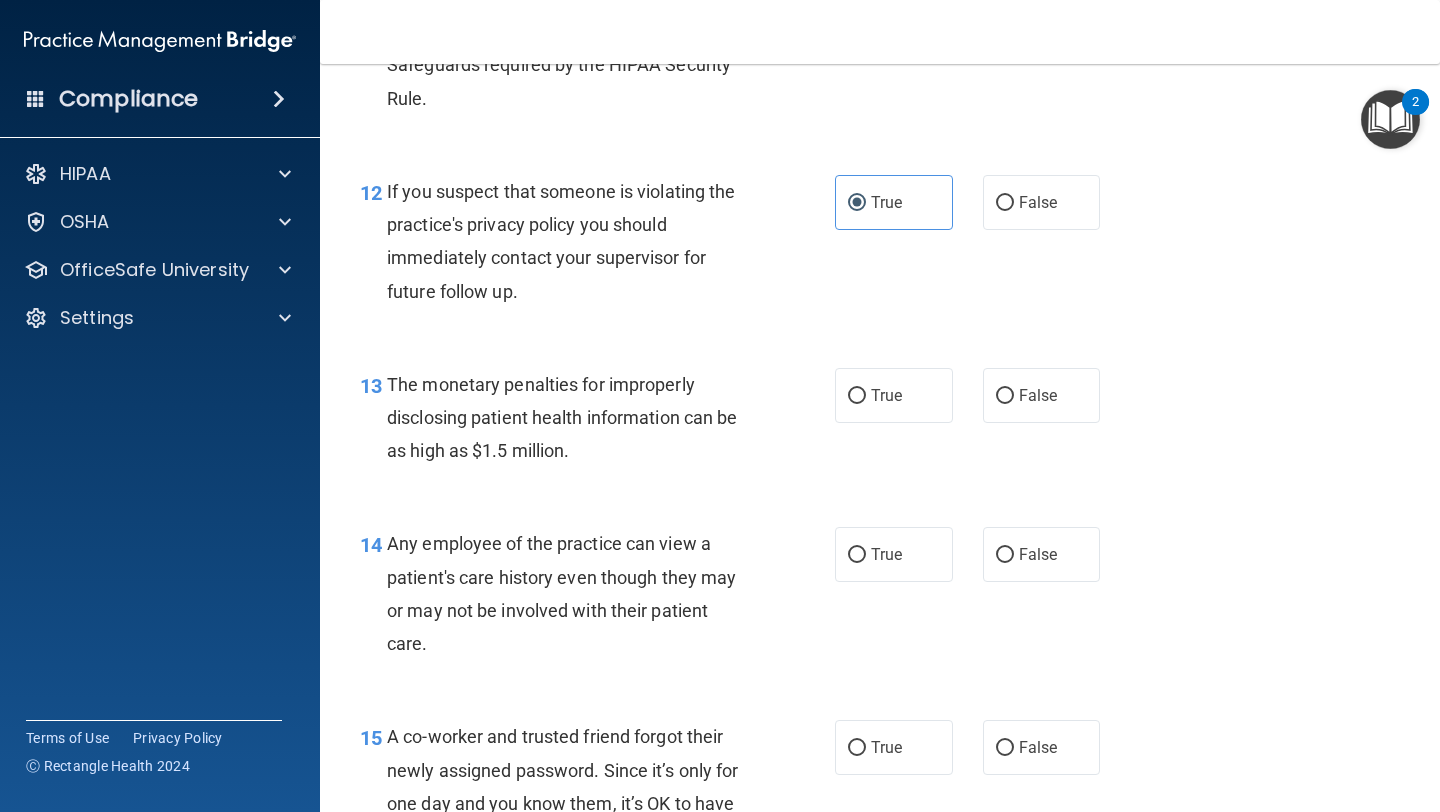 scroll, scrollTop: 1940, scrollLeft: 0, axis: vertical 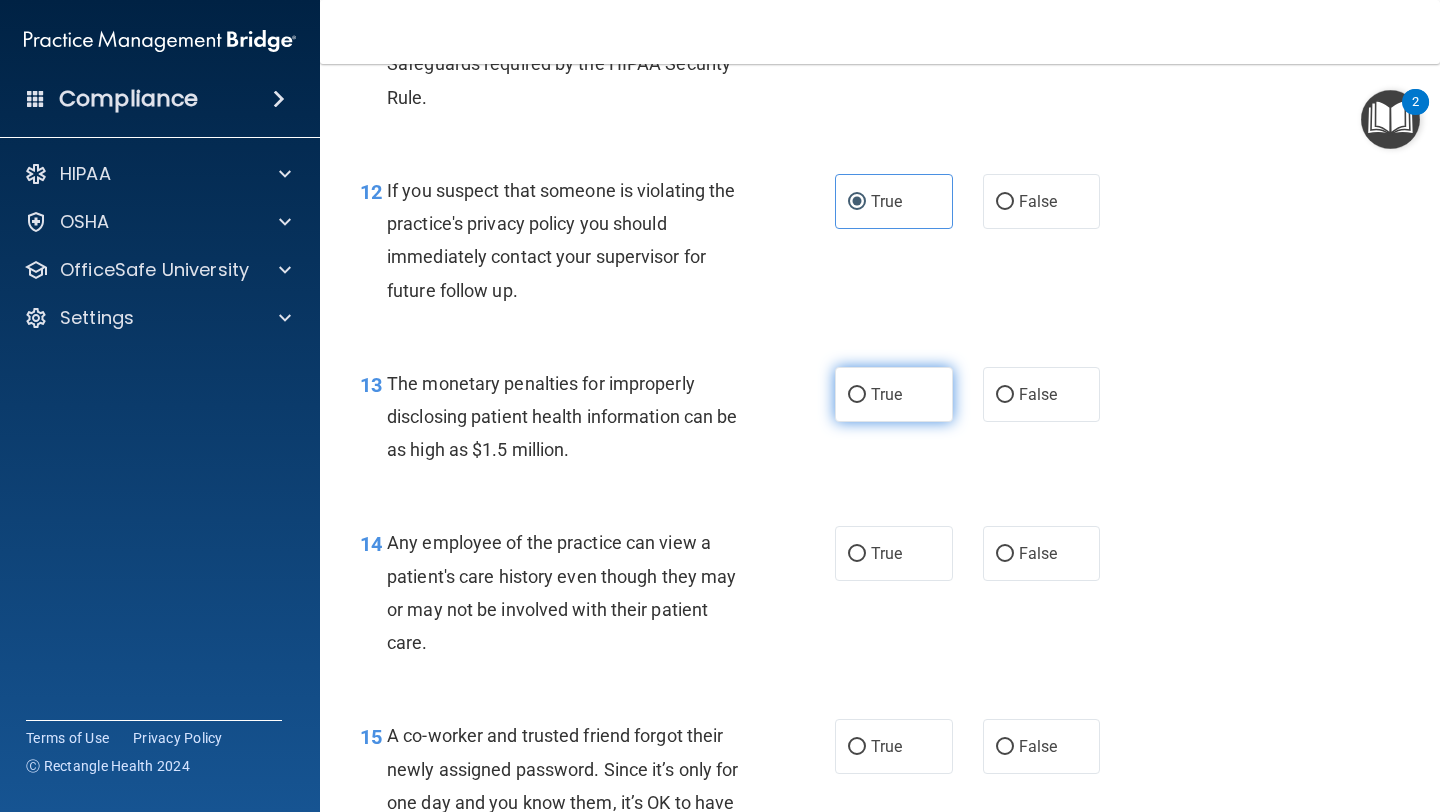 click on "True" at bounding box center (894, 394) 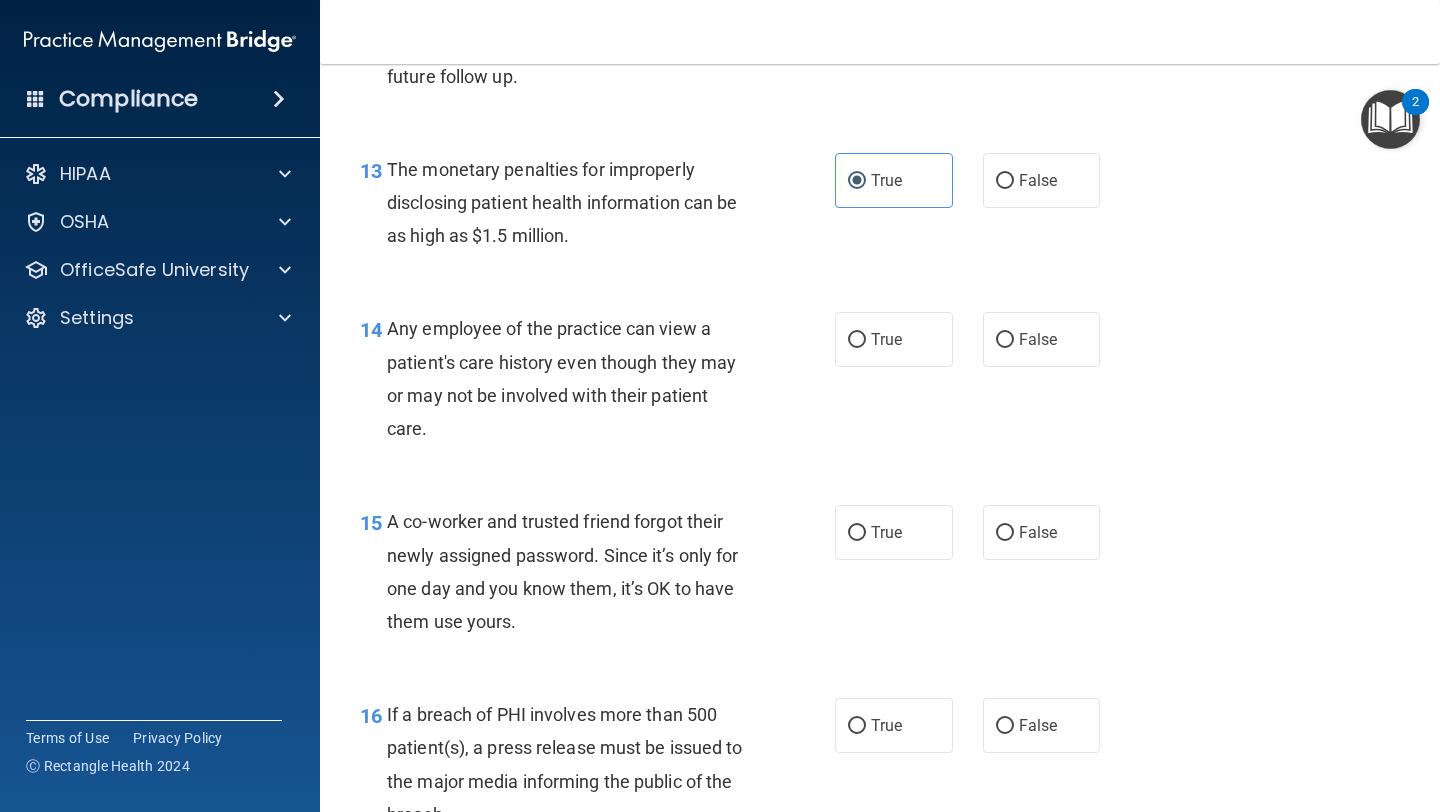 scroll, scrollTop: 2163, scrollLeft: 0, axis: vertical 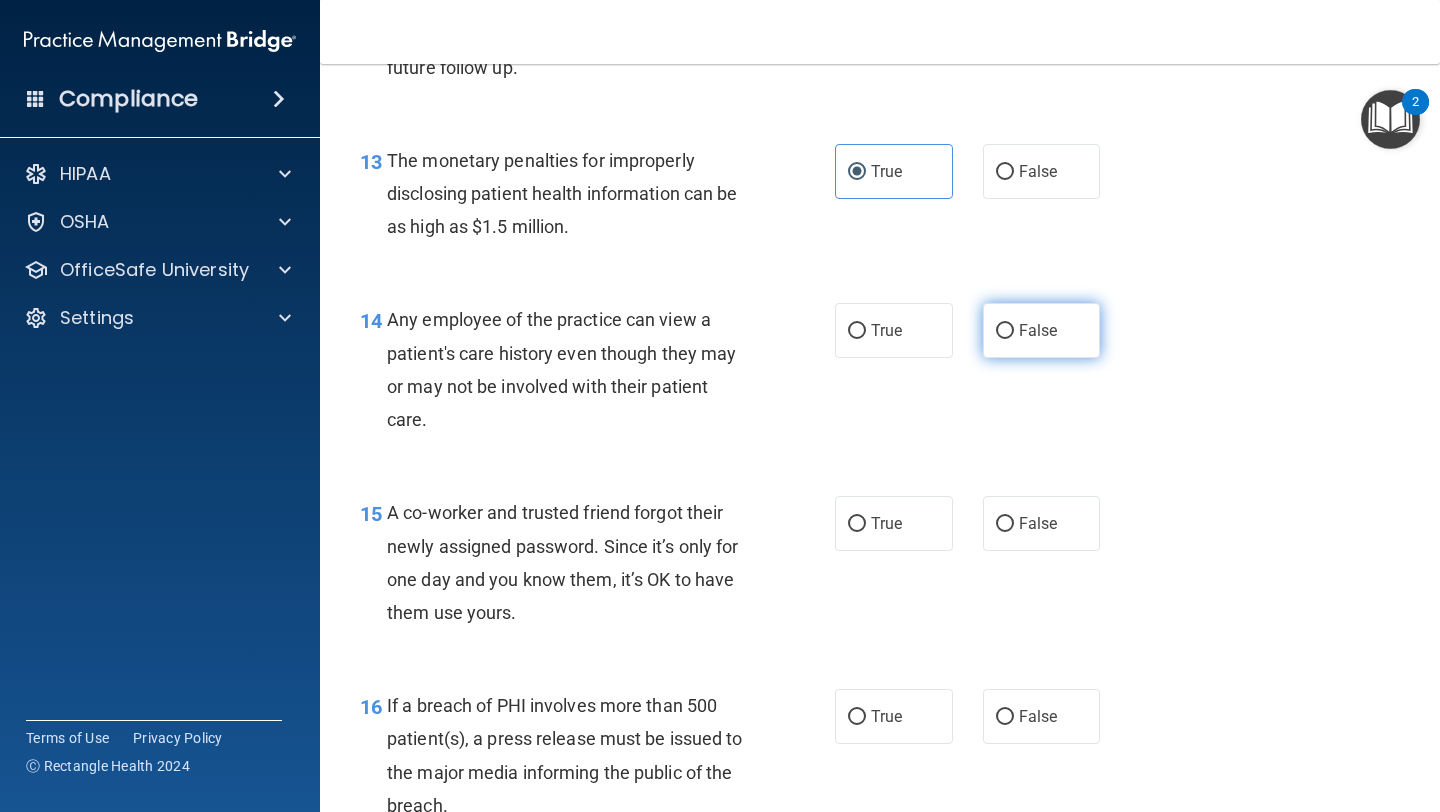 click on "False" at bounding box center (1042, 330) 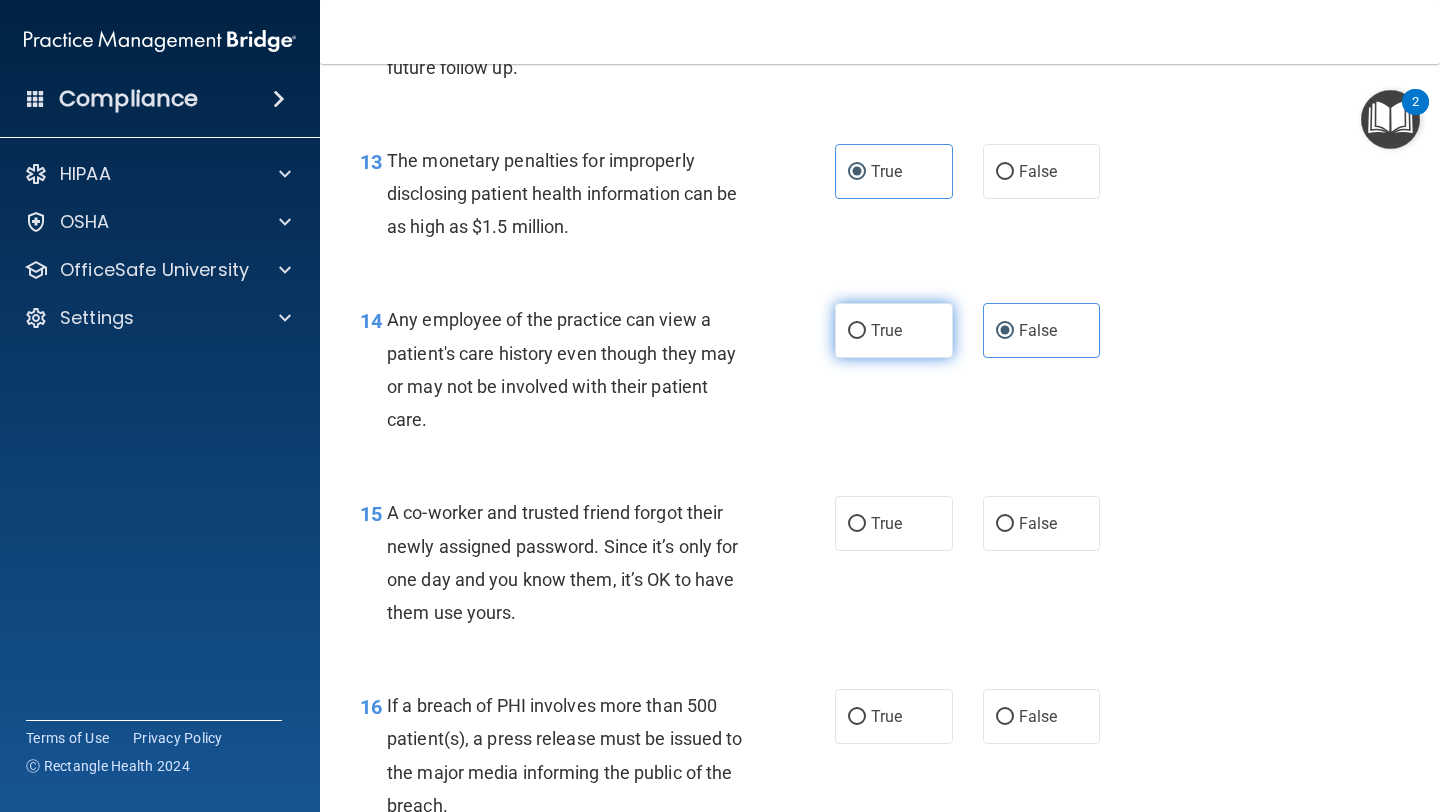 click on "True" at bounding box center (894, 330) 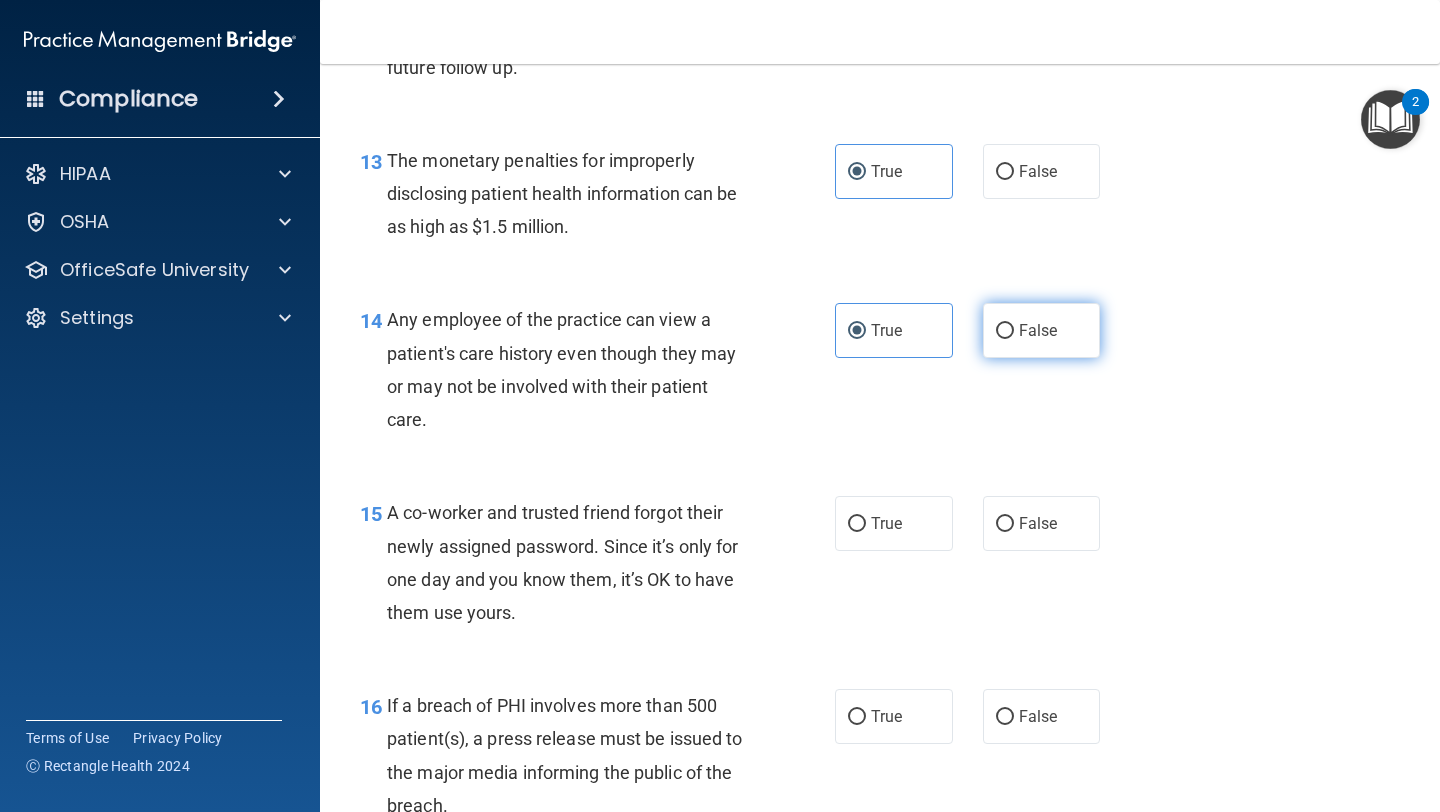 click on "False" at bounding box center [1042, 330] 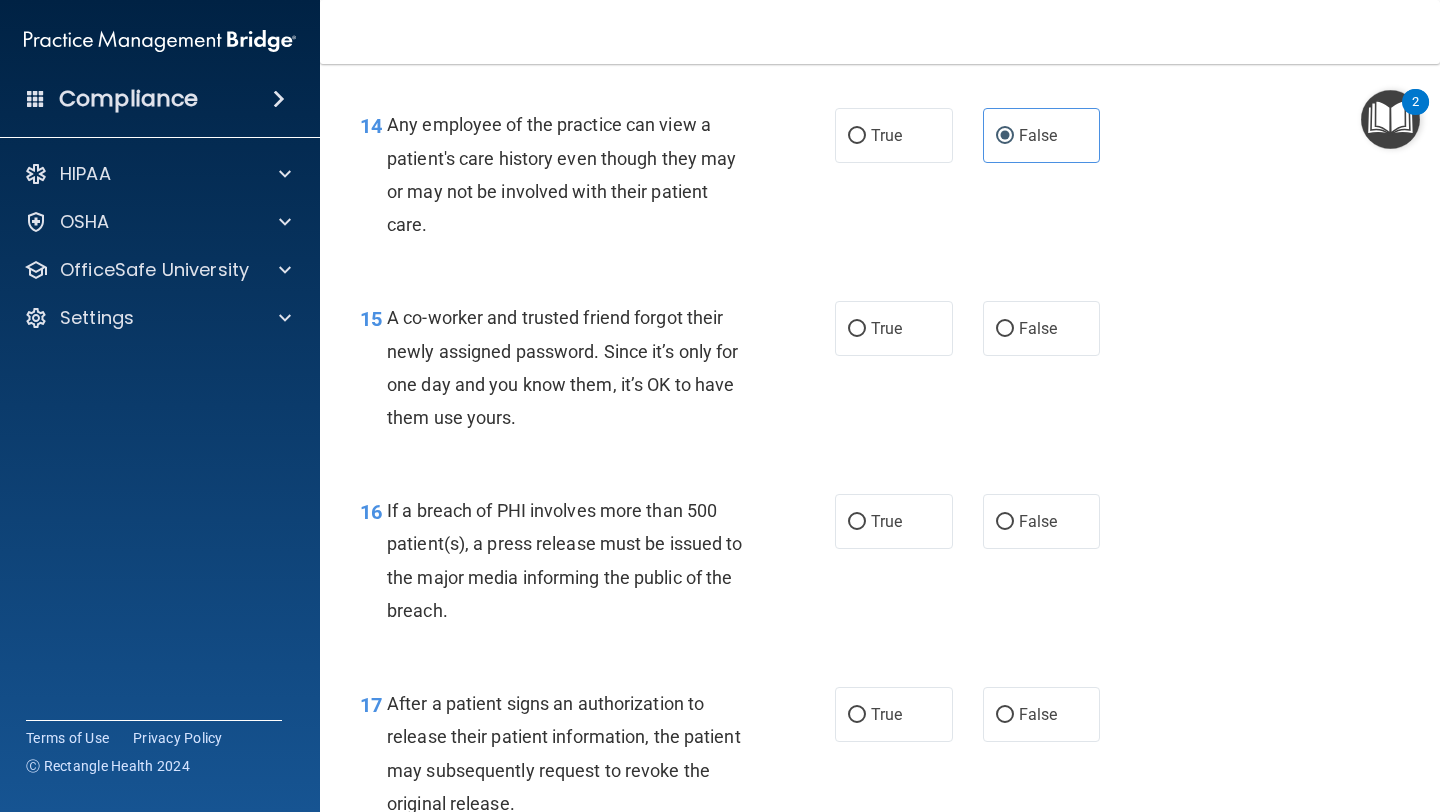 scroll, scrollTop: 2361, scrollLeft: 0, axis: vertical 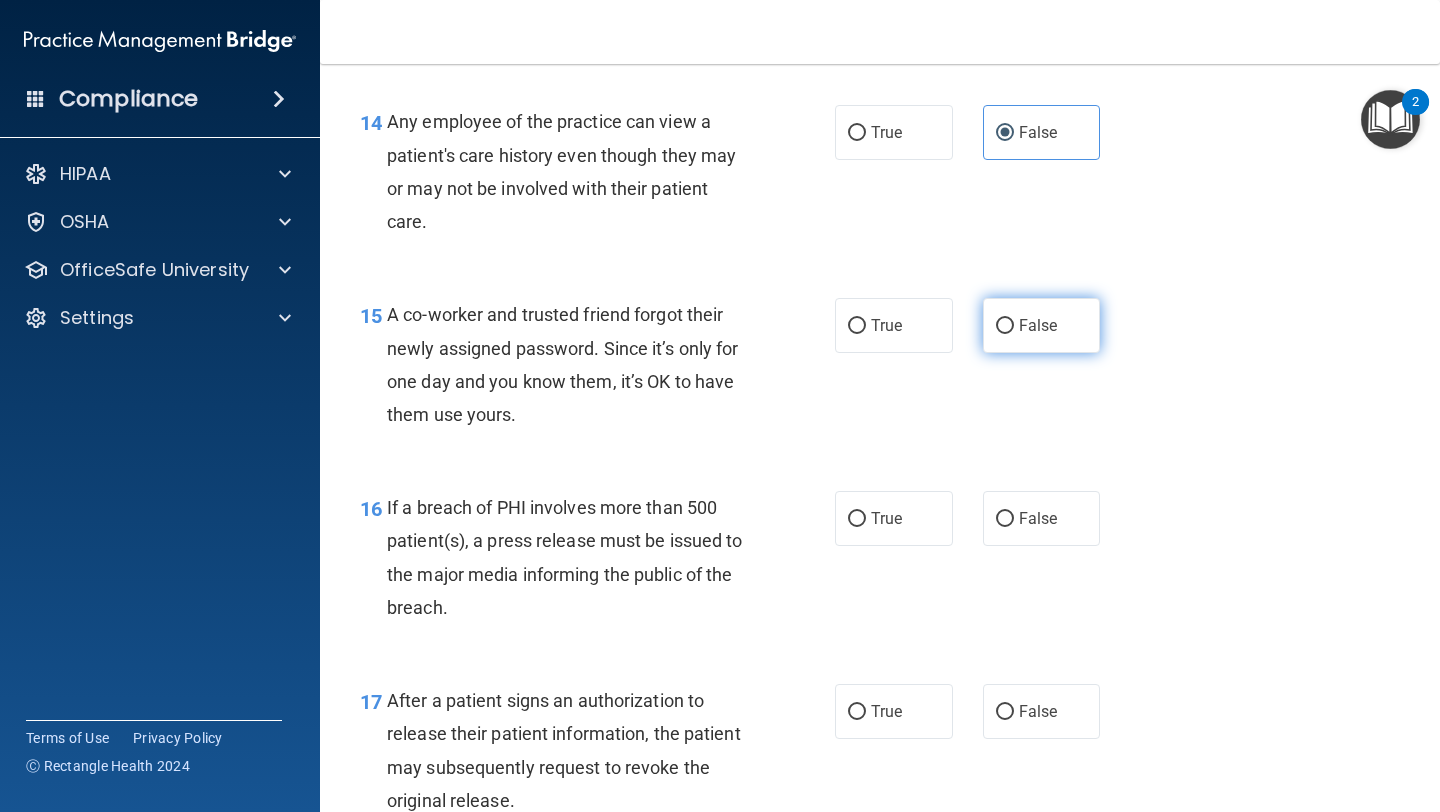 click on "False" at bounding box center [1042, 325] 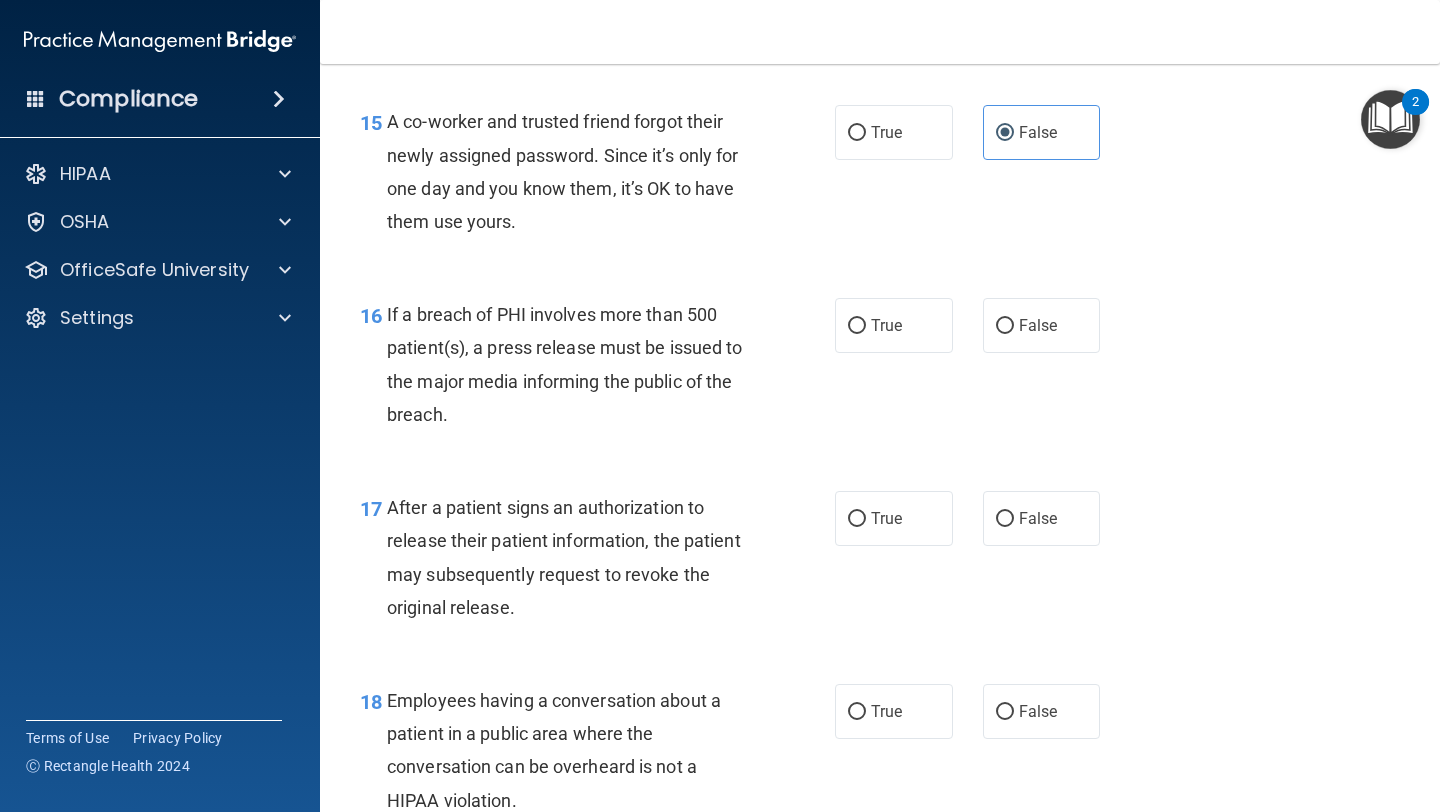 scroll, scrollTop: 2557, scrollLeft: 0, axis: vertical 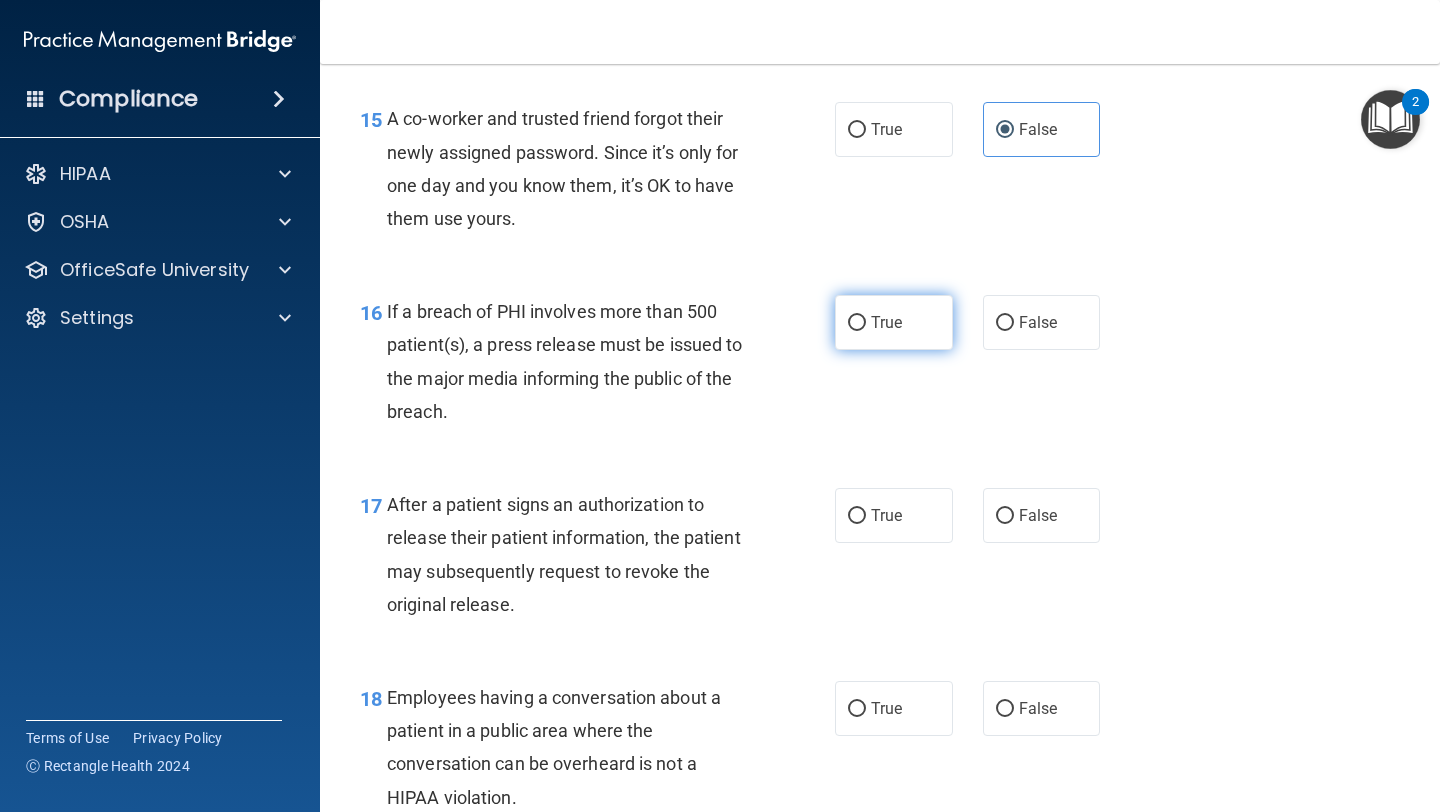 click on "True" at bounding box center [886, 322] 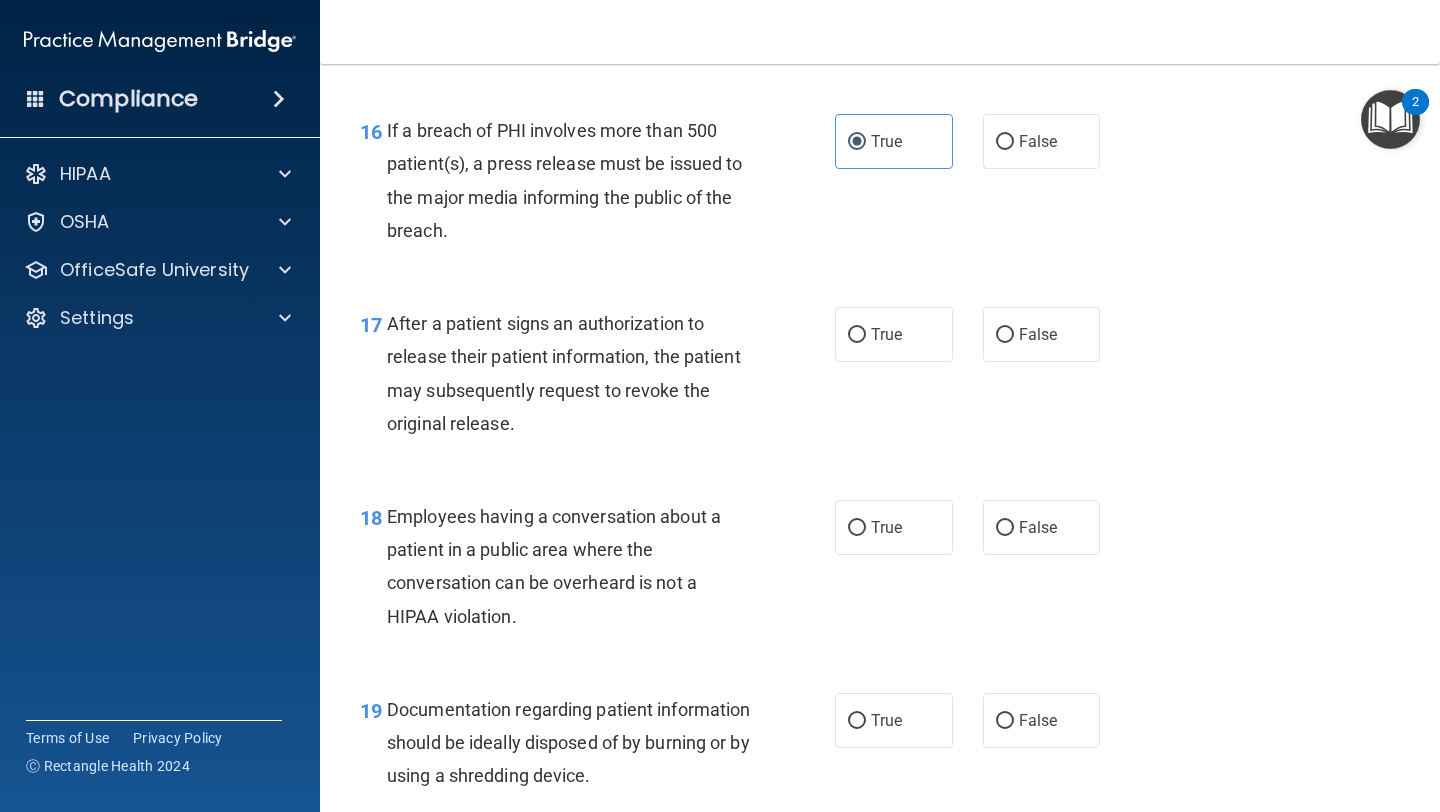 scroll, scrollTop: 2741, scrollLeft: 0, axis: vertical 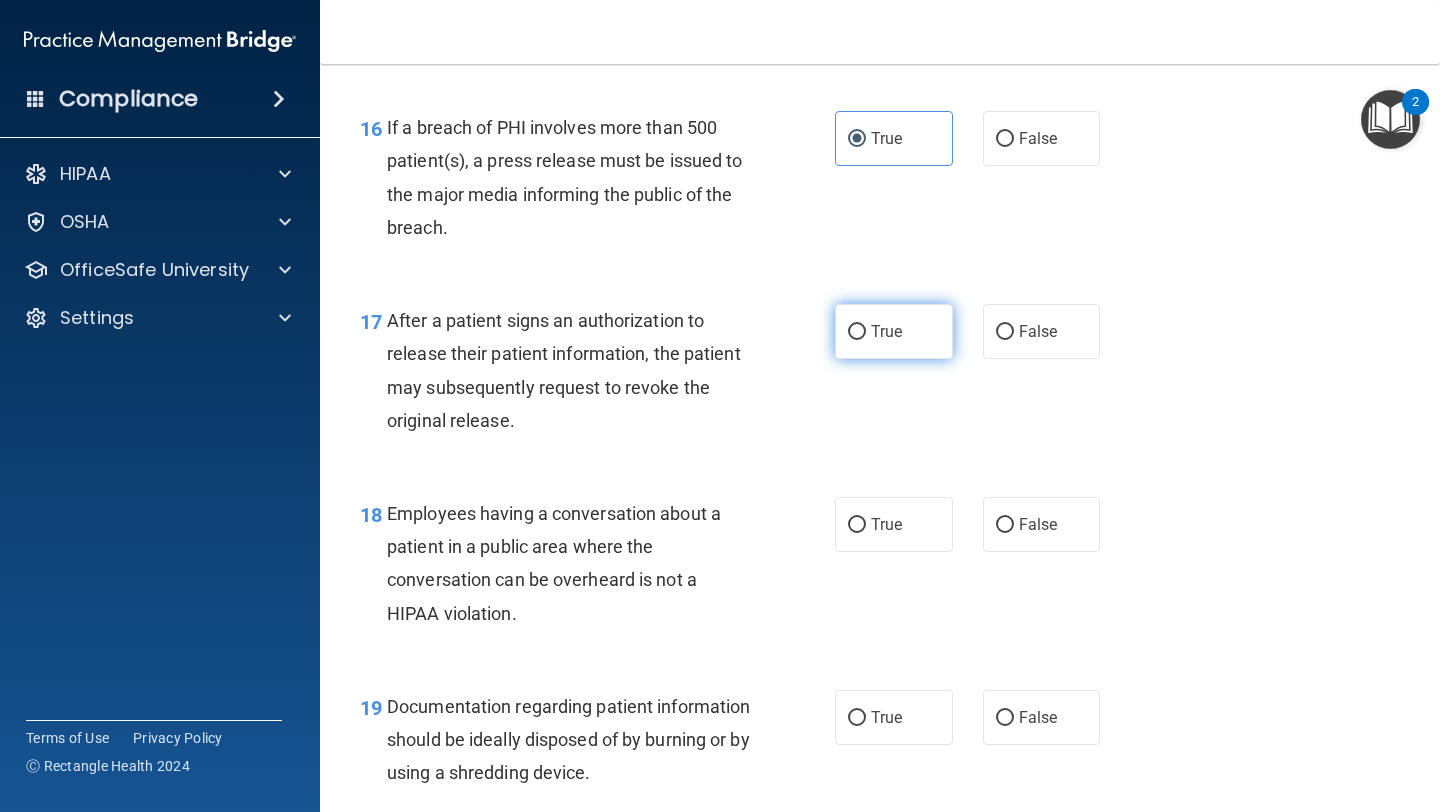 click on "True" at bounding box center [894, 331] 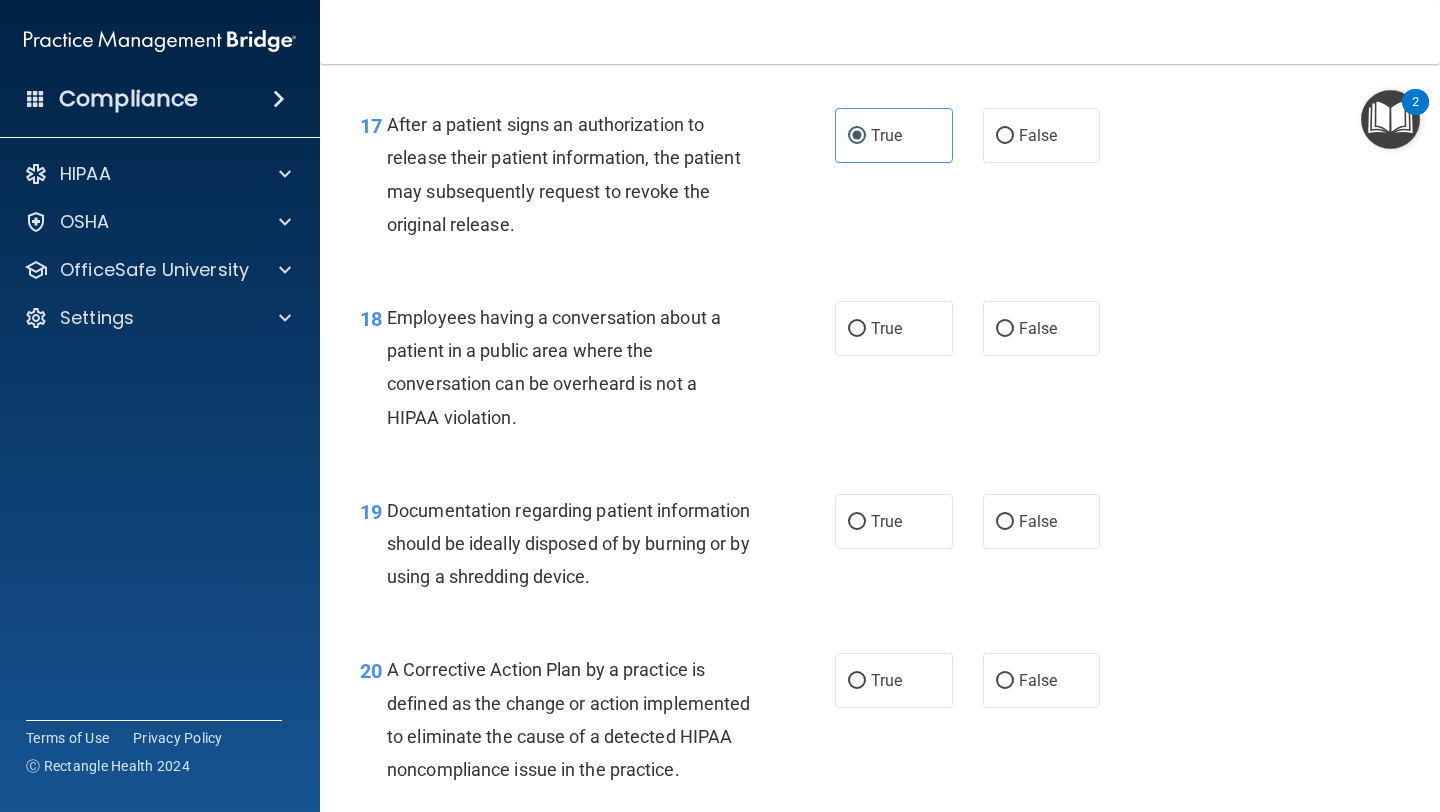scroll, scrollTop: 2943, scrollLeft: 0, axis: vertical 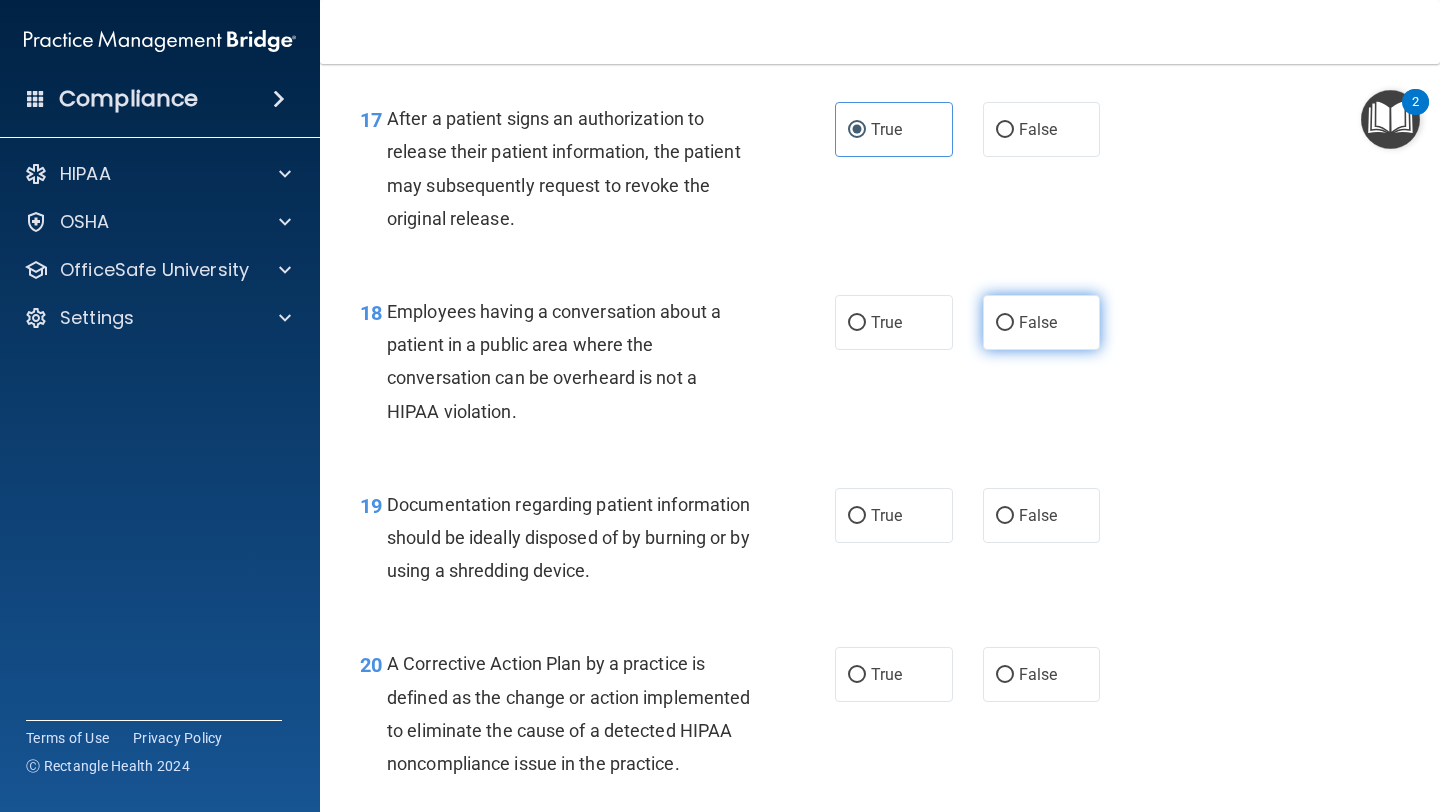 click on "False" at bounding box center (1042, 322) 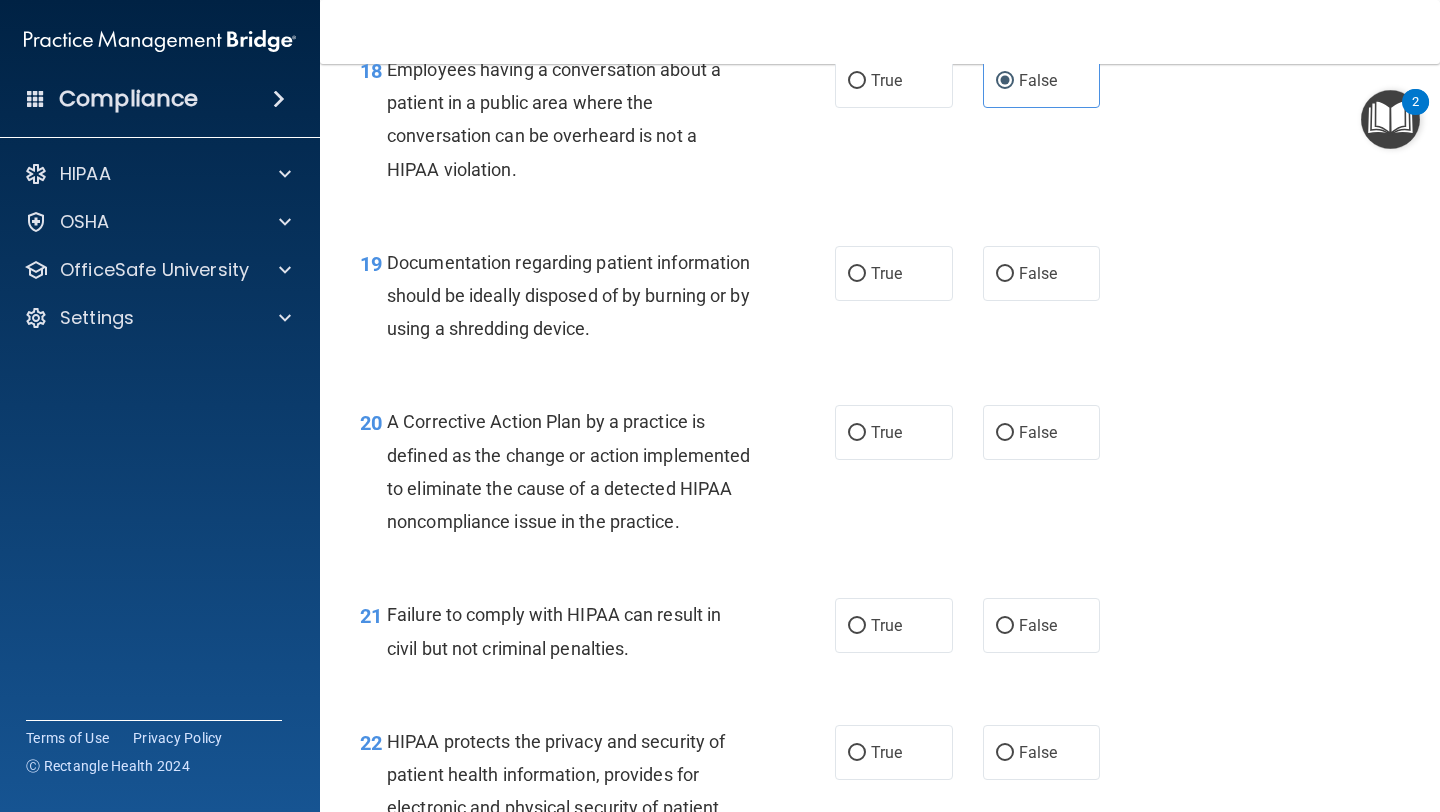 scroll, scrollTop: 3188, scrollLeft: 0, axis: vertical 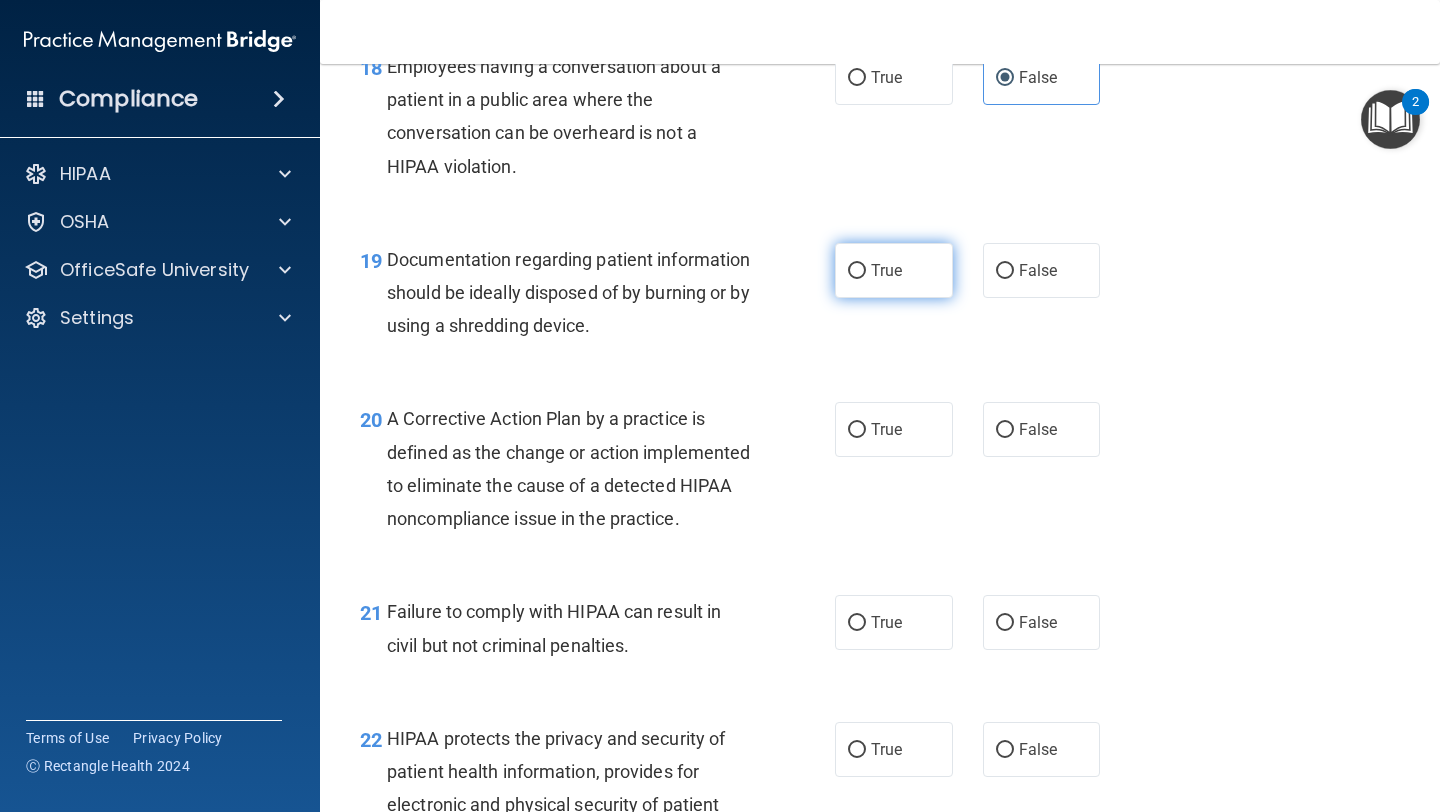 click on "True" at bounding box center (894, 270) 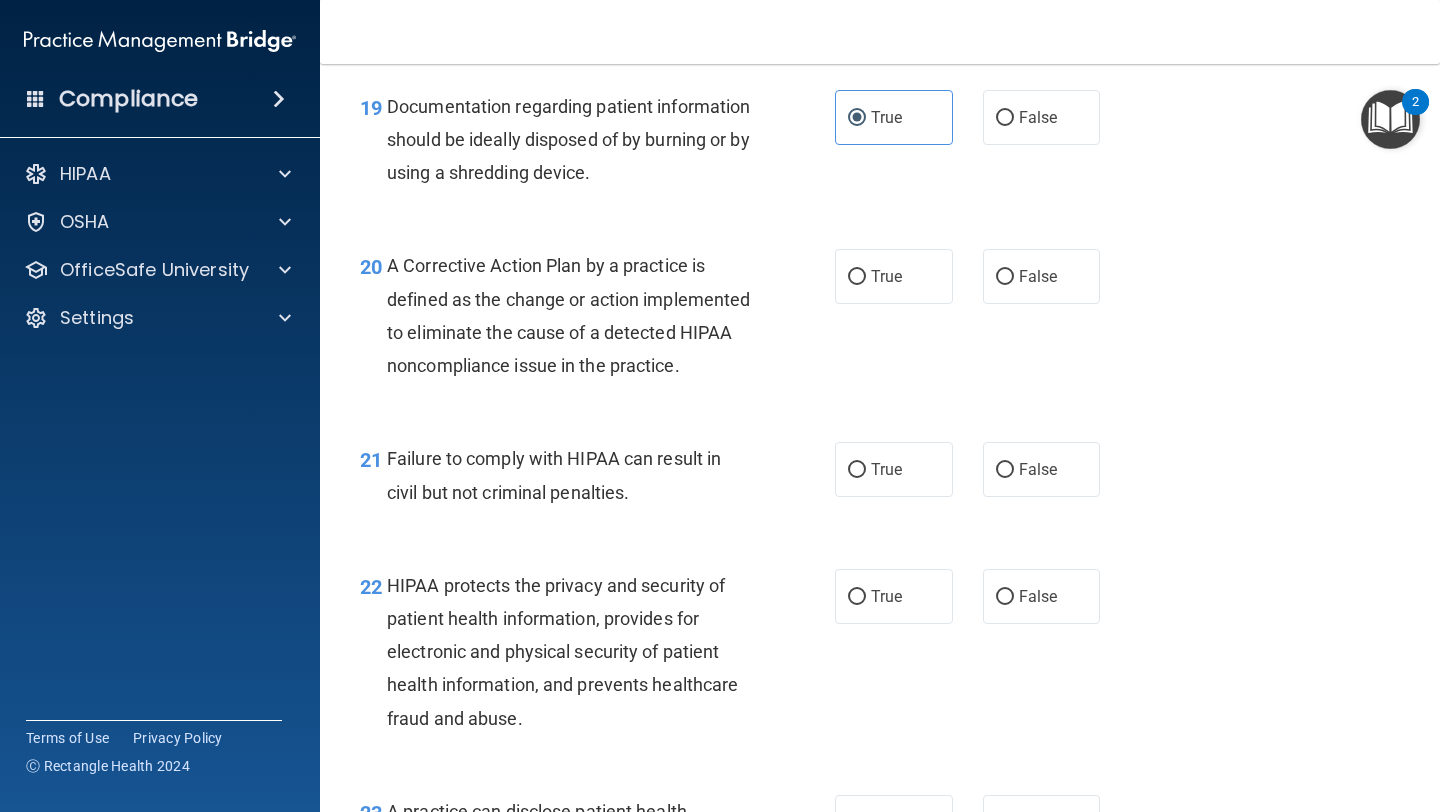 scroll, scrollTop: 3347, scrollLeft: 0, axis: vertical 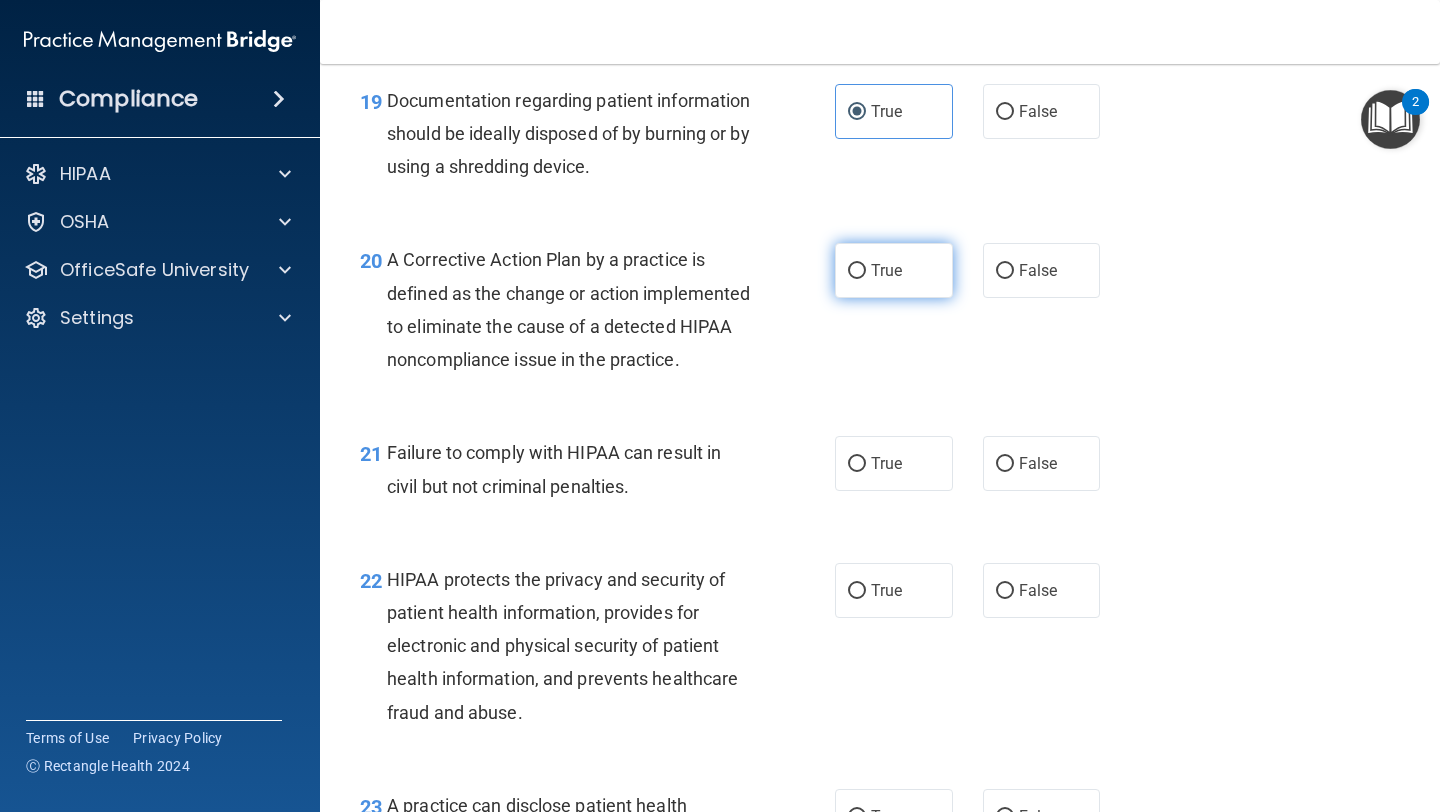 click on "True" at bounding box center (894, 270) 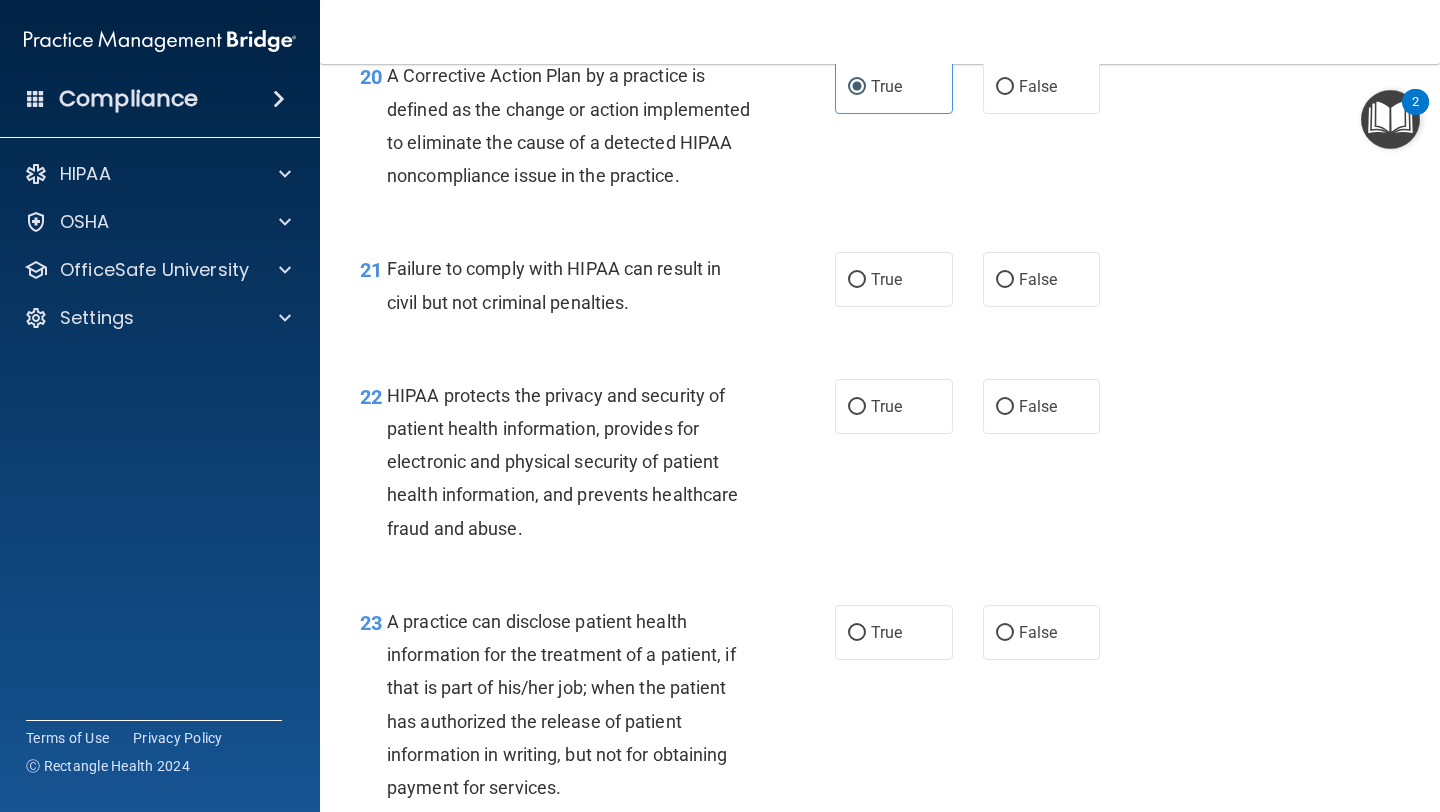scroll, scrollTop: 3535, scrollLeft: 0, axis: vertical 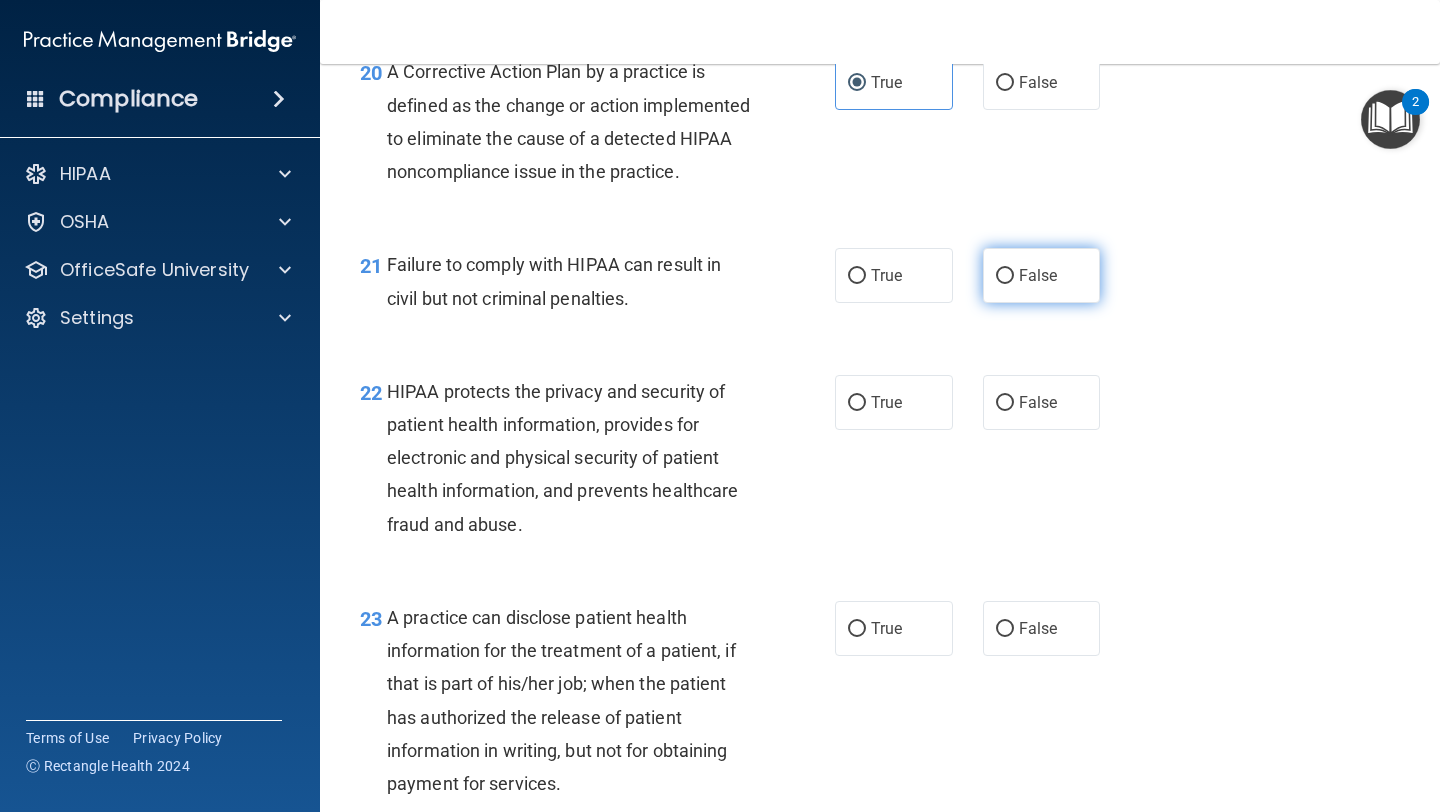 click on "False" at bounding box center [1038, 275] 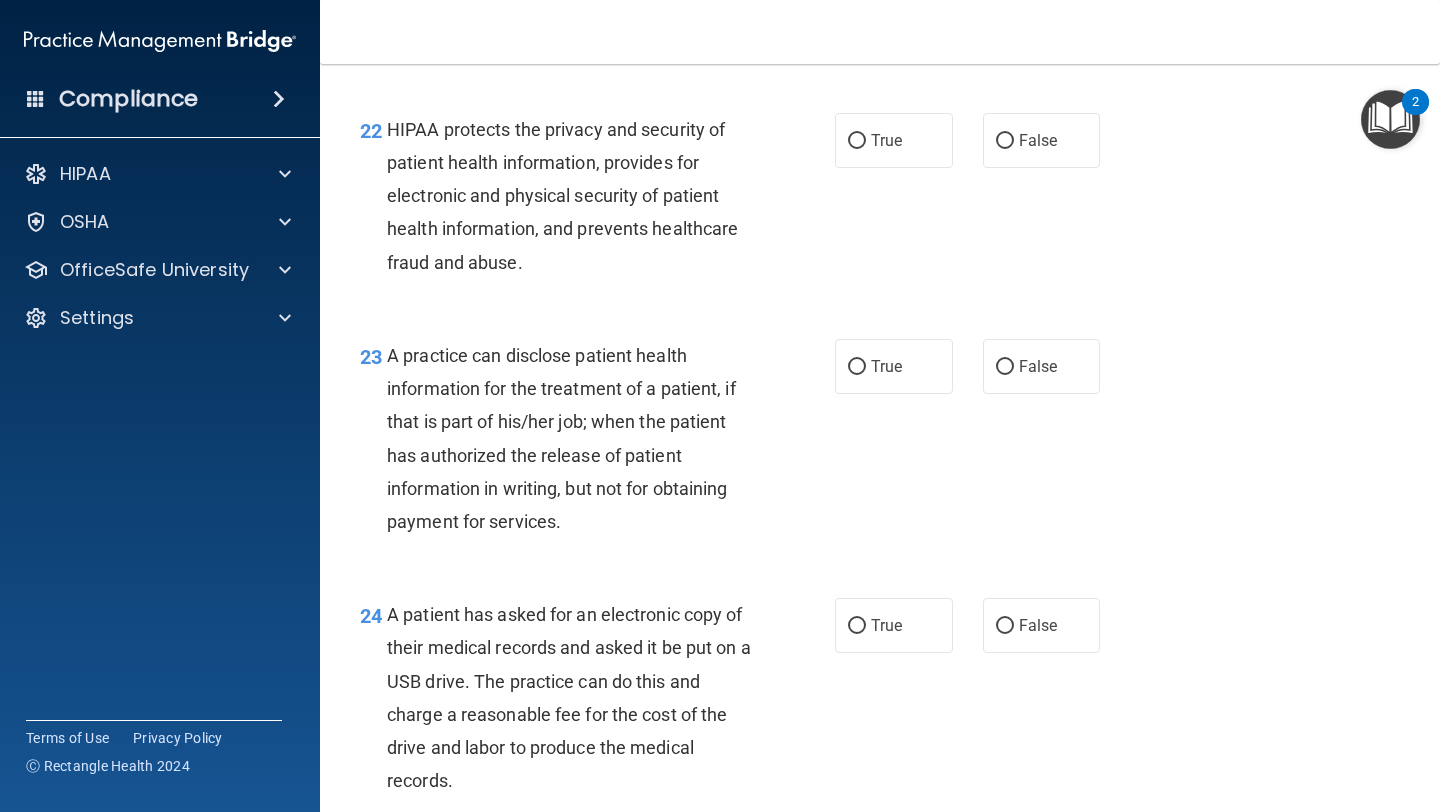 scroll, scrollTop: 3801, scrollLeft: 0, axis: vertical 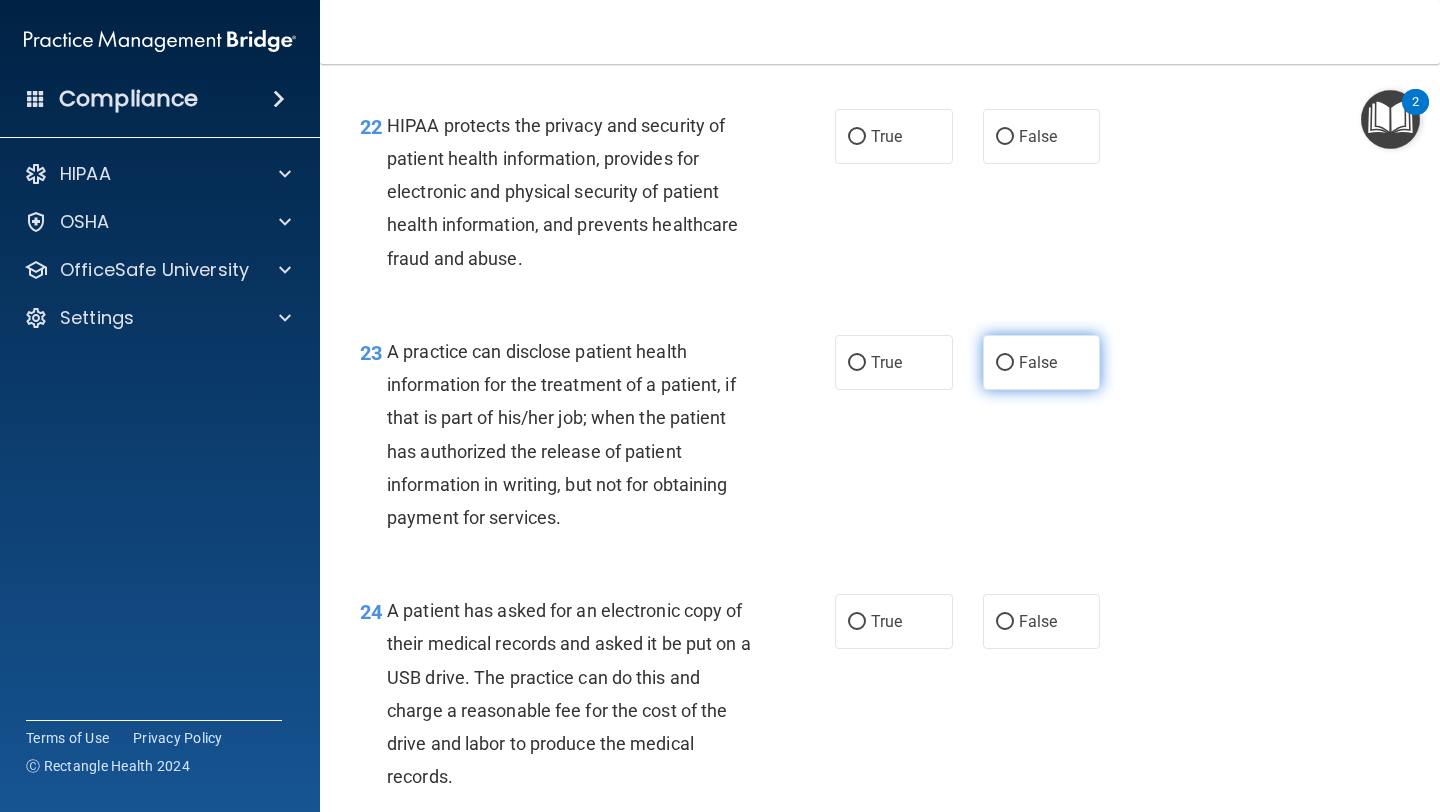 click on "False" at bounding box center (1038, 362) 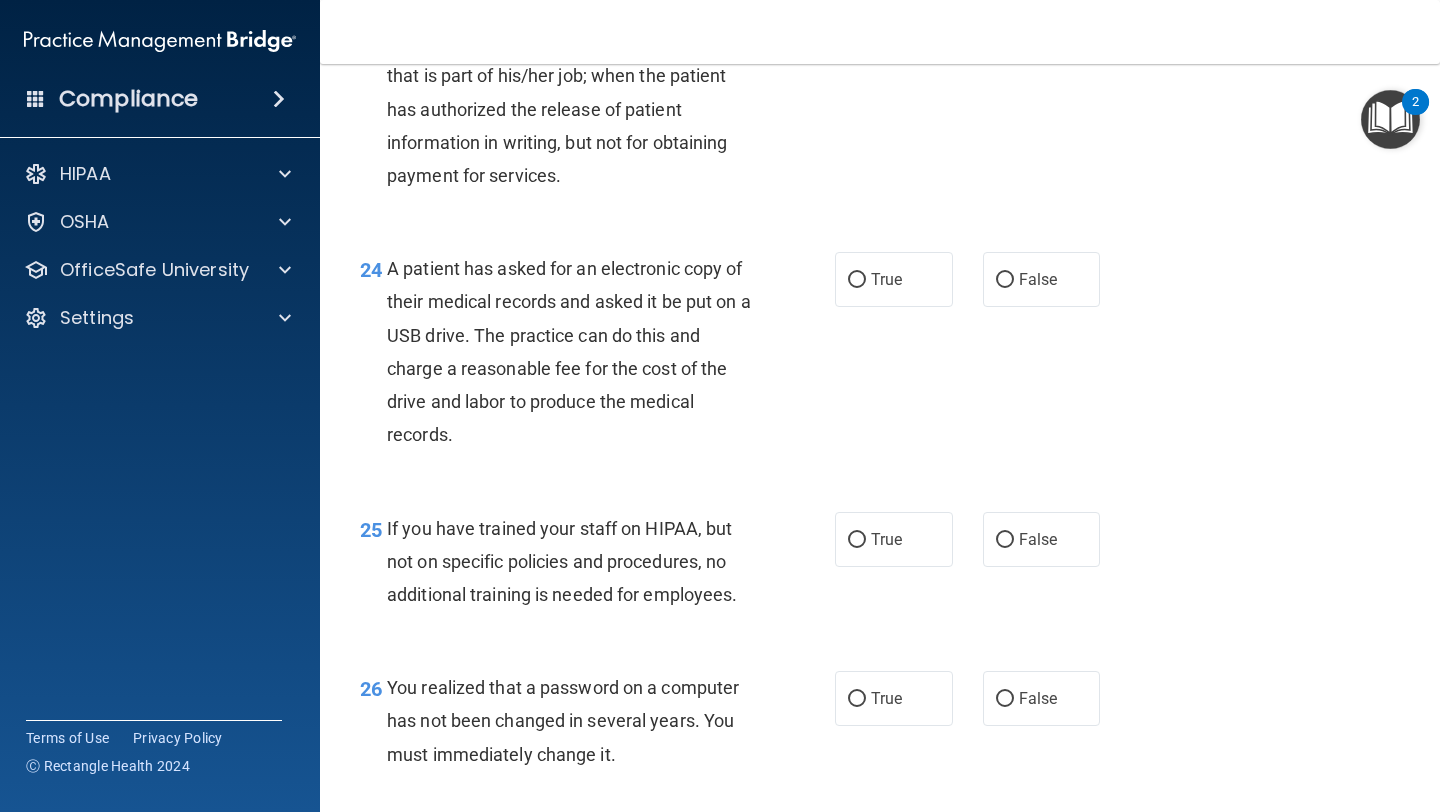 scroll, scrollTop: 4146, scrollLeft: 0, axis: vertical 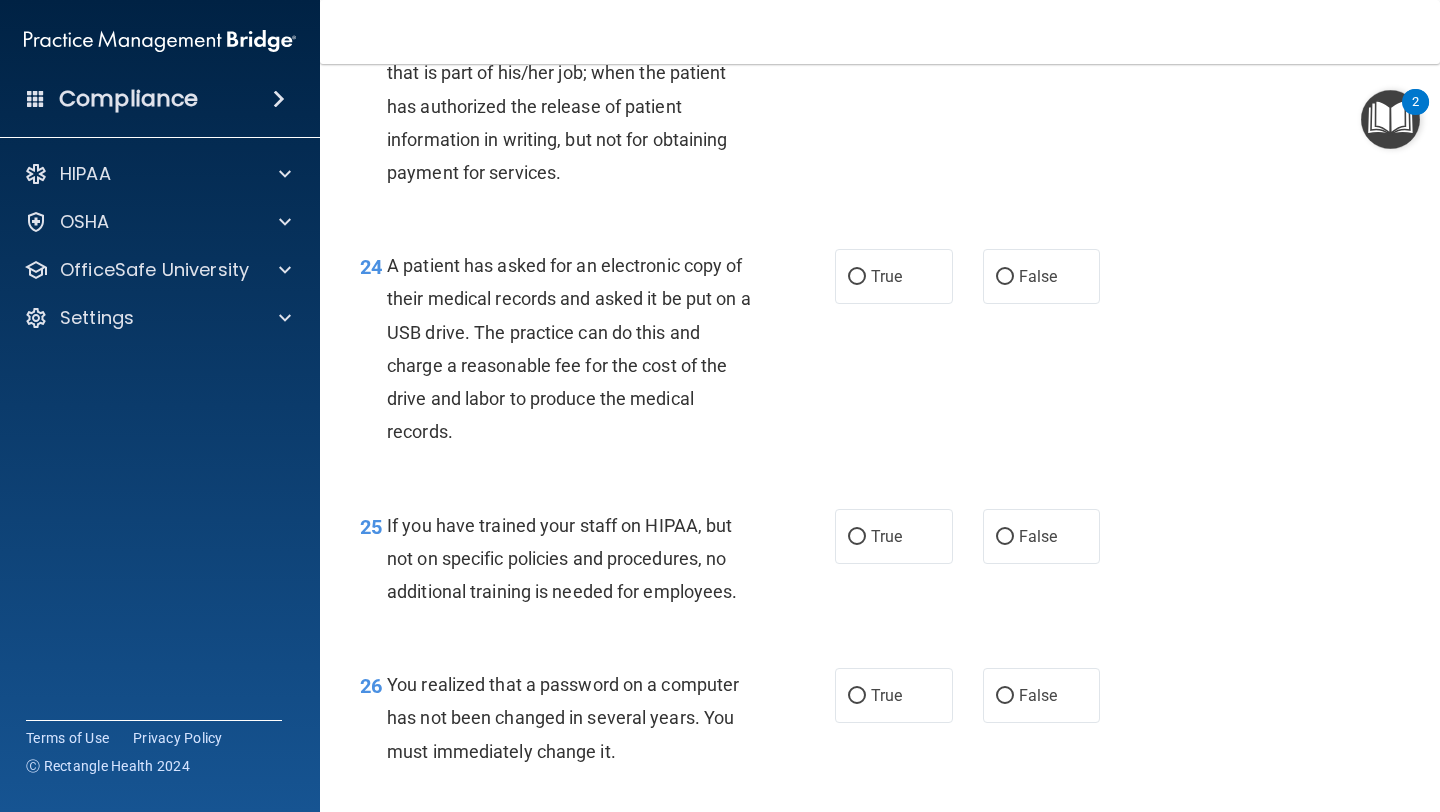 click on "24       A patient has asked for an electronic copy of their medical records and asked it be put on a USB drive.  The practice can do this and charge a reasonable fee for the cost of the drive and labor to produce the medical records.                 True           False" at bounding box center (880, 353) 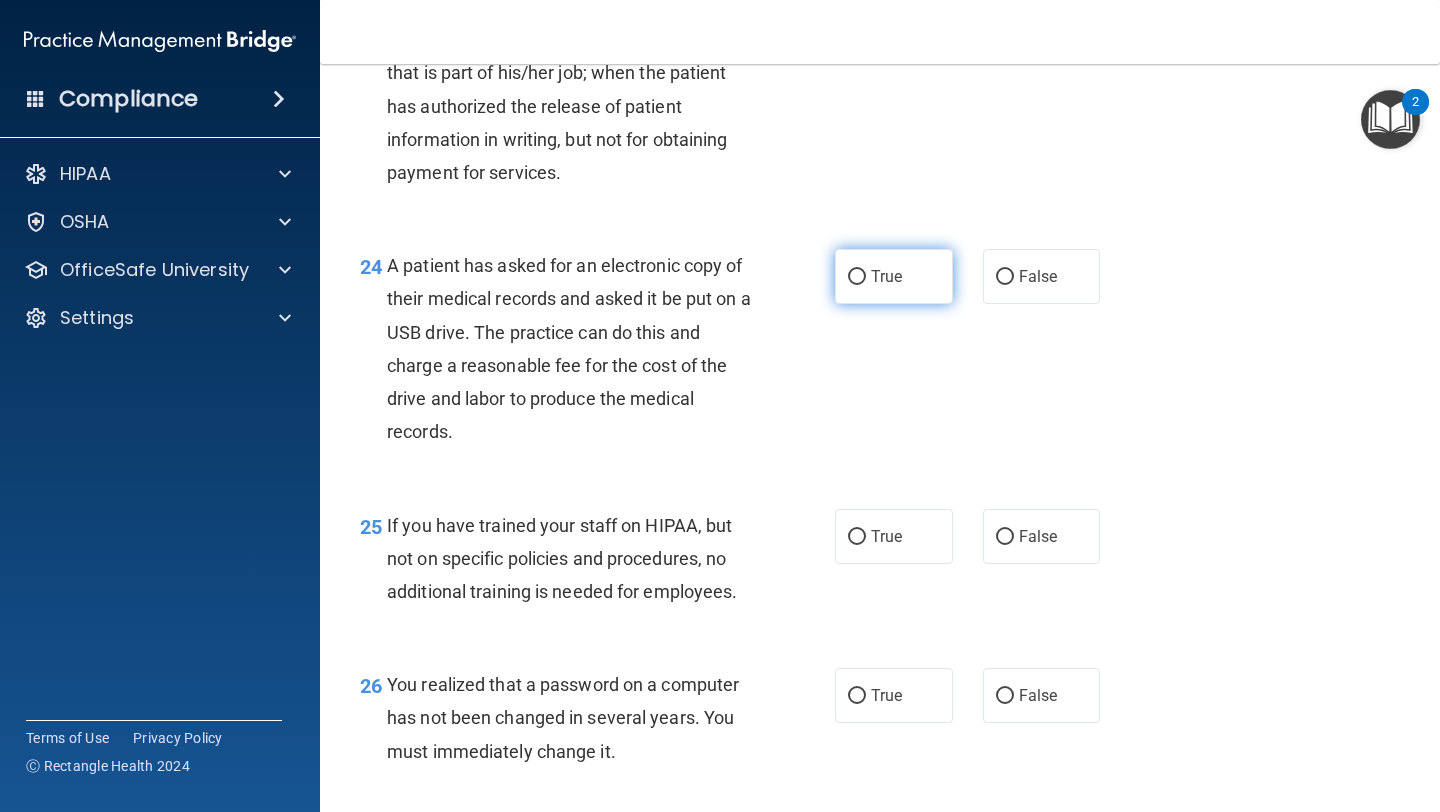 click on "True" at bounding box center [894, 276] 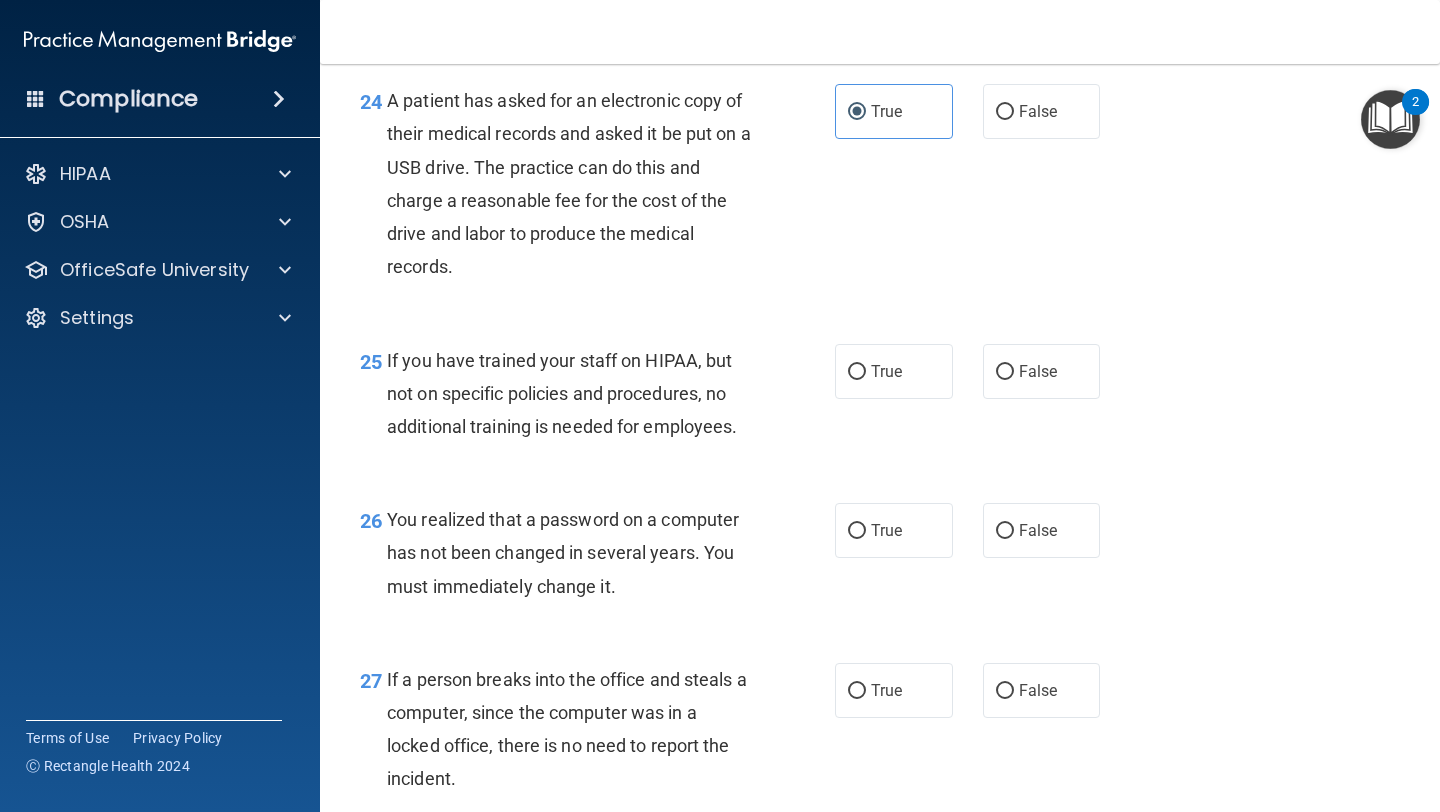 scroll, scrollTop: 4313, scrollLeft: 0, axis: vertical 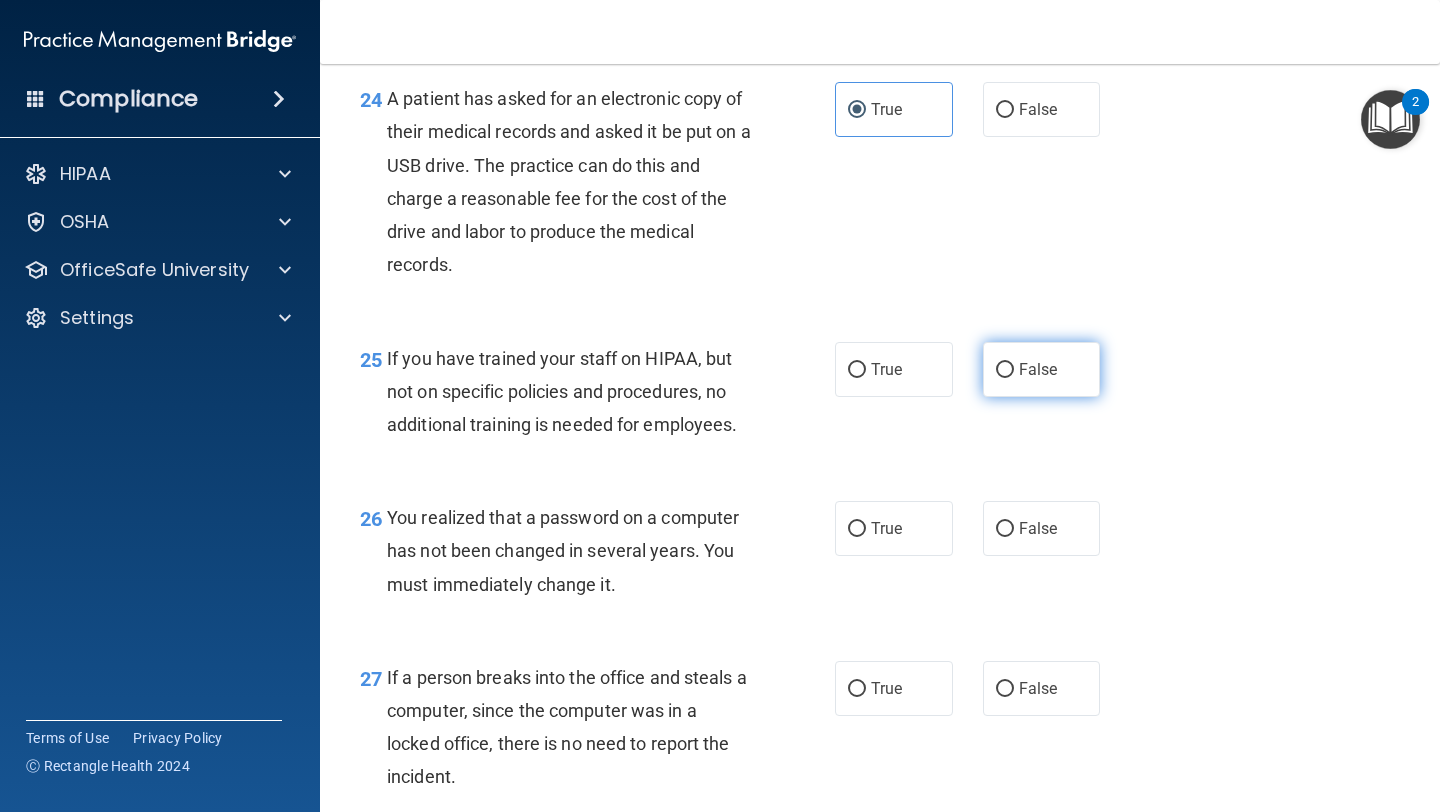 click on "False" at bounding box center [1042, 369] 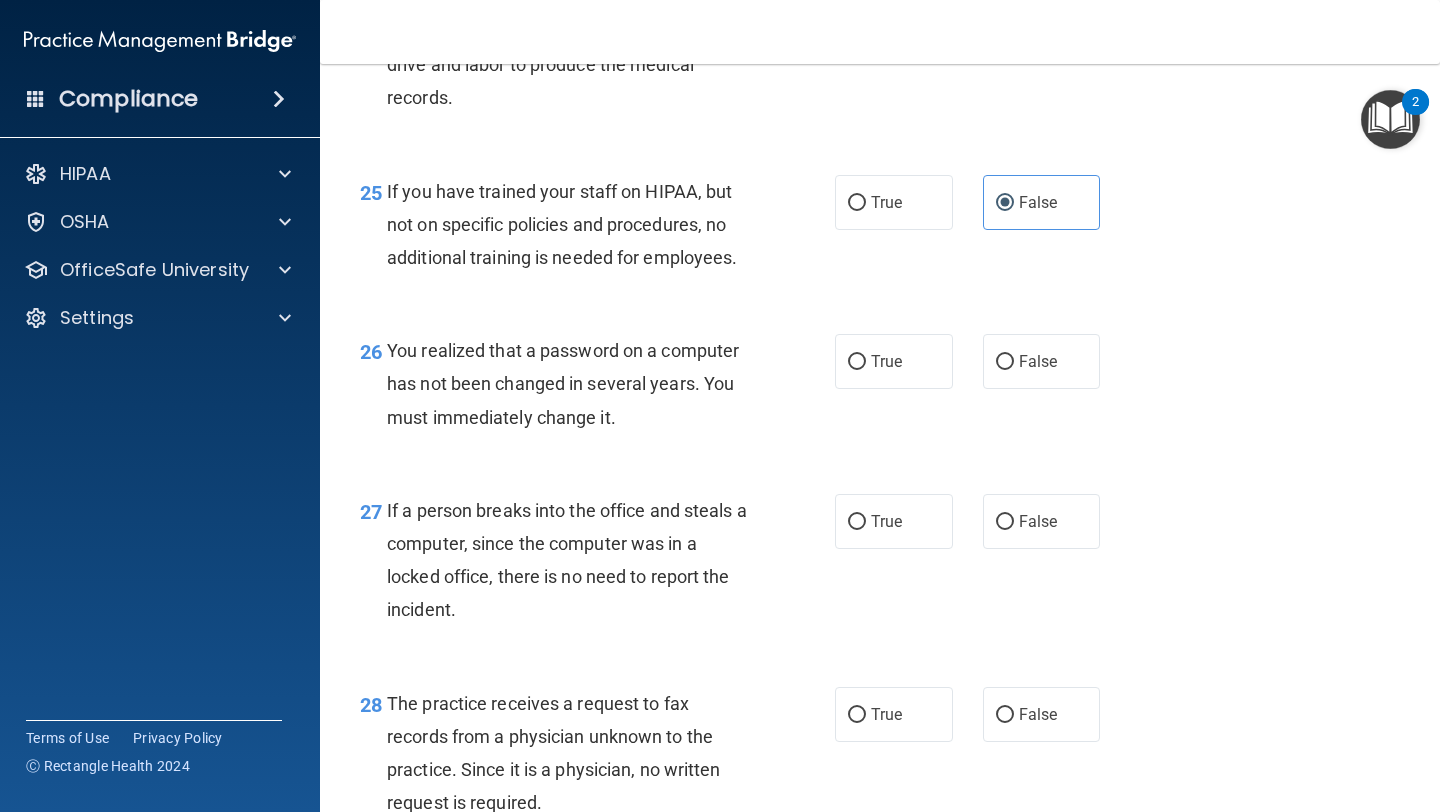 scroll, scrollTop: 4486, scrollLeft: 0, axis: vertical 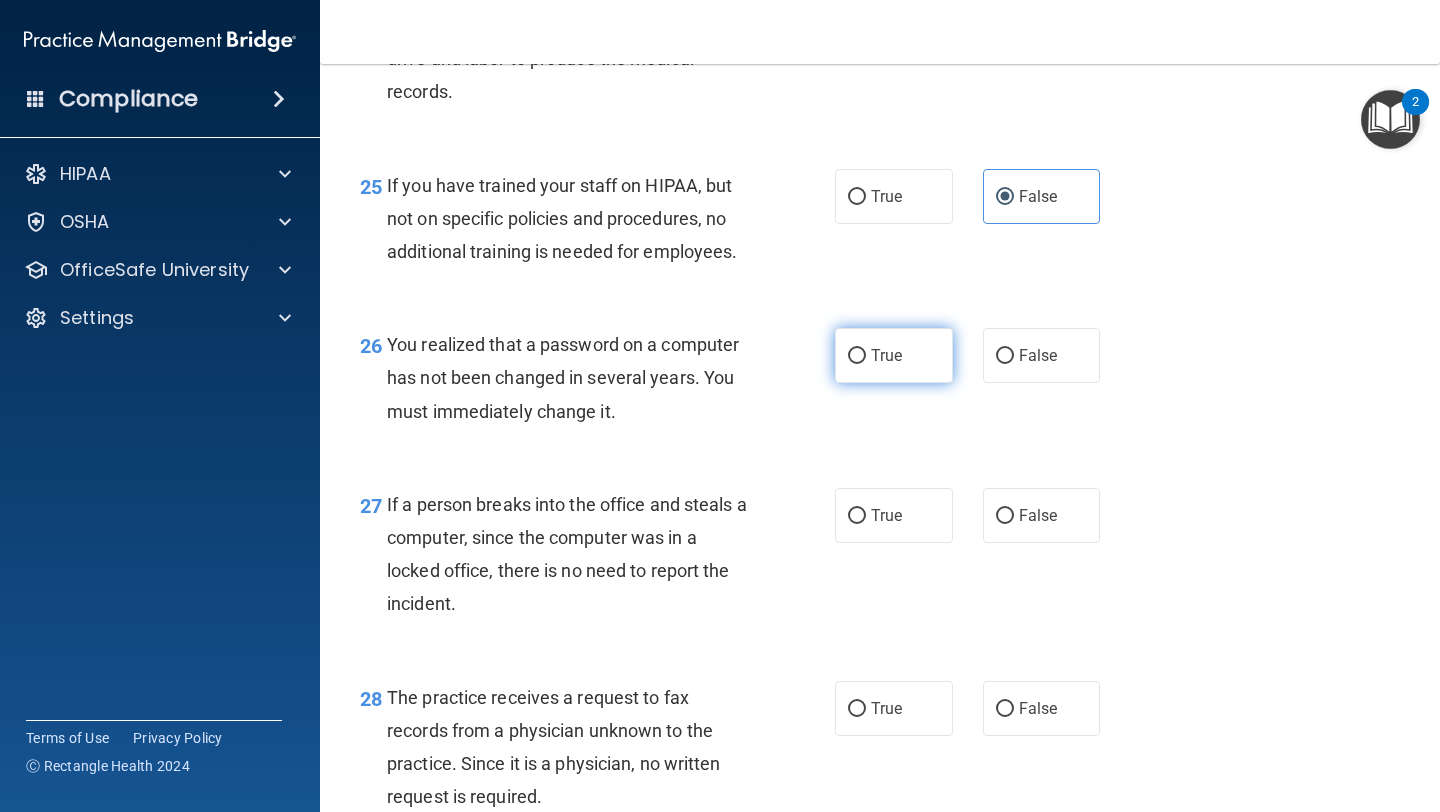 click on "True" at bounding box center (894, 355) 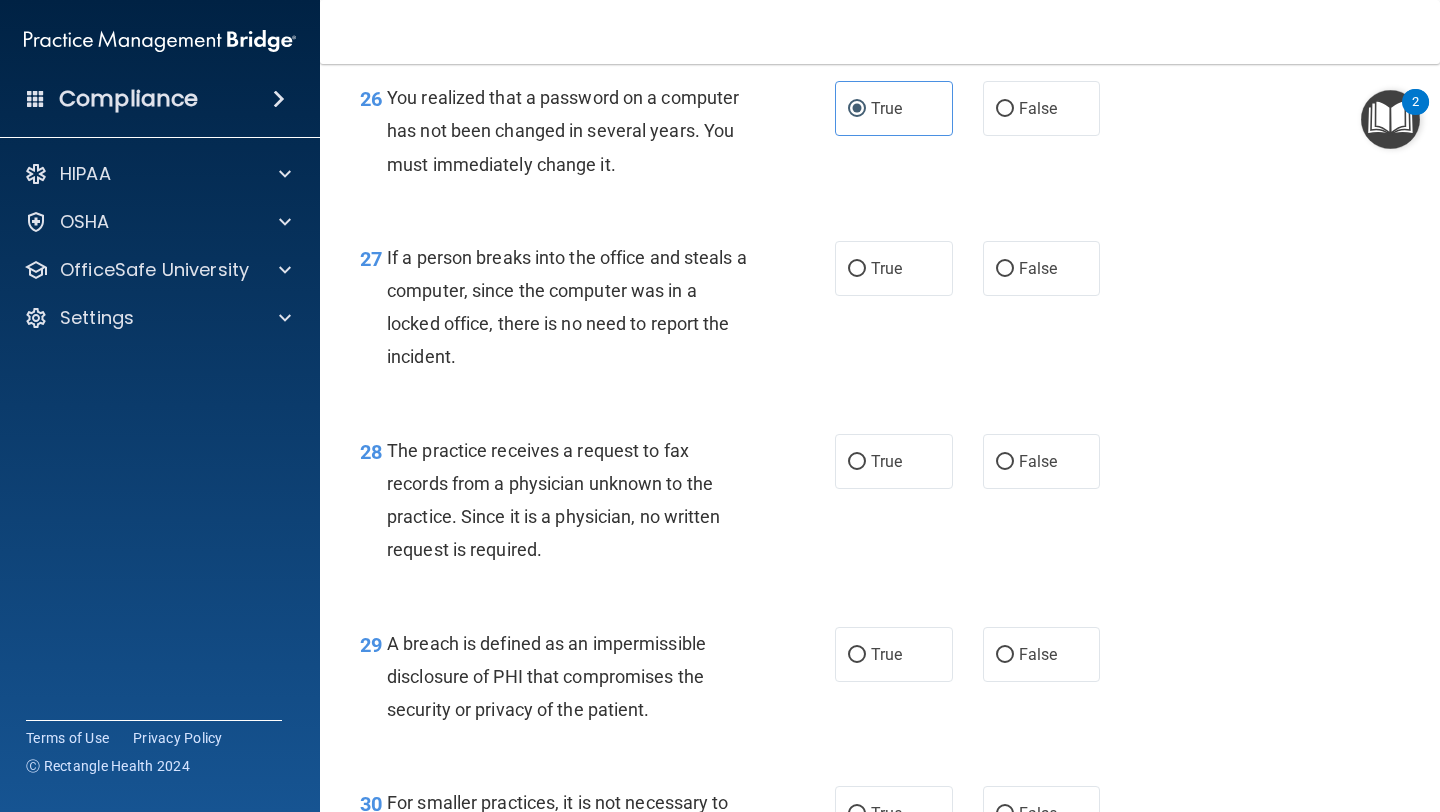 scroll, scrollTop: 4744, scrollLeft: 0, axis: vertical 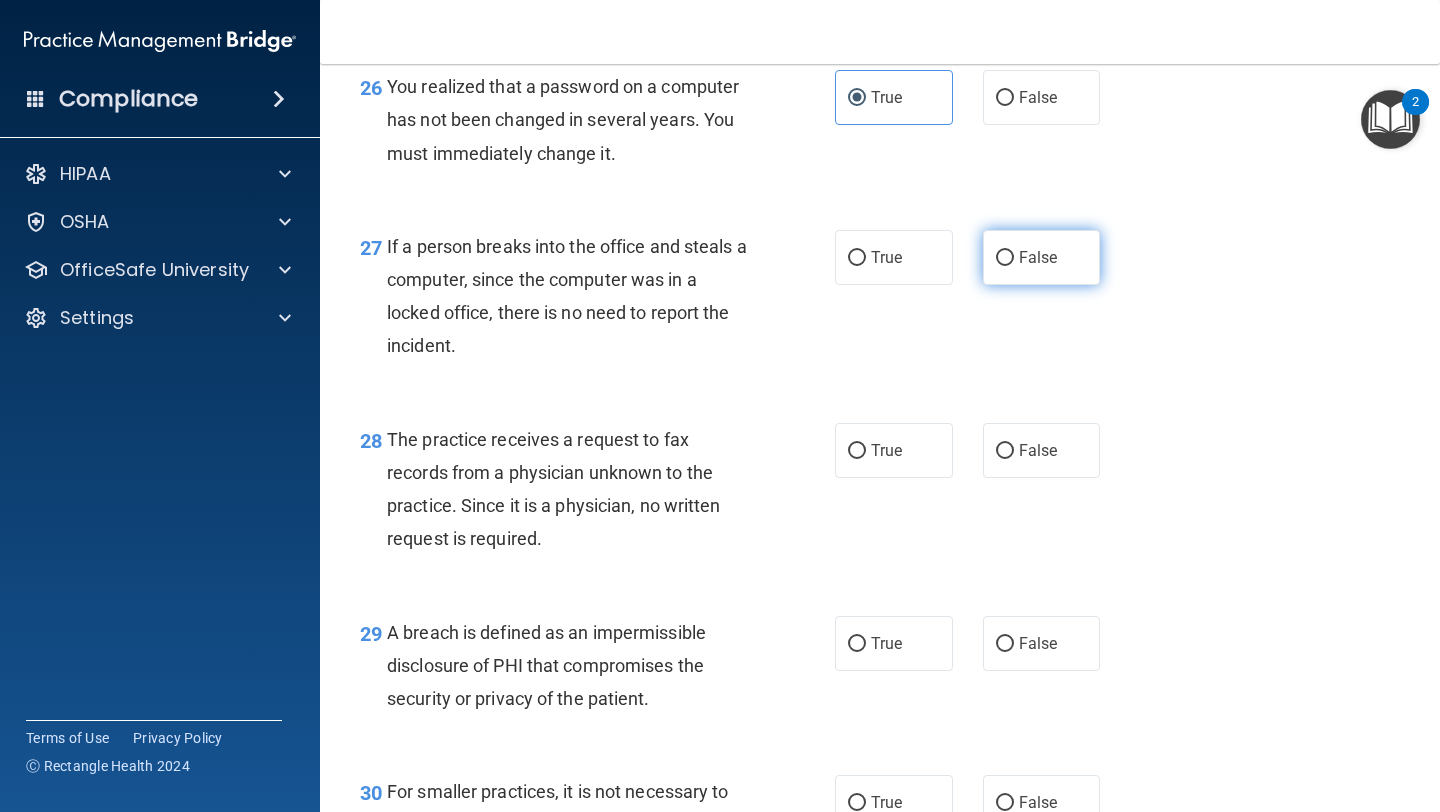 click on "False" at bounding box center [1042, 257] 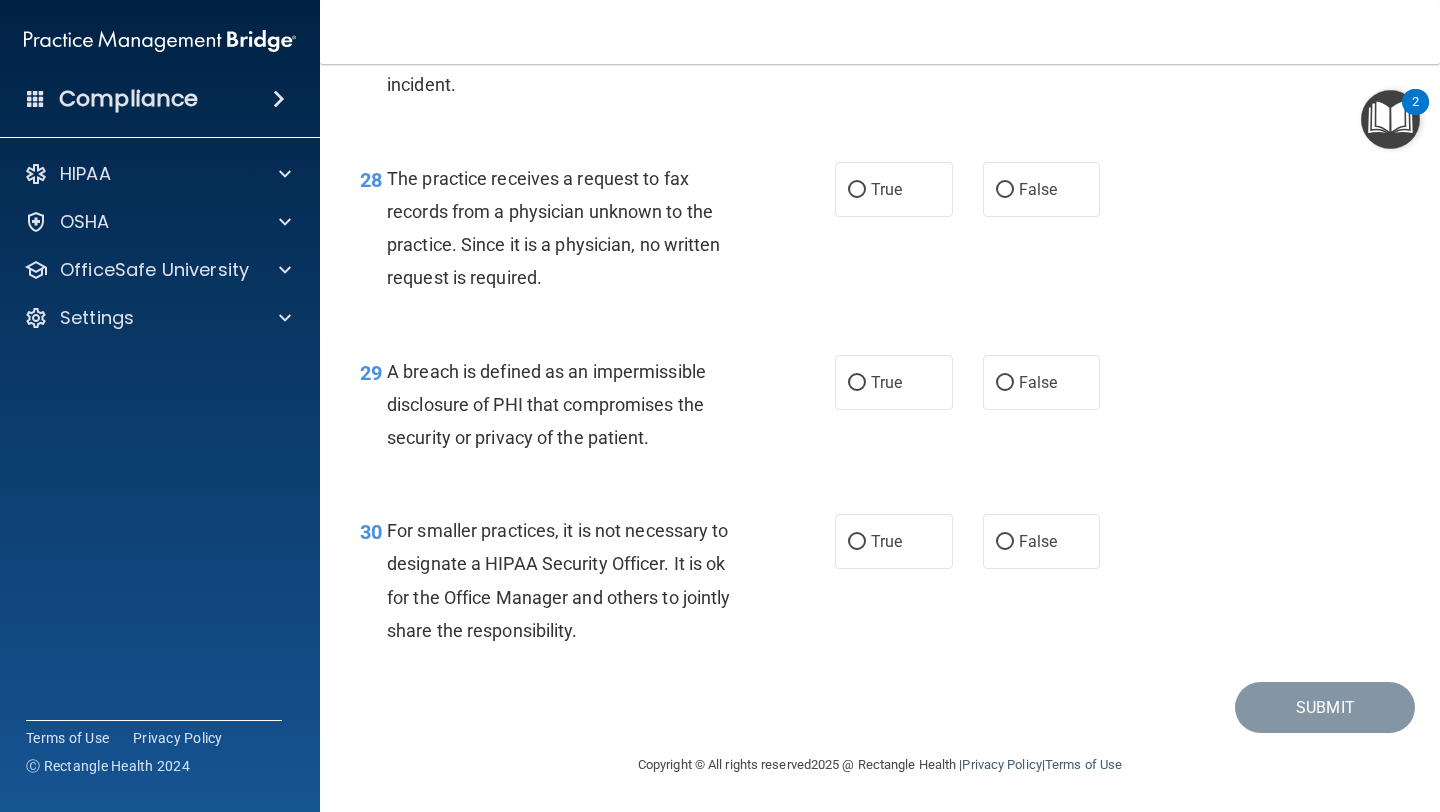scroll, scrollTop: 5007, scrollLeft: 0, axis: vertical 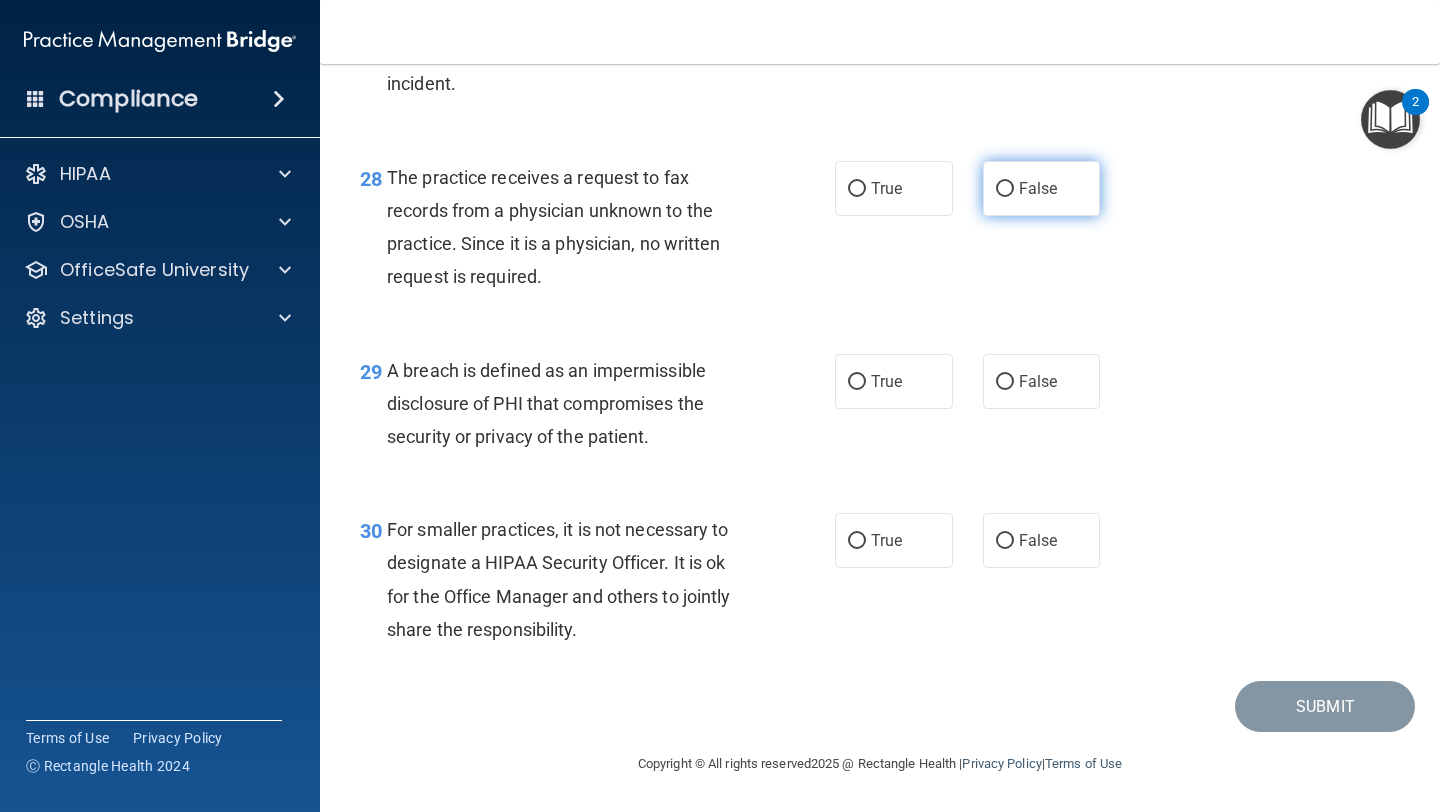 click on "False" at bounding box center [1042, 188] 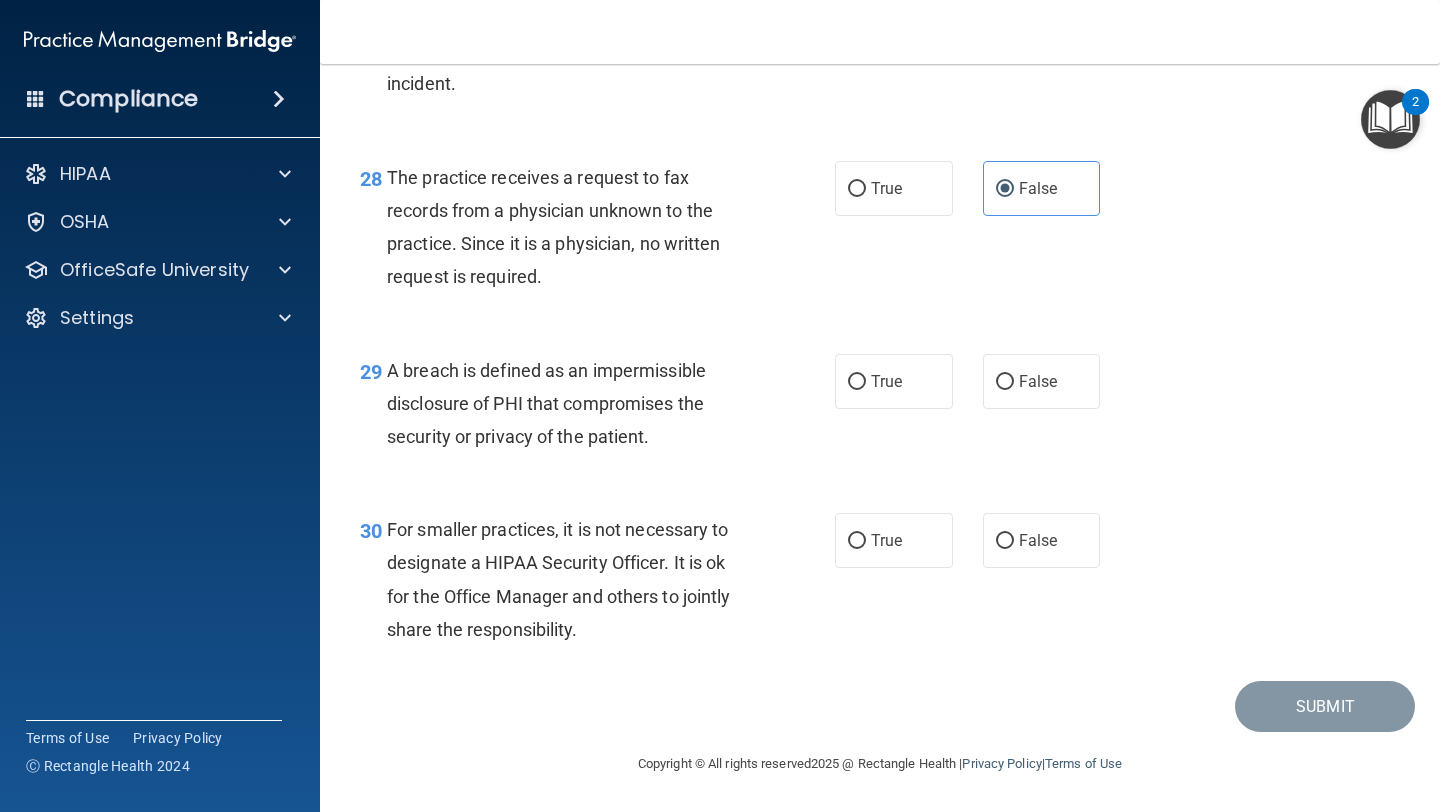 scroll, scrollTop: 5040, scrollLeft: 0, axis: vertical 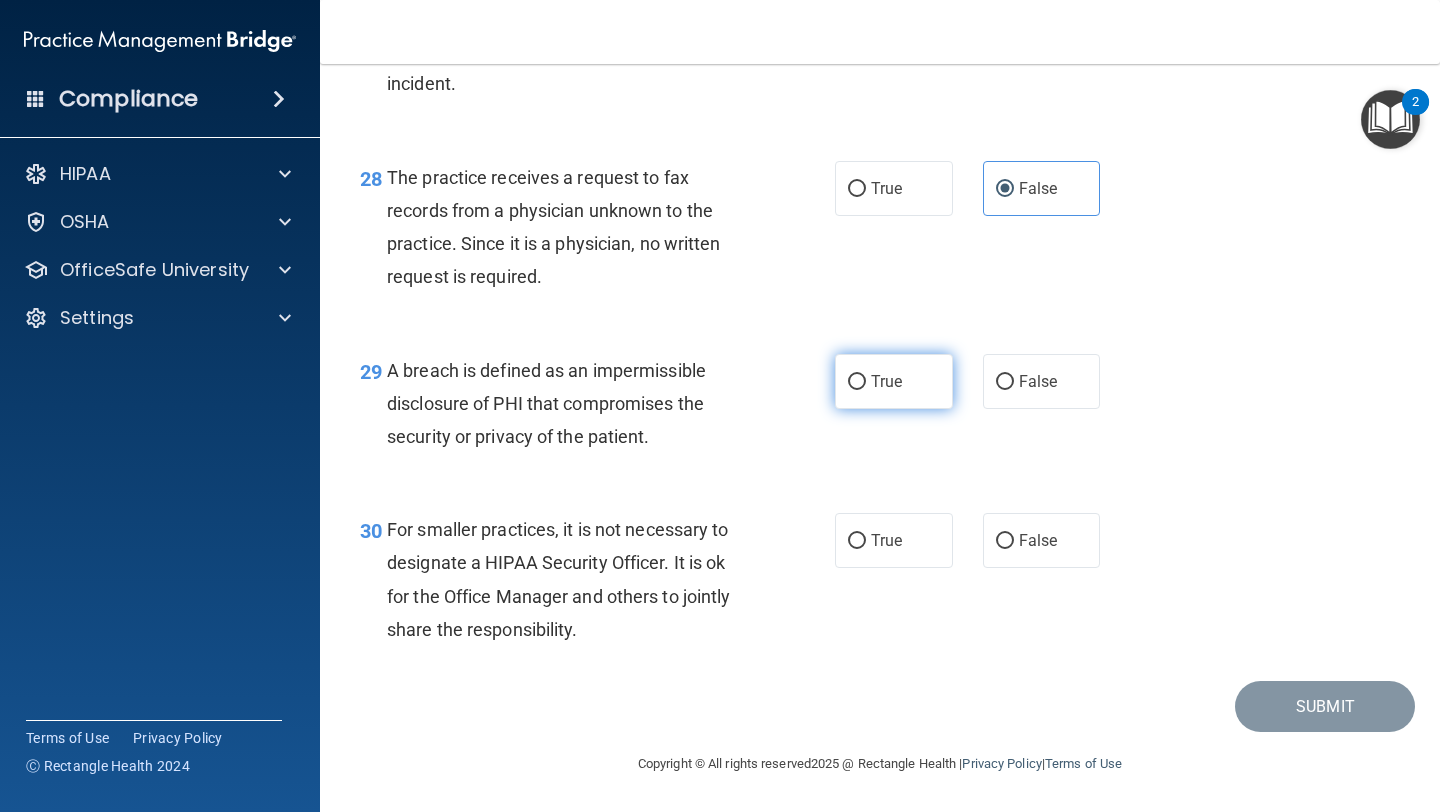 click on "True" at bounding box center [894, 381] 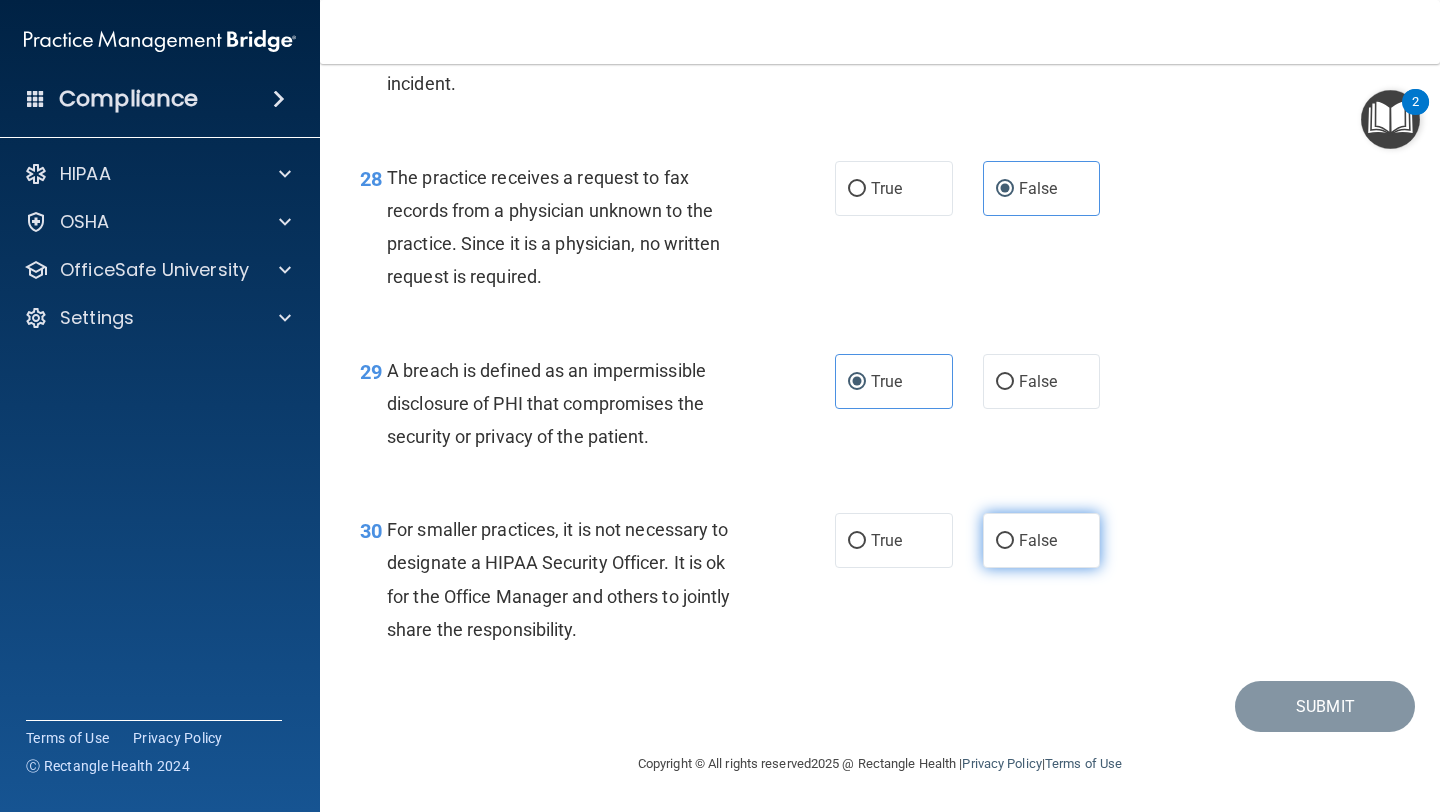 click on "False" at bounding box center (1042, 540) 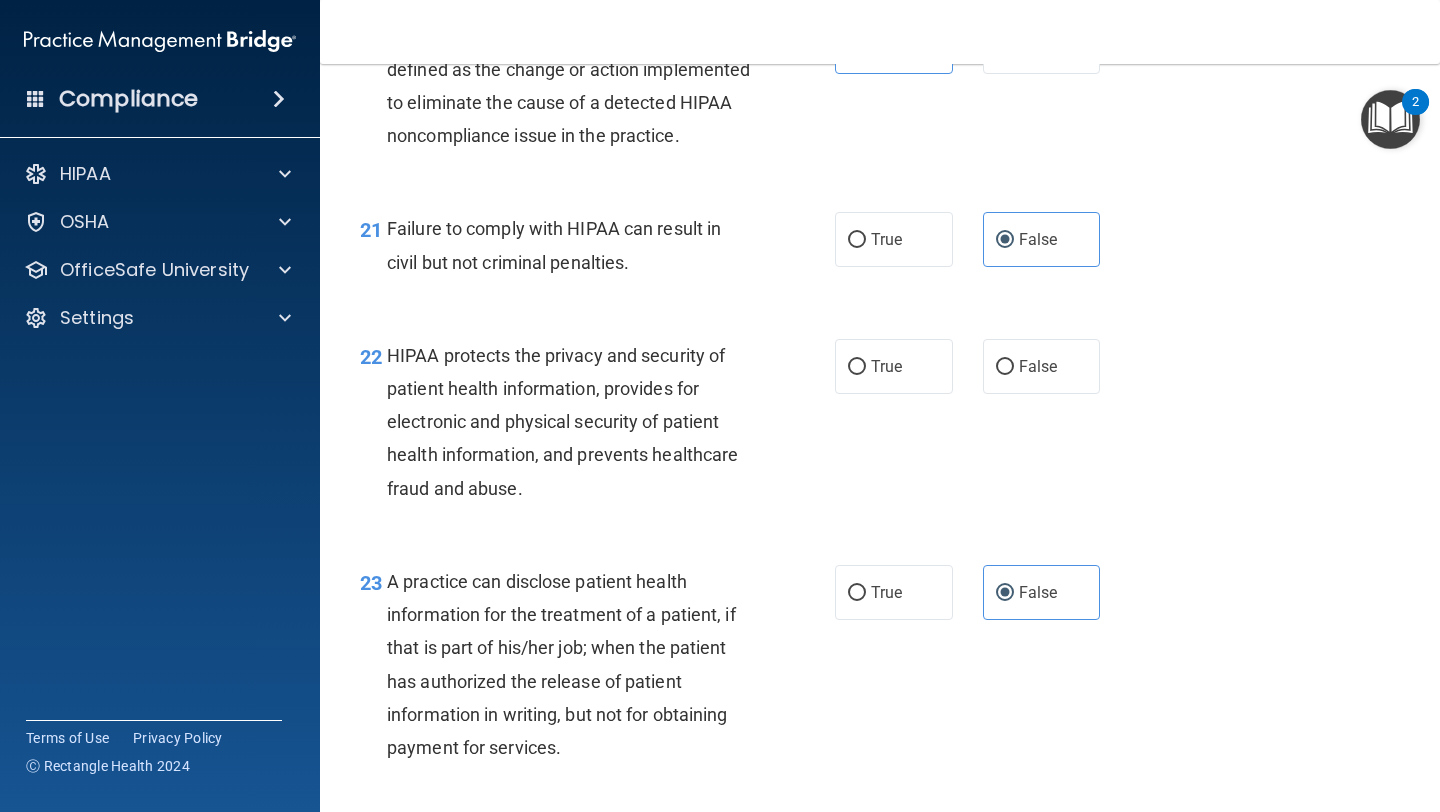 scroll, scrollTop: 3562, scrollLeft: 0, axis: vertical 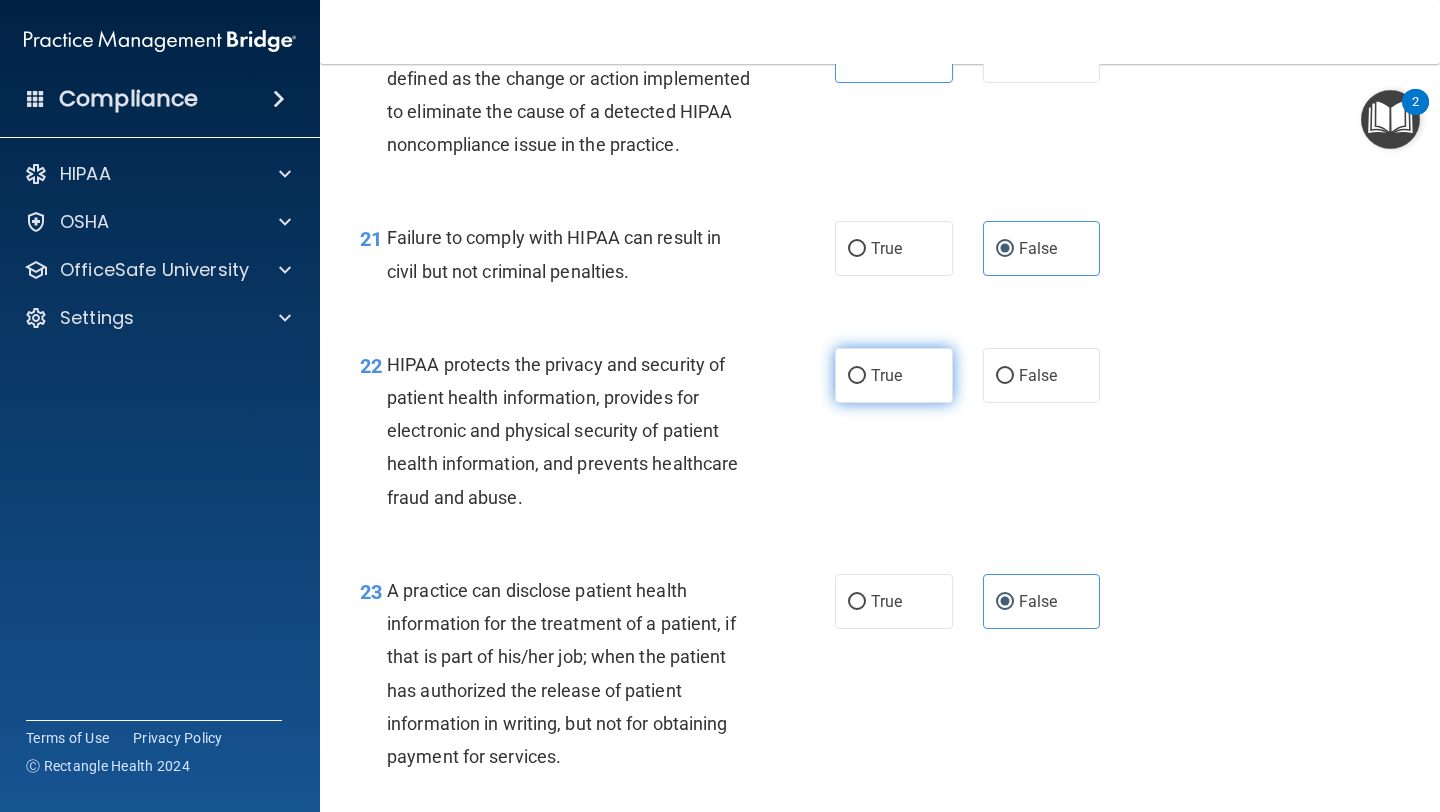 click on "True" at bounding box center [894, 375] 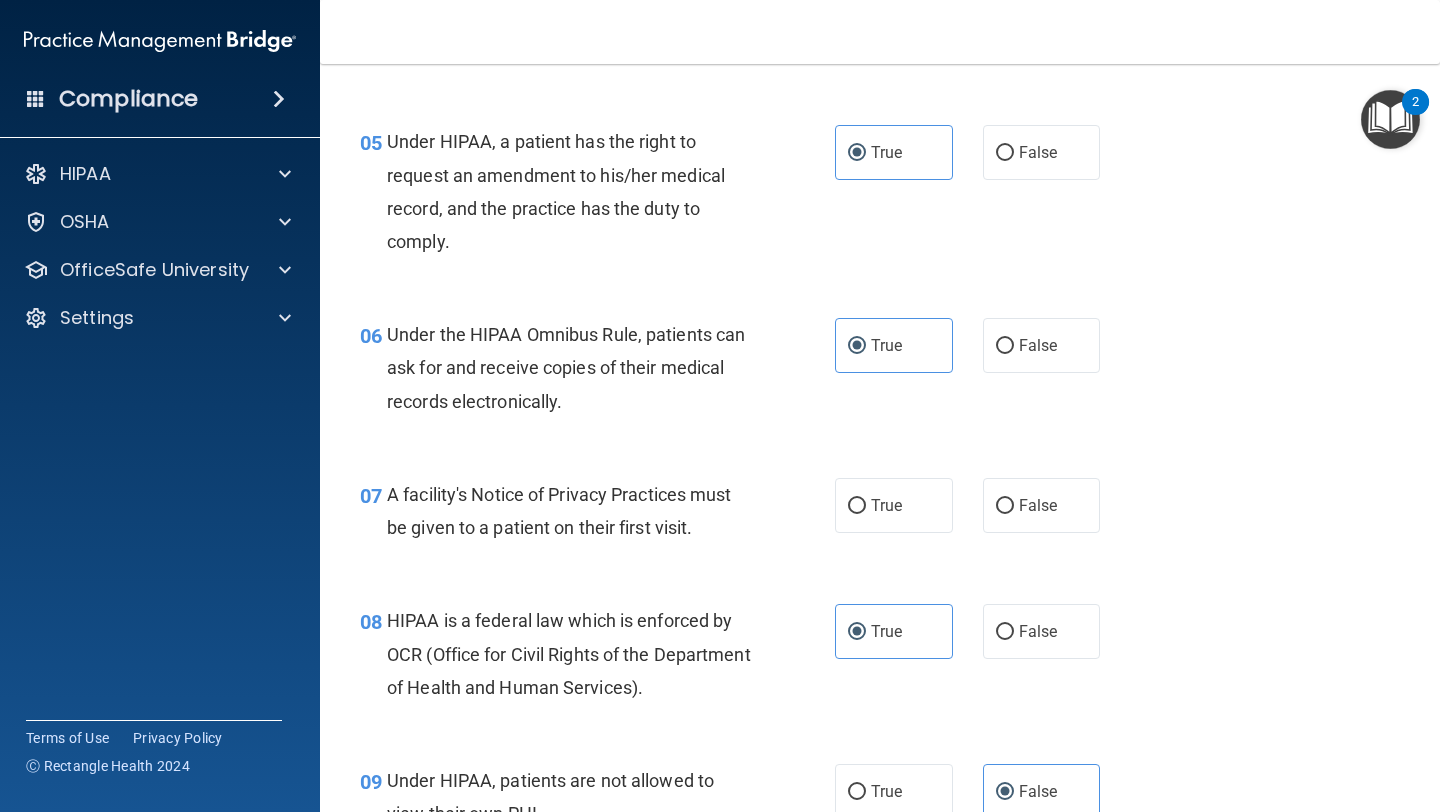 scroll, scrollTop: 842, scrollLeft: 0, axis: vertical 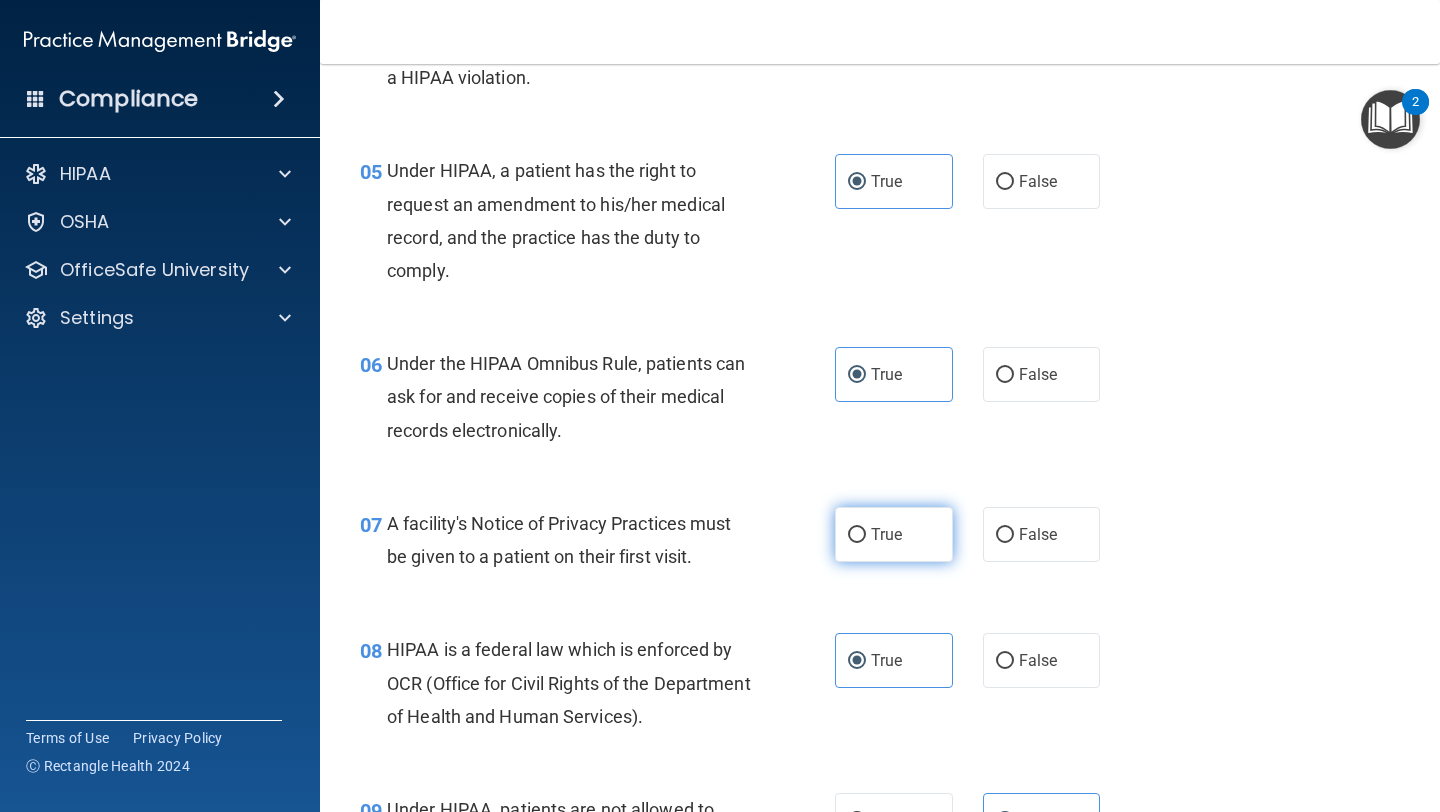 click on "True" at bounding box center (894, 534) 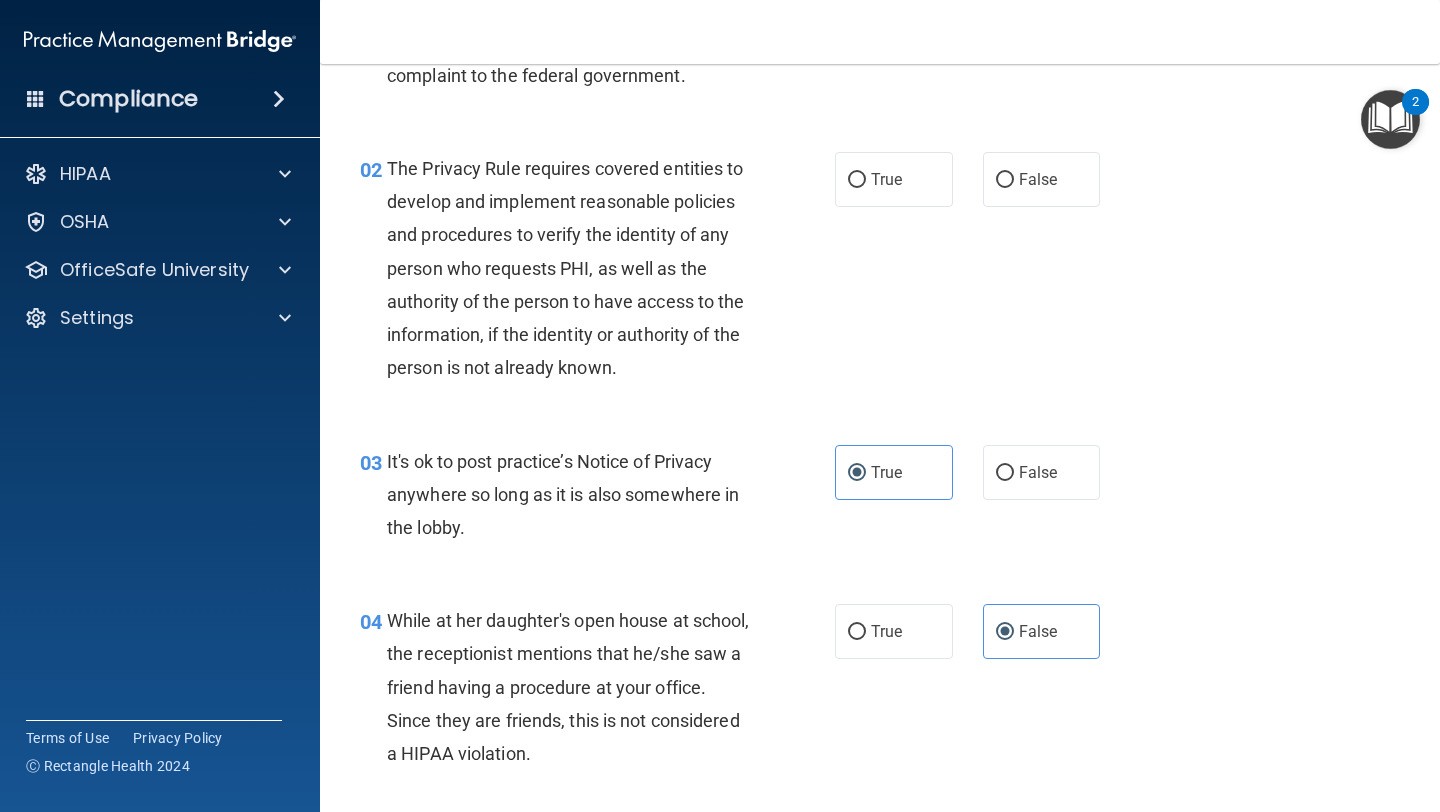 scroll, scrollTop: 0, scrollLeft: 0, axis: both 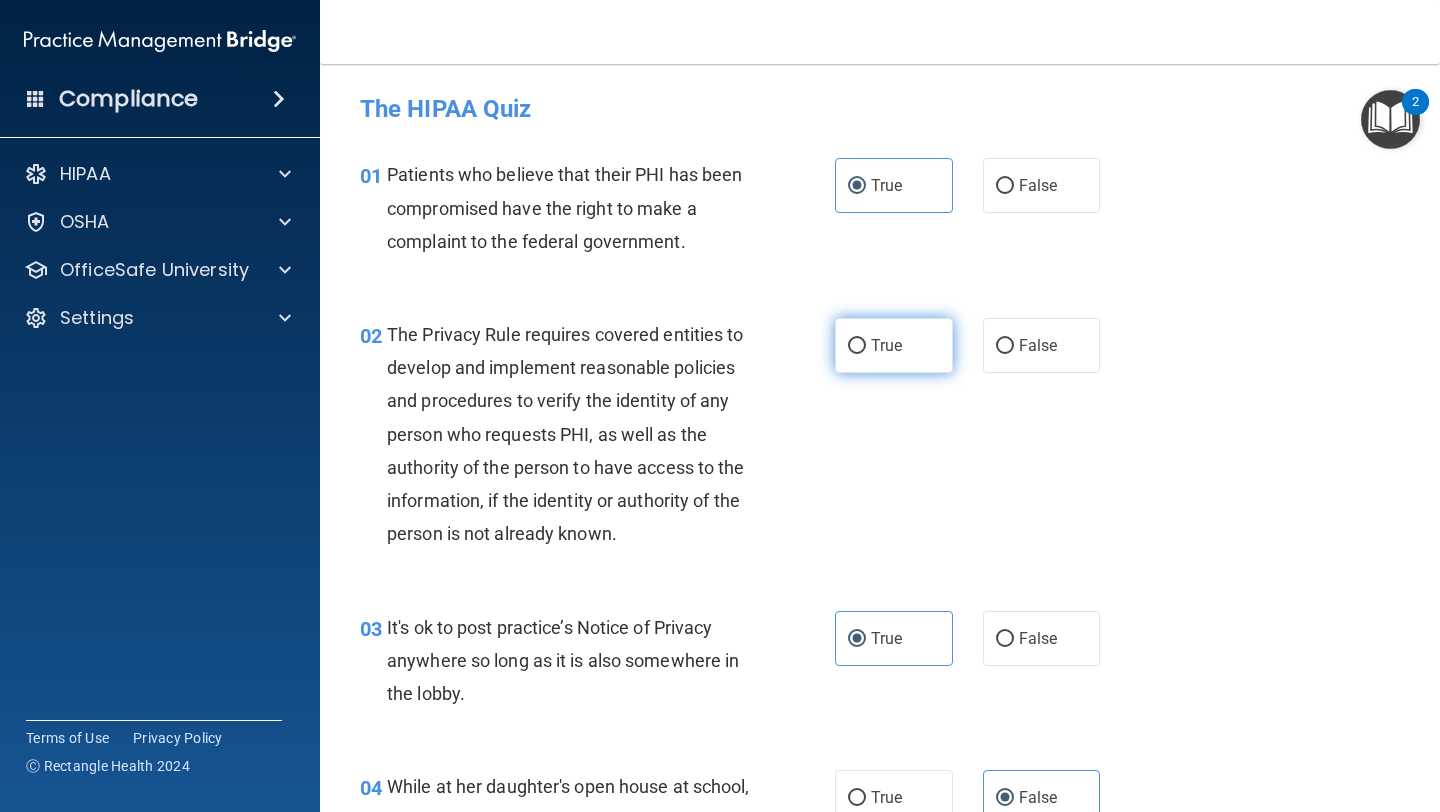 click on "True" at bounding box center [894, 345] 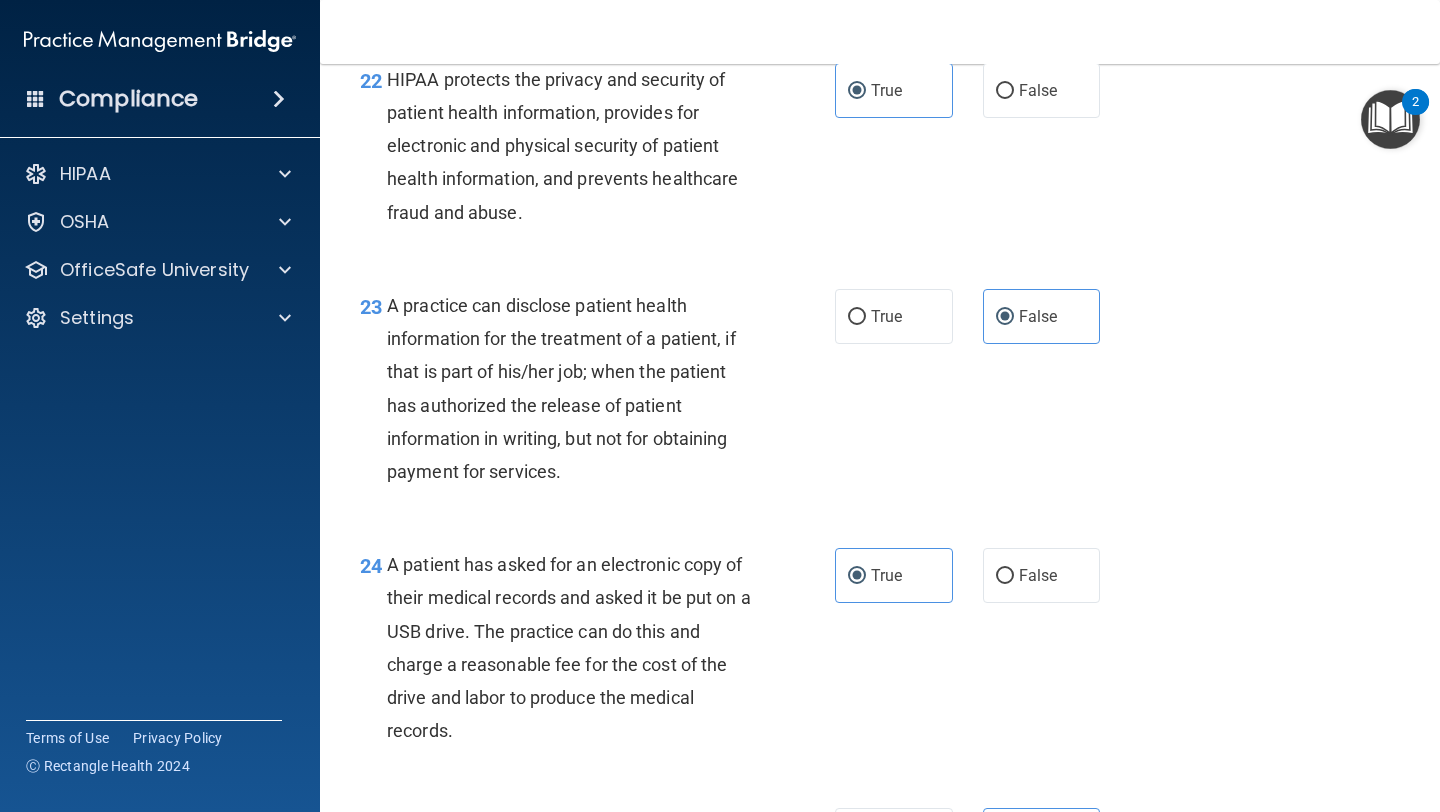scroll, scrollTop: 5040, scrollLeft: 0, axis: vertical 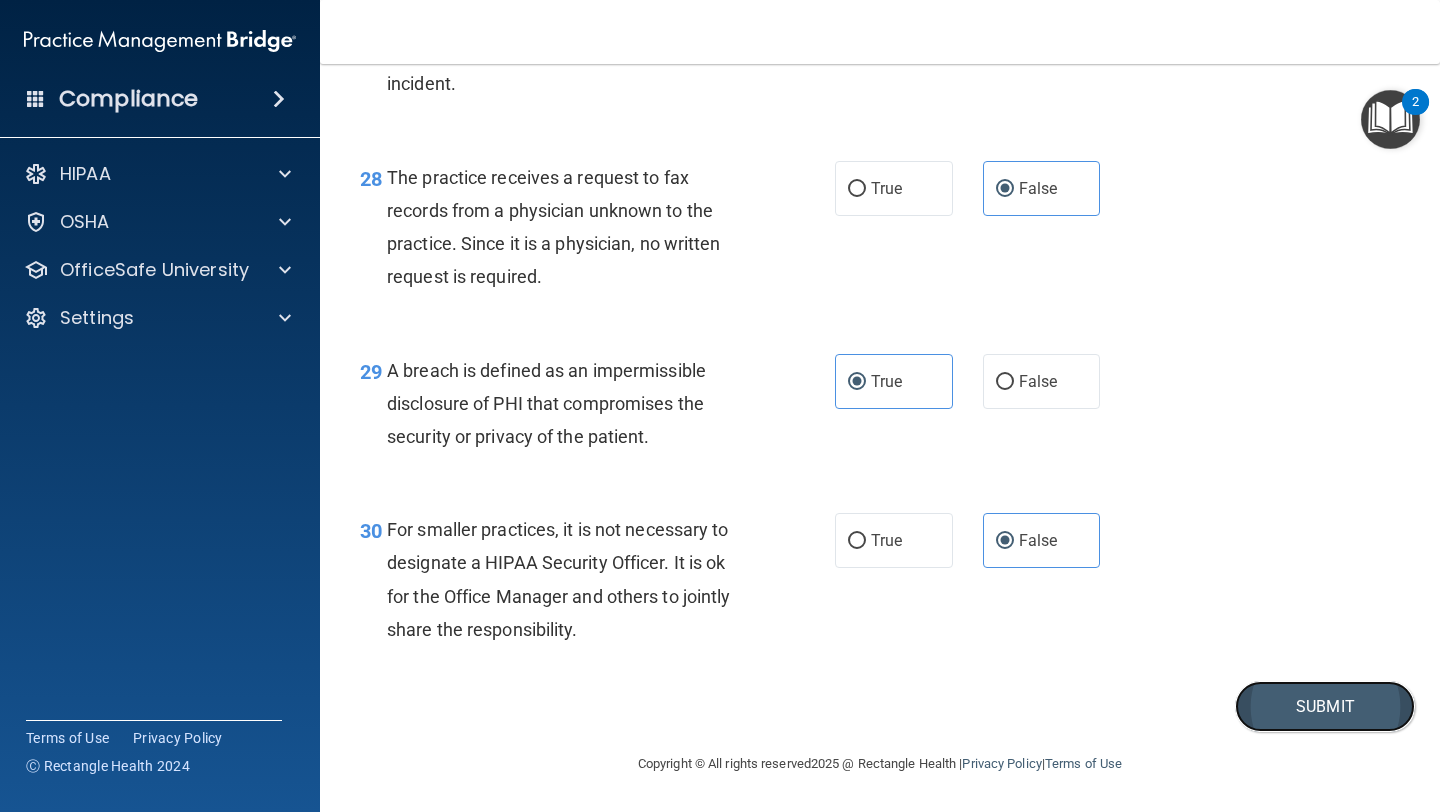 click on "Submit" at bounding box center (1325, 706) 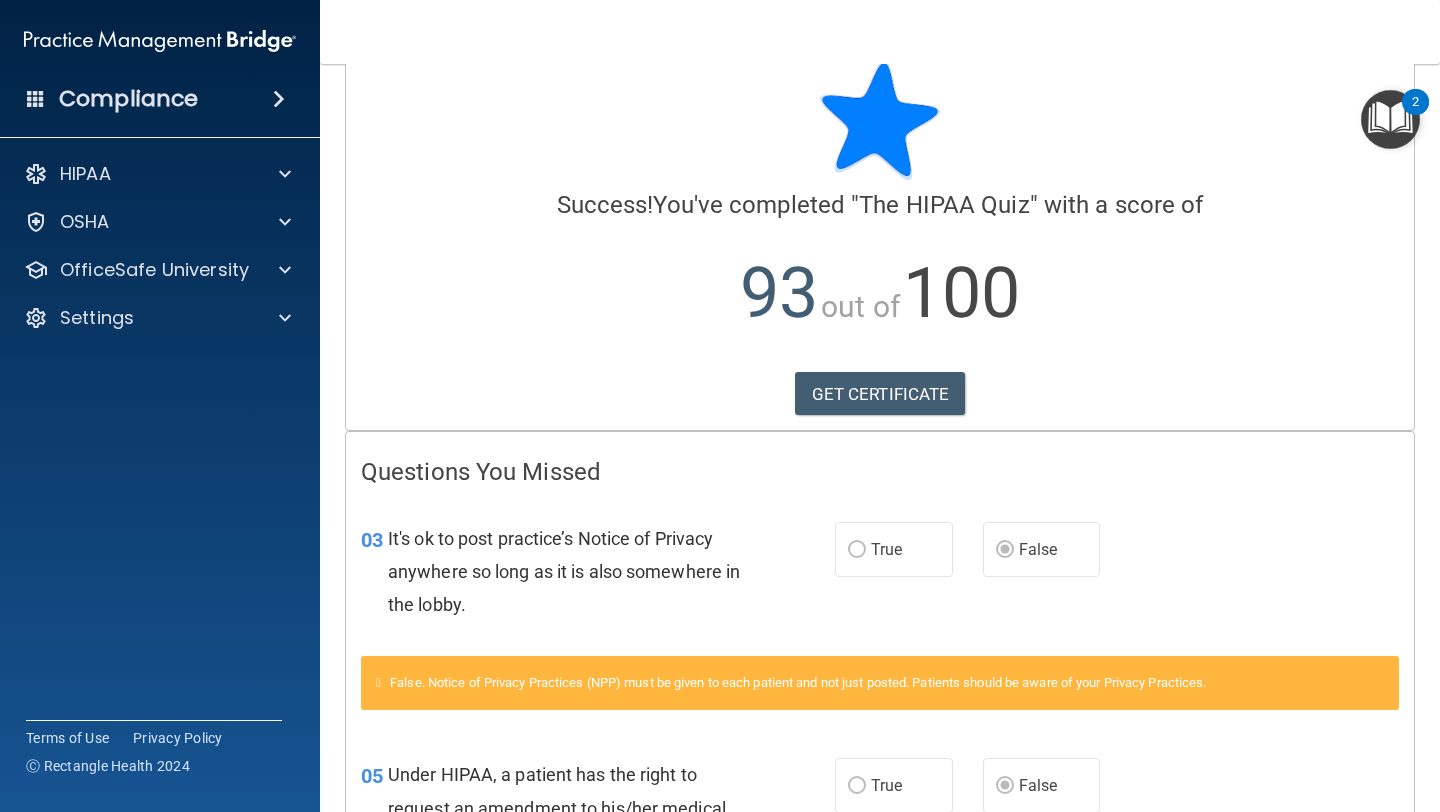 scroll, scrollTop: 0, scrollLeft: 0, axis: both 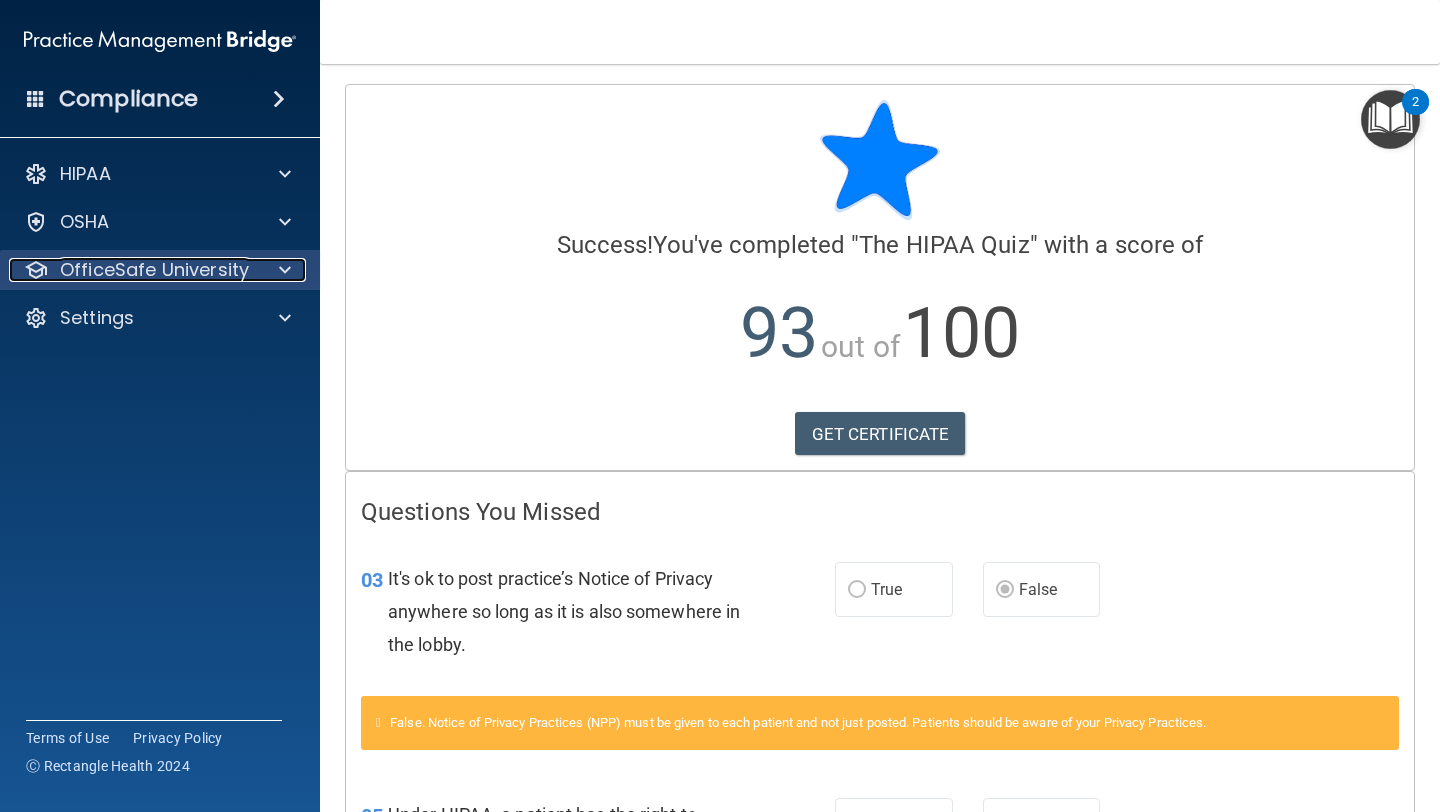 click on "OfficeSafe University" at bounding box center (133, 270) 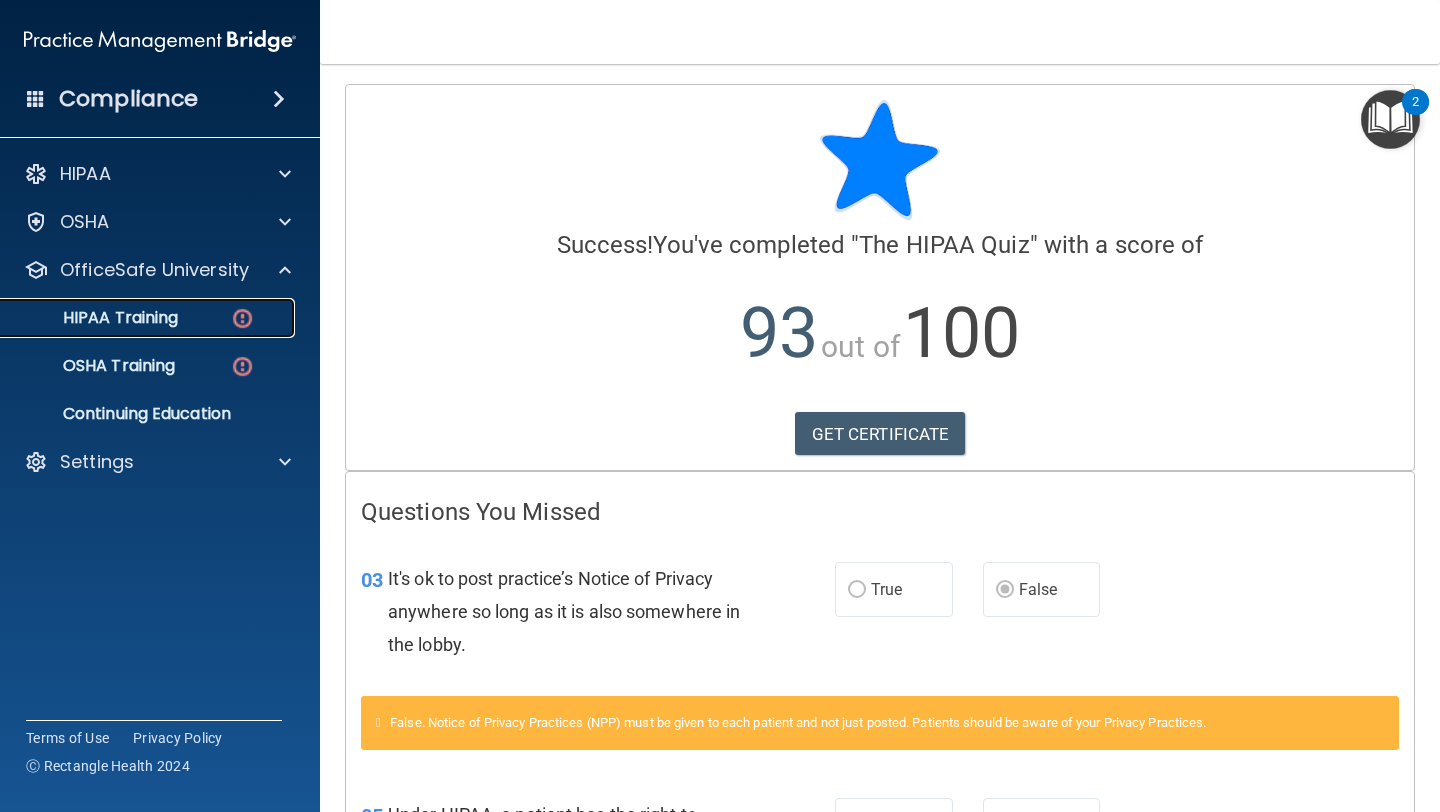 click on "HIPAA Training" at bounding box center (95, 318) 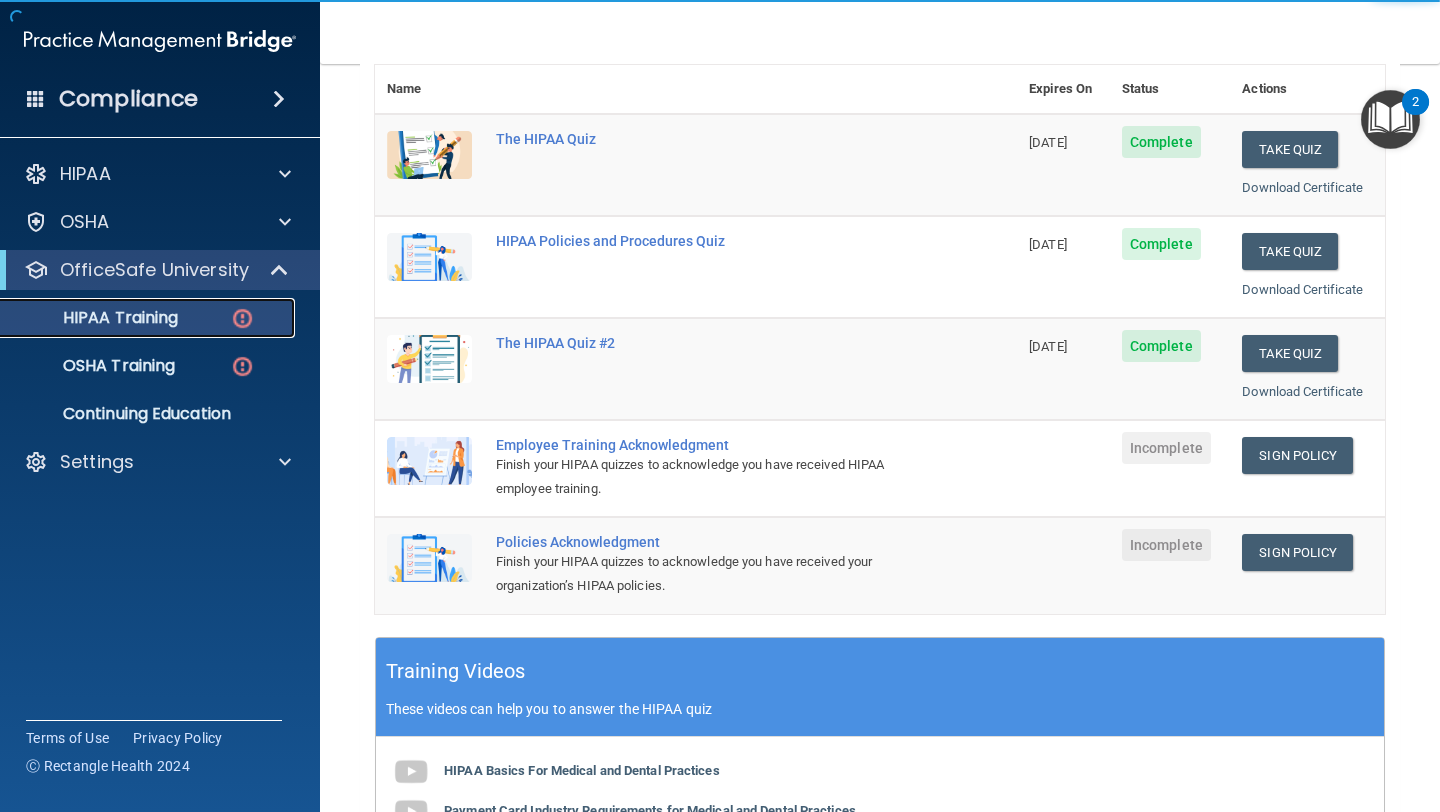 scroll, scrollTop: 282, scrollLeft: 0, axis: vertical 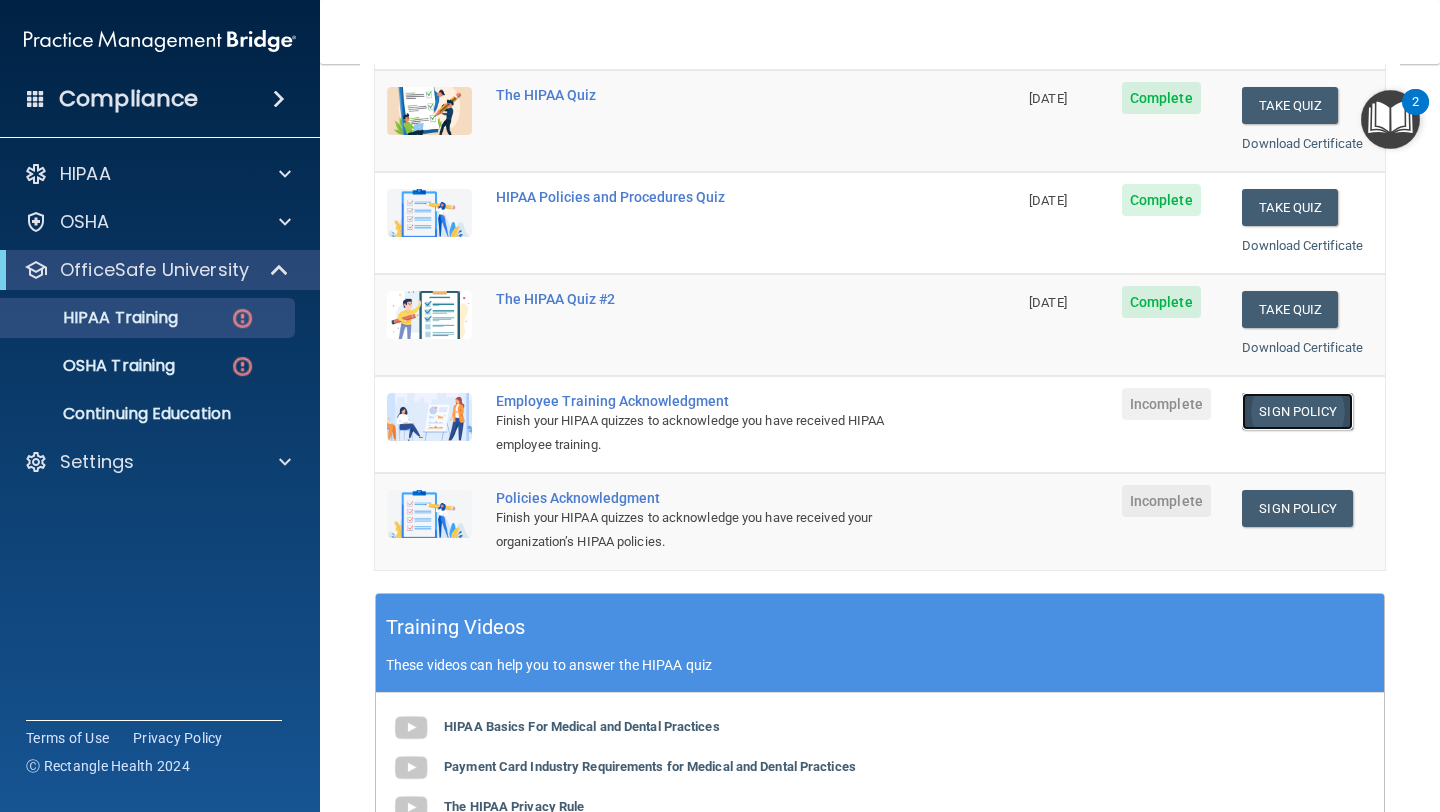click on "Sign Policy" at bounding box center (1297, 411) 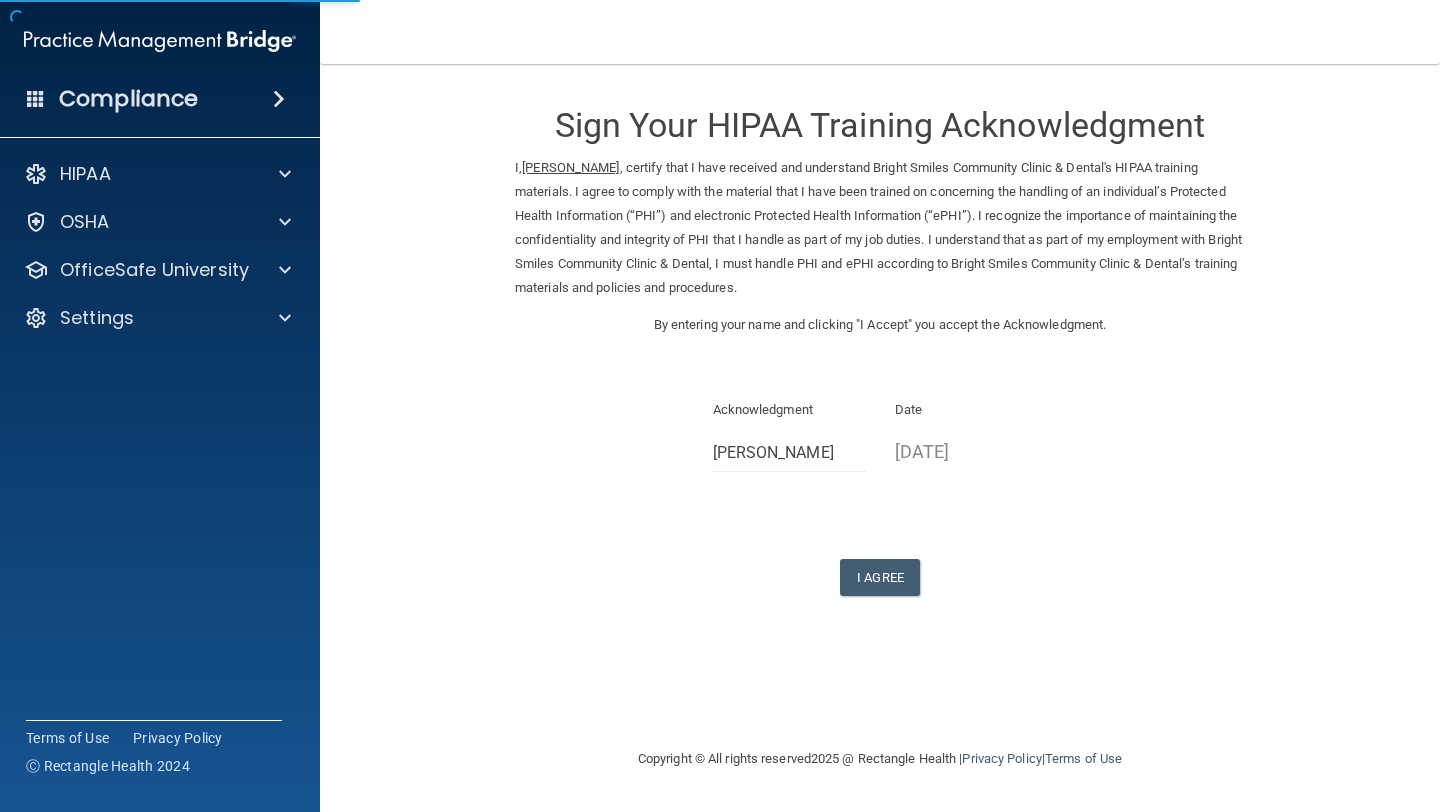 scroll, scrollTop: 0, scrollLeft: 0, axis: both 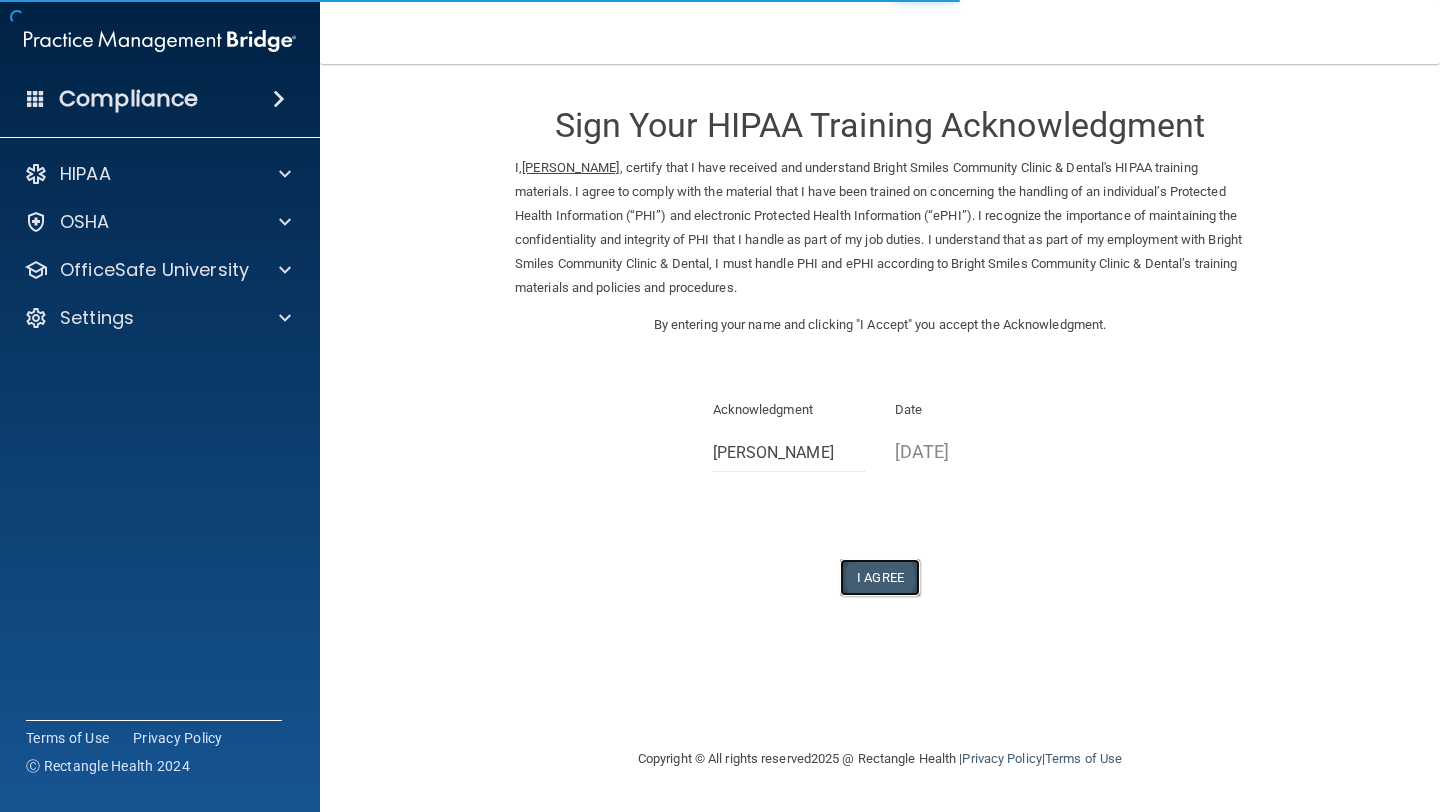 click on "I Agree" at bounding box center [880, 577] 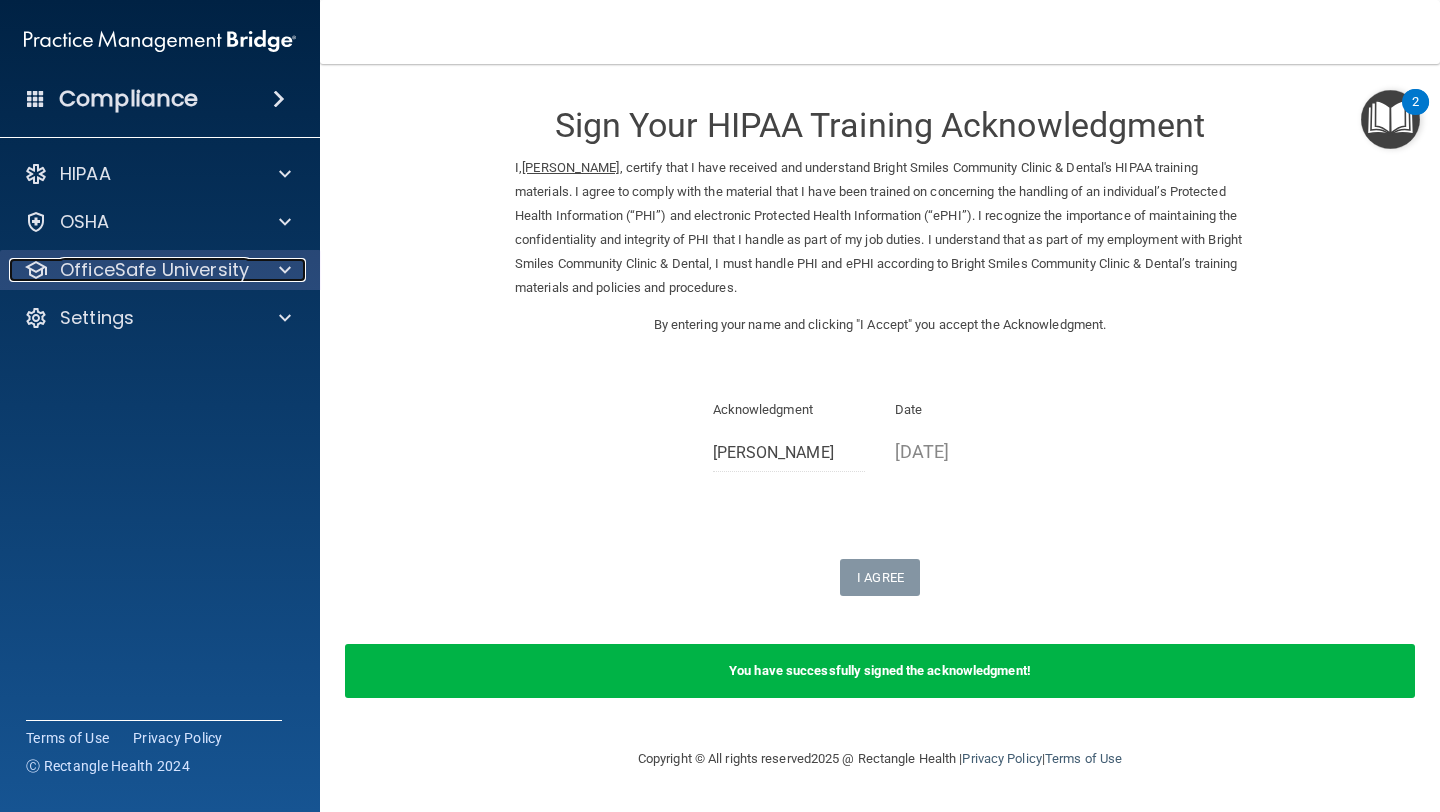 click on "OfficeSafe University" at bounding box center [154, 270] 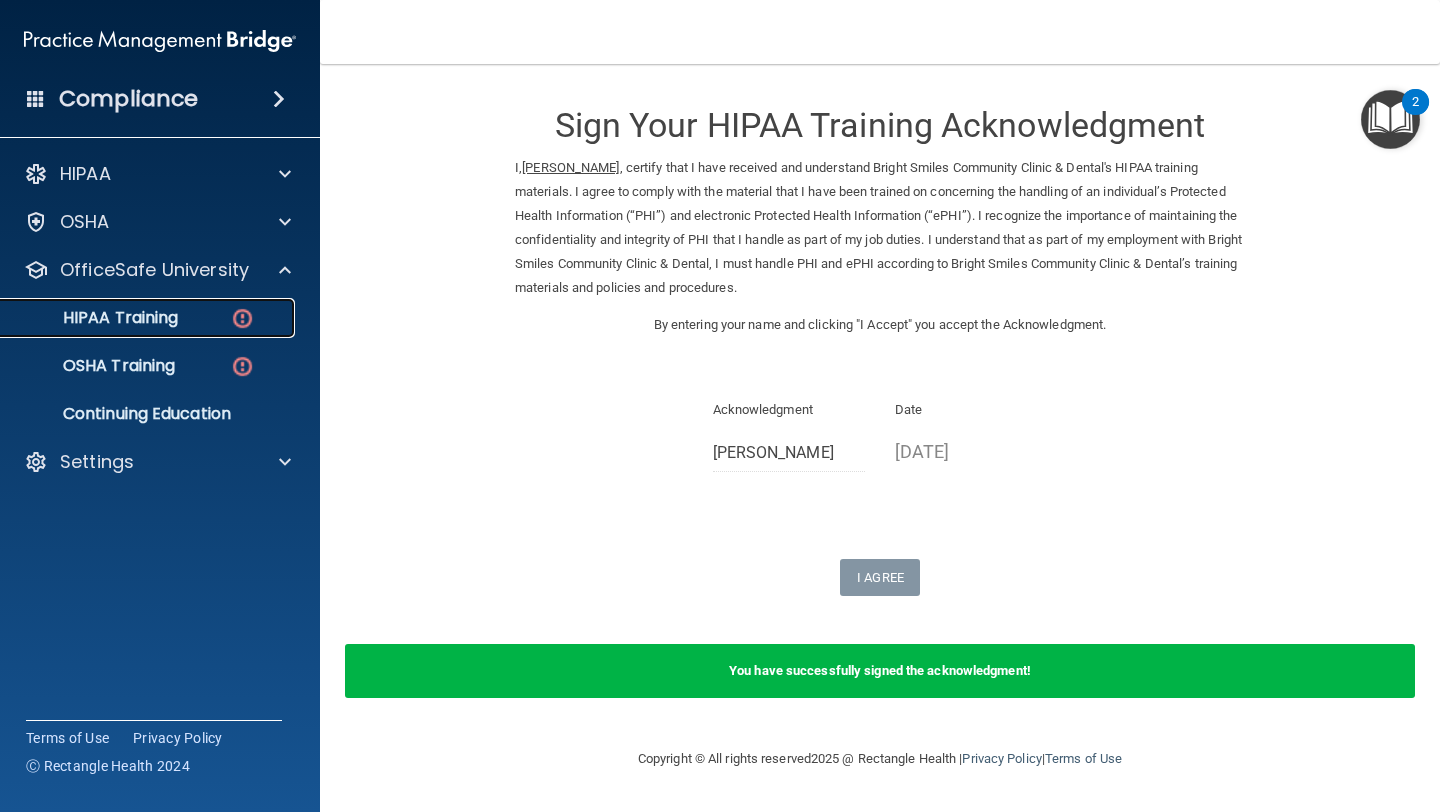 click on "HIPAA Training" at bounding box center [149, 318] 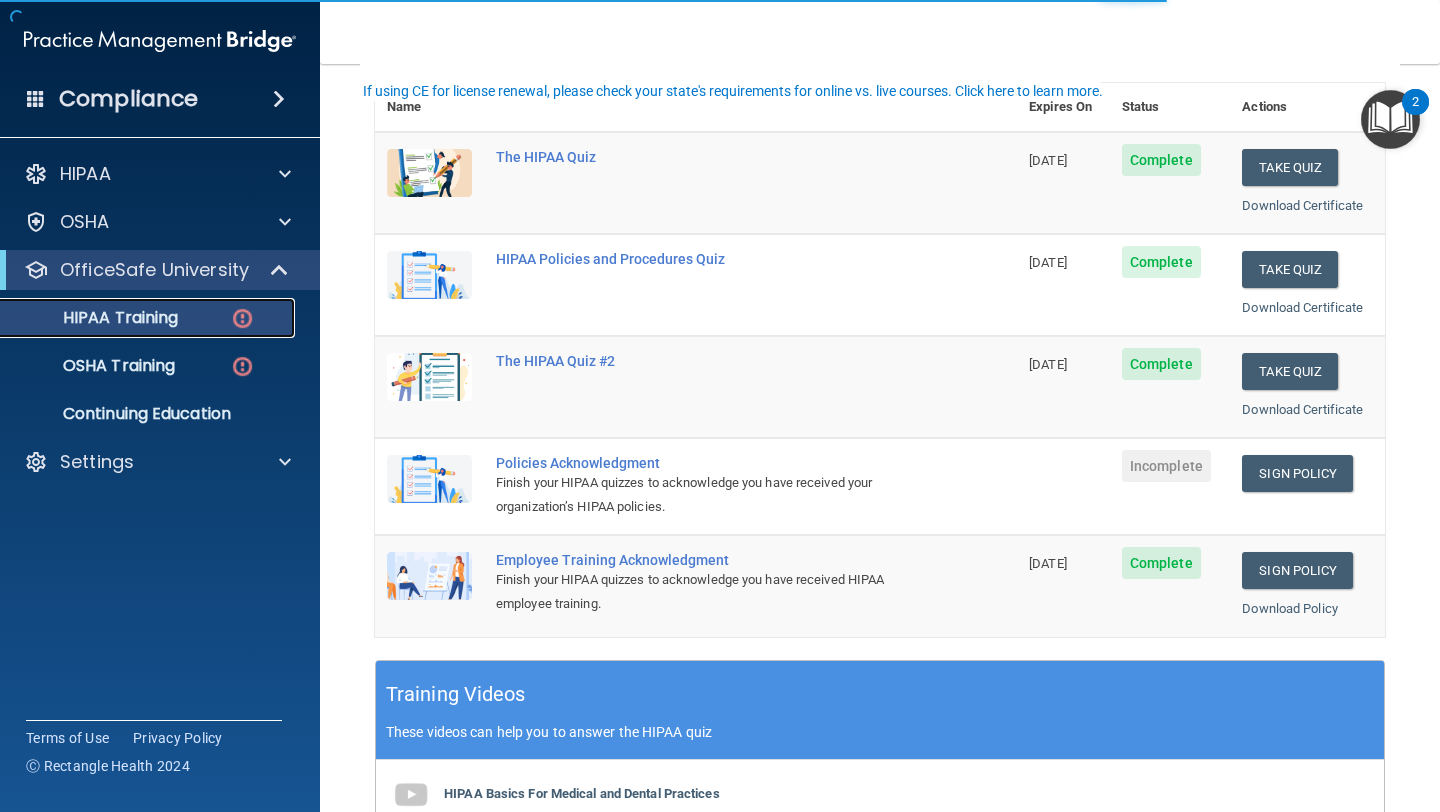 scroll, scrollTop: 222, scrollLeft: 0, axis: vertical 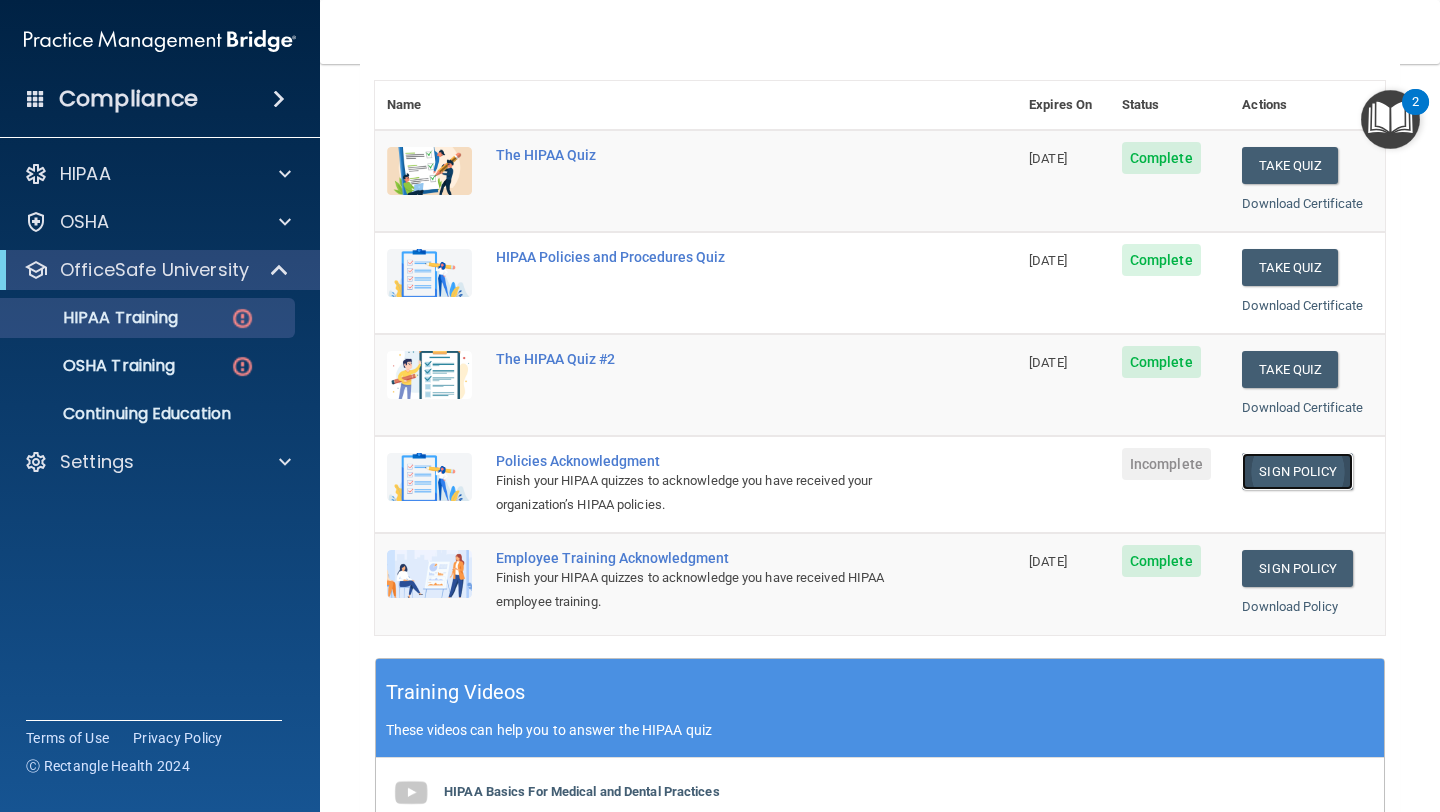click on "Sign Policy" at bounding box center [1297, 471] 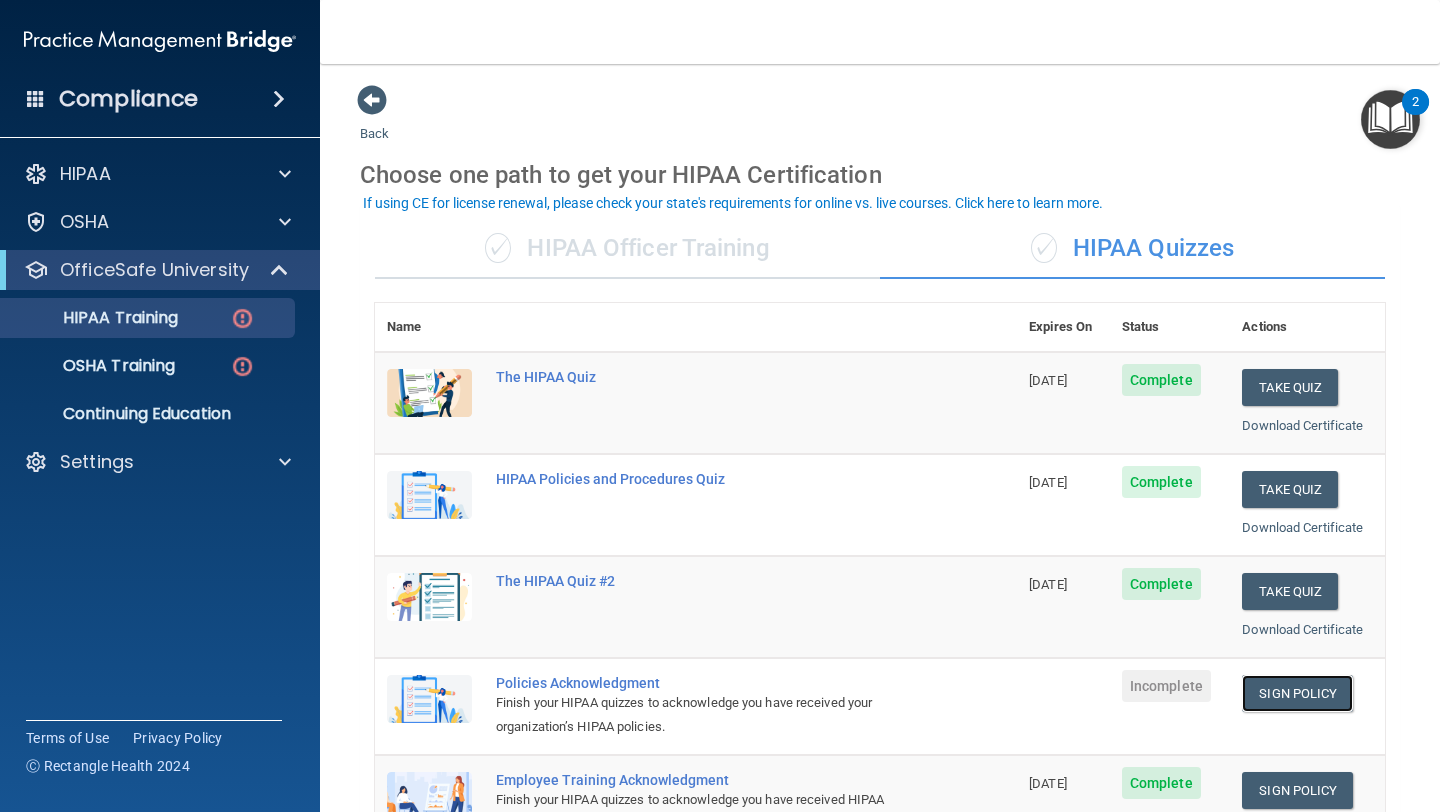 scroll, scrollTop: 165, scrollLeft: 0, axis: vertical 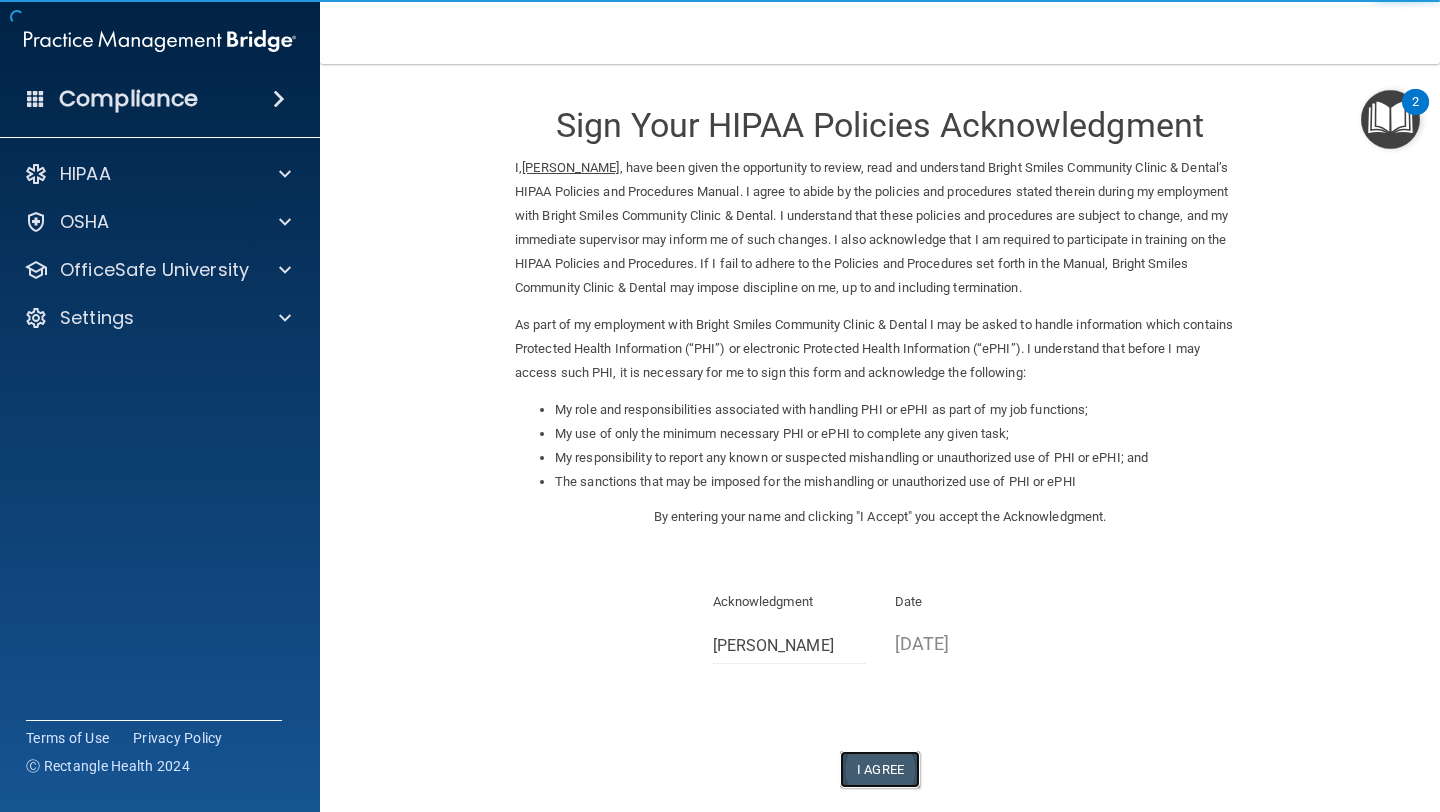 click on "I Agree" at bounding box center (880, 769) 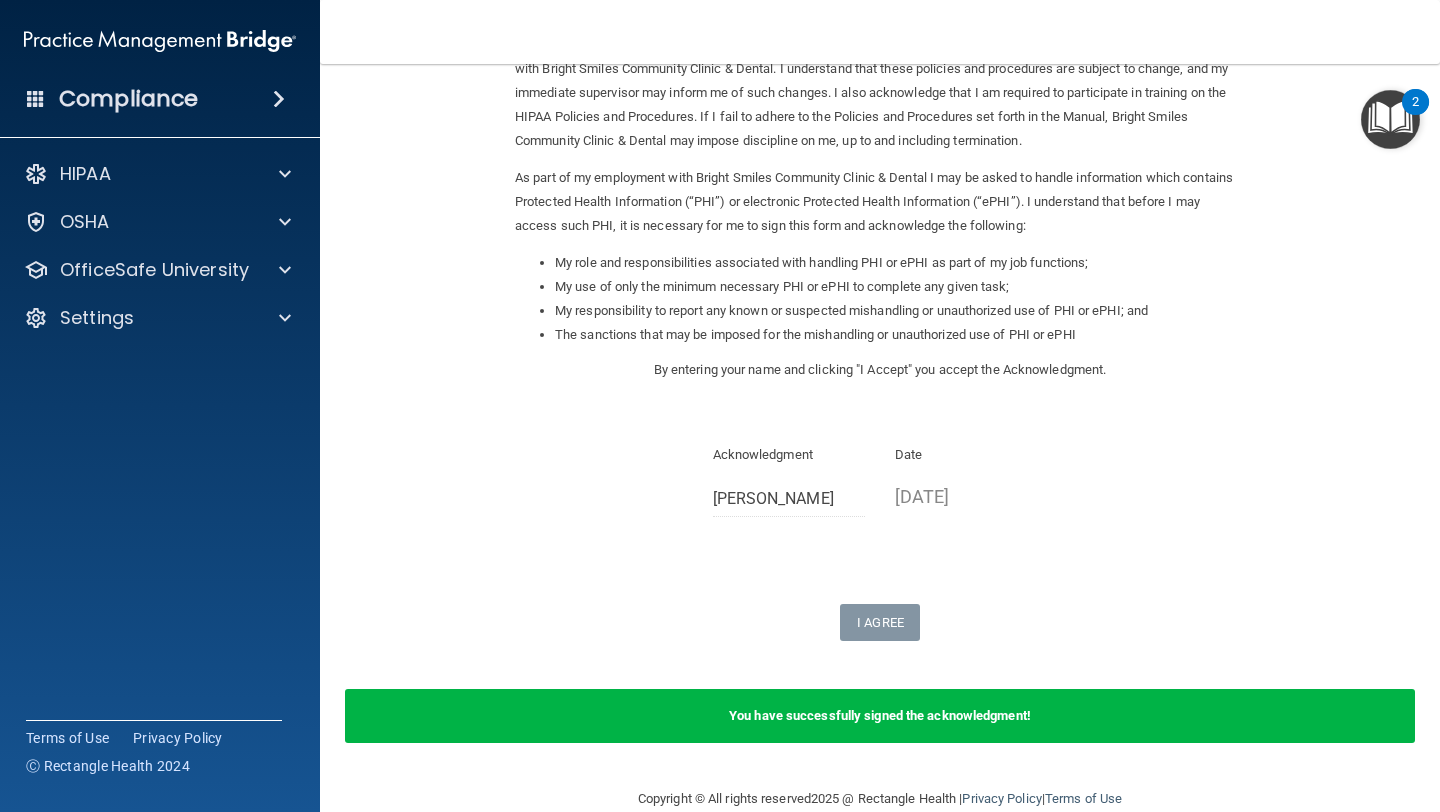 scroll, scrollTop: 0, scrollLeft: 0, axis: both 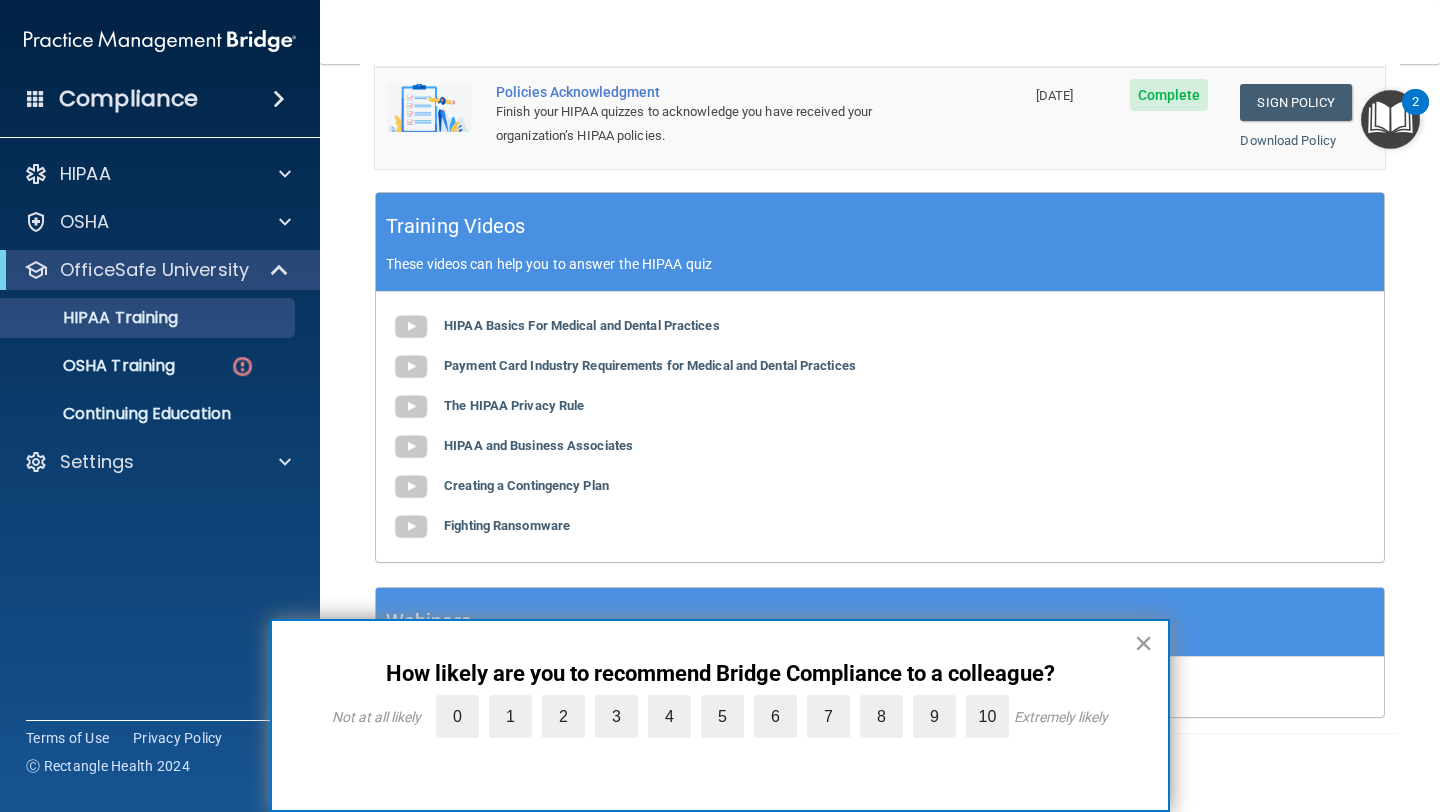 click on "×" at bounding box center (1143, 643) 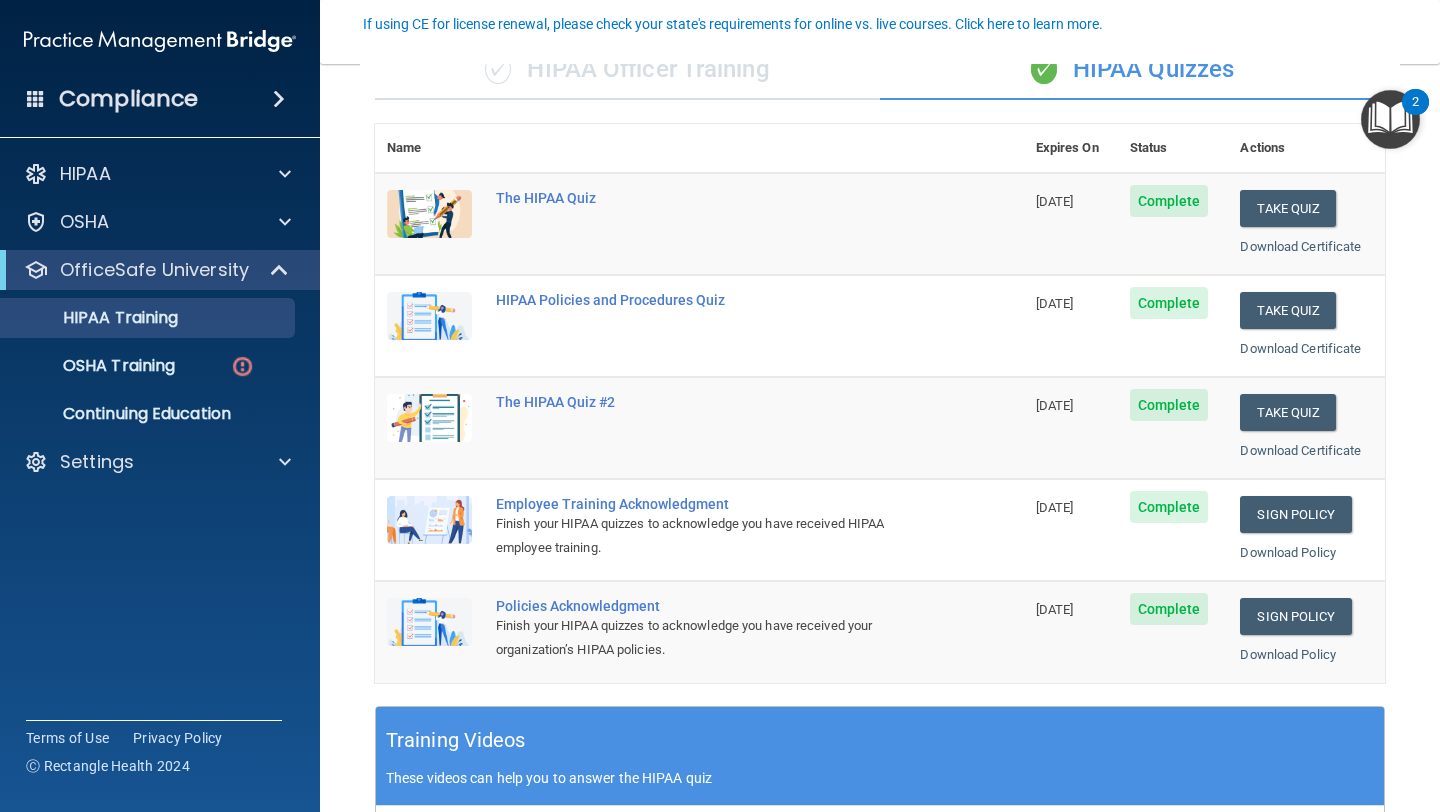 scroll, scrollTop: 0, scrollLeft: 0, axis: both 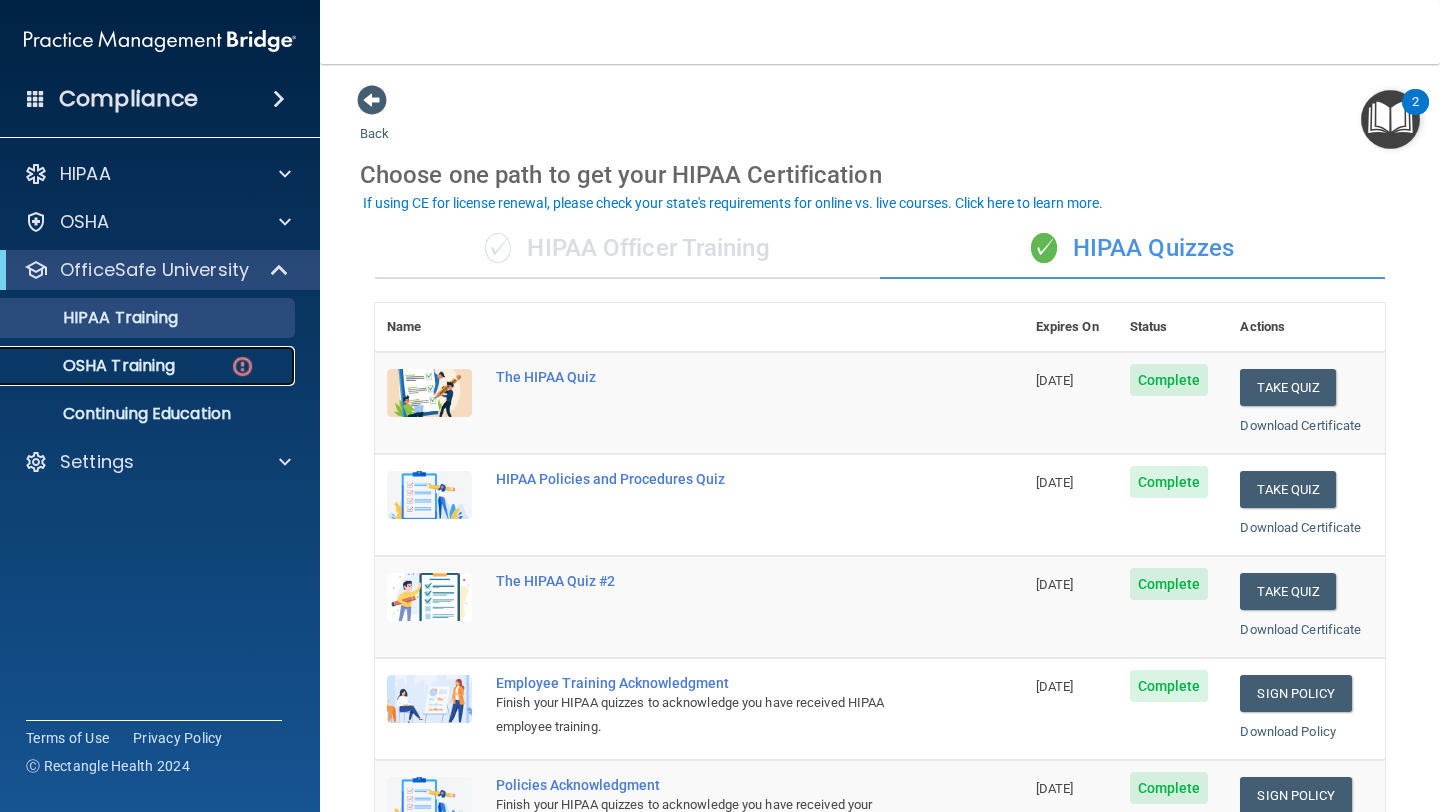 click on "OSHA Training" at bounding box center [94, 366] 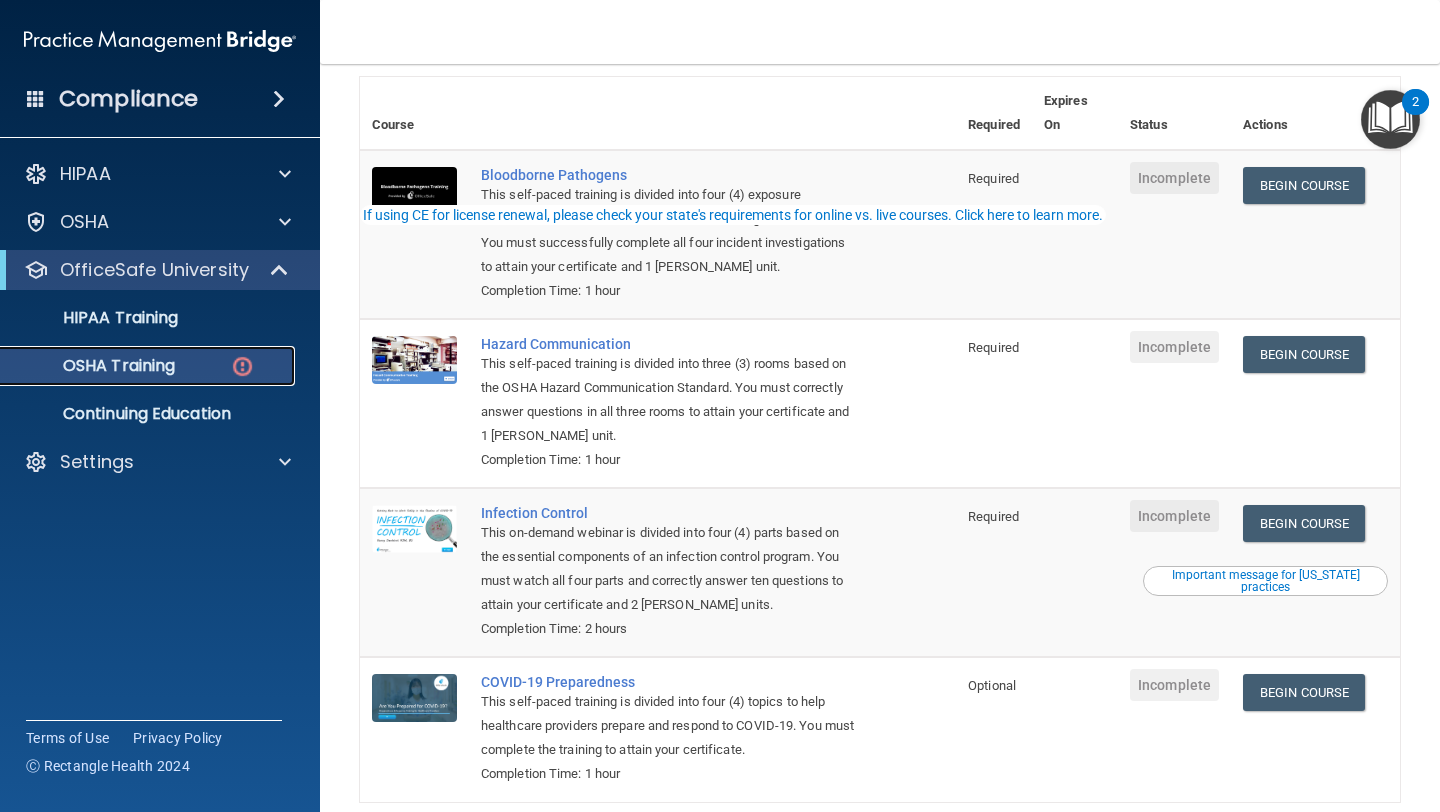 scroll, scrollTop: 0, scrollLeft: 0, axis: both 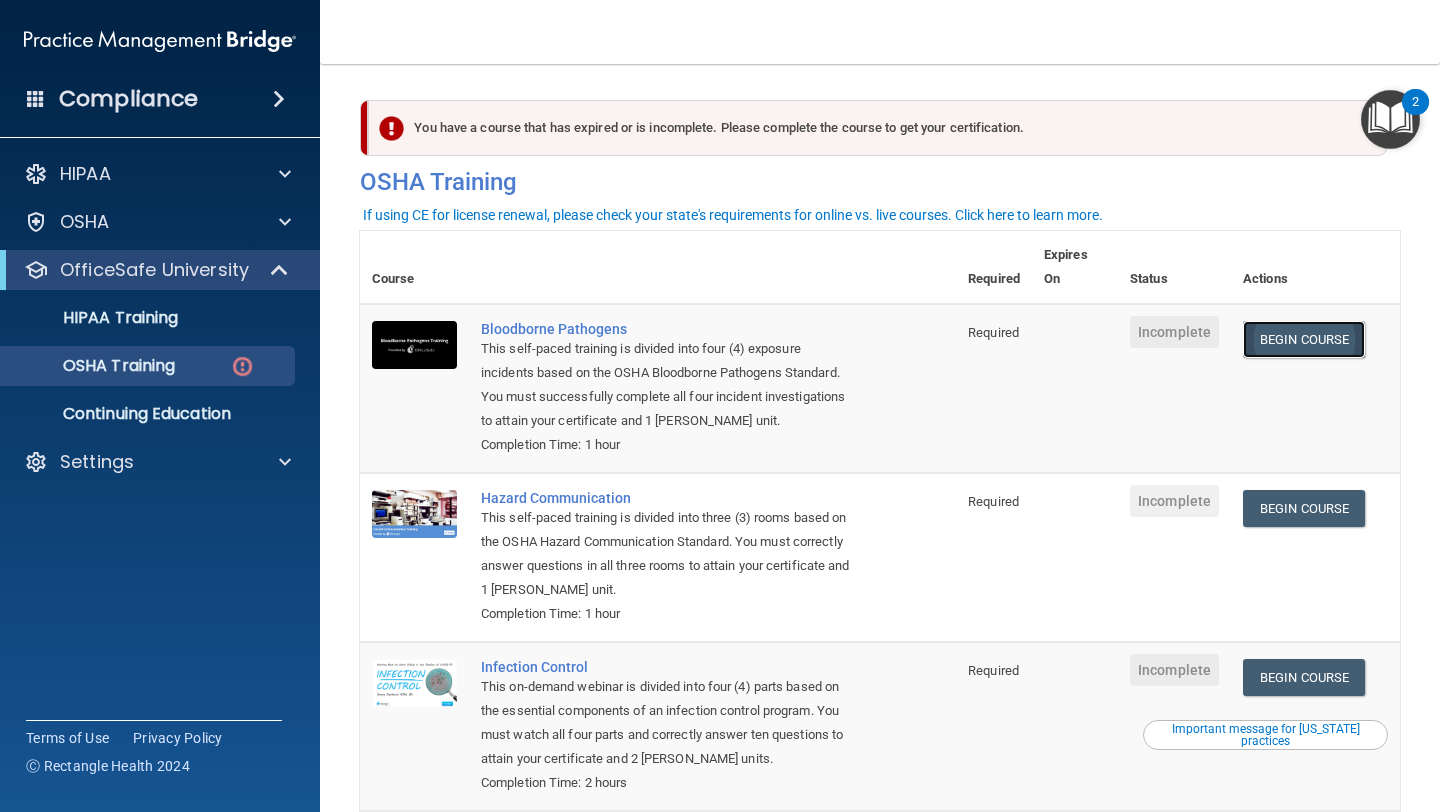 click on "Begin Course" at bounding box center [1304, 339] 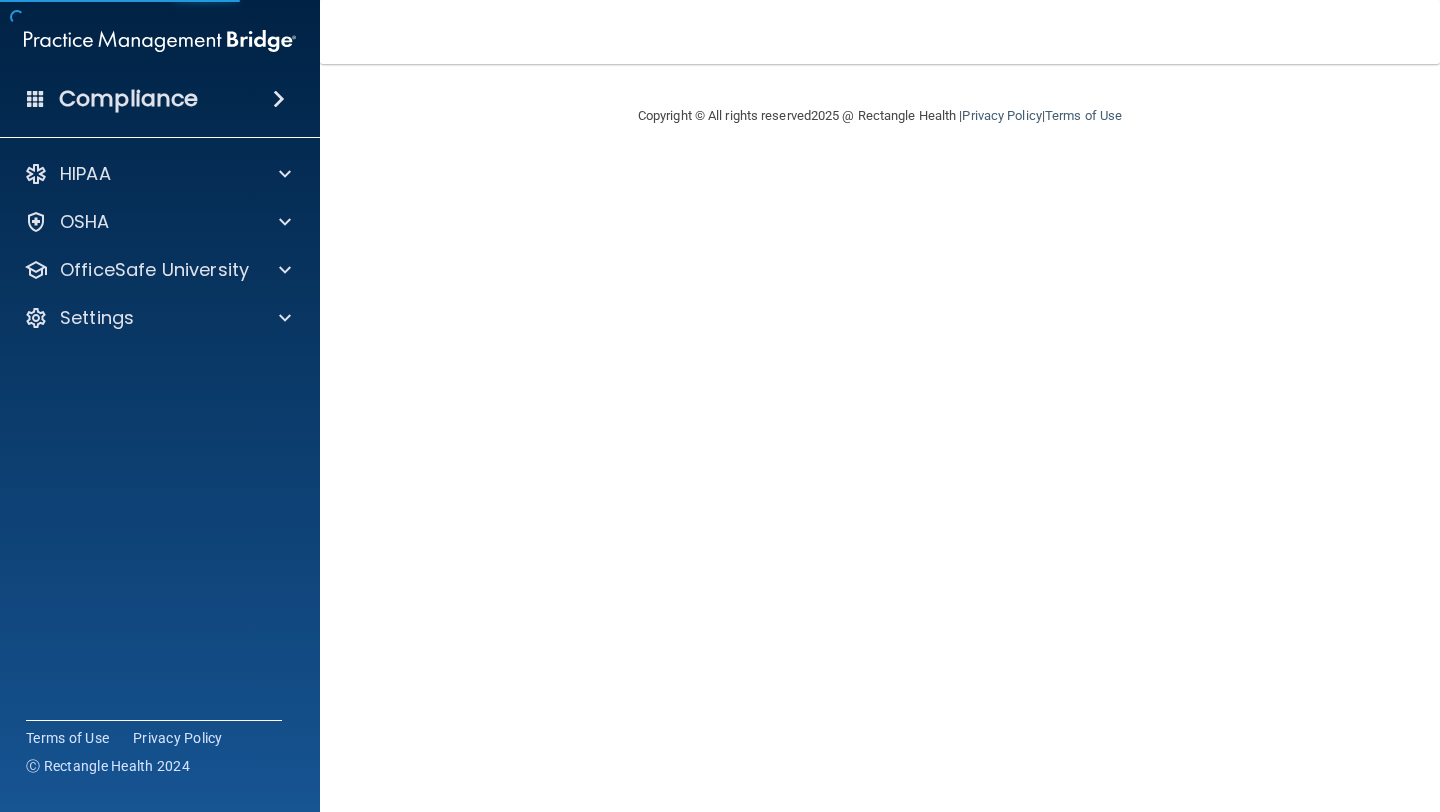 scroll, scrollTop: 0, scrollLeft: 0, axis: both 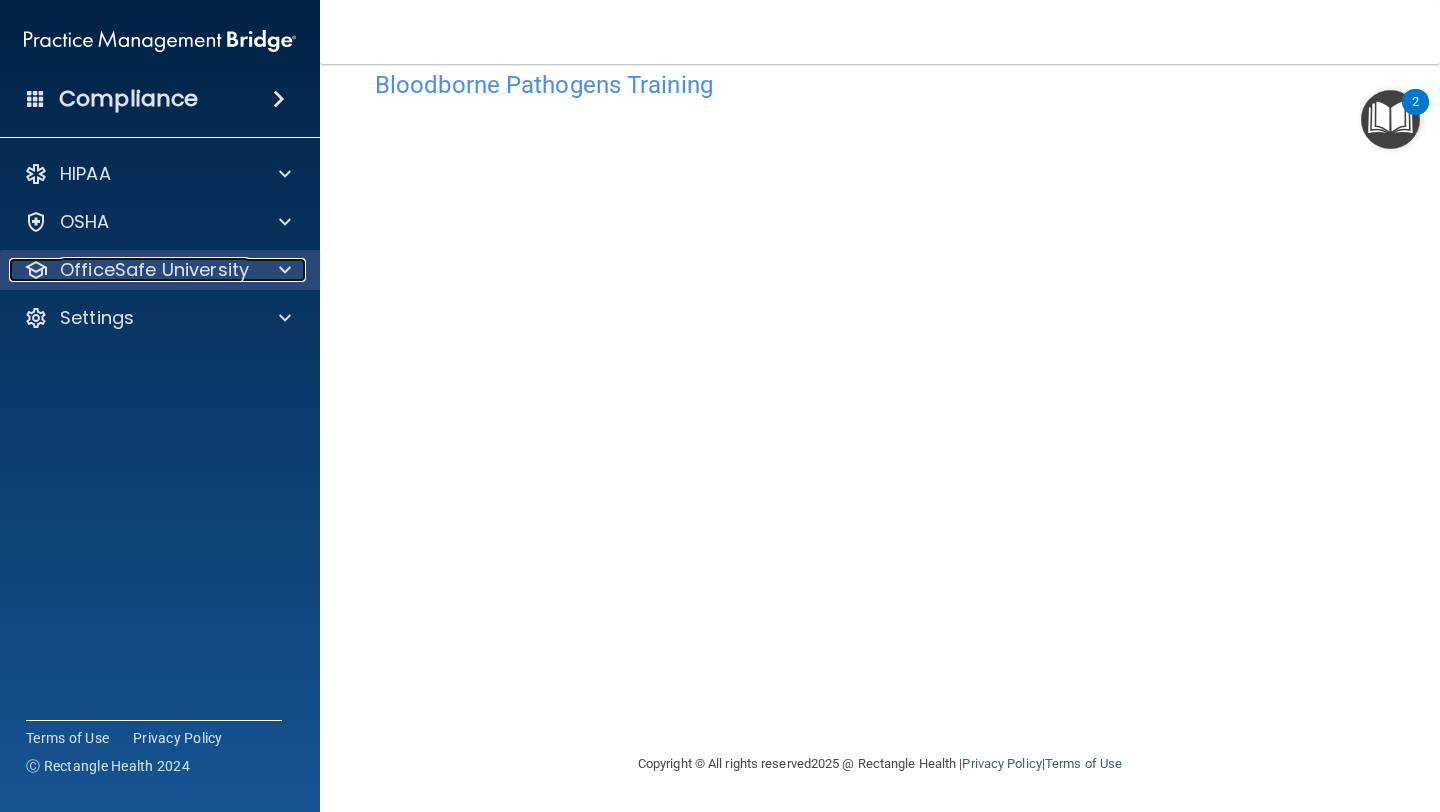 click on "OfficeSafe University" at bounding box center (154, 270) 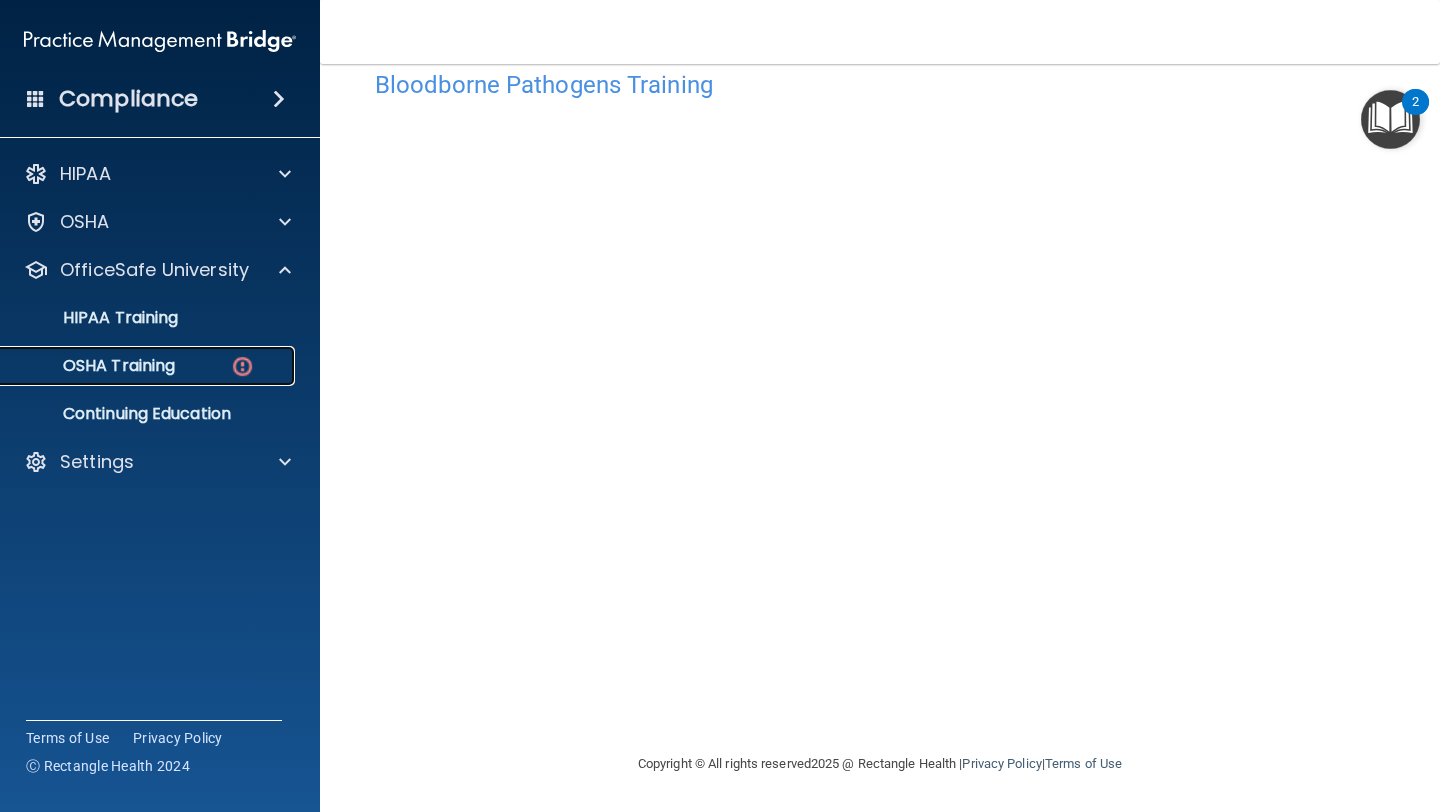 click on "OSHA Training" at bounding box center [94, 366] 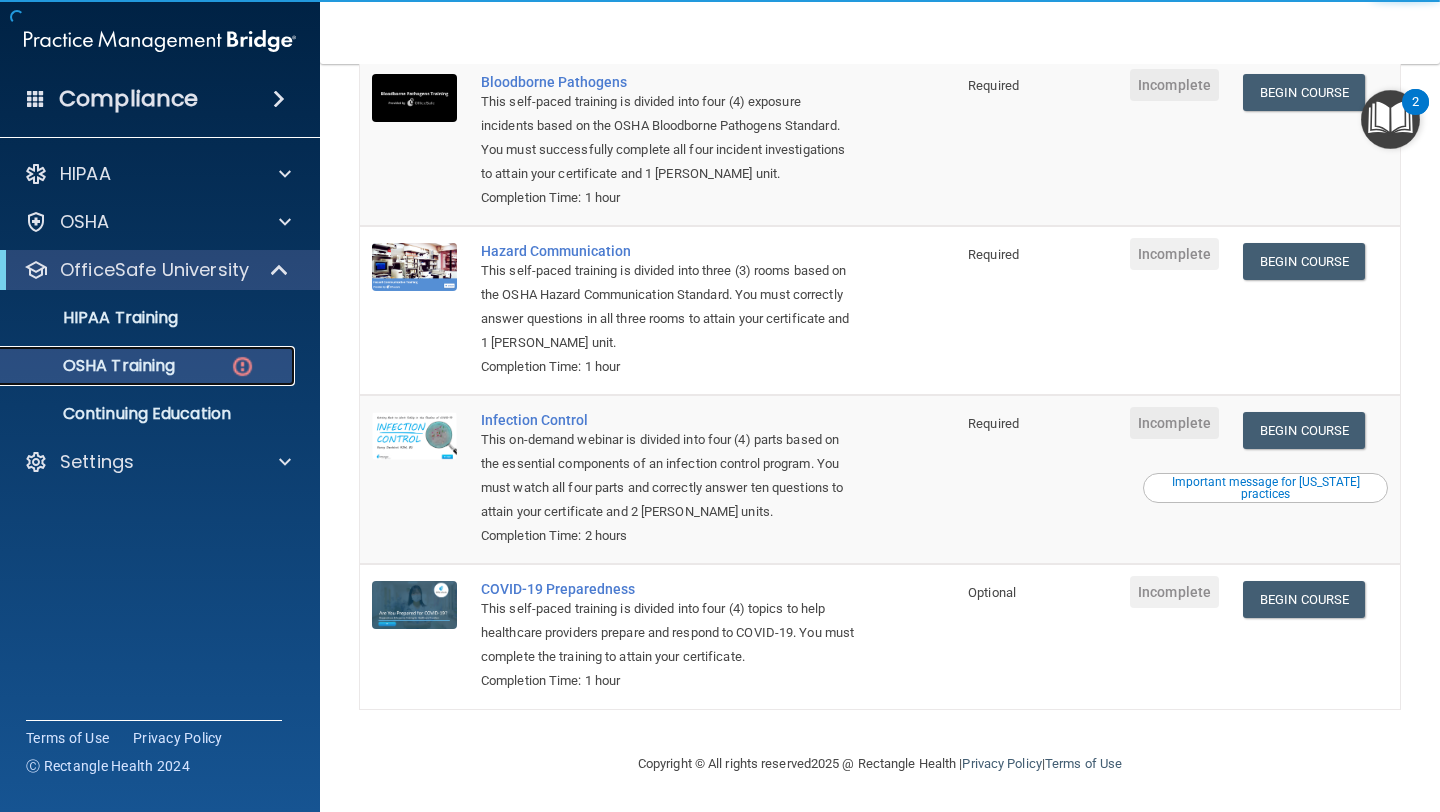 scroll, scrollTop: 0, scrollLeft: 0, axis: both 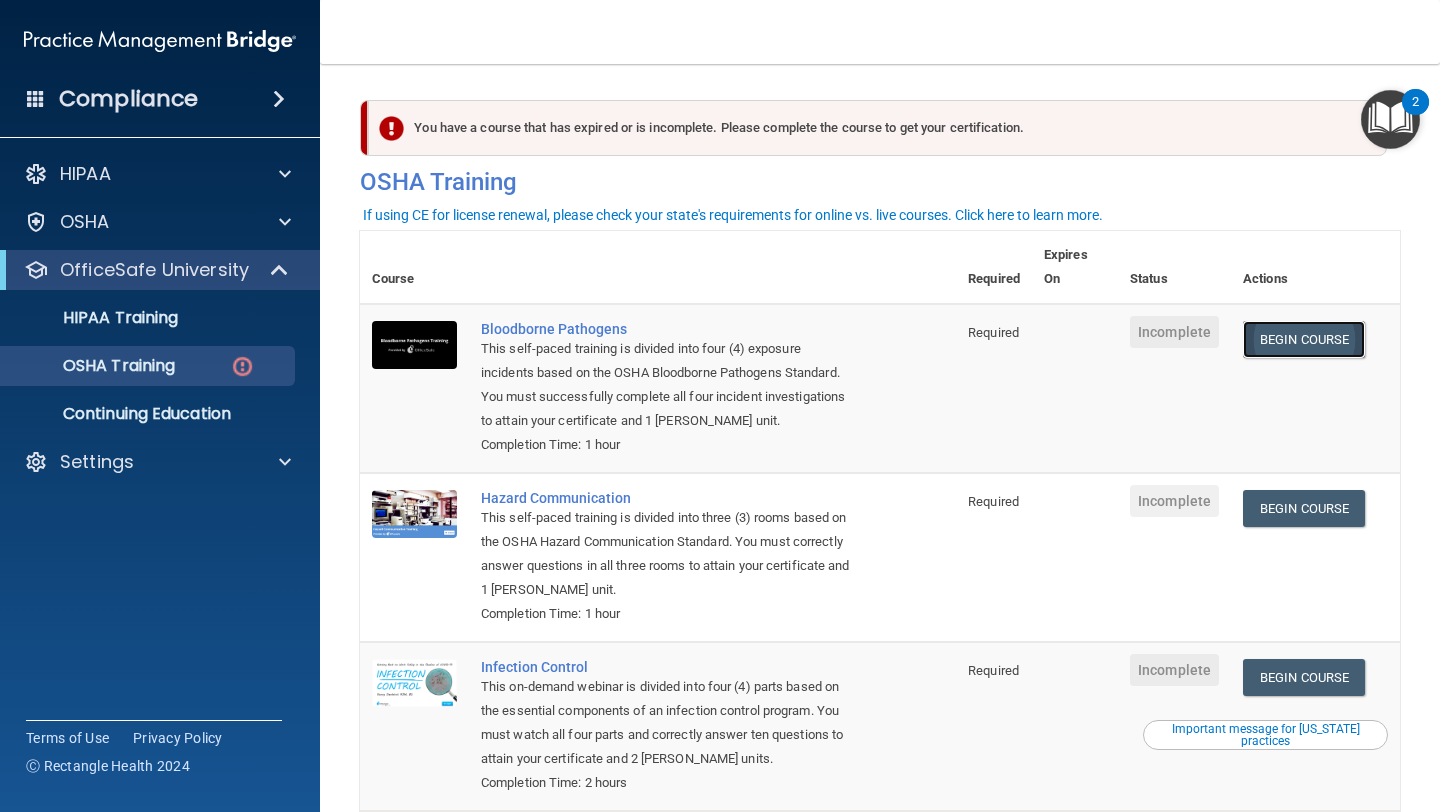 click on "Begin Course" at bounding box center (1304, 339) 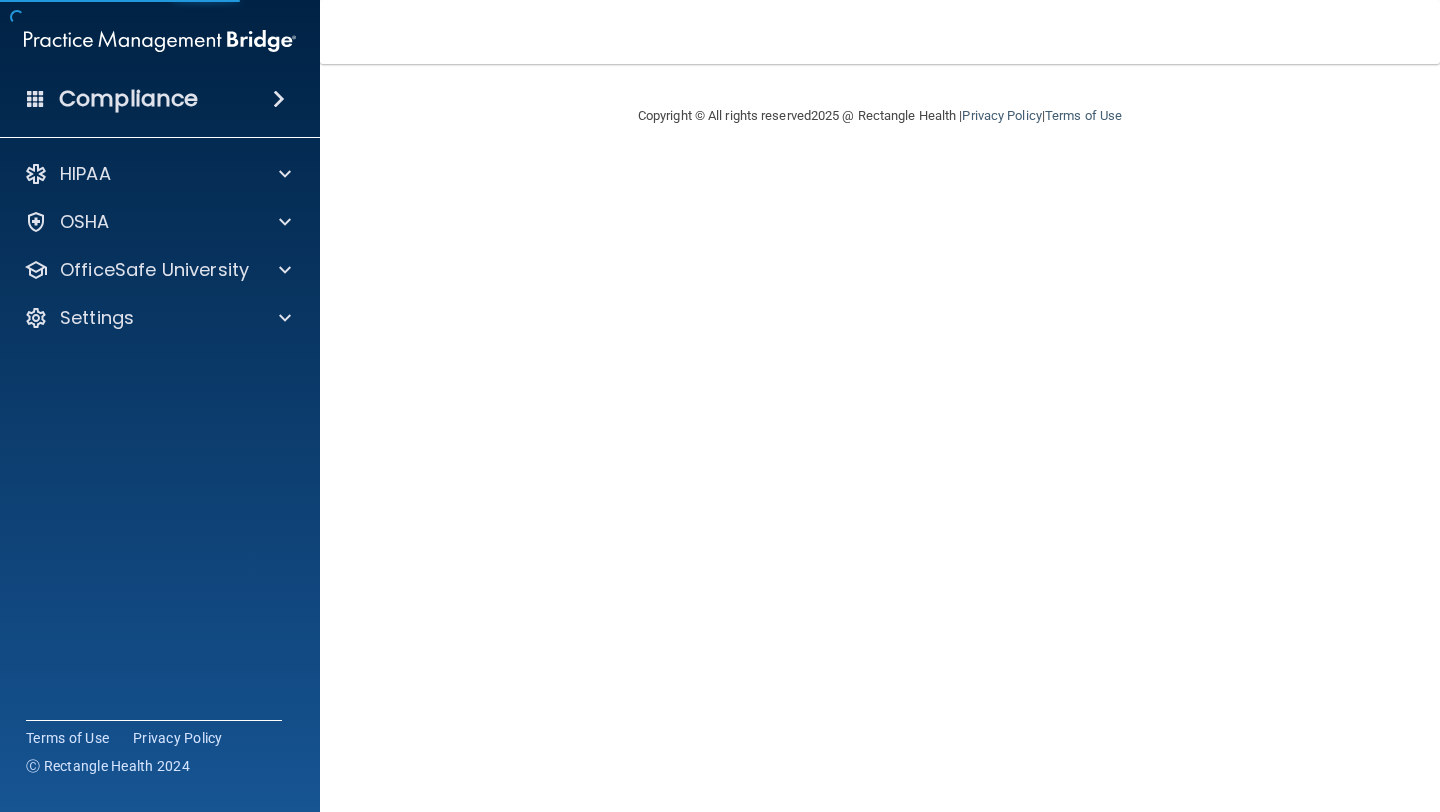 scroll, scrollTop: 0, scrollLeft: 0, axis: both 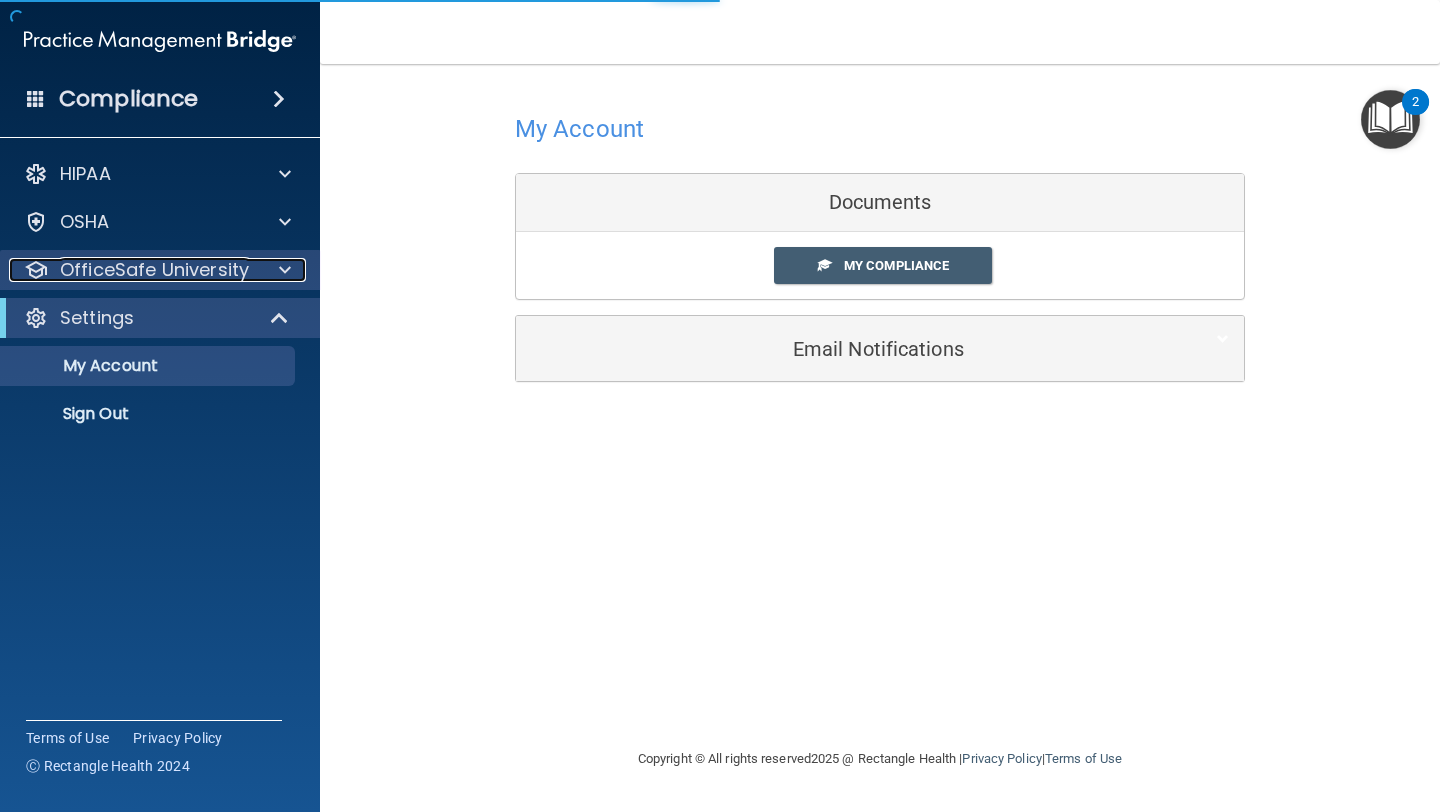 click on "OfficeSafe University" at bounding box center (154, 270) 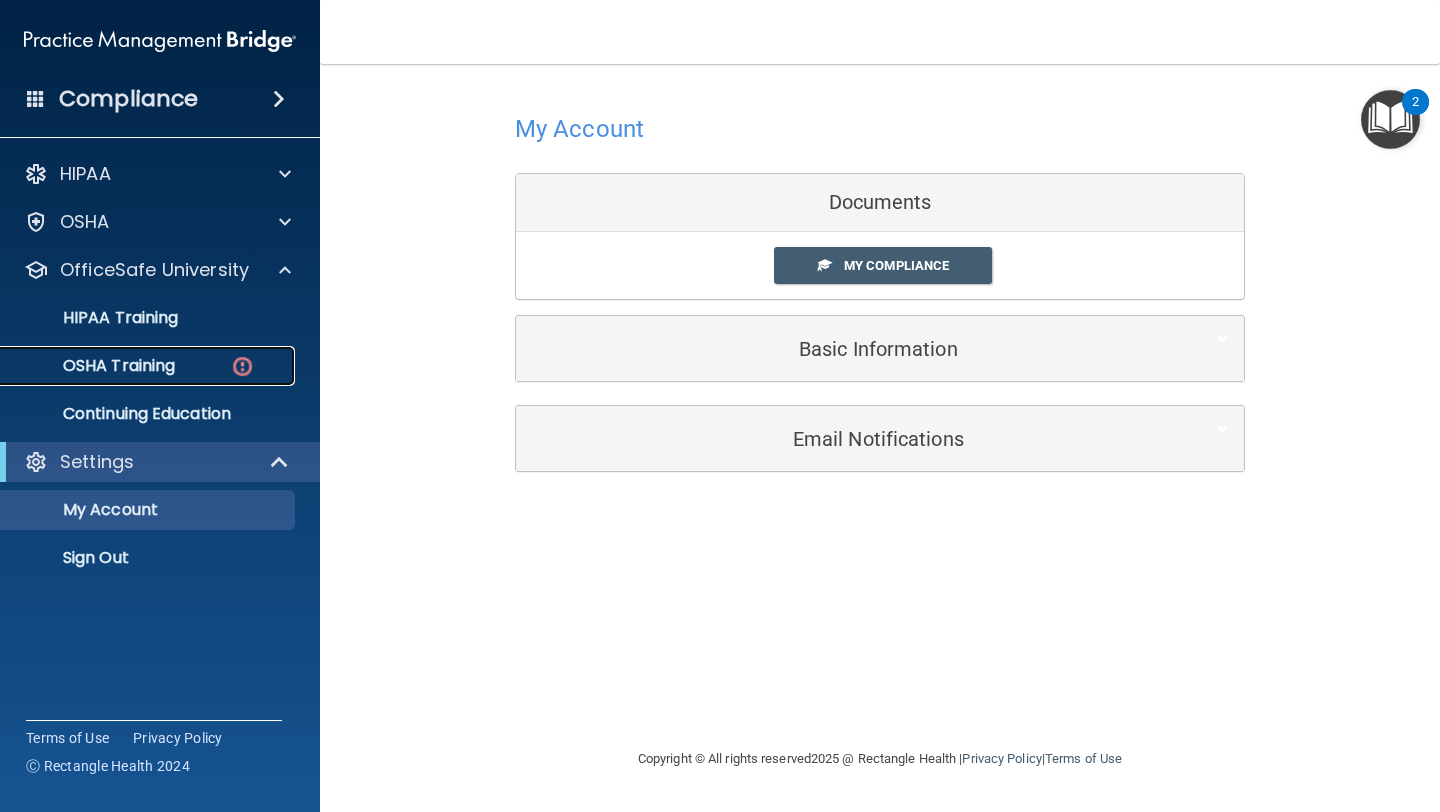 click on "OSHA Training" at bounding box center [149, 366] 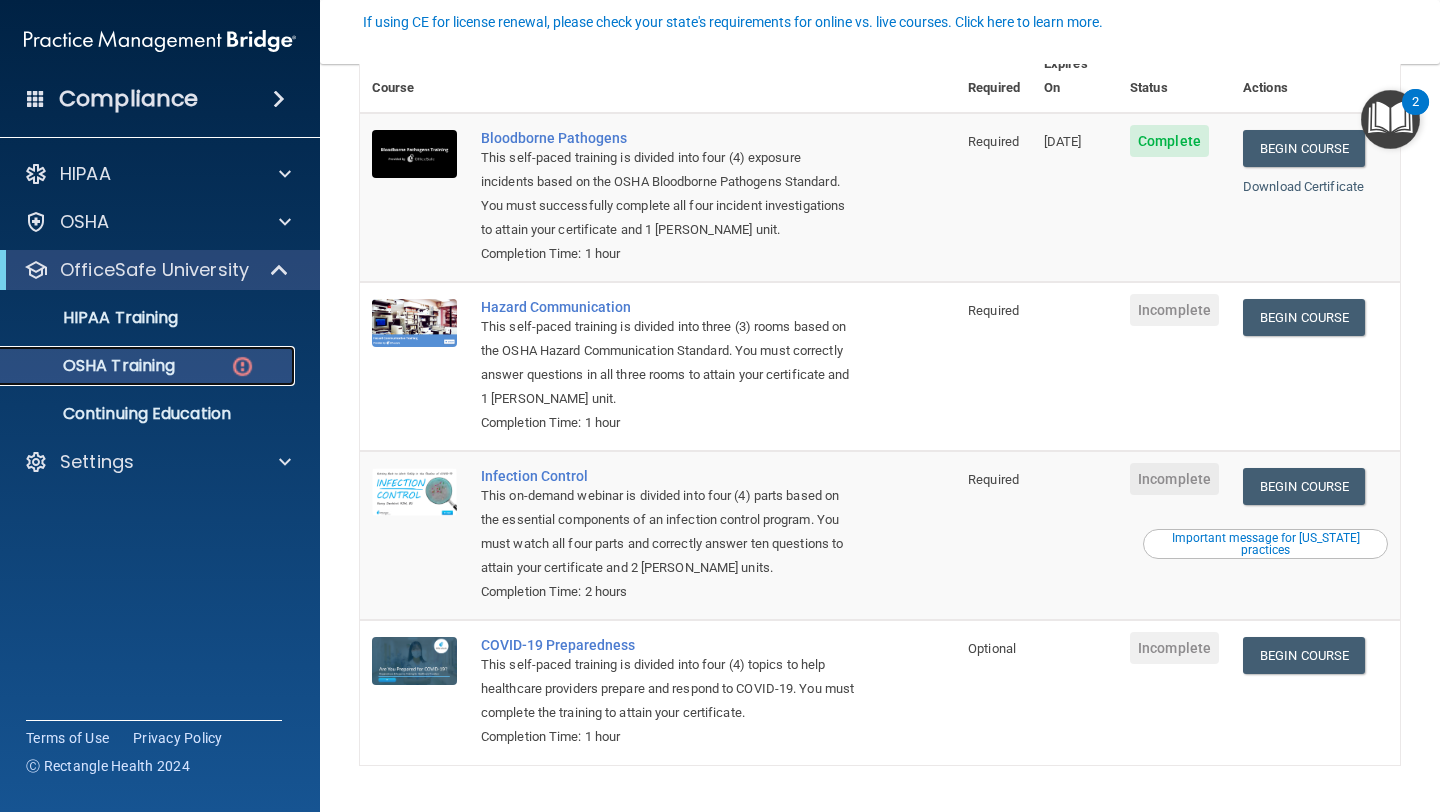 scroll, scrollTop: 225, scrollLeft: 0, axis: vertical 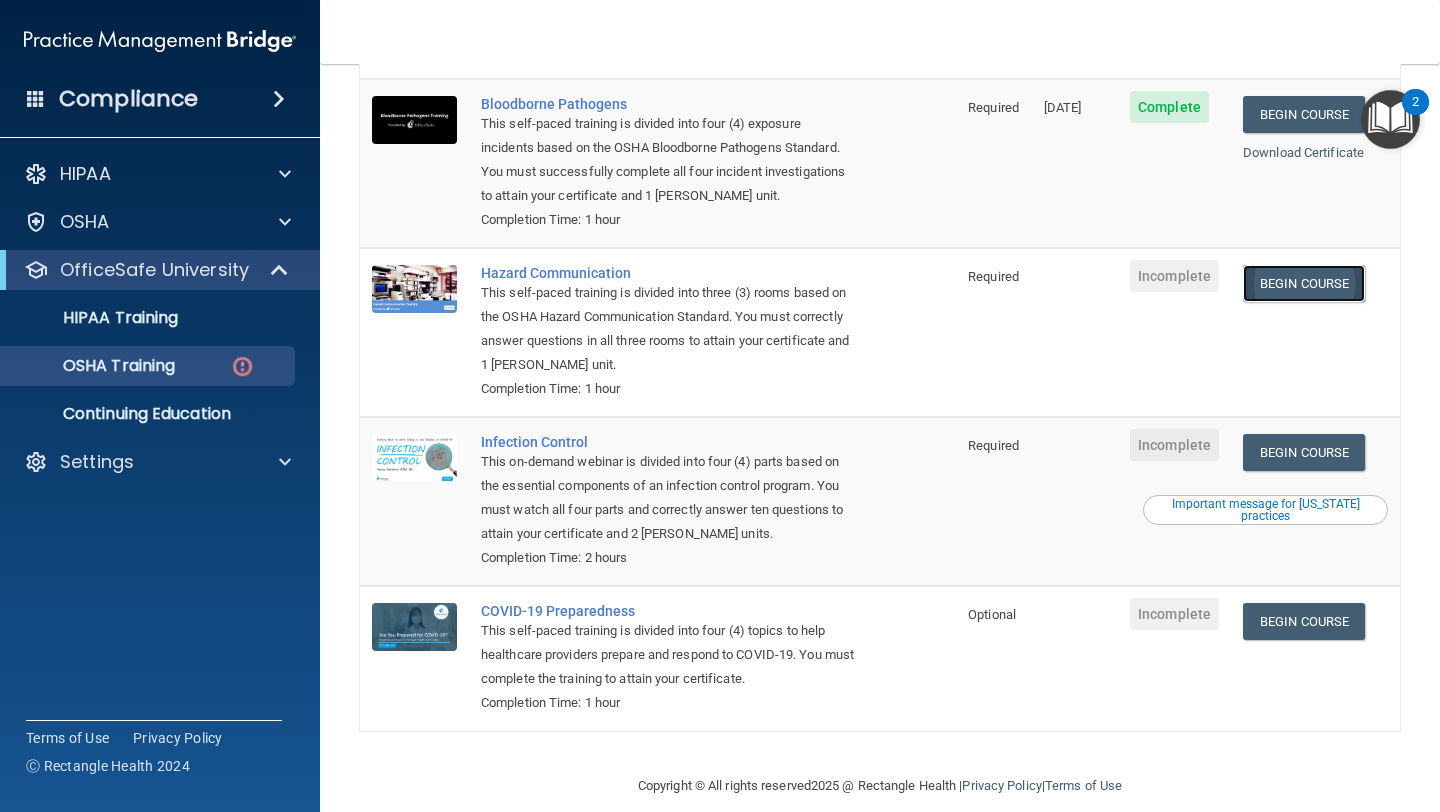 click on "Begin Course" at bounding box center [1304, 283] 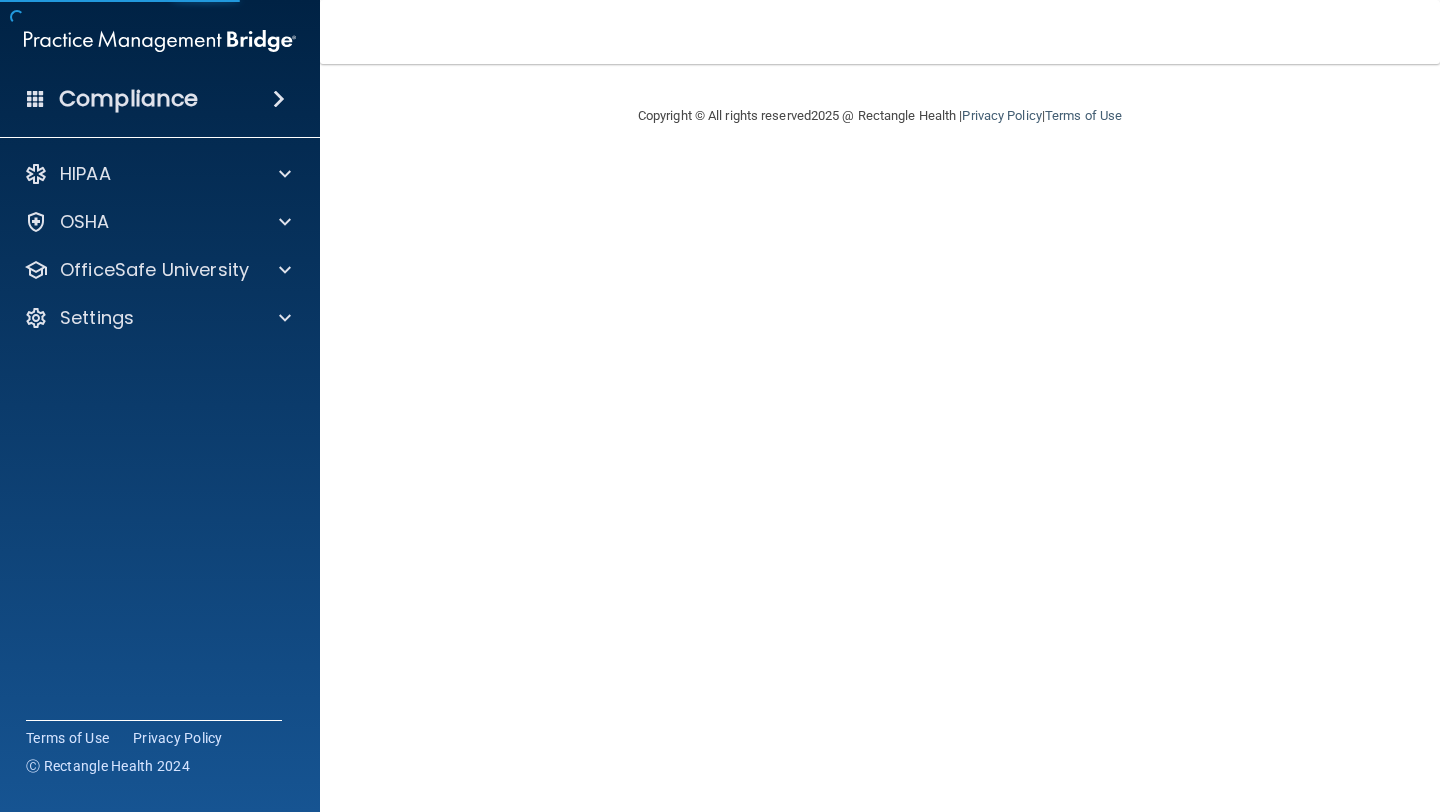 scroll, scrollTop: 0, scrollLeft: 0, axis: both 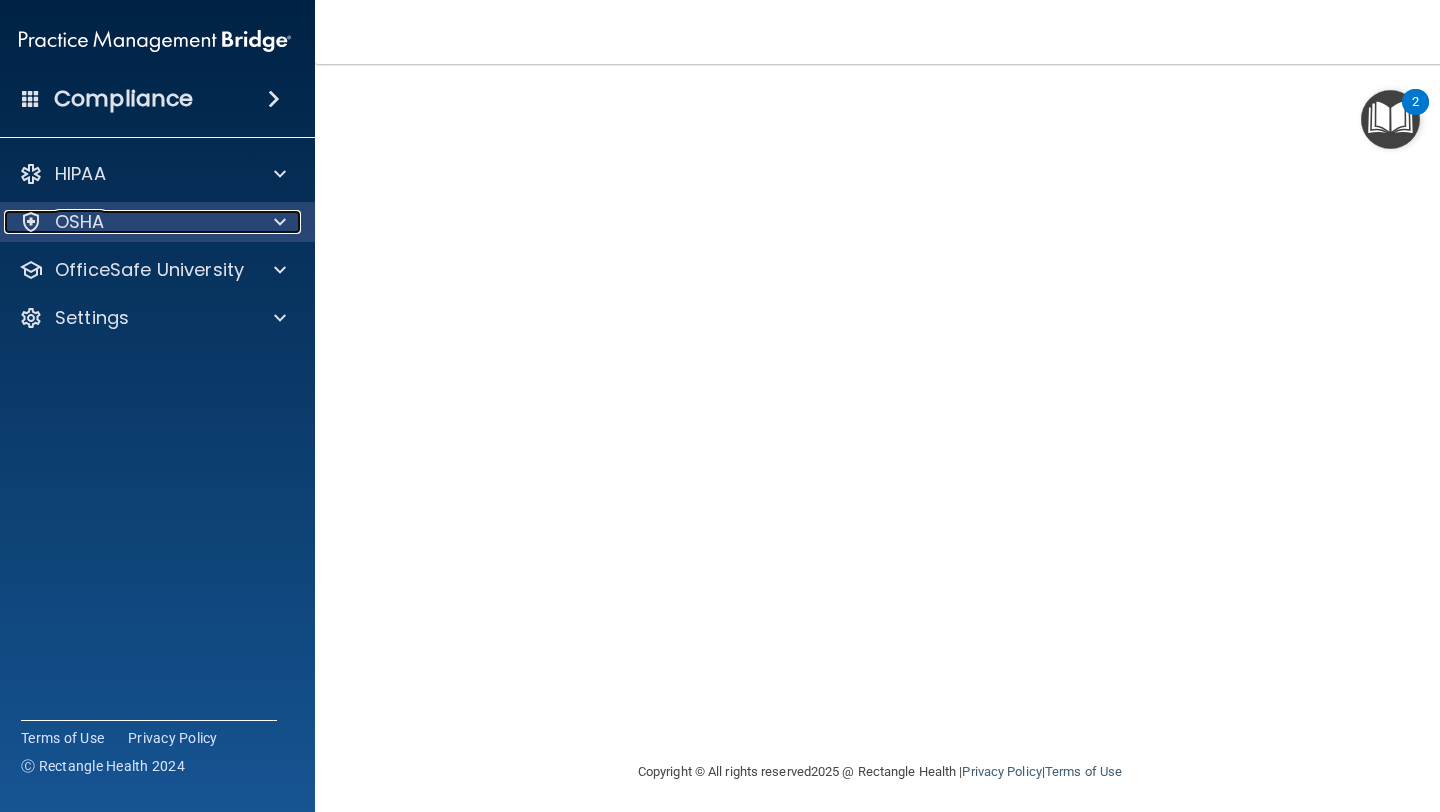 click on "OSHA" at bounding box center [128, 222] 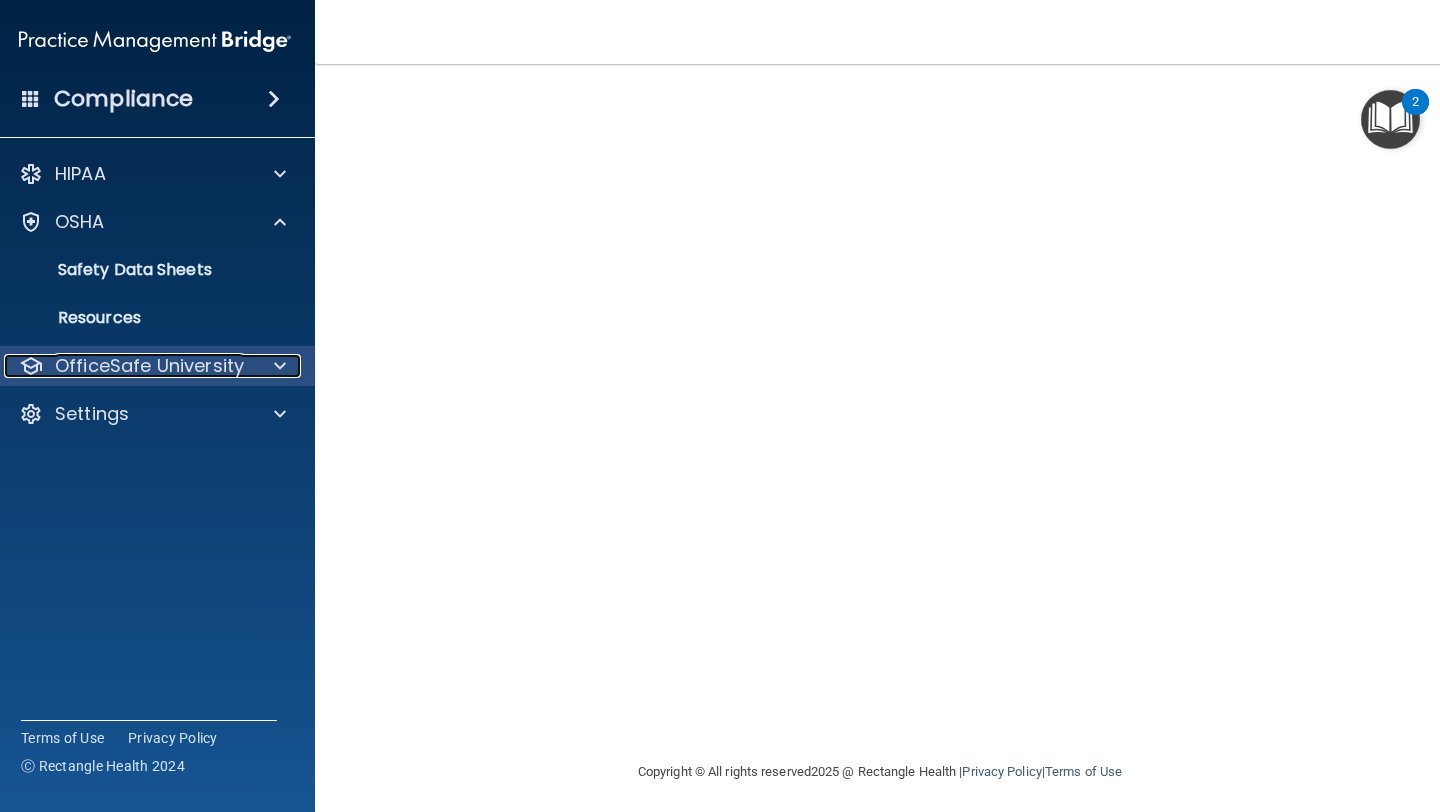 click on "OfficeSafe University" at bounding box center [149, 366] 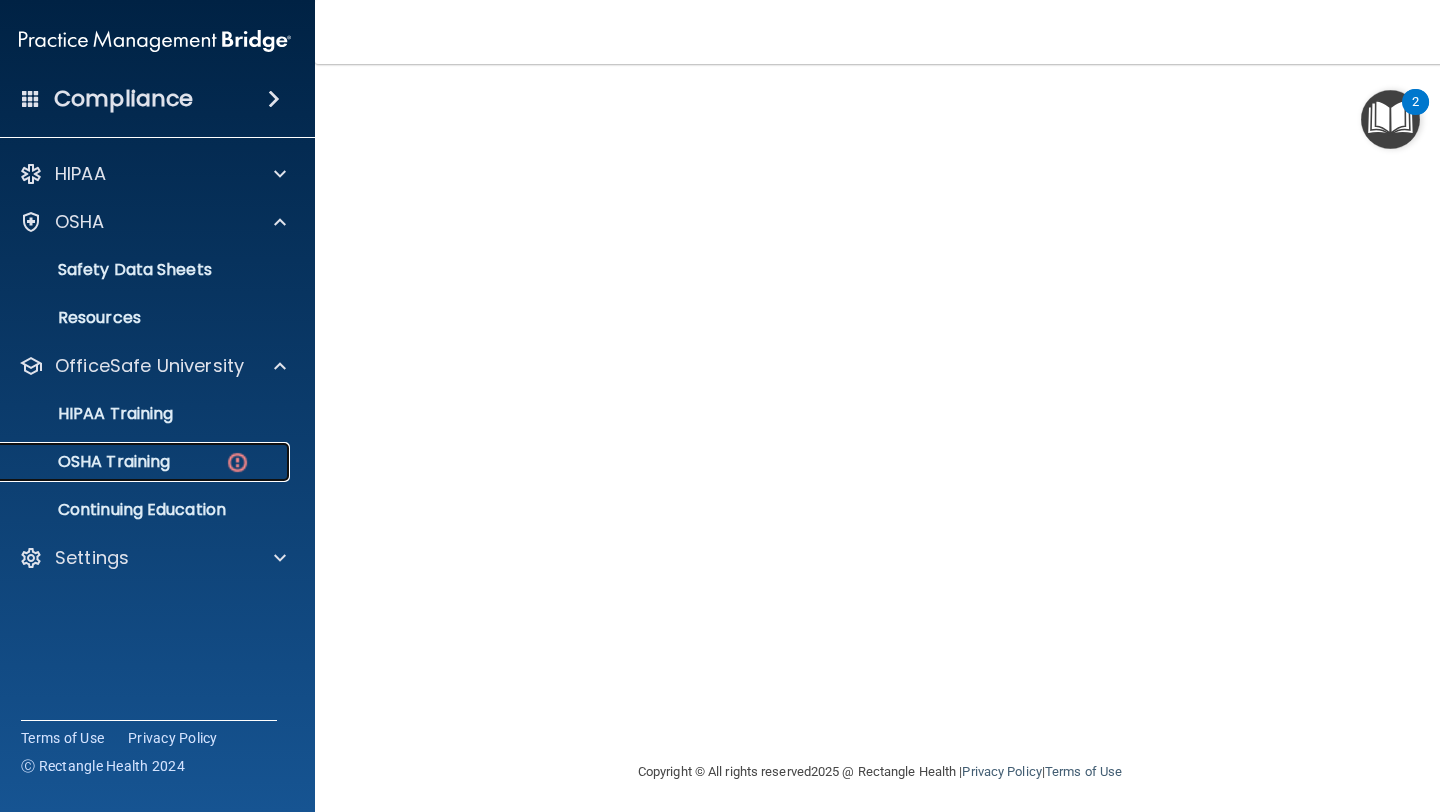 click on "OSHA Training" at bounding box center (89, 462) 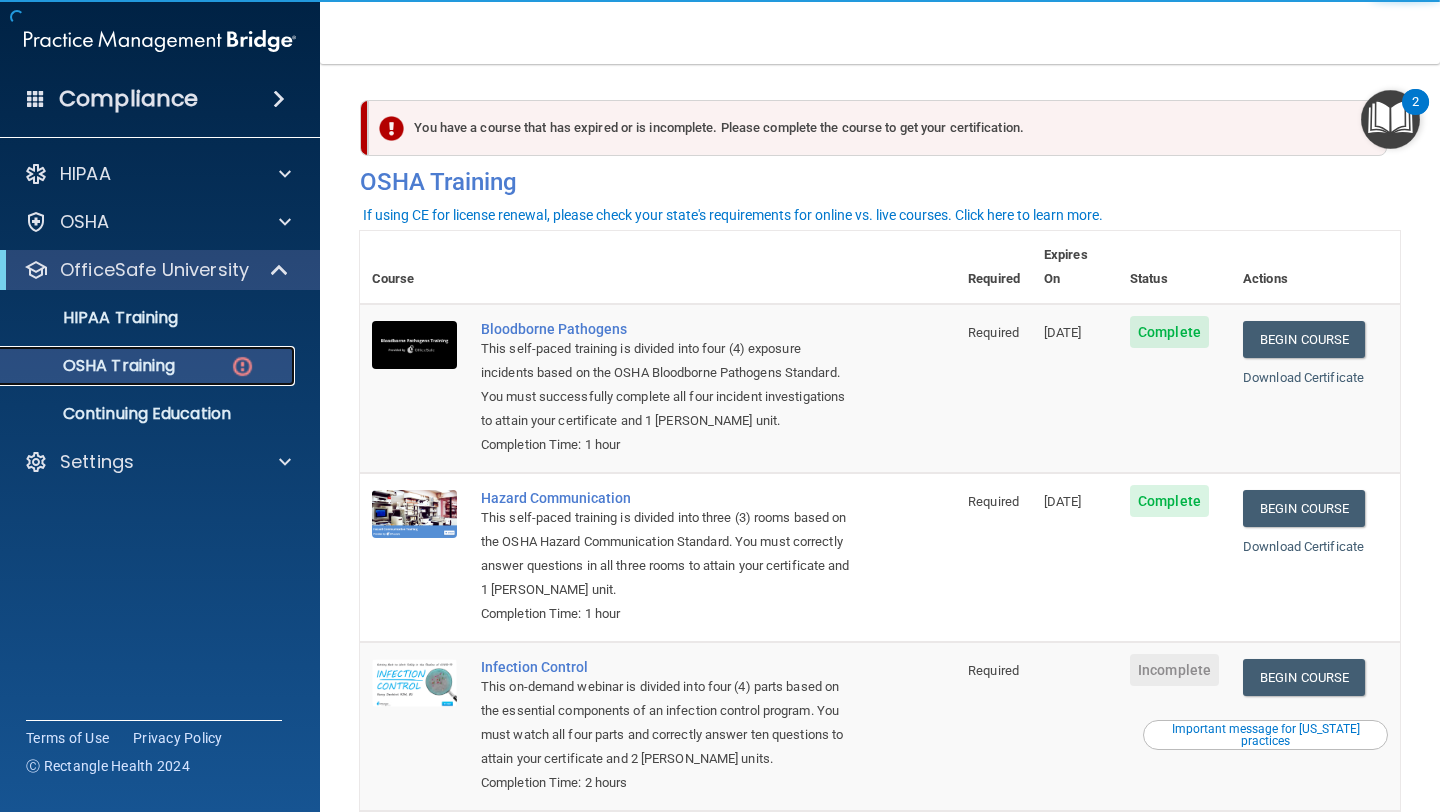 scroll, scrollTop: 225, scrollLeft: 0, axis: vertical 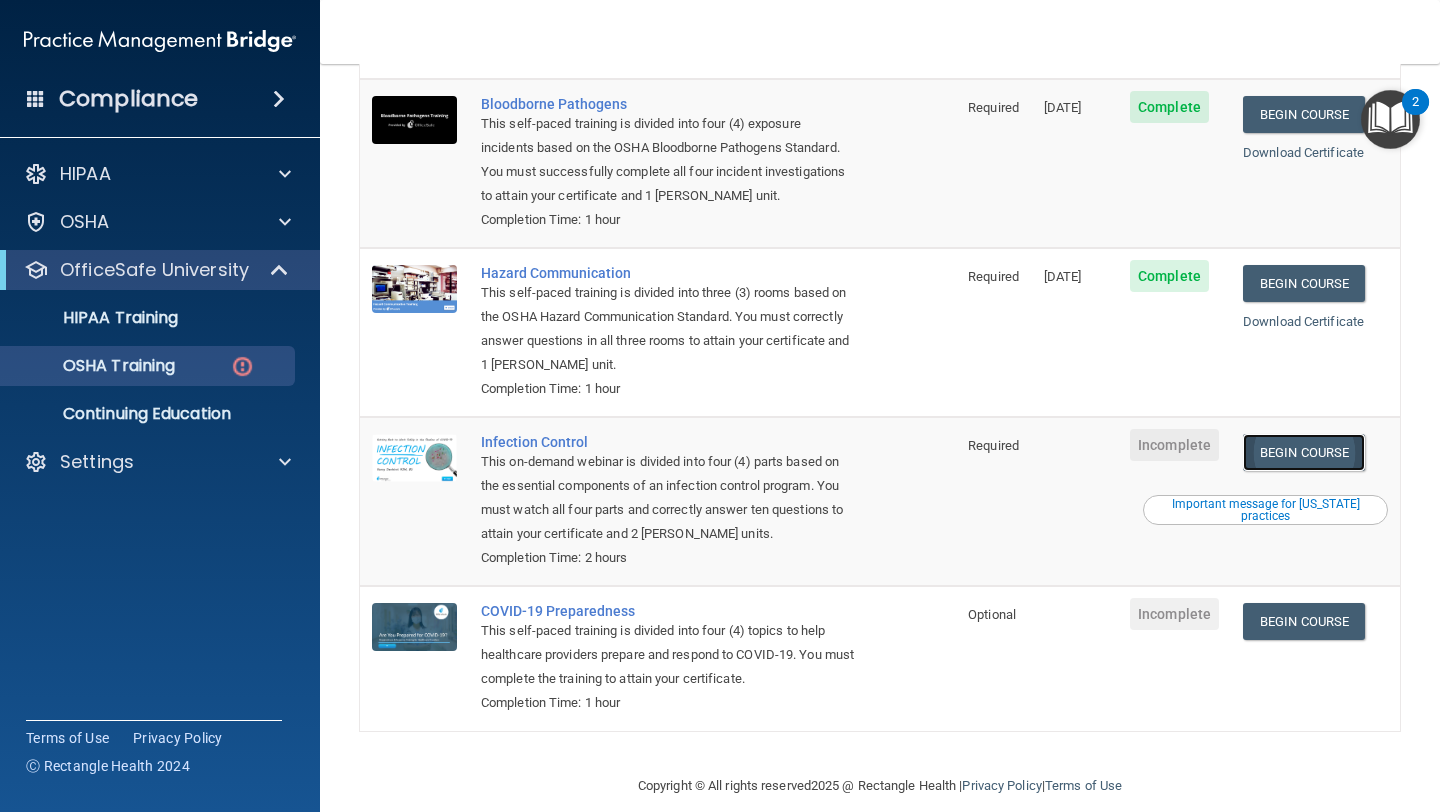 click on "Begin Course" at bounding box center (1304, 452) 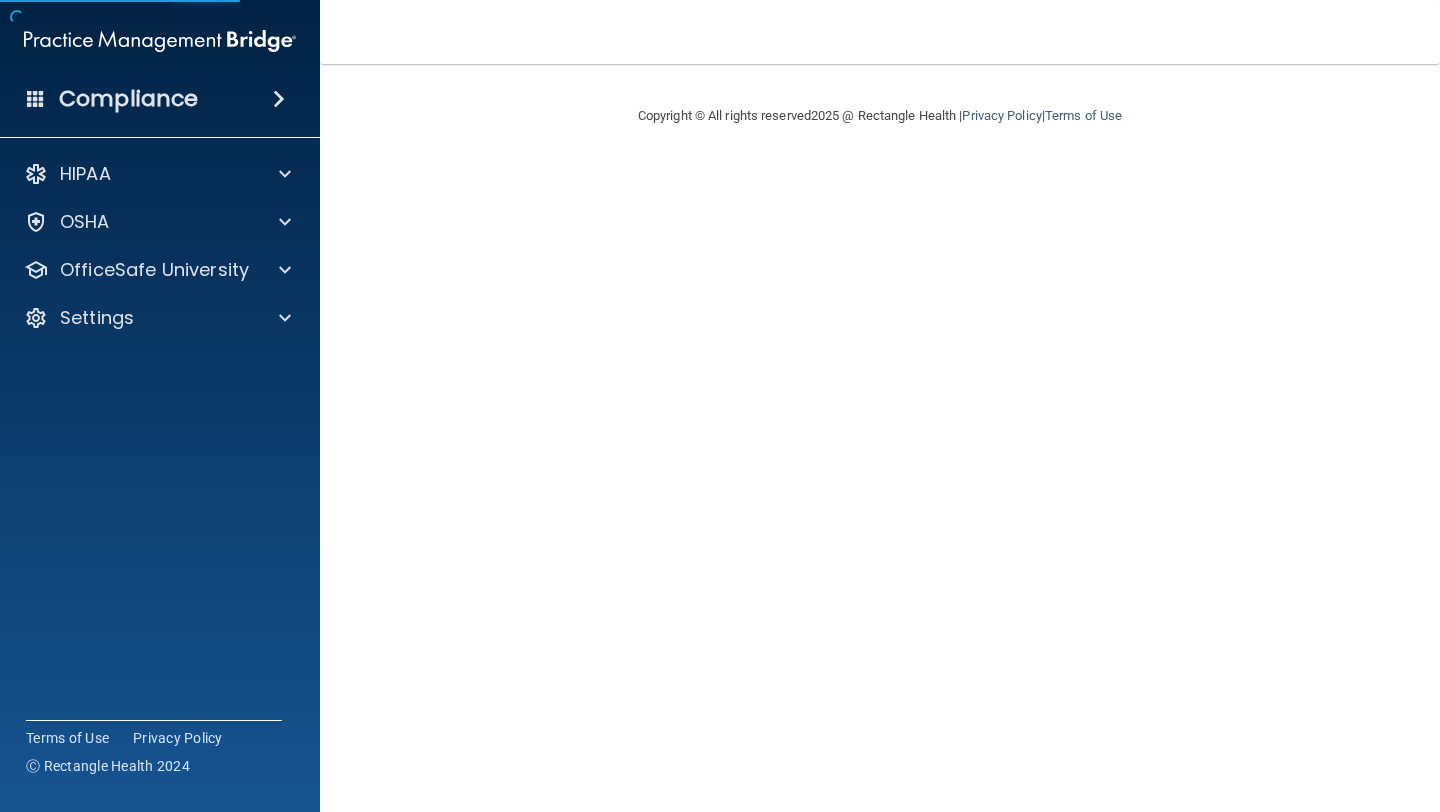 scroll, scrollTop: 0, scrollLeft: 0, axis: both 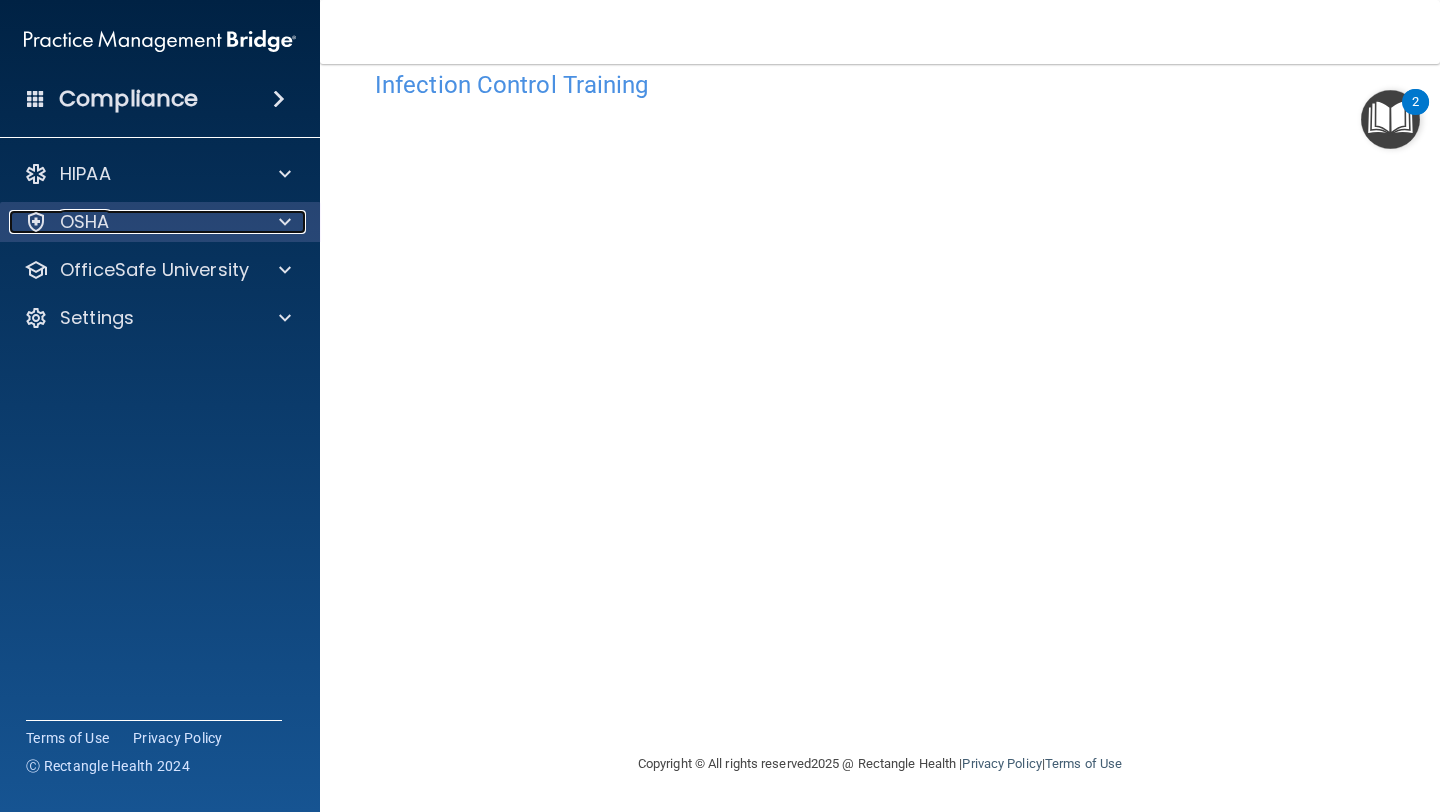 click on "OSHA" at bounding box center [85, 222] 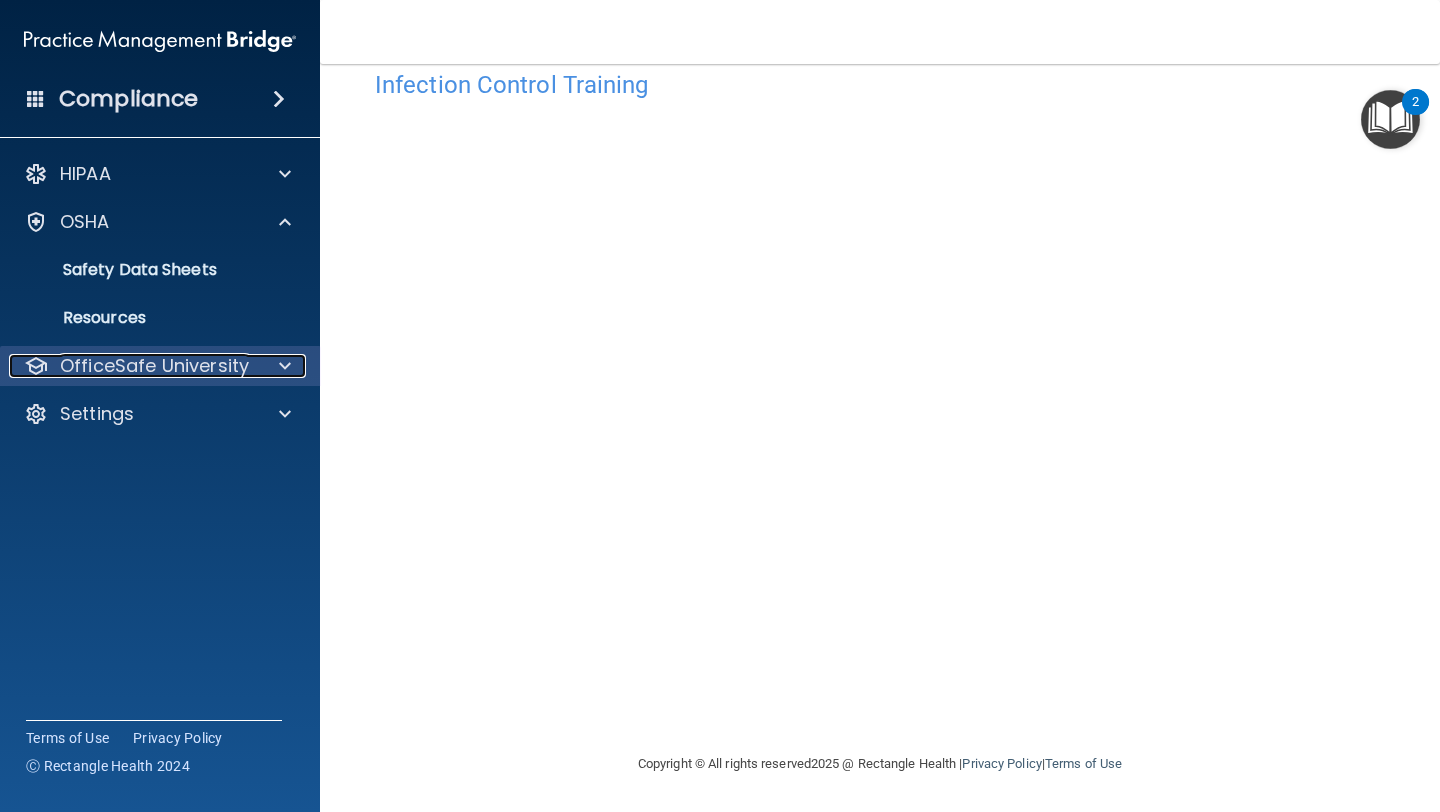 click on "OfficeSafe University" at bounding box center (154, 366) 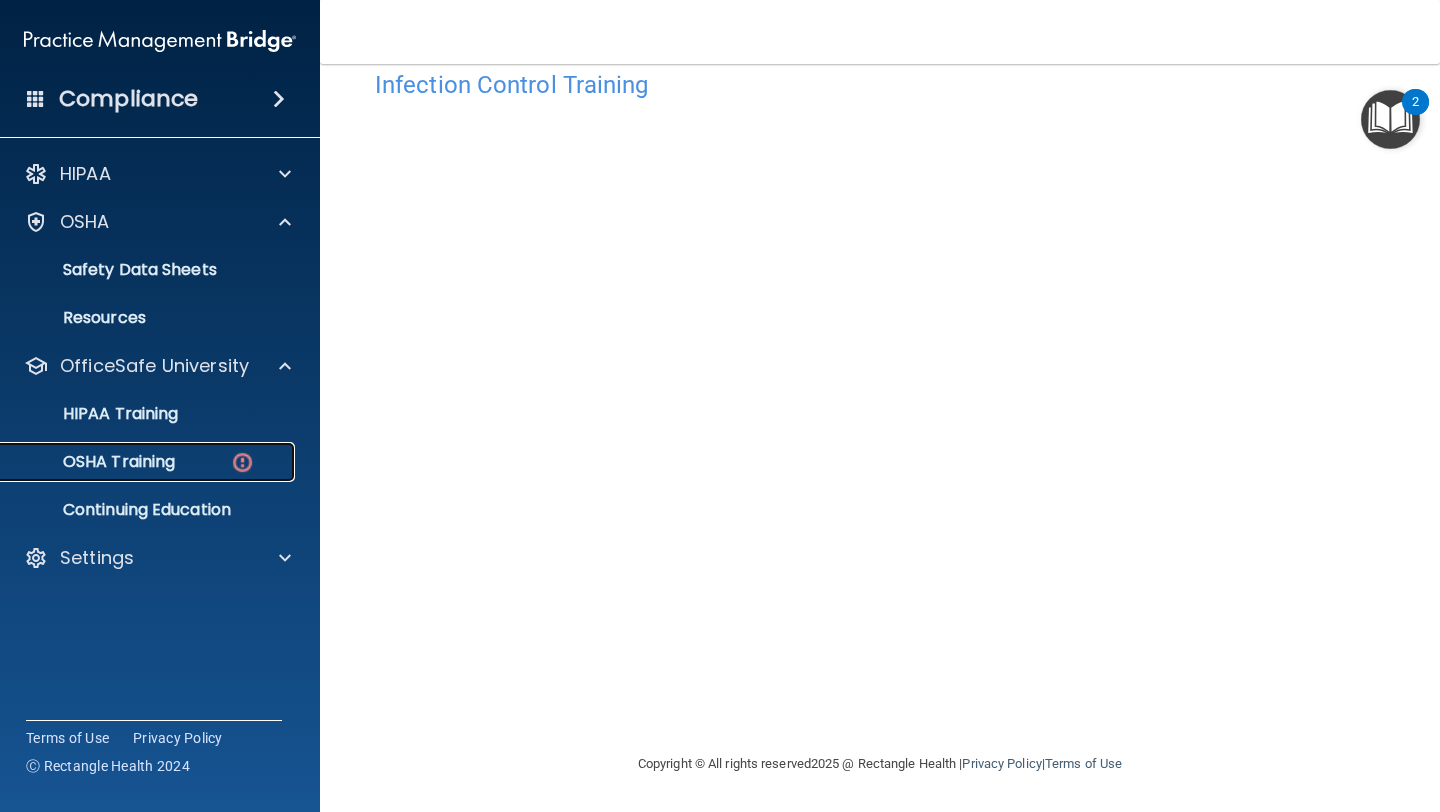 click on "OSHA Training" at bounding box center (94, 462) 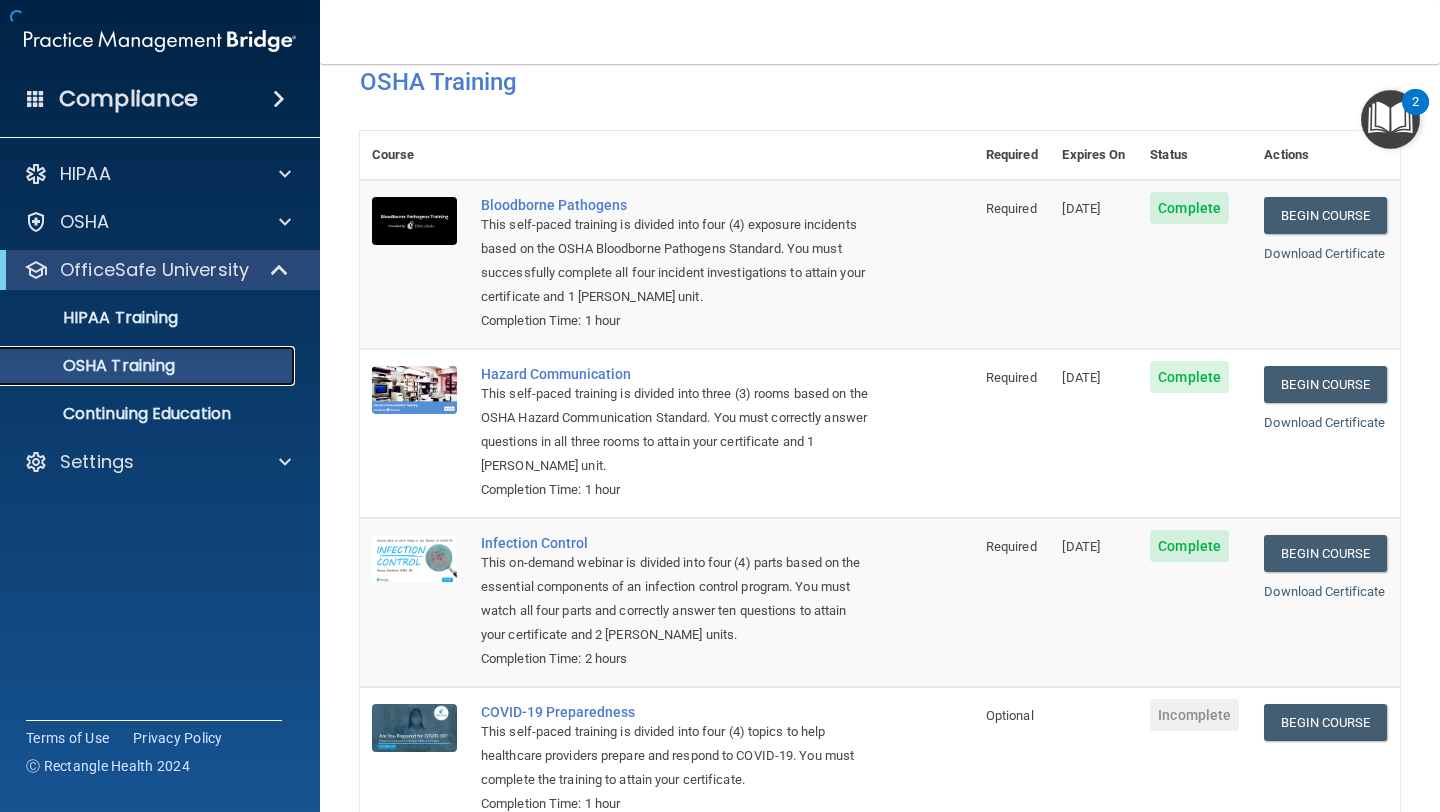 scroll, scrollTop: 169, scrollLeft: 0, axis: vertical 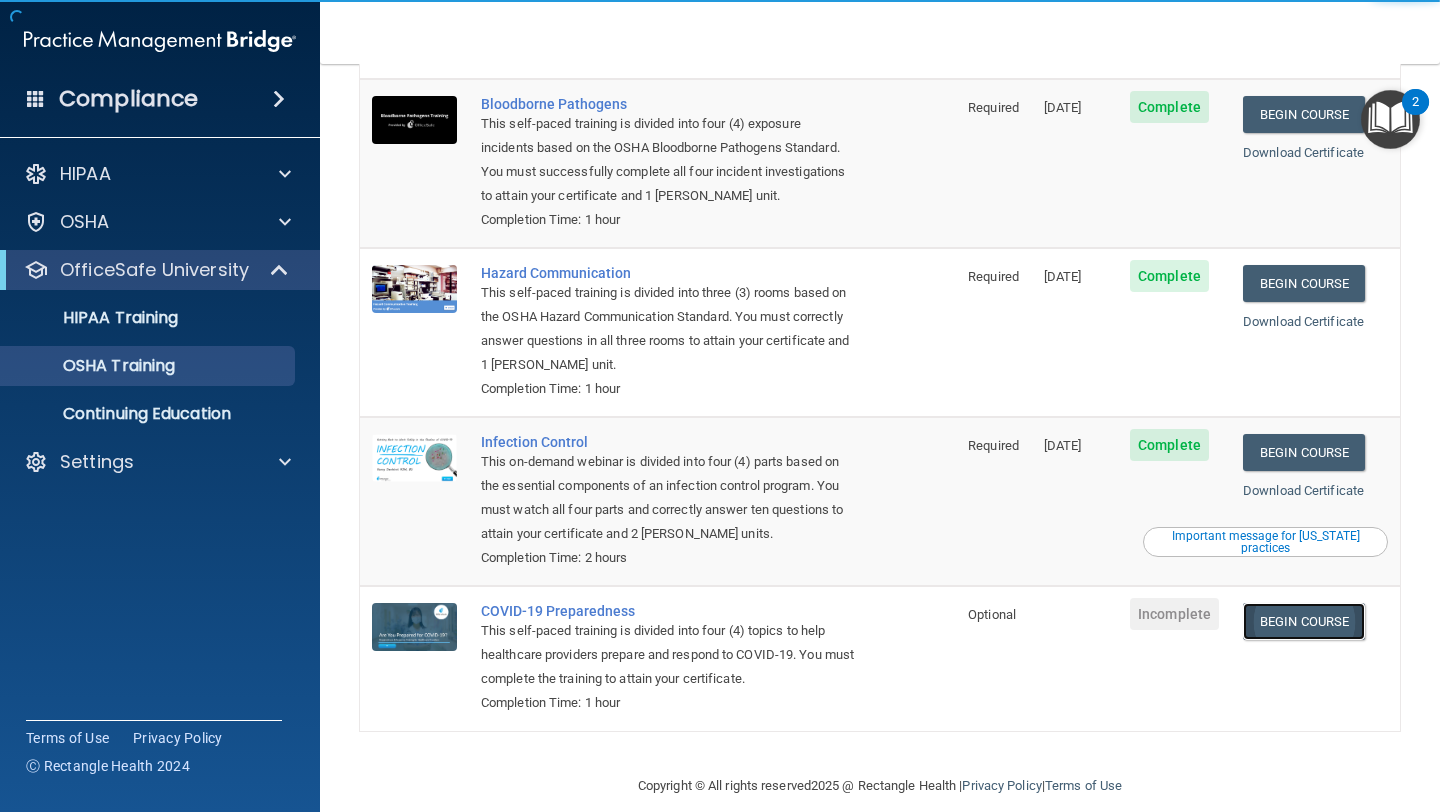 click on "Begin Course" at bounding box center (1304, 621) 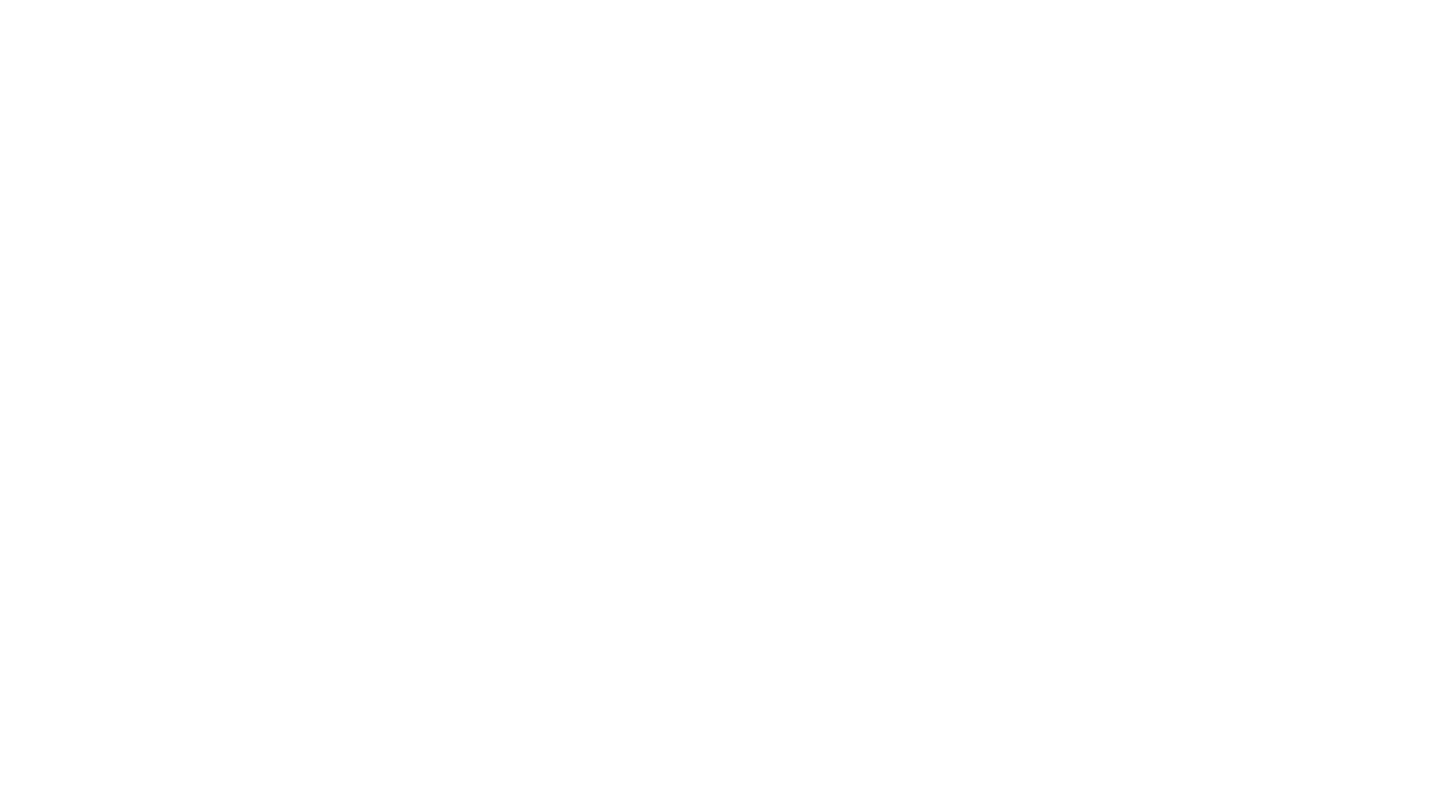 scroll, scrollTop: 0, scrollLeft: 0, axis: both 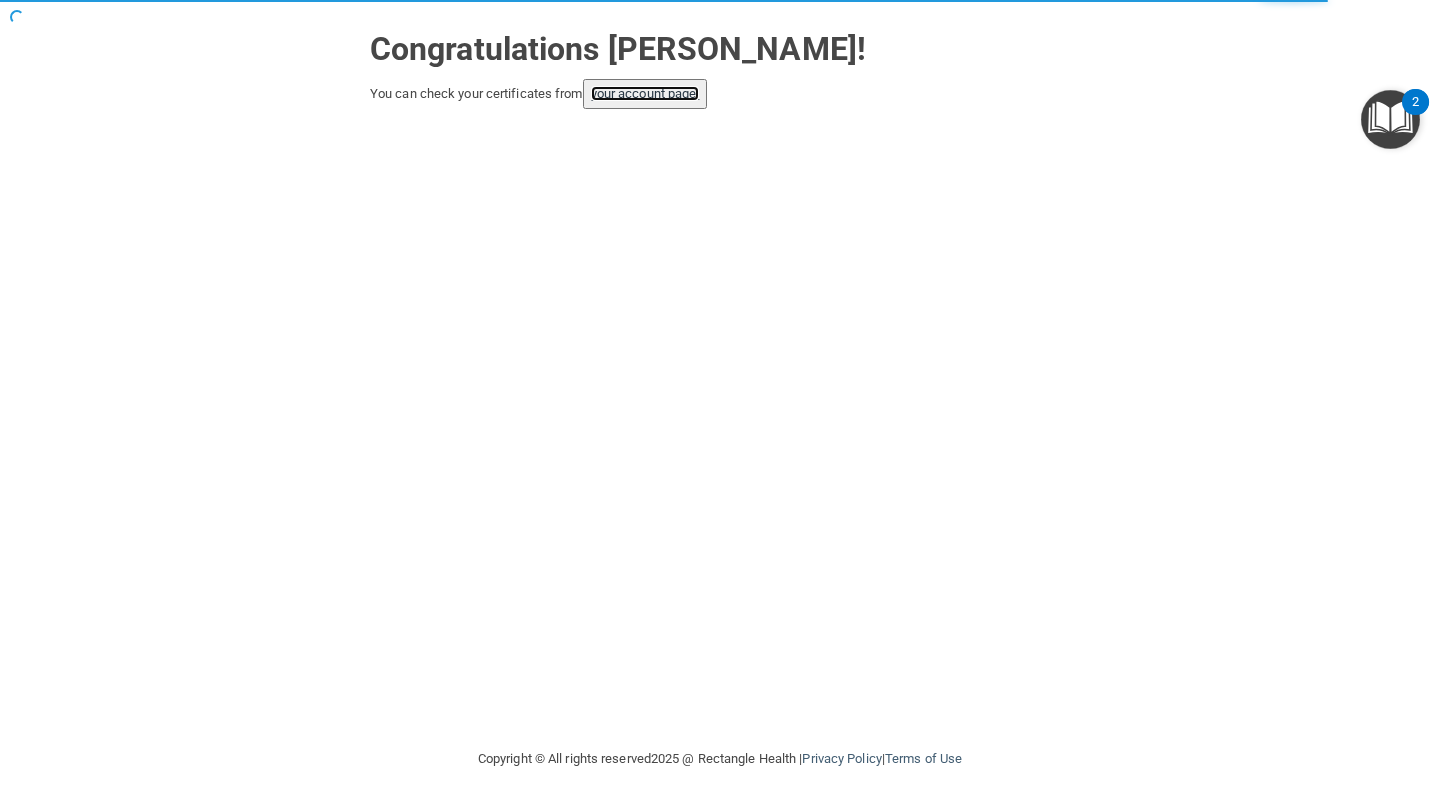 click on "your account page!" at bounding box center (645, 93) 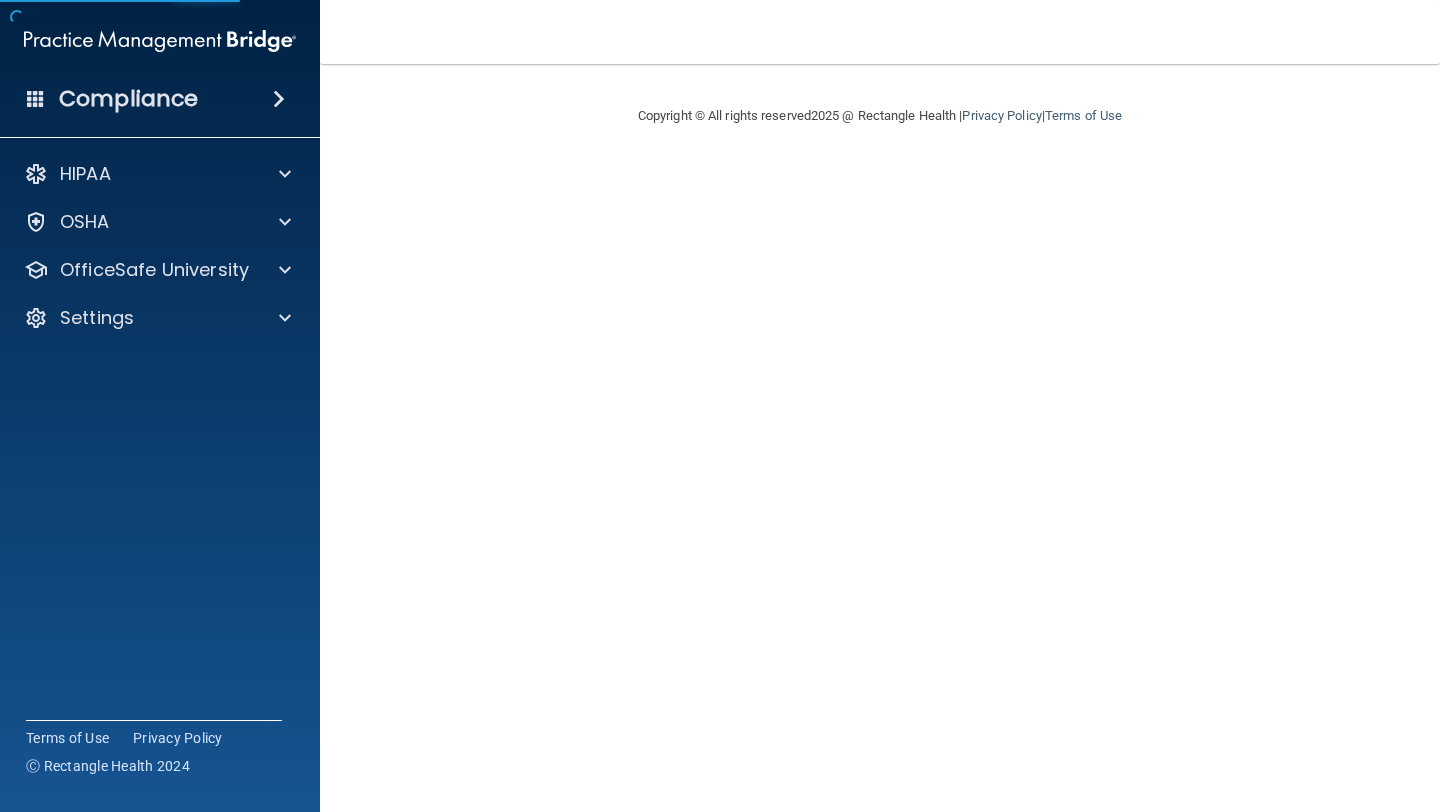 scroll, scrollTop: 0, scrollLeft: 0, axis: both 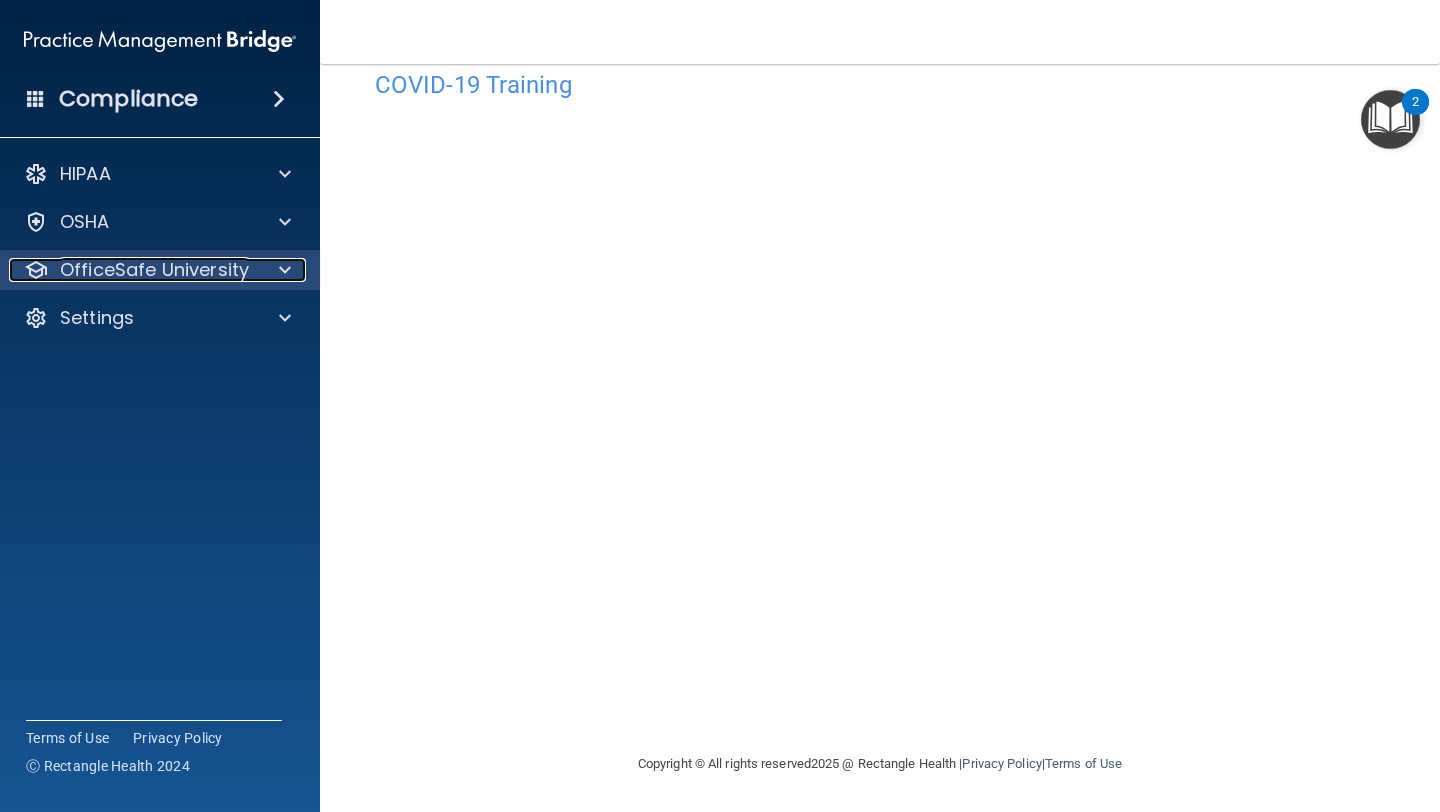 click on "OfficeSafe University" at bounding box center (154, 270) 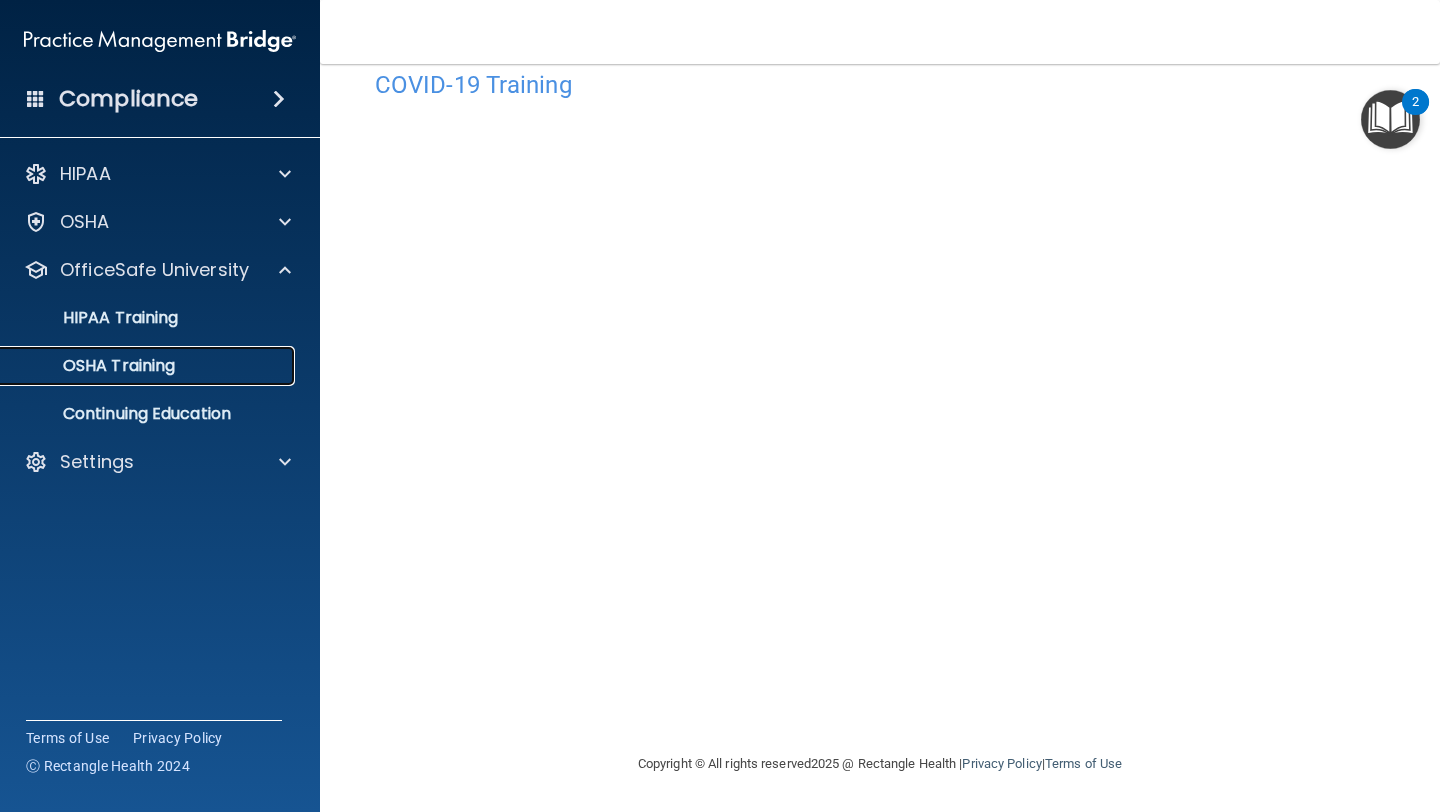 click on "OSHA Training" at bounding box center (149, 366) 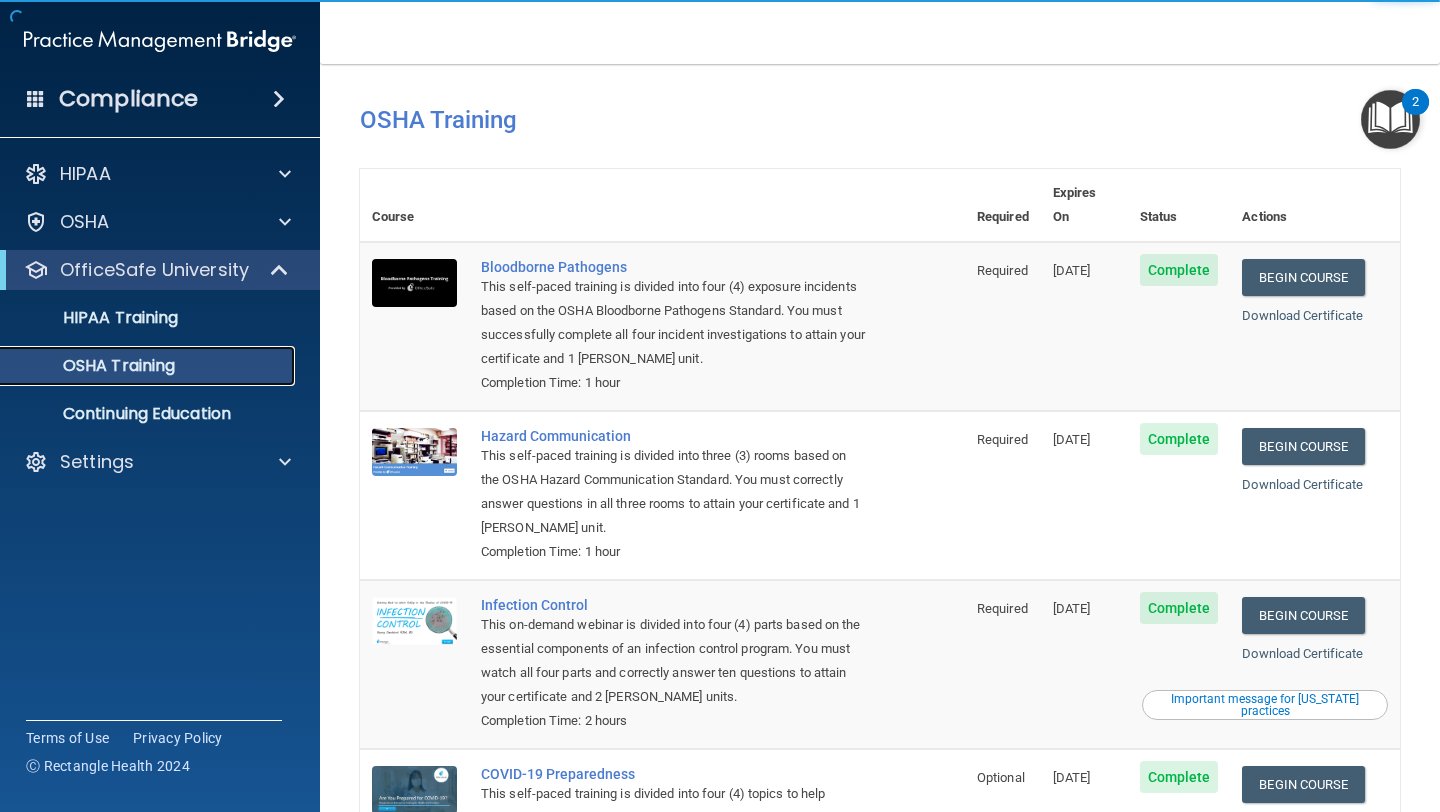 scroll, scrollTop: 0, scrollLeft: 0, axis: both 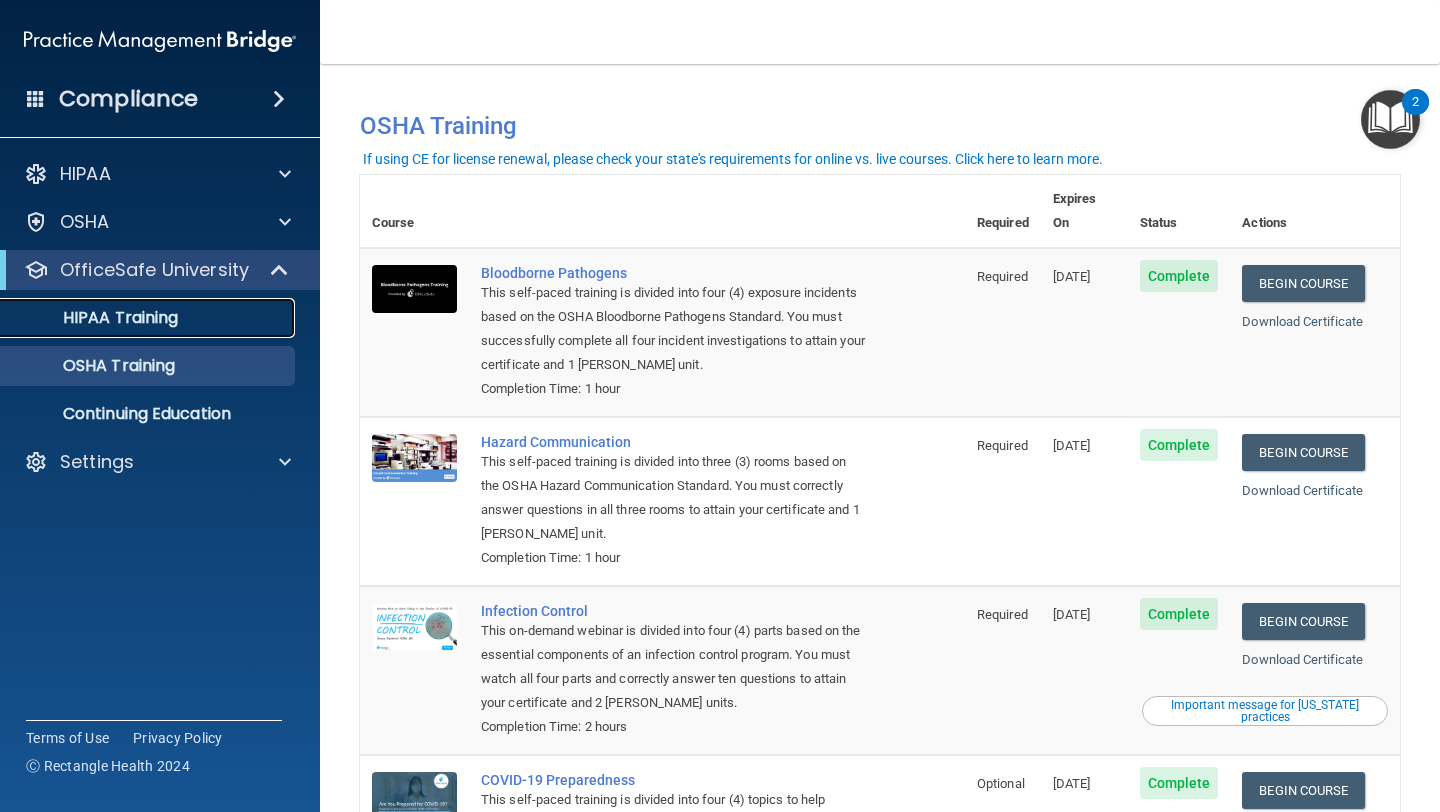 click on "HIPAA Training" at bounding box center (95, 318) 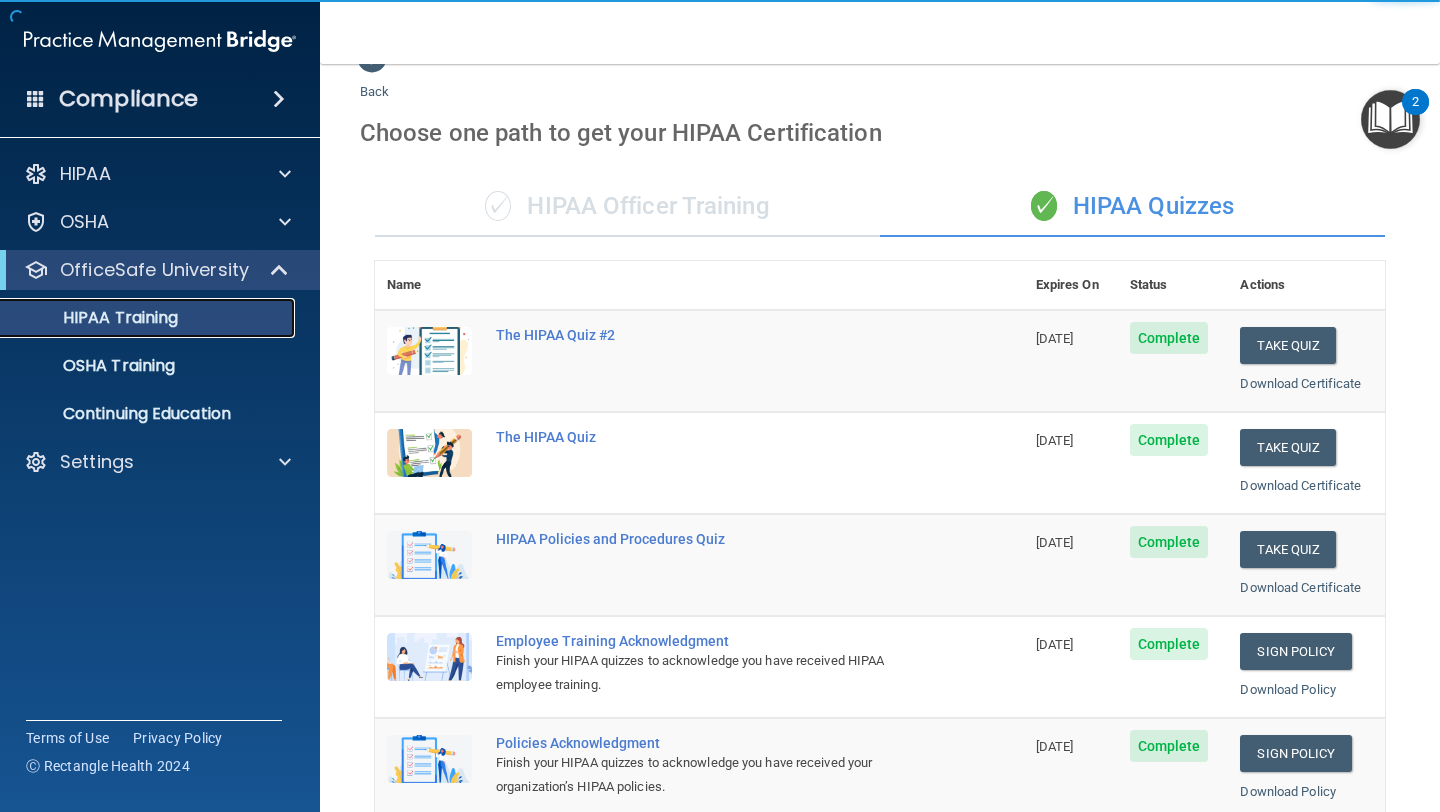 scroll, scrollTop: 0, scrollLeft: 0, axis: both 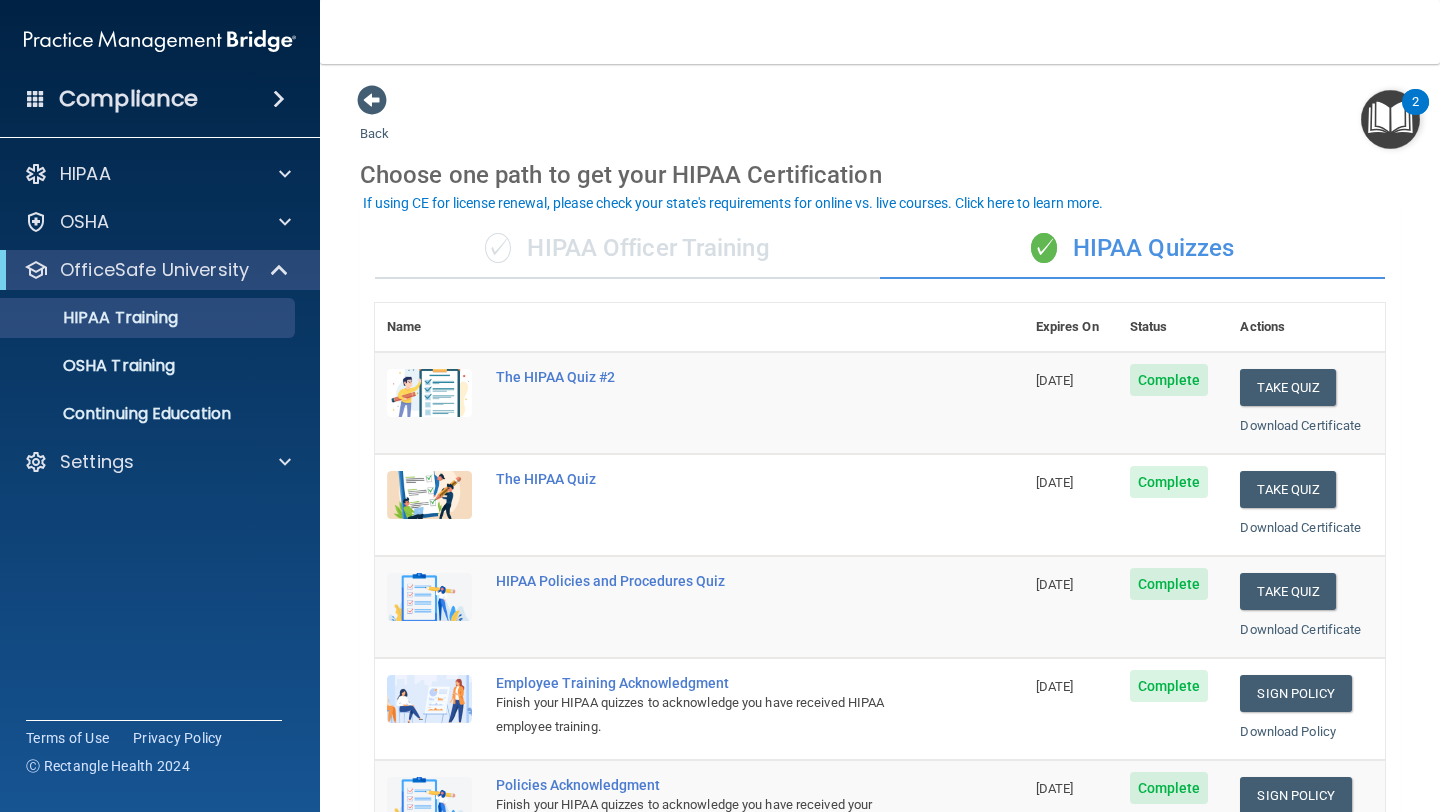 click at bounding box center (1390, 119) 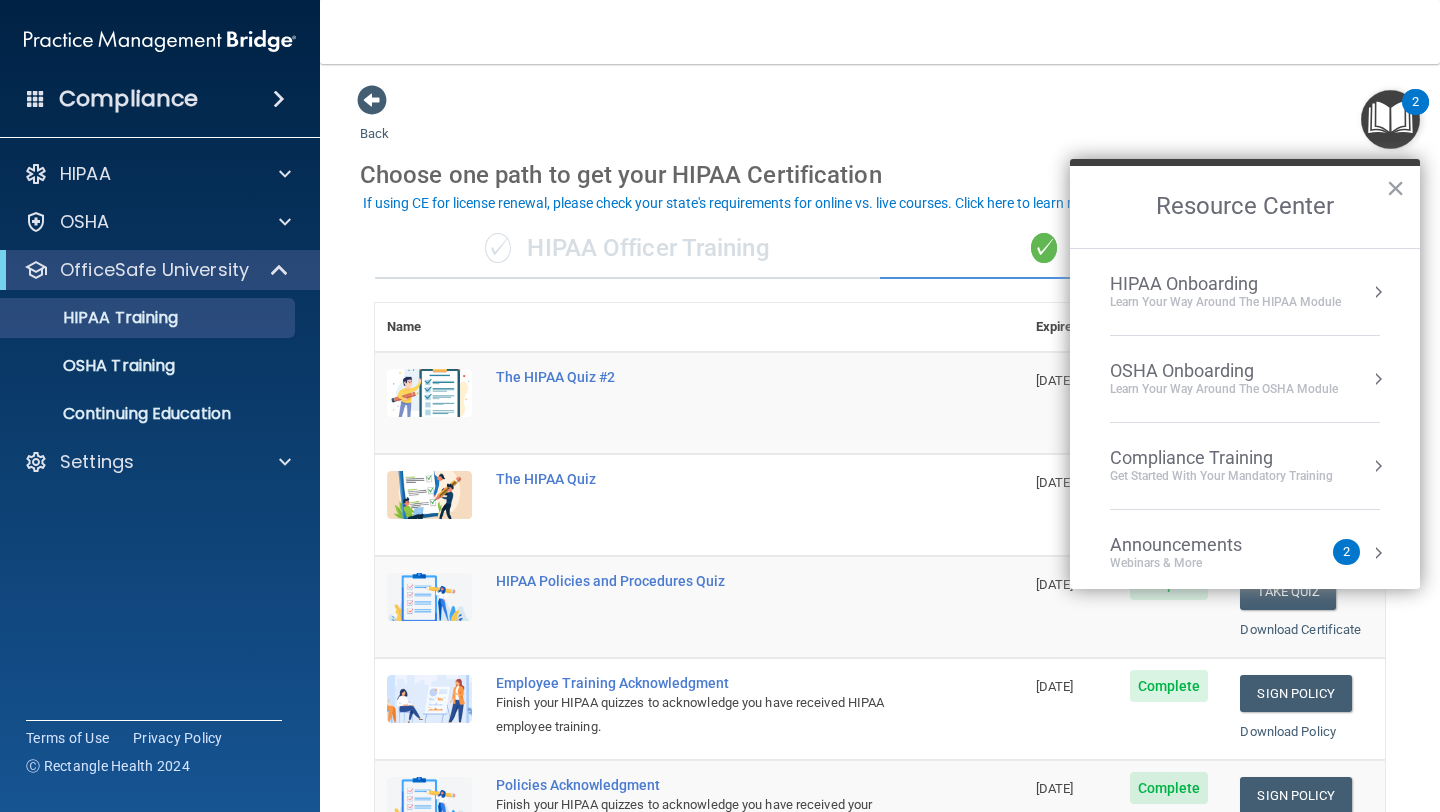 click on "Get Started with your mandatory training" at bounding box center (1221, 476) 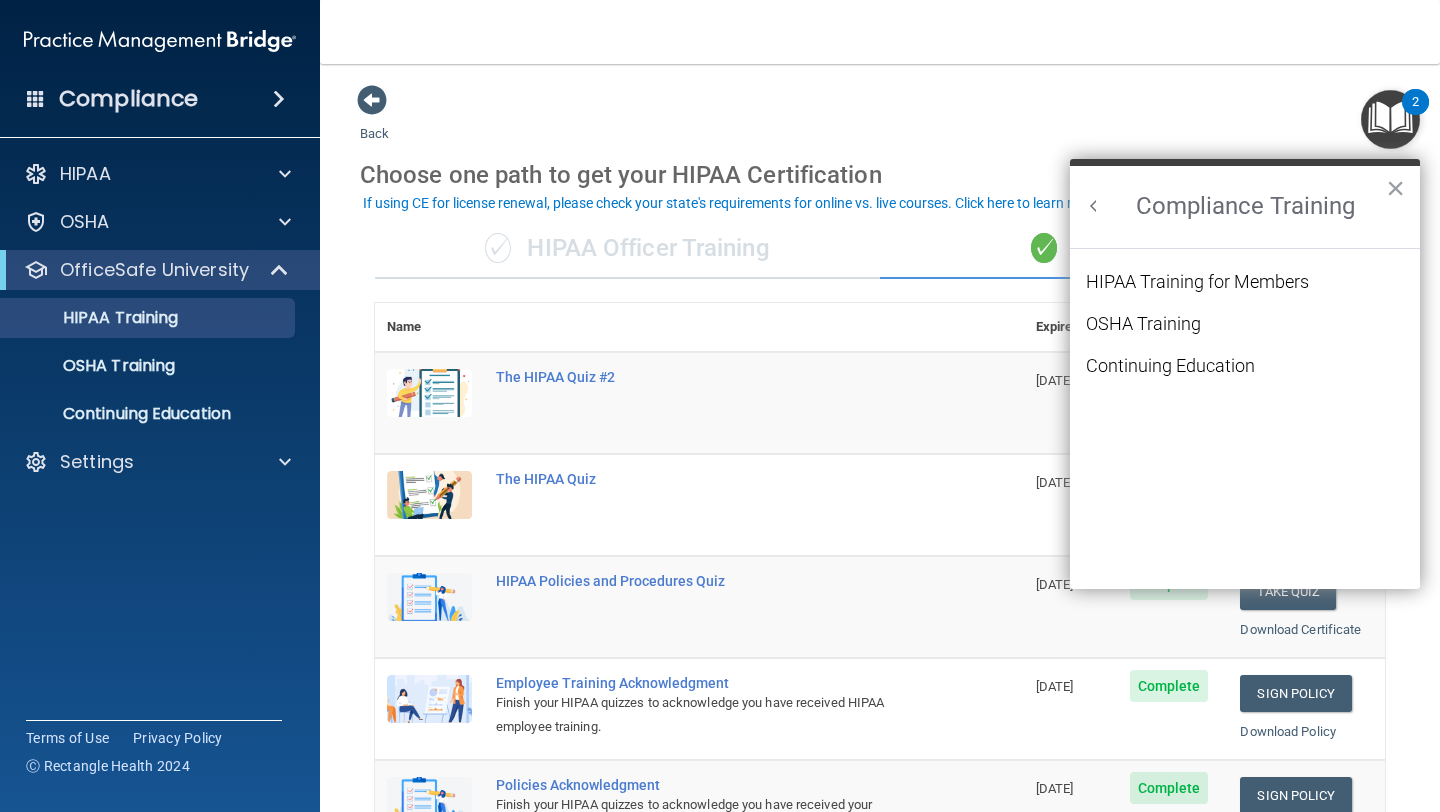 scroll, scrollTop: 0, scrollLeft: 0, axis: both 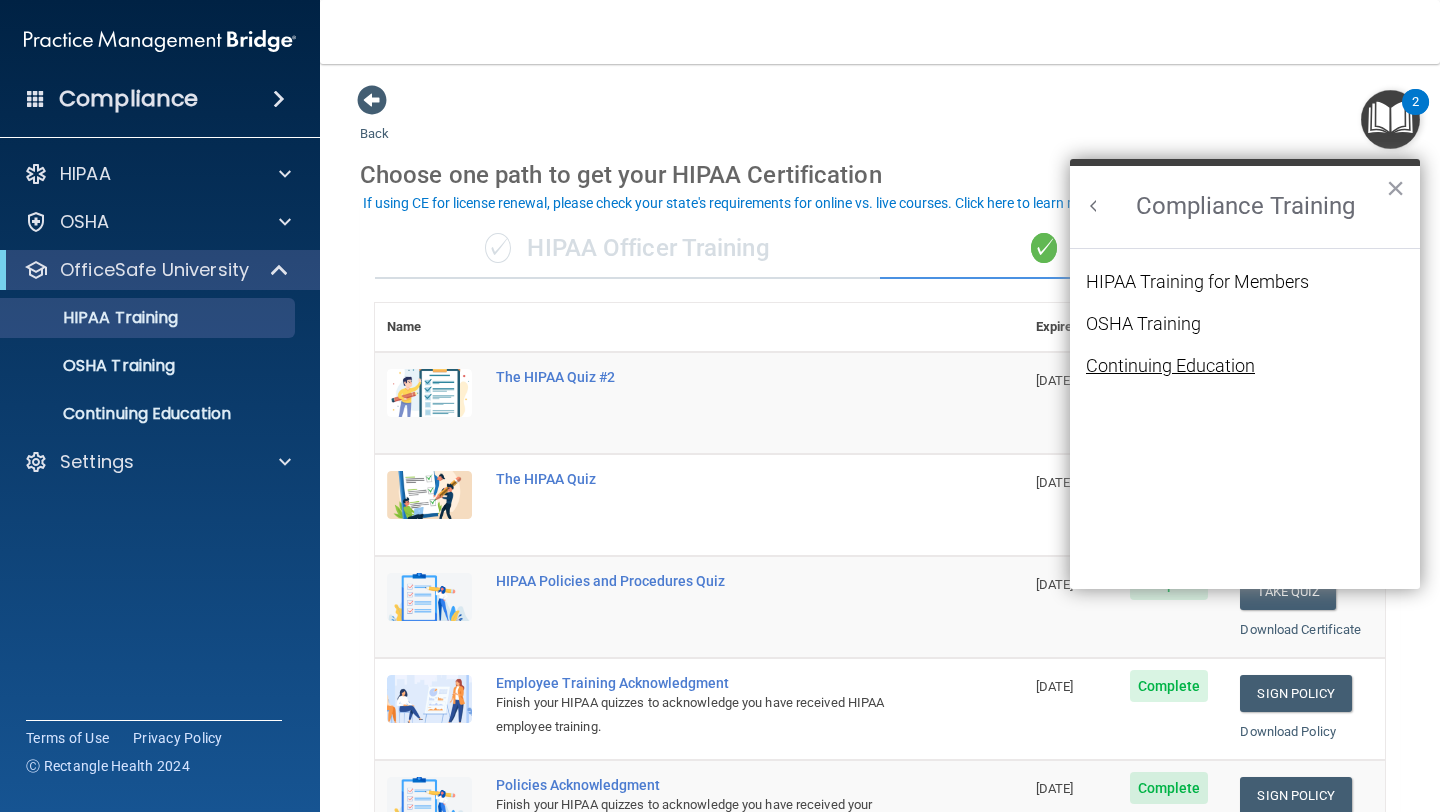 click on "Continuing Education" at bounding box center [1170, 366] 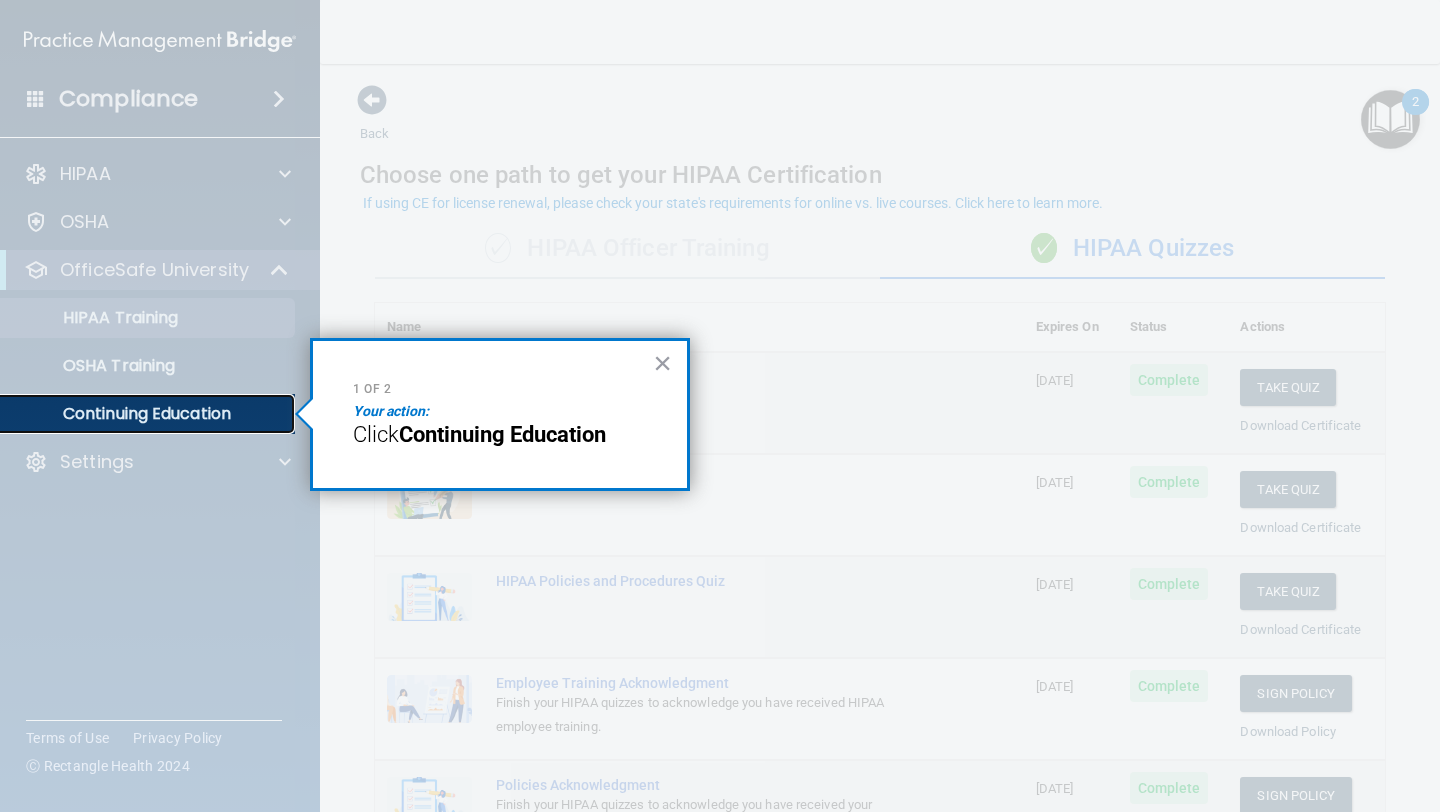 click on "Continuing Education" at bounding box center [137, 414] 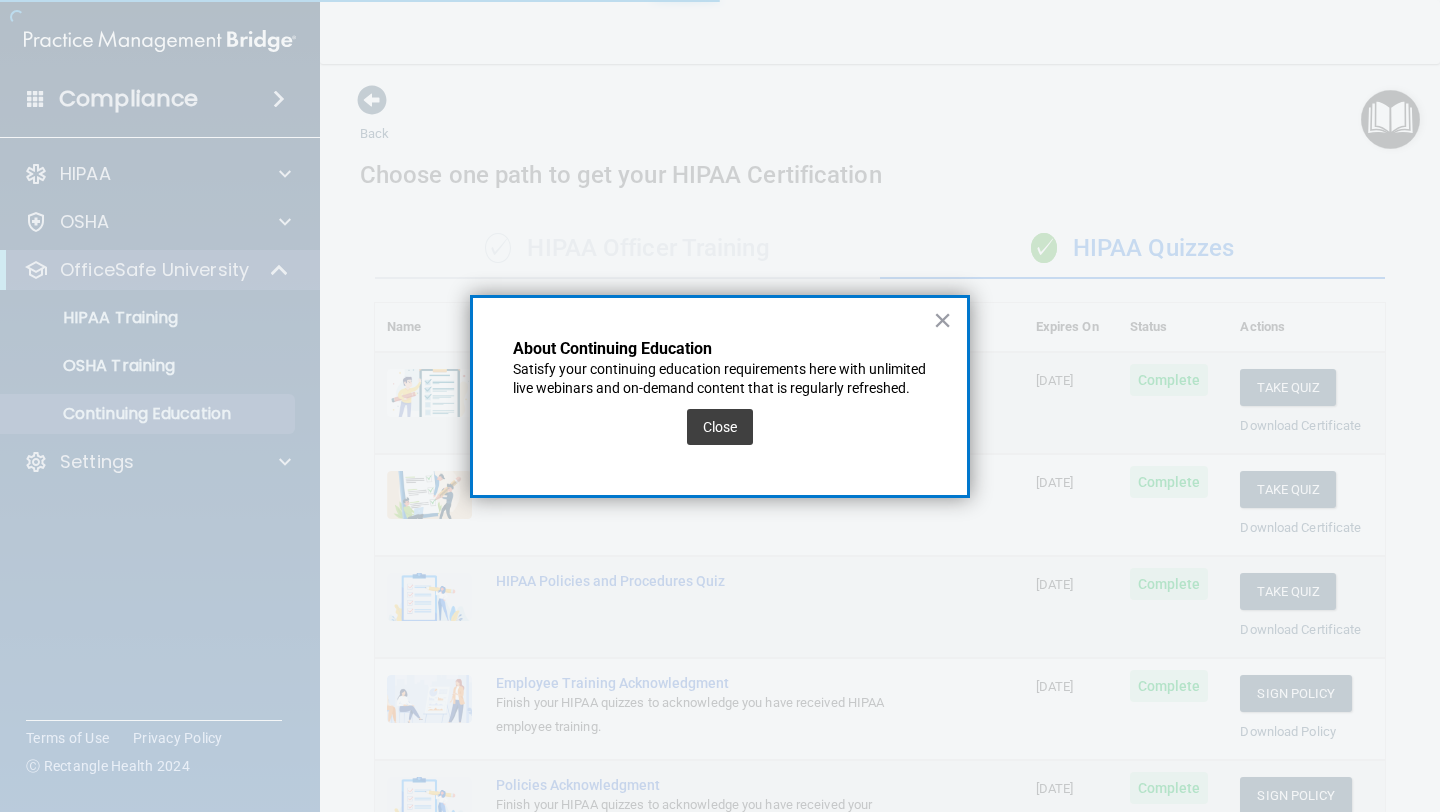 drag, startPoint x: 145, startPoint y: 406, endPoint x: 148, endPoint y: 419, distance: 13.341664 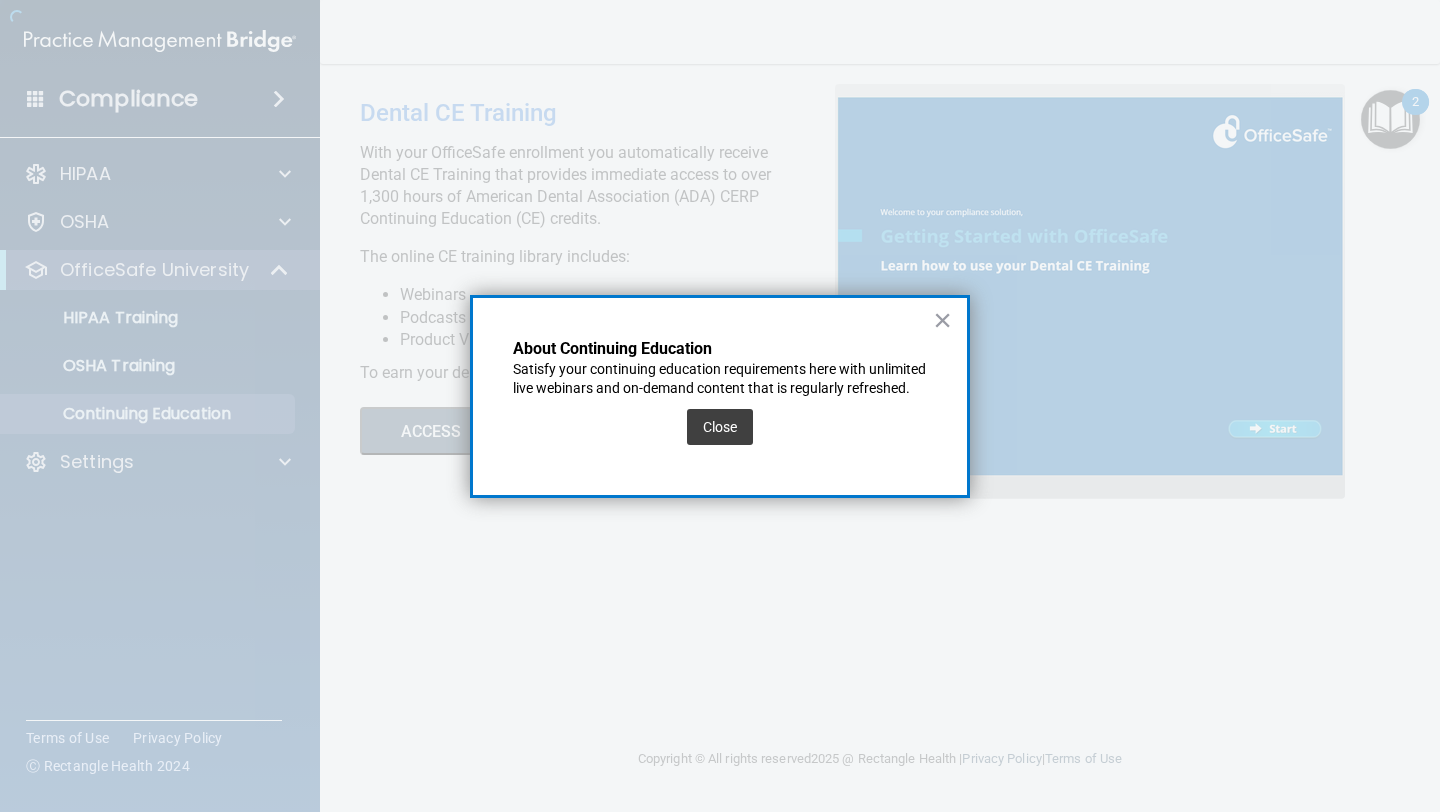 click on "Close" at bounding box center (720, 427) 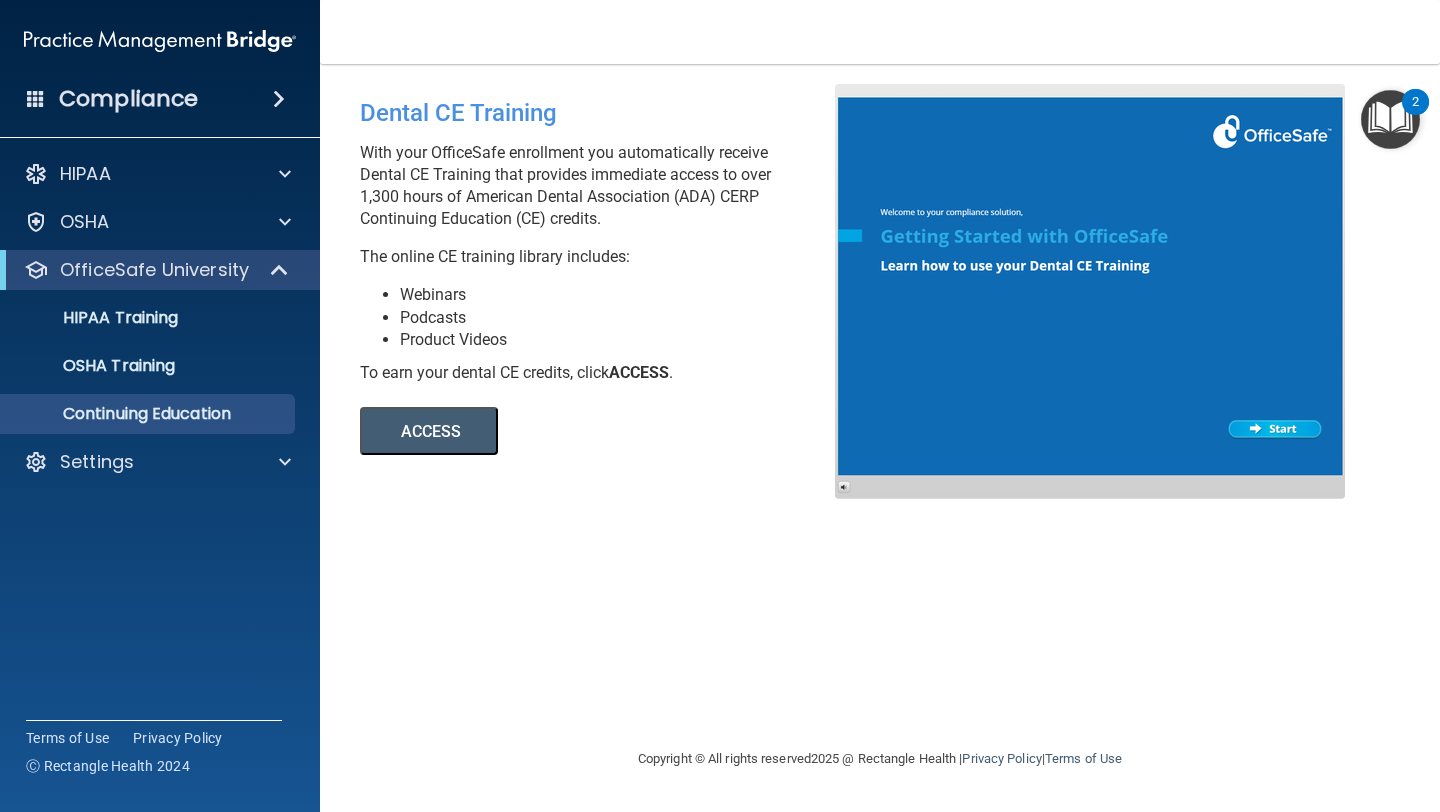 click on "ACCESS" at bounding box center (429, 431) 